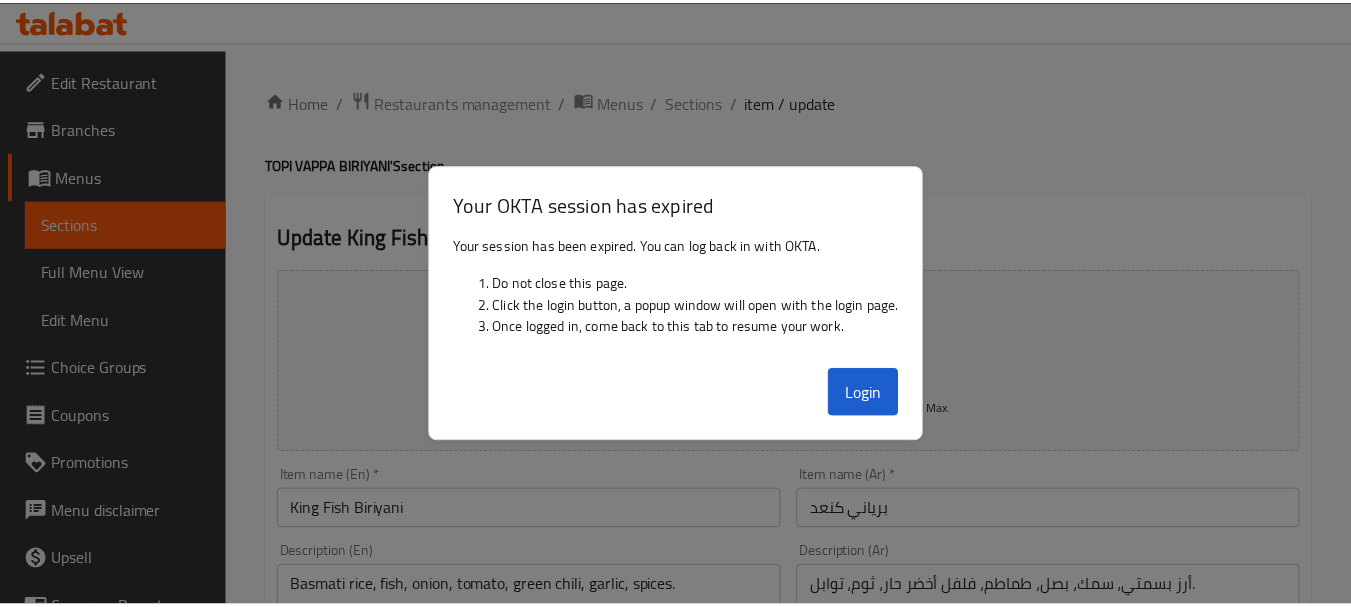 scroll, scrollTop: 806, scrollLeft: 0, axis: vertical 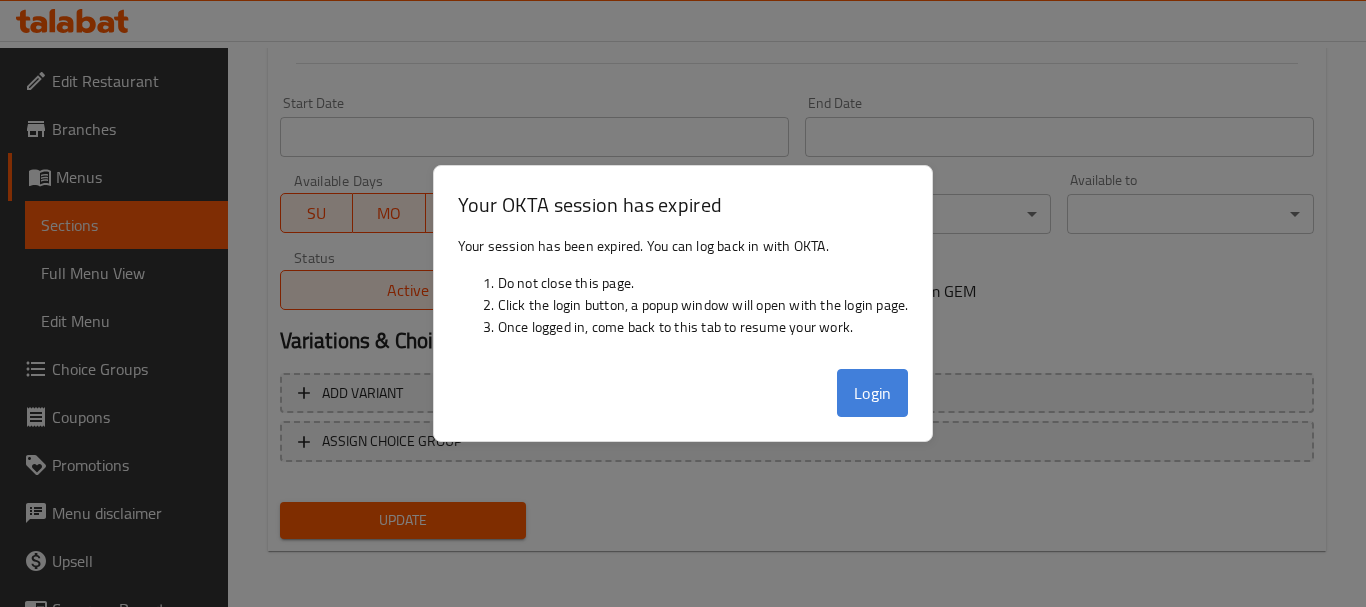 click on "Login" at bounding box center (873, 393) 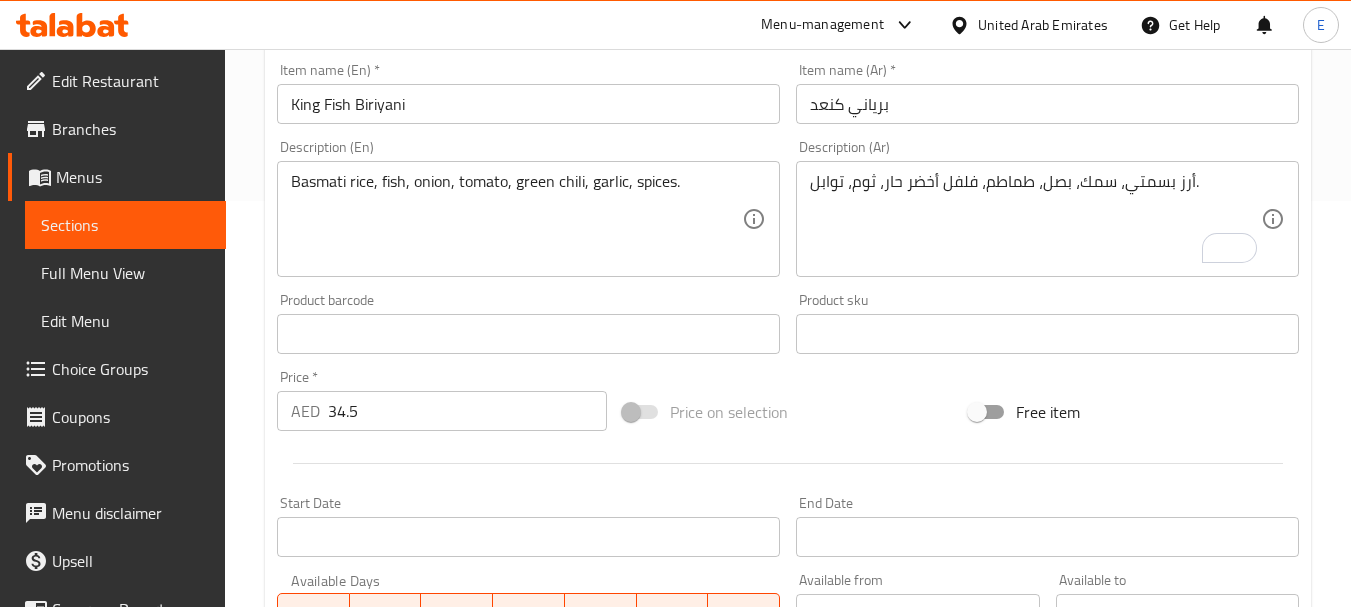 scroll, scrollTop: 6, scrollLeft: 0, axis: vertical 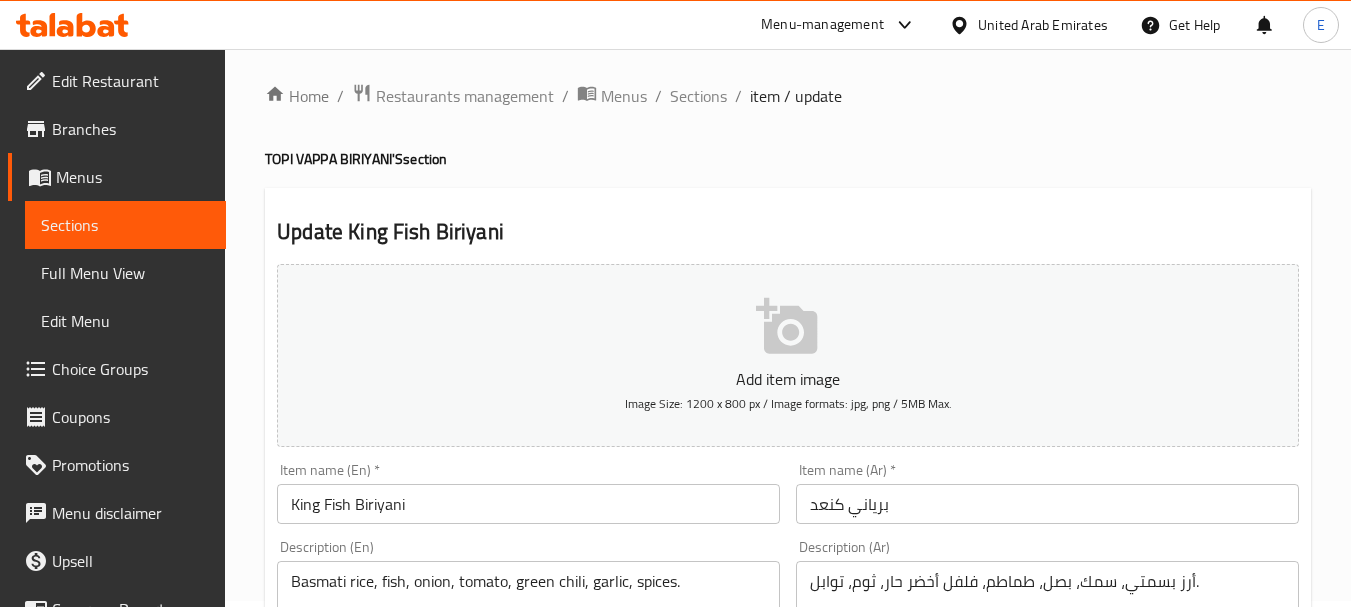 click on "United Arab Emirates" at bounding box center [1043, 25] 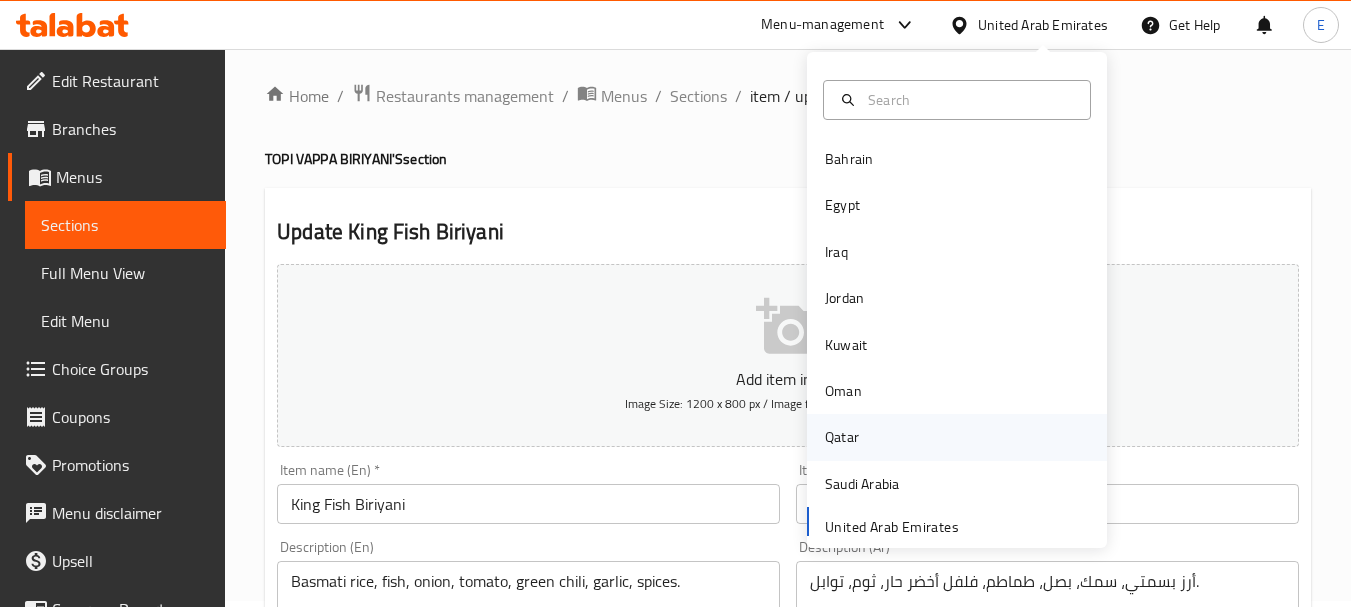 click on "Qatar" at bounding box center [842, 437] 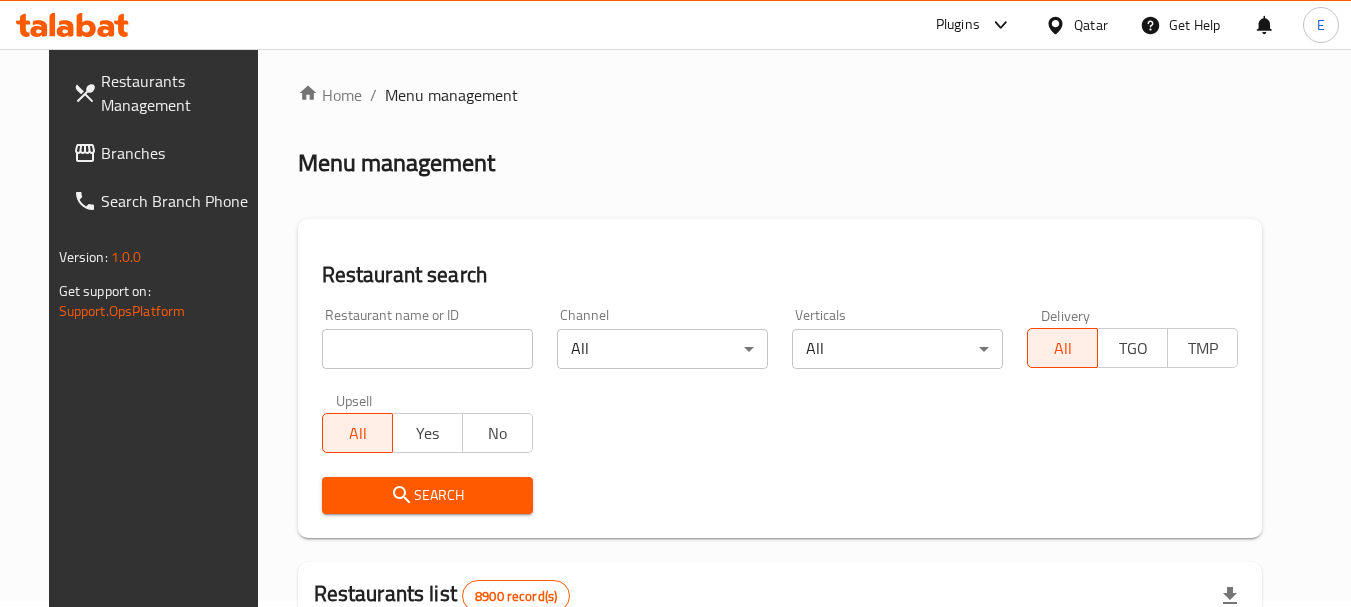 click 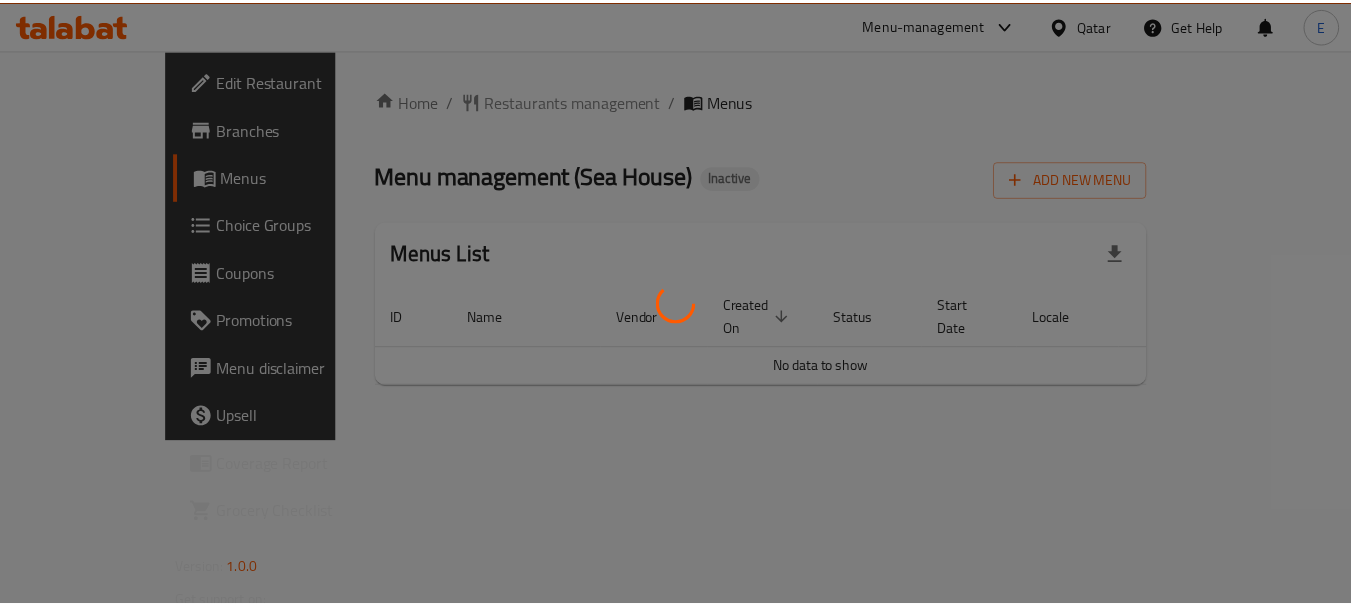 scroll, scrollTop: 0, scrollLeft: 0, axis: both 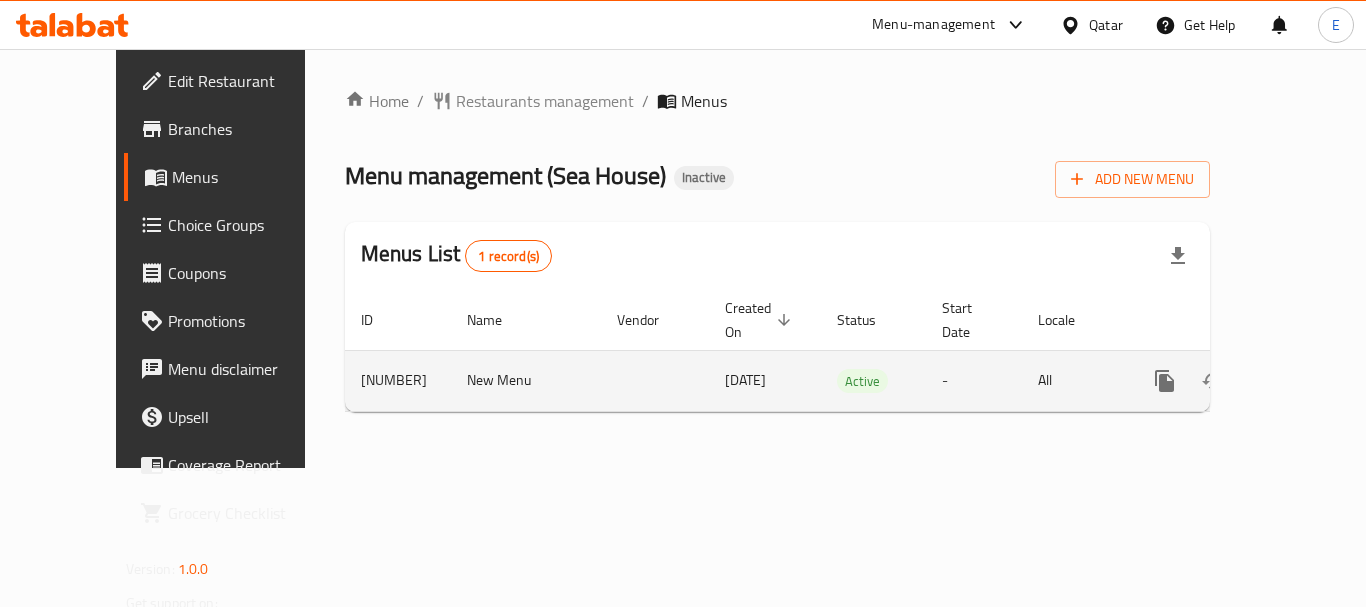 click at bounding box center [1237, 380] 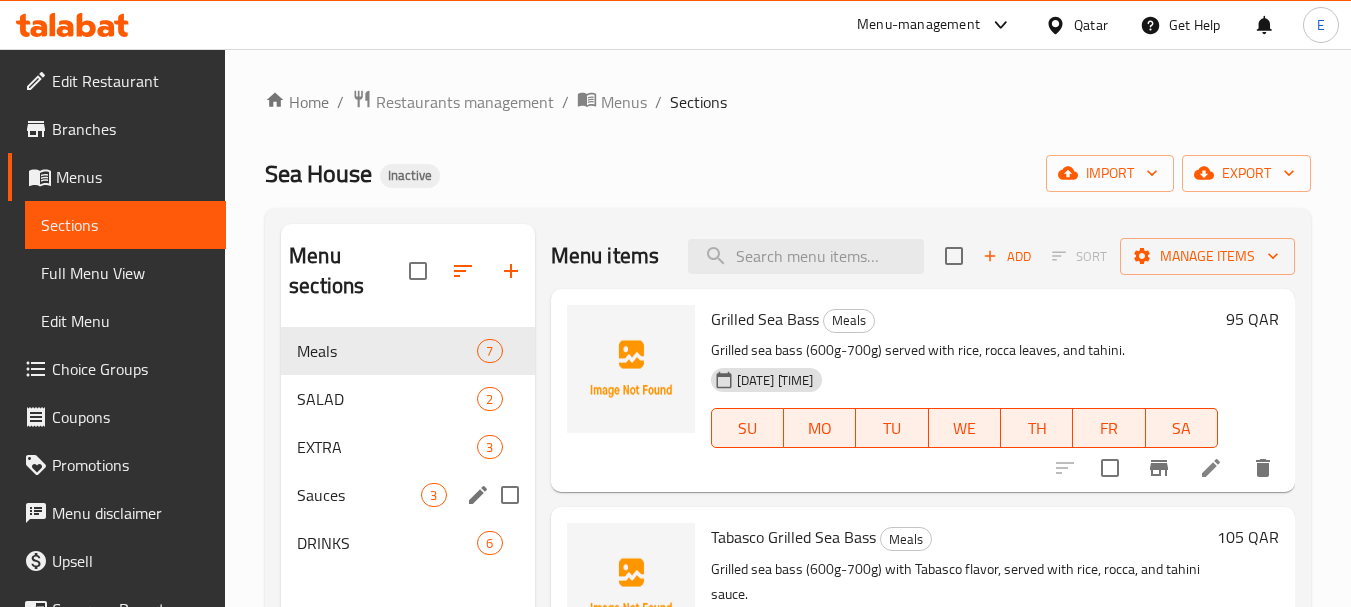 scroll, scrollTop: 100, scrollLeft: 0, axis: vertical 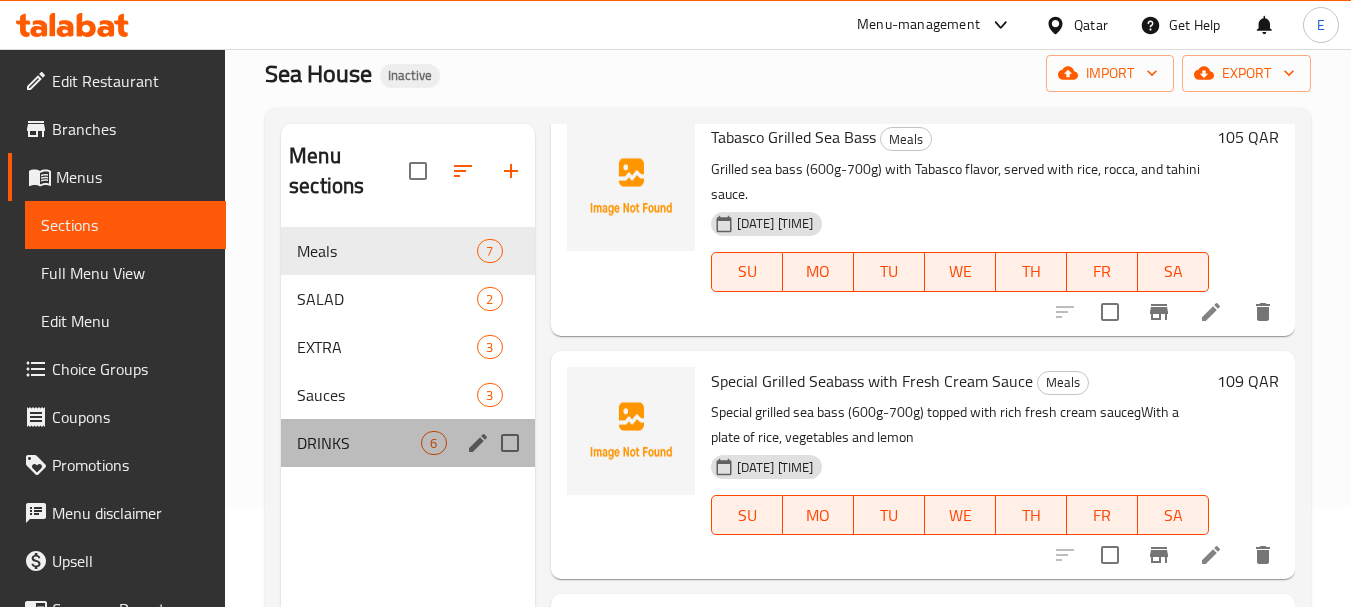 click on "DRINKS 6" at bounding box center [407, 443] 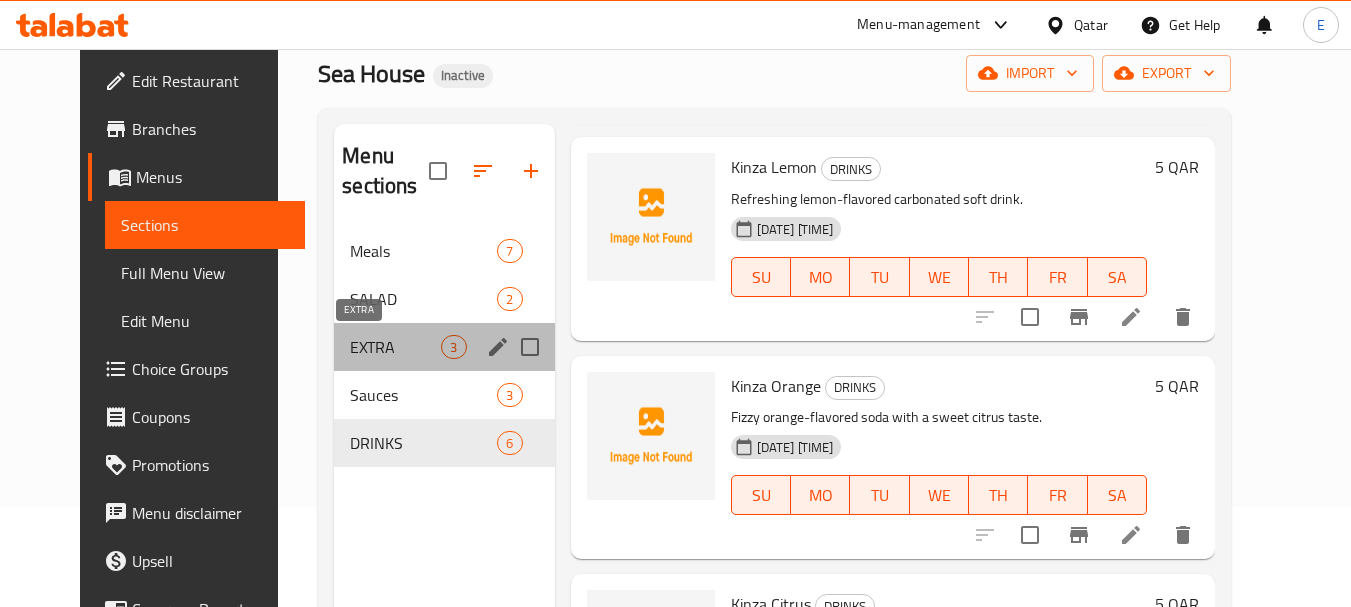 click on "EXTRA" at bounding box center [395, 347] 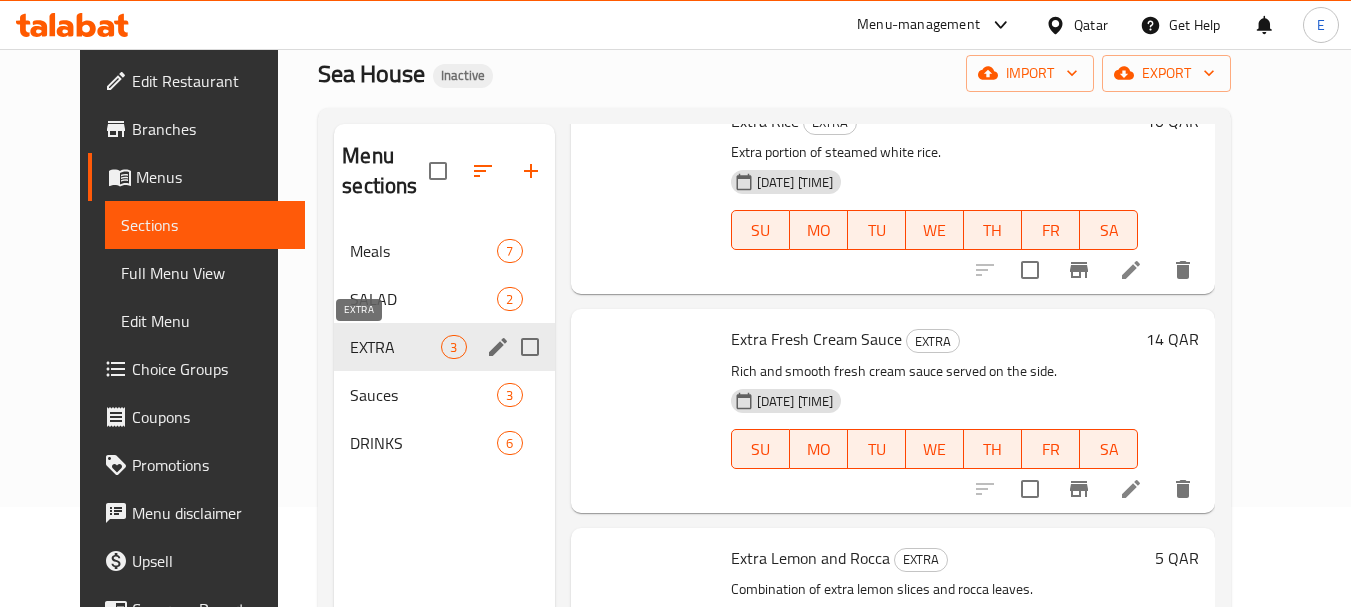 scroll, scrollTop: 128, scrollLeft: 0, axis: vertical 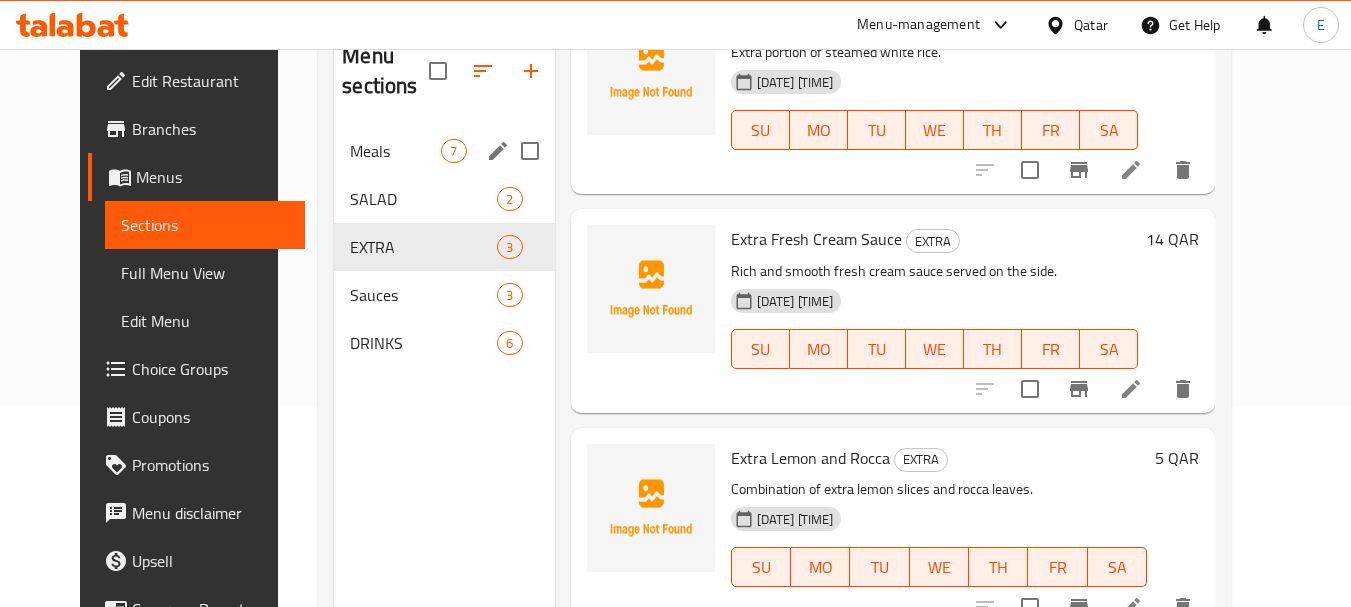 click on "Meals 7" at bounding box center (444, 151) 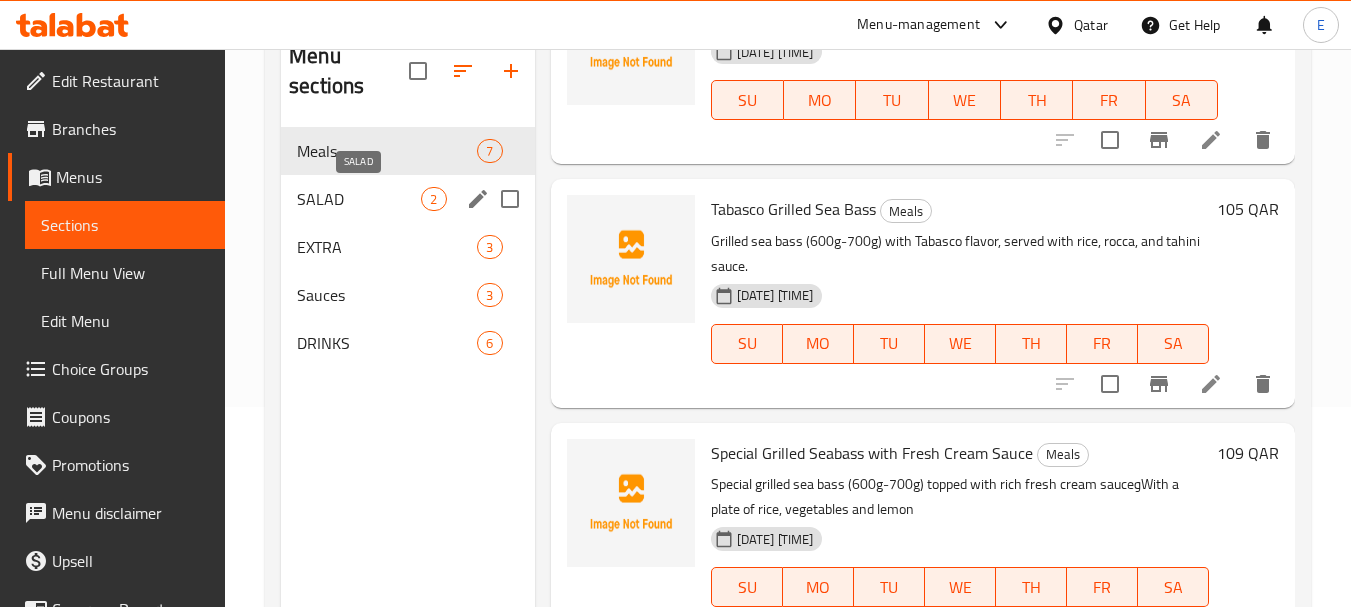 click on "SALAD" at bounding box center (359, 199) 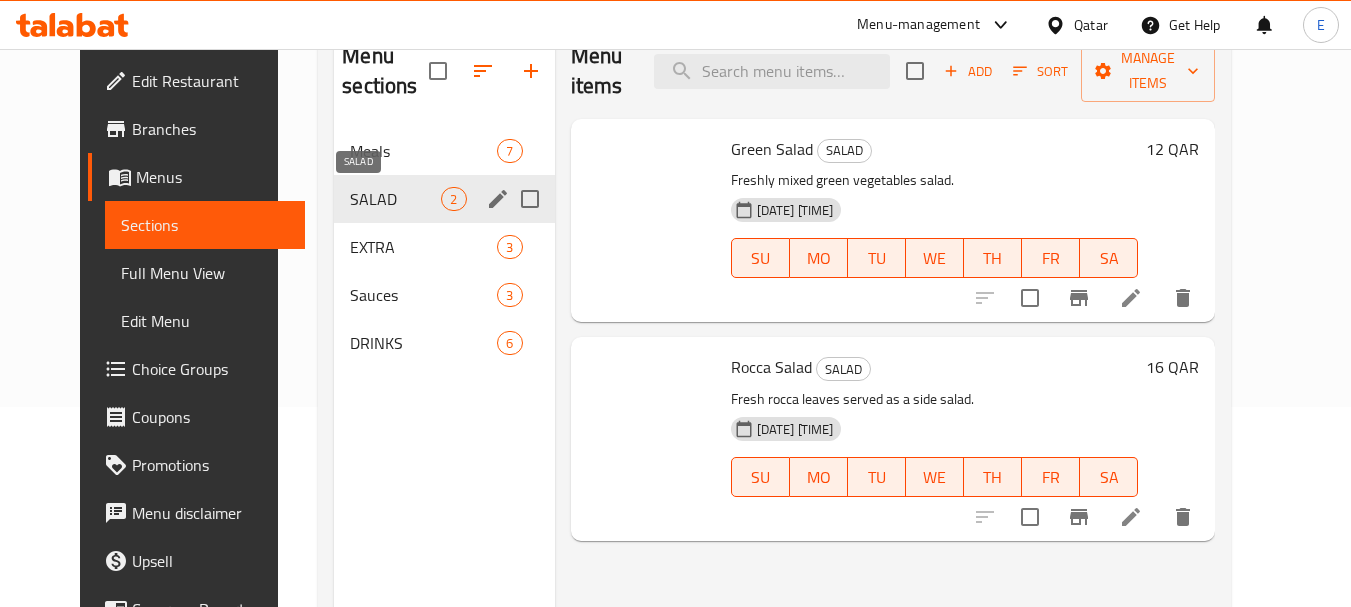 scroll, scrollTop: 0, scrollLeft: 0, axis: both 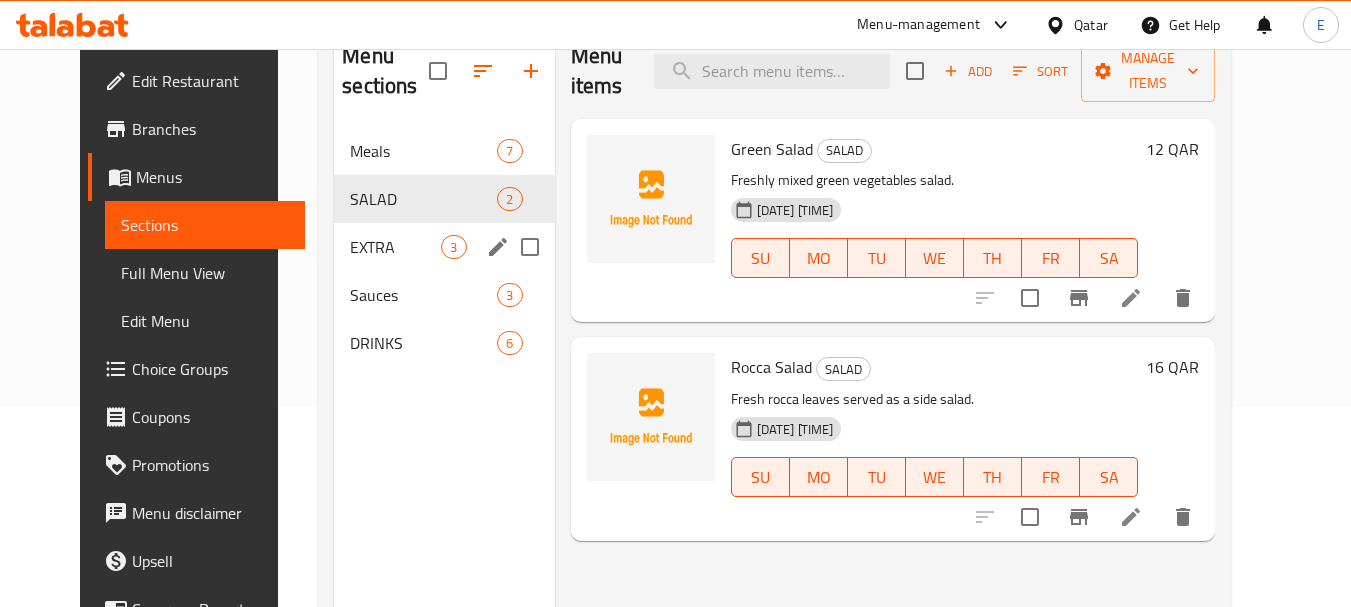 click on "EXTRA 3" at bounding box center [444, 247] 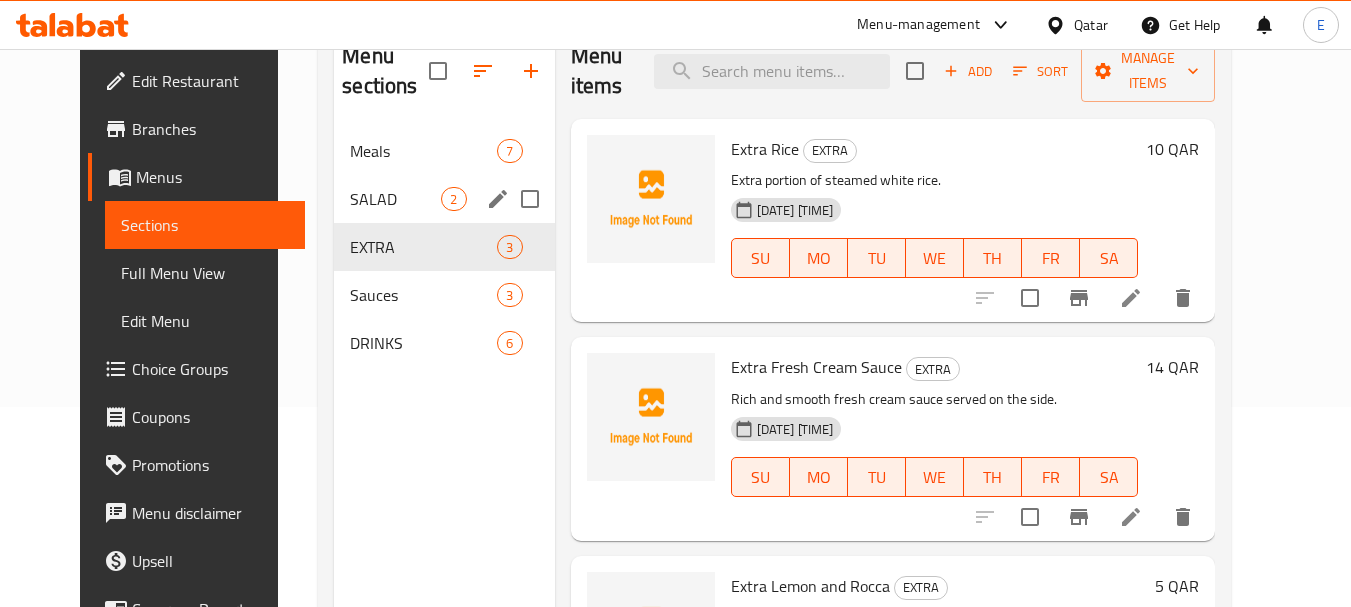 click on "SALAD 2" at bounding box center [444, 199] 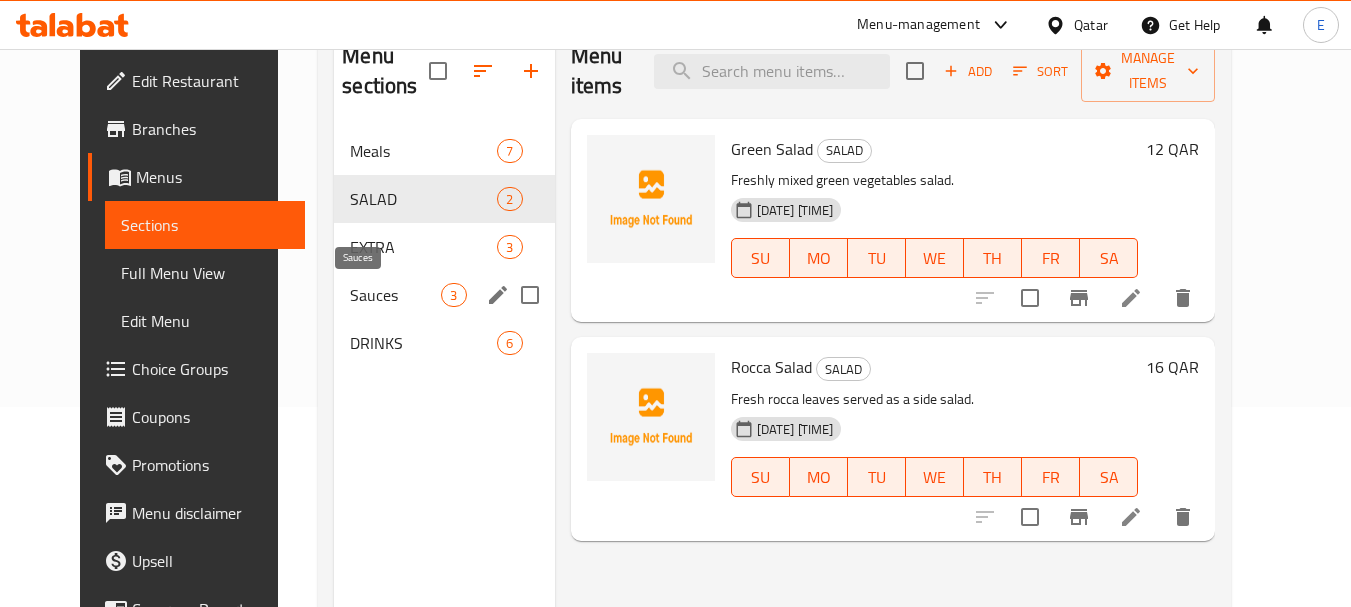 click on "Sauces" at bounding box center (395, 295) 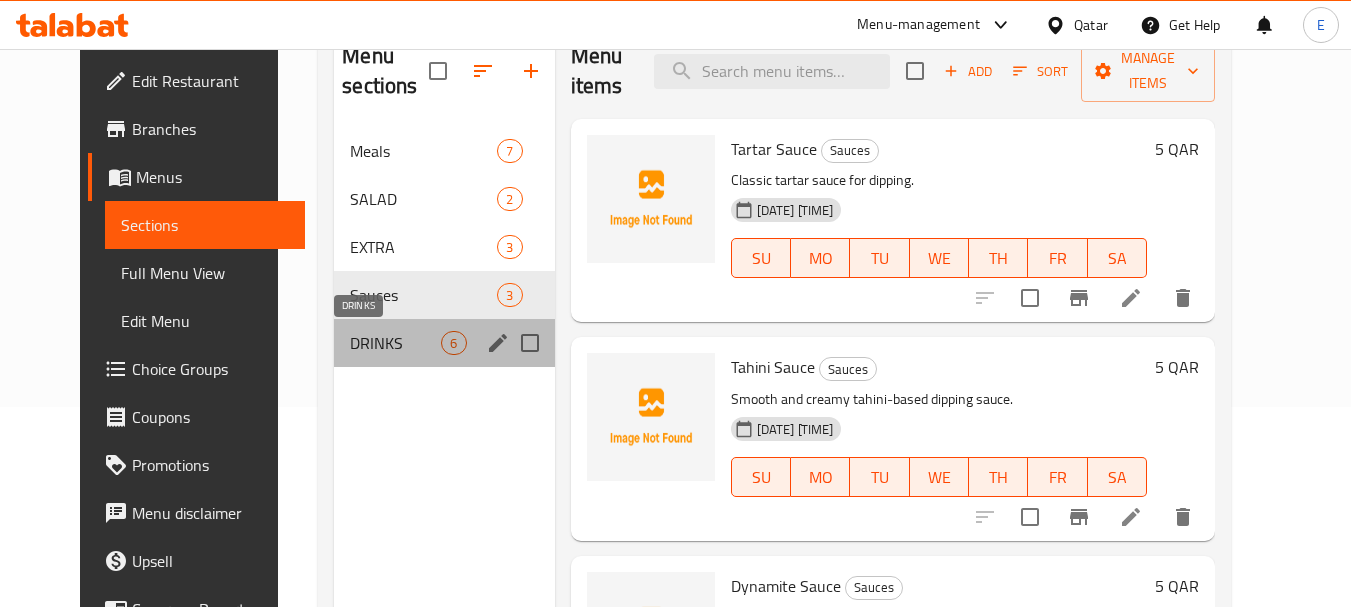click on "DRINKS" at bounding box center (395, 343) 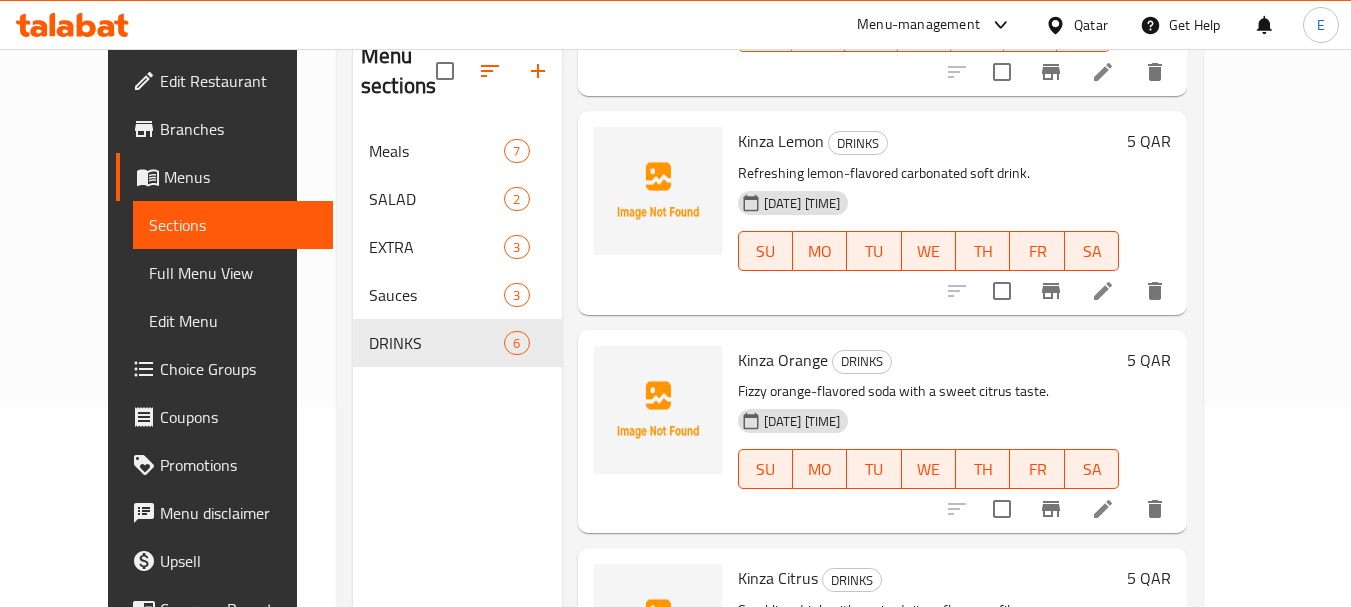 scroll, scrollTop: 300, scrollLeft: 0, axis: vertical 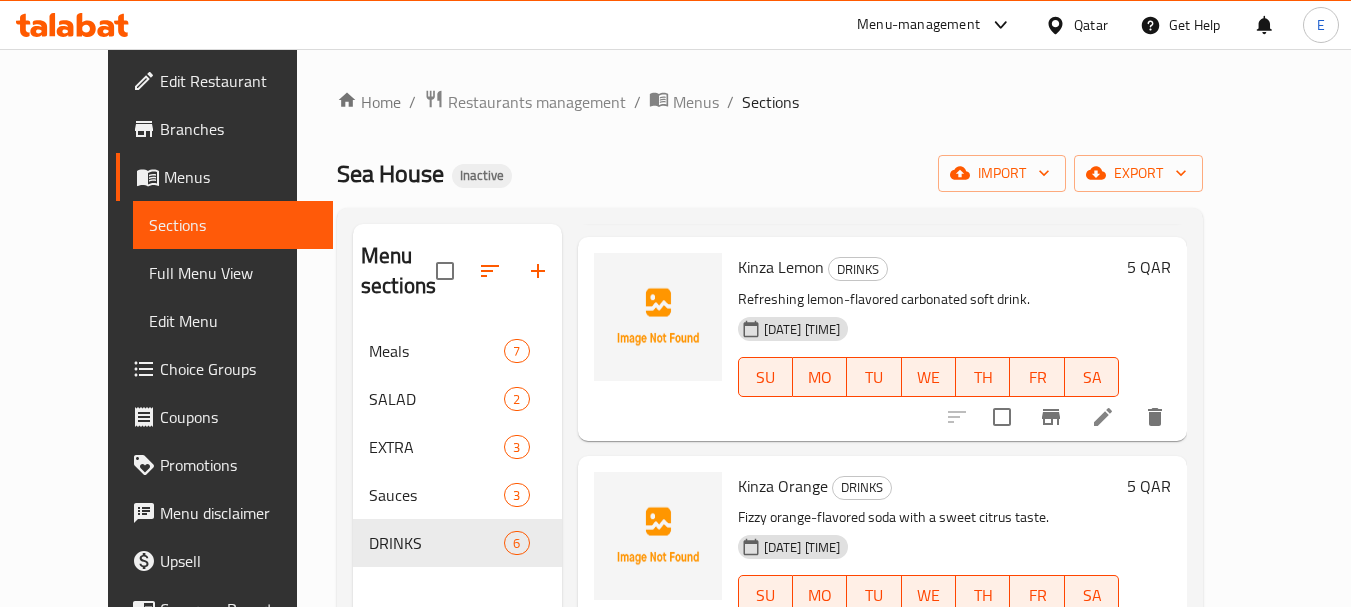 click on "Meals 7 SALAD 2 EXTRA 3 Sauces 3 DRINKS 6" at bounding box center [457, 447] 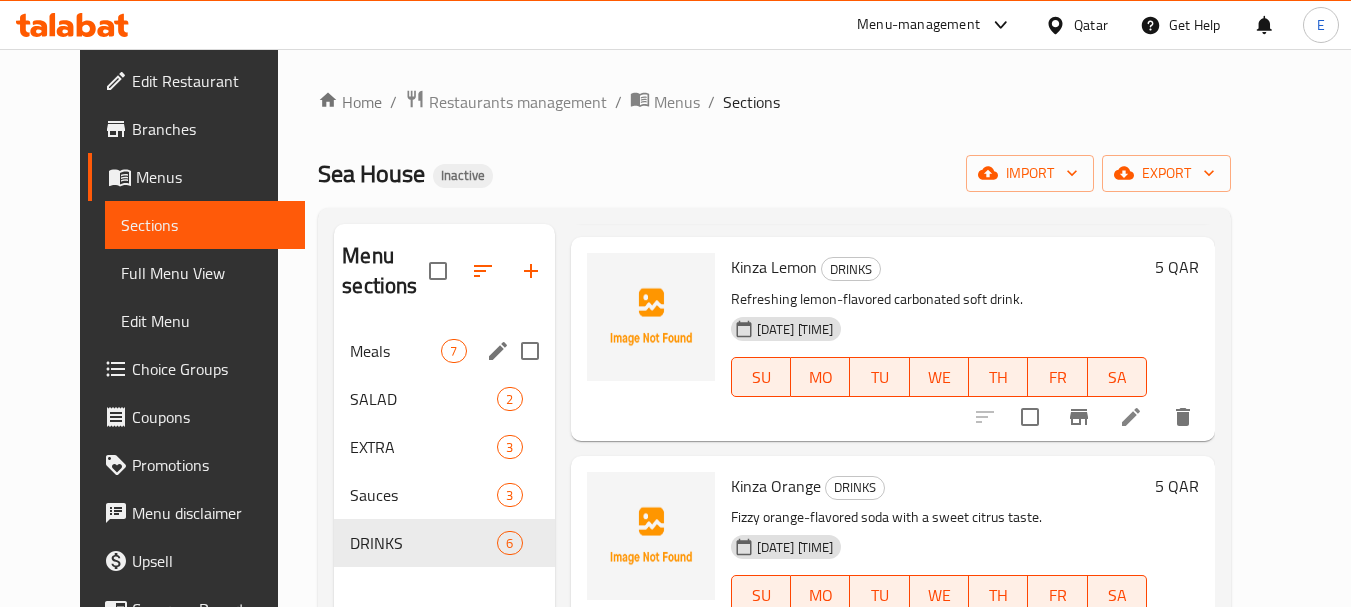 click on "Meals 7" at bounding box center (444, 351) 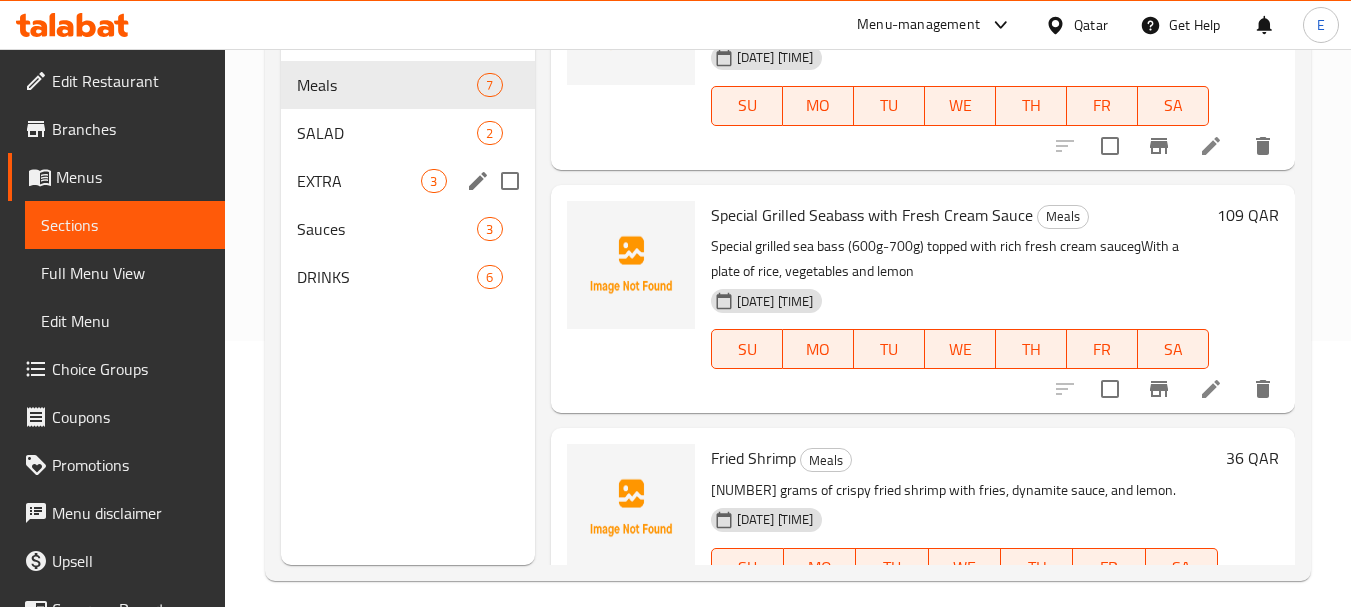 scroll, scrollTop: 280, scrollLeft: 0, axis: vertical 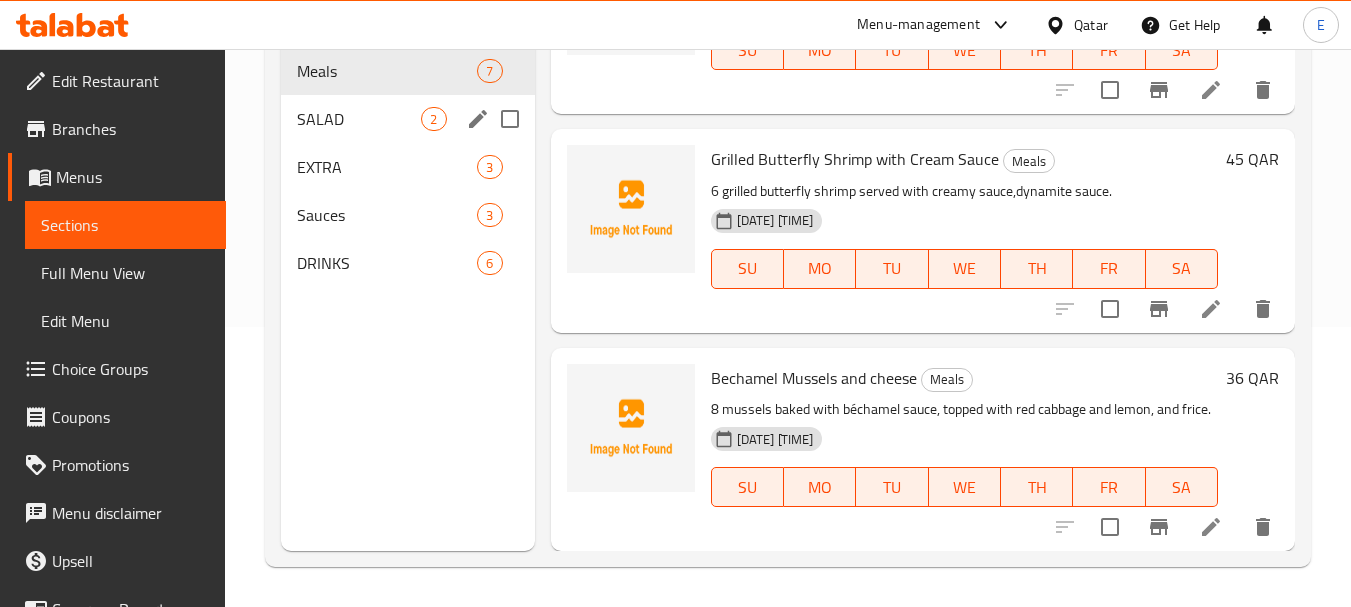 click on "SALAD" at bounding box center [359, 119] 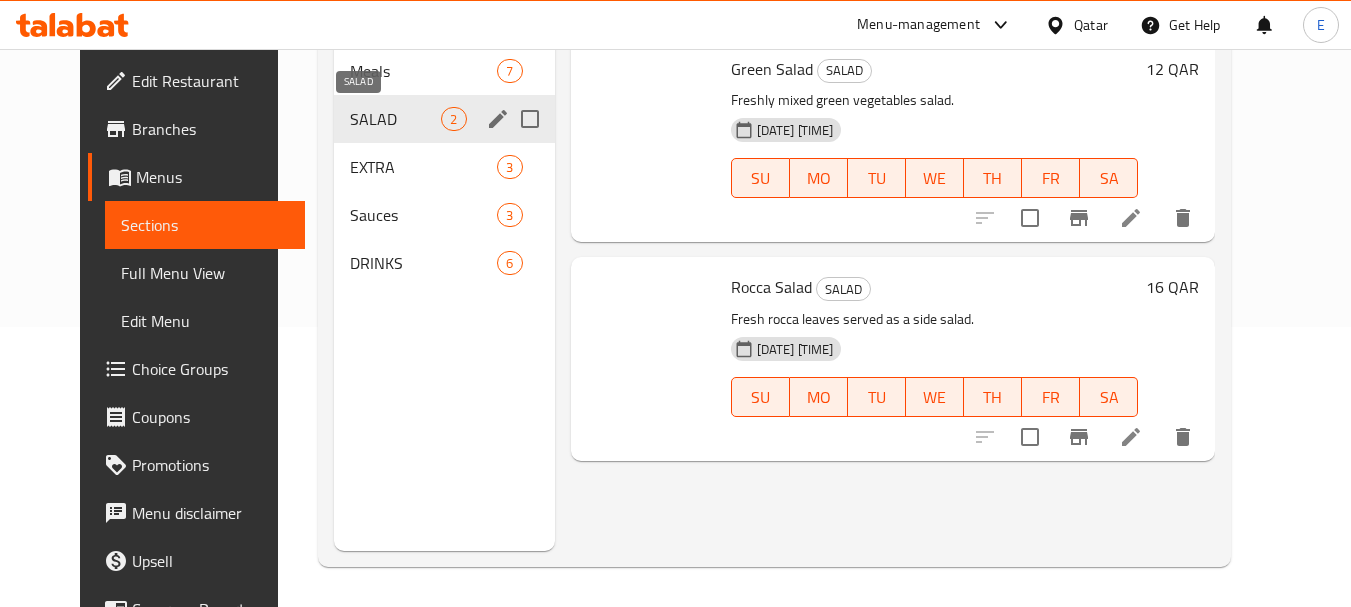 scroll, scrollTop: 0, scrollLeft: 0, axis: both 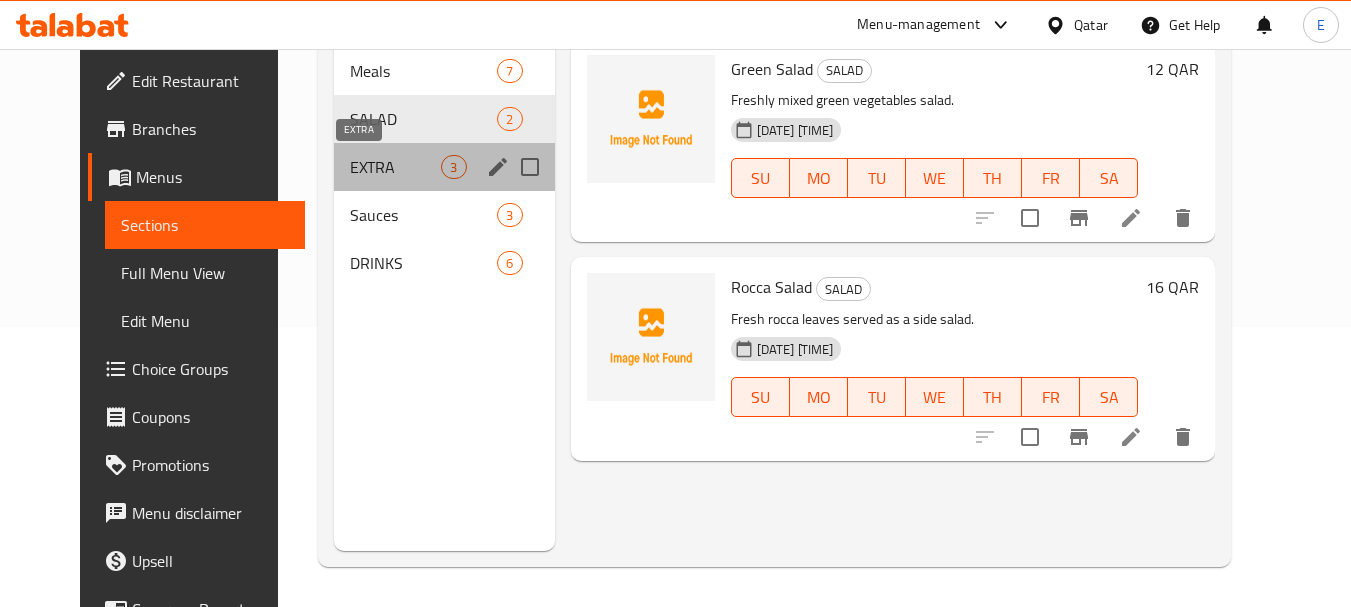 click on "EXTRA" at bounding box center [395, 167] 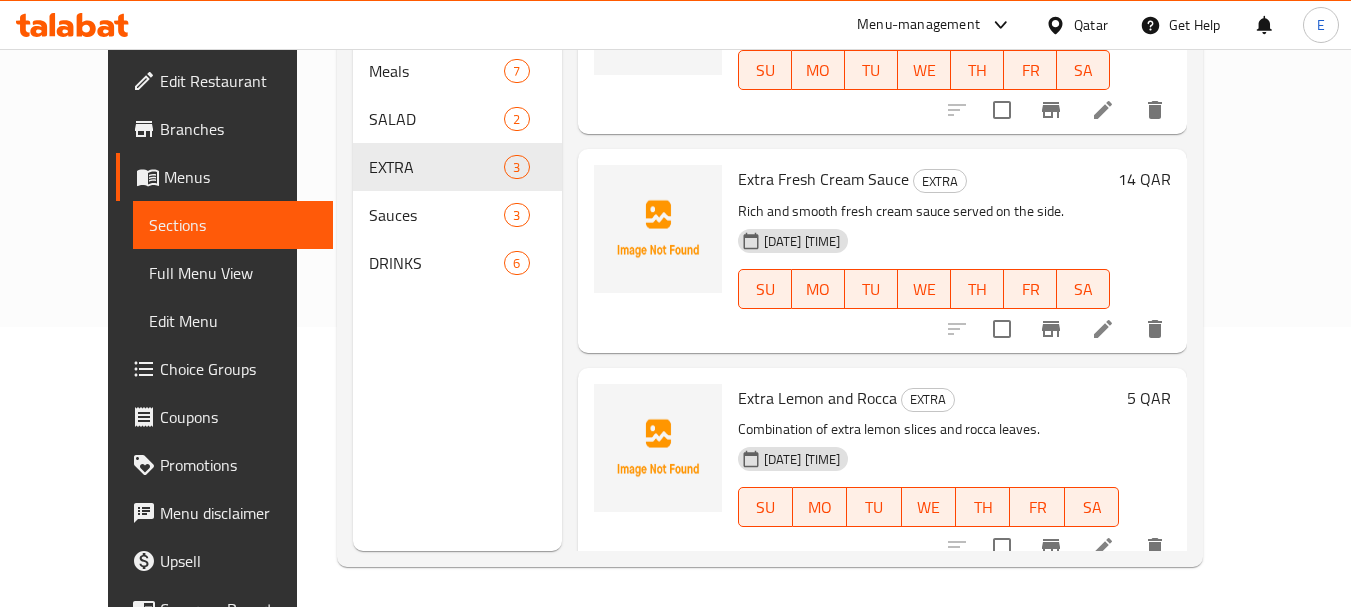 scroll, scrollTop: 128, scrollLeft: 0, axis: vertical 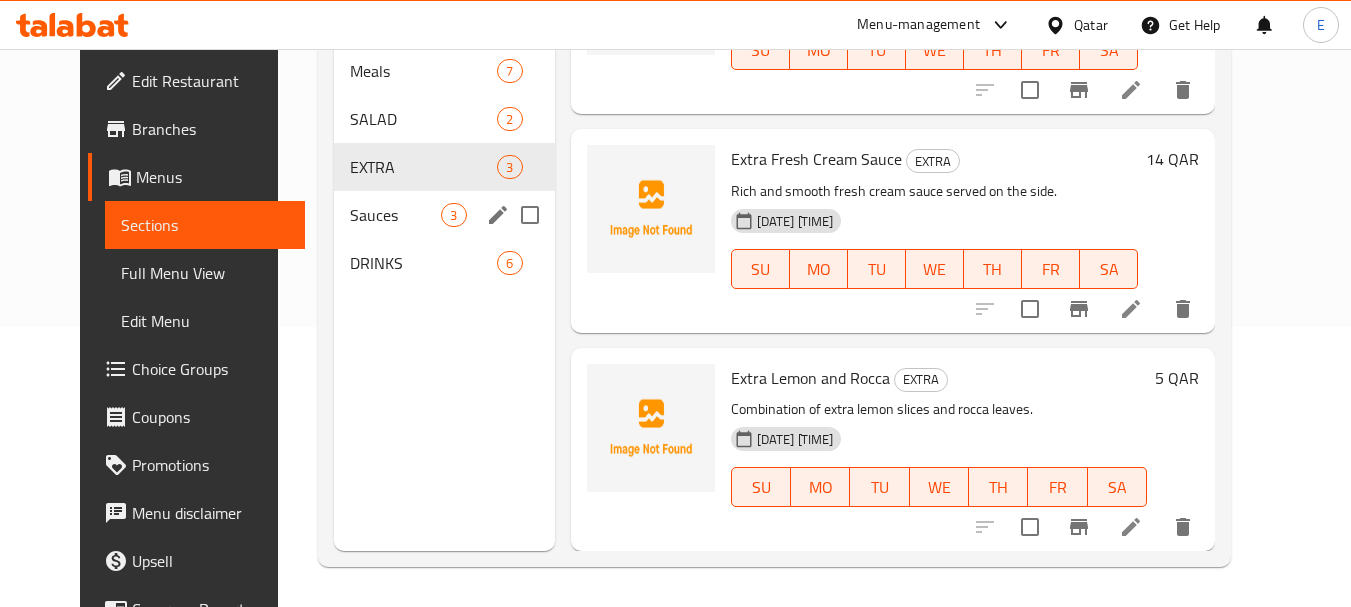 click on "Sauces" at bounding box center (395, 215) 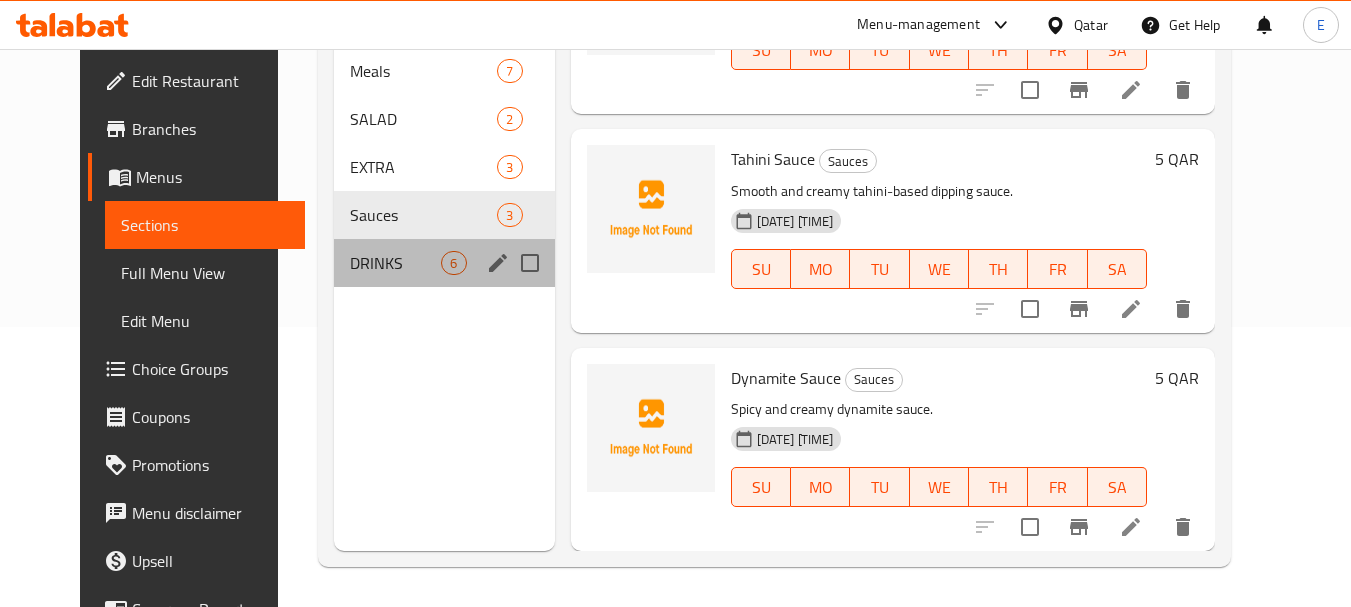 click on "DRINKS 6" at bounding box center (444, 263) 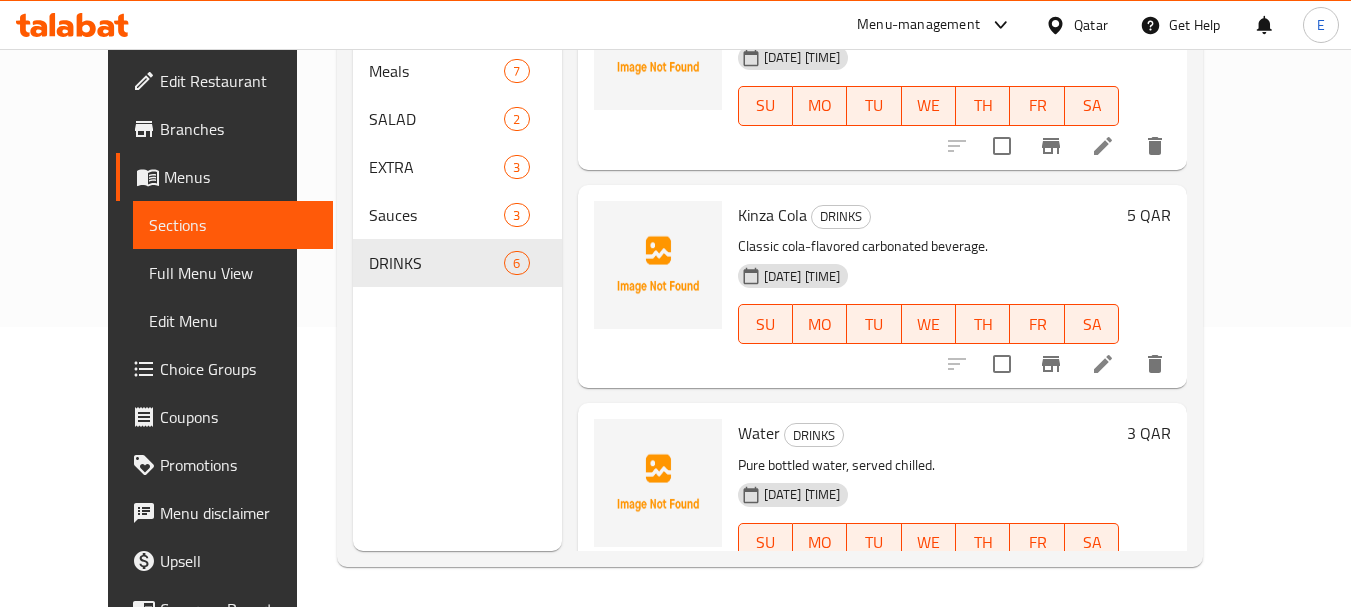 scroll, scrollTop: 784, scrollLeft: 0, axis: vertical 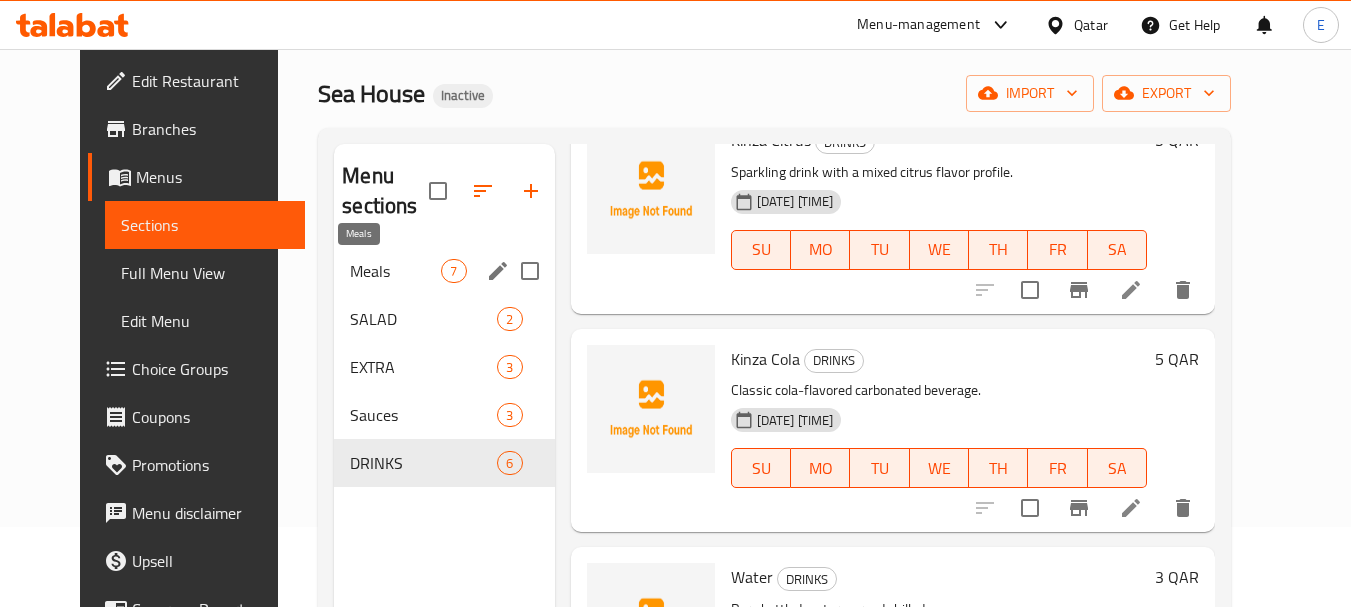 click on "Meals" at bounding box center (395, 271) 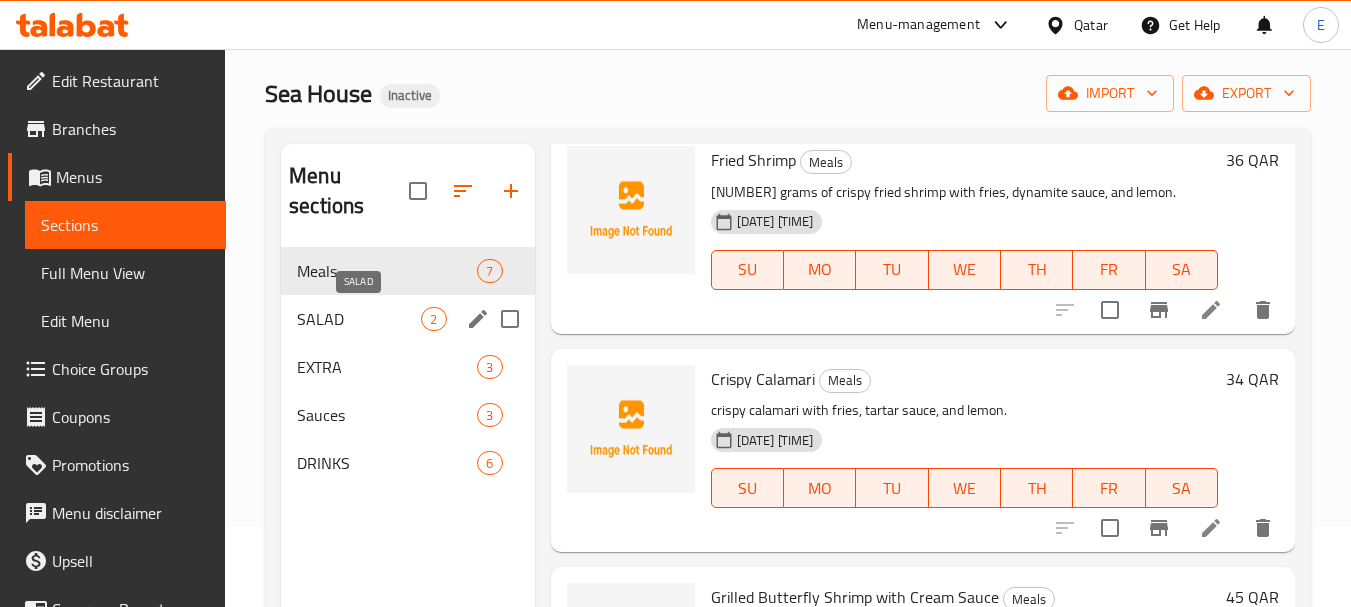 click on "SALAD" at bounding box center [359, 319] 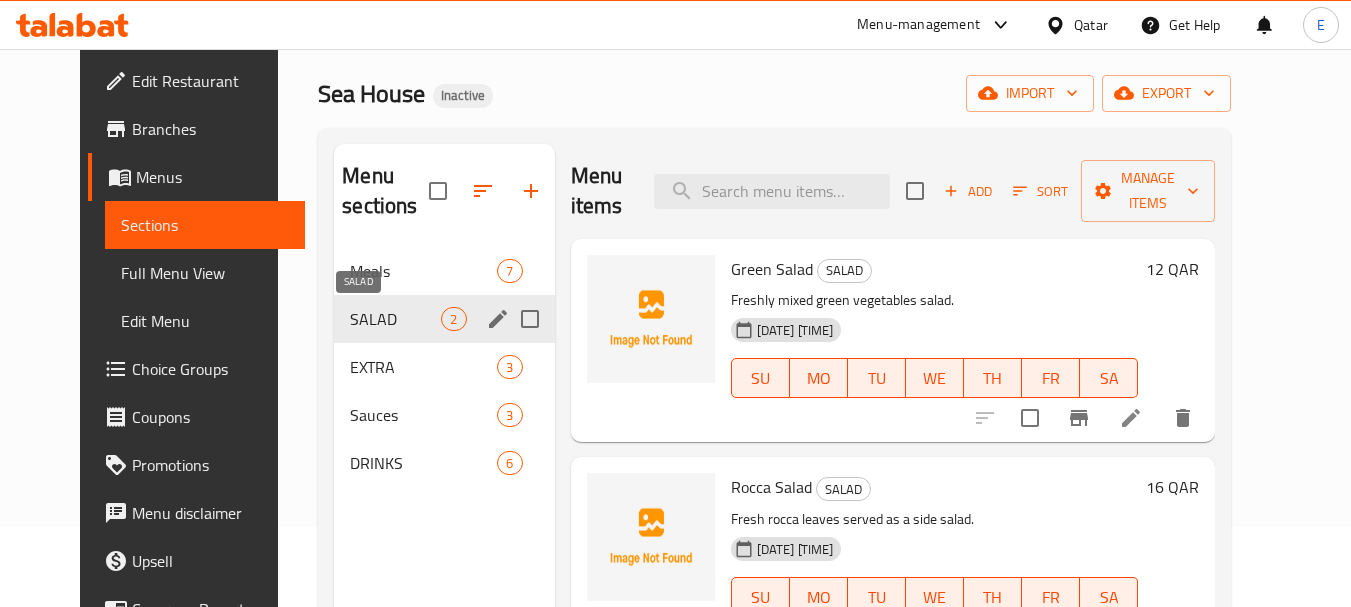 scroll, scrollTop: 0, scrollLeft: 0, axis: both 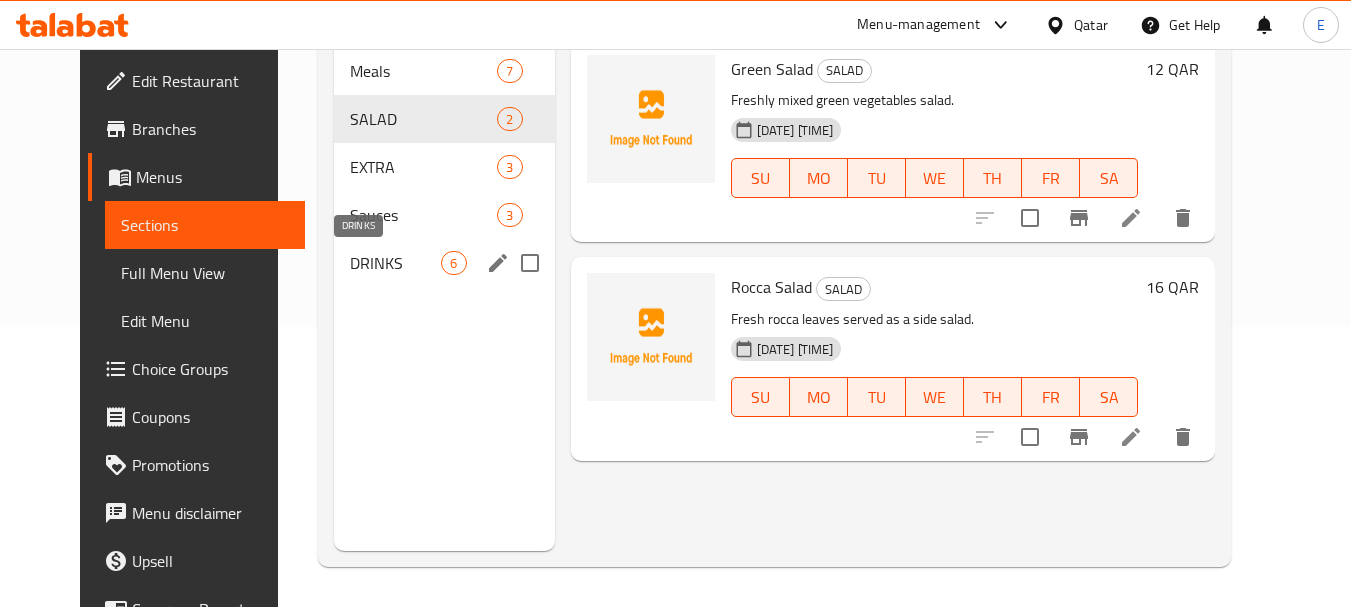 click on "DRINKS" at bounding box center [395, 263] 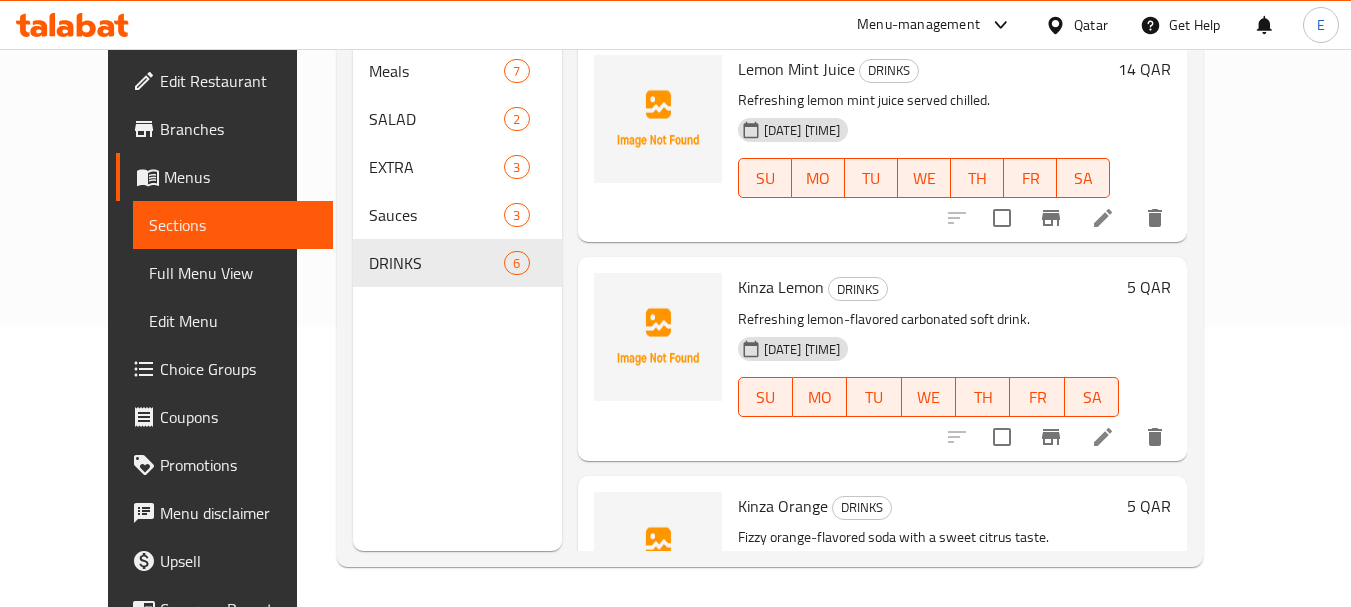 click on "Full Menu View" at bounding box center (233, 273) 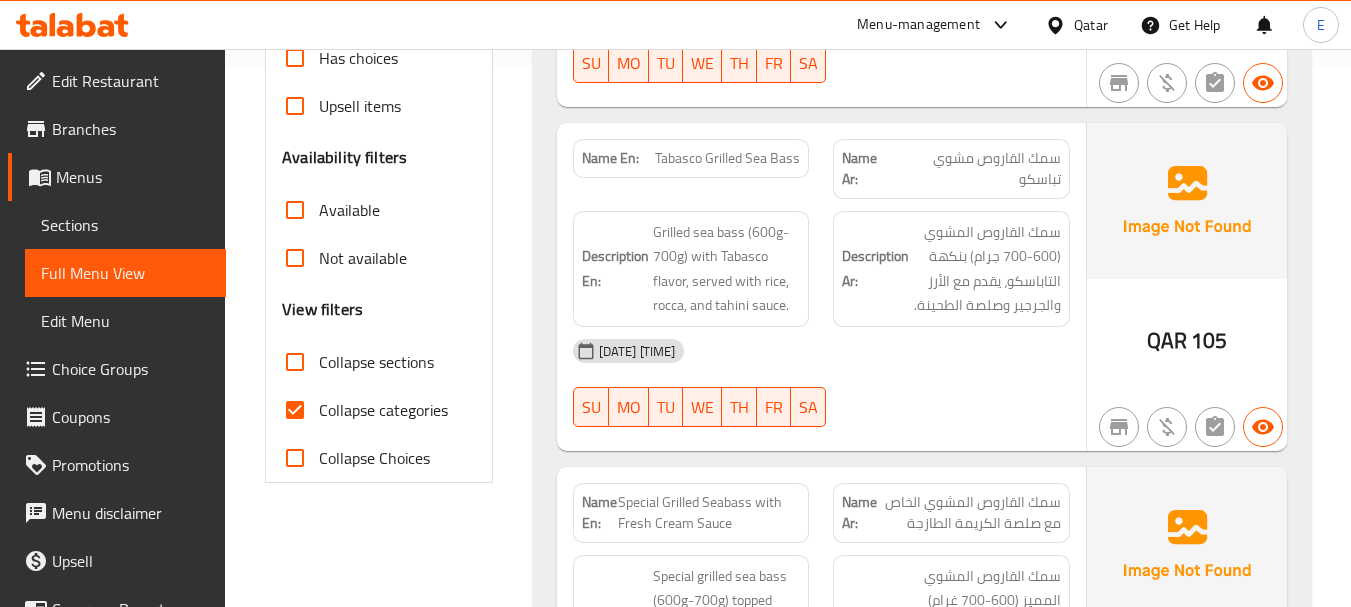 scroll, scrollTop: 600, scrollLeft: 0, axis: vertical 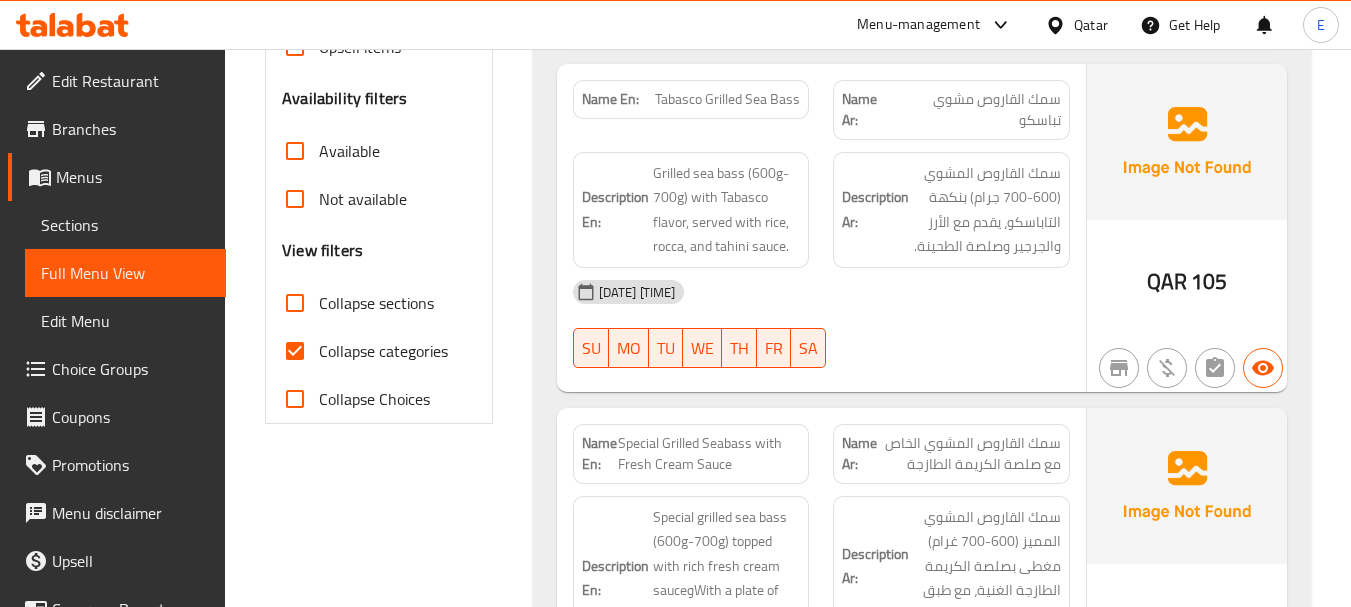 click on "Collapse categories" at bounding box center [295, 351] 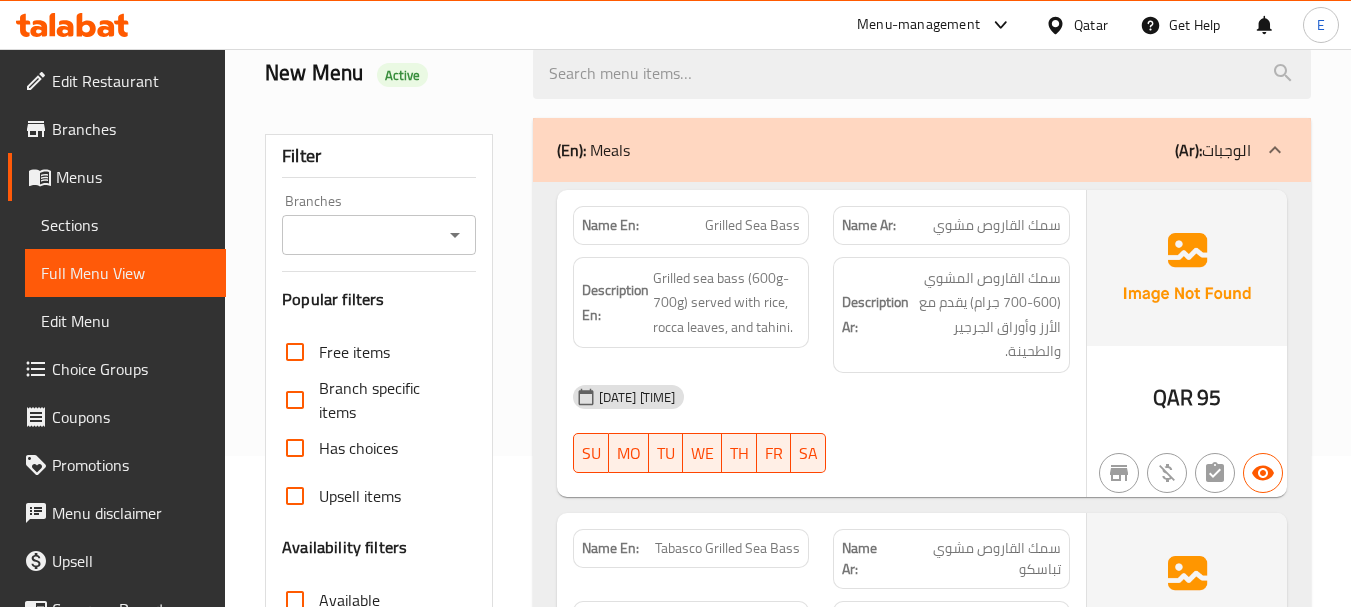 scroll, scrollTop: 300, scrollLeft: 0, axis: vertical 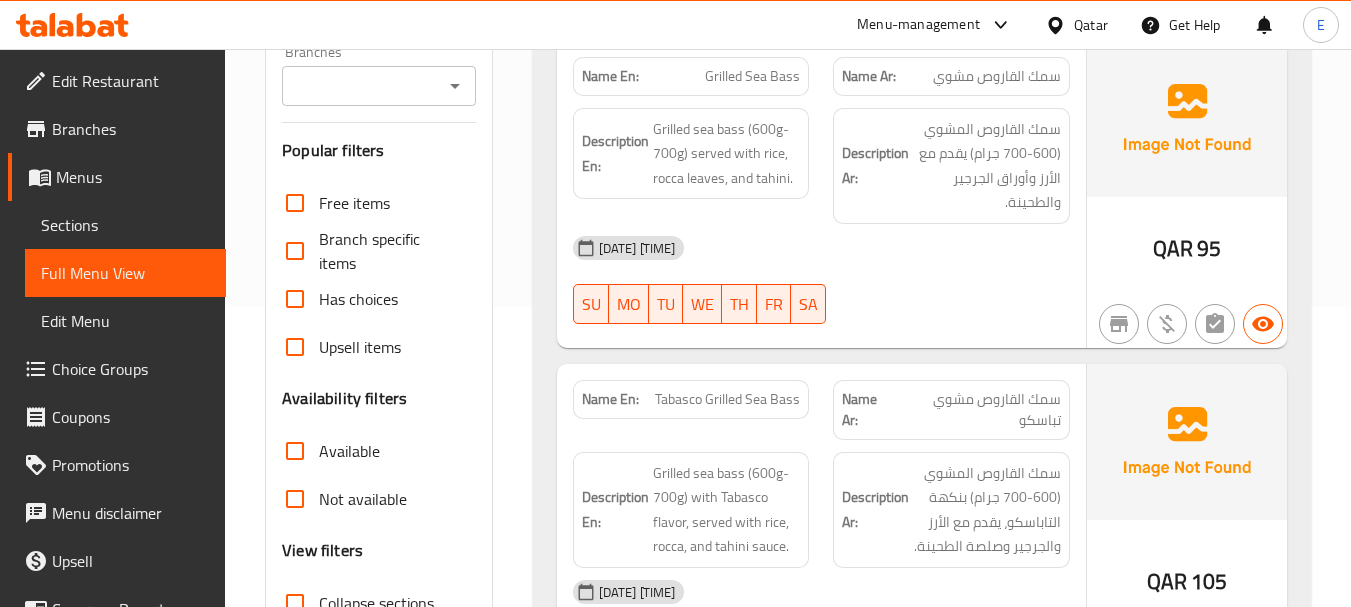 click on "QAR" at bounding box center [1173, 248] 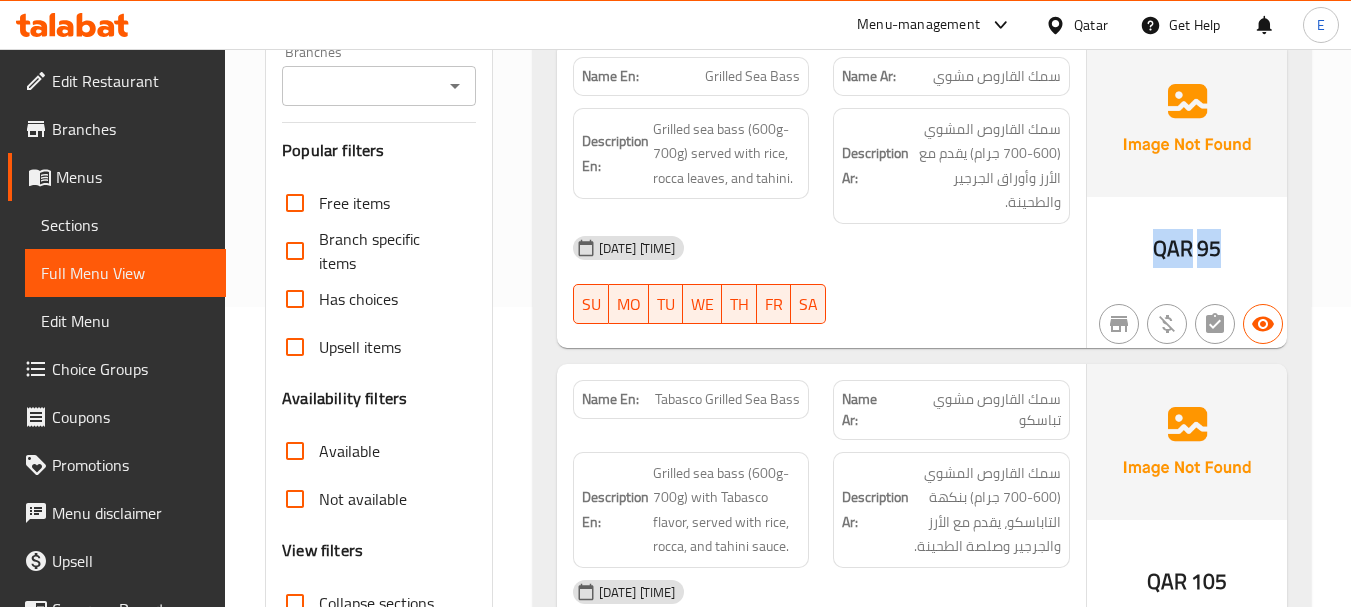 click on "QAR" at bounding box center [1173, 248] 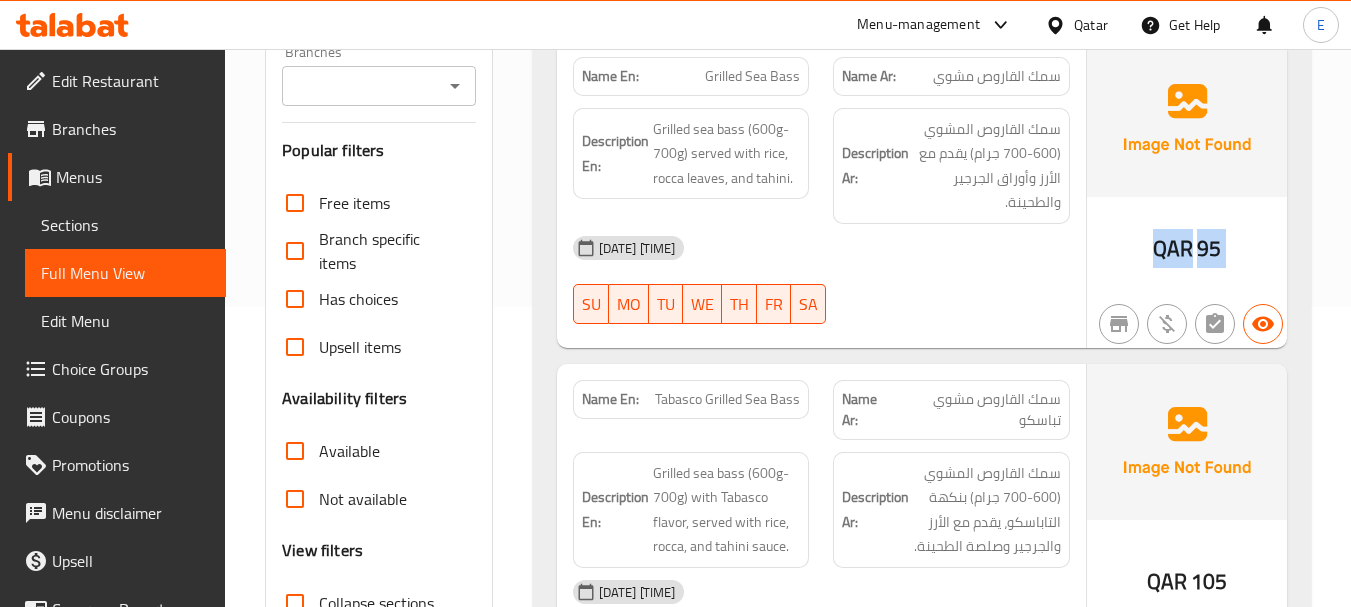 click on "QAR" at bounding box center (1173, 248) 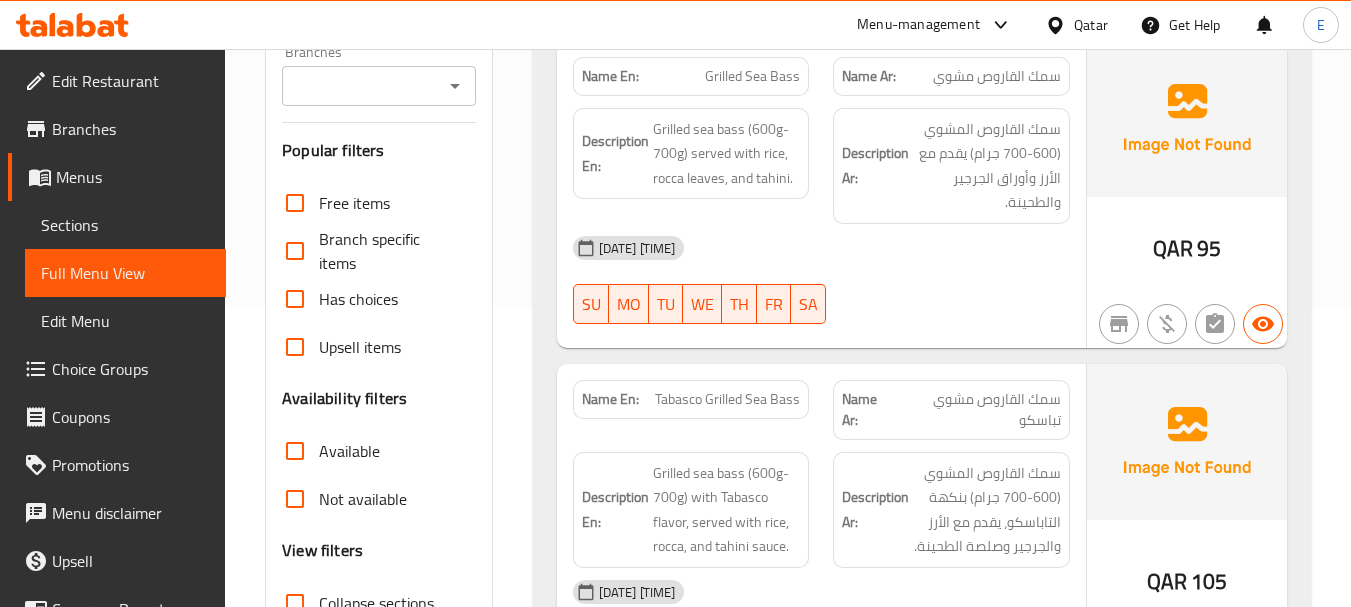 click on "Grilled Sea Bass" at bounding box center [752, 76] 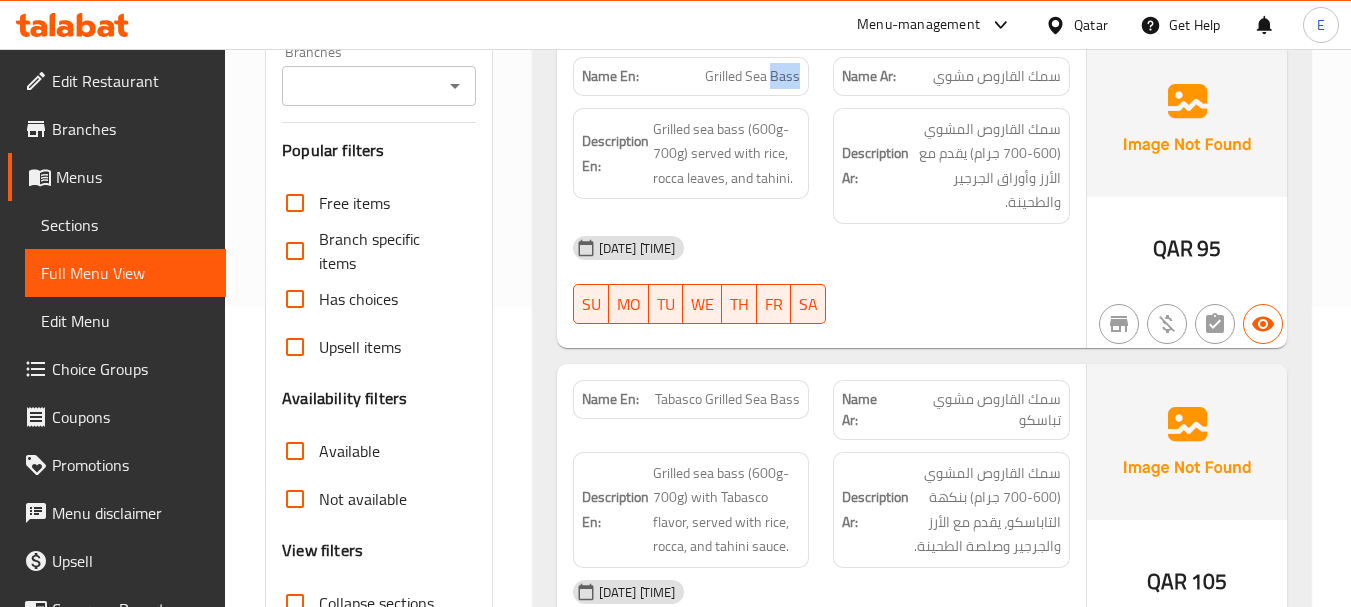 click on "Grilled Sea Bass" at bounding box center [752, 76] 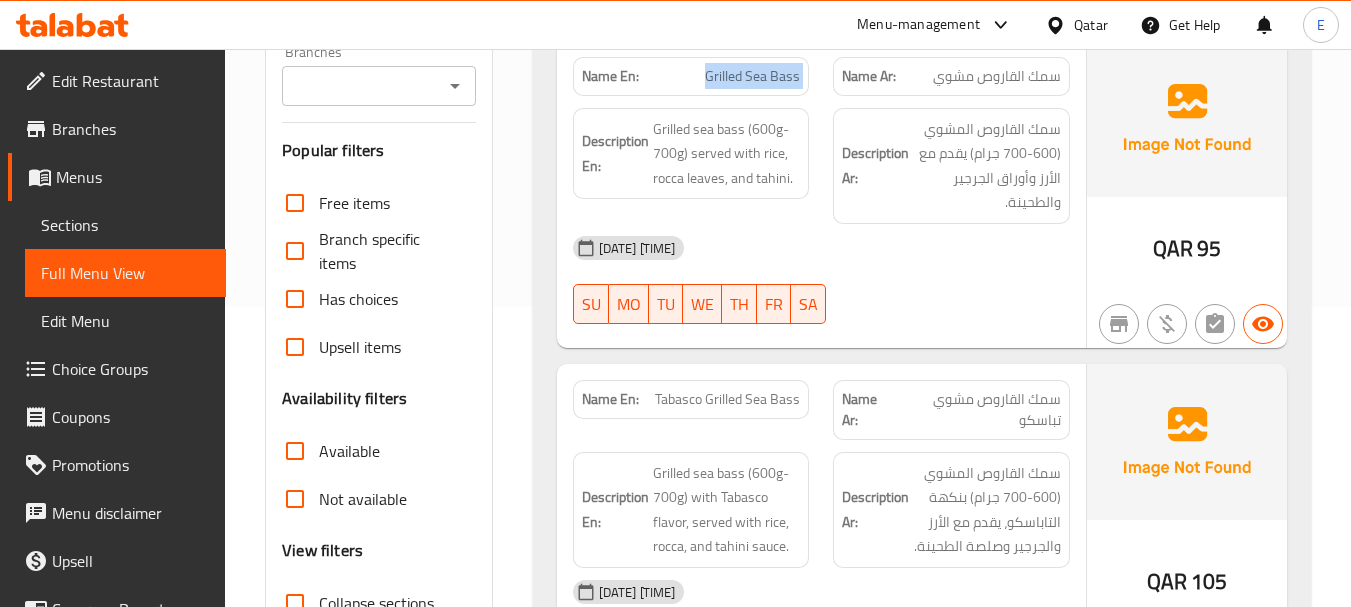 click on "Grilled Sea Bass" at bounding box center (752, 76) 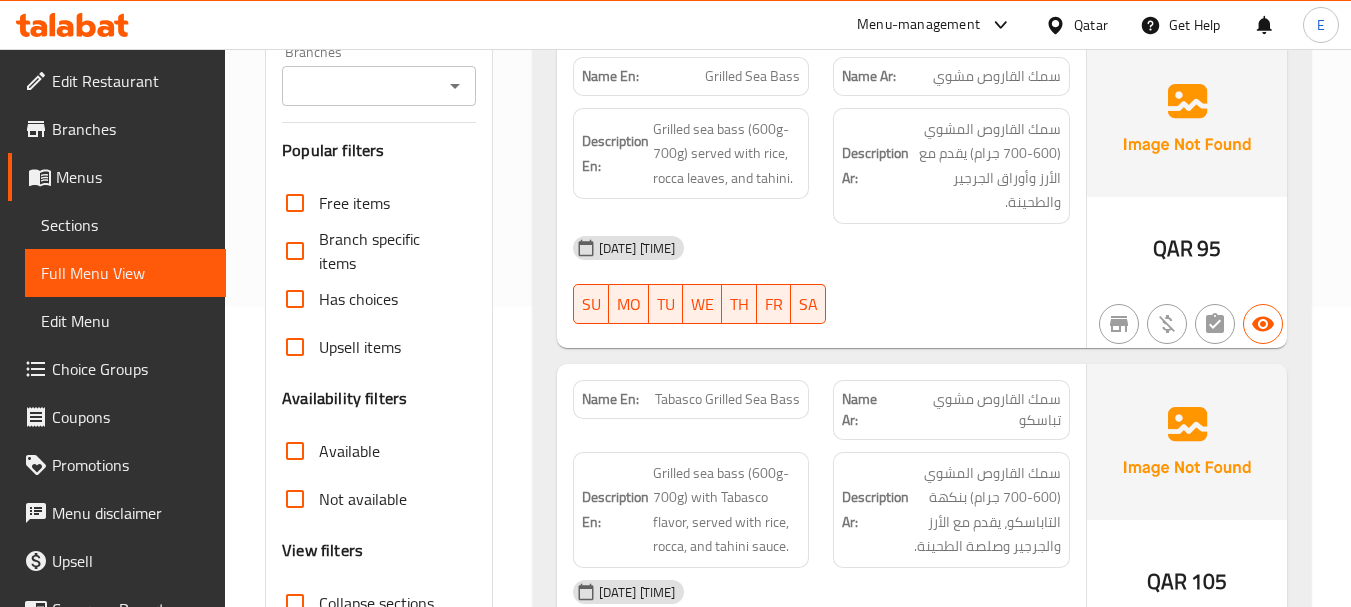 click on "سمك القاروص مشوي" at bounding box center [997, 76] 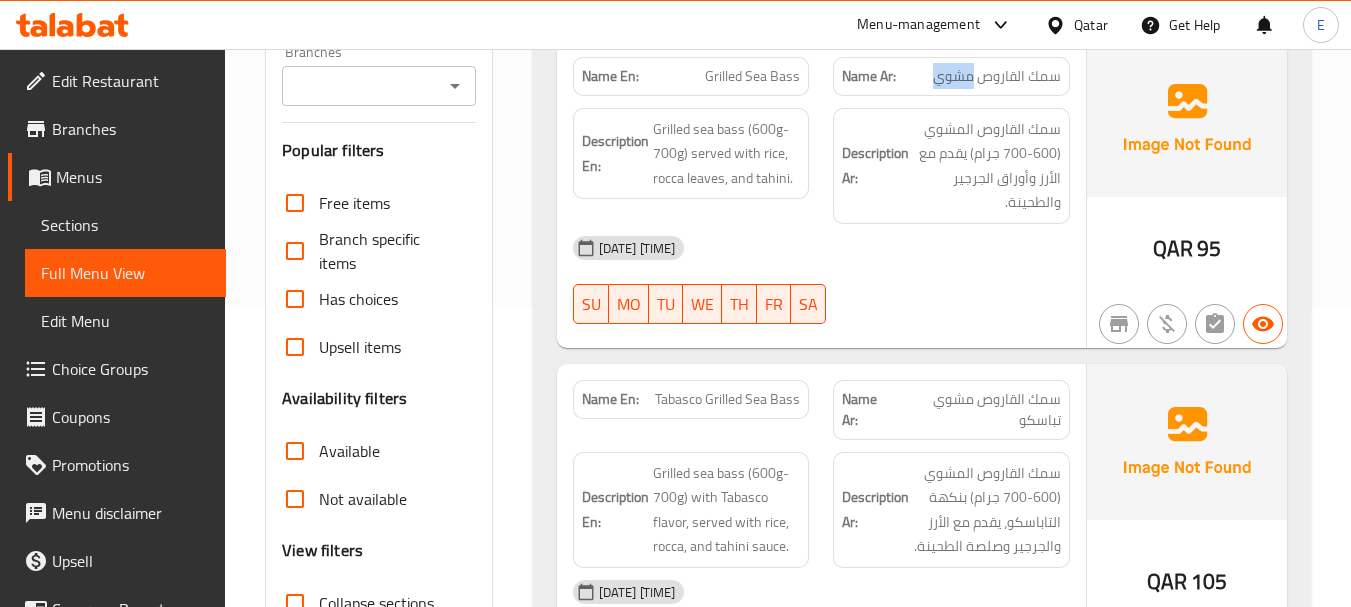 click on "سمك القاروص مشوي" at bounding box center [997, 76] 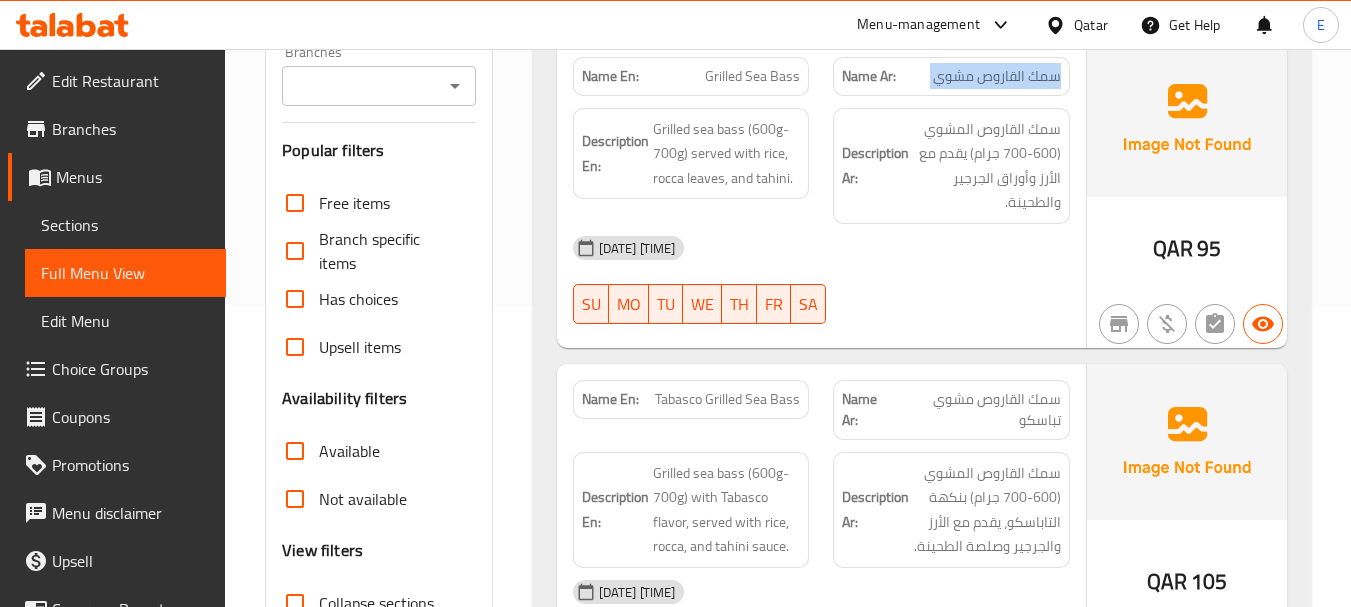 click on "سمك القاروص مشوي" at bounding box center (997, 76) 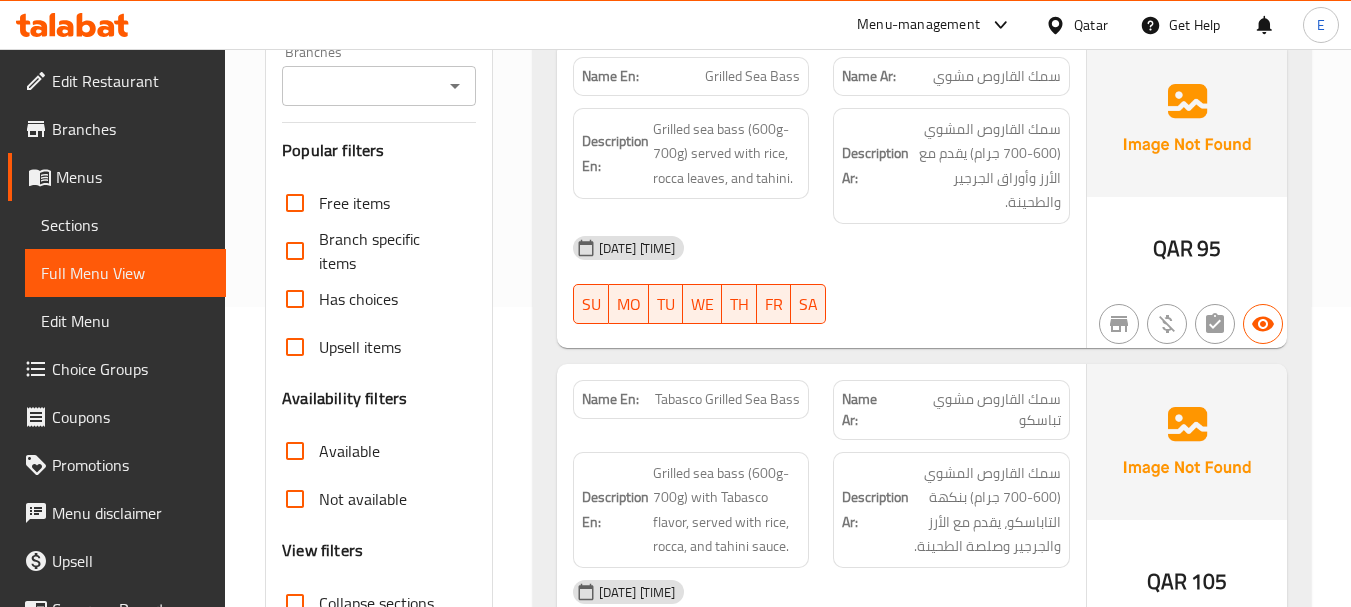click on "[DATE] [TIME]" at bounding box center (821, 248) 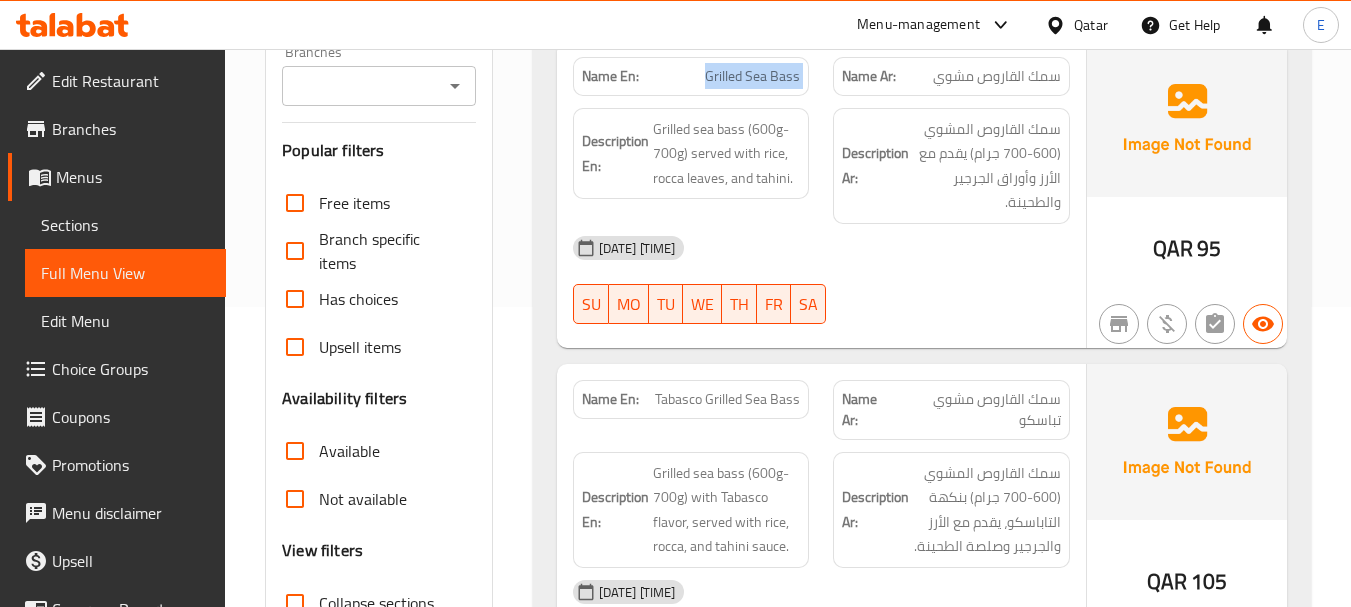 click on "Grilled Sea Bass" at bounding box center [752, 76] 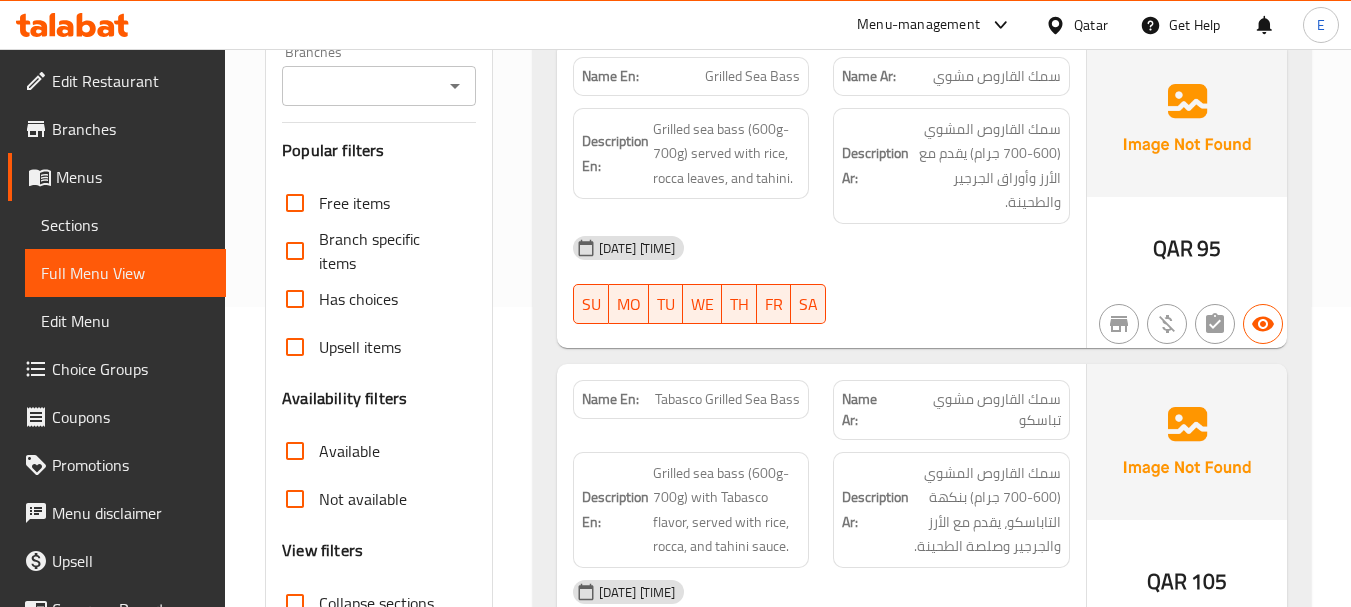 click on "سمك القاروص مشوي" at bounding box center [997, 76] 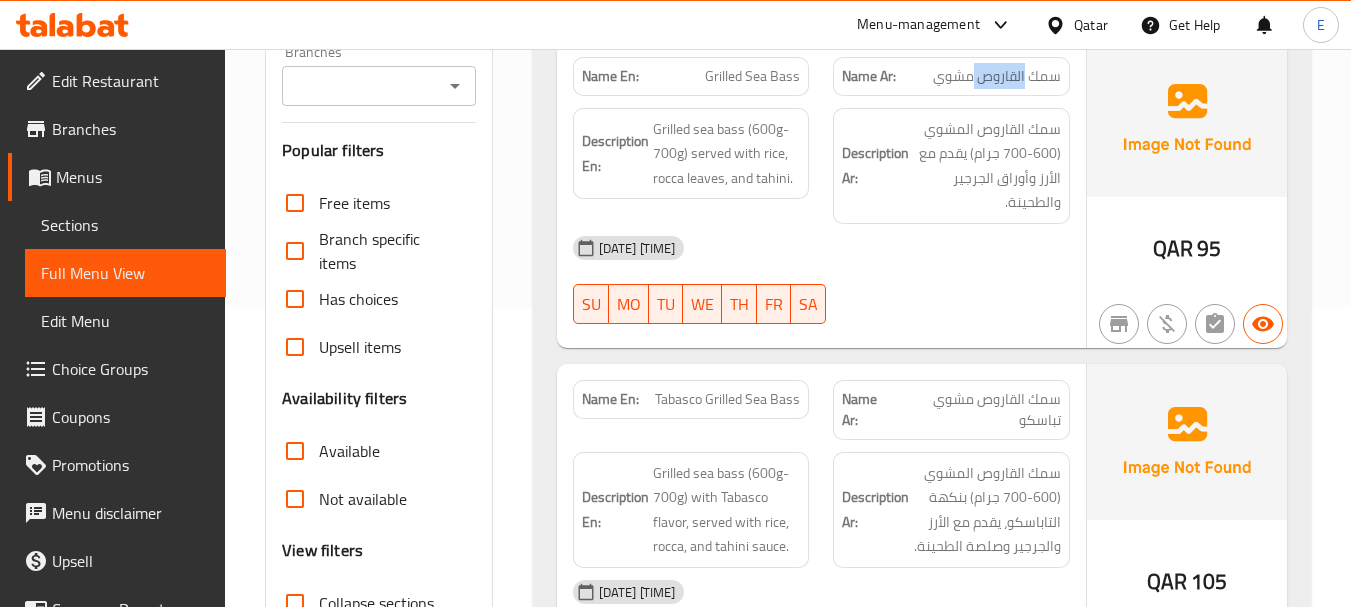 click on "سمك القاروص مشوي" at bounding box center [997, 76] 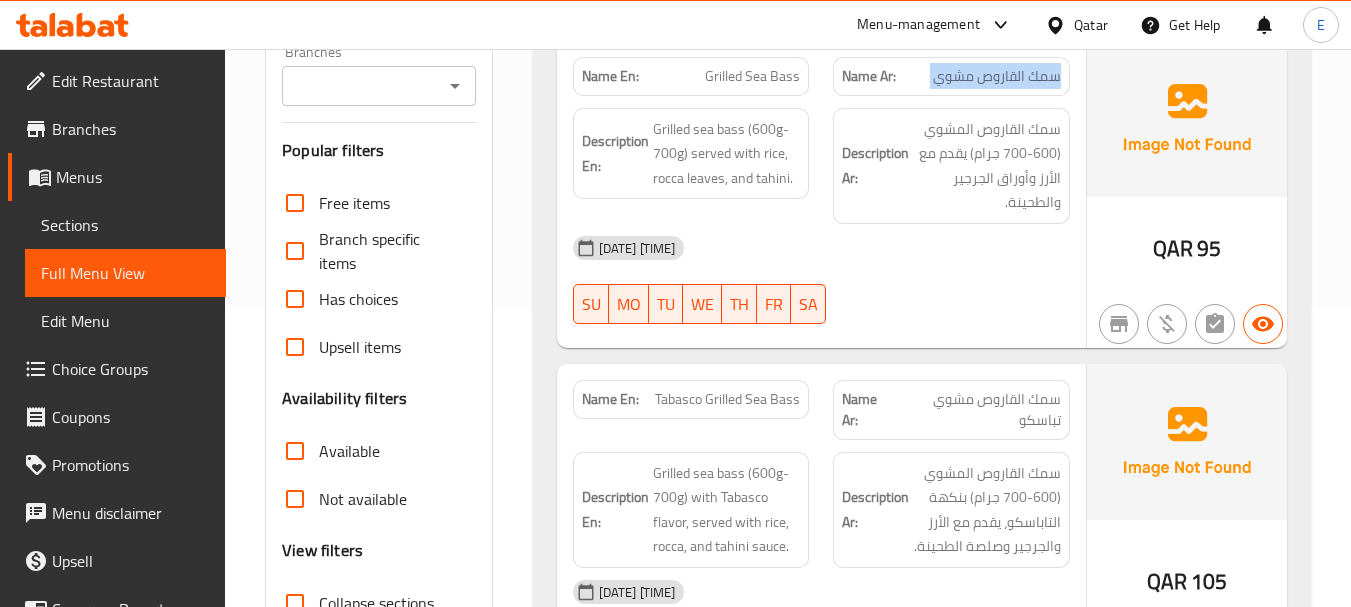 click on "سمك القاروص مشوي" at bounding box center [997, 76] 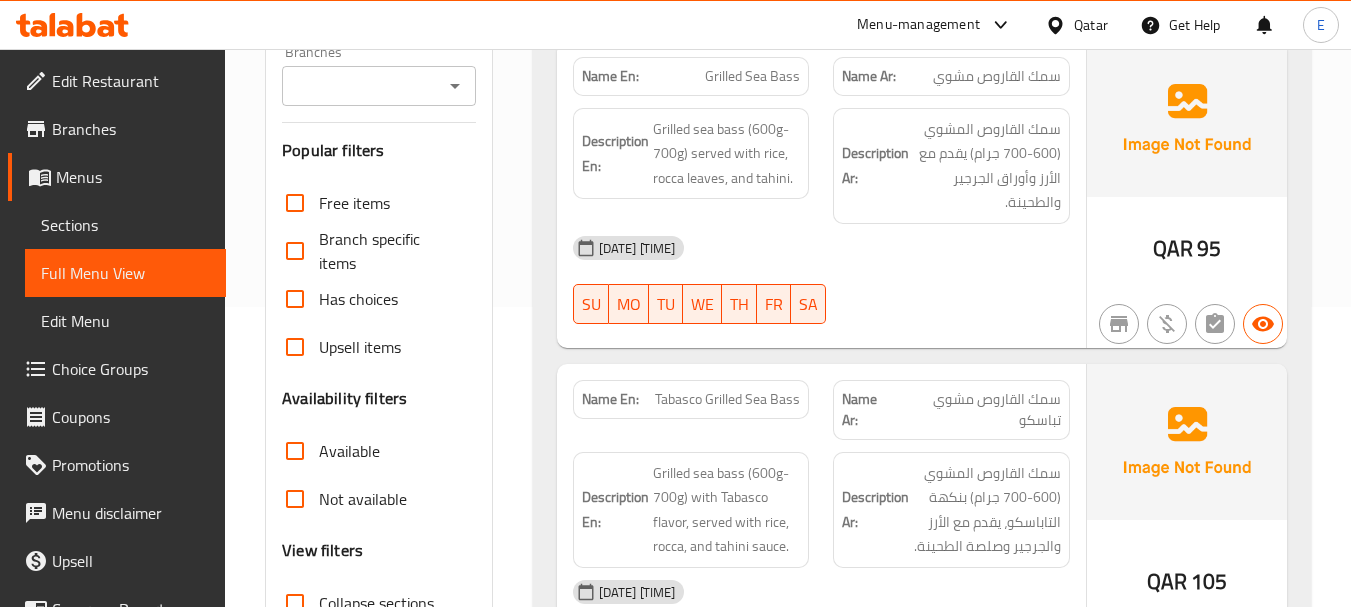 click on "Grilled Sea Bass" at bounding box center (752, 76) 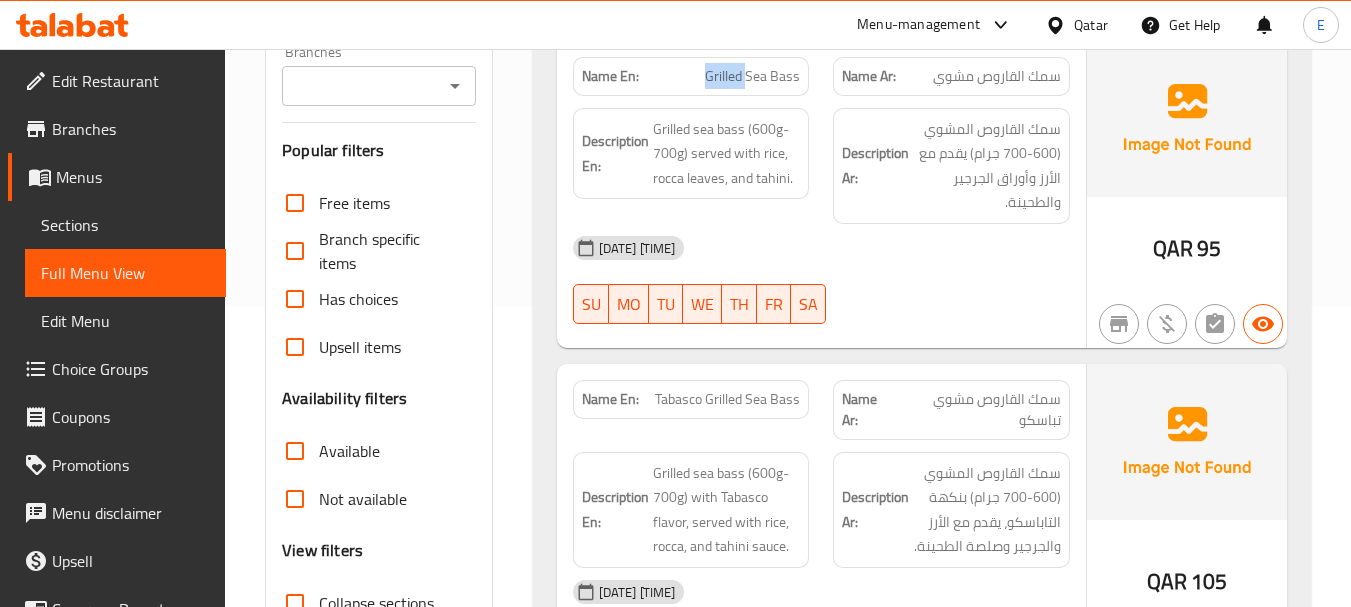 click on "Grilled Sea Bass" at bounding box center (752, 76) 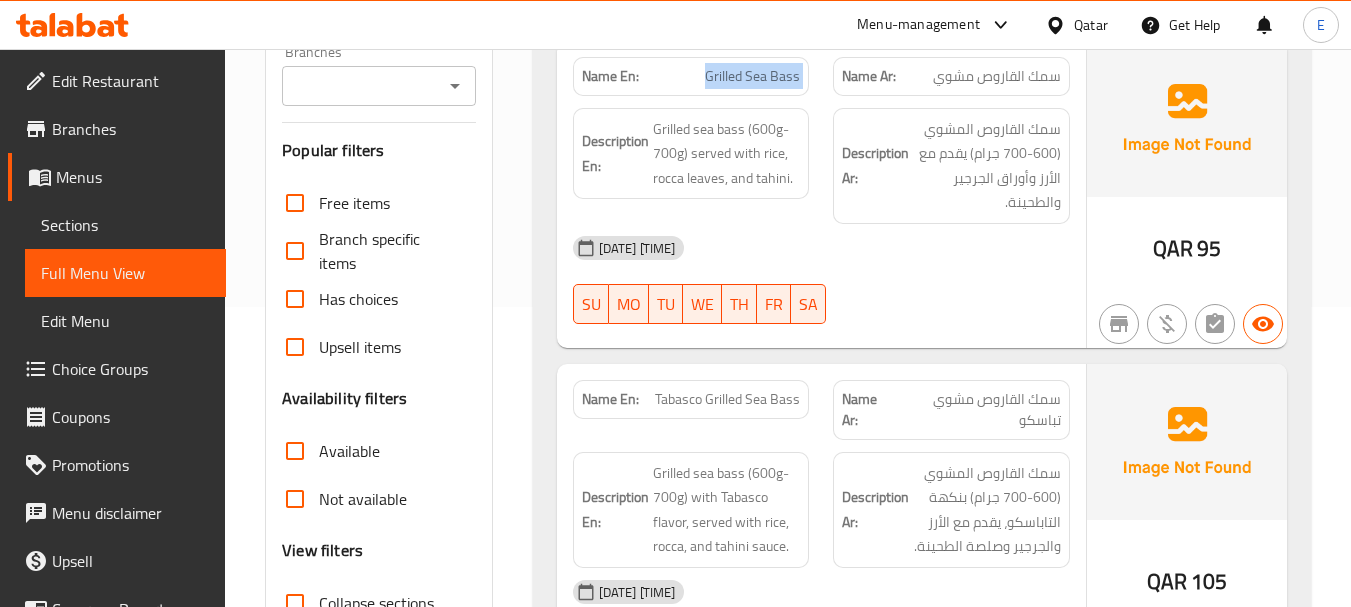click on "Grilled Sea Bass" at bounding box center (752, 76) 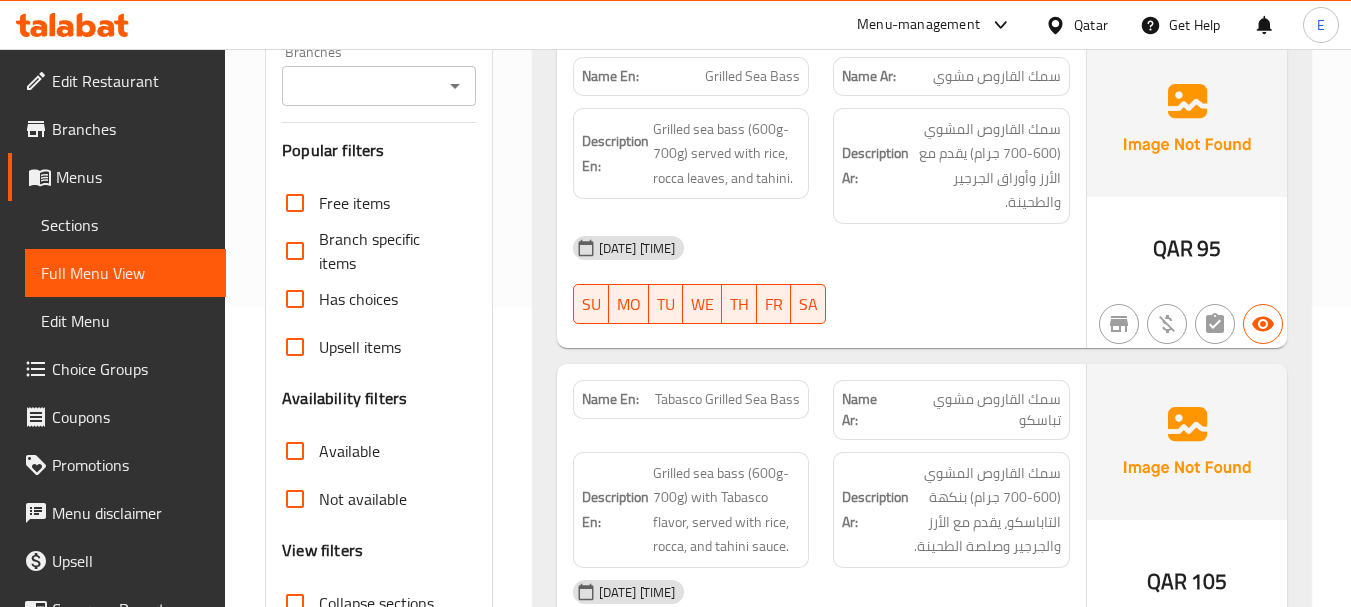 click on "Name En: Grilled Sea Bass Name Ar: سمك القاروص مشوي Description En: Grilled sea bass (600g-700g) served with rice, rocca leaves, and tahini. Description Ar: سمك القاروص المشوي (600-700 جرام) يقدم مع الأرز وأوراق الجرجير والطحينة. 02-08-2025 01:13 PM SU MO TU WE TH FR SA" at bounding box center [821, 194] 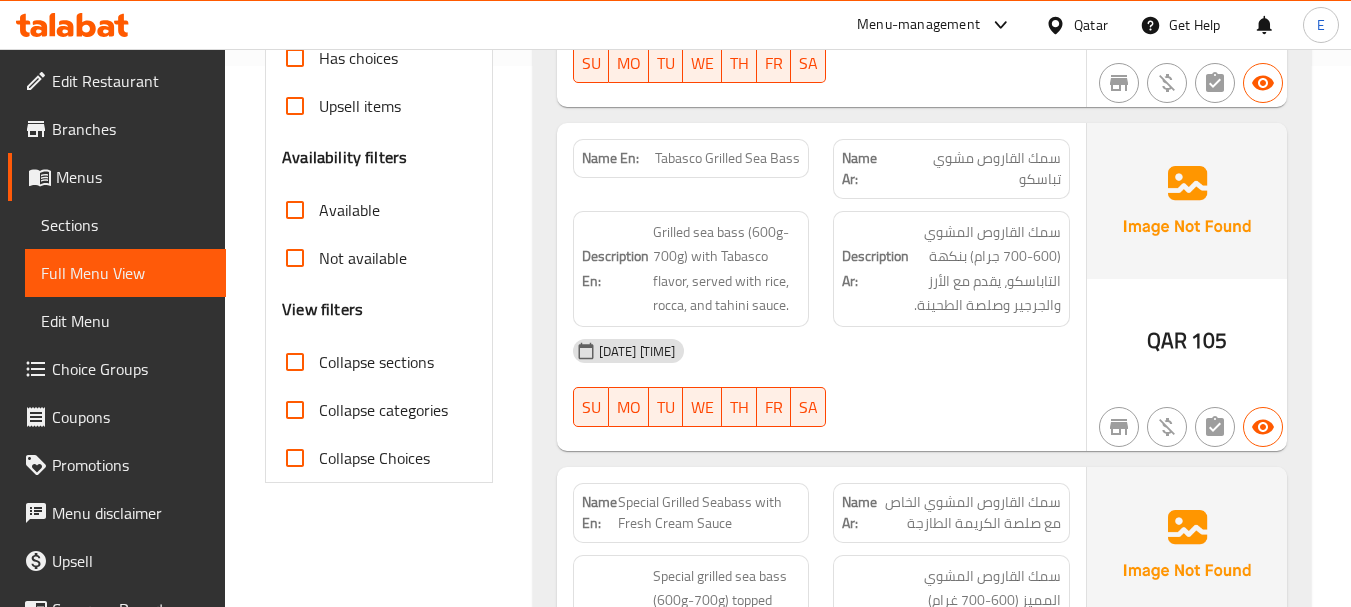 scroll, scrollTop: 600, scrollLeft: 0, axis: vertical 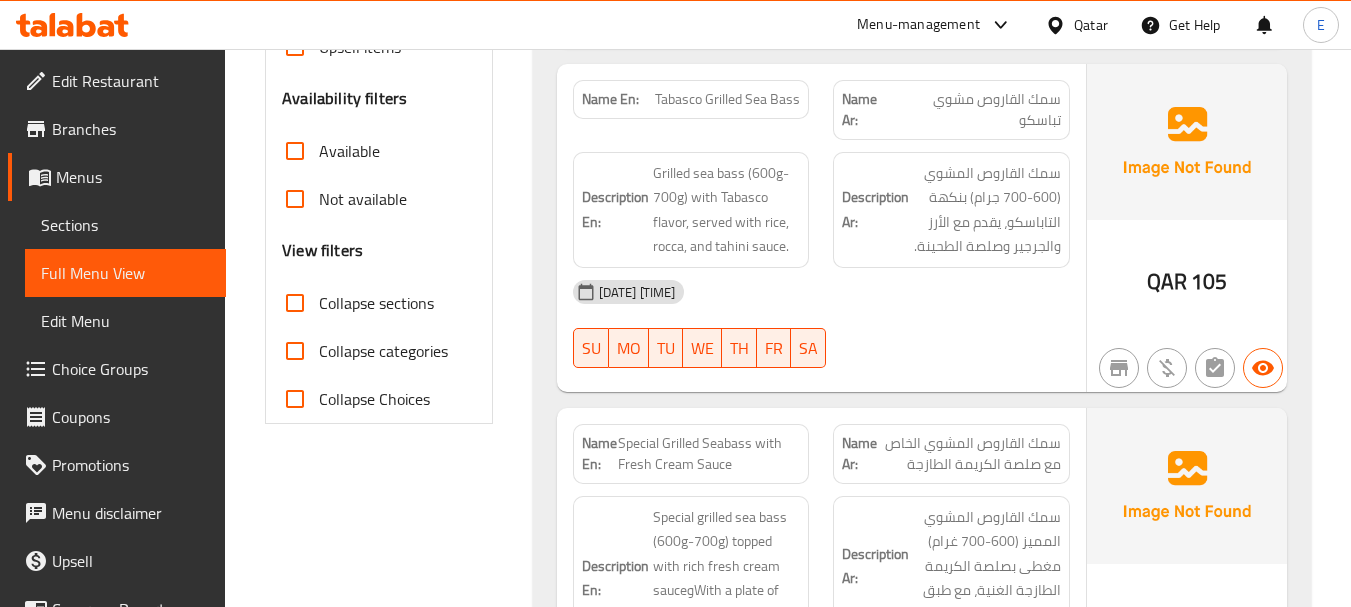 click on "QAR" at bounding box center [1167, 281] 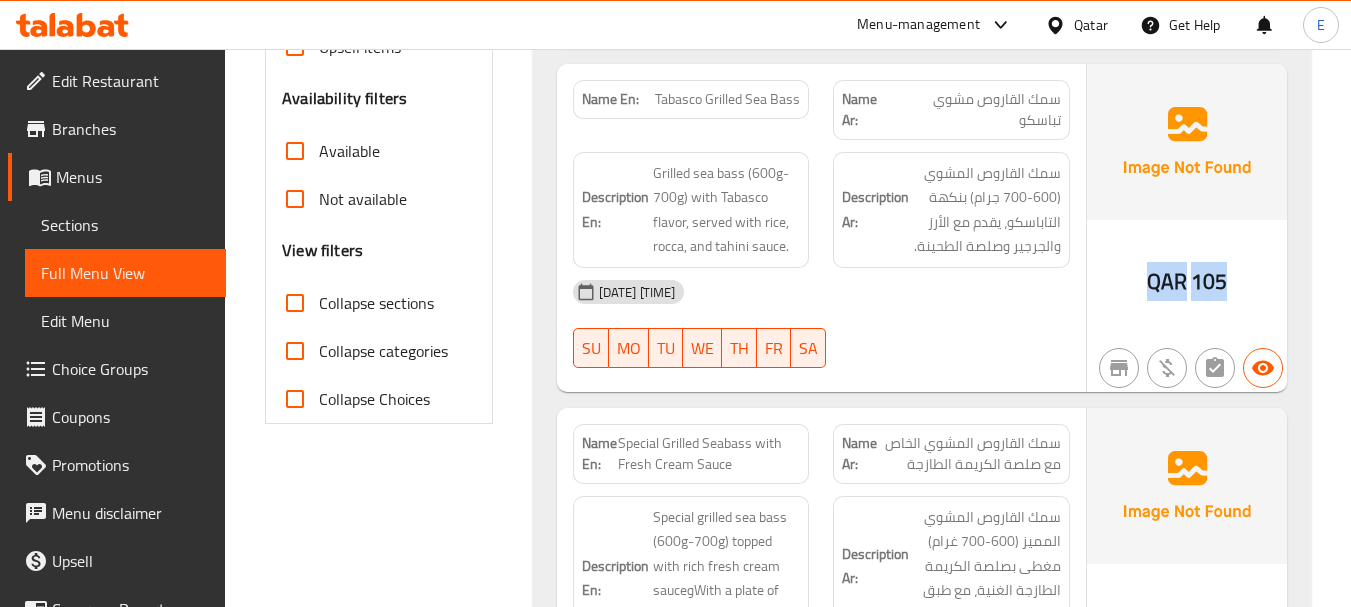 click on "QAR" at bounding box center (1167, 281) 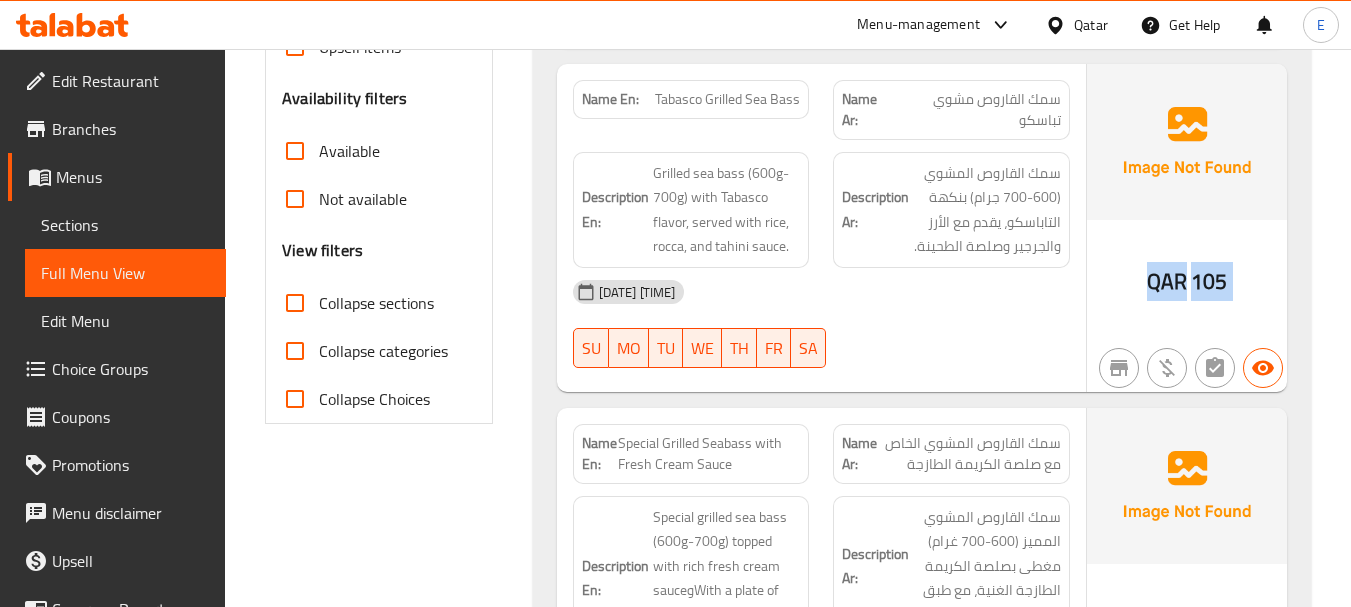 click on "QAR" at bounding box center [1167, 281] 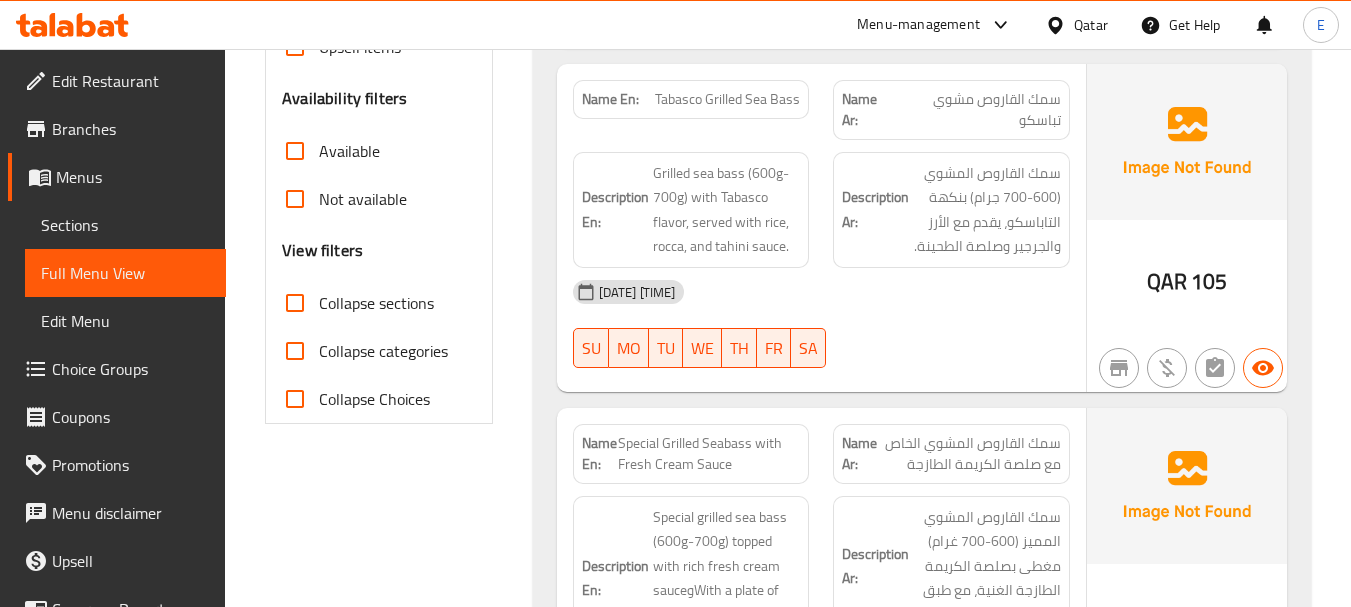 click on "Tabasco Grilled Sea Bass" at bounding box center (727, 99) 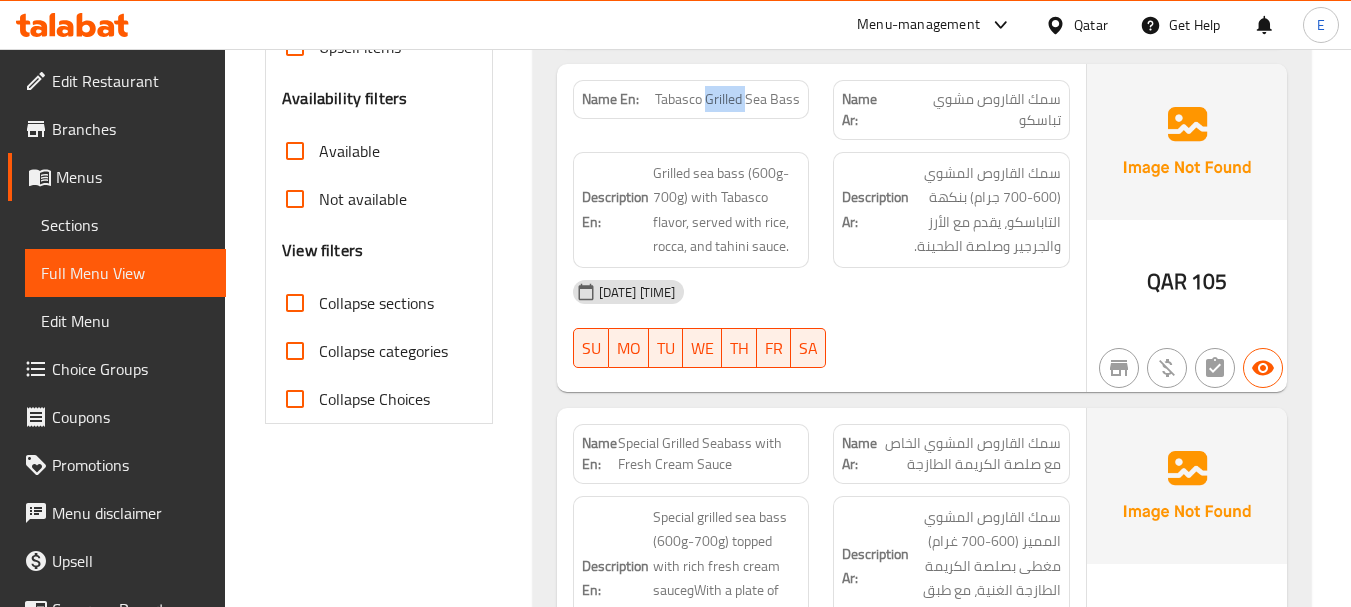 click on "Tabasco Grilled Sea Bass" at bounding box center [727, 99] 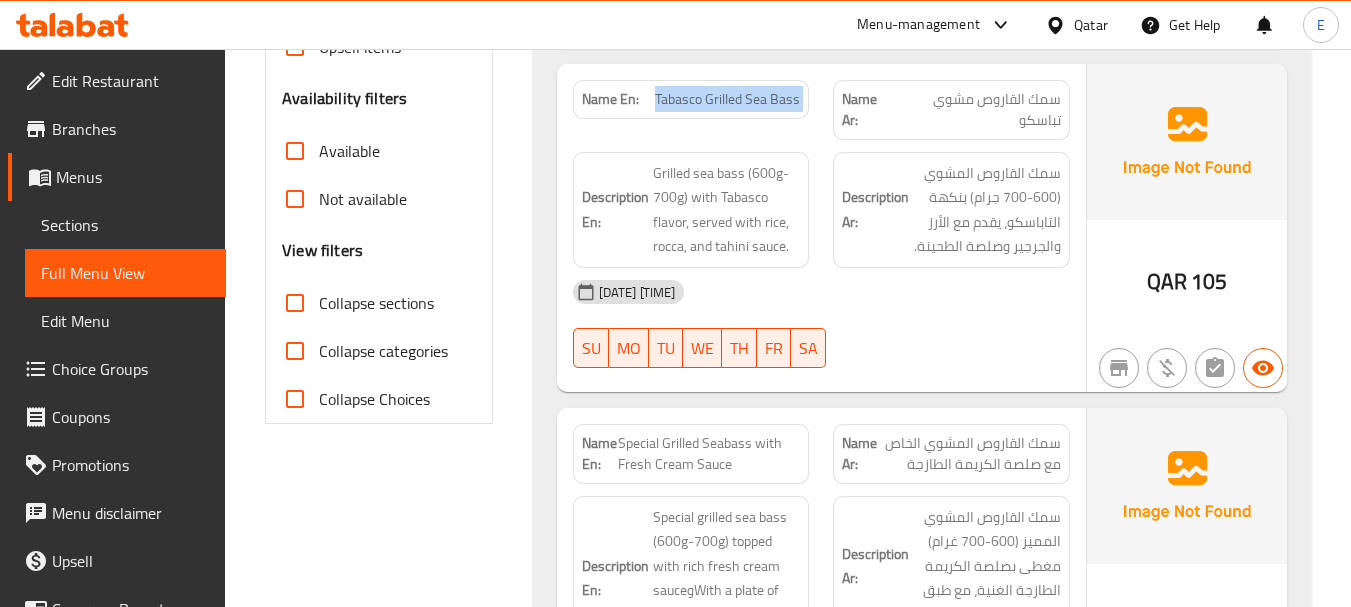 click on "Tabasco Grilled Sea Bass" at bounding box center [727, 99] 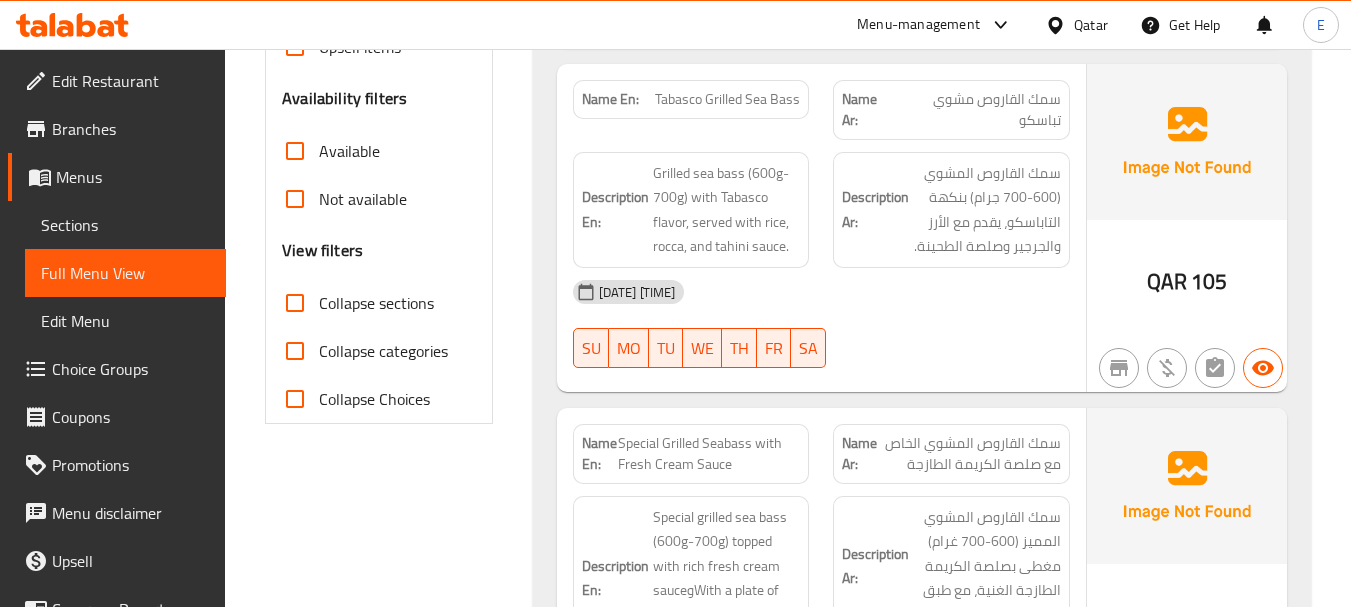click on "سمك القاروص مشوي تباسكو" at bounding box center (977, 110) 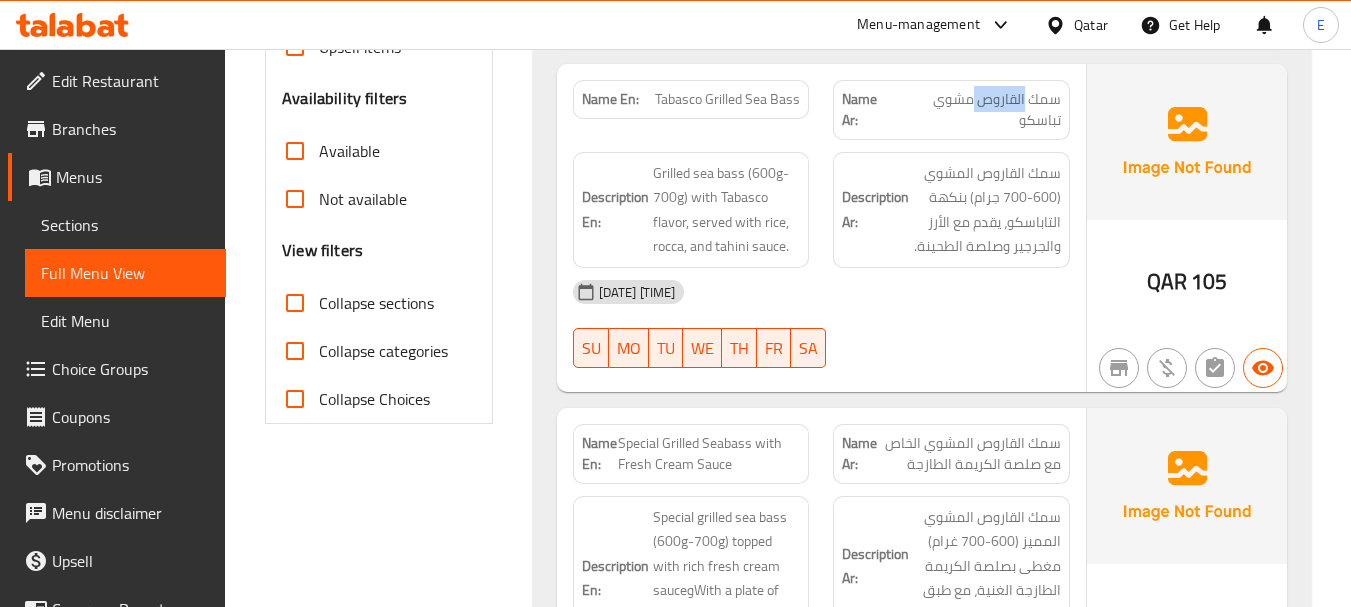 click on "سمك القاروص مشوي تباسكو" at bounding box center (977, 110) 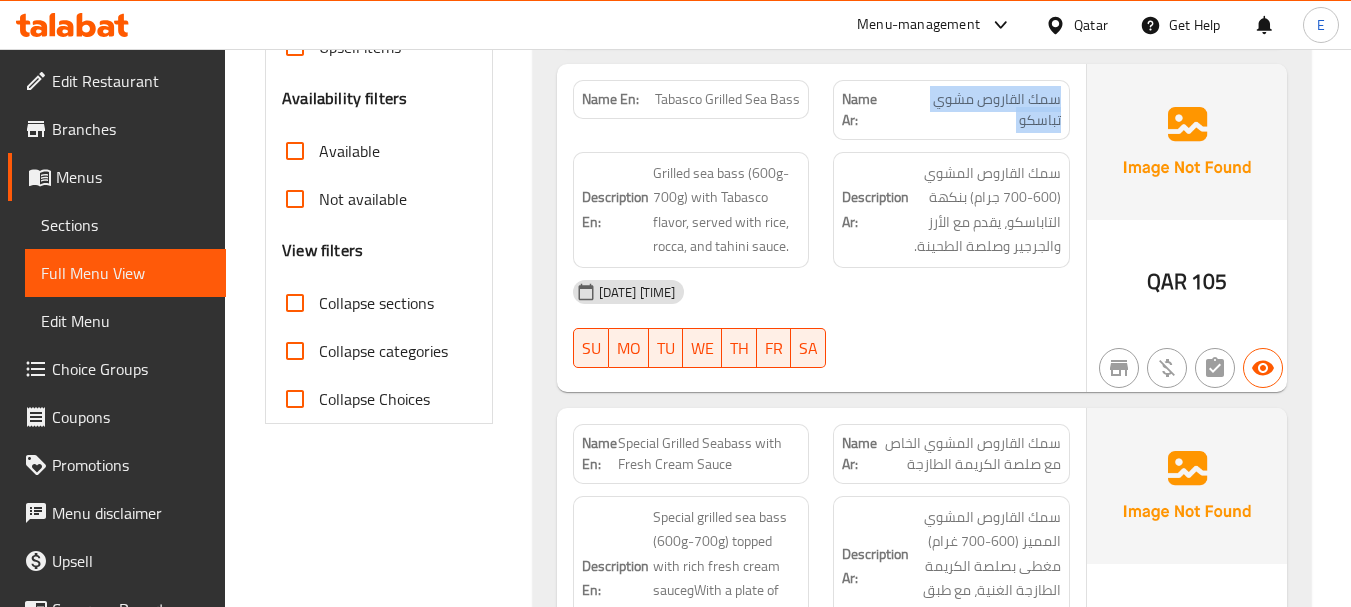 click on "سمك القاروص مشوي تباسكو" at bounding box center (977, 110) 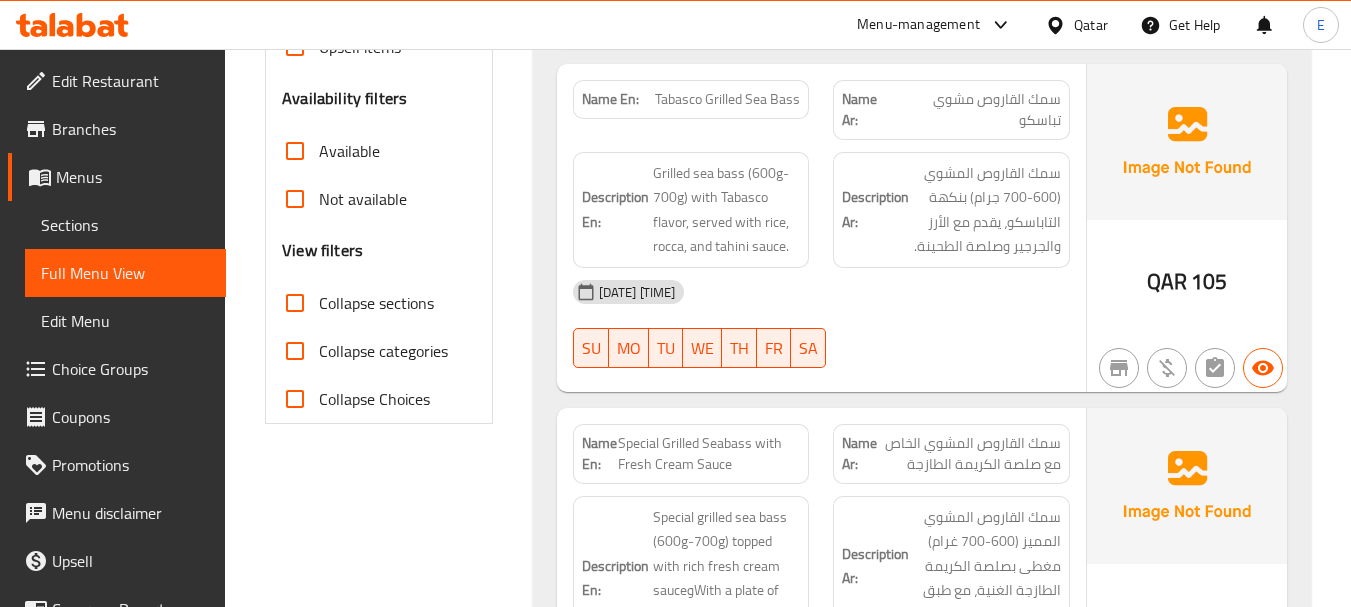 click on "Tabasco Grilled Sea Bass" at bounding box center [727, 99] 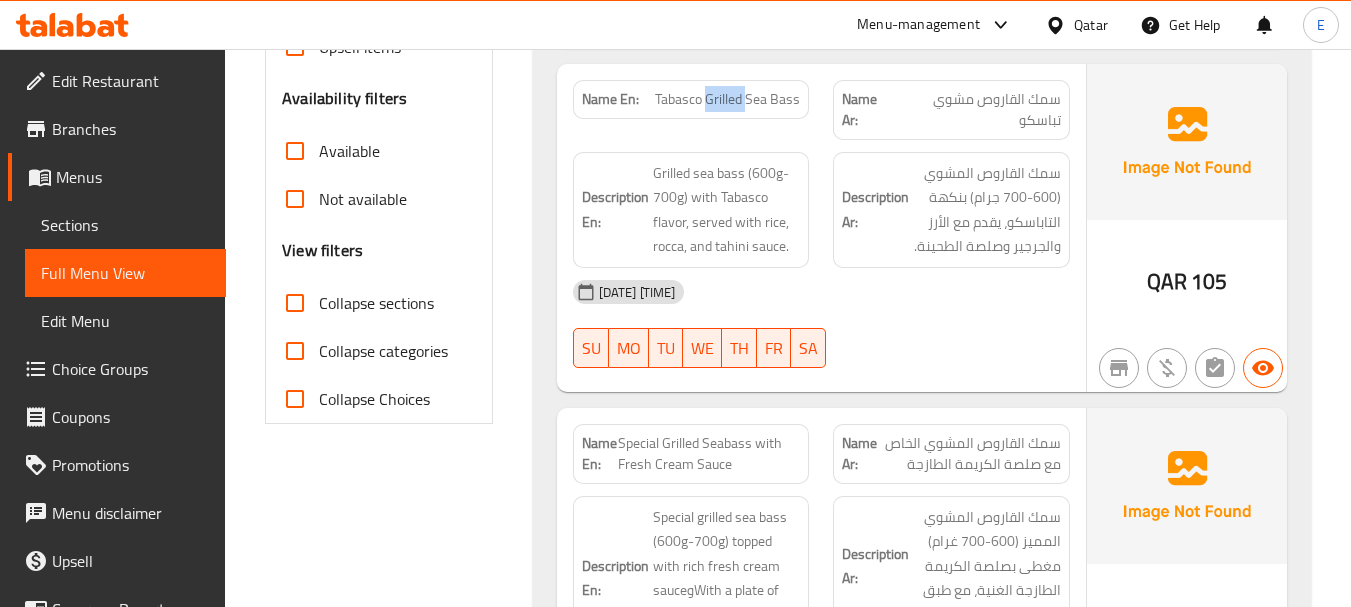 click on "Tabasco Grilled Sea Bass" at bounding box center (727, 99) 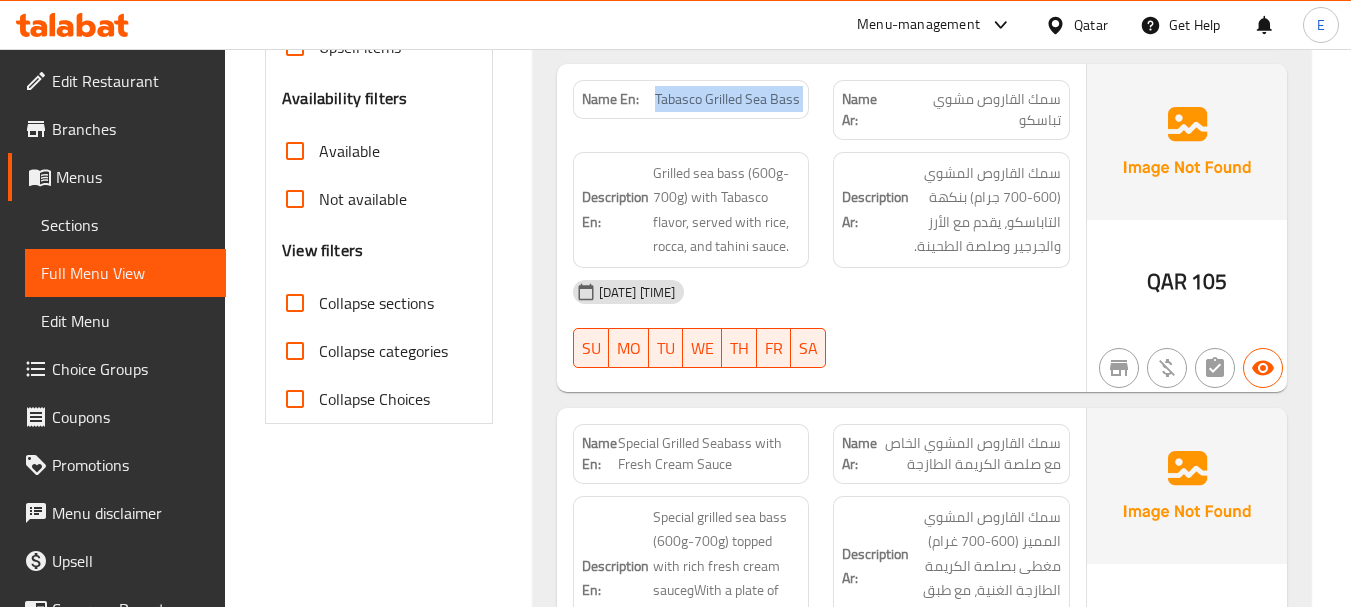 click on "Tabasco Grilled Sea Bass" at bounding box center (727, 99) 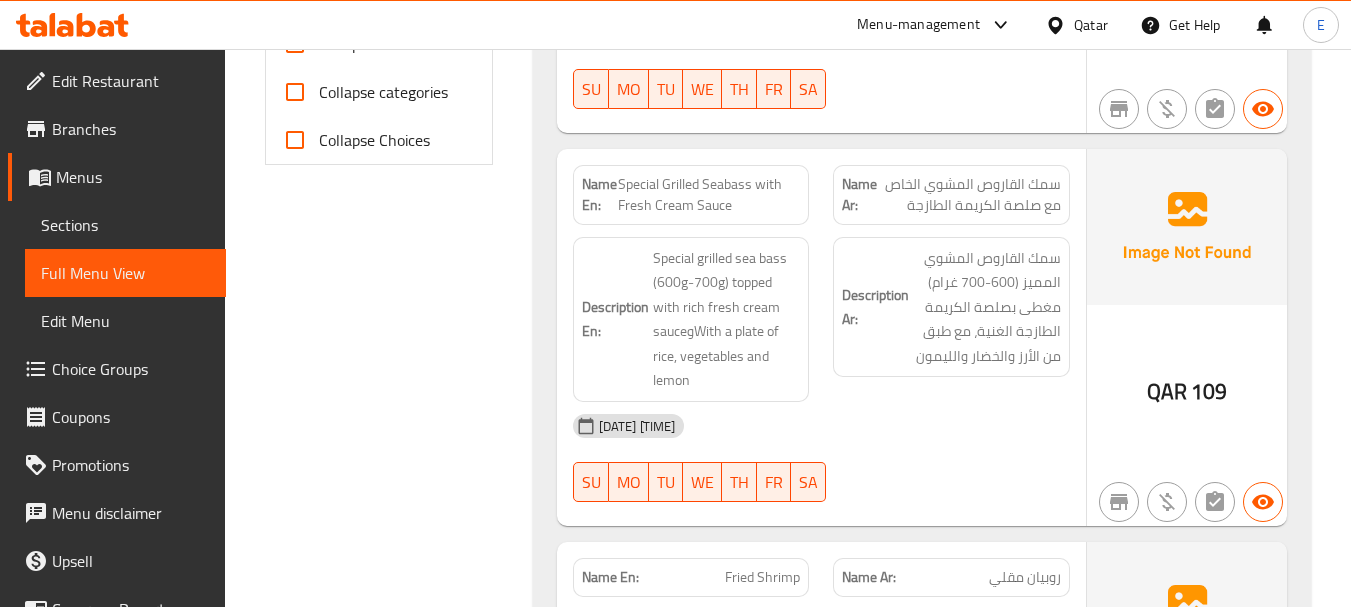 scroll, scrollTop: 900, scrollLeft: 0, axis: vertical 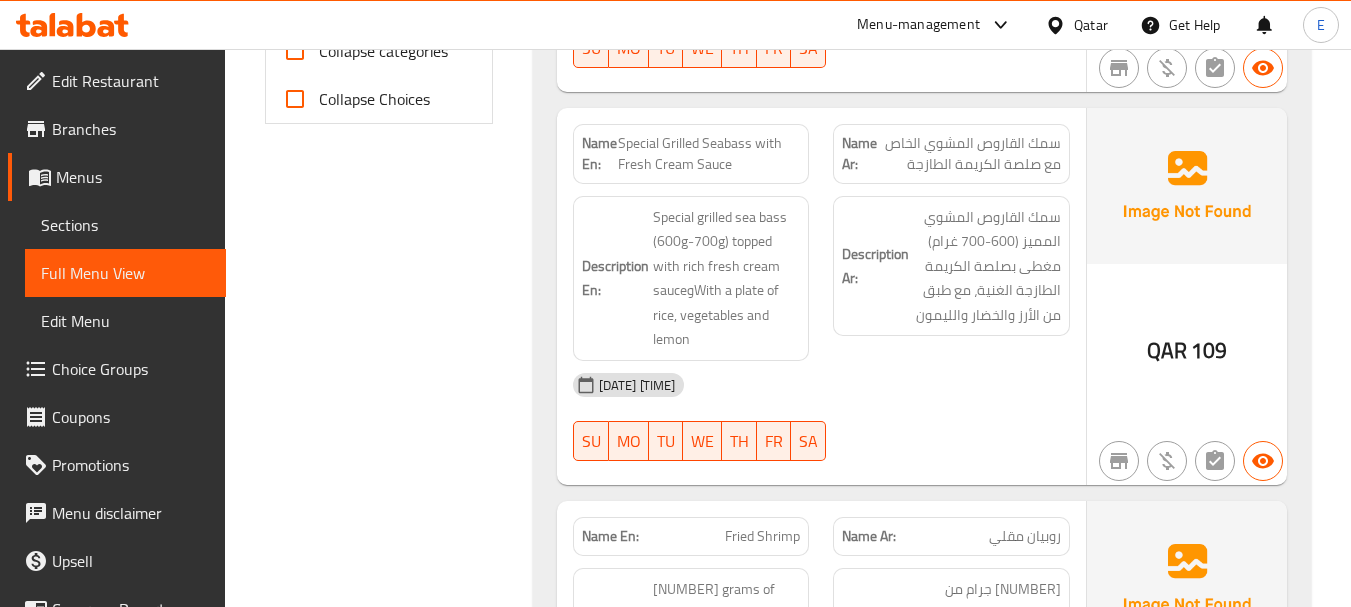 click on "QAR" at bounding box center (1167, 350) 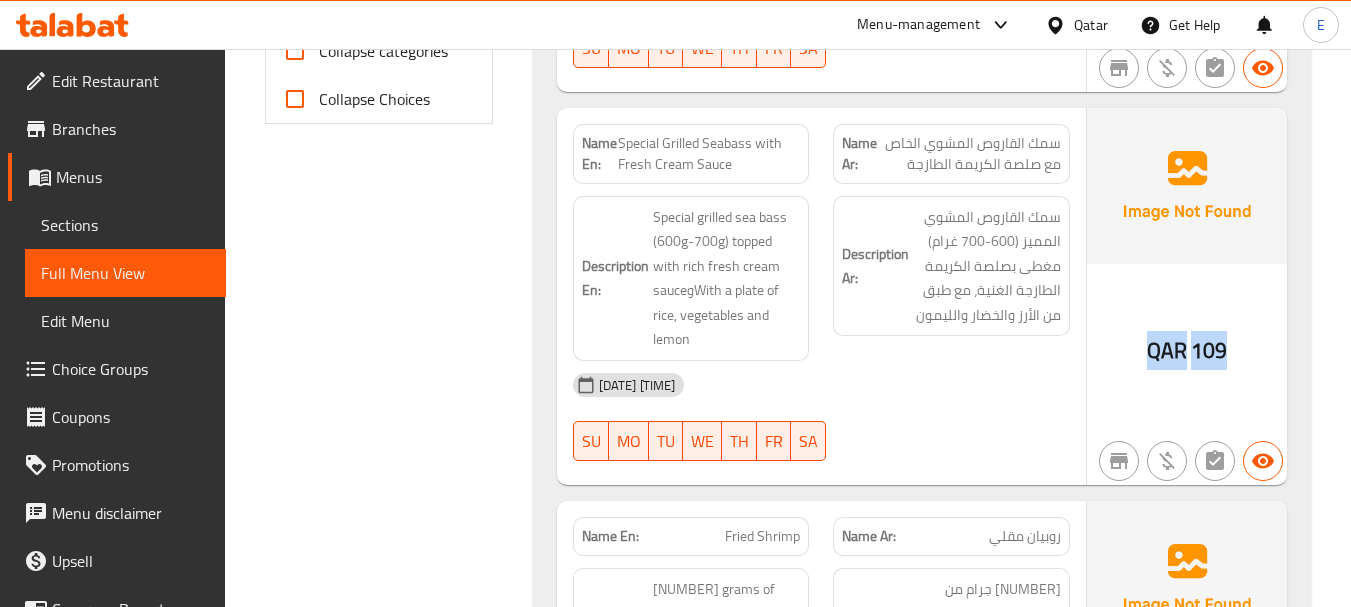 click on "QAR" at bounding box center (1167, 350) 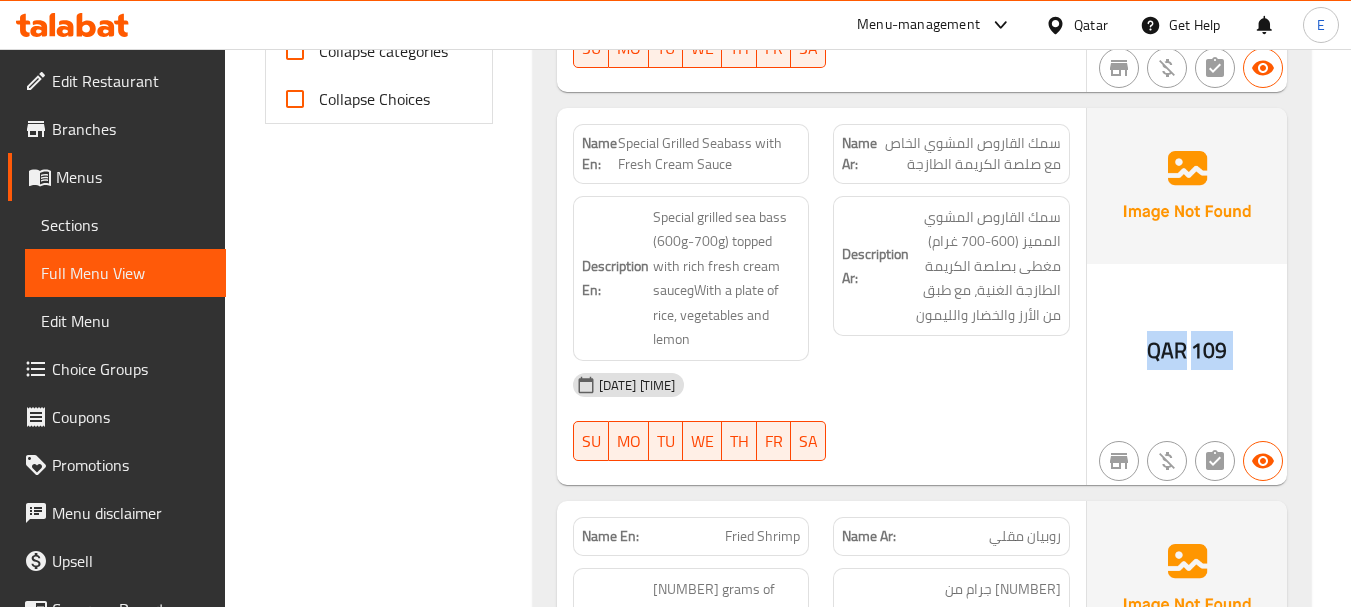 click on "QAR" at bounding box center [1167, 350] 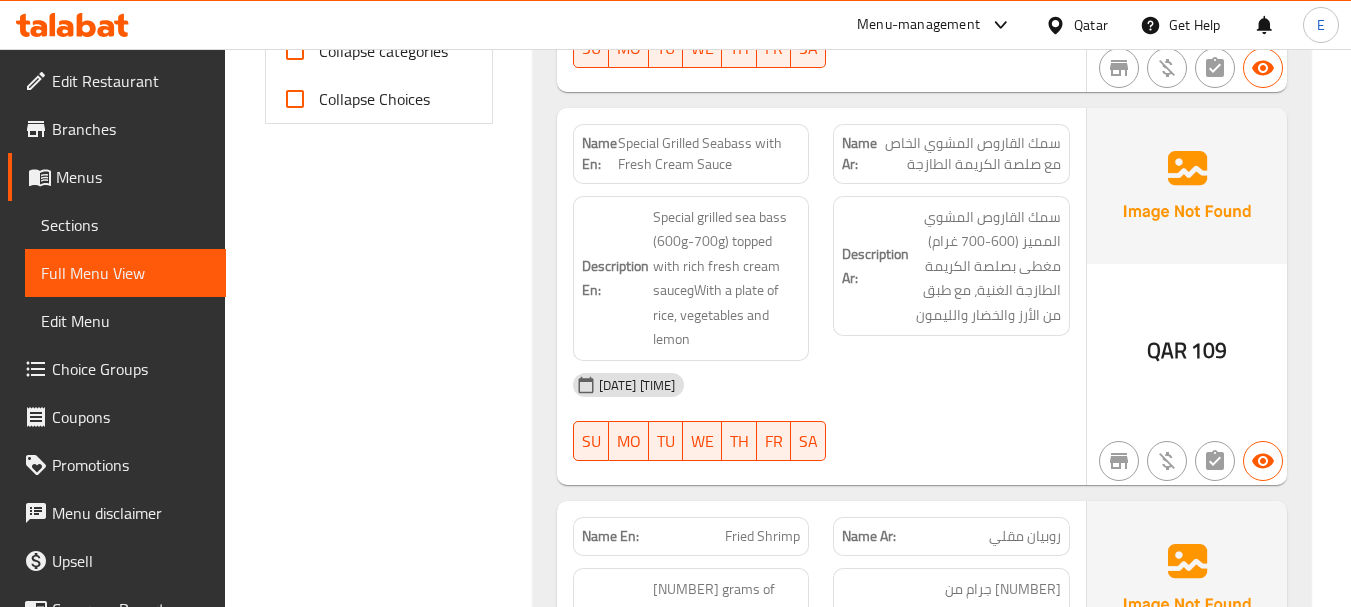click on "Special Grilled Seabass with Fresh Cream Sauce" at bounding box center (709, 154) 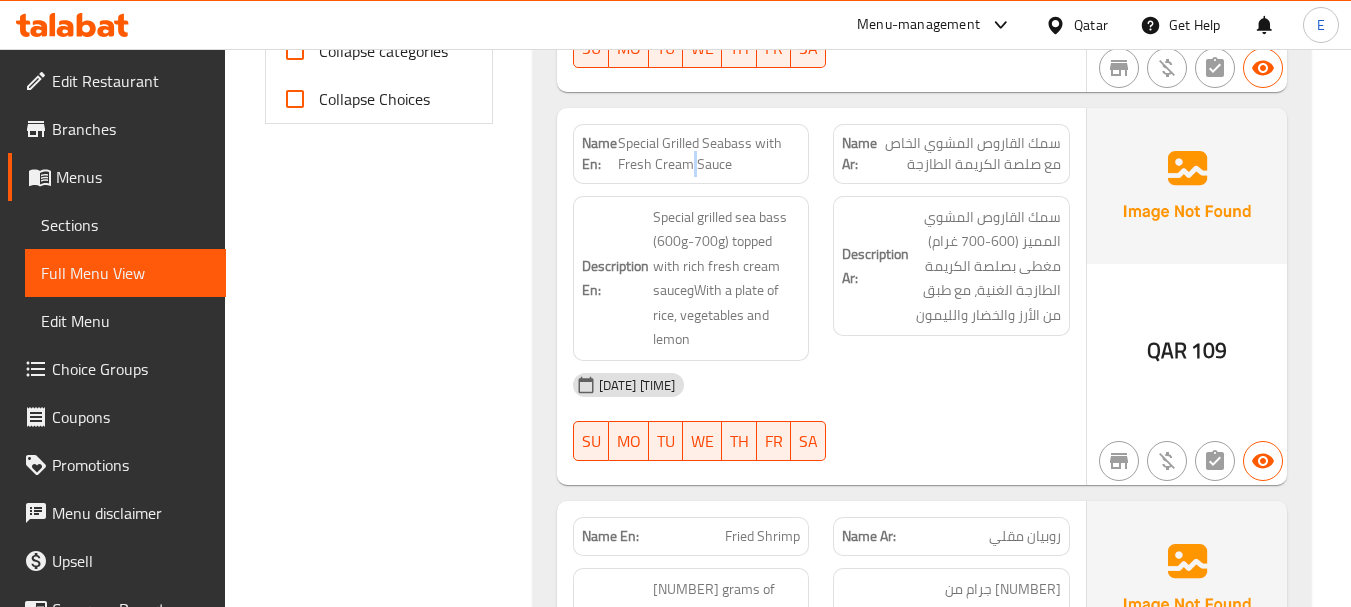 click on "Special Grilled Seabass with Fresh Cream Sauce" at bounding box center (709, 154) 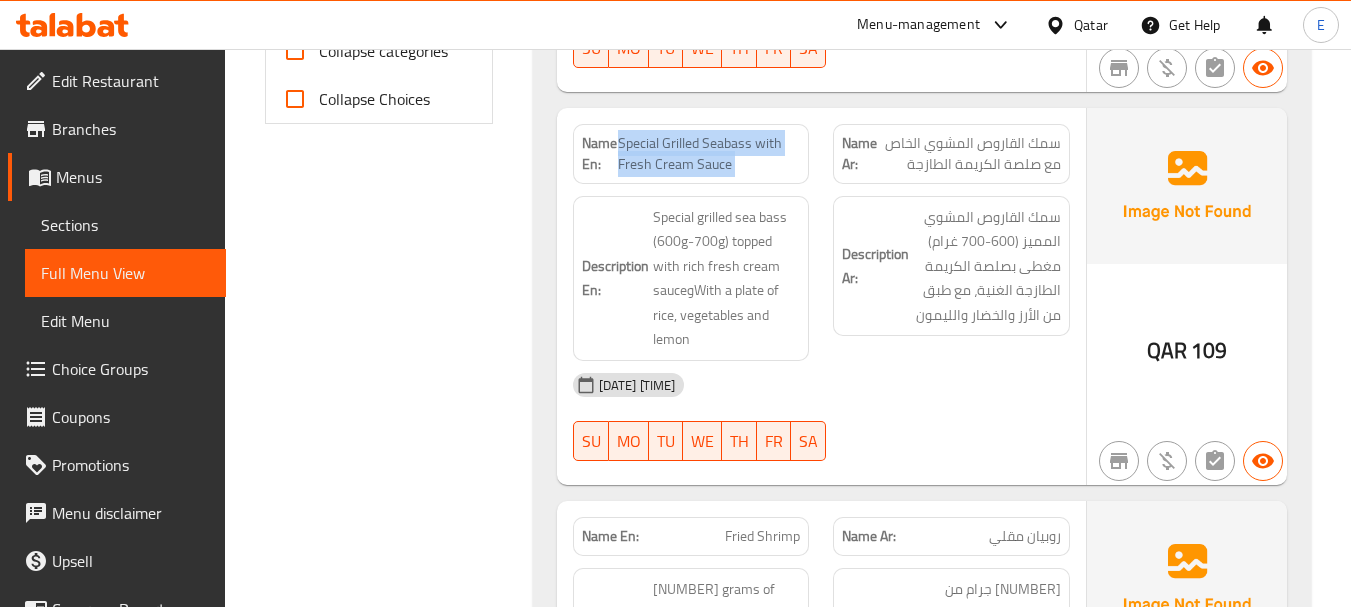 click on "Special Grilled Seabass with Fresh Cream Sauce" at bounding box center (709, 154) 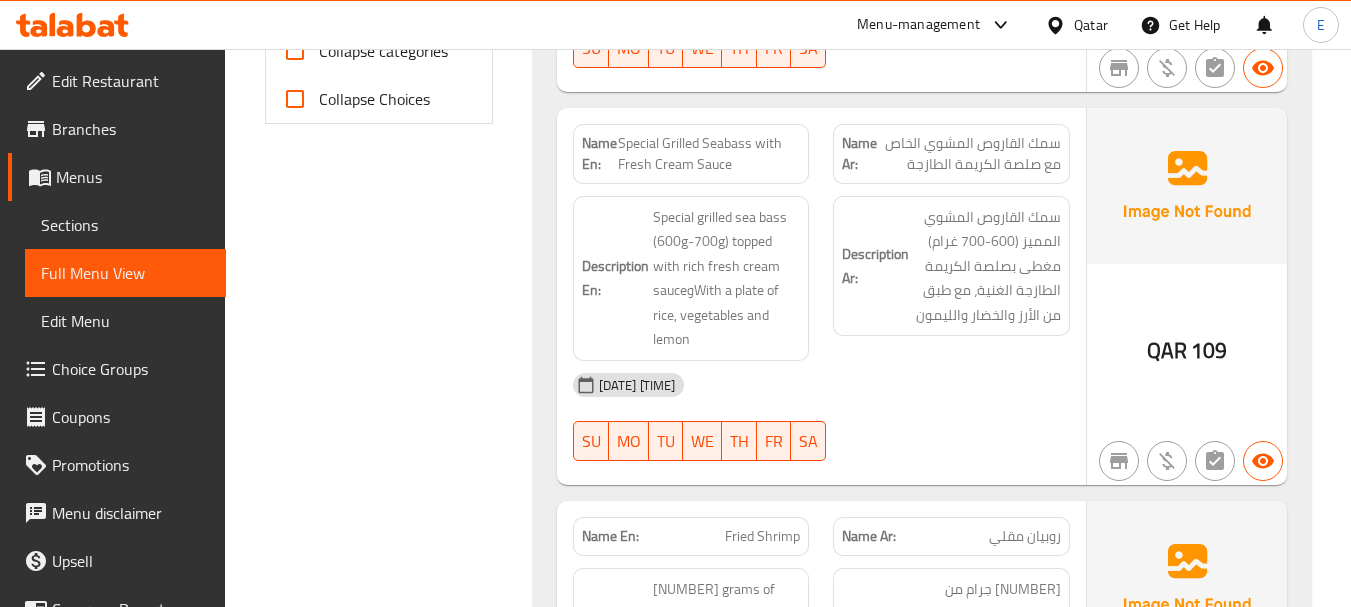 click on "سمك القاروص المشوي الخاص مع صلصة الكريمة الطازجة" at bounding box center (969, 154) 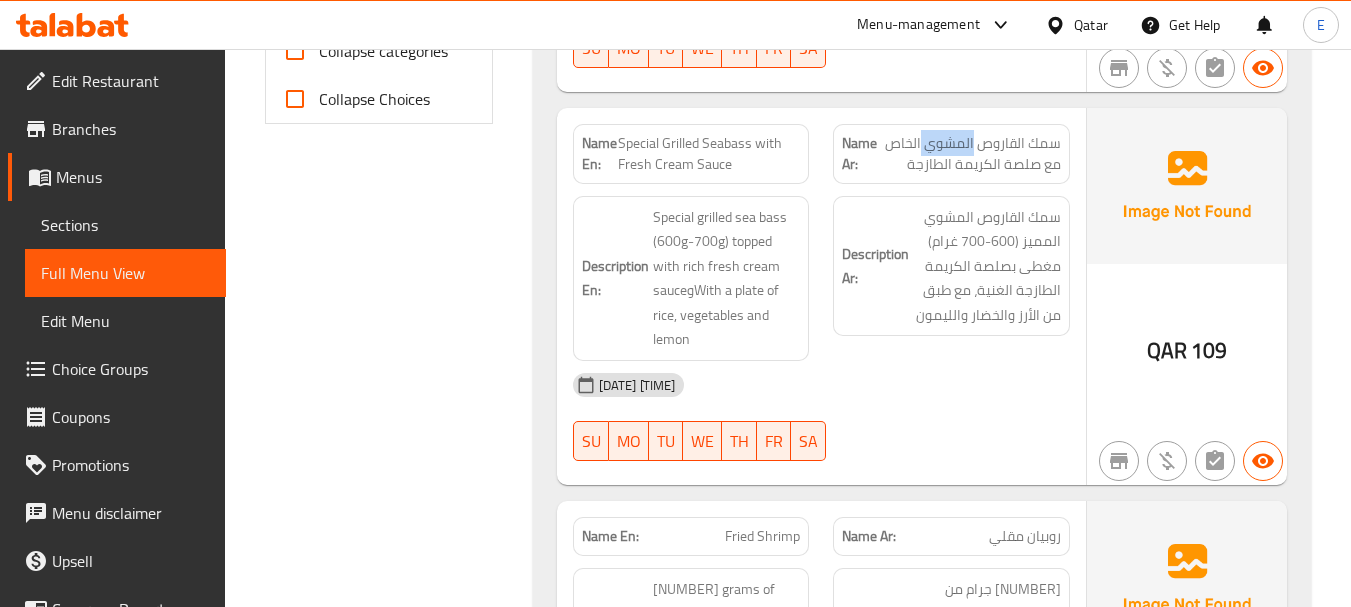 click on "سمك القاروص المشوي الخاص مع صلصة الكريمة الطازجة" at bounding box center [969, 154] 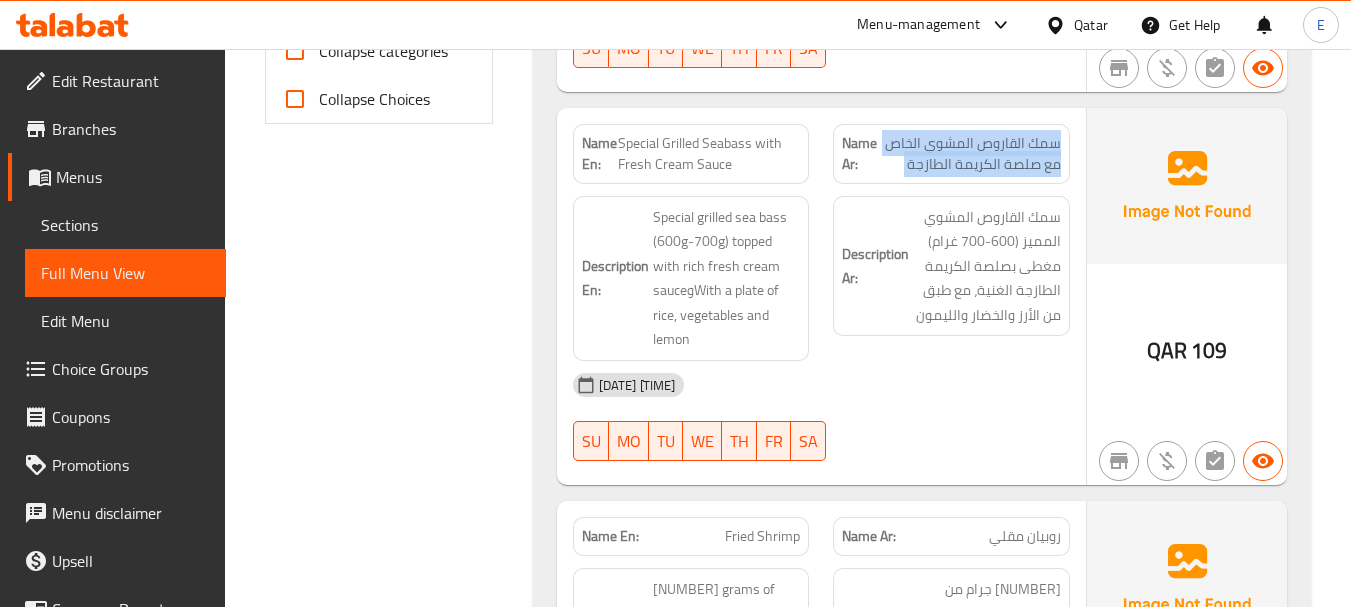 click on "سمك القاروص المشوي الخاص مع صلصة الكريمة الطازجة" at bounding box center (969, 154) 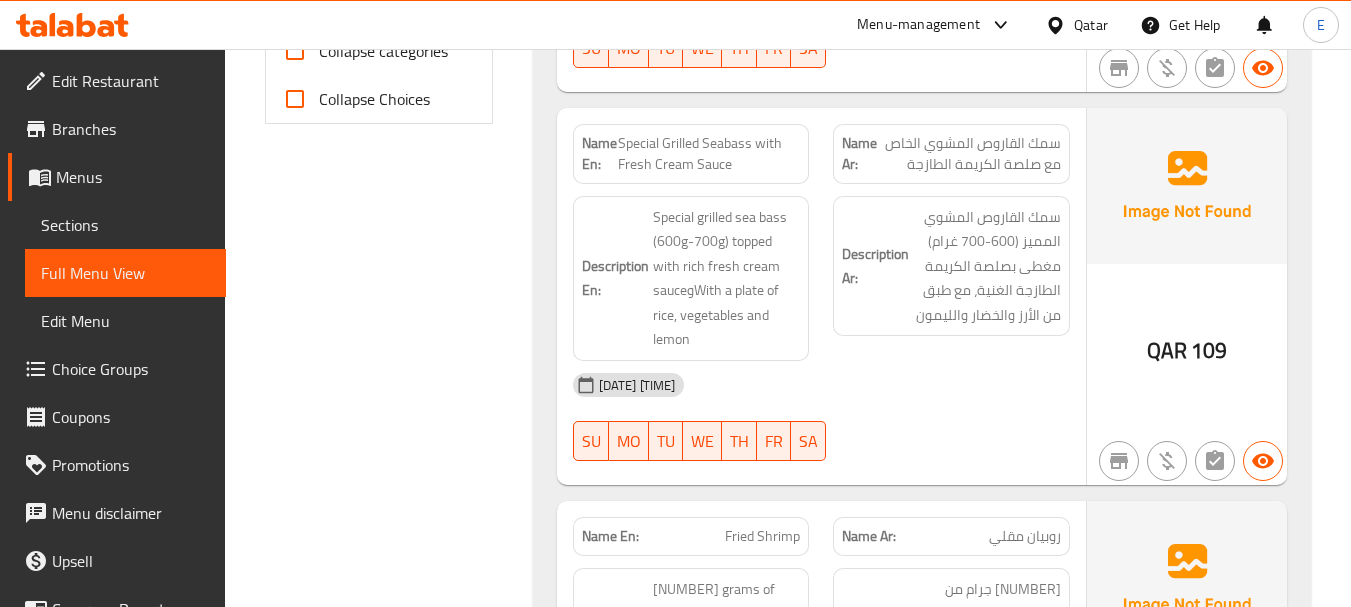 drag, startPoint x: 880, startPoint y: 380, endPoint x: 757, endPoint y: 288, distance: 153.60013 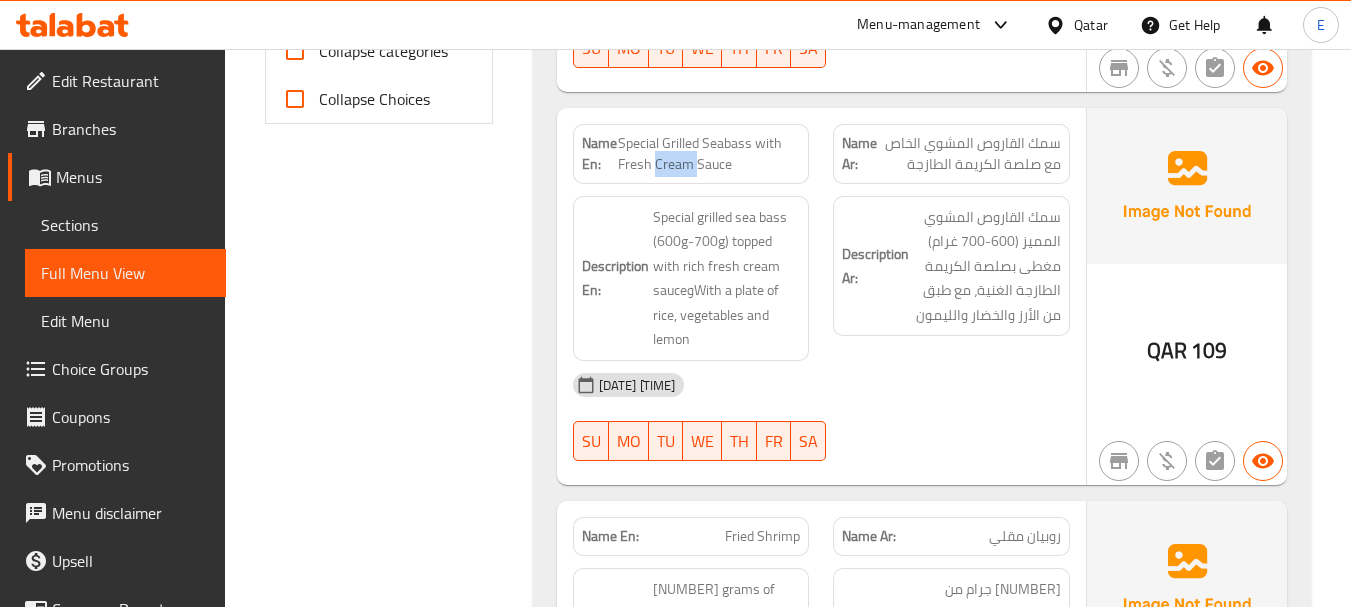 click on "Name En: Special Grilled Seabass with Fresh Cream Sauce" at bounding box center [691, 154] 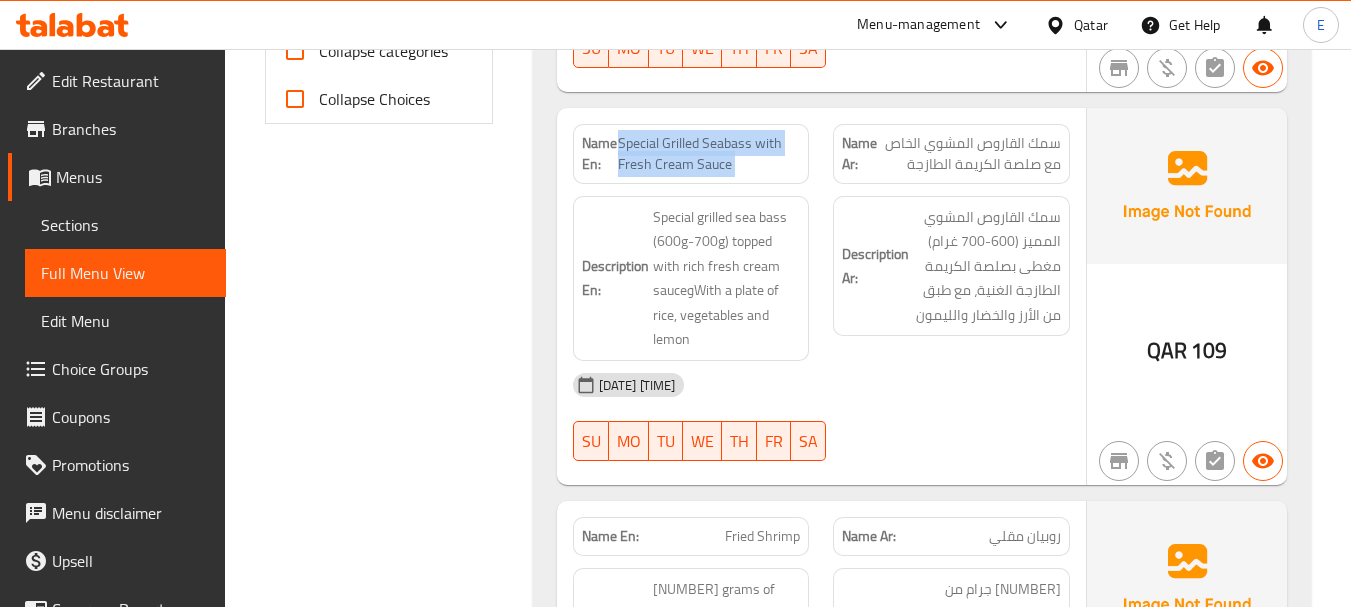 click on "Name En: Special Grilled Seabass with Fresh Cream Sauce" at bounding box center [691, 154] 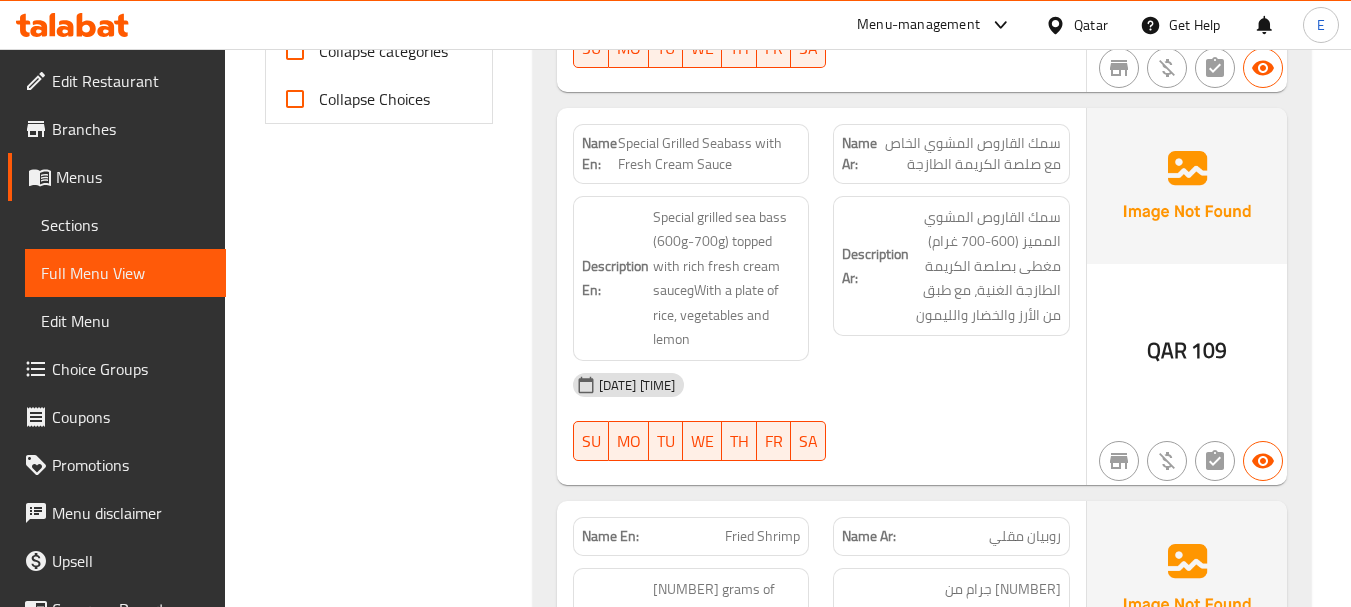 click on "Special Grilled Seabass with Fresh Cream Sauce" at bounding box center [709, 154] 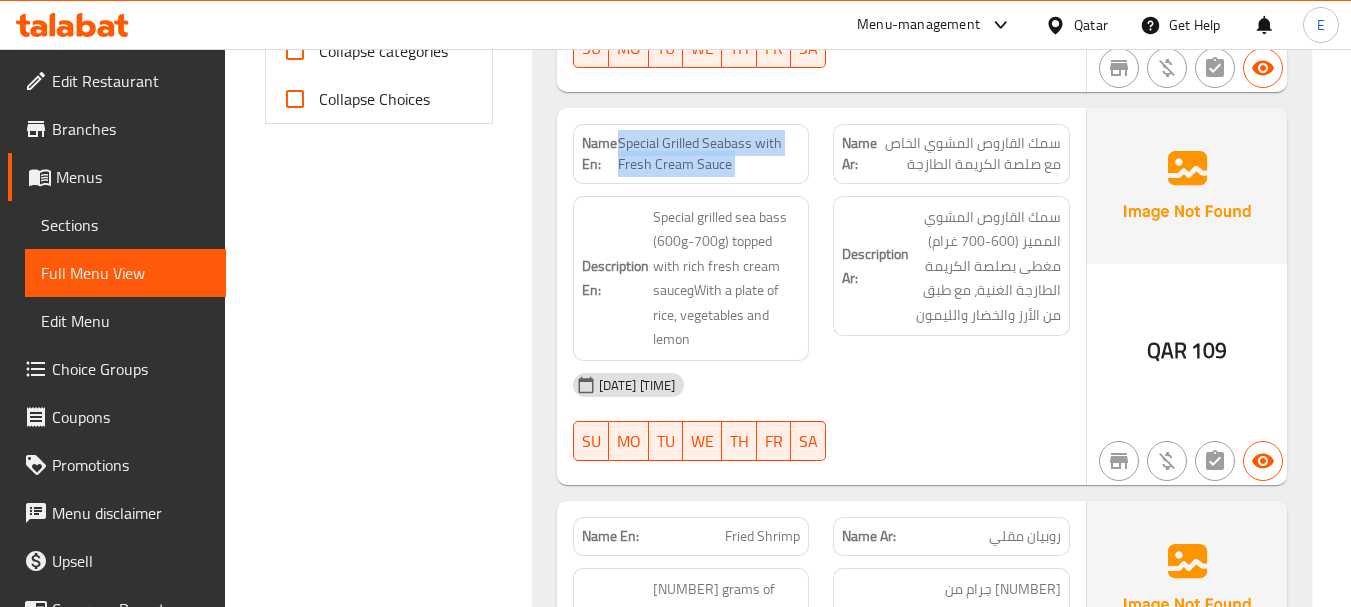 click on "Special Grilled Seabass with Fresh Cream Sauce" at bounding box center [709, 154] 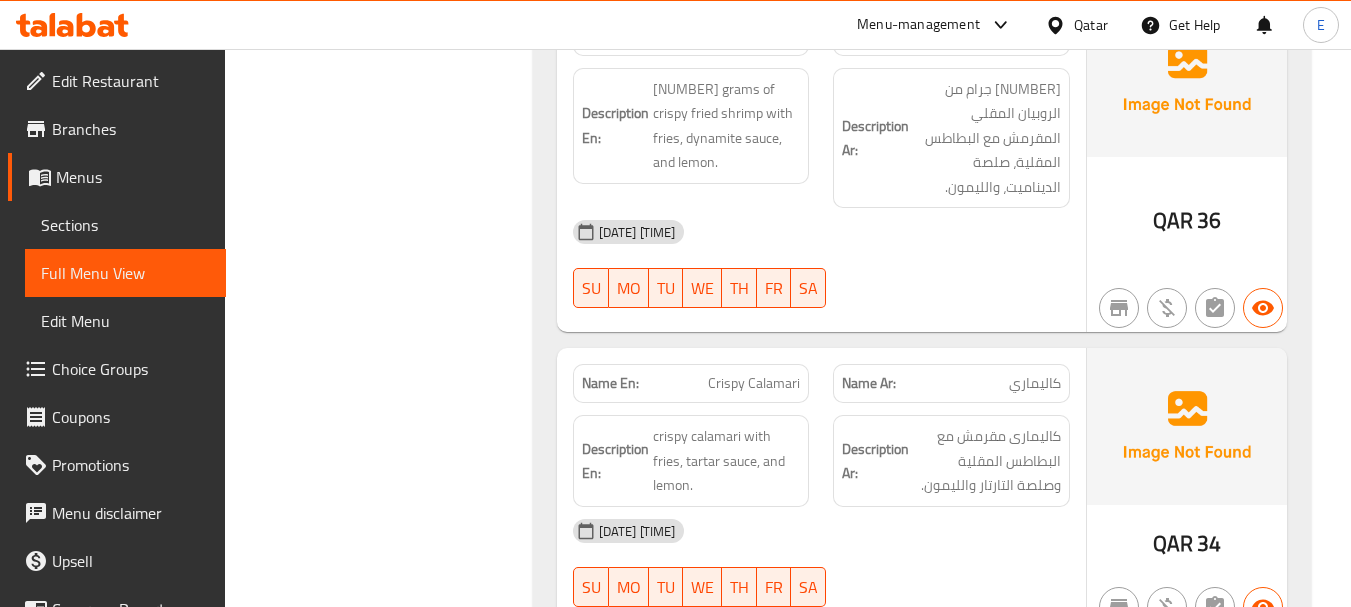 scroll, scrollTop: 1300, scrollLeft: 0, axis: vertical 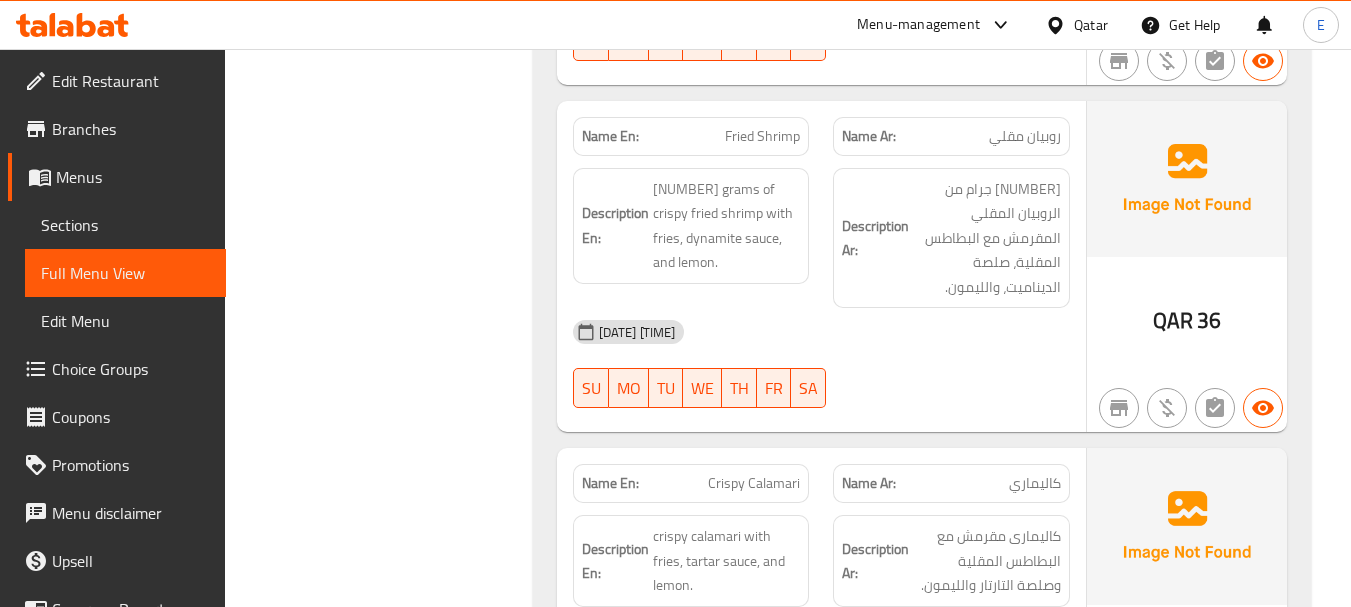 click on "روبيان مقلي" at bounding box center (1025, 136) 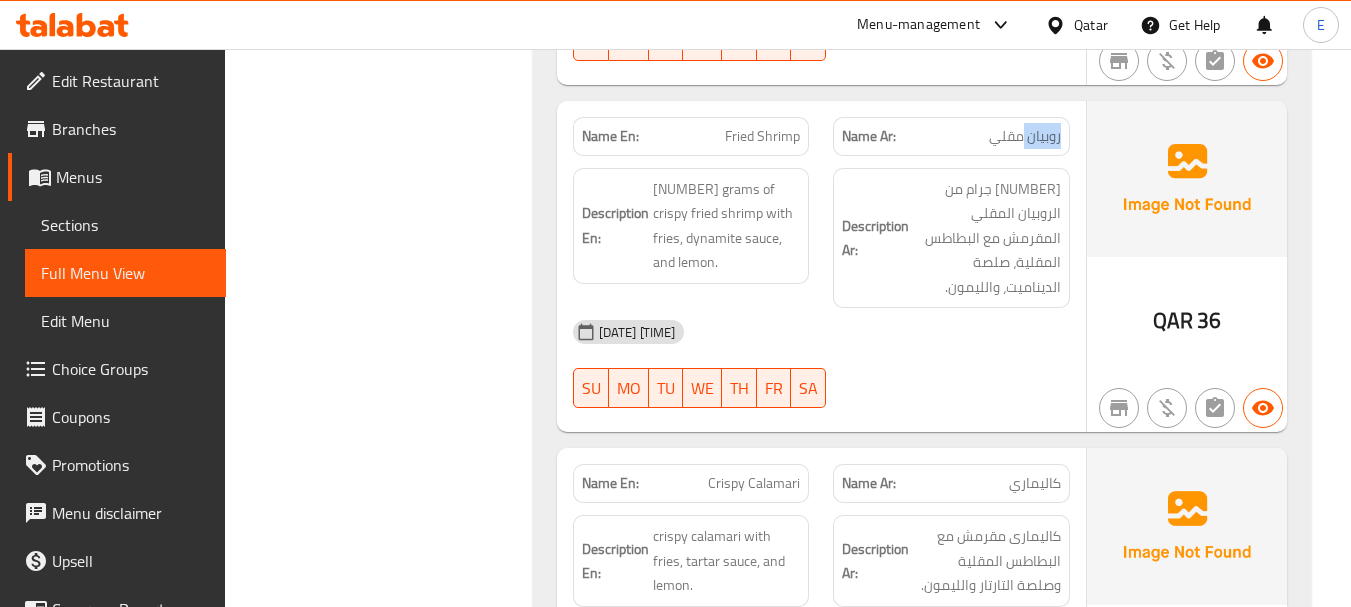 click on "روبيان مقلي" at bounding box center [1025, 136] 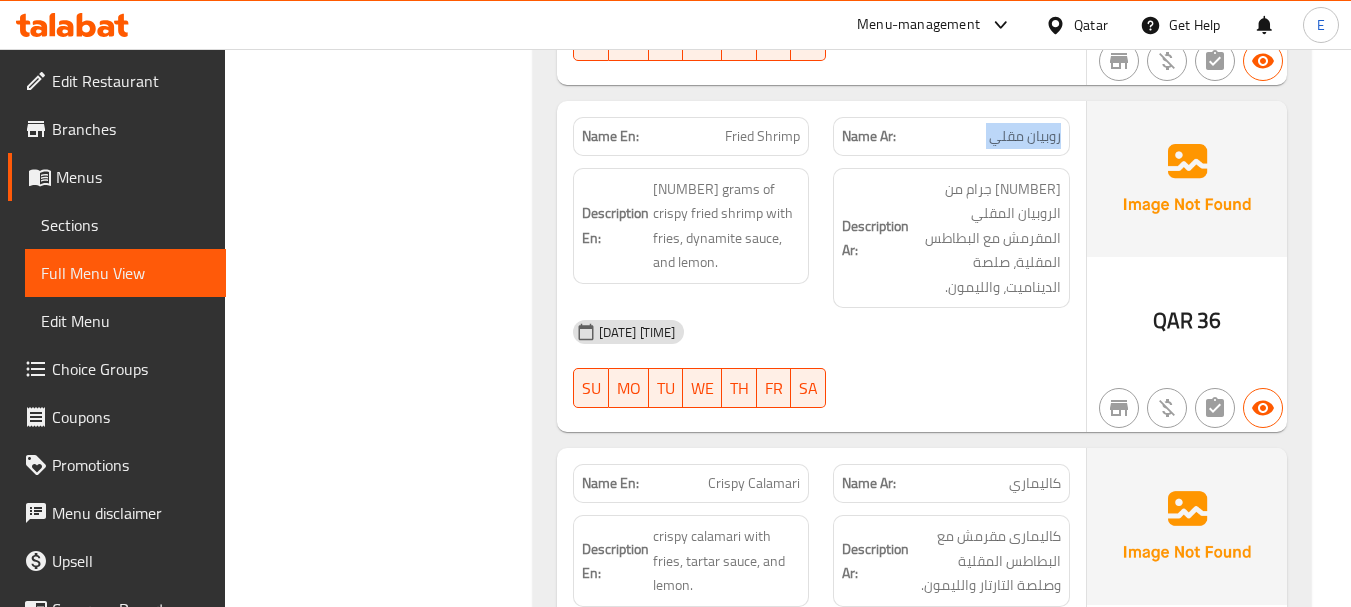 click on "روبيان مقلي" at bounding box center (1025, 136) 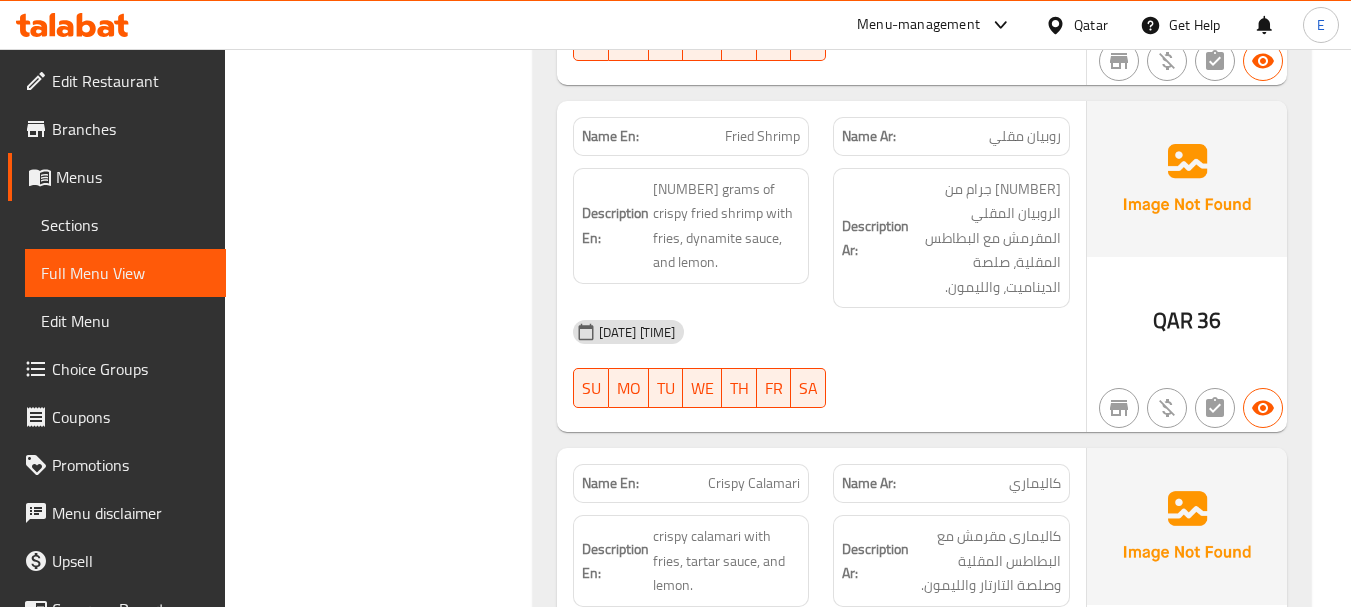 click on "Fried Shrimp" at bounding box center (762, 136) 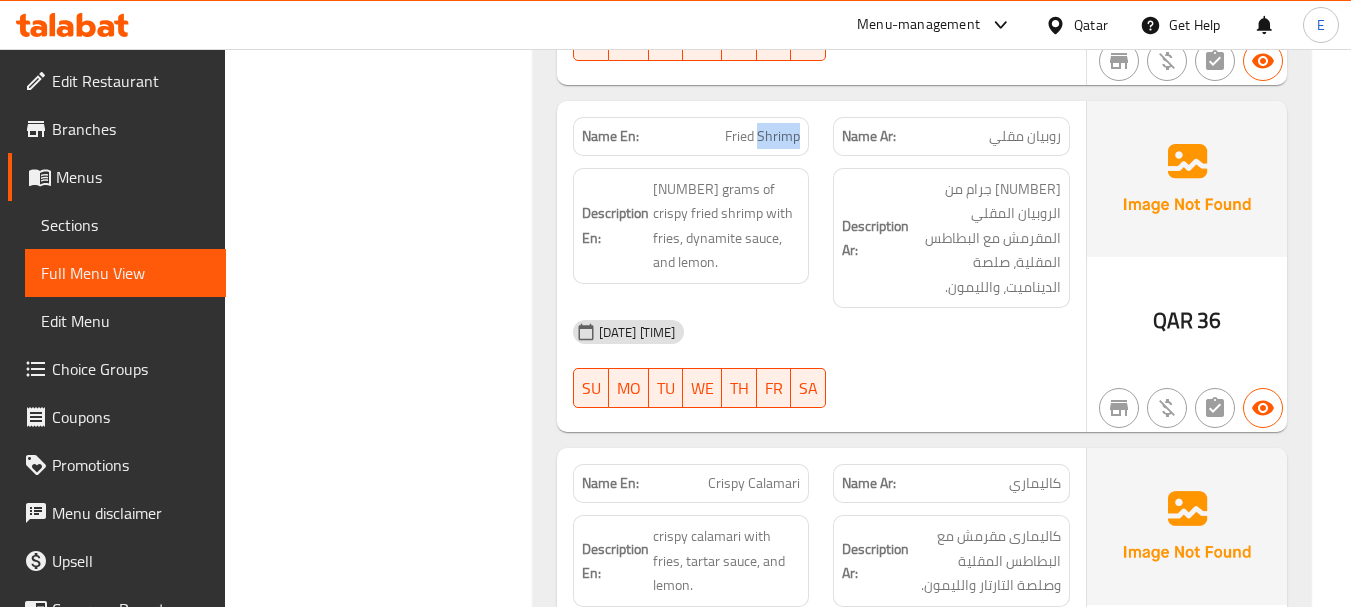 click on "Fried Shrimp" at bounding box center [762, 136] 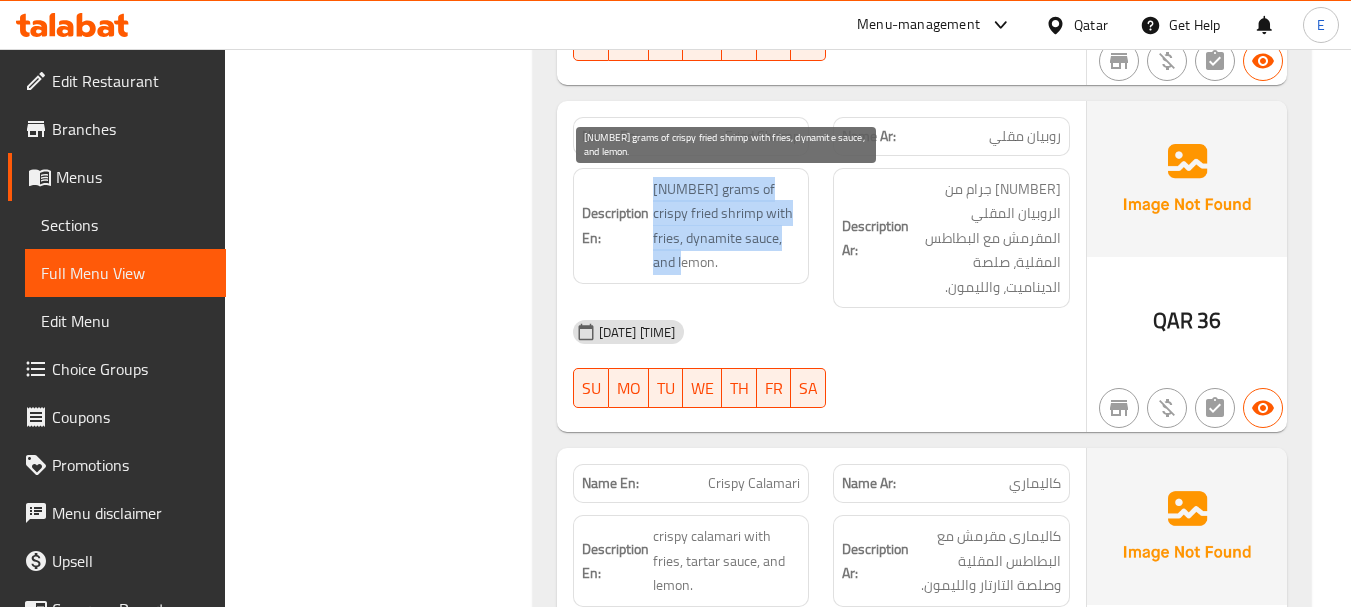 drag, startPoint x: 642, startPoint y: 177, endPoint x: 776, endPoint y: 254, distance: 154.54773 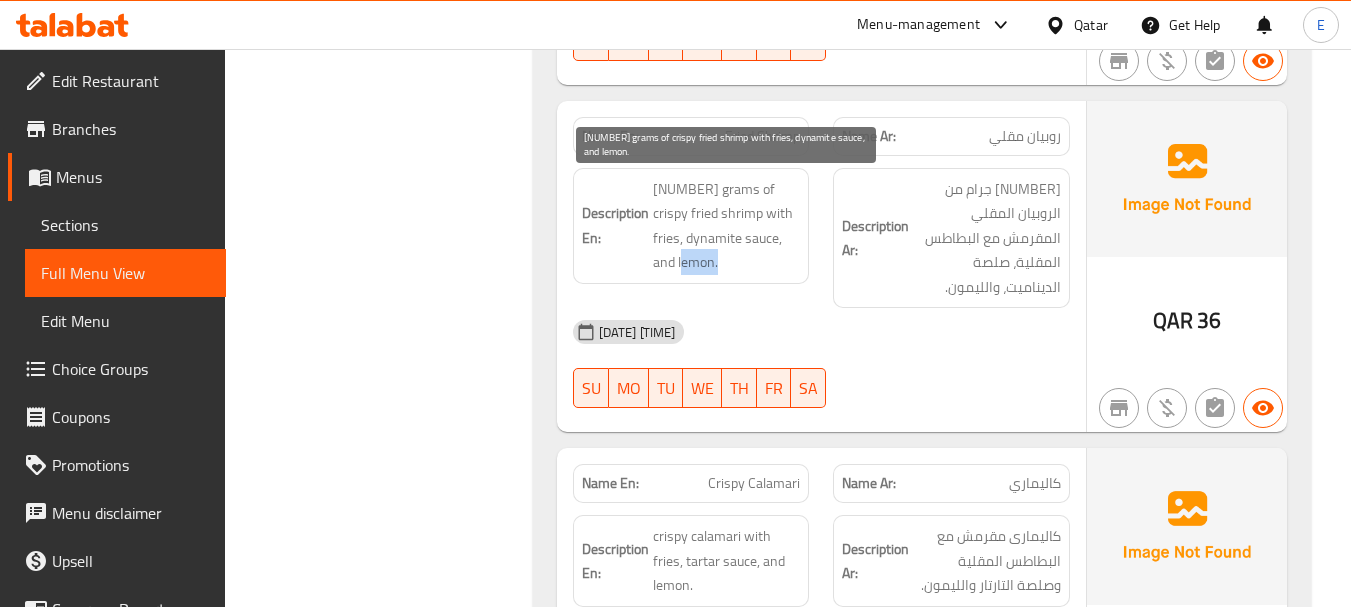click on "300 grams of crispy fried shrimp with fries, dynamite sauce, and lemon." at bounding box center (727, 226) 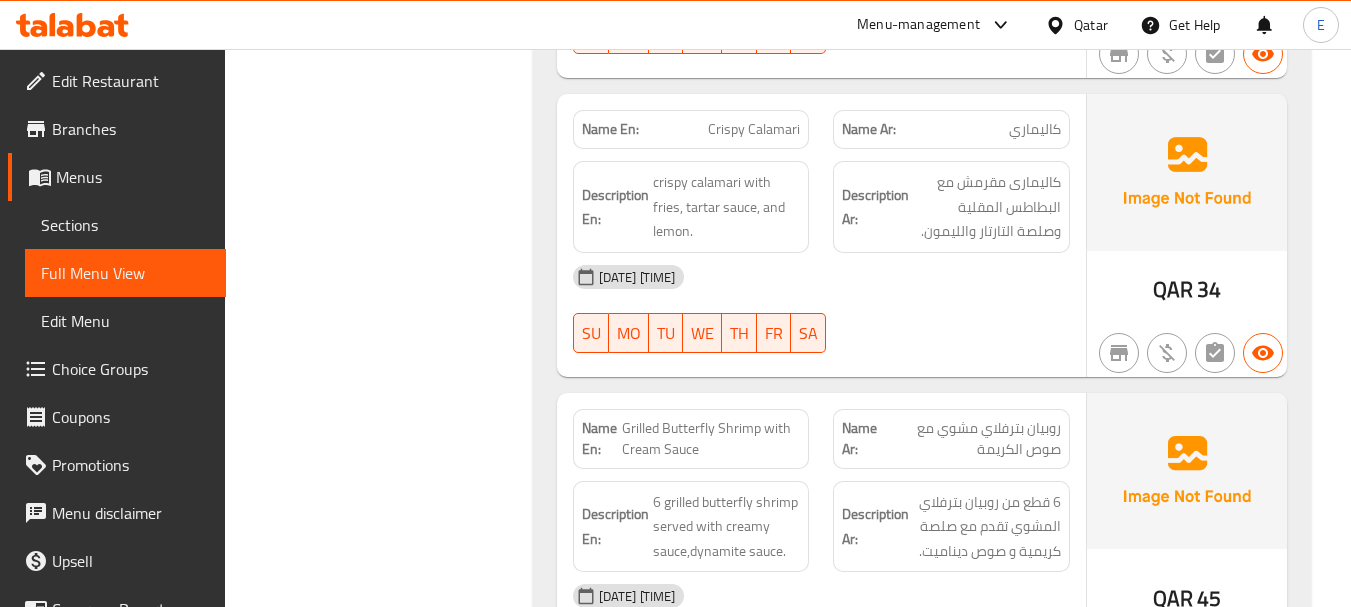 scroll, scrollTop: 1700, scrollLeft: 0, axis: vertical 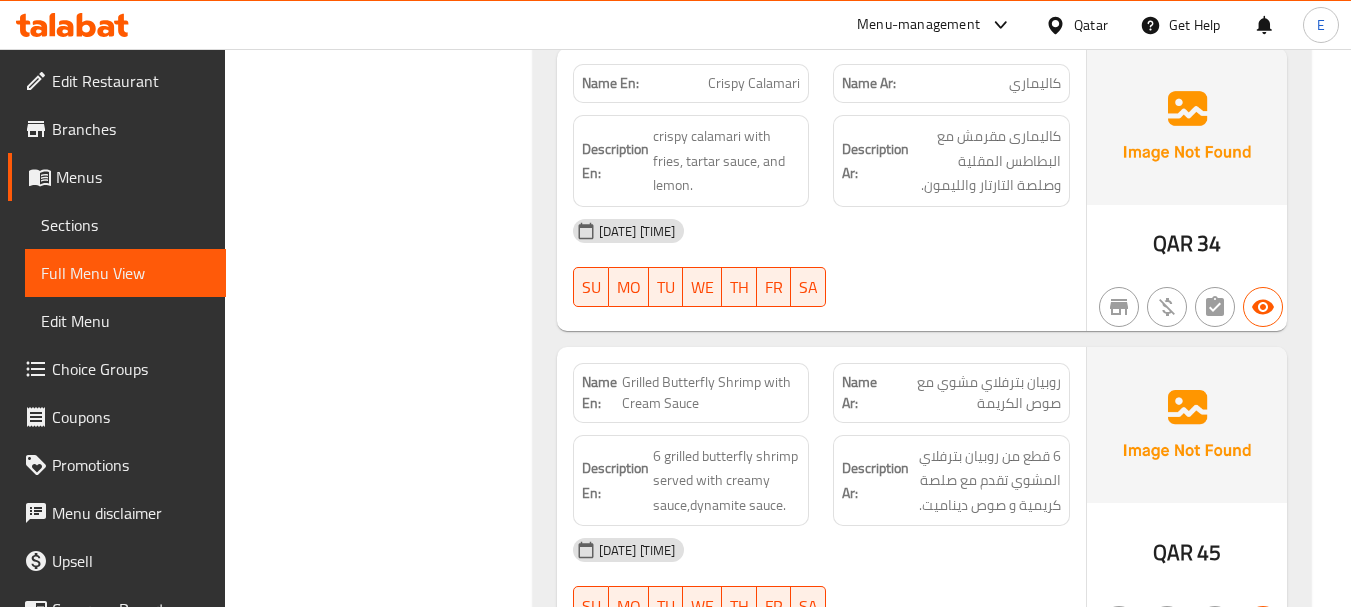 click on "34" at bounding box center (1209, 243) 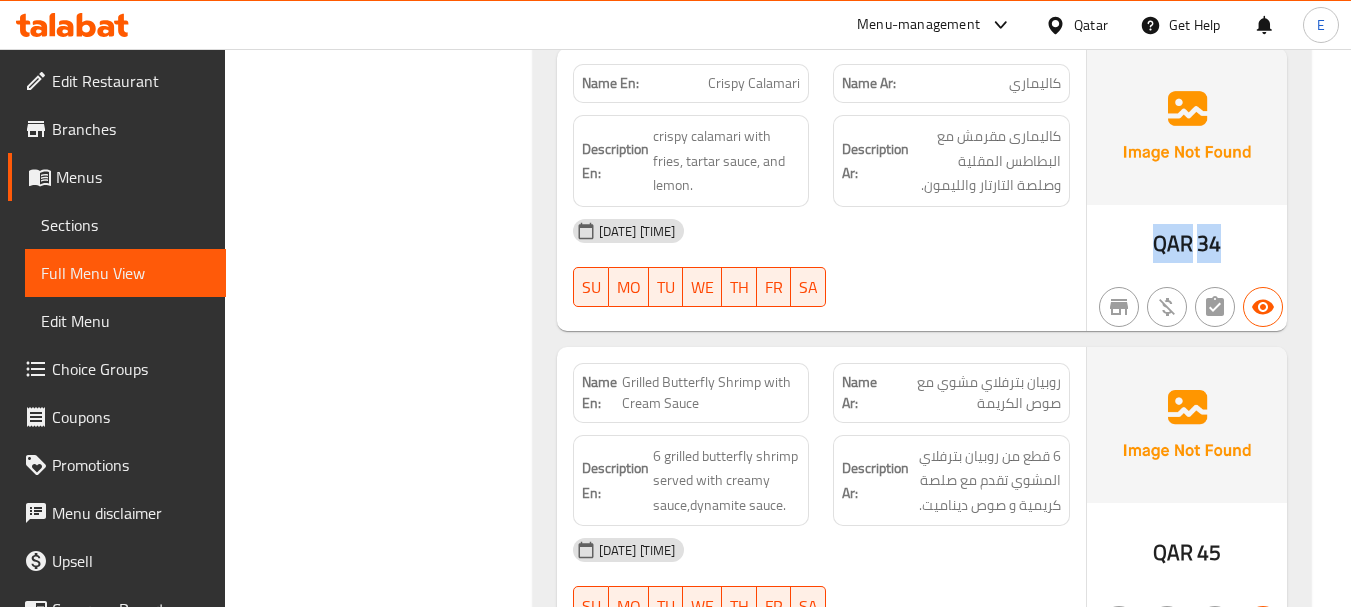 click on "34" at bounding box center (1209, 243) 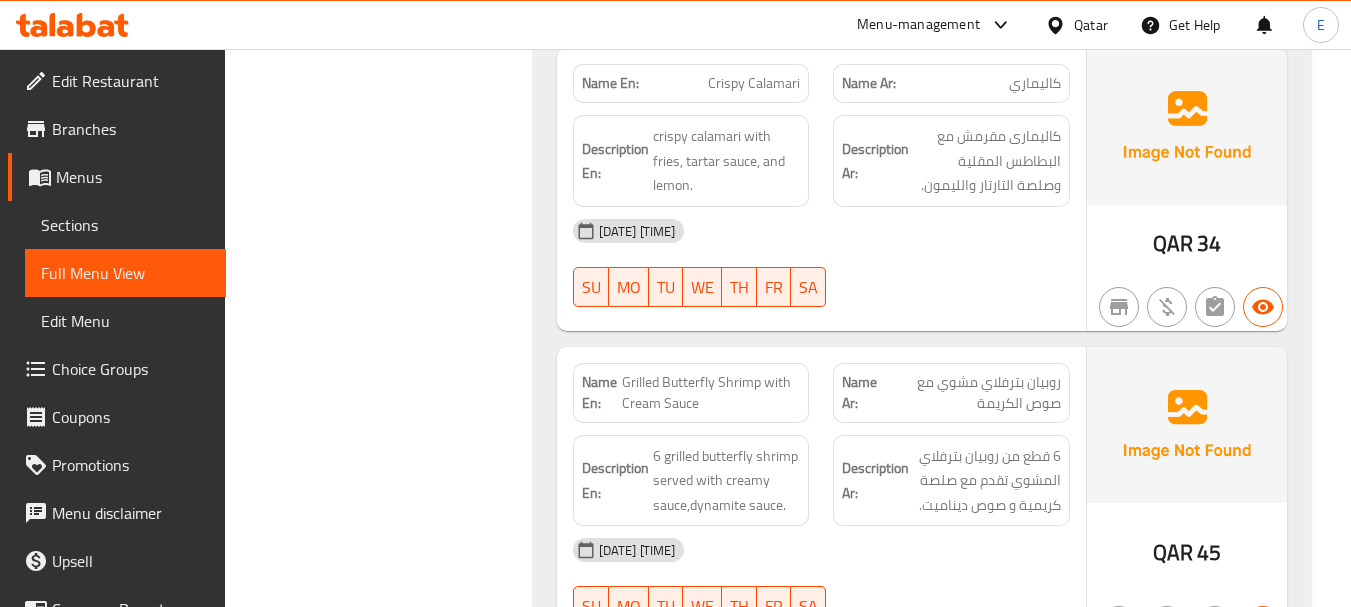 click on "كاليماري" at bounding box center [1035, 83] 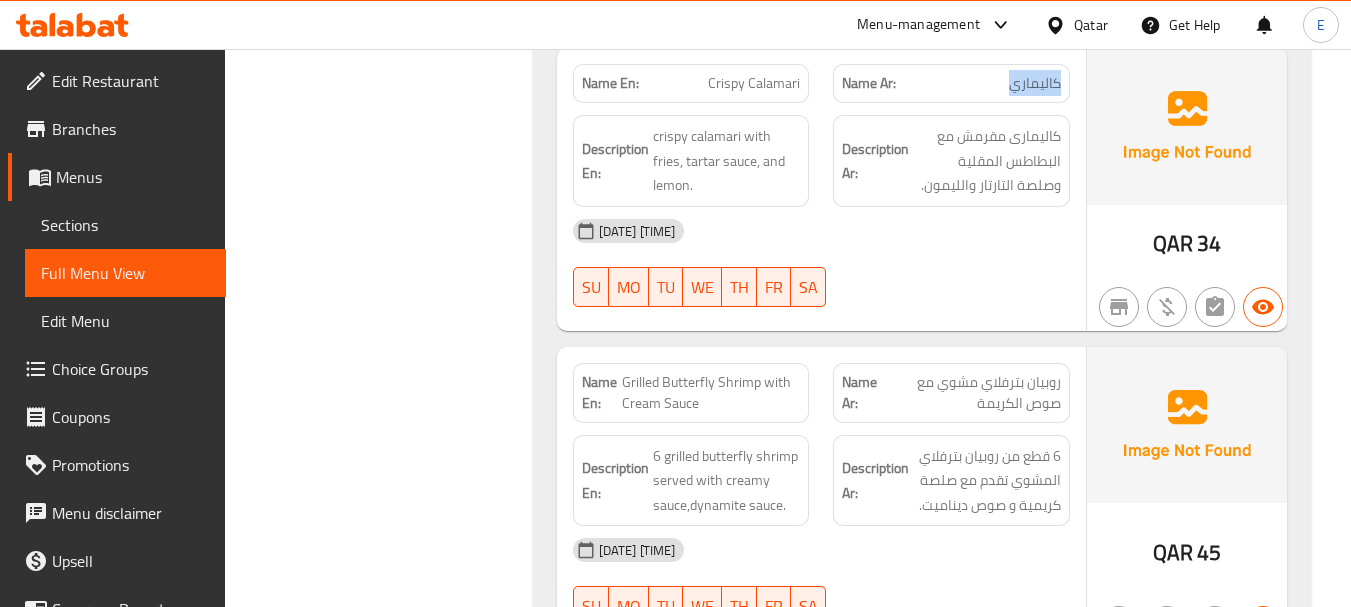 click on "كاليماري" at bounding box center (1035, 83) 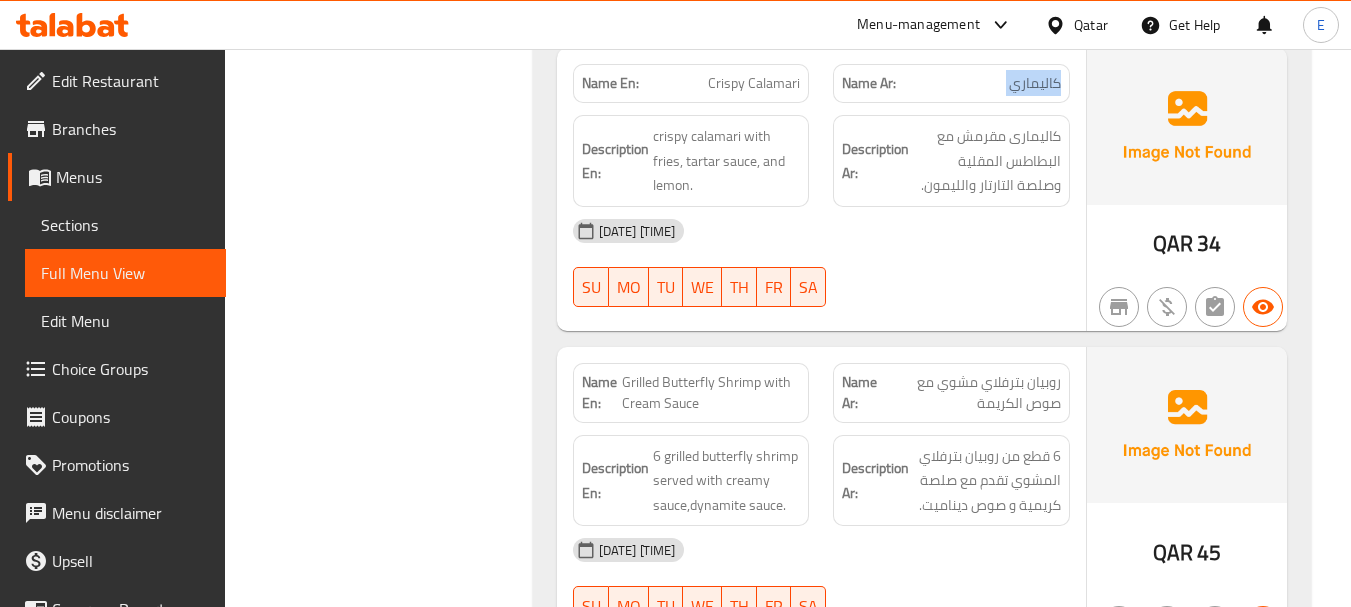 click on "كاليماري" at bounding box center [1035, 83] 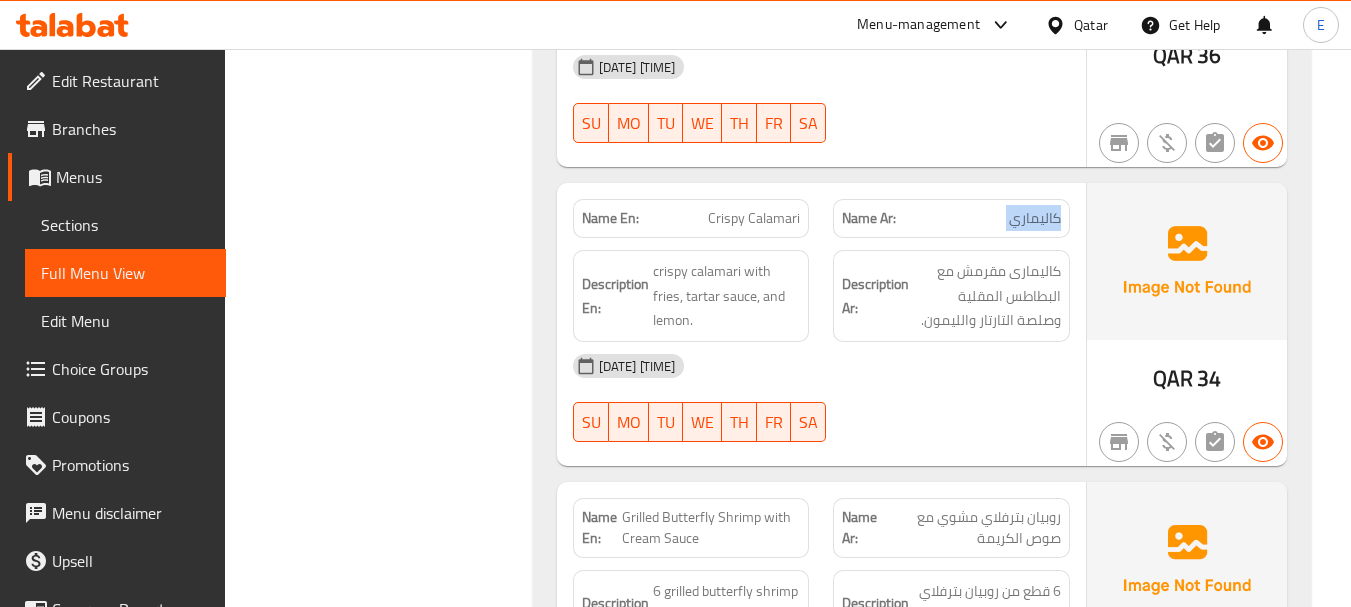scroll, scrollTop: 1600, scrollLeft: 0, axis: vertical 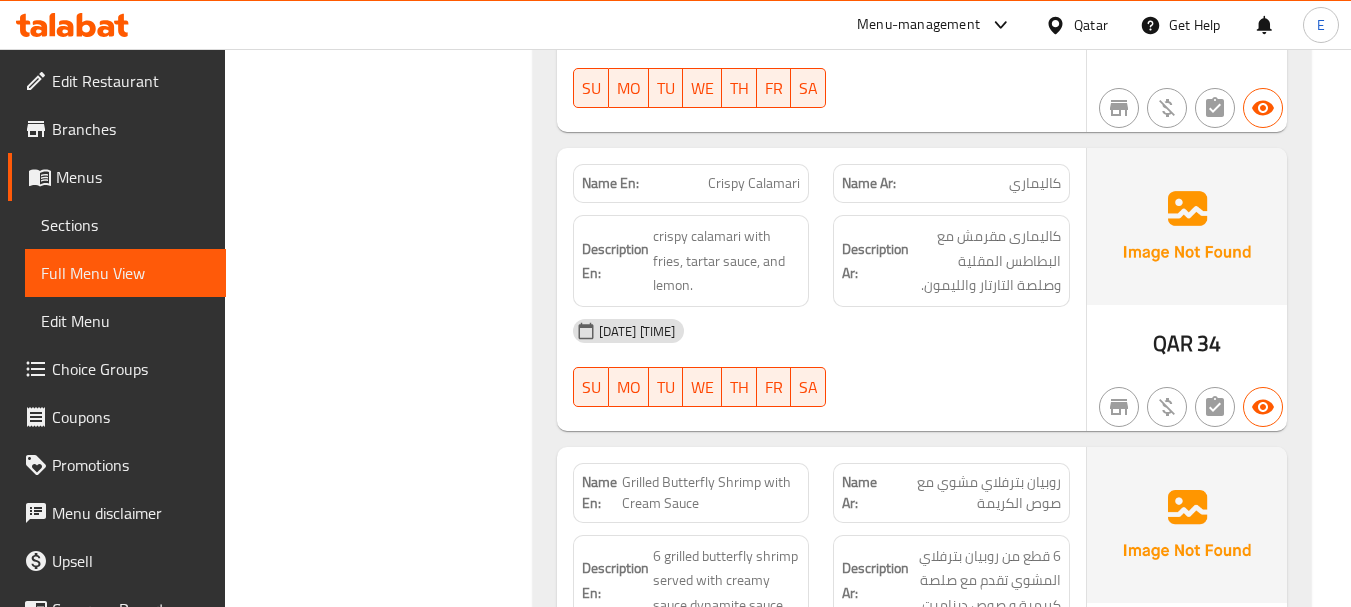 click on "Crispy Calamari" at bounding box center (754, 183) 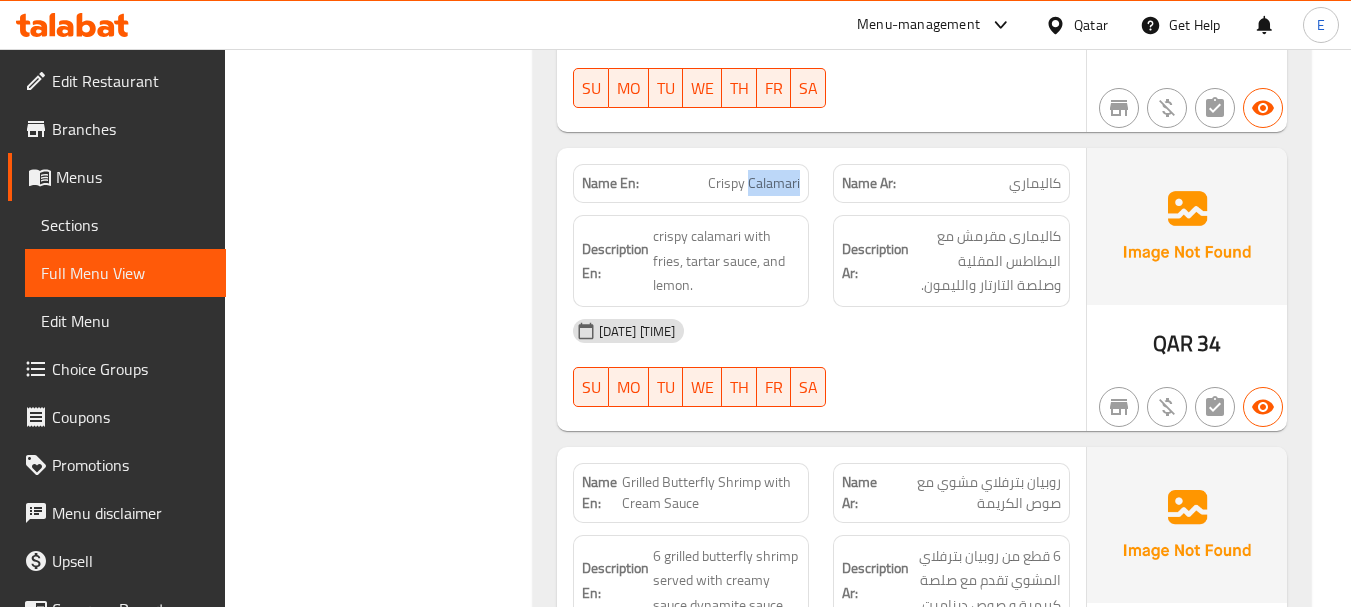 click on "Crispy Calamari" at bounding box center [754, 183] 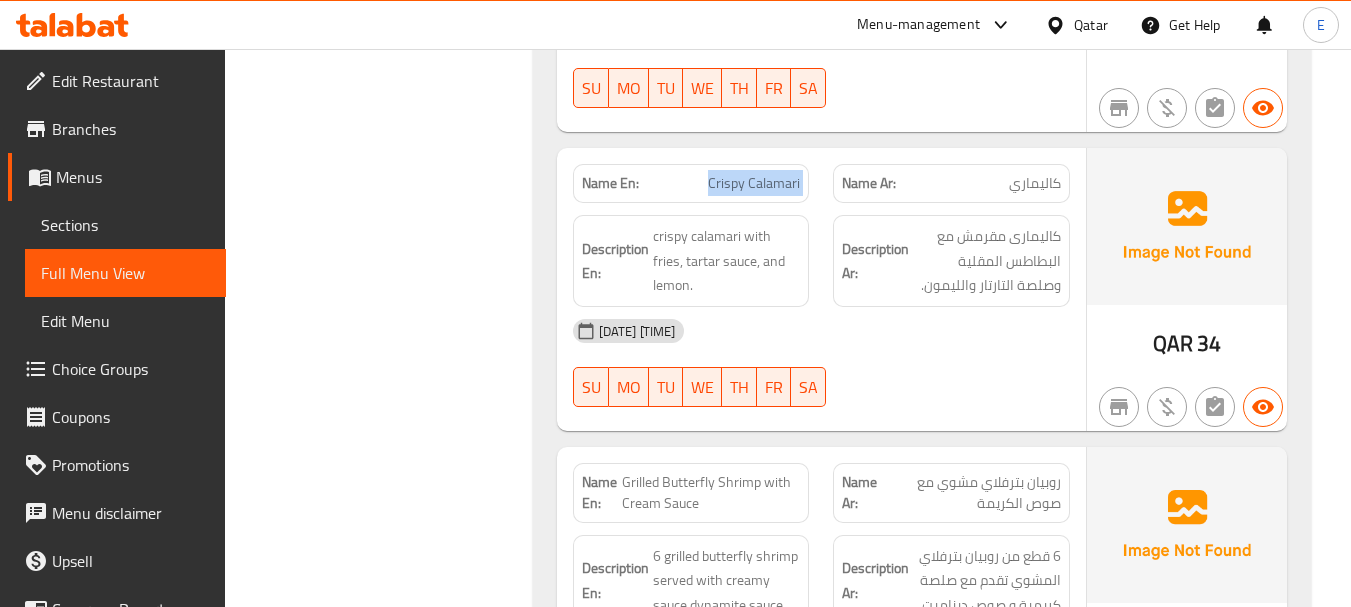 click on "Crispy Calamari" at bounding box center (754, 183) 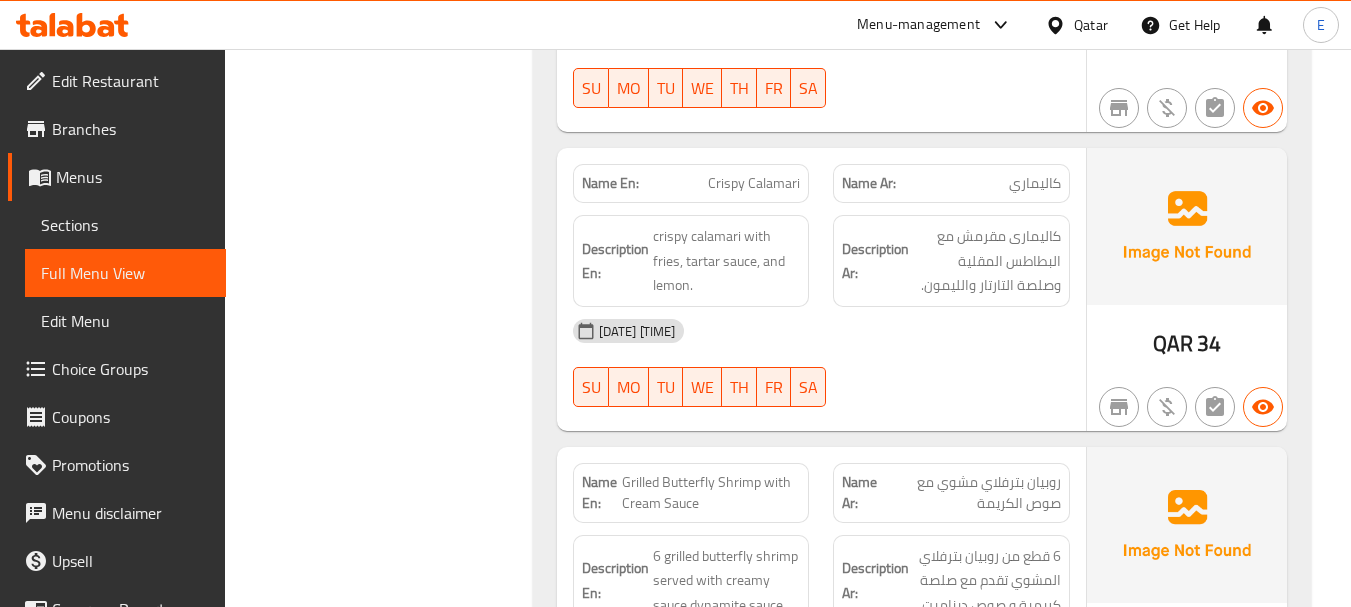 click on "Crispy Calamari" at bounding box center [754, 183] 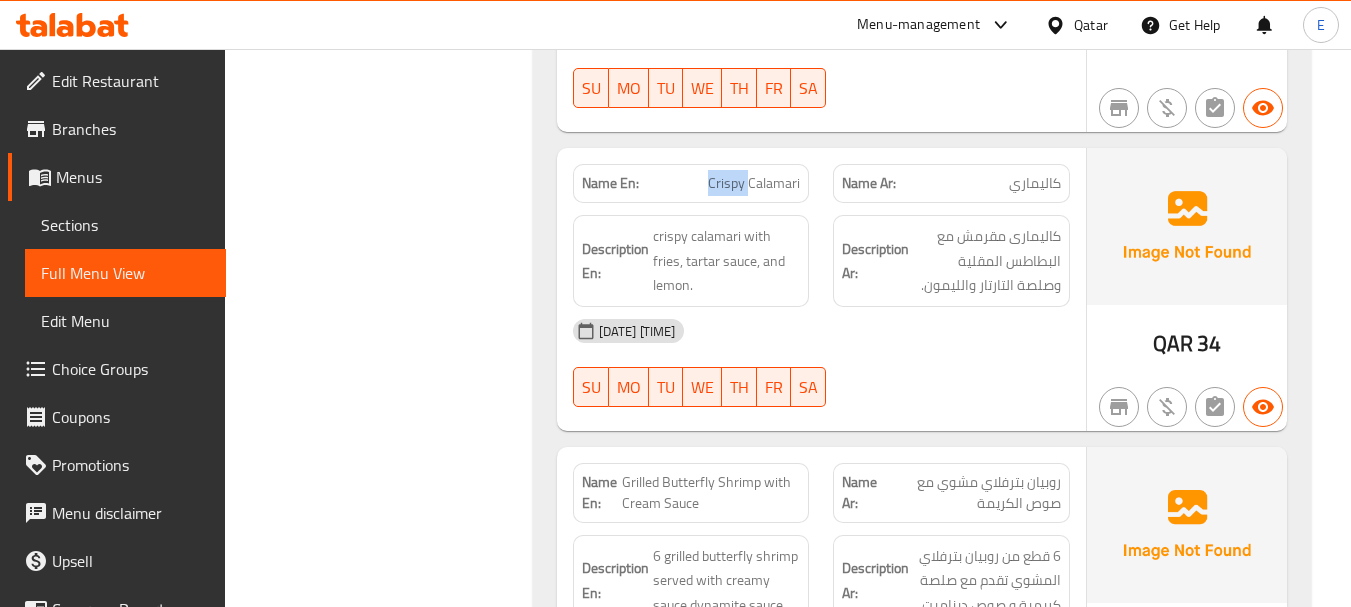 click on "Crispy Calamari" at bounding box center (754, 183) 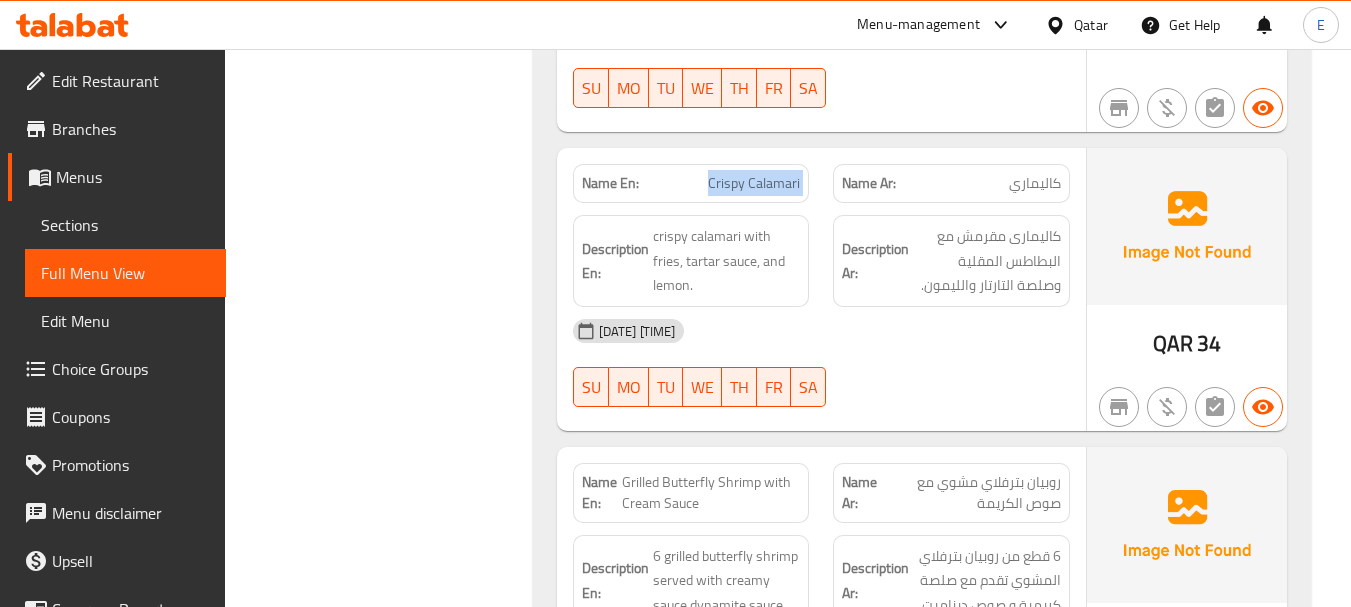click on "Crispy Calamari" at bounding box center (754, 183) 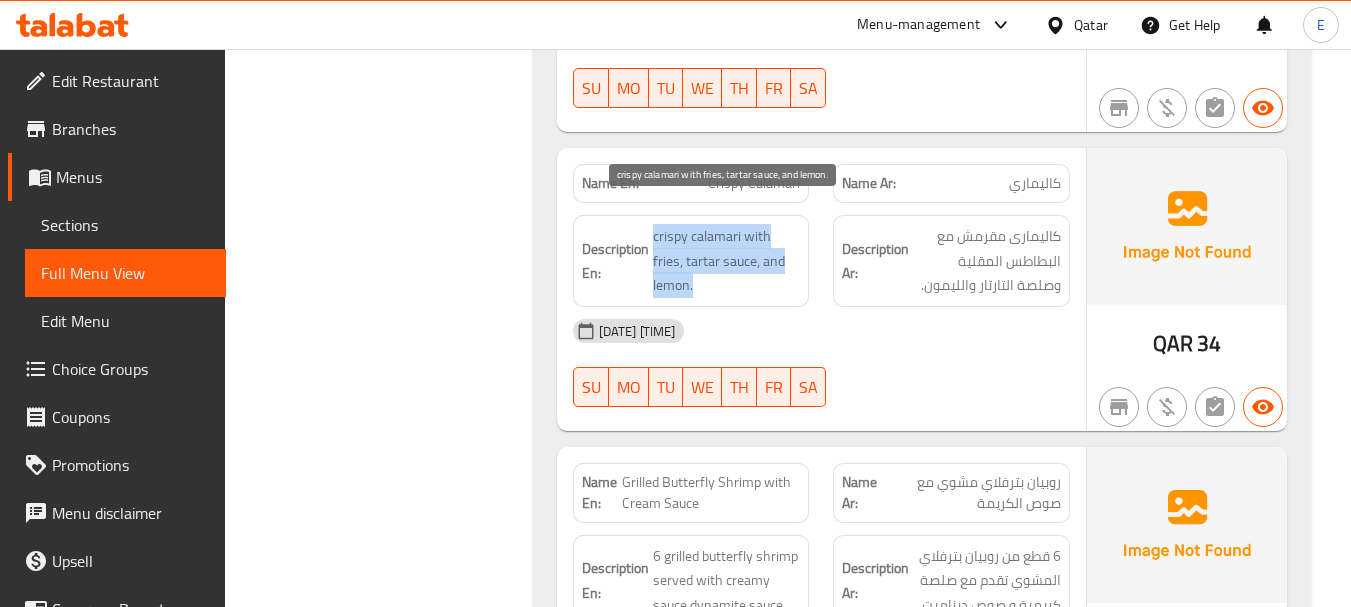 drag, startPoint x: 649, startPoint y: 204, endPoint x: 788, endPoint y: 263, distance: 151.00331 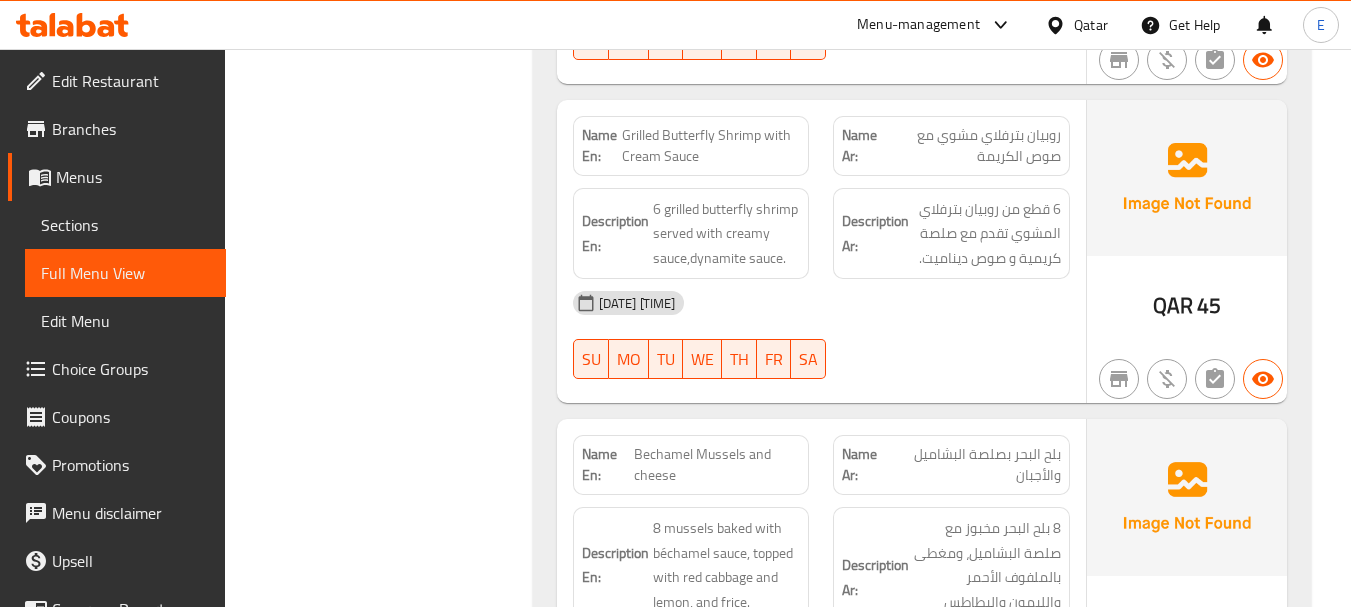 scroll, scrollTop: 1900, scrollLeft: 0, axis: vertical 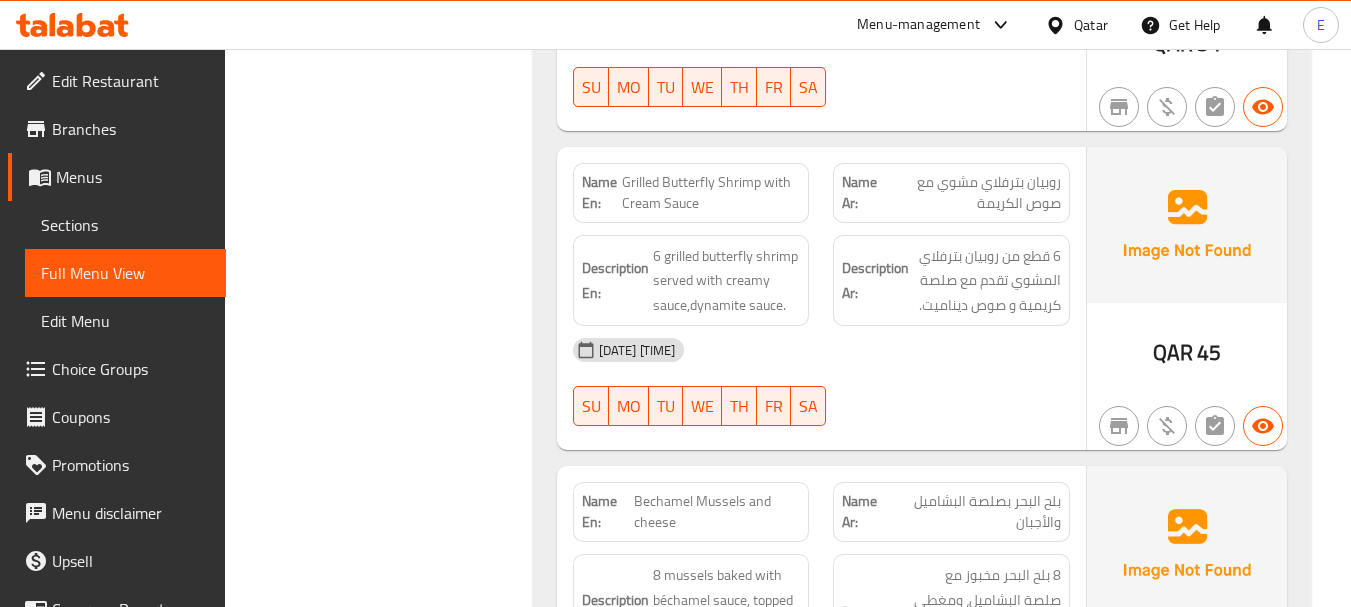 click on "روبيان بترفلاي مشوي مع صوص الكريمة" at bounding box center [972, 193] 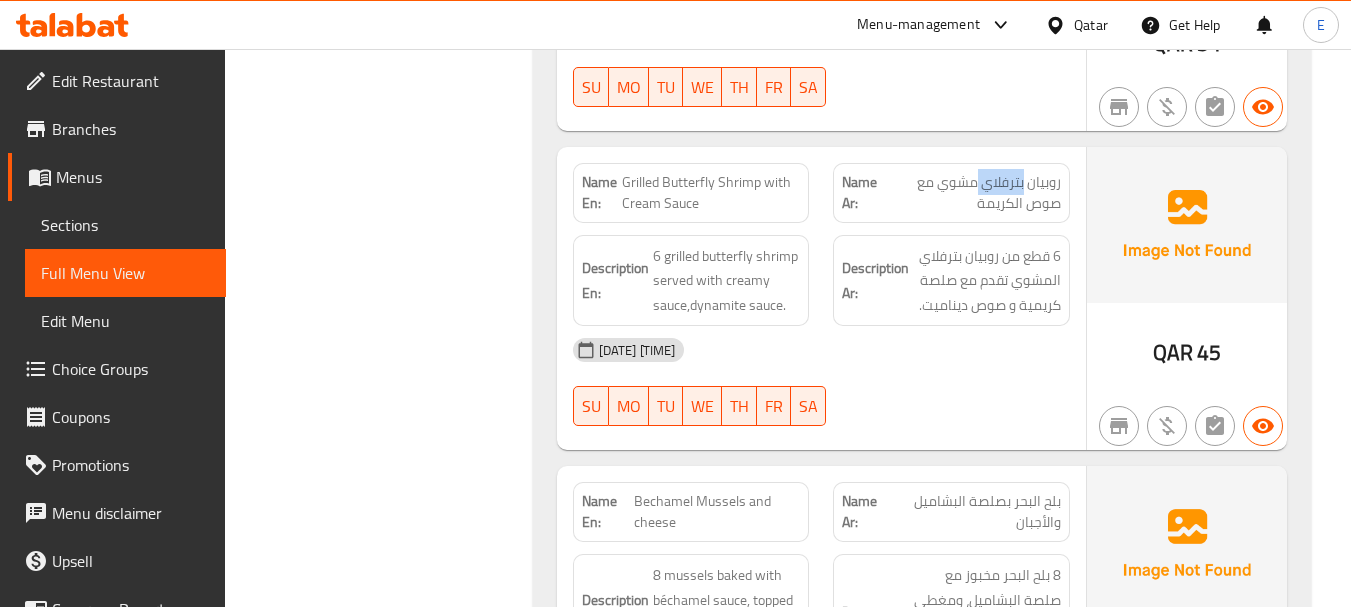 click on "روبيان بترفلاي مشوي مع صوص الكريمة" at bounding box center [972, 193] 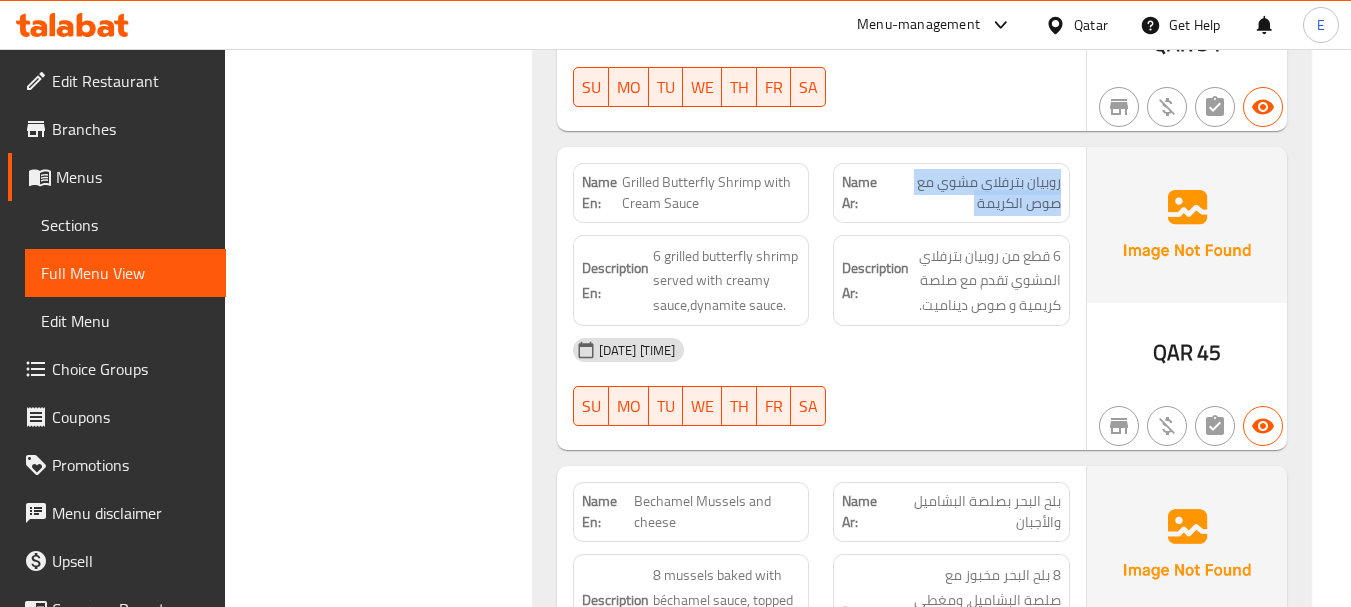 click on "روبيان بترفلاي مشوي مع صوص الكريمة" at bounding box center (972, 193) 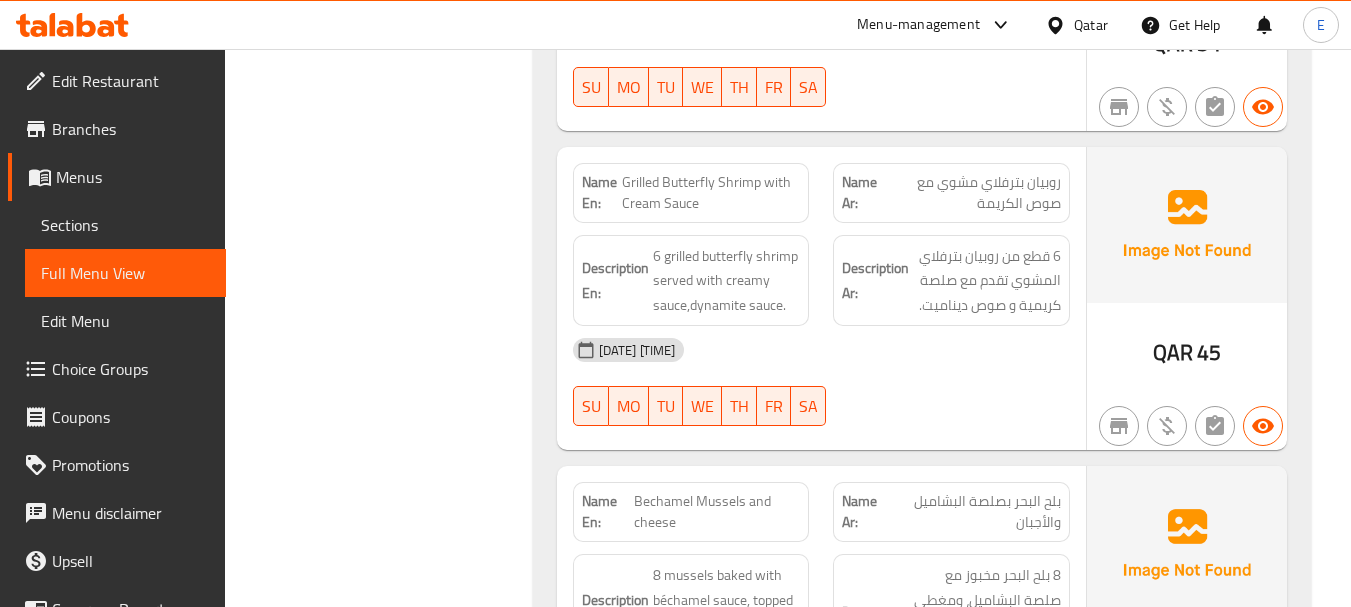 click on "Grilled Butterfly Shrimp with Cream Sauce" at bounding box center (711, 193) 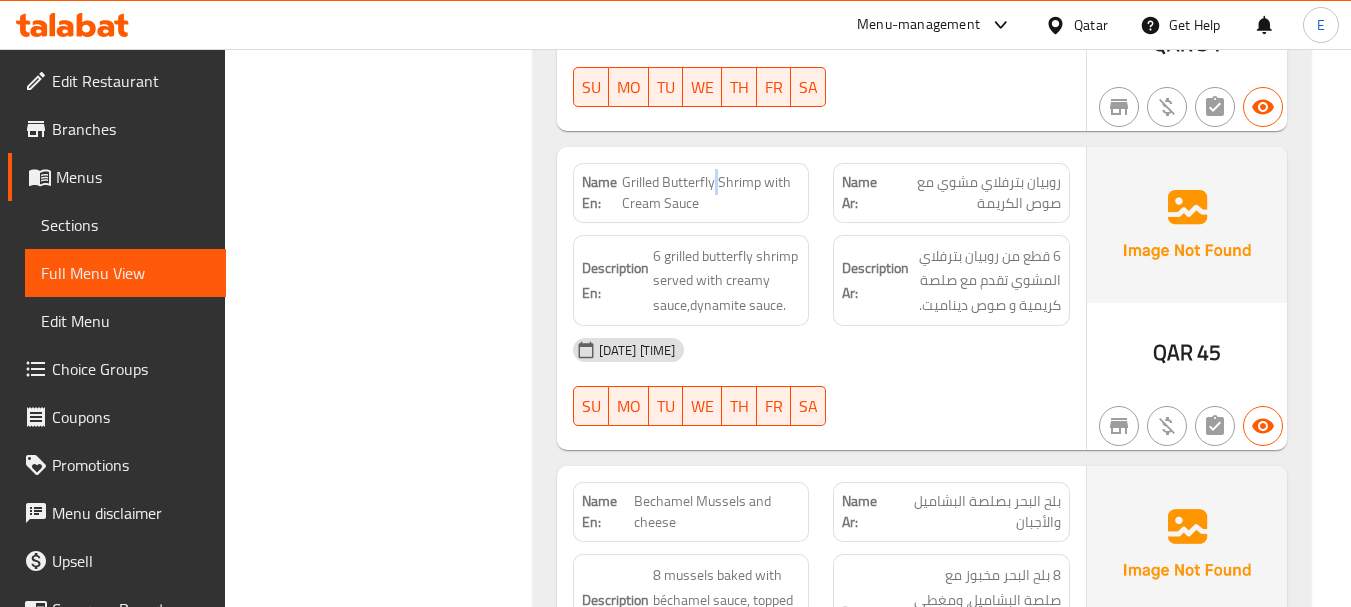 click on "Grilled Butterfly Shrimp with Cream Sauce" at bounding box center [711, 193] 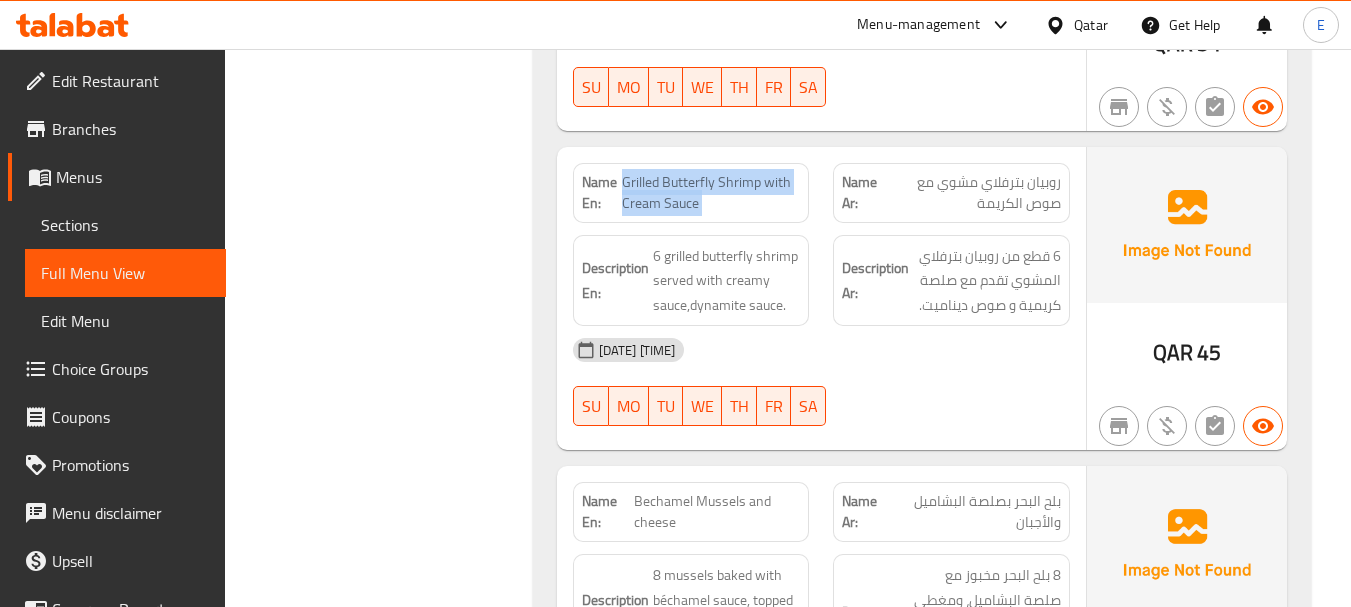 click on "Grilled Butterfly Shrimp with Cream Sauce" at bounding box center [711, 193] 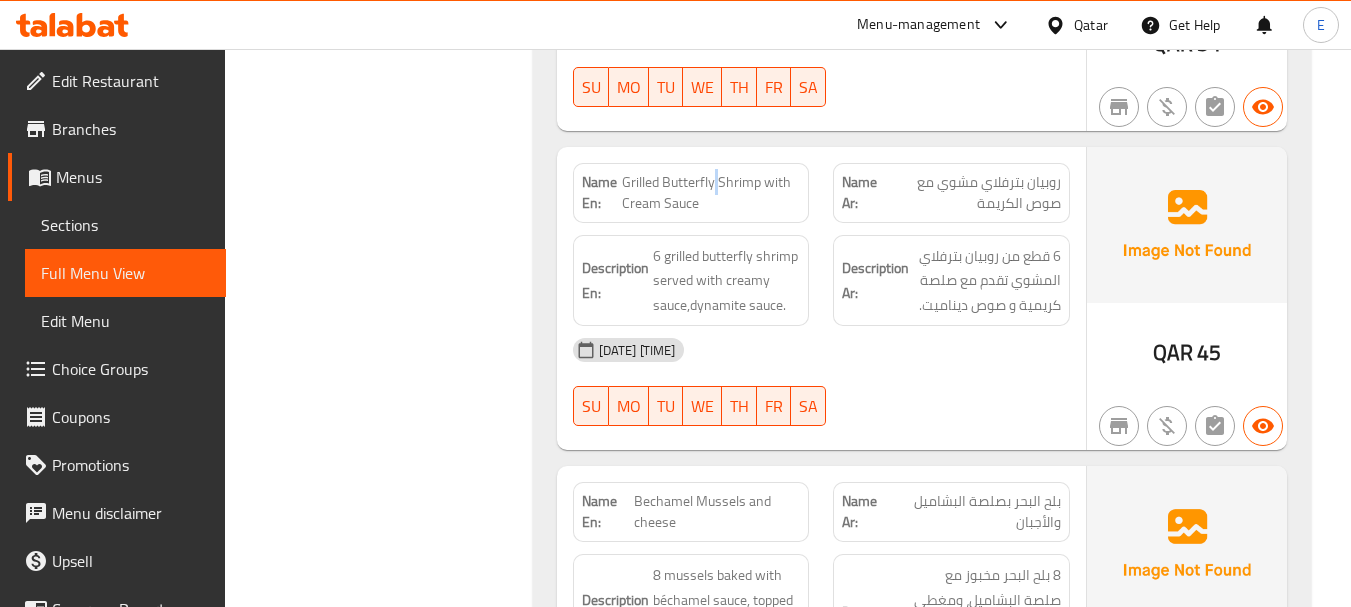 click on "Grilled Butterfly Shrimp with Cream Sauce" at bounding box center (711, 193) 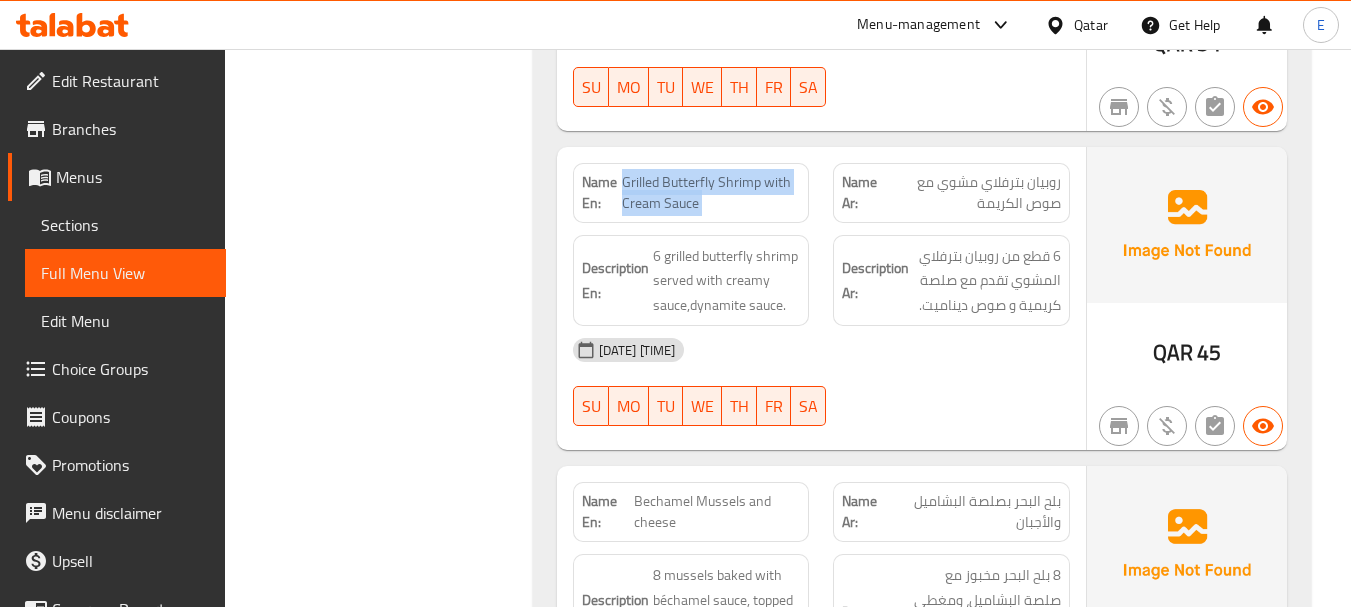 click on "Grilled Butterfly Shrimp with Cream Sauce" at bounding box center (711, 193) 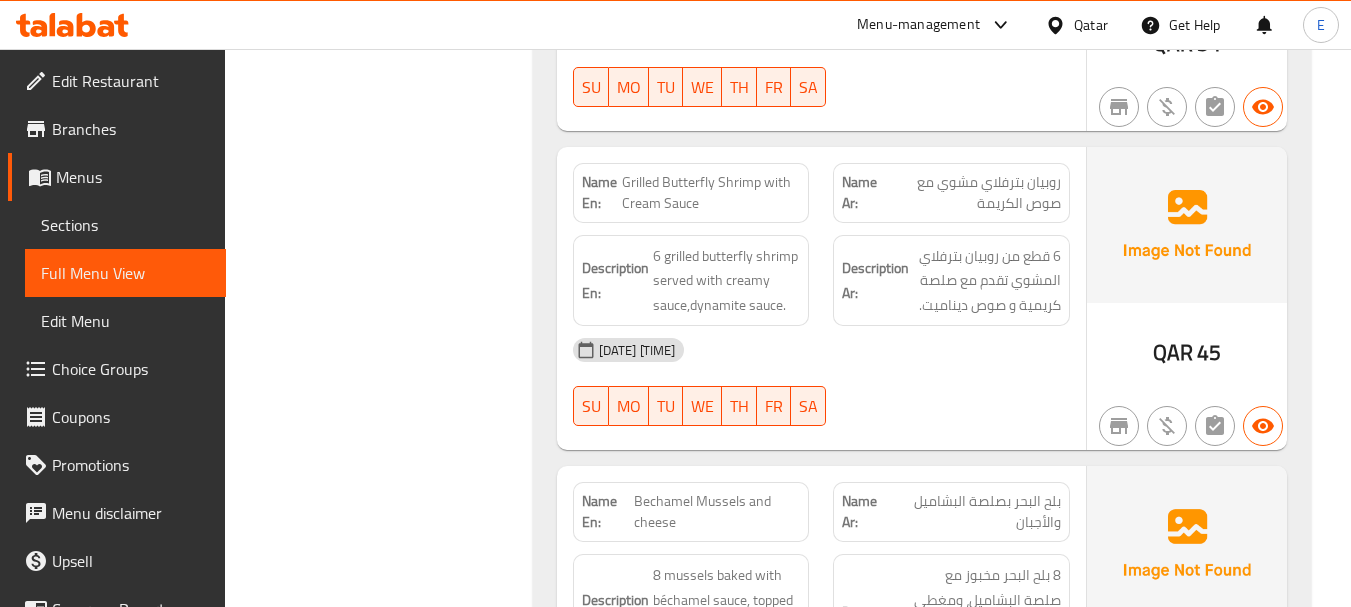 click on "02-08-2025 01:13 PM" at bounding box center [821, 350] 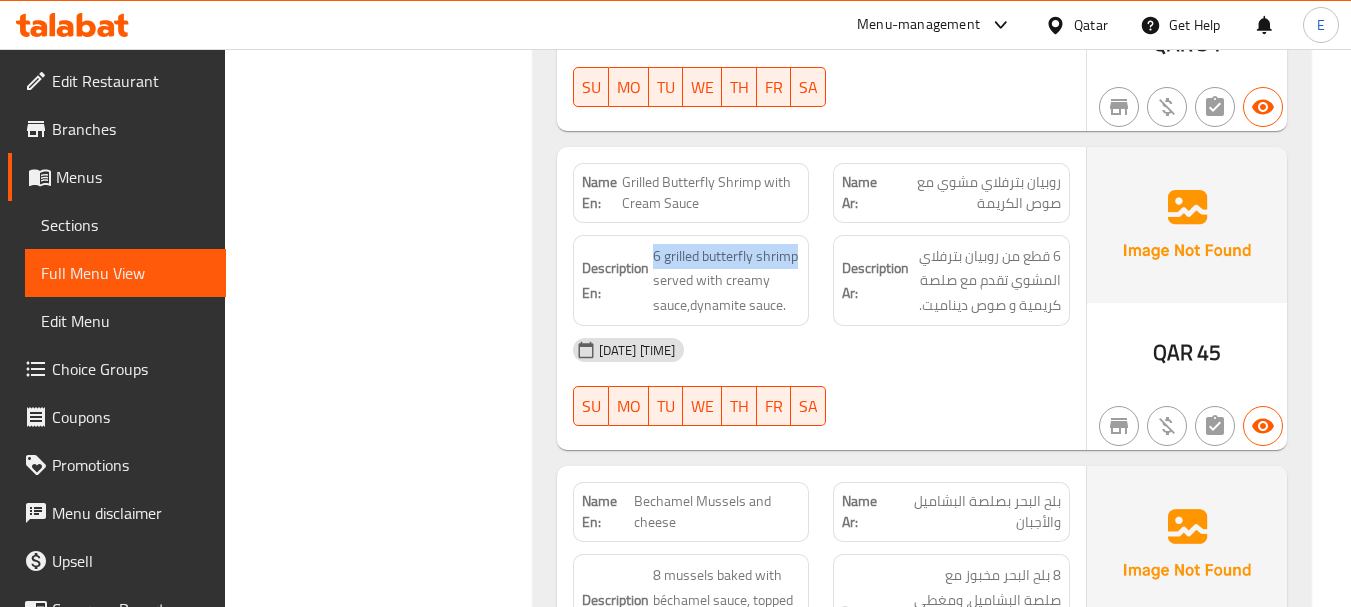 drag, startPoint x: 644, startPoint y: 218, endPoint x: 807, endPoint y: 234, distance: 163.78339 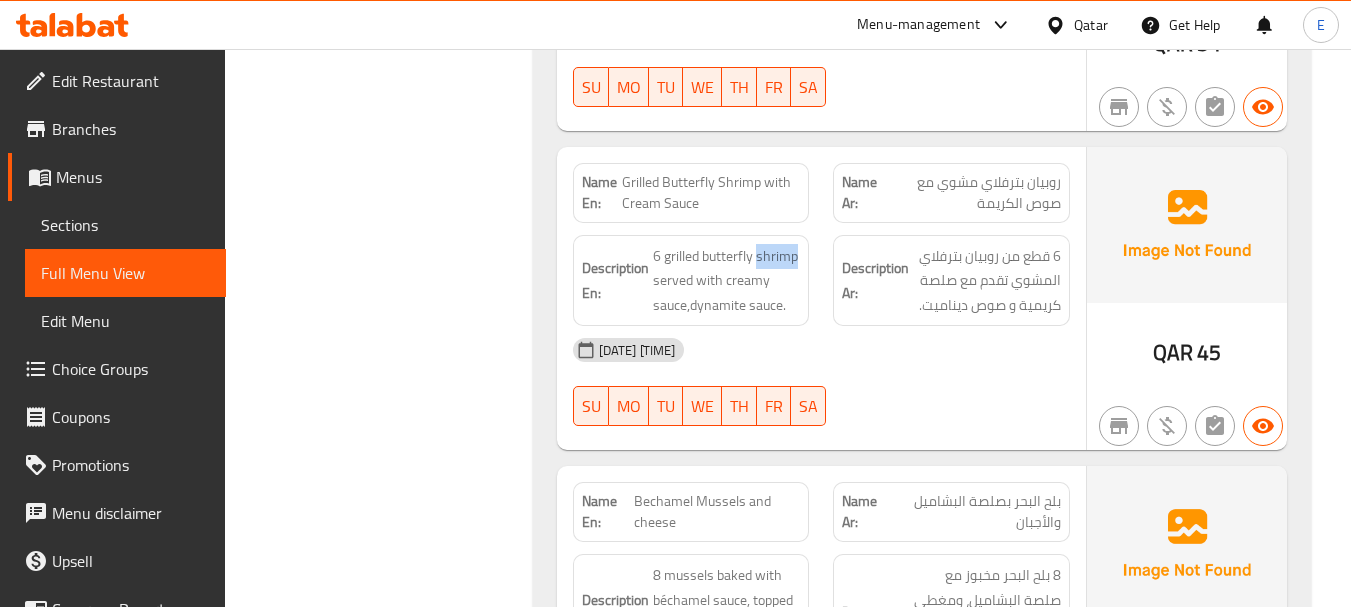 click on "Description En: 6 grilled butterfly shrimp served with creamy sauce,dynamite sauce." at bounding box center [691, 281] 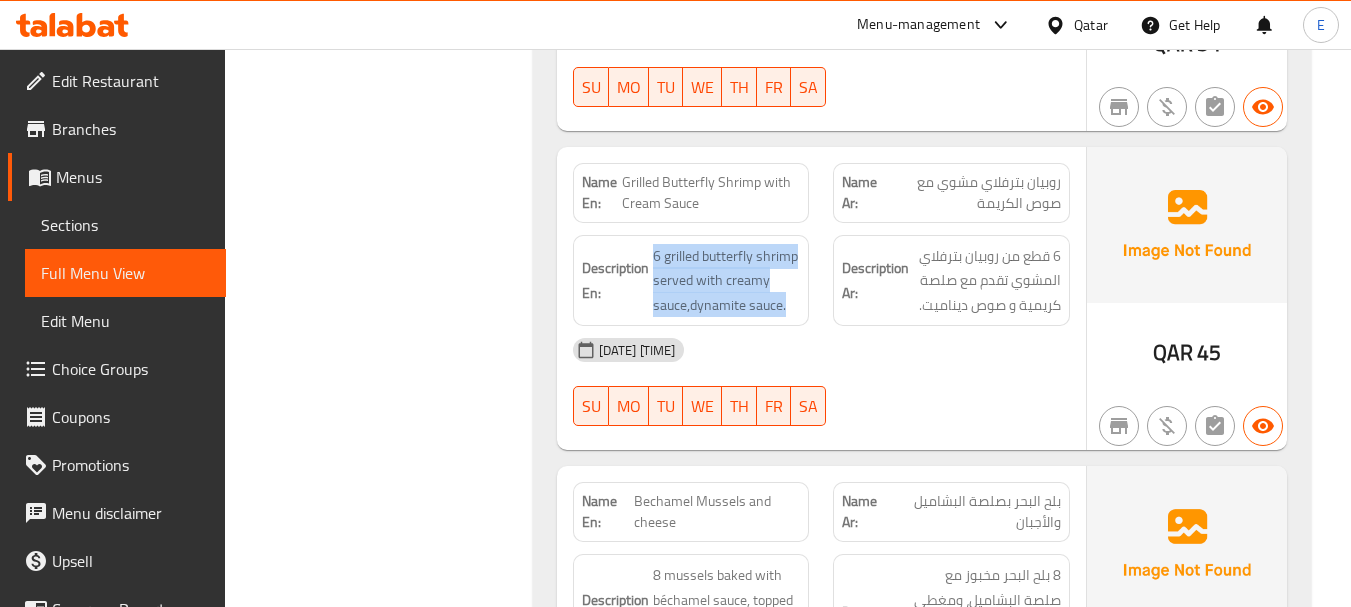 click on "Description En: 6 grilled butterfly shrimp served with creamy sauce,dynamite sauce." at bounding box center (691, 281) 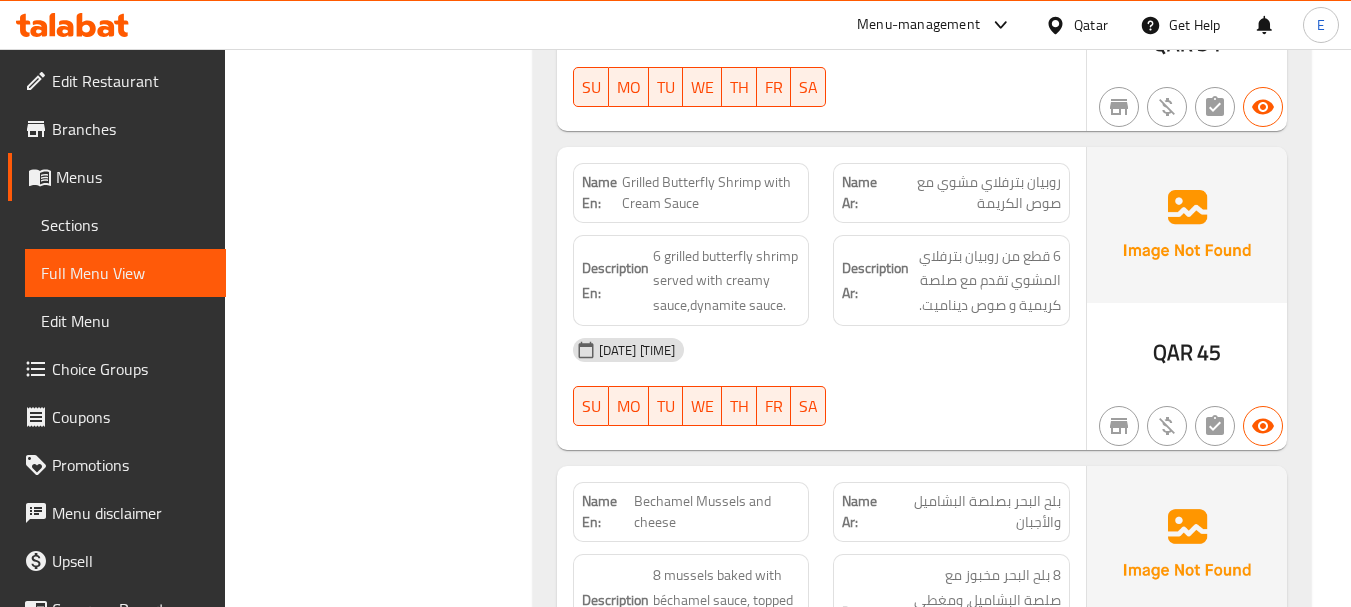 click on "Grilled Butterfly Shrimp with Cream Sauce" at bounding box center [711, 193] 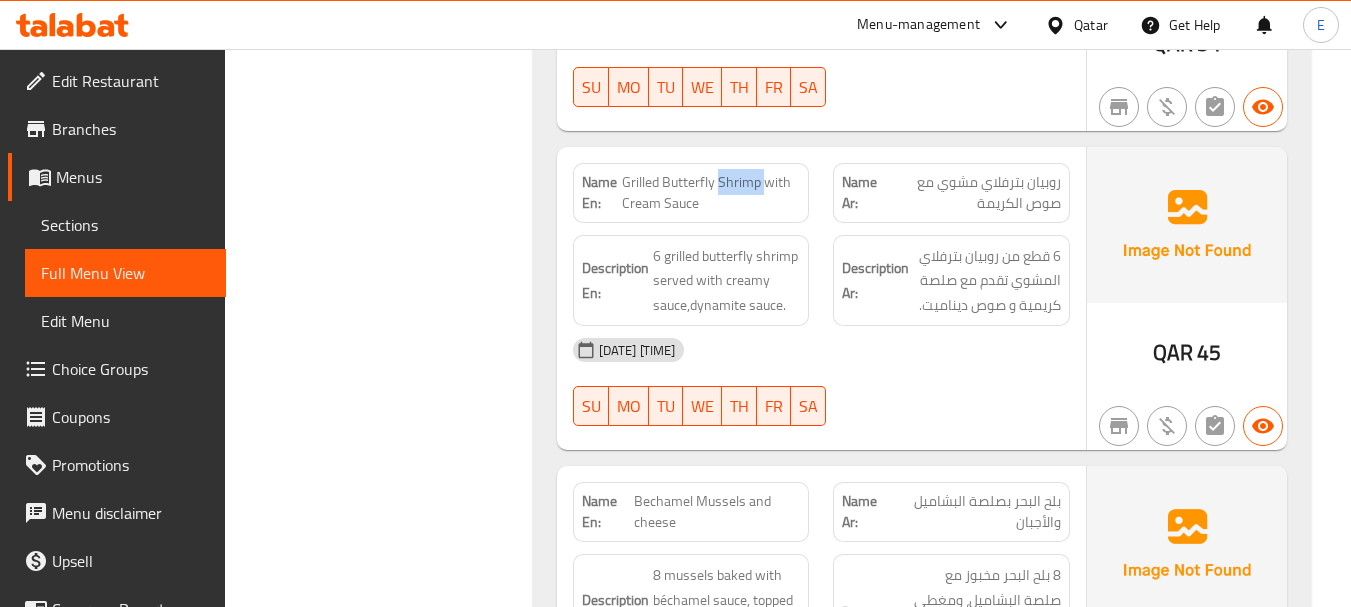click on "Grilled Butterfly Shrimp with Cream Sauce" at bounding box center (711, 193) 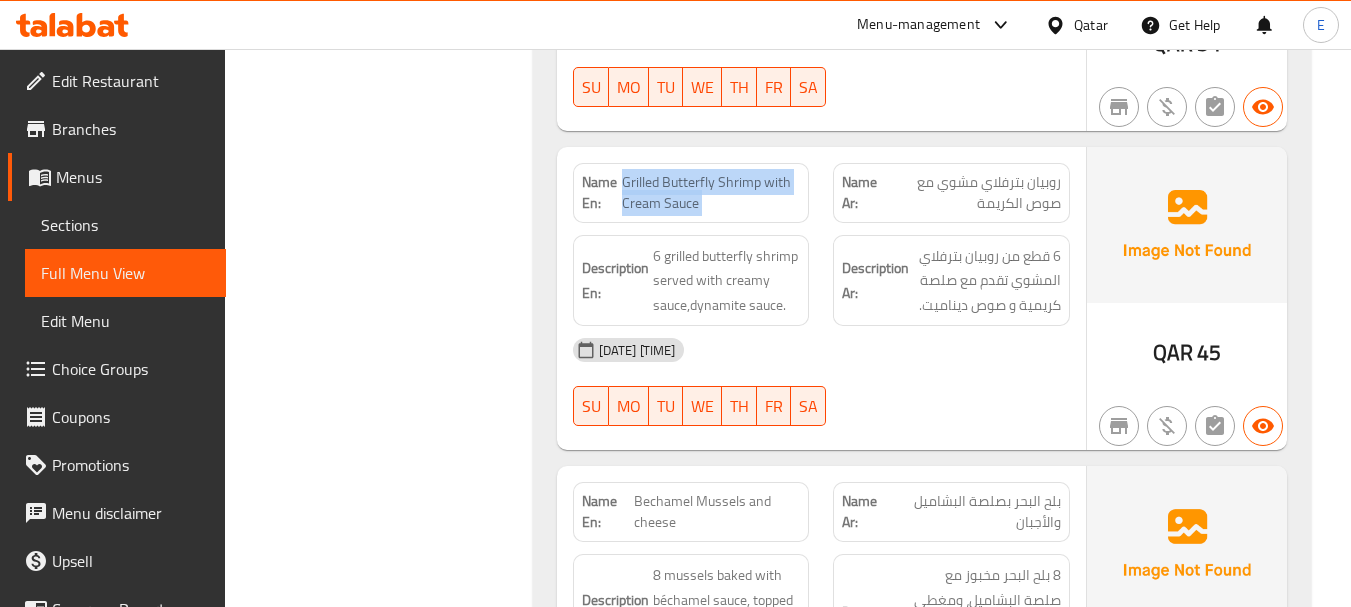 click on "Grilled Butterfly Shrimp with Cream Sauce" at bounding box center (711, 193) 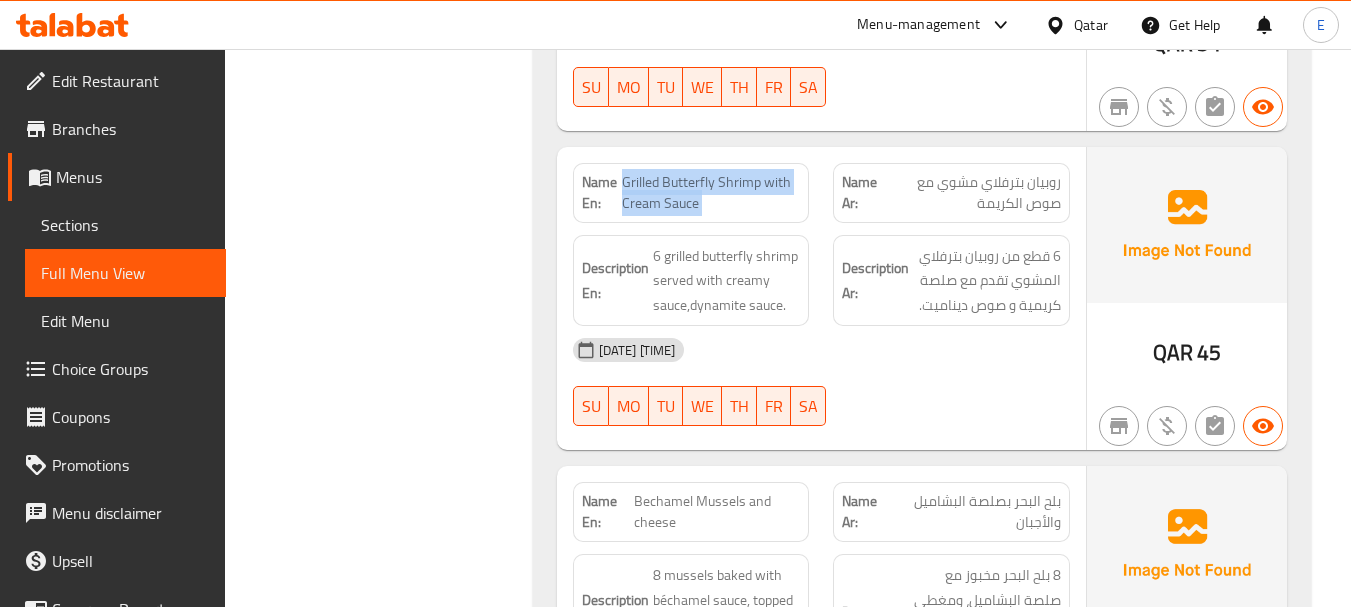 copy on "Grilled Butterfly Shrimp with Cream Sauce" 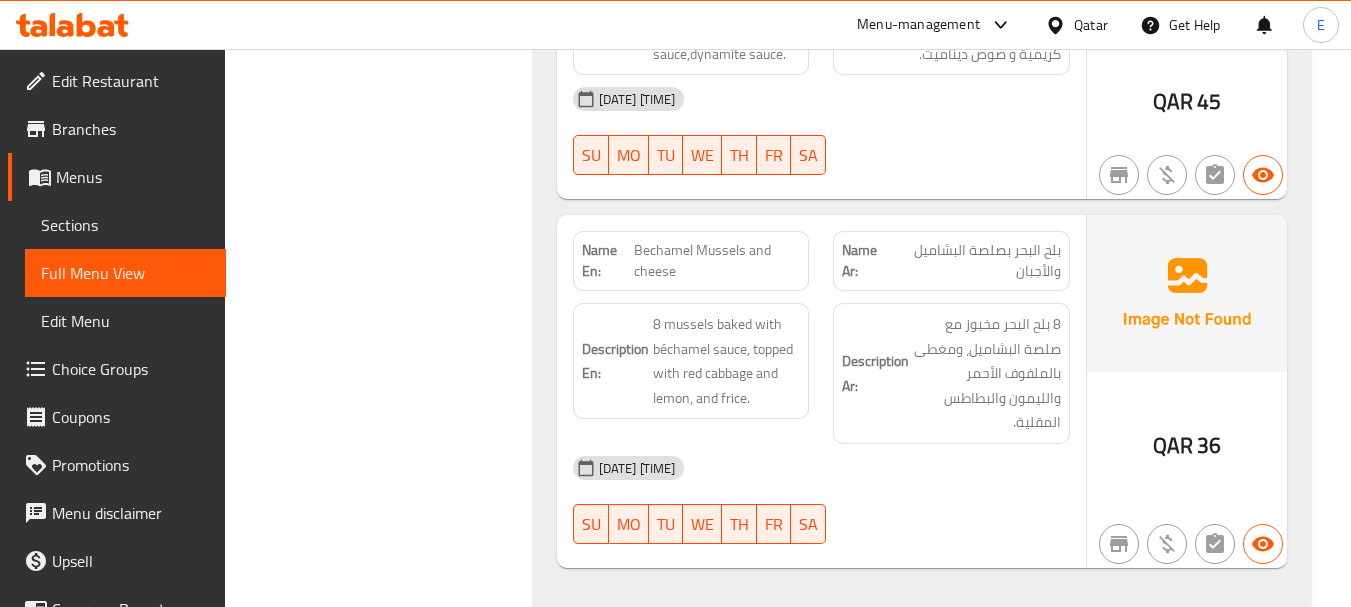scroll, scrollTop: 2200, scrollLeft: 0, axis: vertical 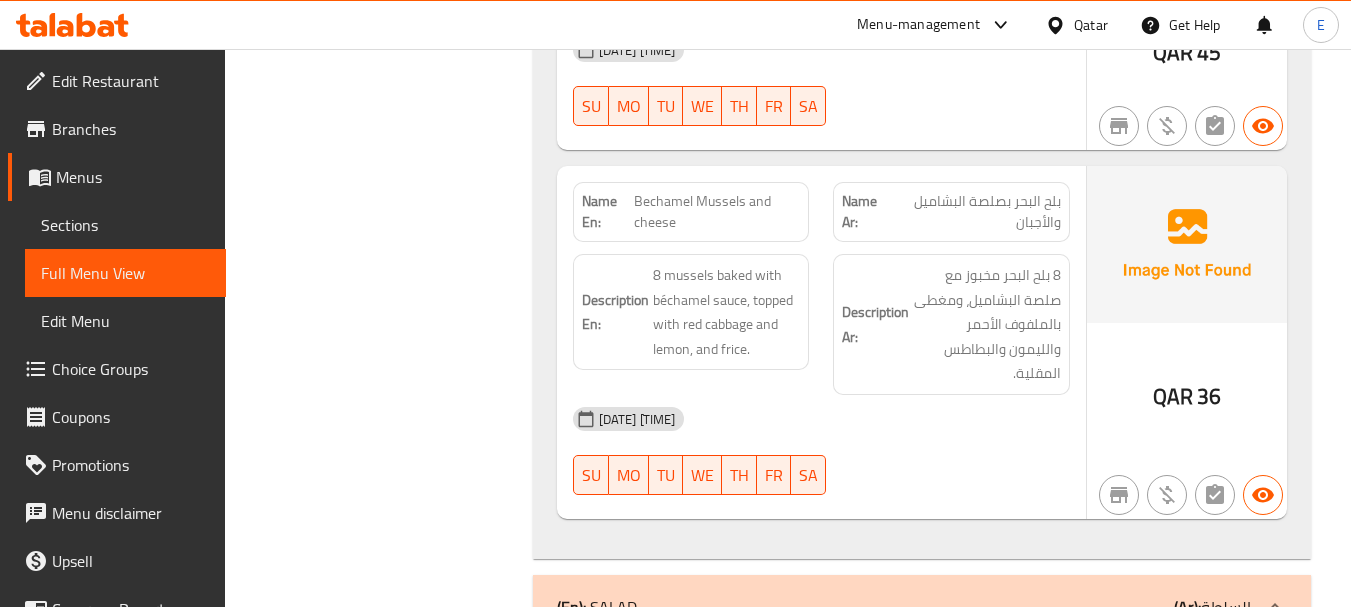 click on "Bechamel Mussels and cheese" at bounding box center (717, 212) 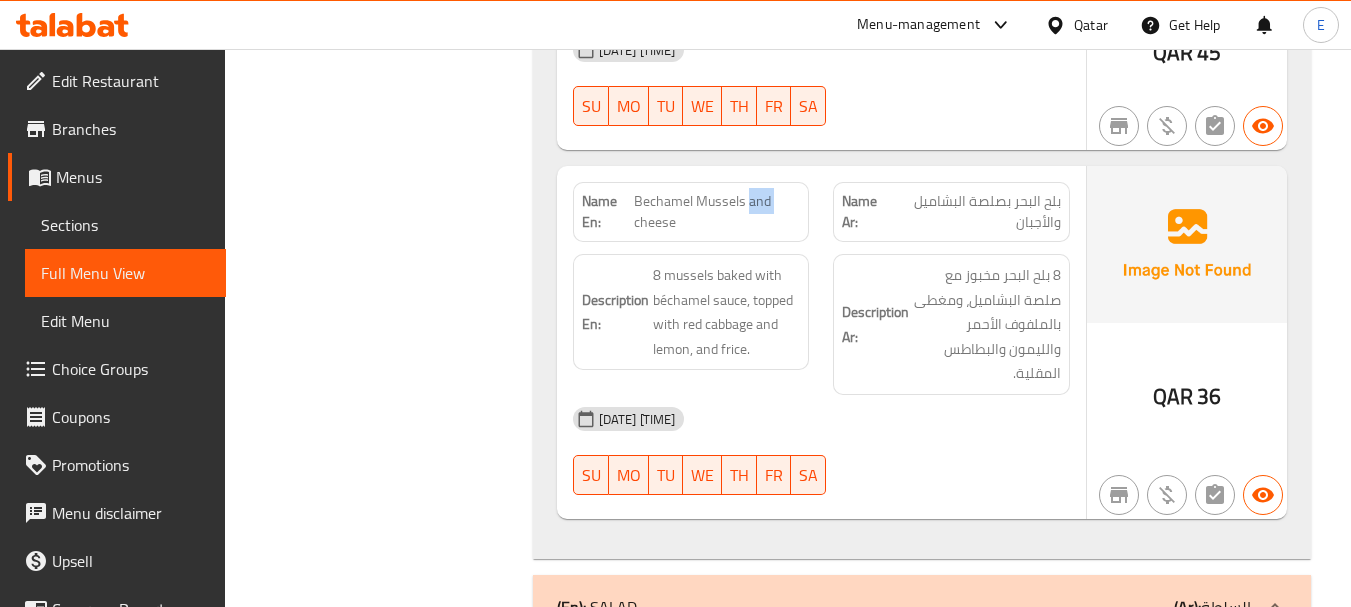 click on "Bechamel Mussels and cheese" at bounding box center [717, 212] 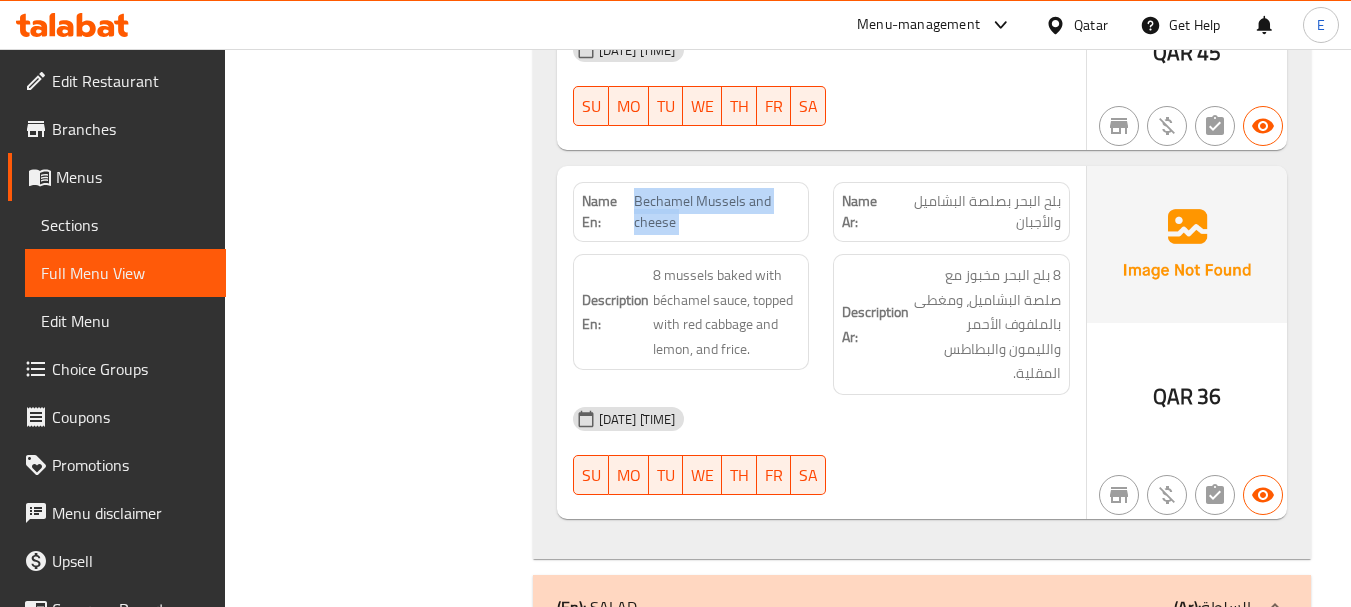 click on "Bechamel Mussels and cheese" at bounding box center [717, 212] 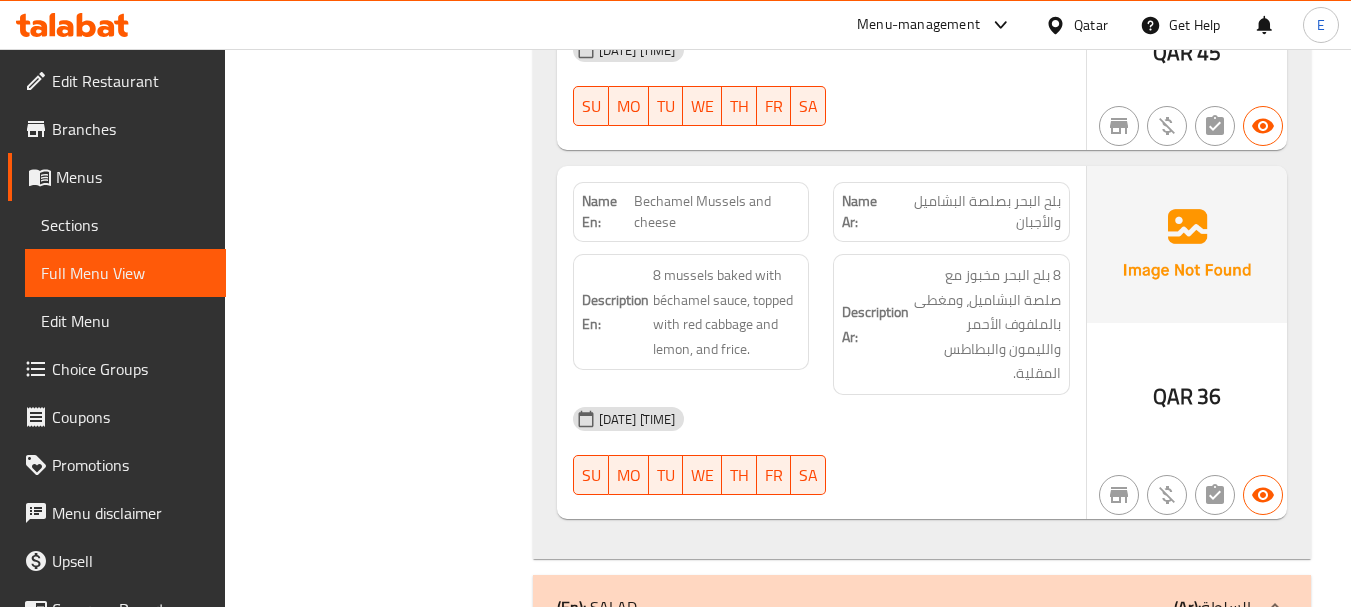 click on "بلح البحر بصلصة البشاميل والأجبان" at bounding box center [975, 212] 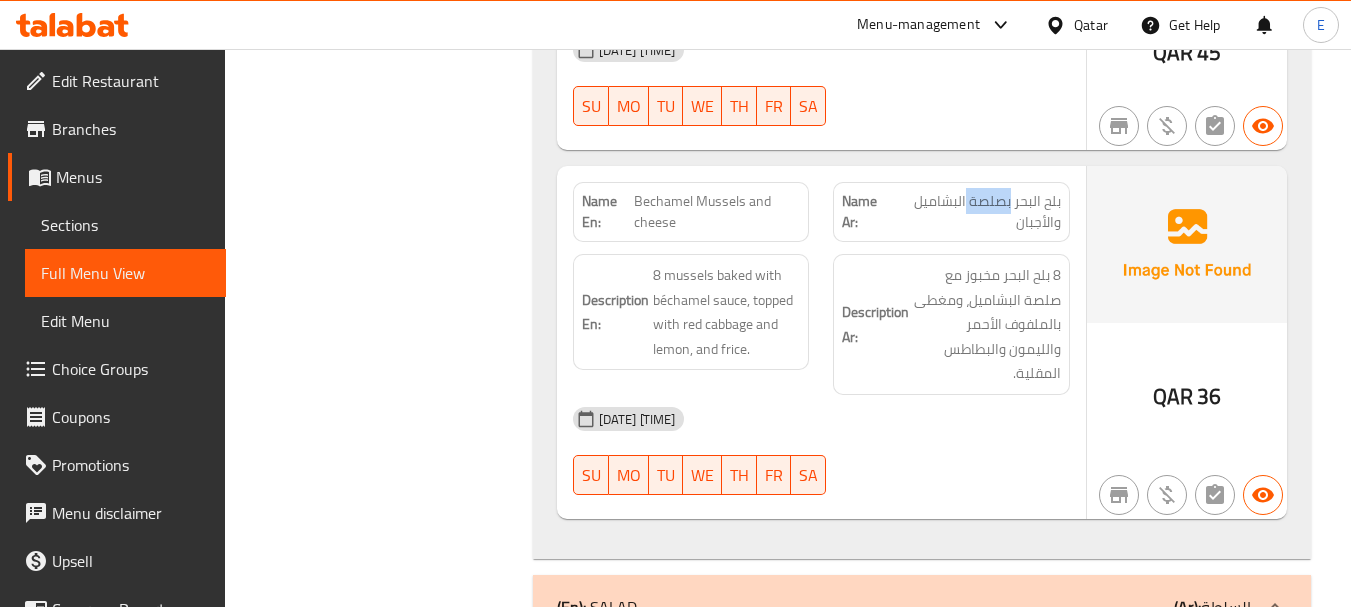 click on "بلح البحر بصلصة البشاميل والأجبان" at bounding box center (975, 212) 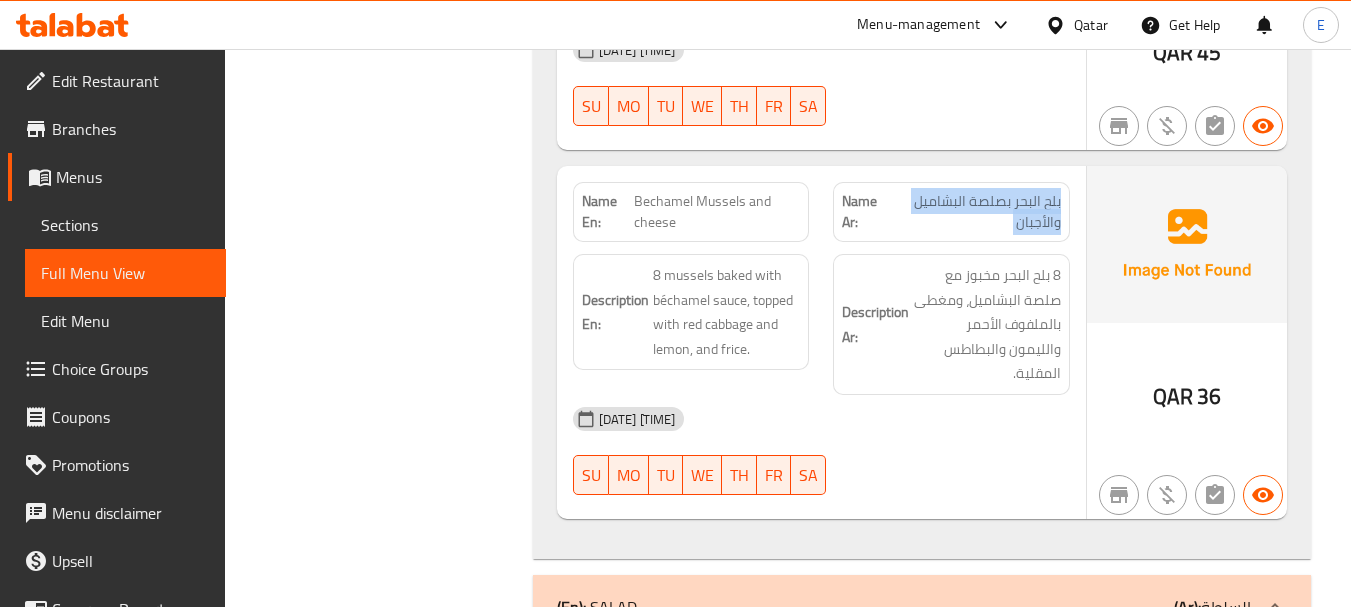 click on "بلح البحر بصلصة البشاميل والأجبان" at bounding box center (975, 212) 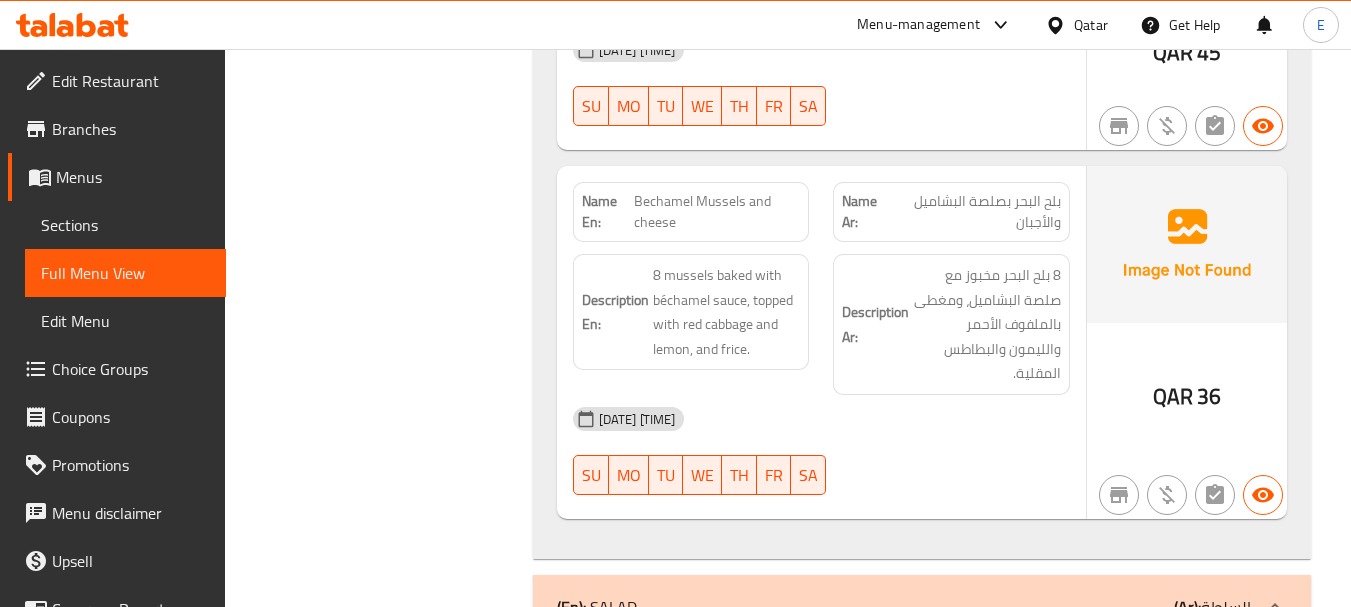 click on "Bechamel Mussels and cheese" at bounding box center (717, 212) 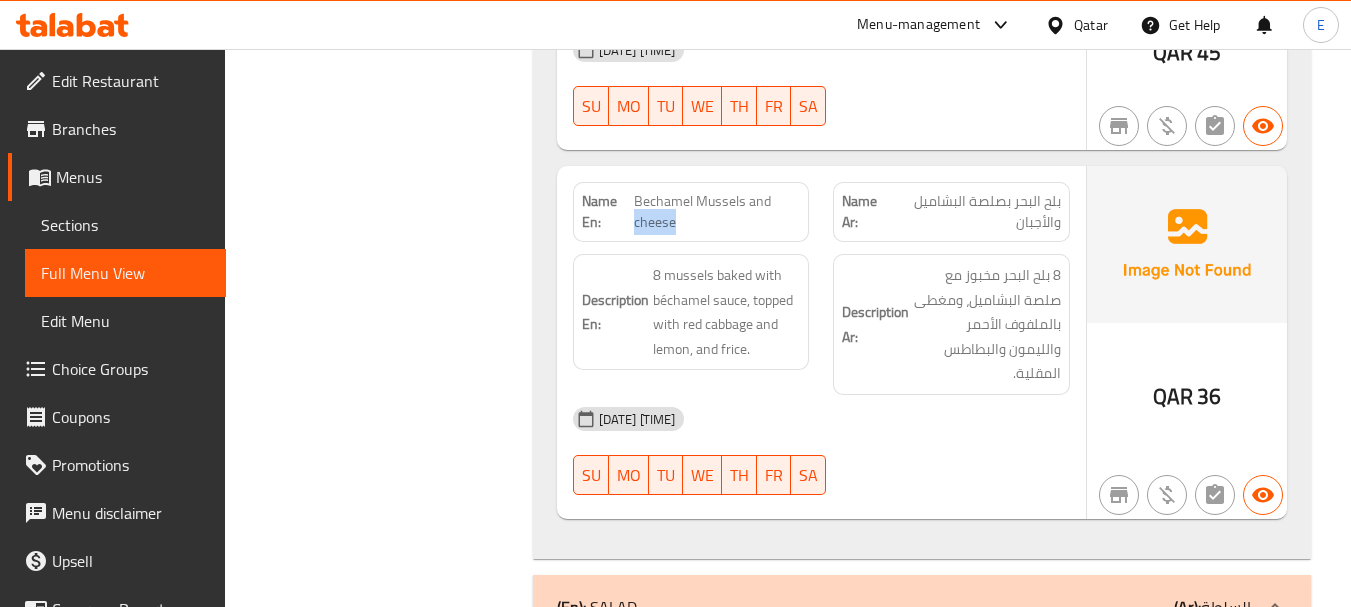 click on "Bechamel Mussels and cheese" at bounding box center [717, 212] 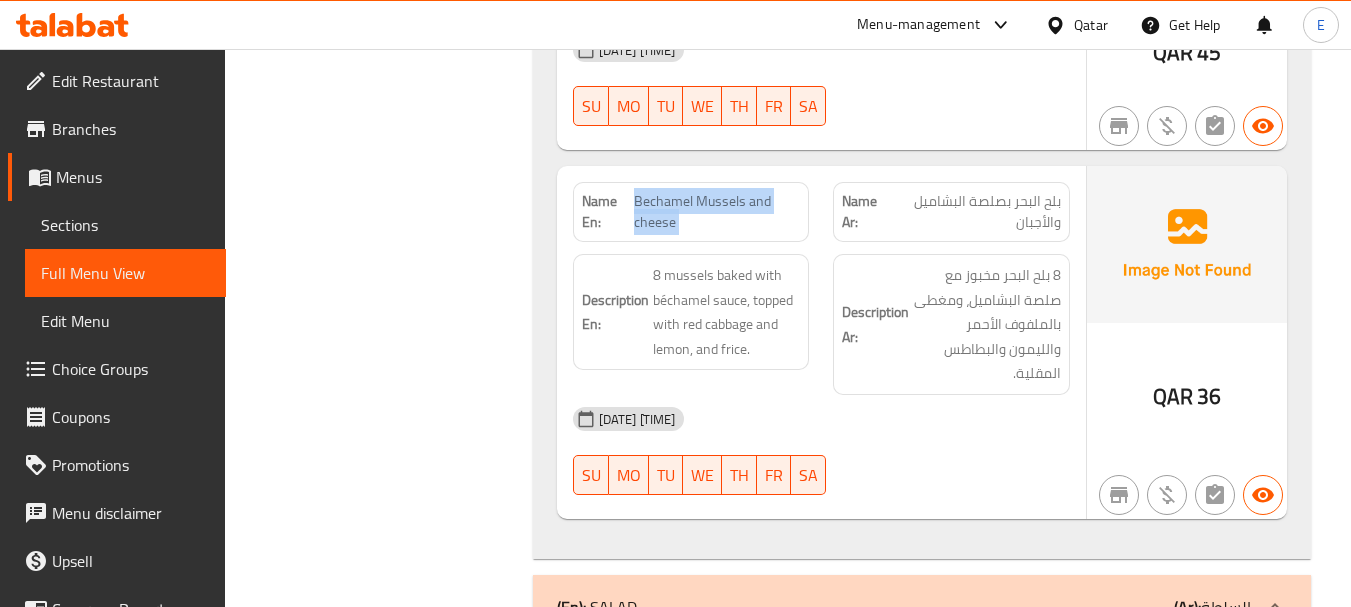 click on "Bechamel Mussels and cheese" at bounding box center [717, 212] 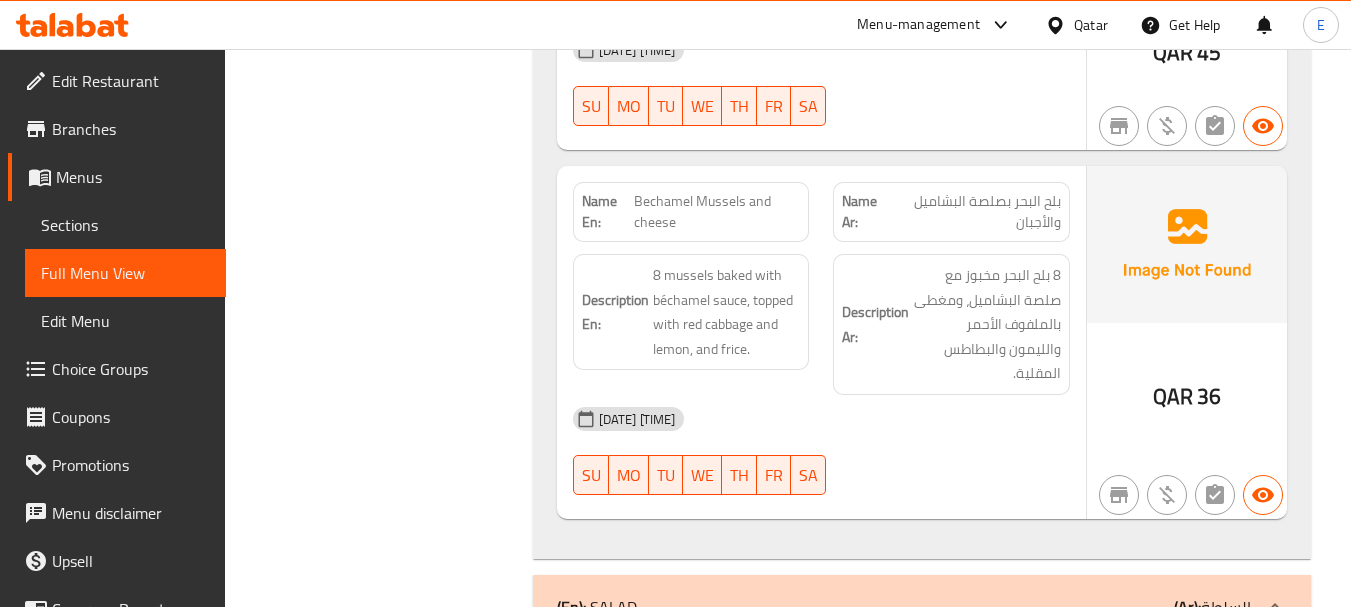click on "Name En: Bechamel Mussels and cheese" at bounding box center (691, 212) 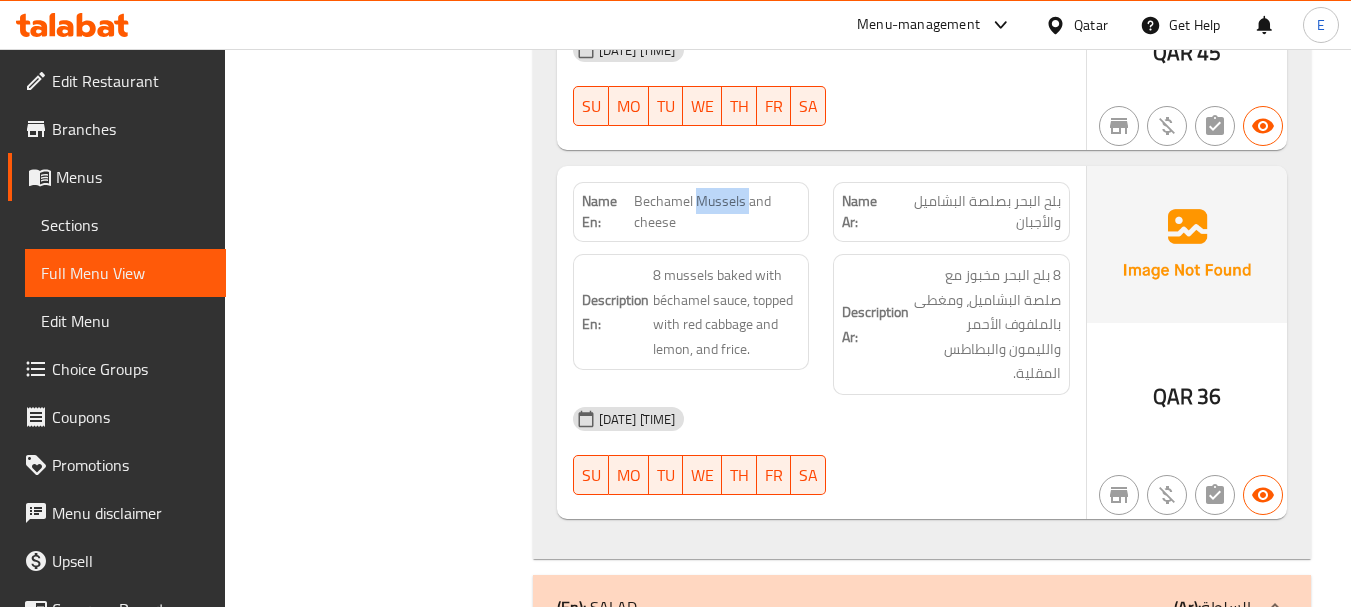 click on "Name En: Bechamel Mussels and cheese" at bounding box center (691, 212) 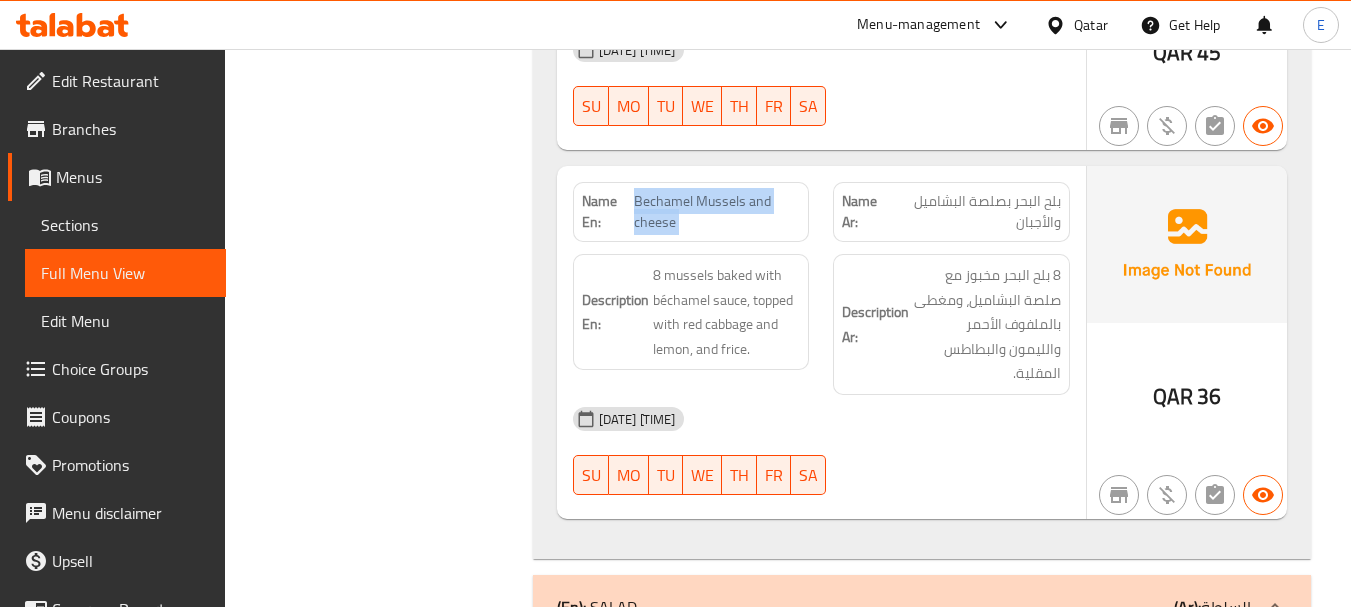 click on "Name En: Bechamel Mussels and cheese" at bounding box center (691, 212) 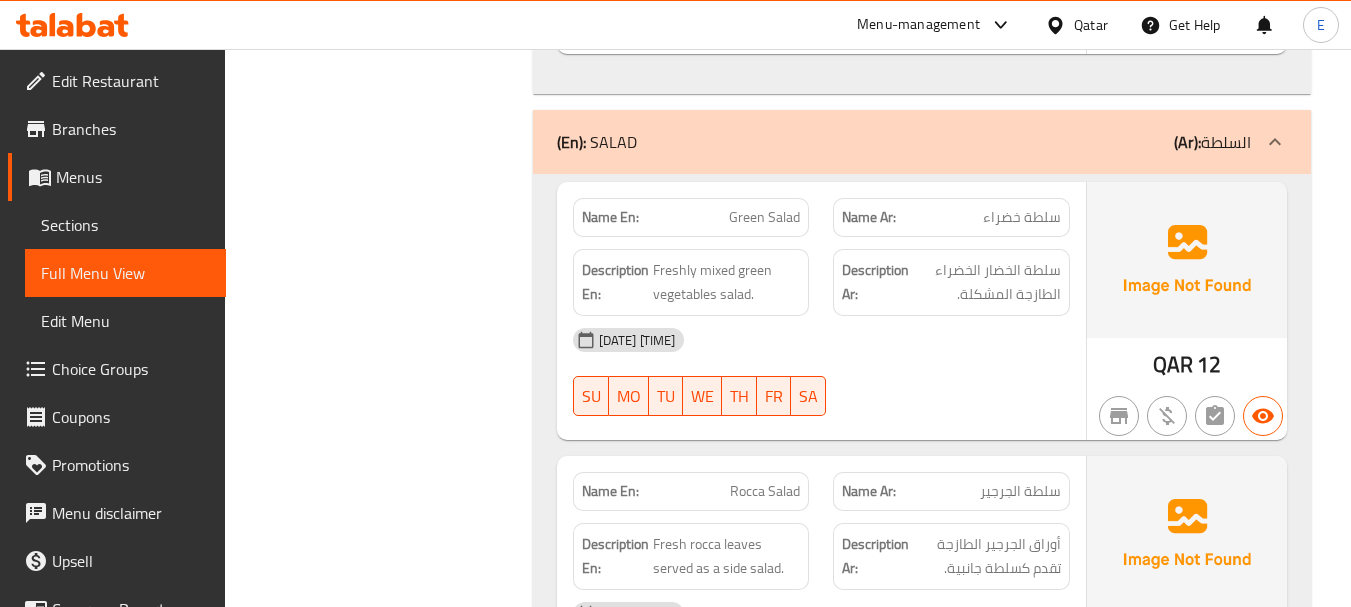 scroll, scrollTop: 2700, scrollLeft: 0, axis: vertical 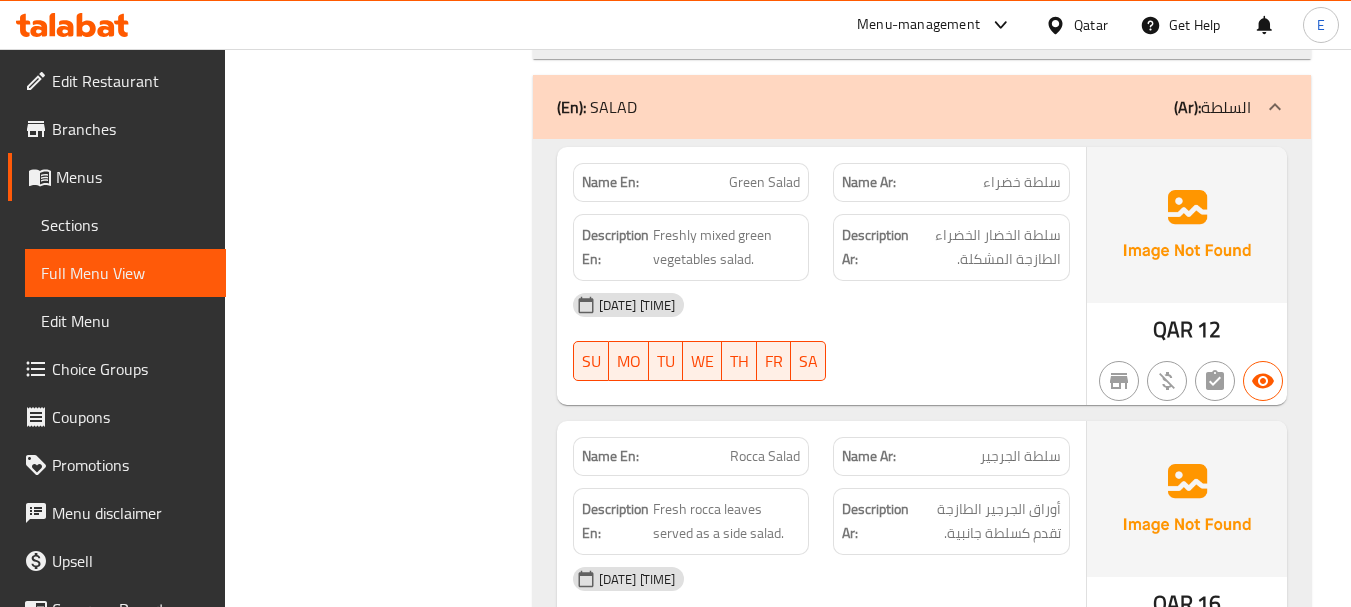 click on "QAR" at bounding box center [1173, -2152] 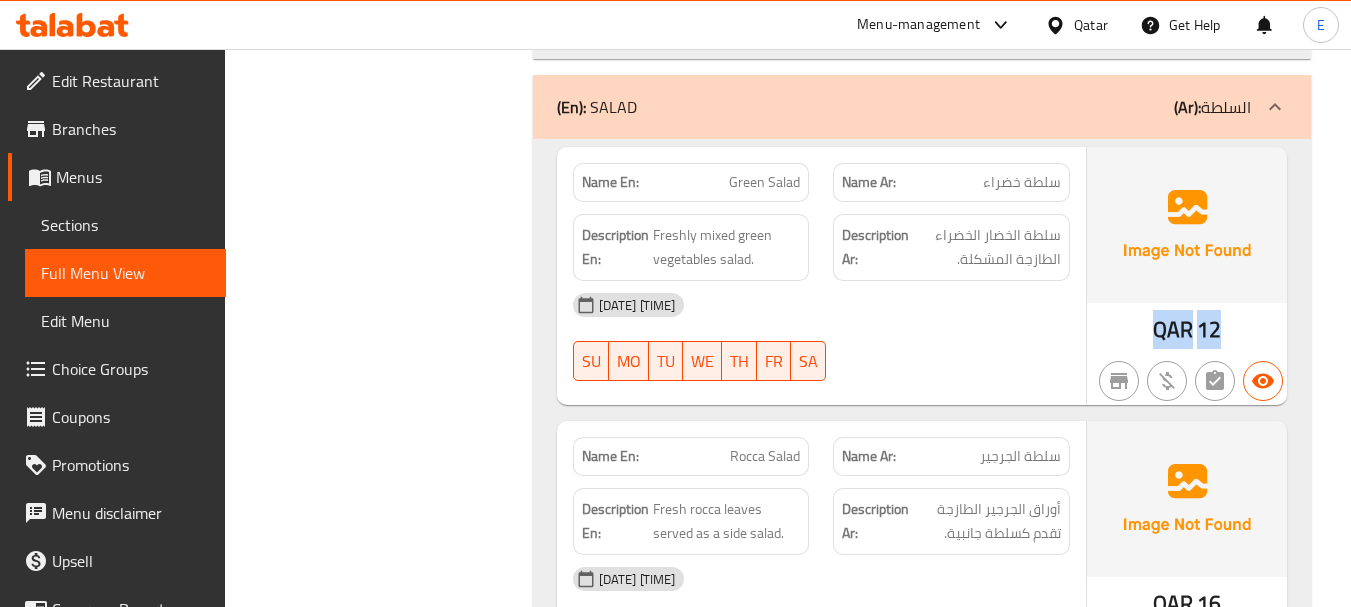 click on "QAR" at bounding box center (1173, -2152) 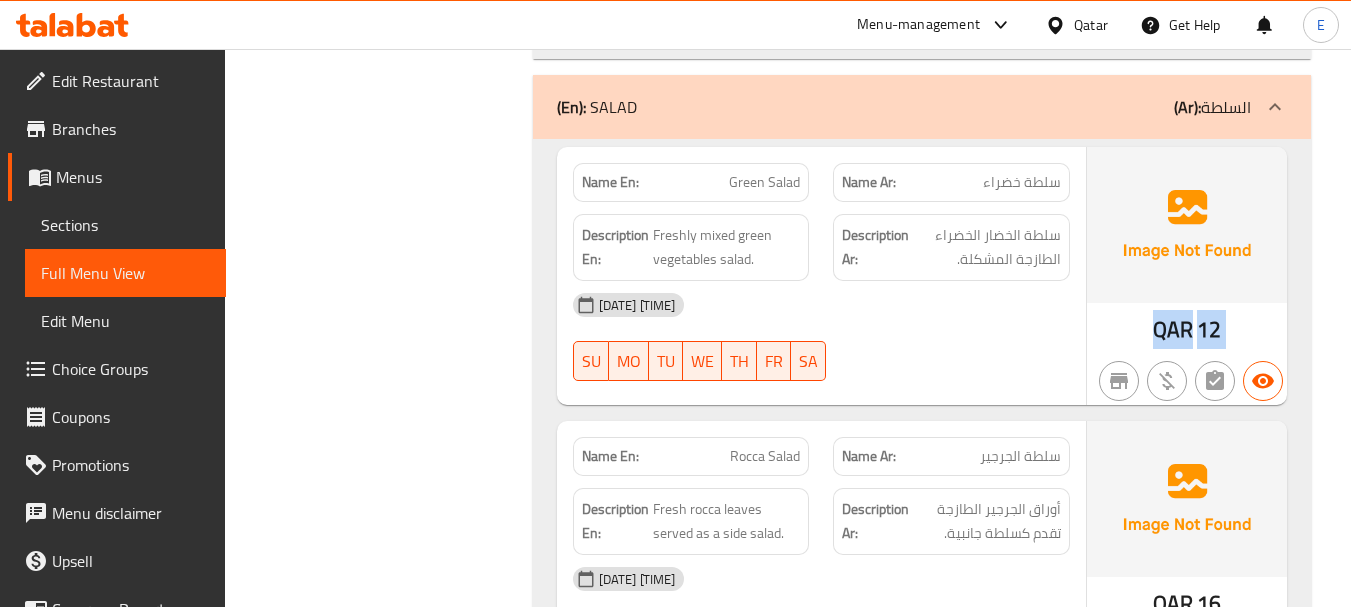 click on "QAR" at bounding box center [1173, -2152] 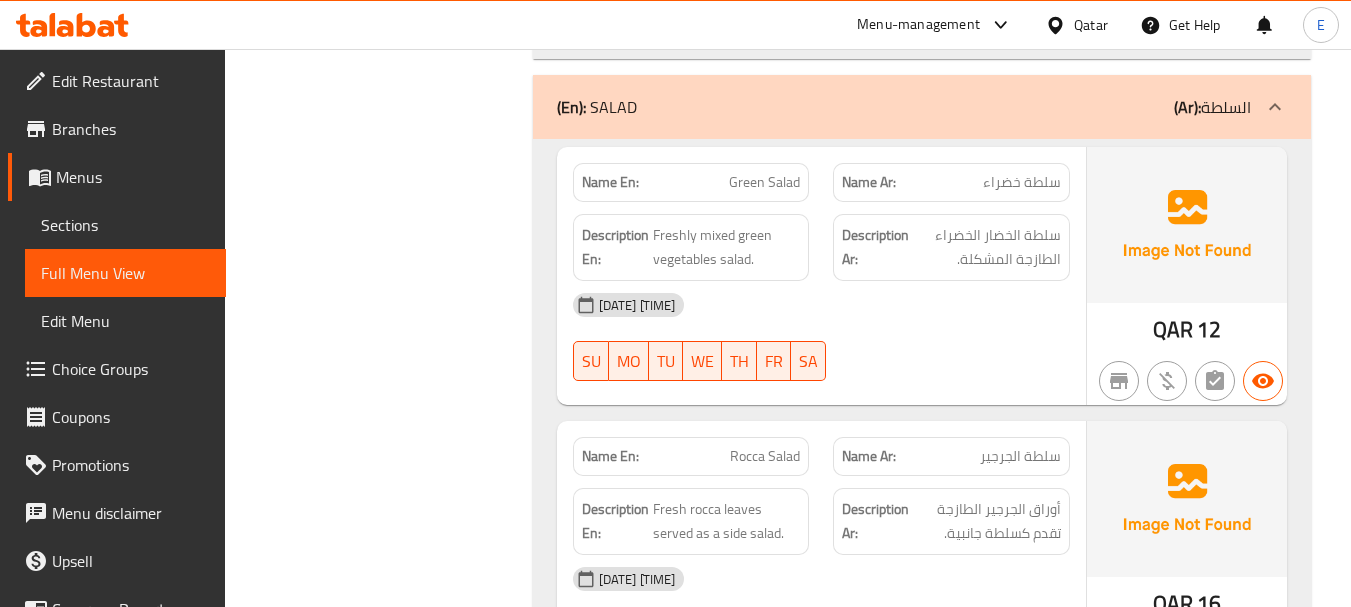 click on "Green Salad" at bounding box center (752, -2324) 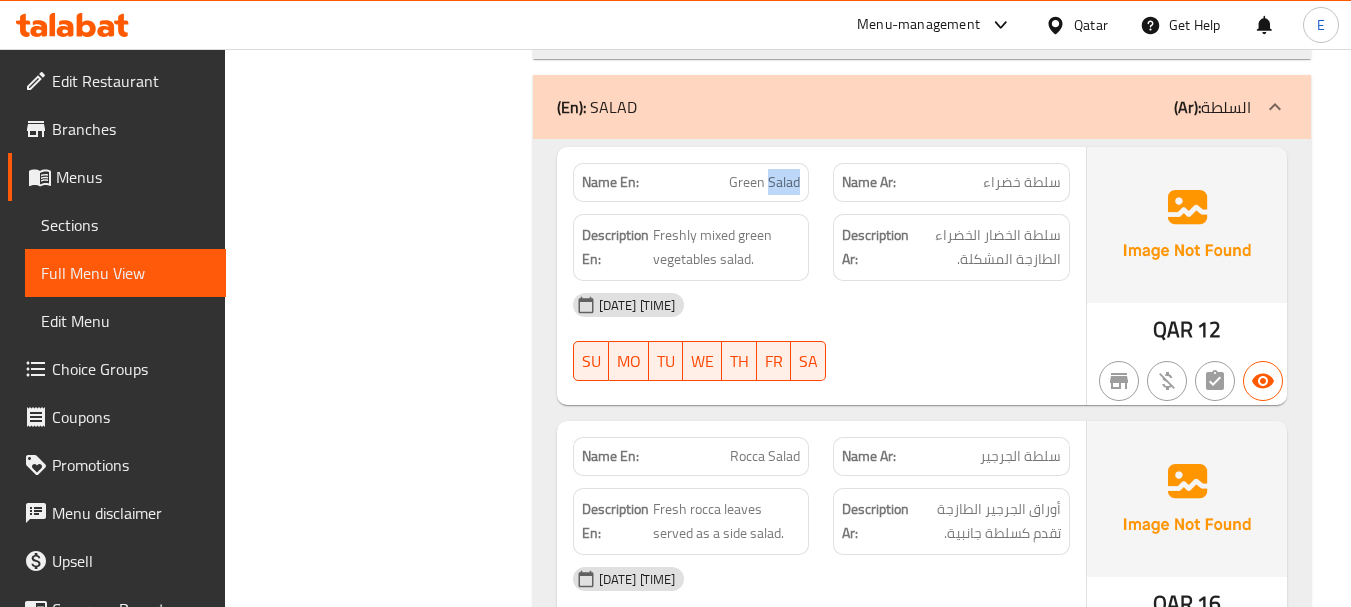 click on "Green Salad" at bounding box center (752, -2324) 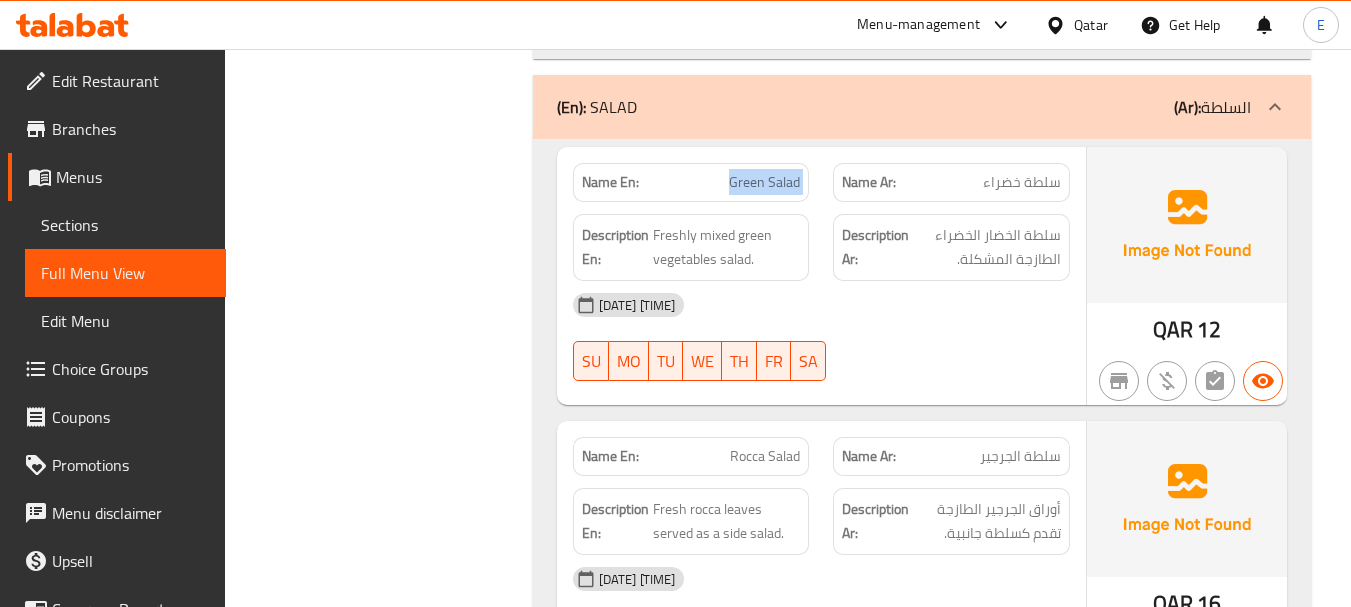 click on "Green Salad" at bounding box center (752, -2324) 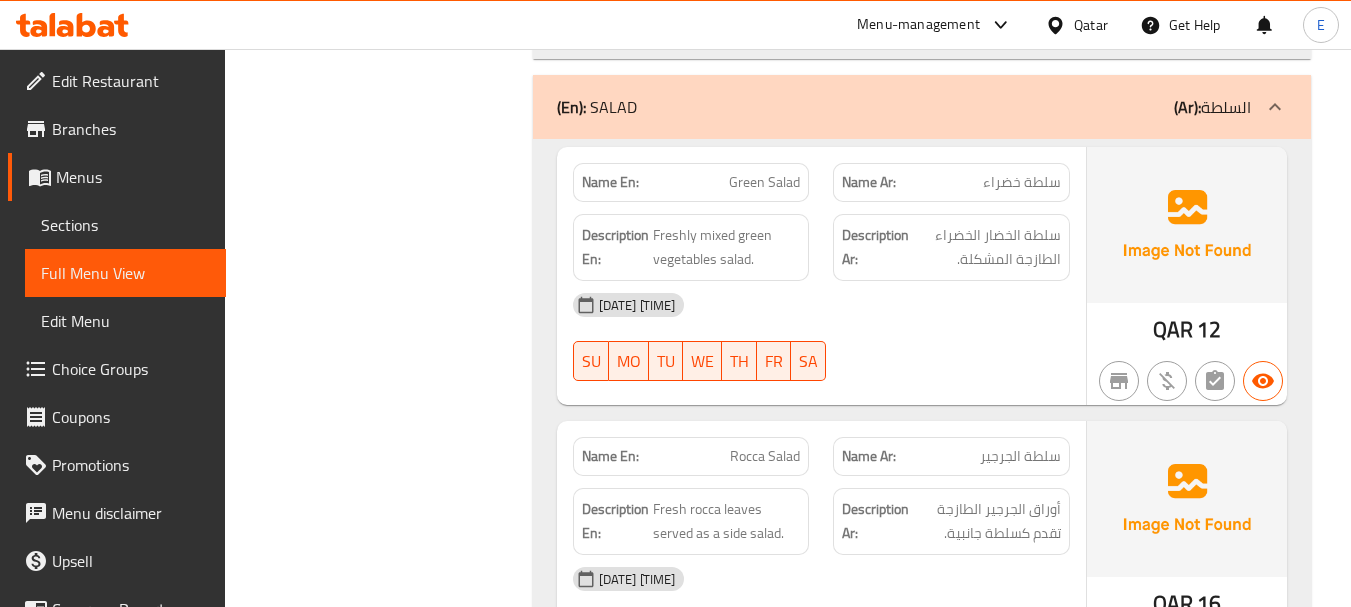 click on "سلطة خضراء" at bounding box center (997, -2324) 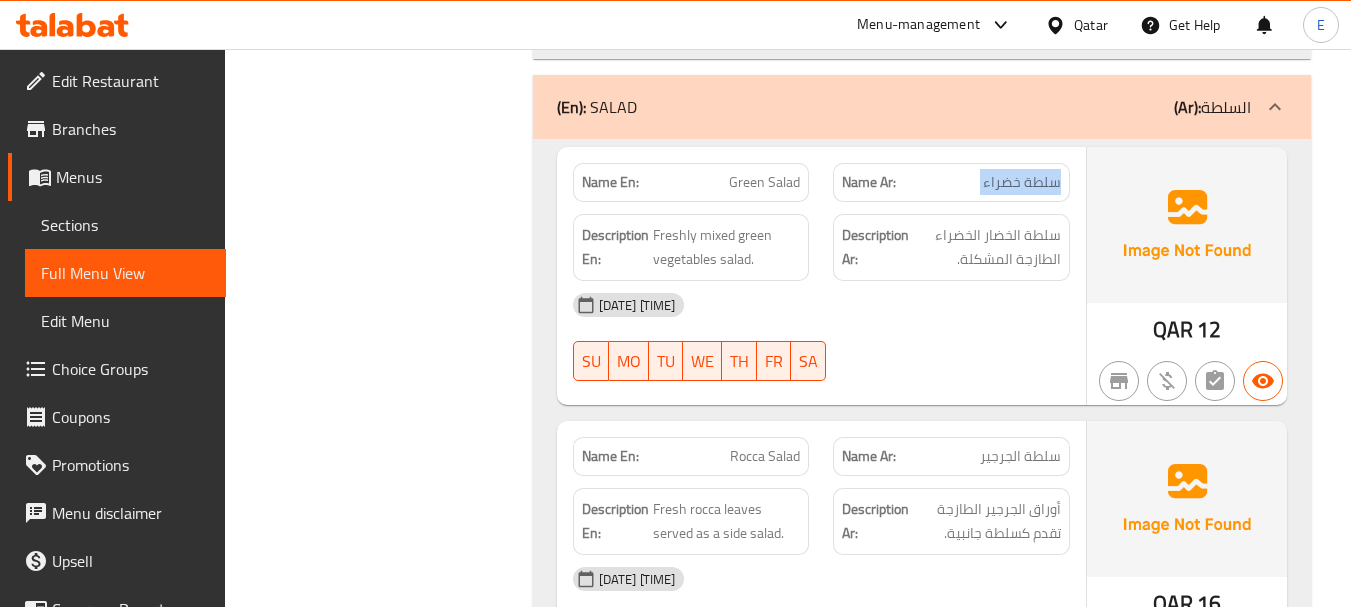 click on "سلطة خضراء" at bounding box center (997, -2324) 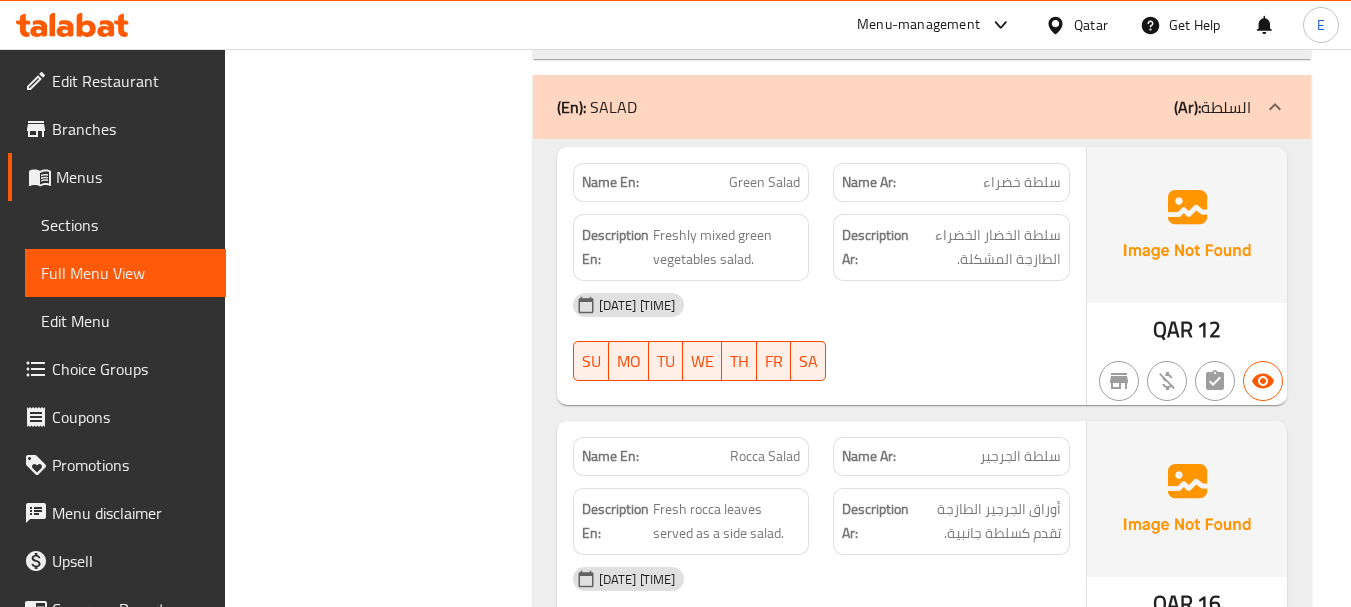 click on "02-08-2025 01:13 PM" at bounding box center [821, -2152] 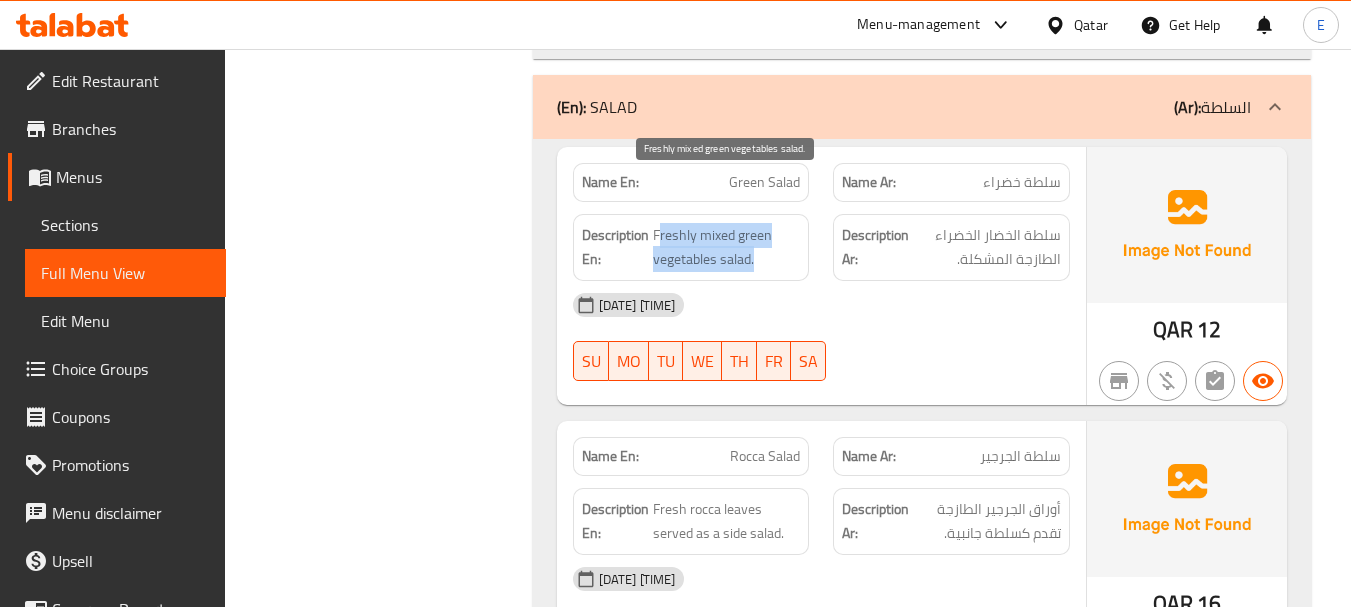drag, startPoint x: 660, startPoint y: 183, endPoint x: 779, endPoint y: 213, distance: 122.72327 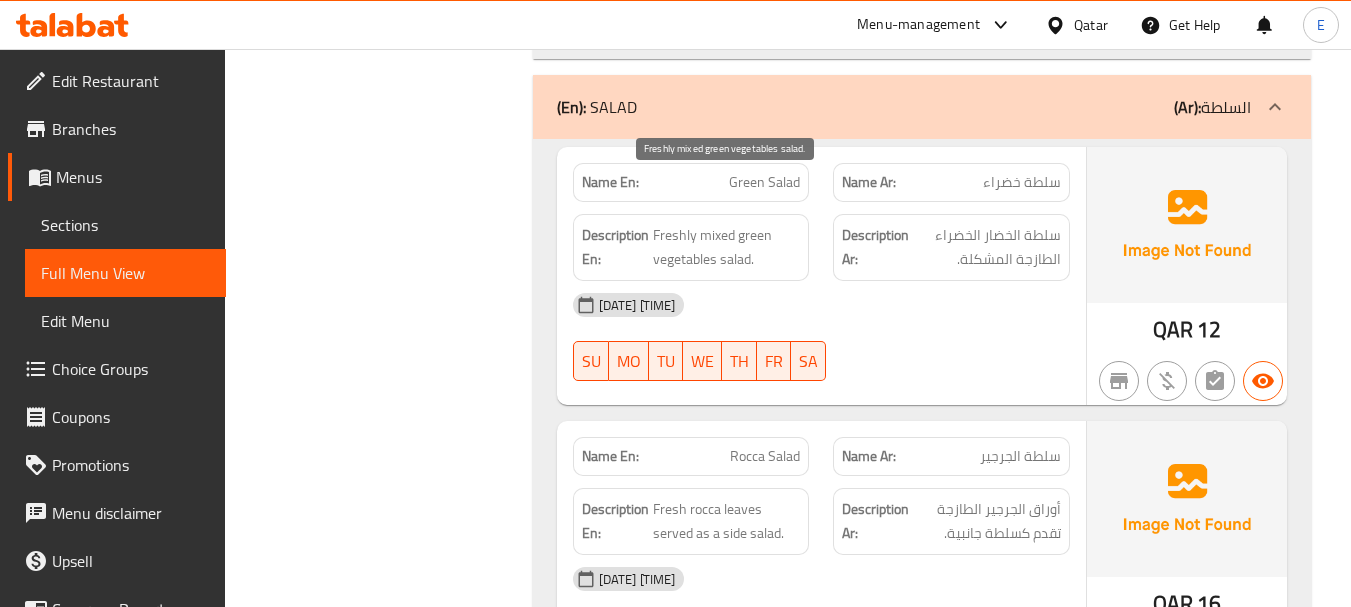 click on "Freshly mixed green vegetables salad." at bounding box center [727, 247] 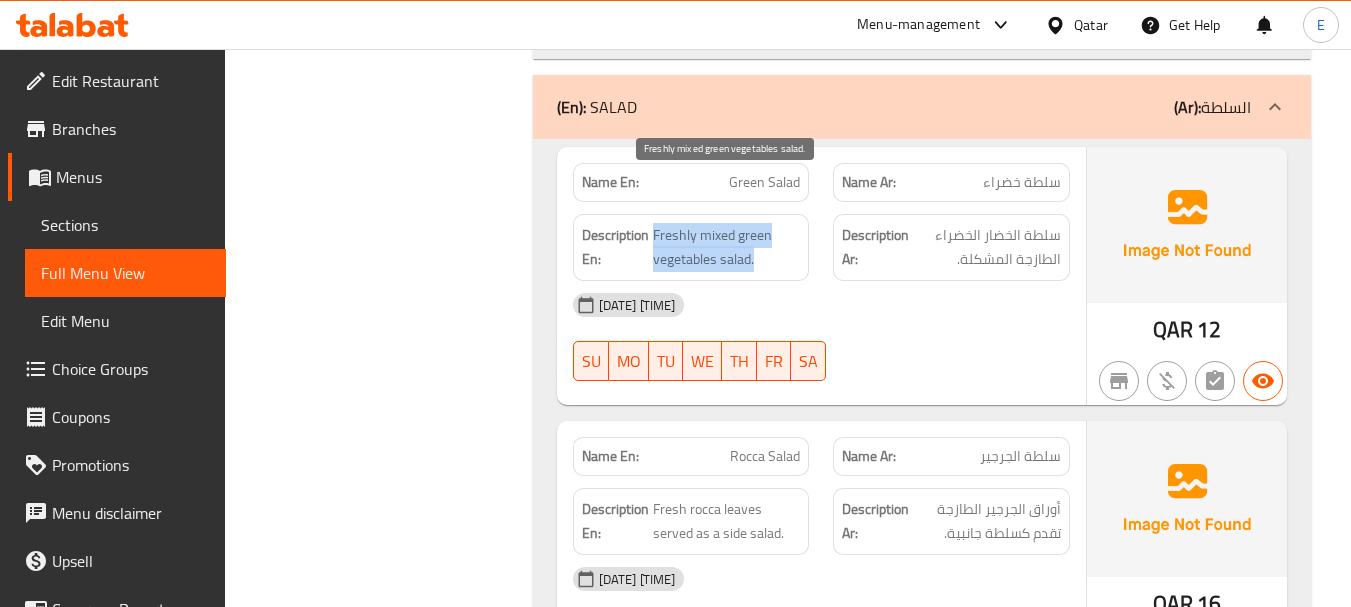 click on "Freshly mixed green vegetables salad." at bounding box center [727, 247] 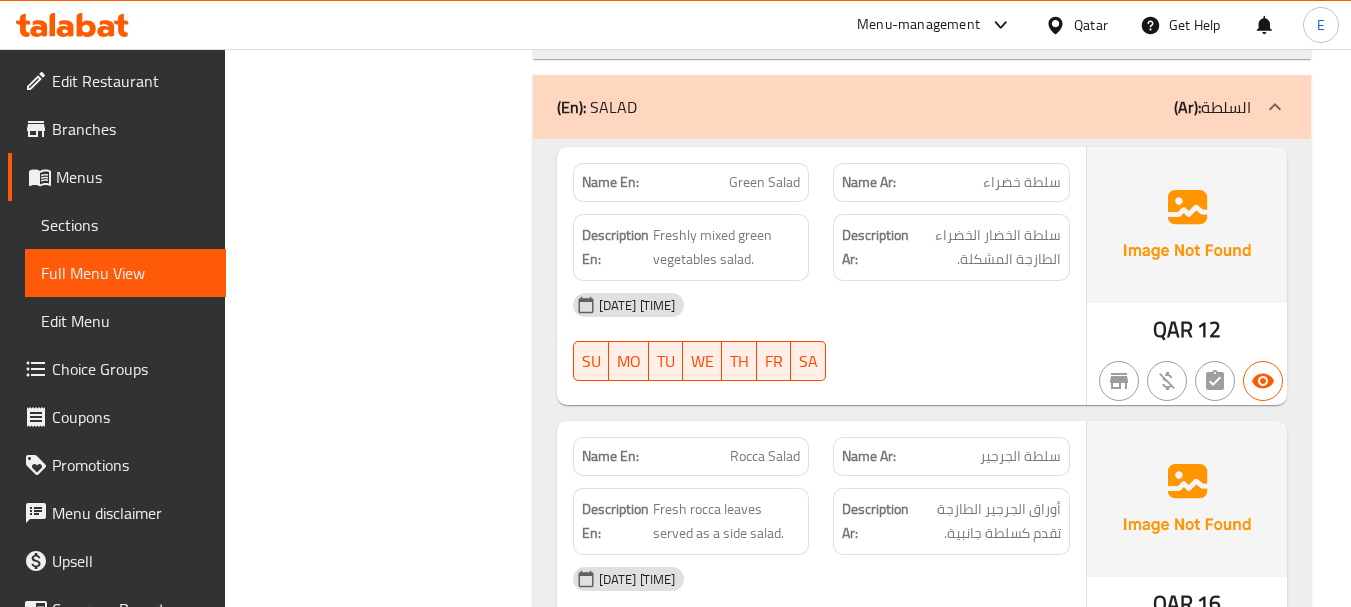 click on "Description Ar: سلطة الخضار الخضراء الطازجة المشكلة." at bounding box center [951, -2234] 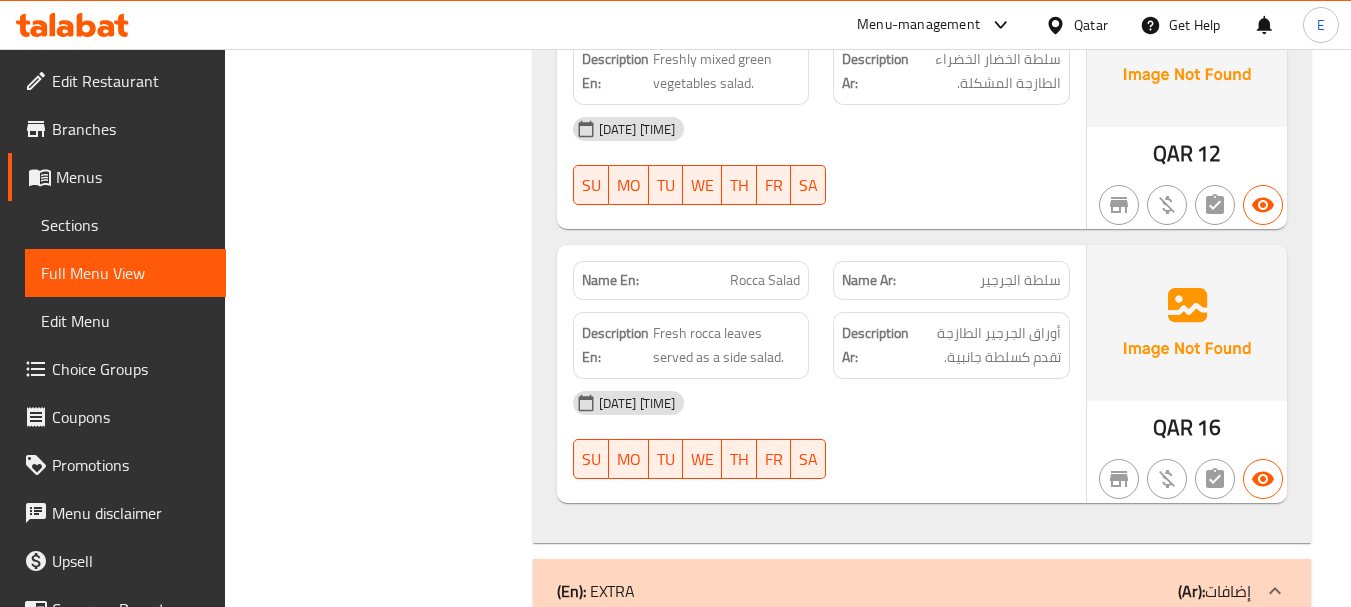 scroll, scrollTop: 3000, scrollLeft: 0, axis: vertical 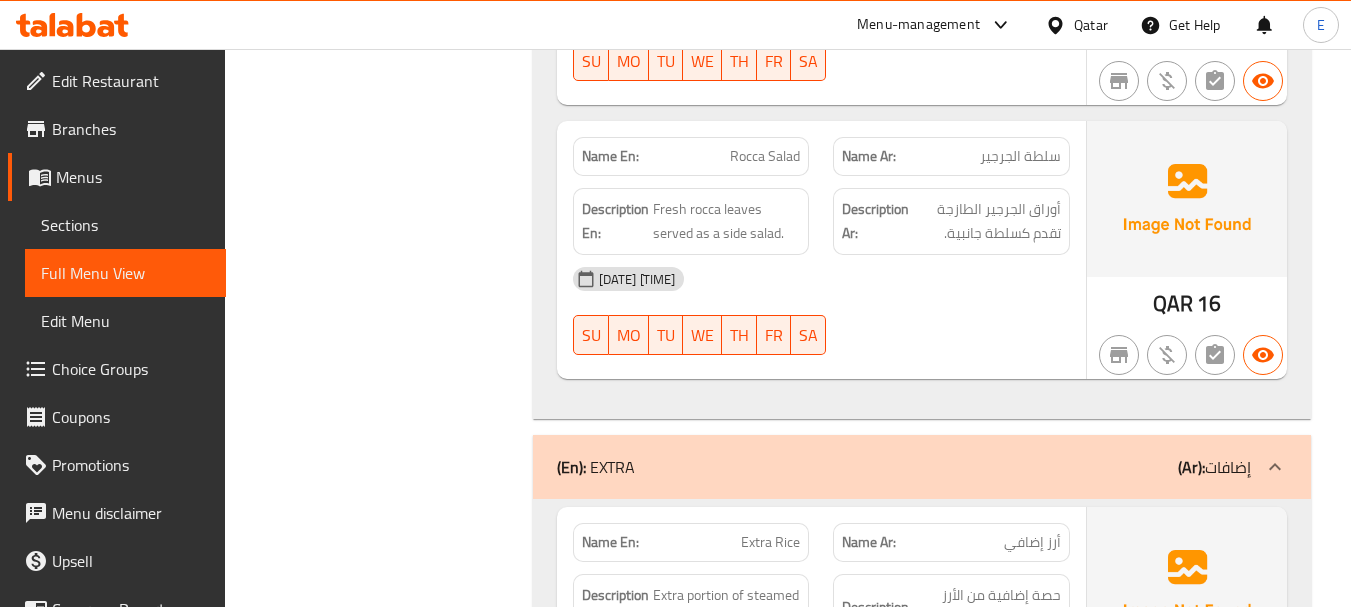 click on "QAR" at bounding box center (1167, -2119) 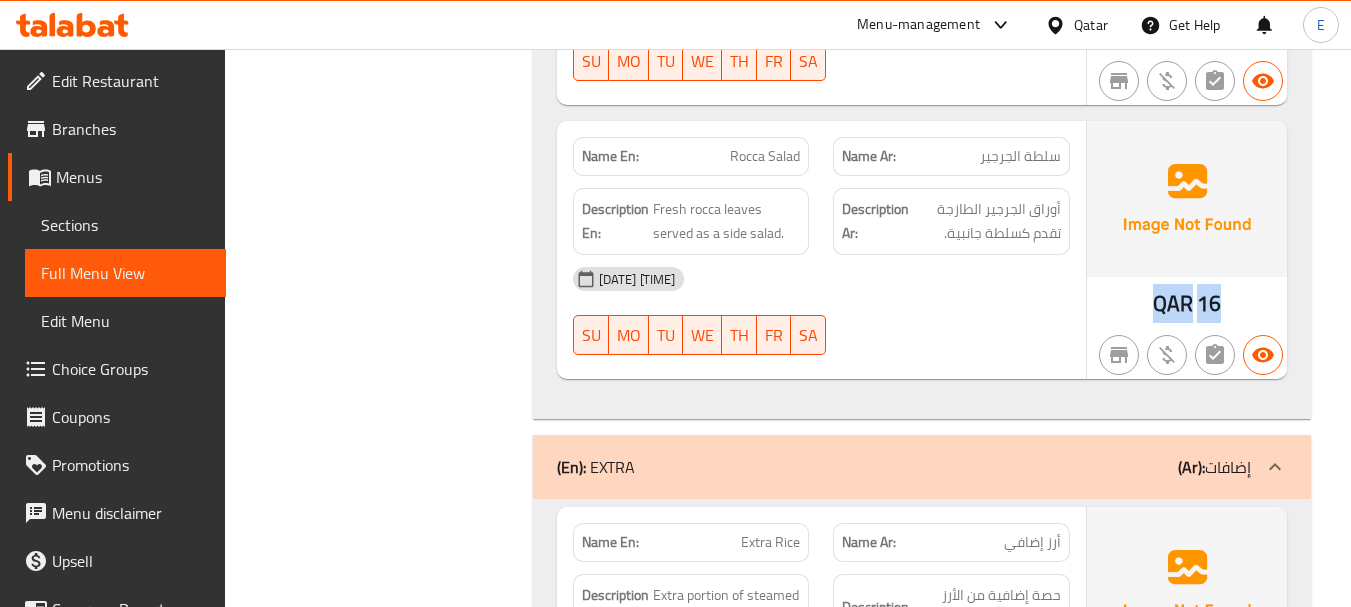 click on "QAR" at bounding box center (1167, -2119) 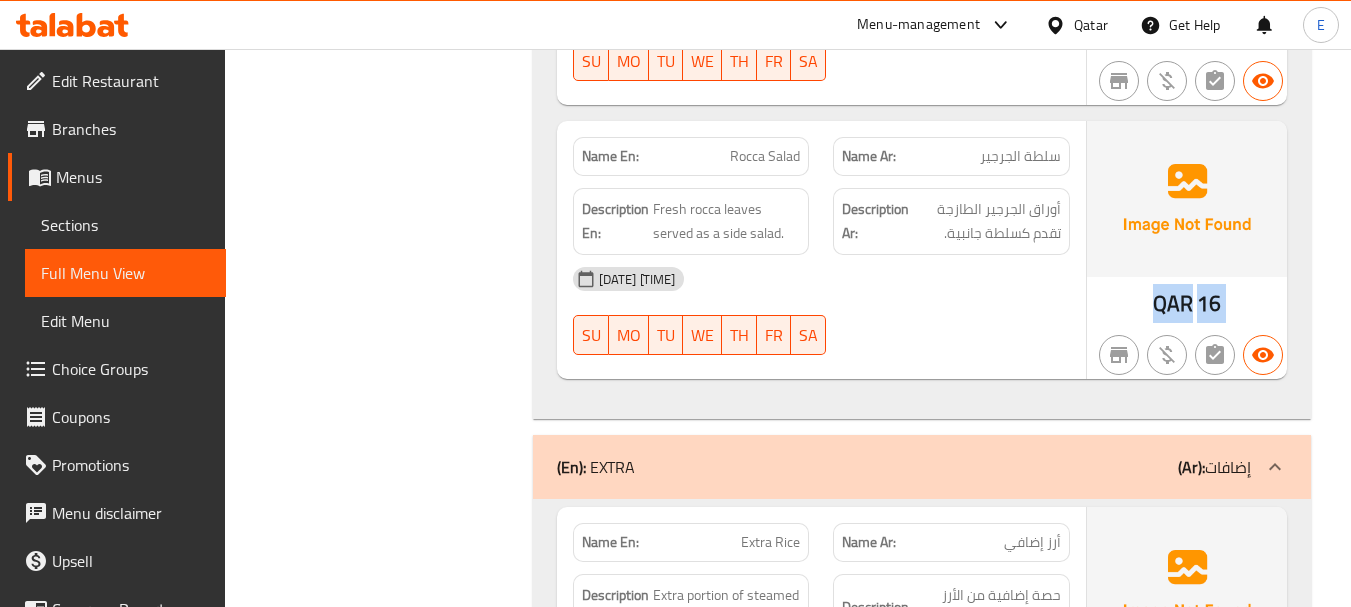 click on "QAR" at bounding box center [1167, -2119] 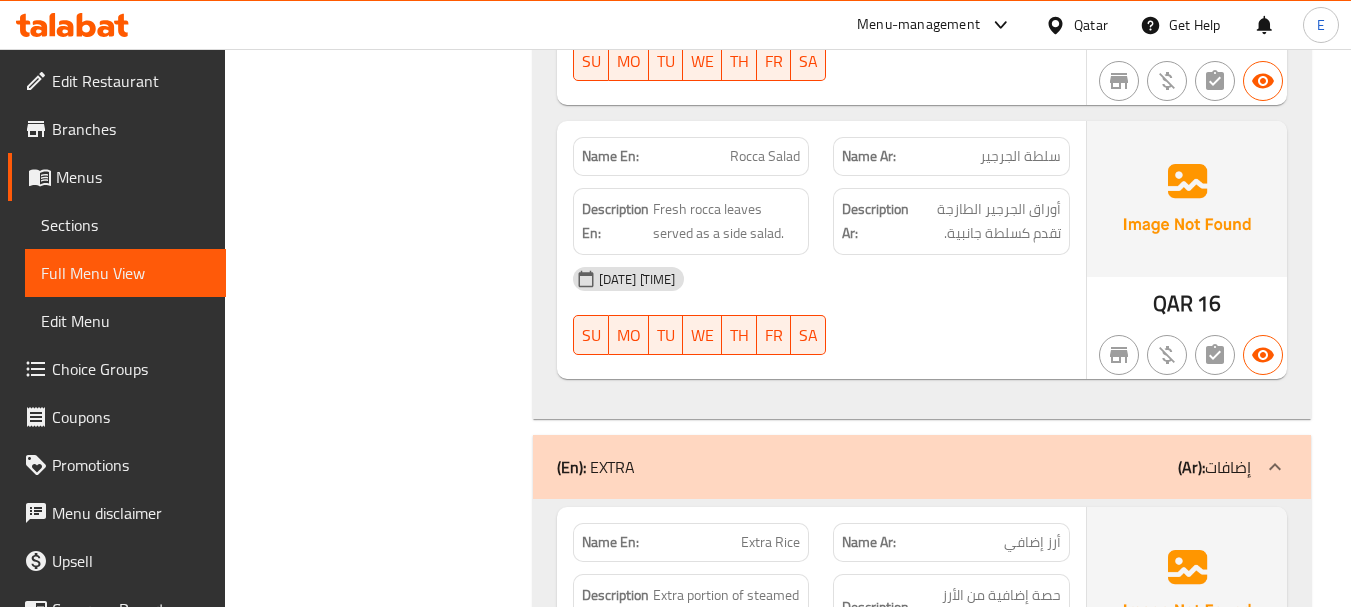 click on "Name Ar: سلطة الجرجير" at bounding box center [951, -2290] 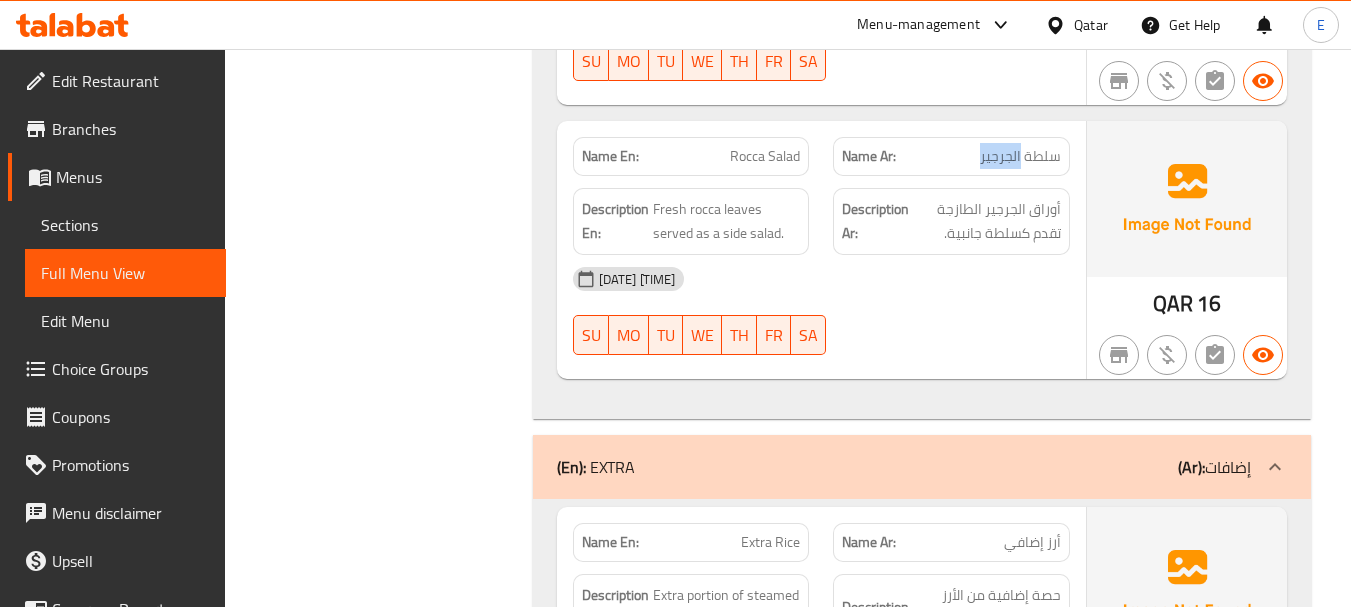 click on "Name Ar: سلطة الجرجير" at bounding box center [951, -2290] 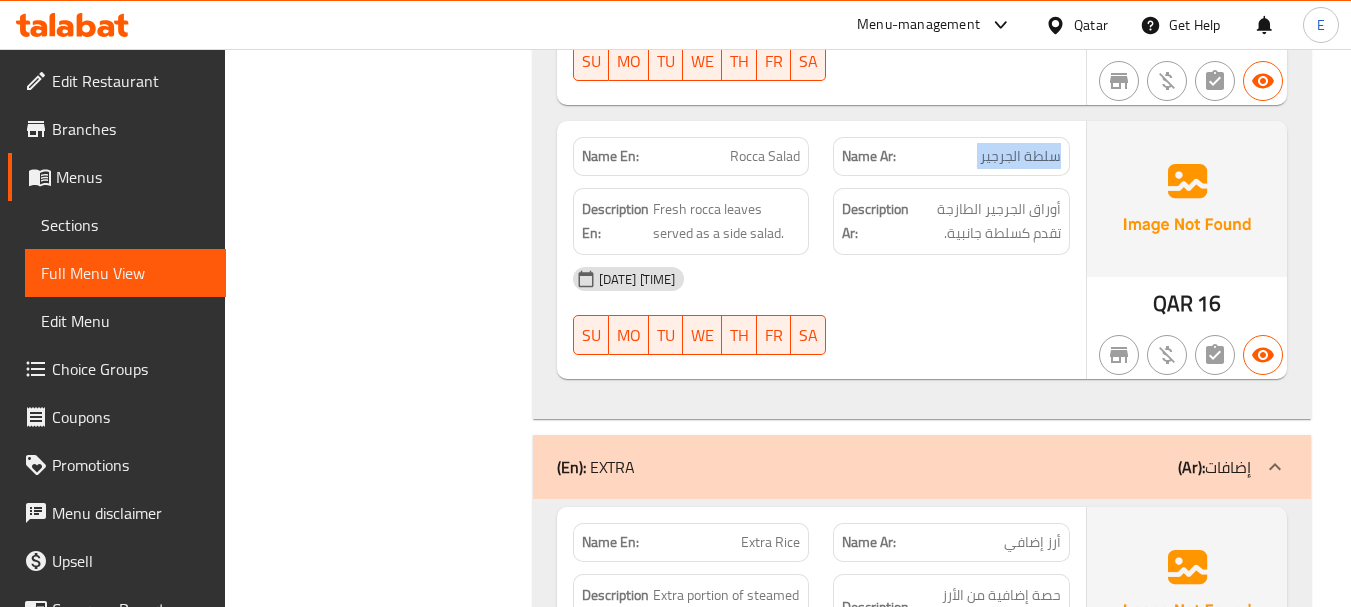click on "Name Ar: سلطة الجرجير" at bounding box center (951, -2290) 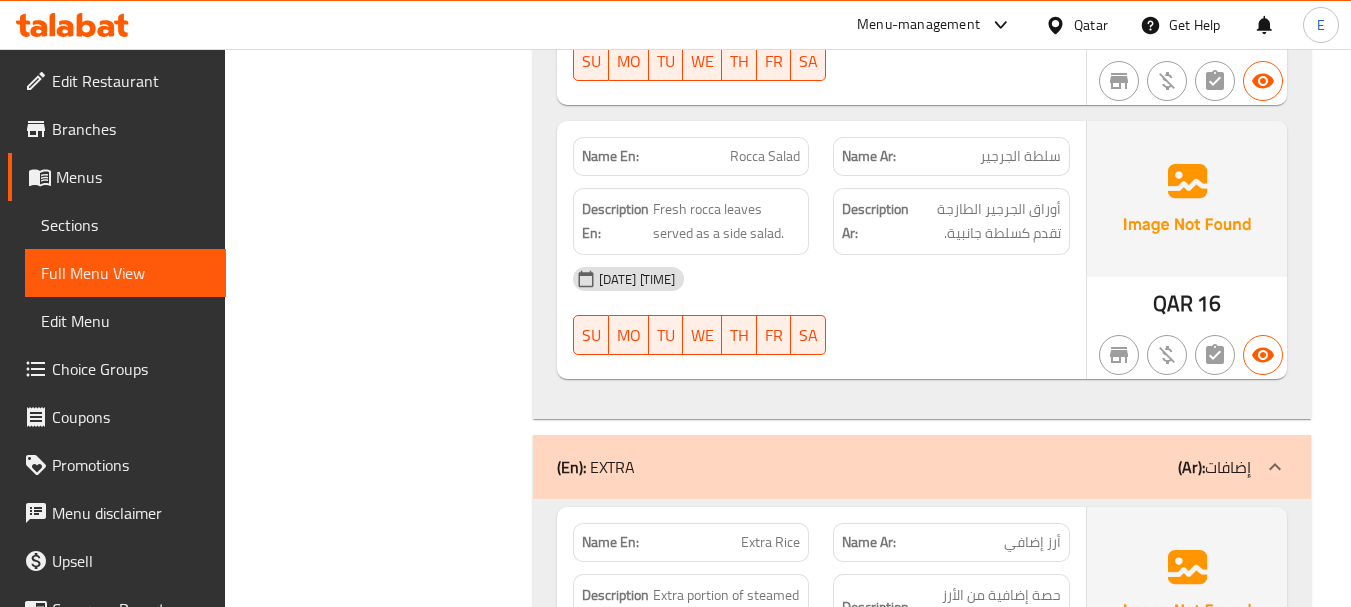 click on "Name En: Rocca Salad" at bounding box center [691, -2301] 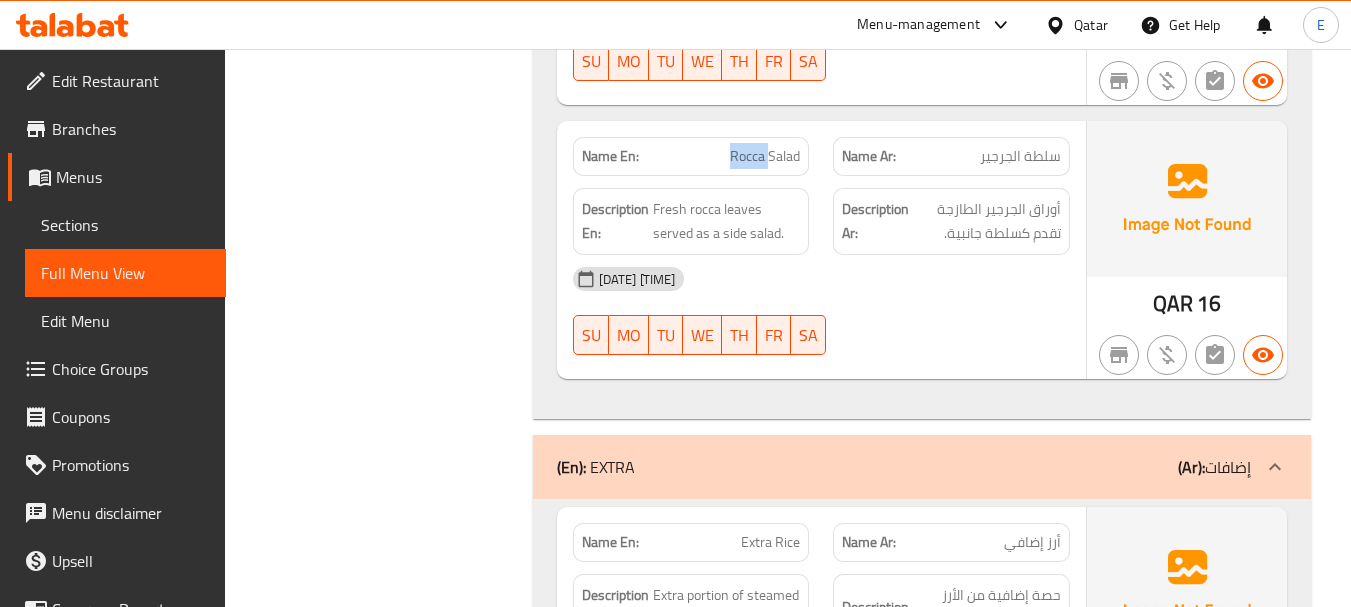 click on "Name En: Rocca Salad" at bounding box center (691, -2301) 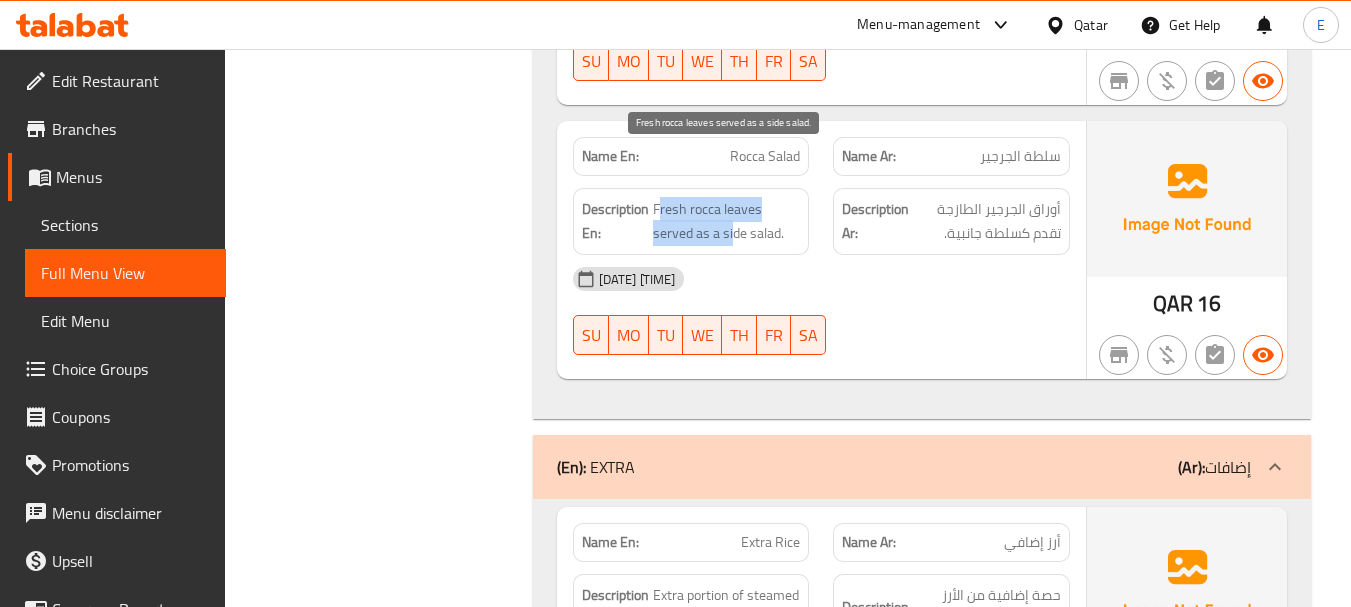 drag, startPoint x: 657, startPoint y: 155, endPoint x: 730, endPoint y: 179, distance: 76.843994 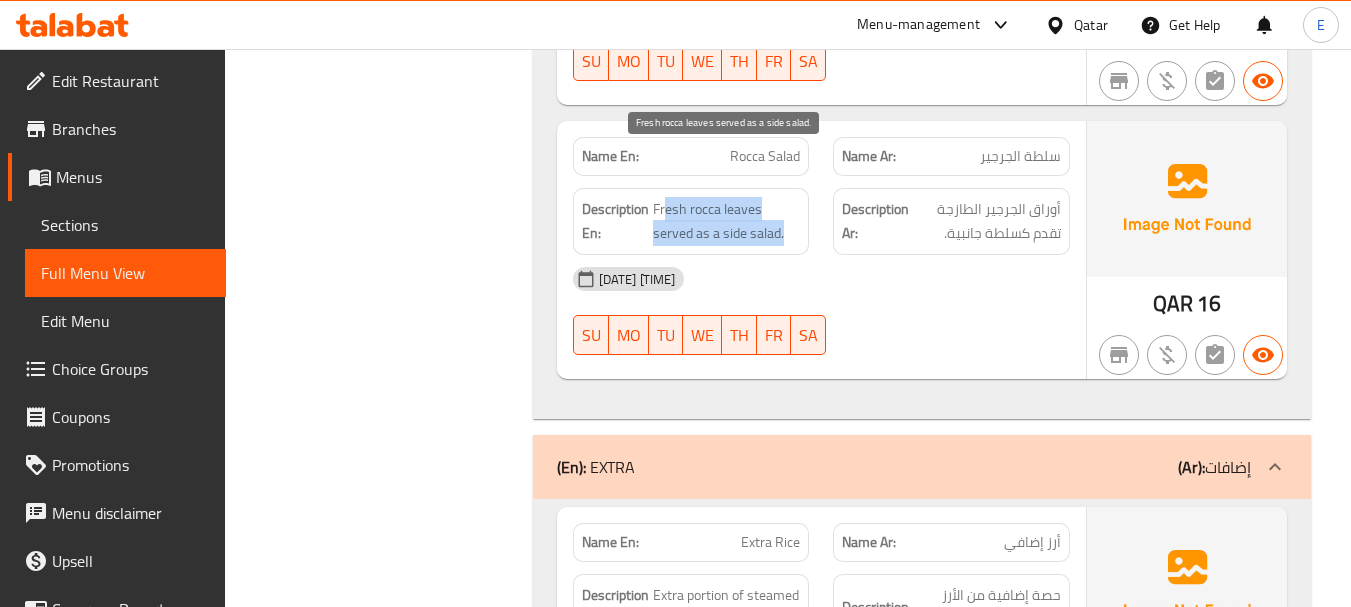 drag, startPoint x: 662, startPoint y: 152, endPoint x: 800, endPoint y: 179, distance: 140.6165 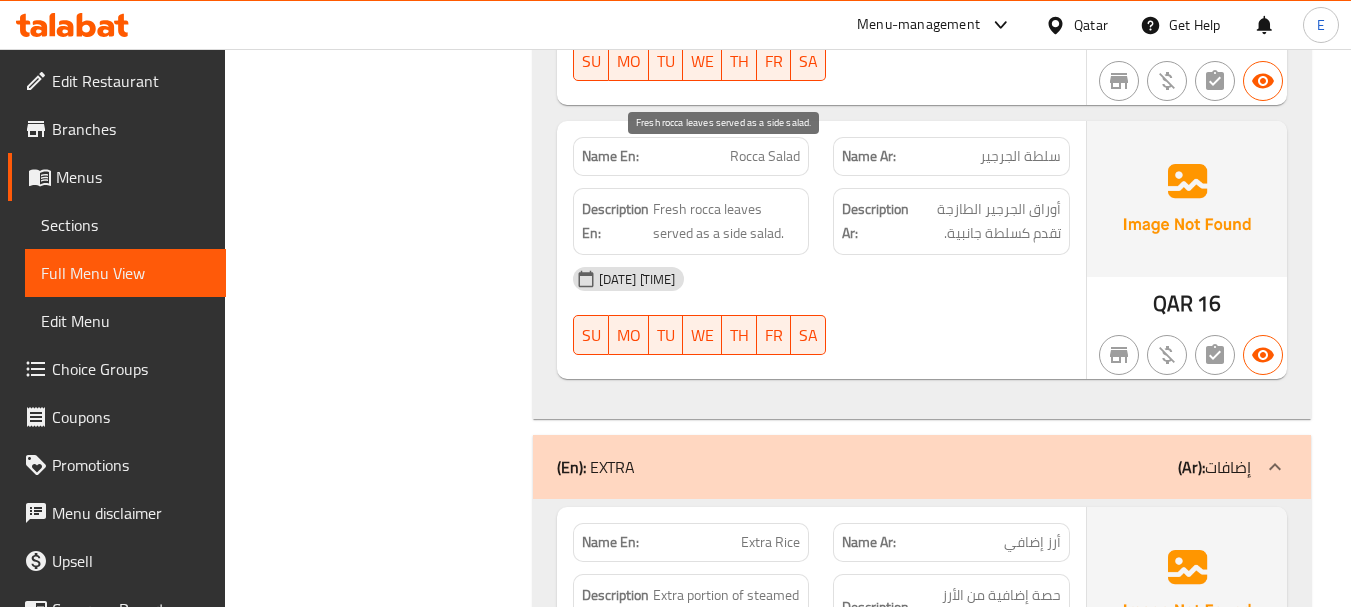 click on "Fresh rocca leaves served as a side salad." at bounding box center (727, 221) 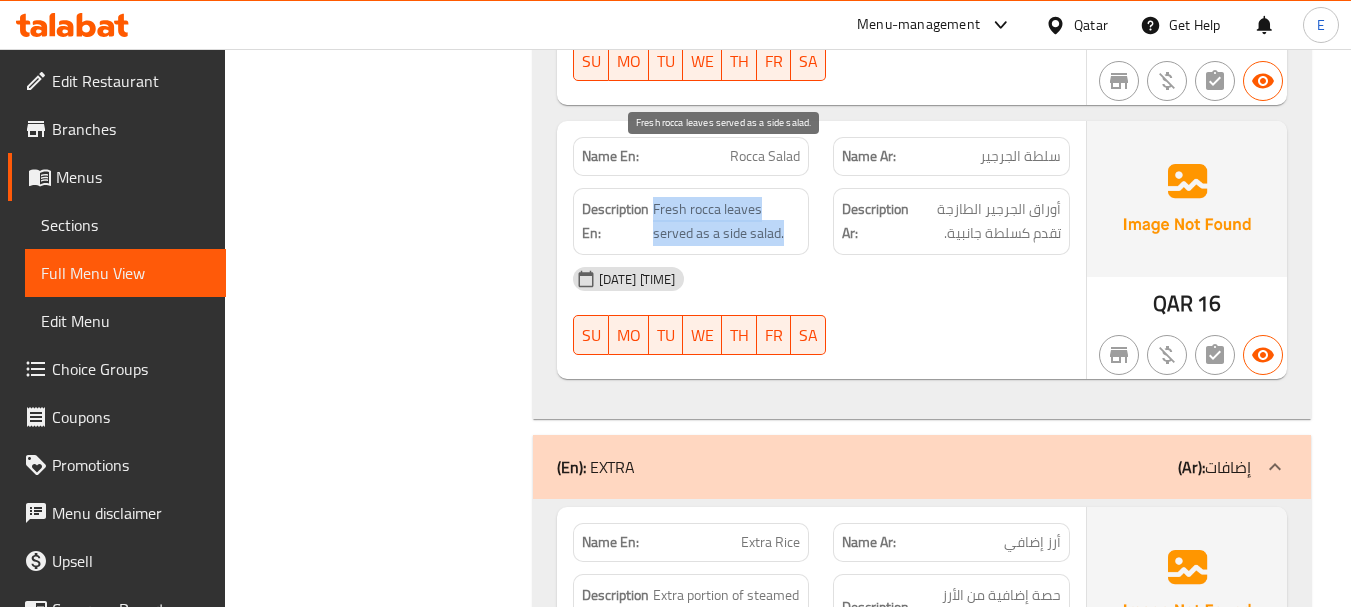 click on "Fresh rocca leaves served as a side salad." at bounding box center [727, 221] 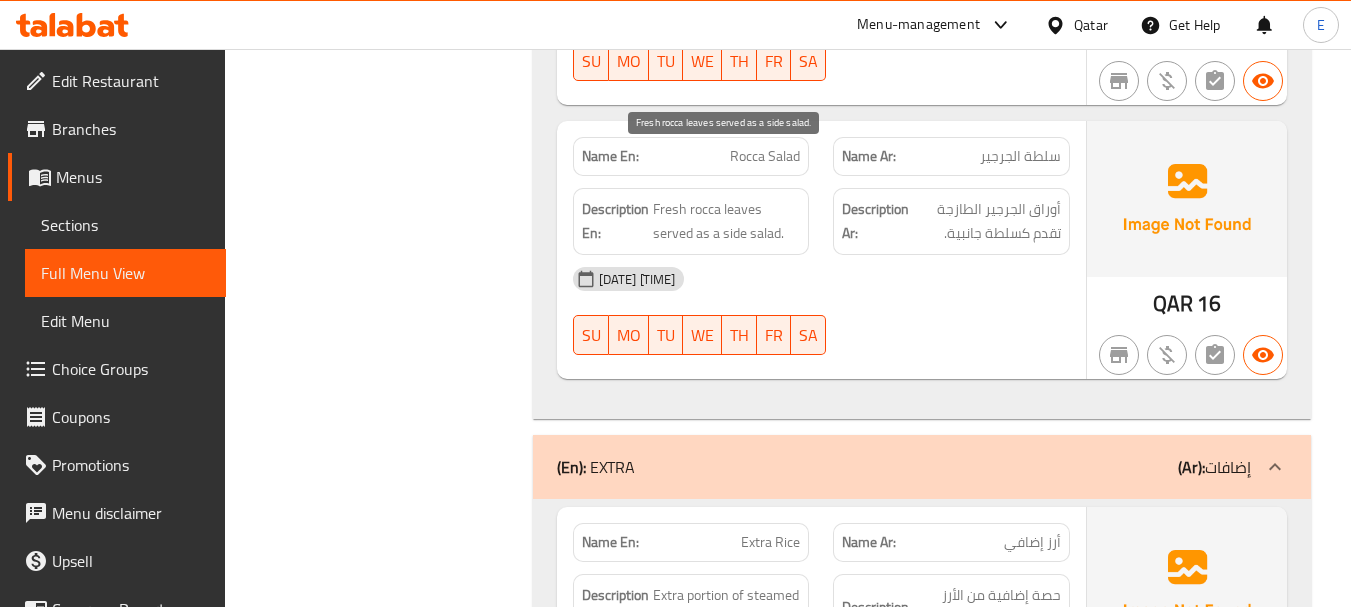 click on "Fresh rocca leaves served as a side salad." at bounding box center (727, 221) 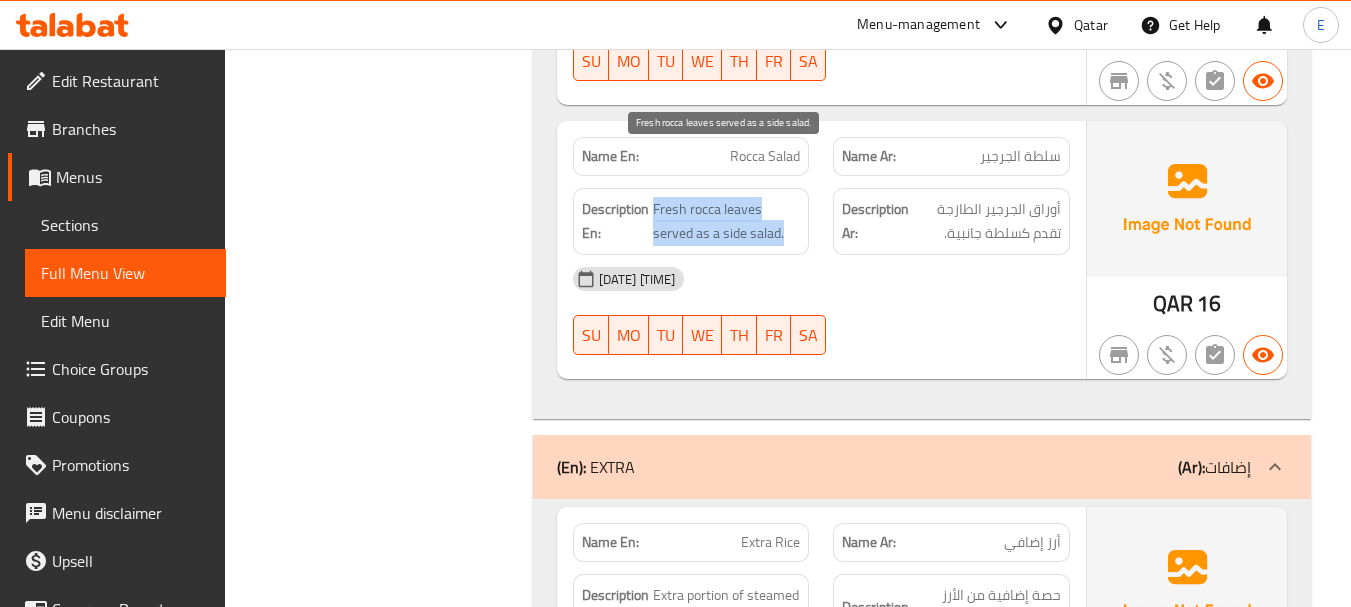 click on "Fresh rocca leaves served as a side salad." at bounding box center (727, 221) 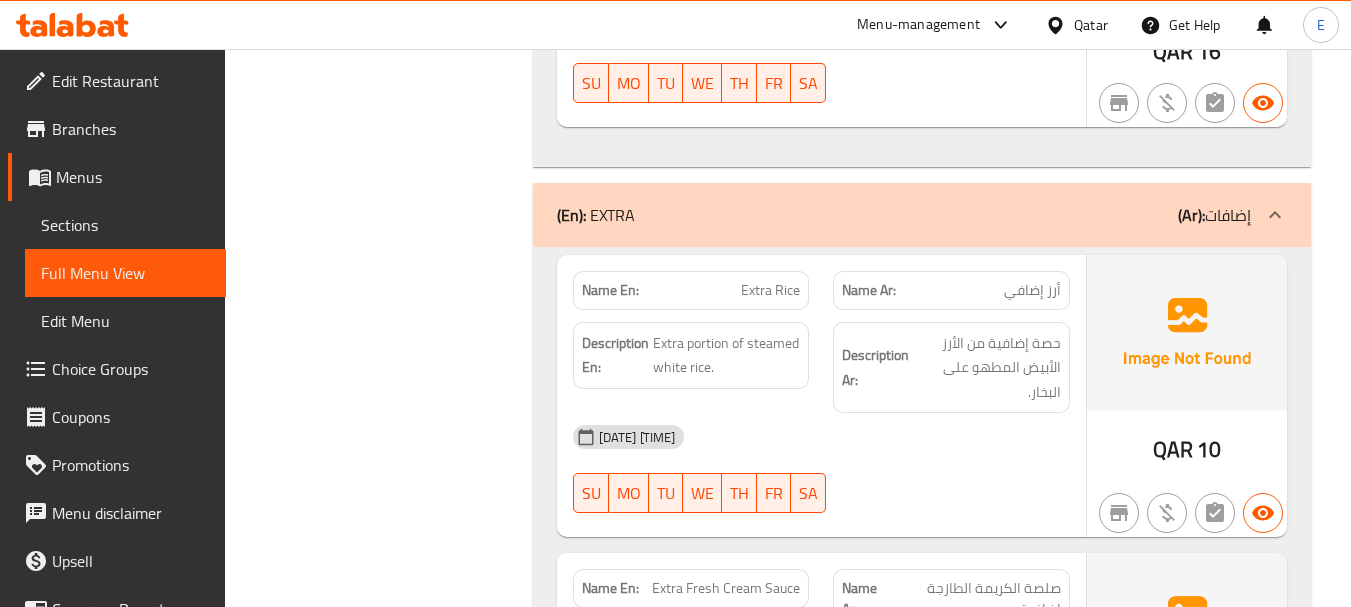 scroll, scrollTop: 3300, scrollLeft: 0, axis: vertical 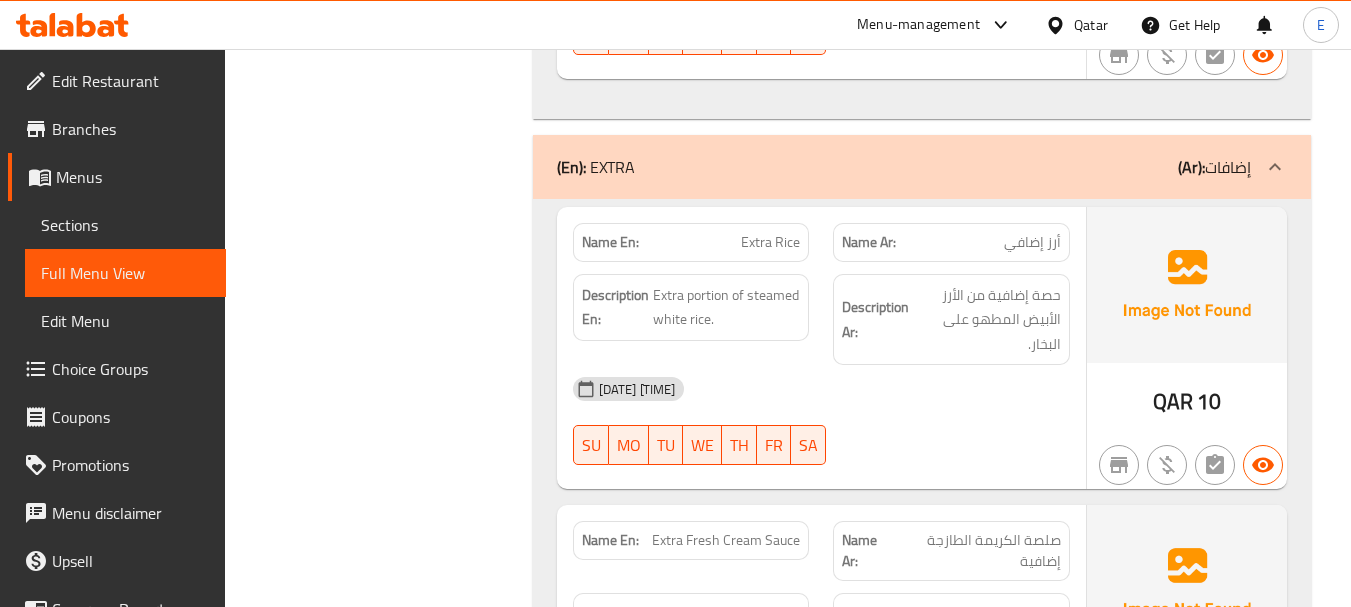 click on "أرز إضافي" at bounding box center [997, -2924] 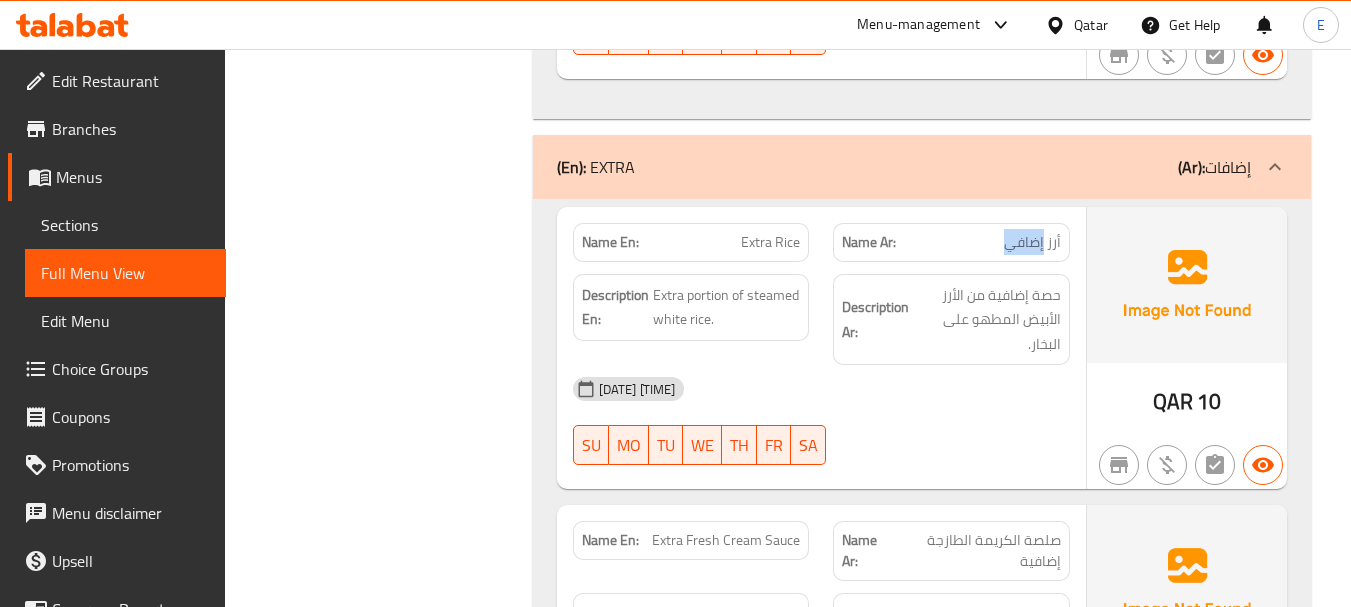click on "أرز إضافي" at bounding box center [997, -2924] 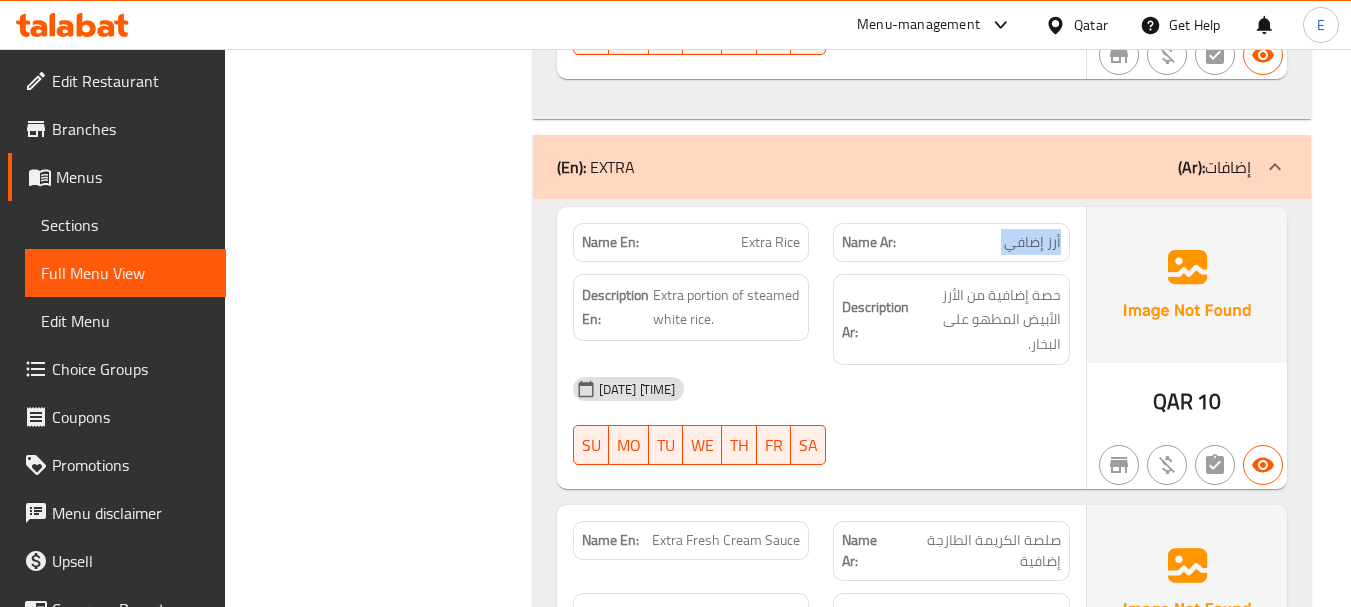 click on "أرز إضافي" at bounding box center [997, -2924] 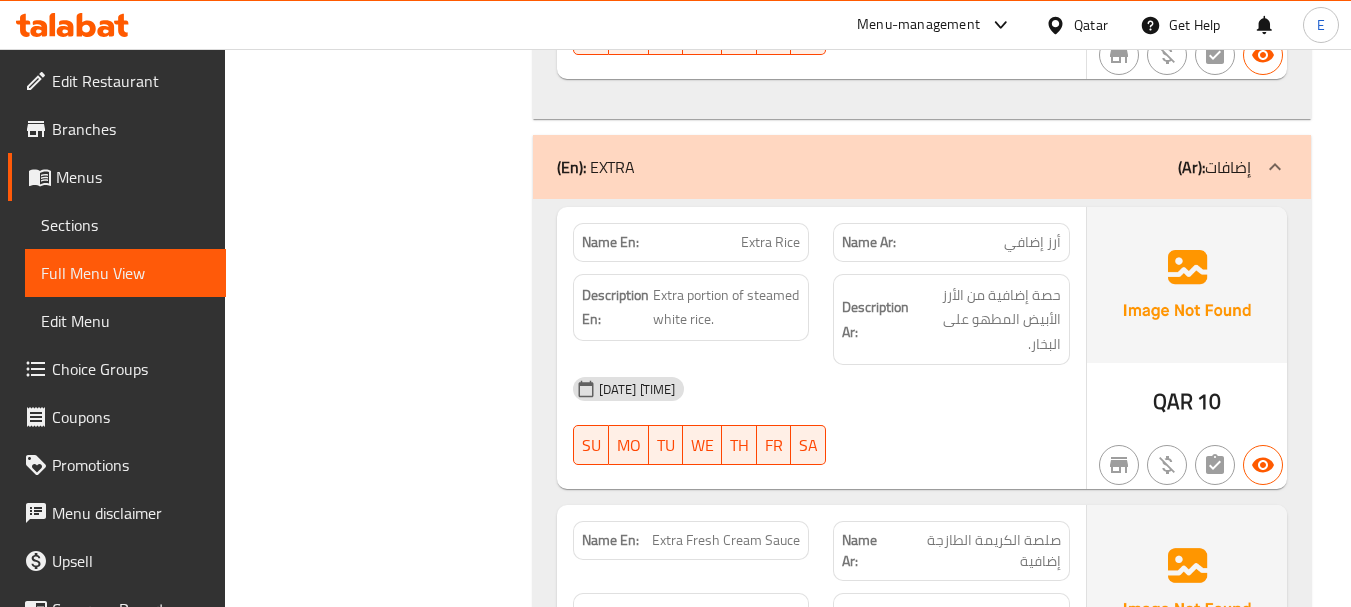 click on "Extra Rice" at bounding box center (752, -2924) 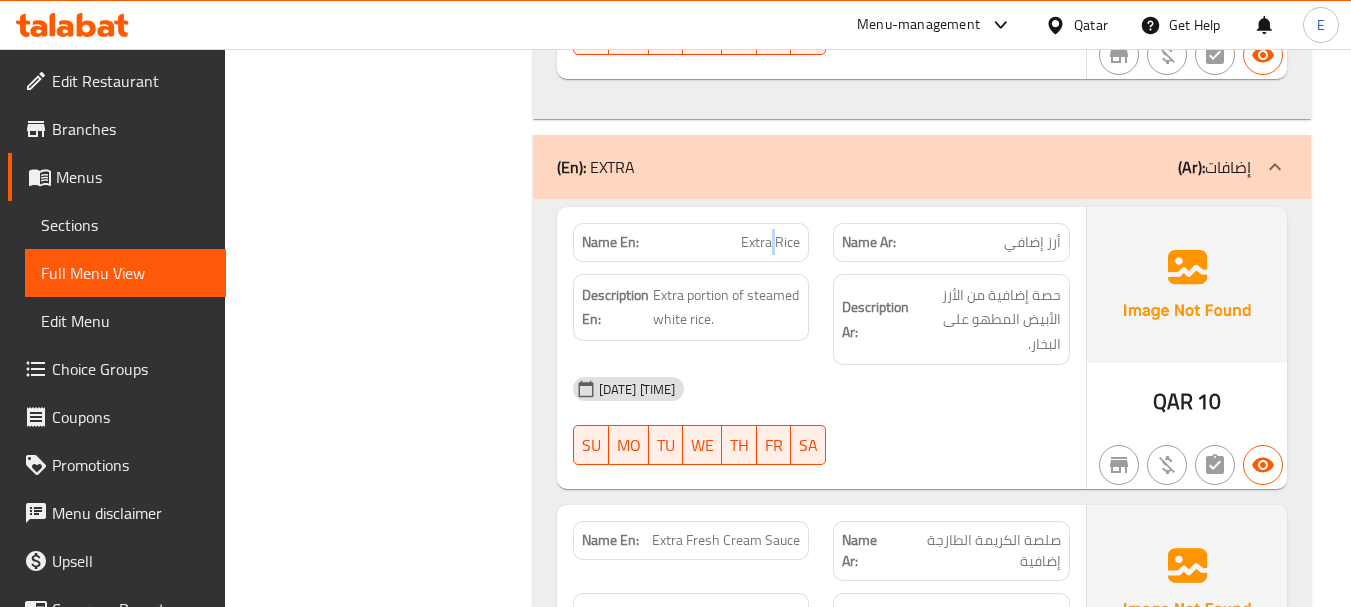 click on "Extra Rice" at bounding box center [752, -2924] 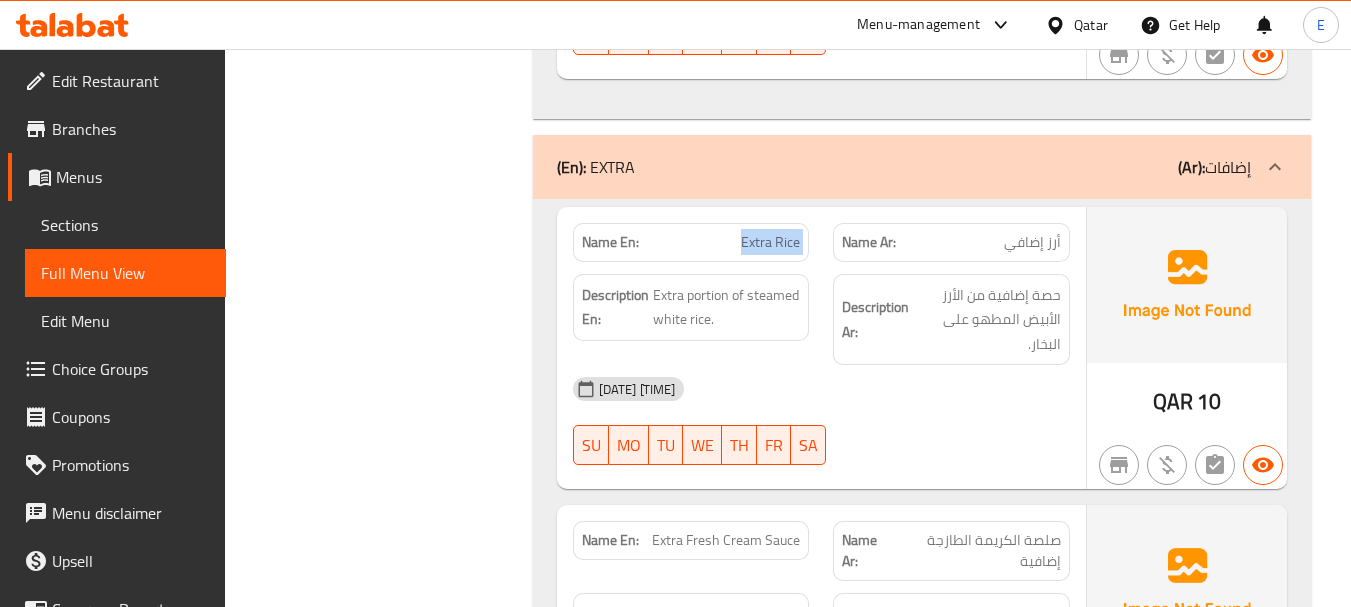 click on "Extra Rice" at bounding box center (752, -2924) 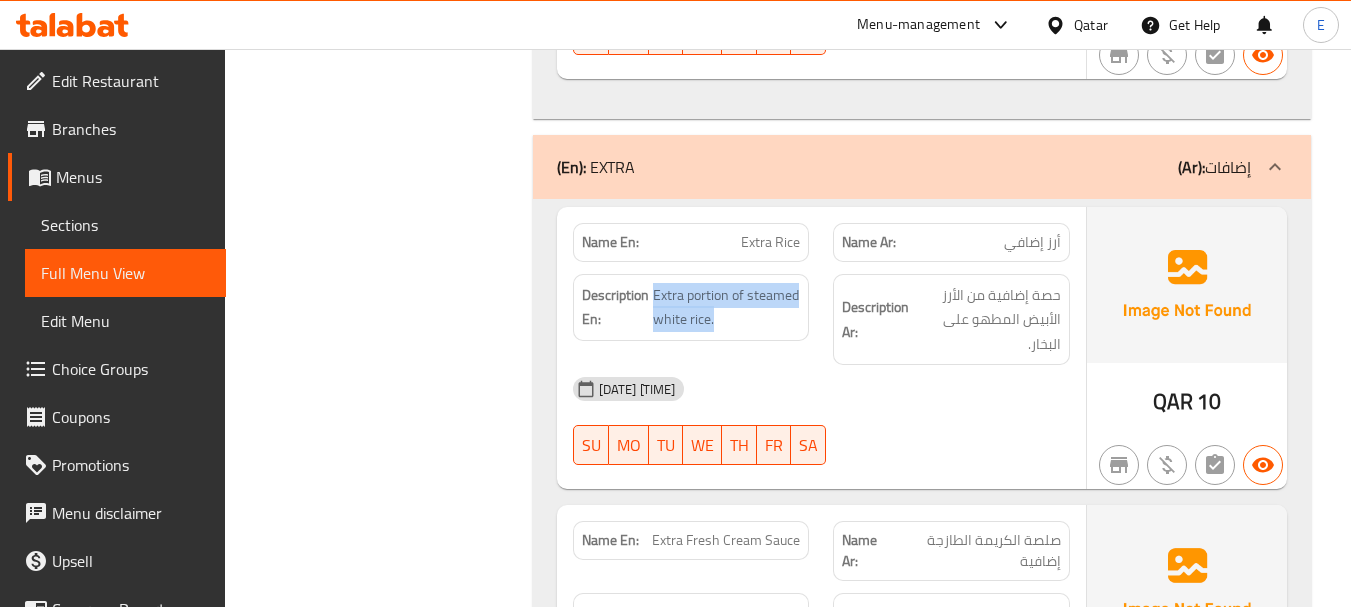 drag, startPoint x: 654, startPoint y: 247, endPoint x: 812, endPoint y: 259, distance: 158.45505 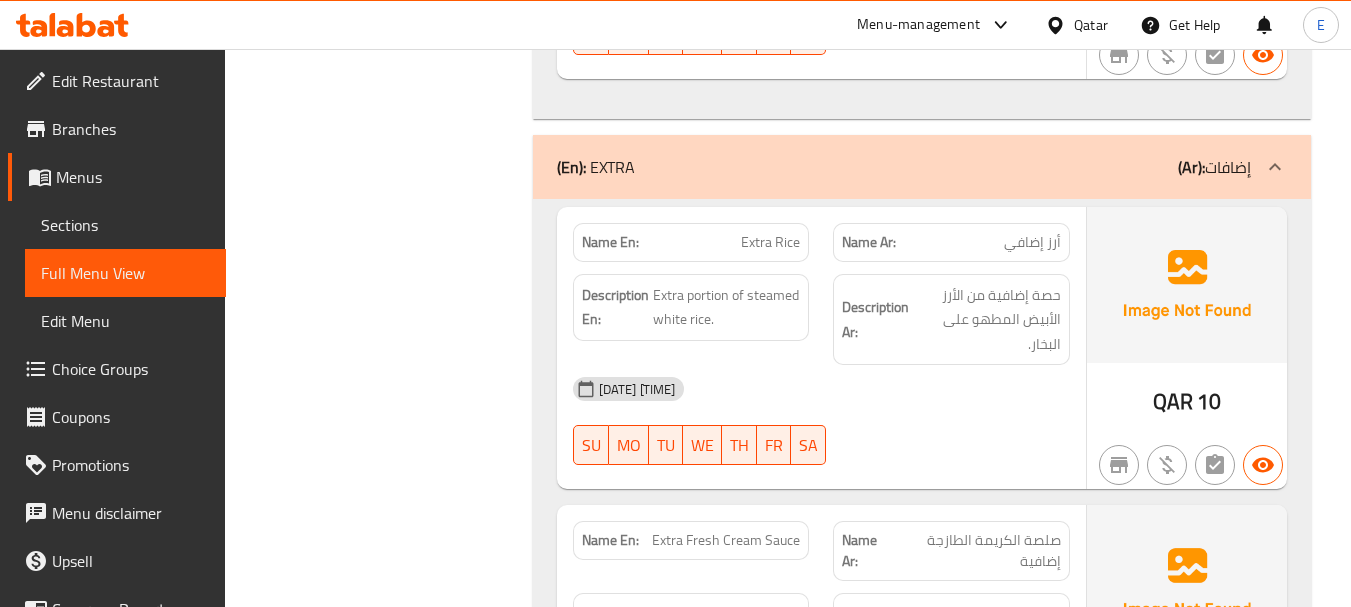 click on "Description En: Extra portion of steamed white rice." at bounding box center (691, -2834) 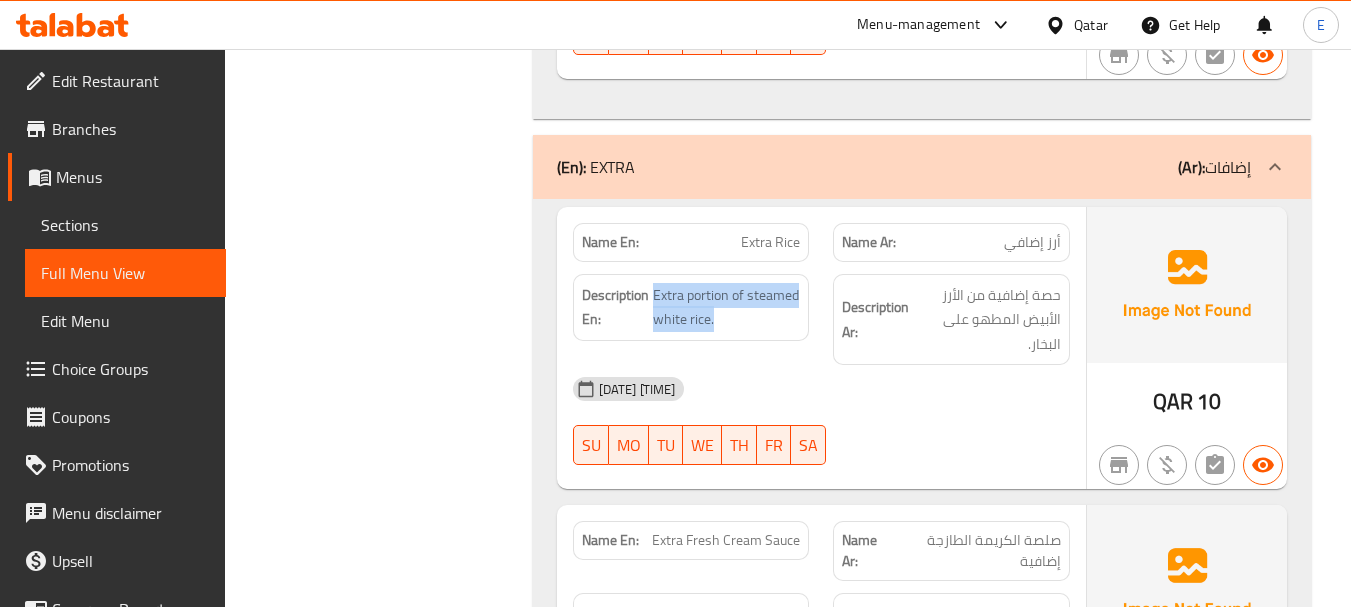 click on "Description En: Extra portion of steamed white rice." at bounding box center [691, -2834] 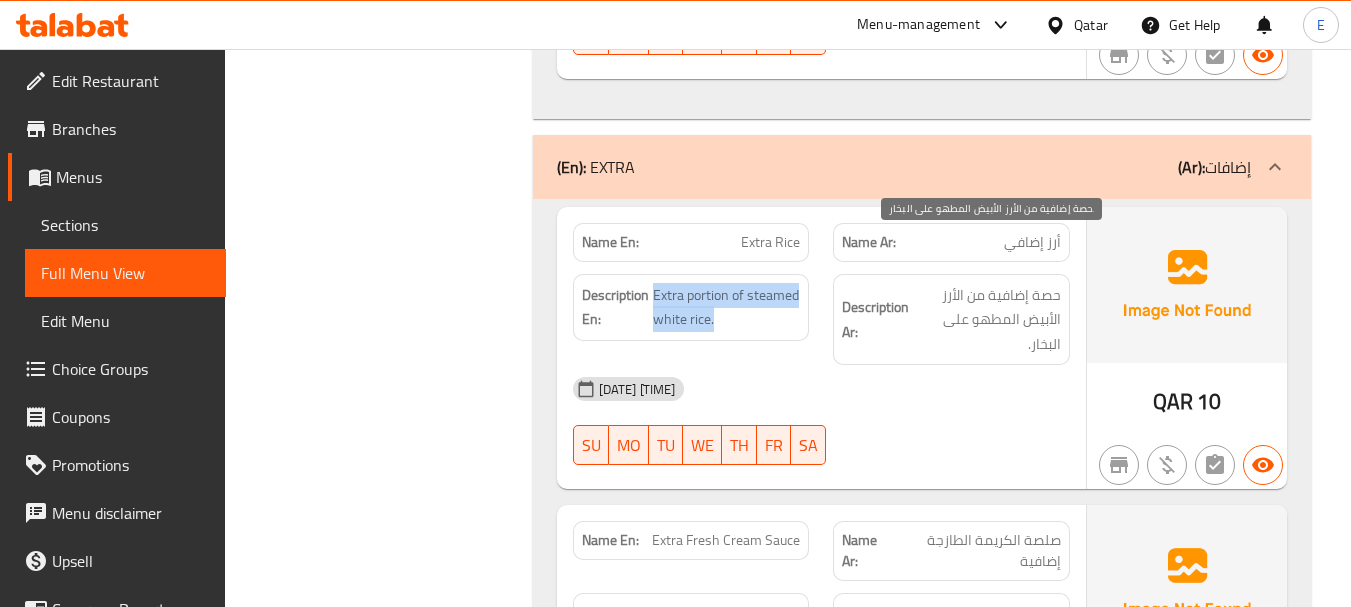 scroll, scrollTop: 3700, scrollLeft: 0, axis: vertical 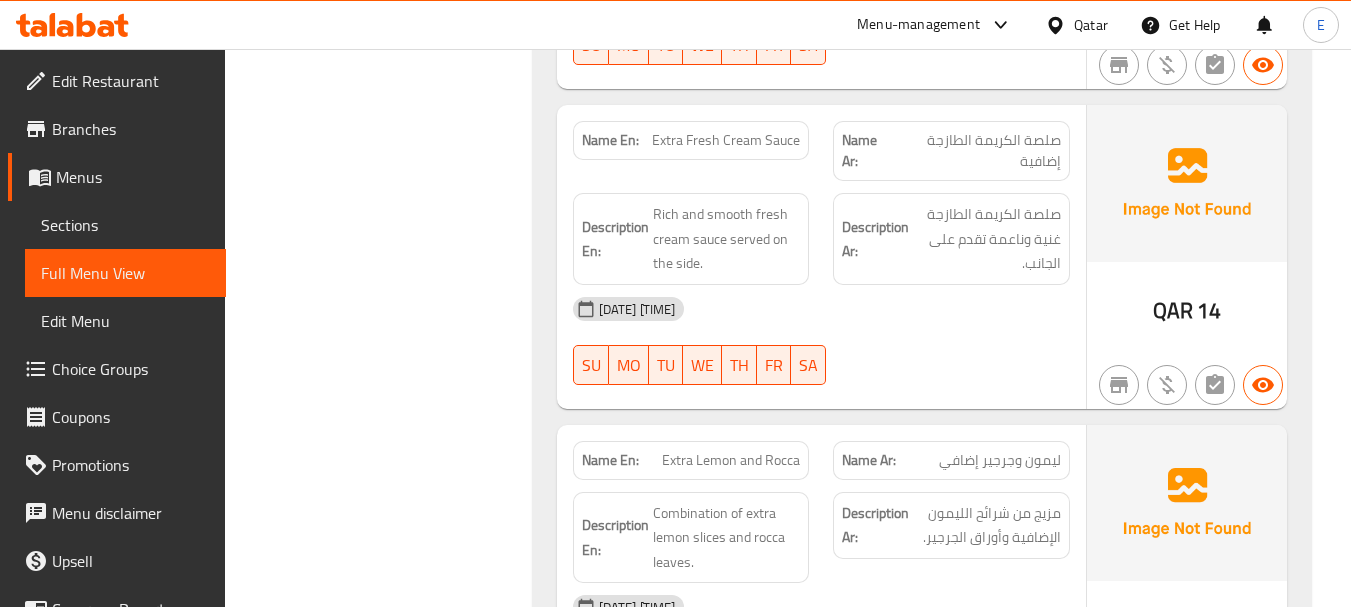 click on "Extra Fresh Cream Sauce" at bounding box center [727, -3001] 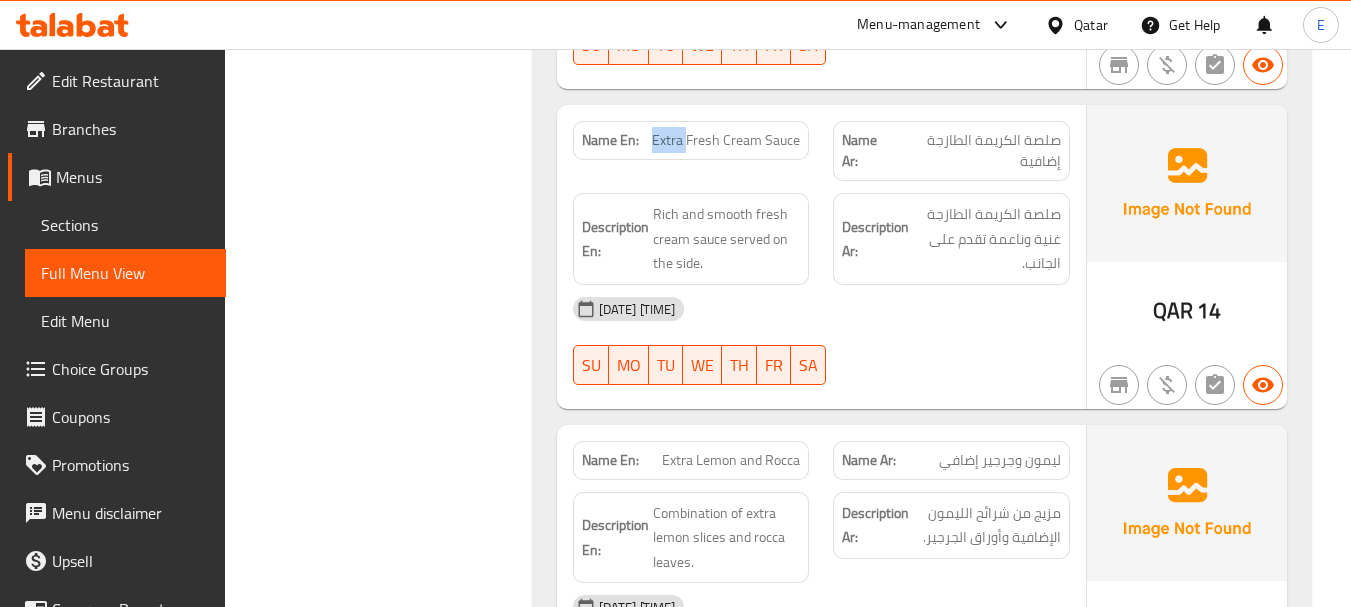 click on "Extra Fresh Cream Sauce" at bounding box center (727, -3001) 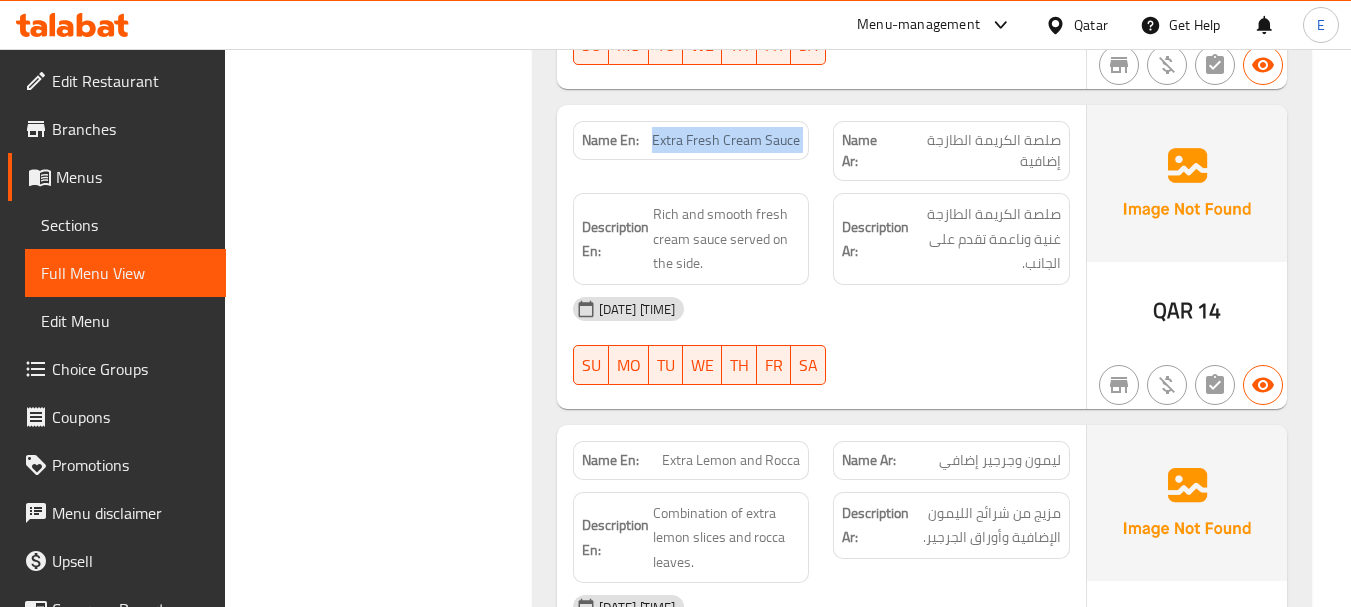 click on "Extra Fresh Cream Sauce" at bounding box center (727, -3001) 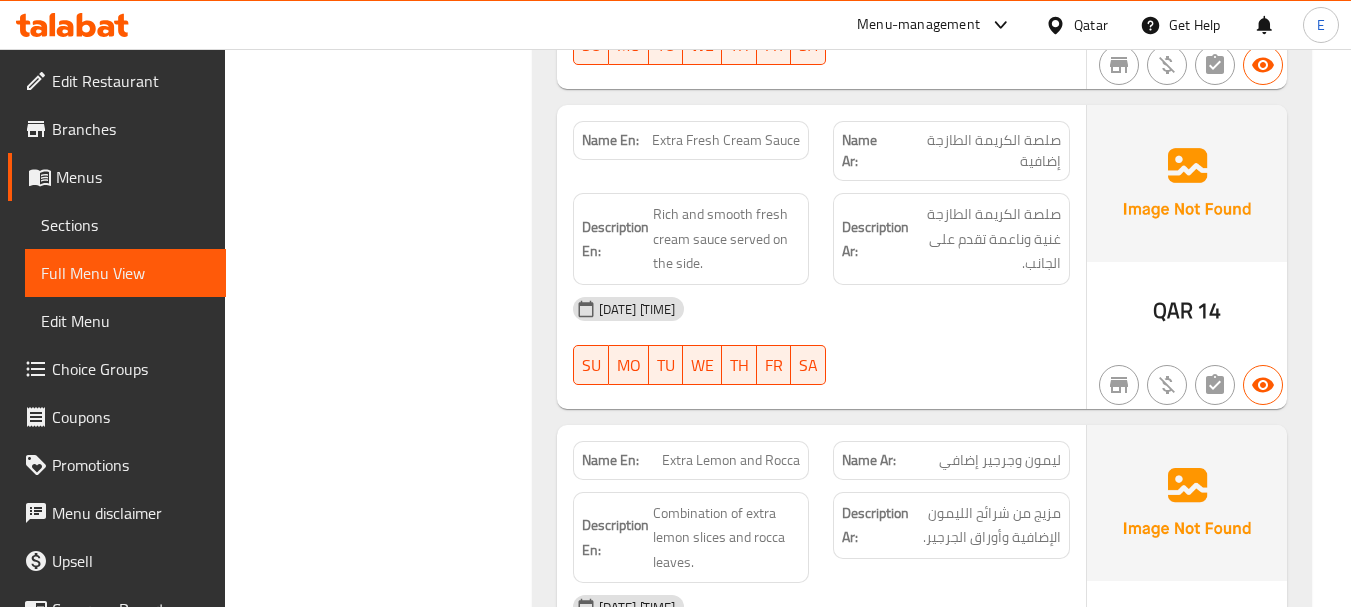 click on "02-08-2025 01:13 PM" at bounding box center (821, -2808) 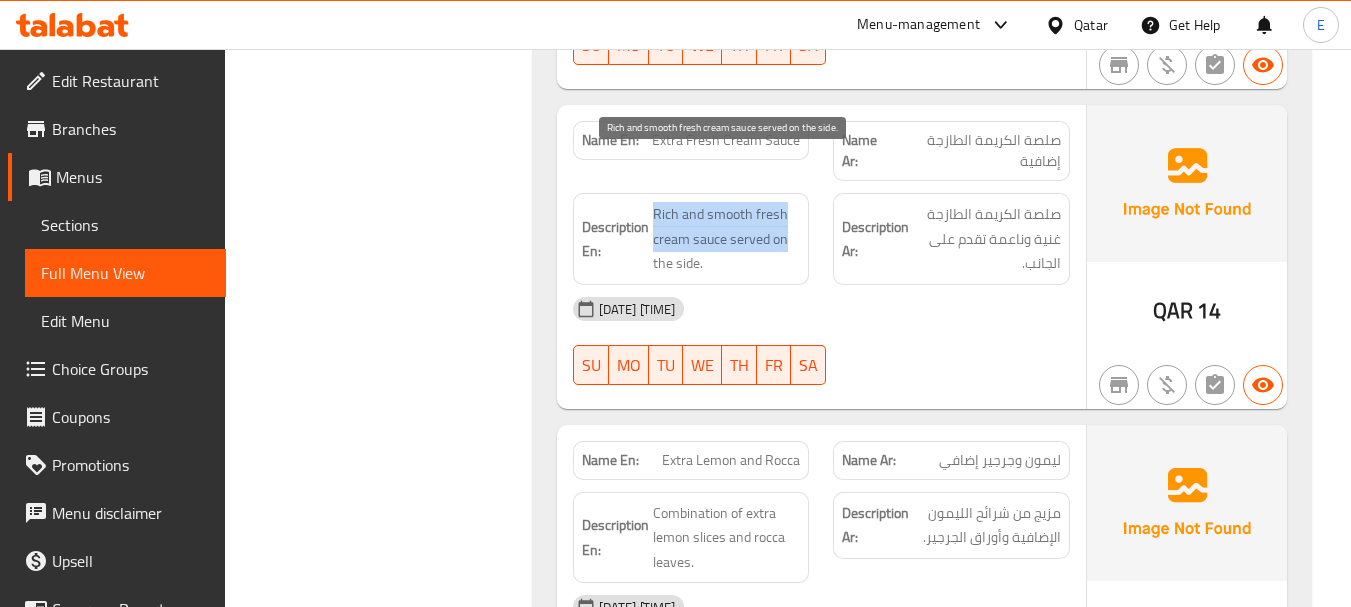 drag, startPoint x: 656, startPoint y: 154, endPoint x: 787, endPoint y: 201, distance: 139.17615 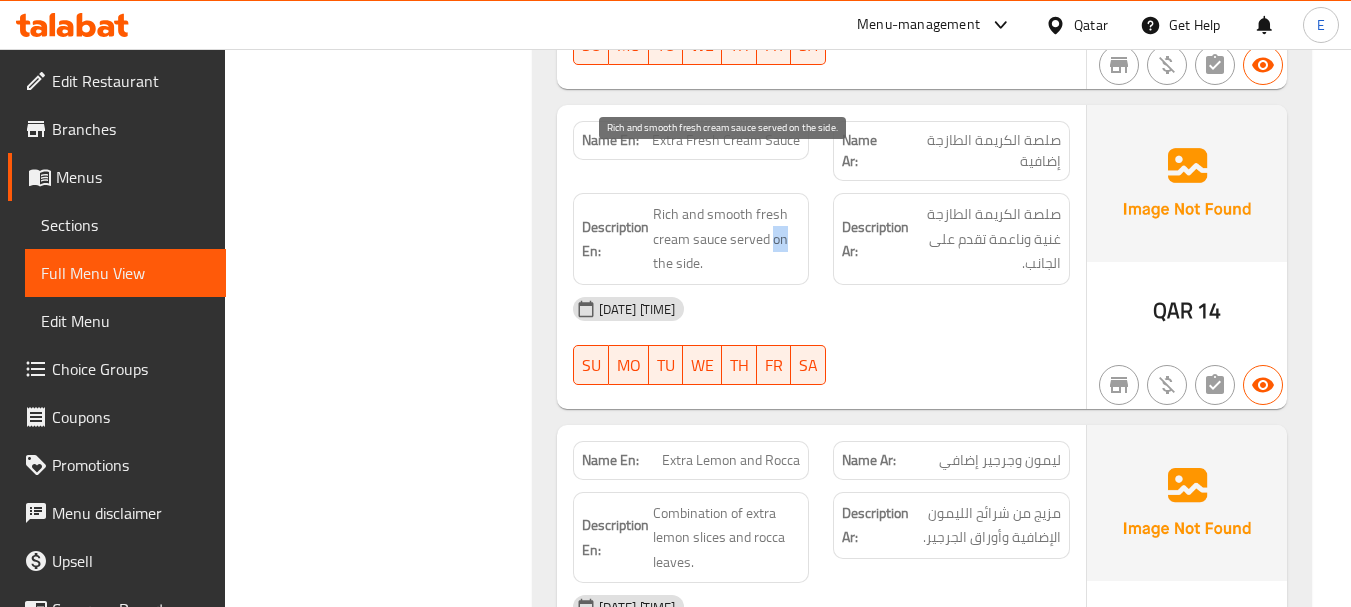 click on "Rich and smooth fresh cream sauce served on the side." at bounding box center (727, 239) 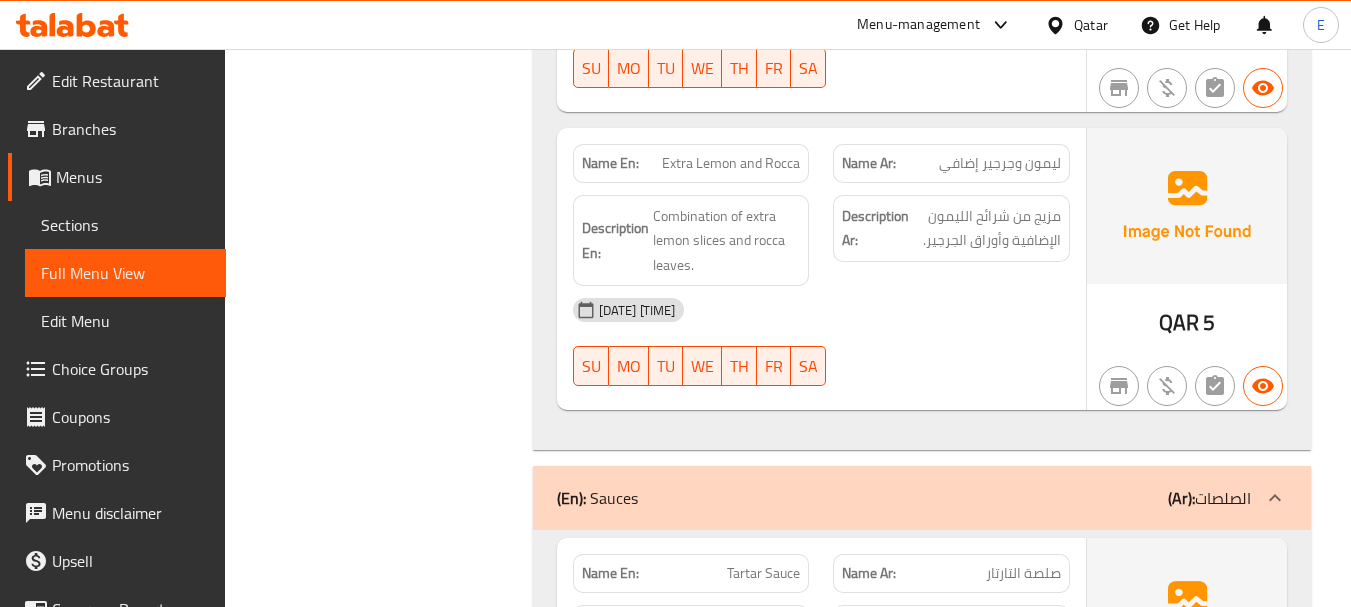 scroll, scrollTop: 4000, scrollLeft: 0, axis: vertical 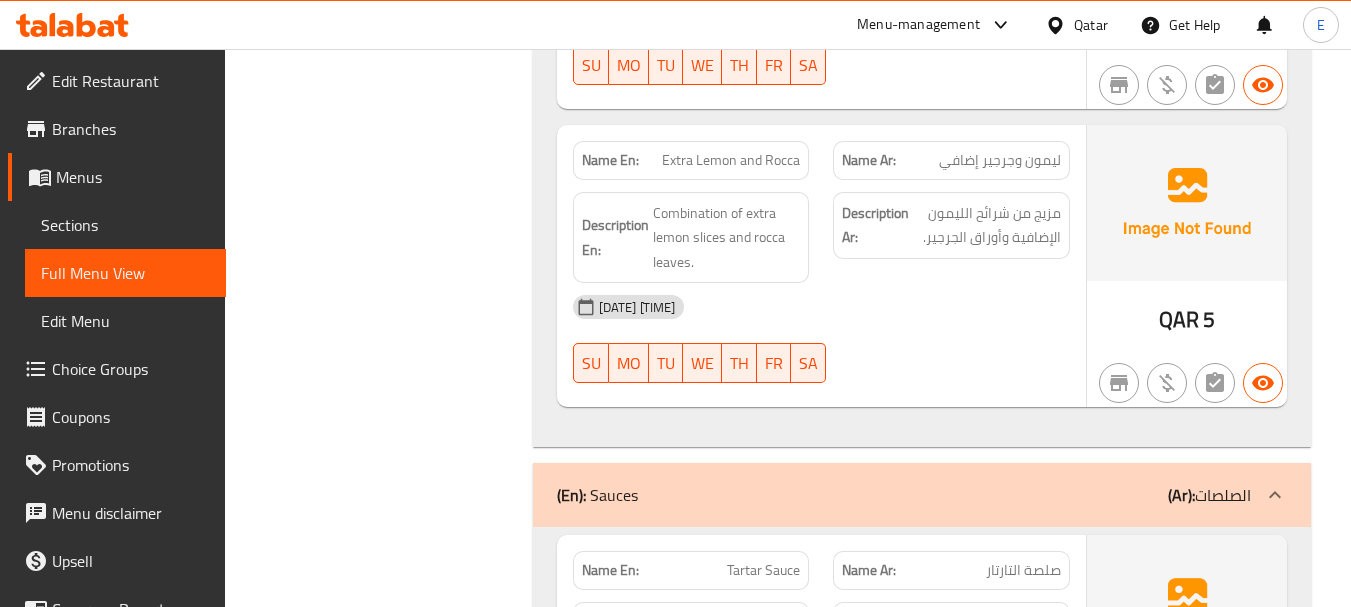 click on "ليمون وجرجير إضافي" at bounding box center [969, -2946] 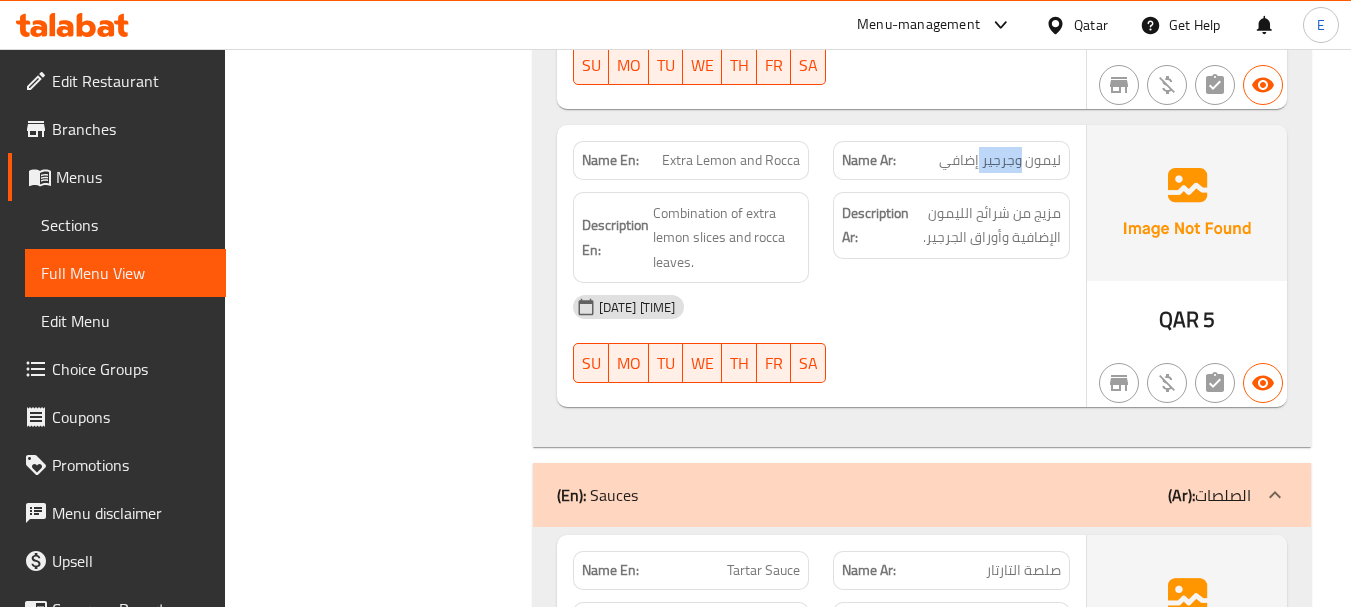 click on "ليمون وجرجير إضافي" at bounding box center (969, -2946) 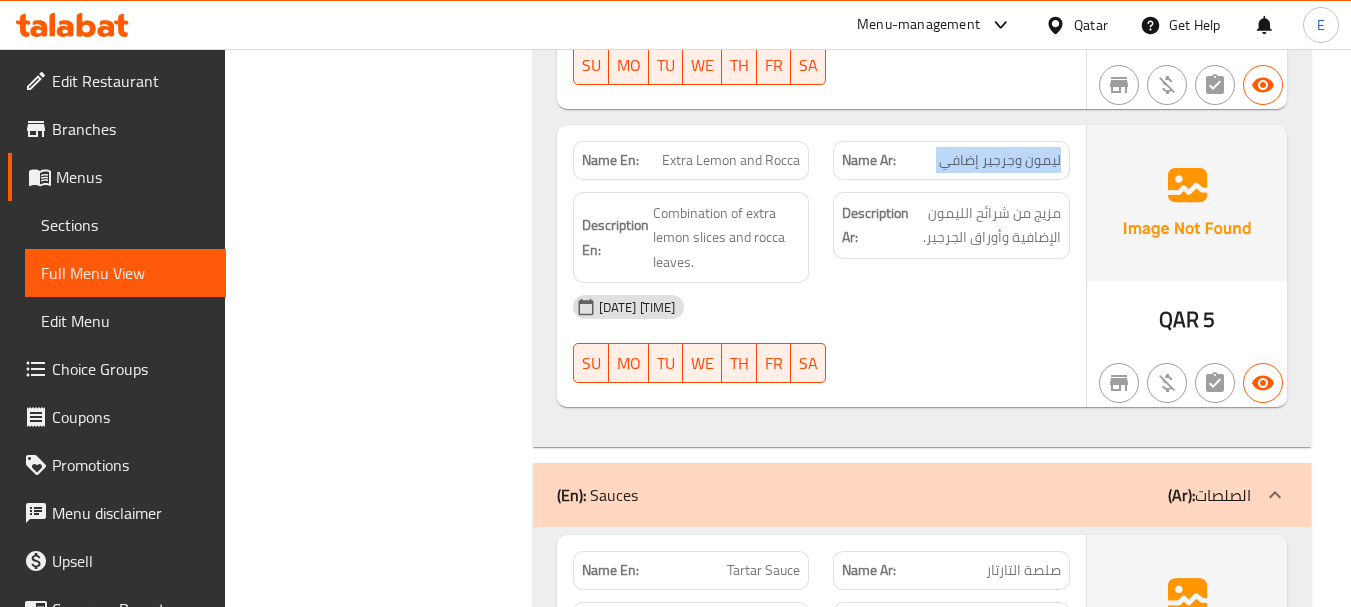 click on "ليمون وجرجير إضافي" at bounding box center (969, -2946) 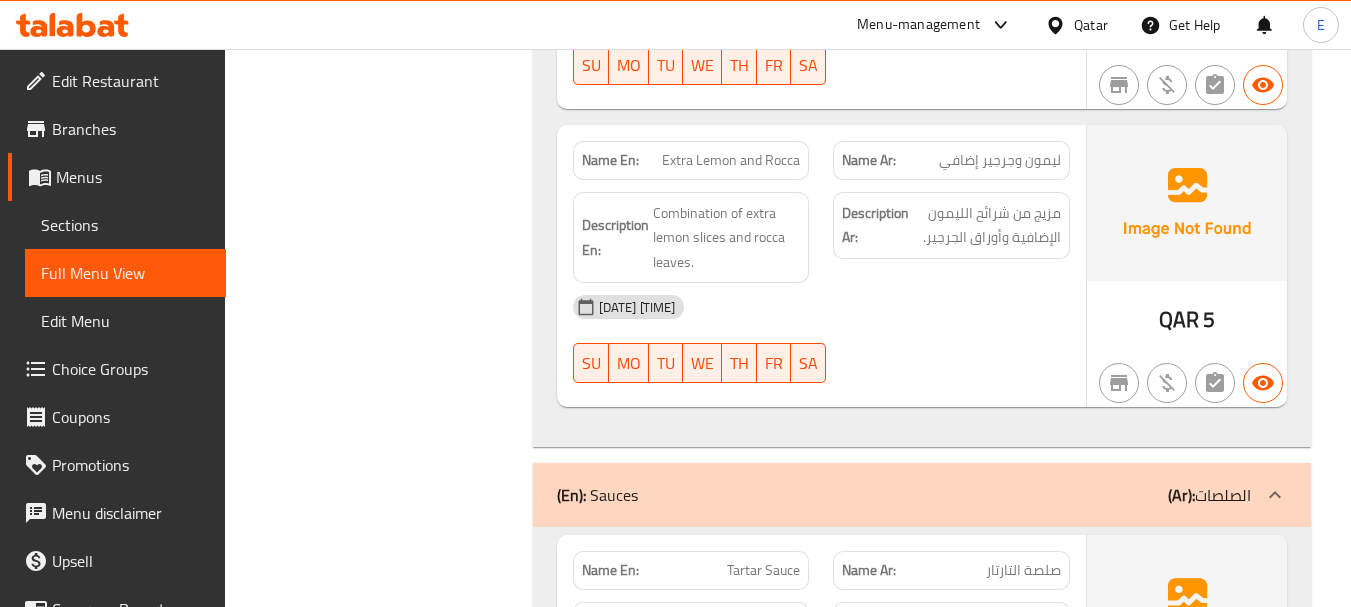 click on "Extra Lemon and Rocca" at bounding box center [709, -2946] 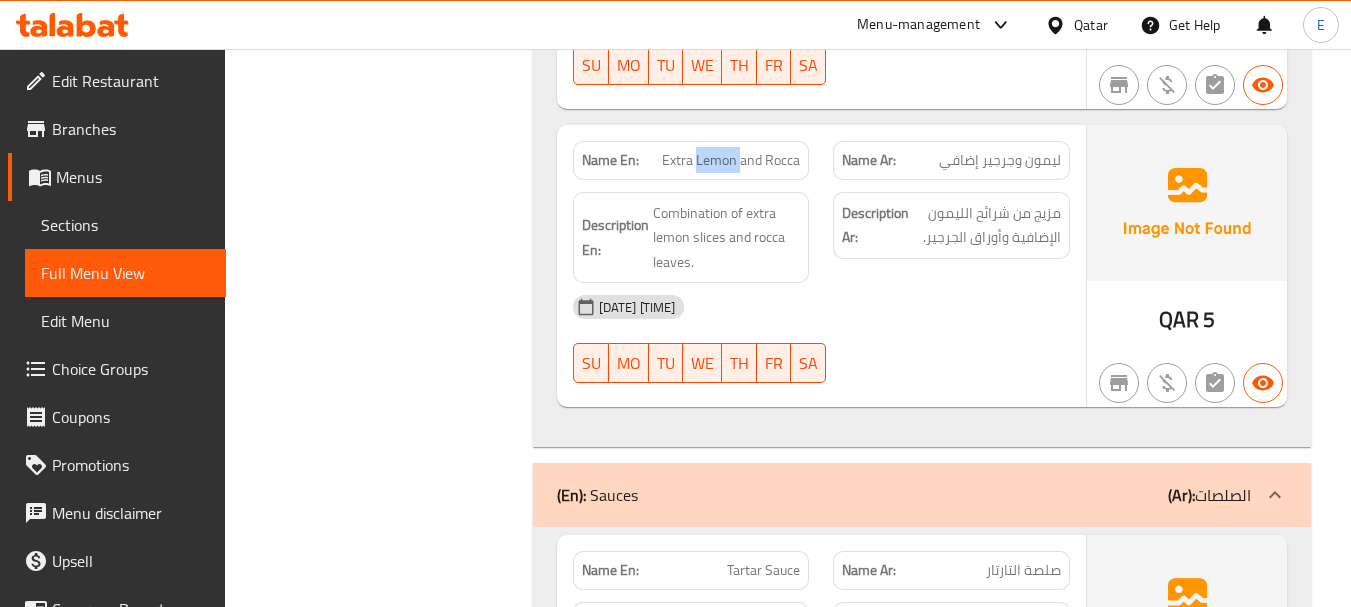 click on "Extra Lemon and Rocca" at bounding box center [709, -2946] 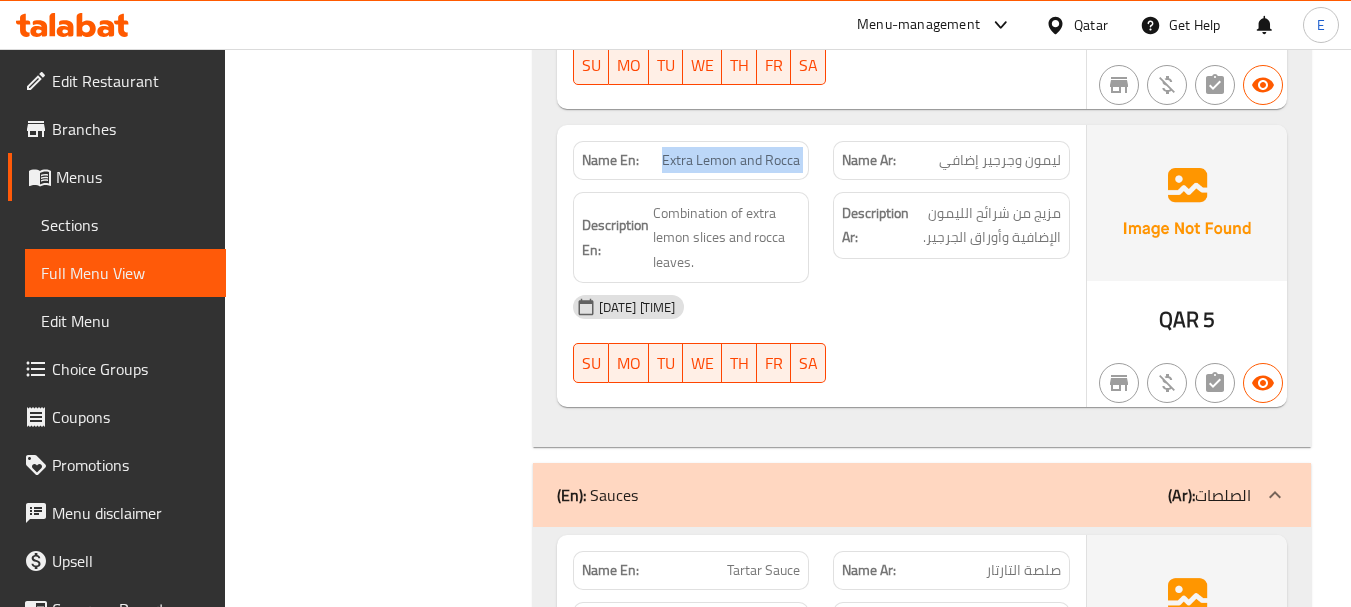 click on "Extra Lemon and Rocca" at bounding box center (709, -2946) 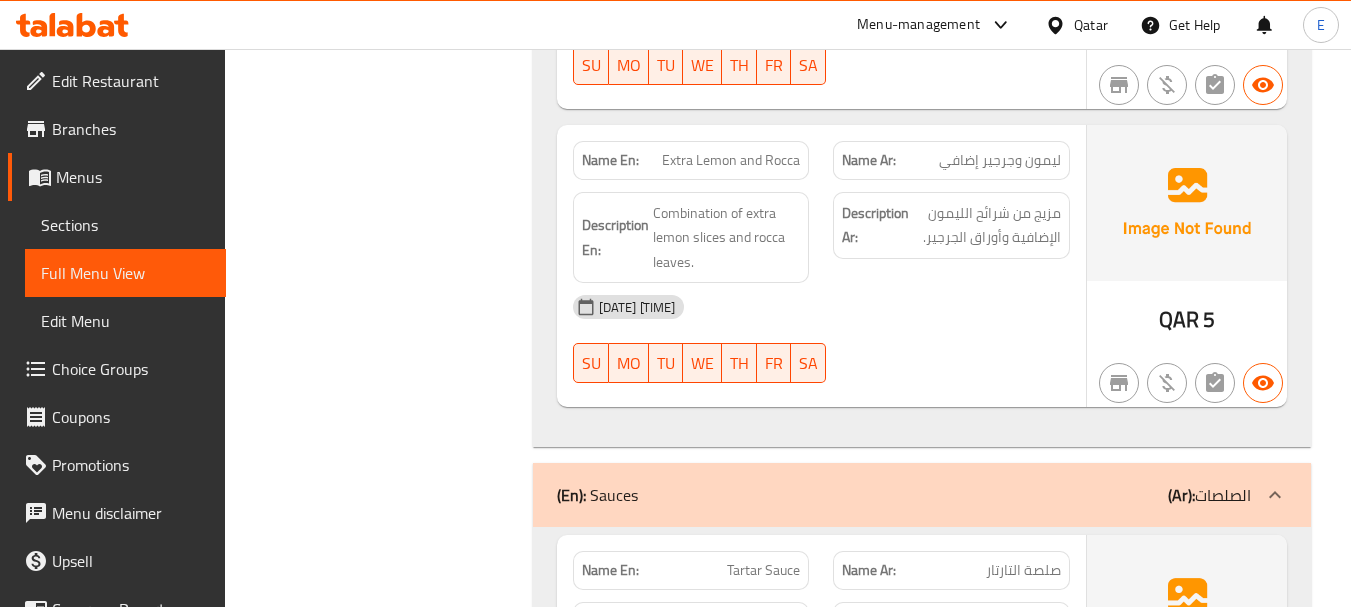 click on "Description Ar: مزيج من شرائح الليمون الإضافية وأوراق الجرجير." at bounding box center [951, -2834] 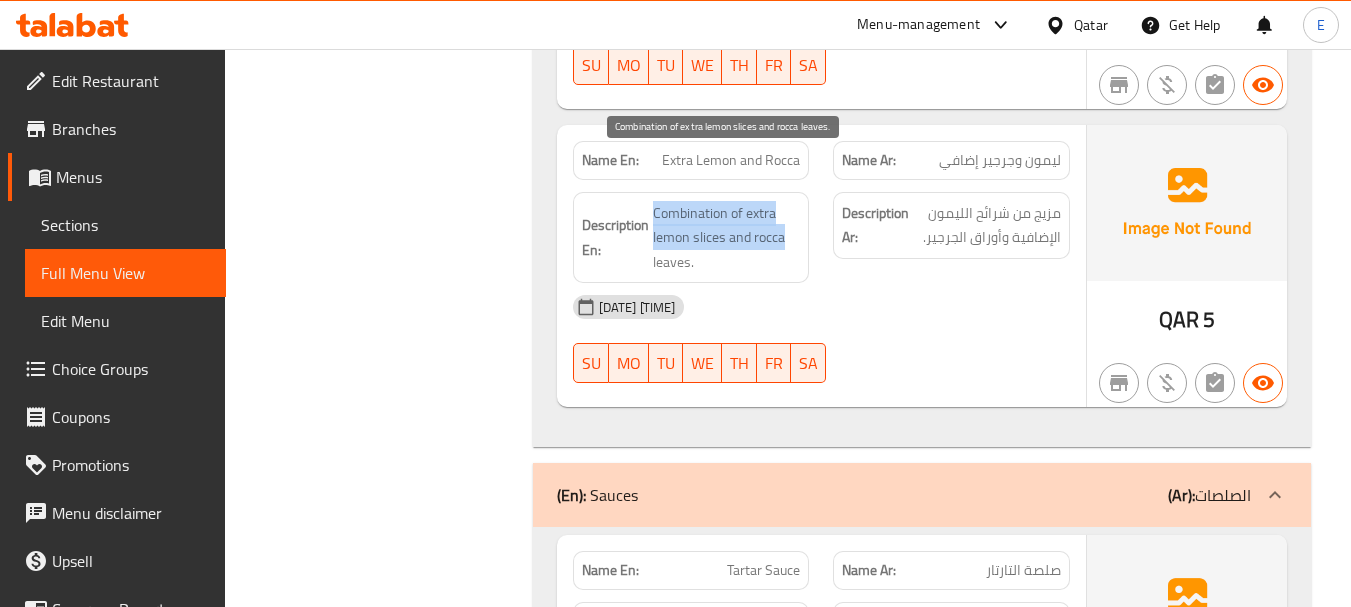 drag, startPoint x: 664, startPoint y: 146, endPoint x: 794, endPoint y: 200, distance: 140.76932 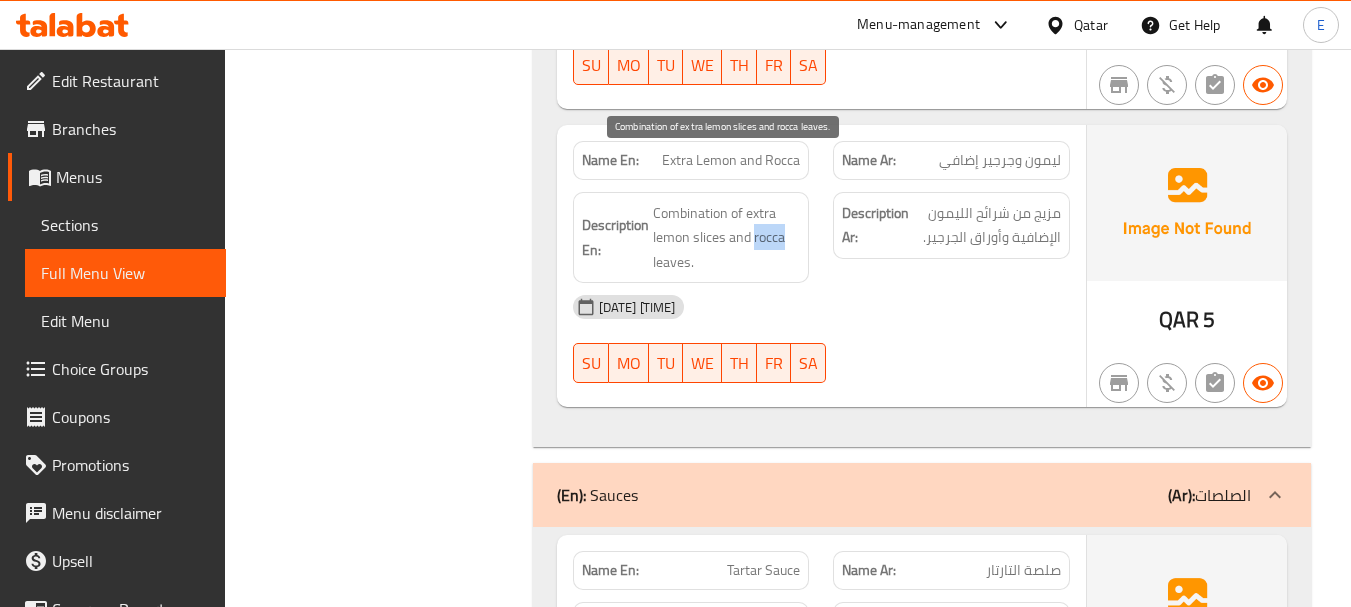 click on "Combination of extra lemon slices and rocca leaves." at bounding box center [727, 238] 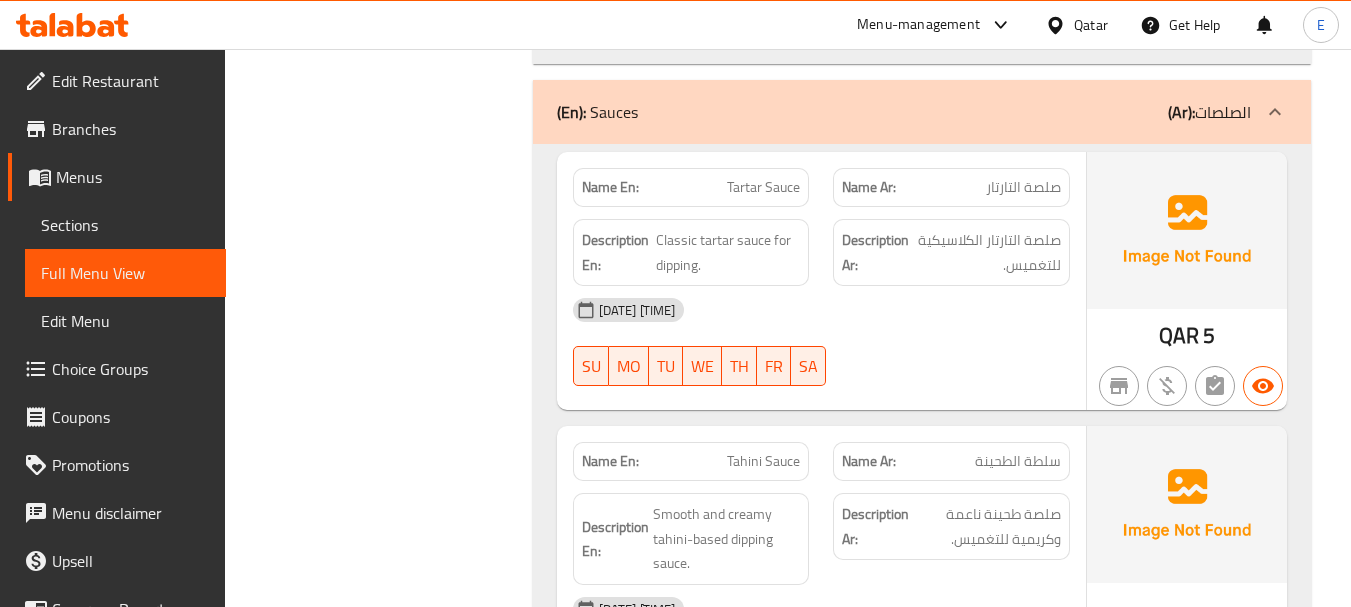 scroll, scrollTop: 4400, scrollLeft: 0, axis: vertical 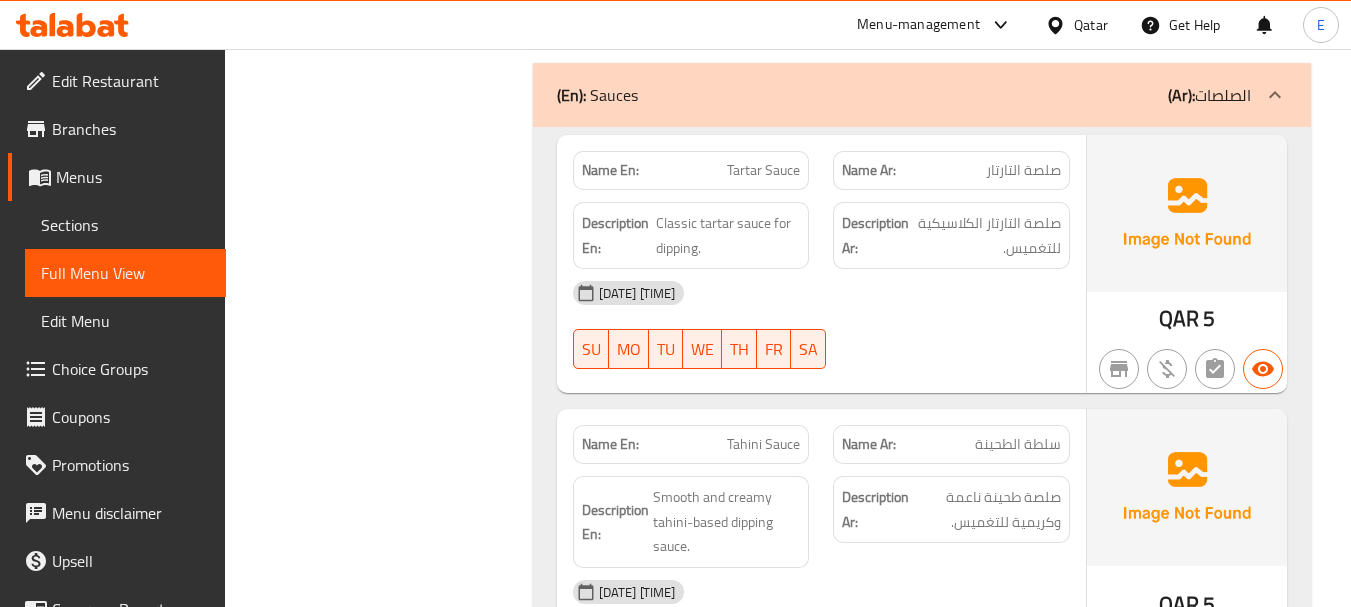 click on "Name Ar: صلصة التارتار" at bounding box center [951, -4024] 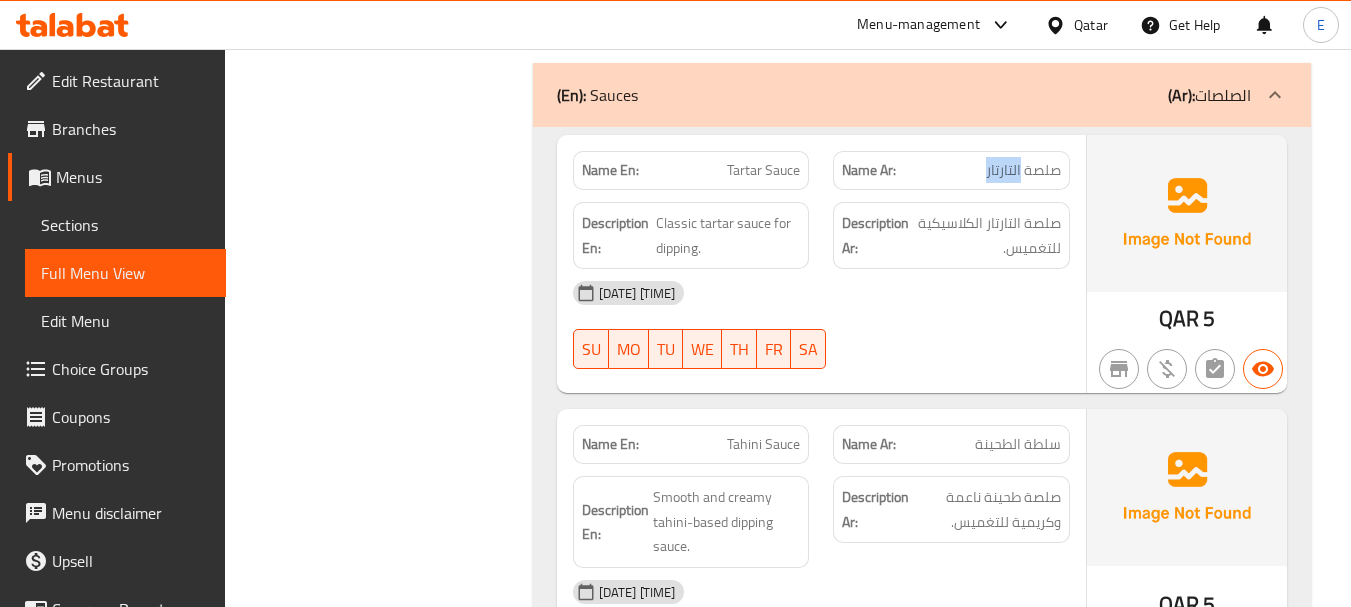 click on "Name Ar: صلصة التارتار" at bounding box center [951, -4024] 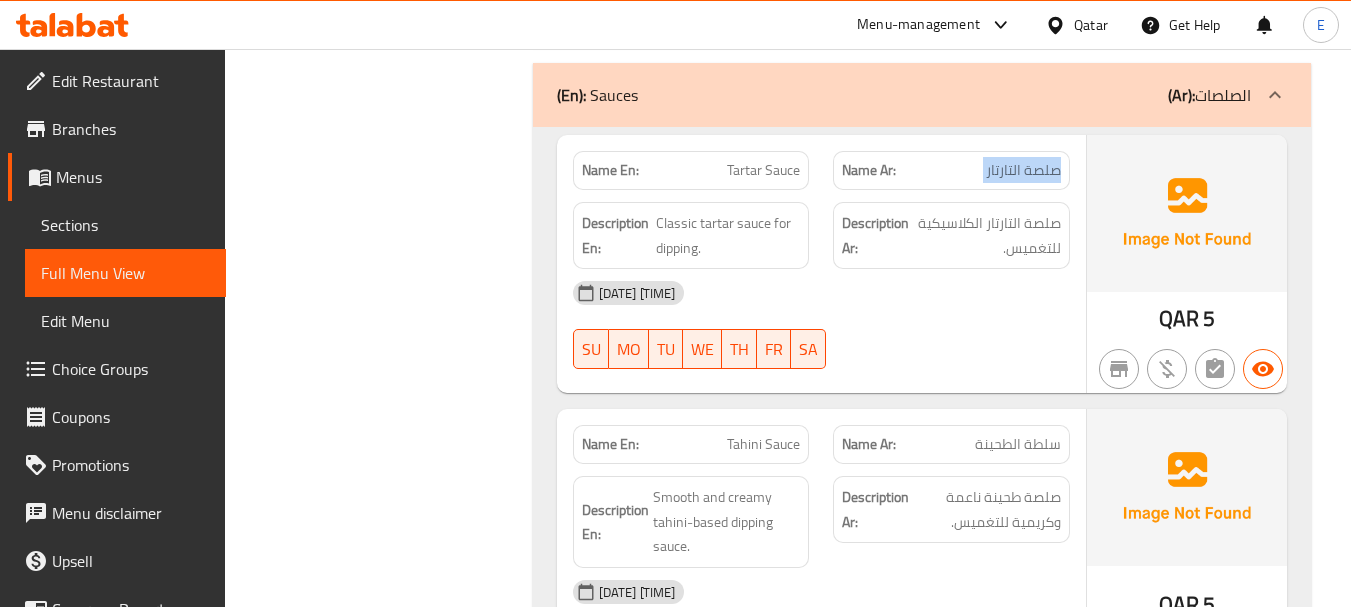 click on "Name Ar: صلصة التارتار" at bounding box center (951, -4024) 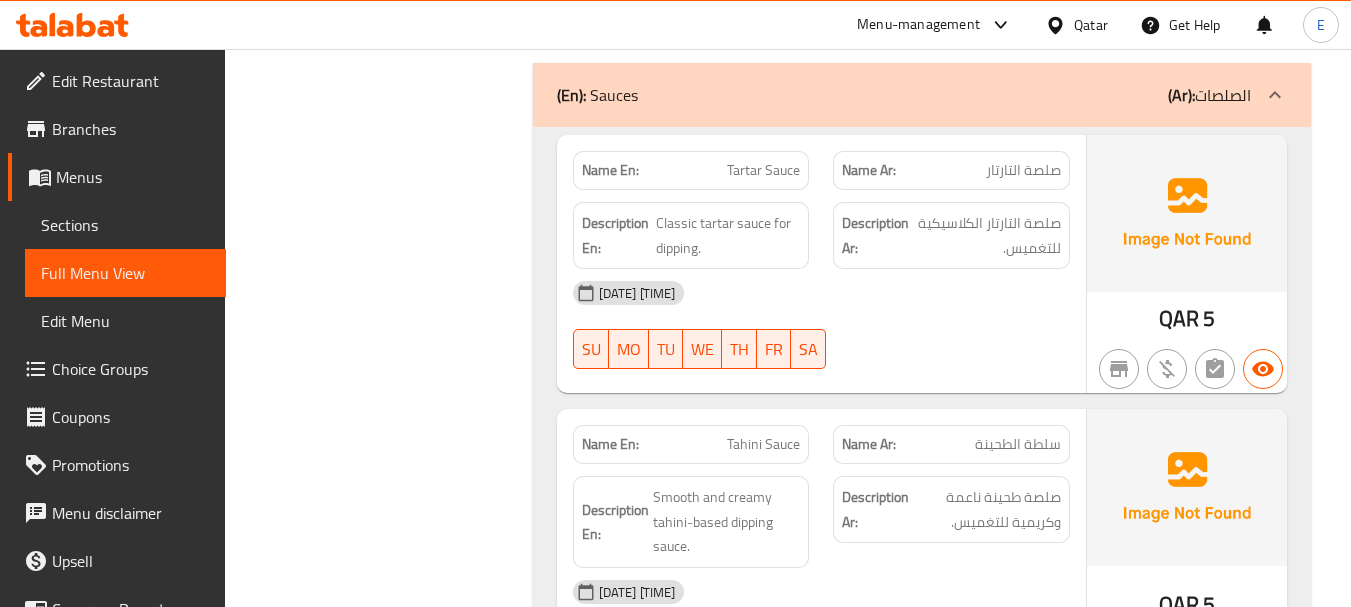 click on "Name En: Tartar Sauce" at bounding box center (691, -4024) 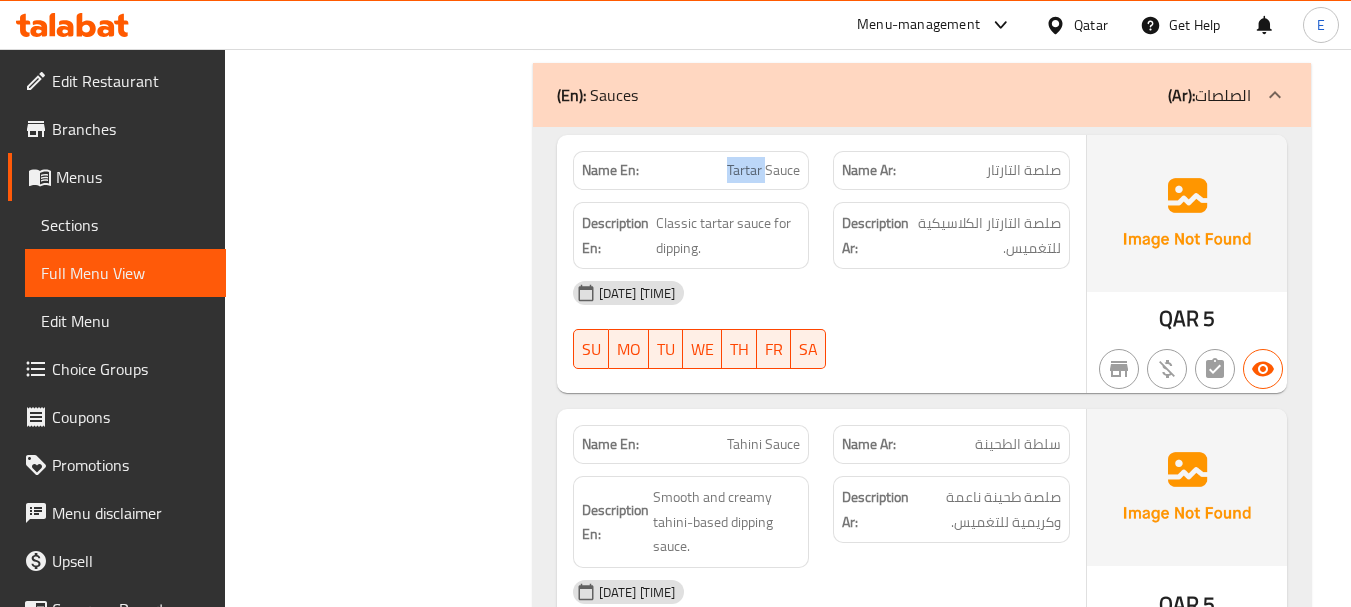 click on "Name En: Tartar Sauce" at bounding box center (691, -4024) 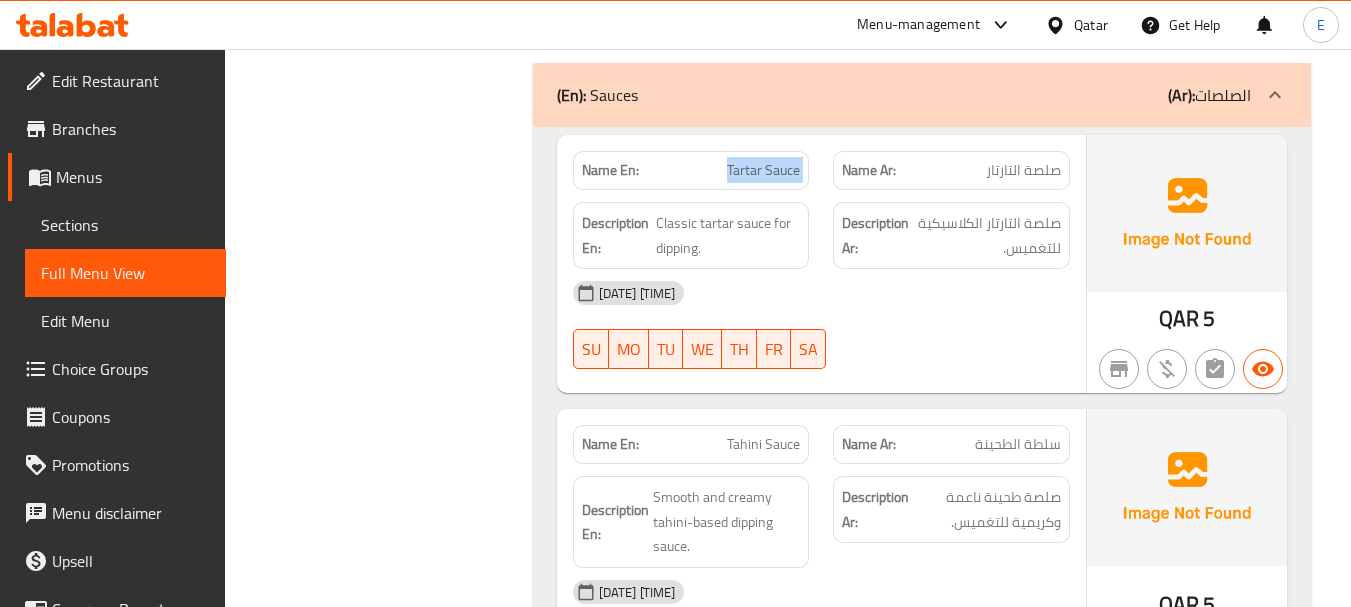 click on "Name En: Tartar Sauce" at bounding box center [691, -4024] 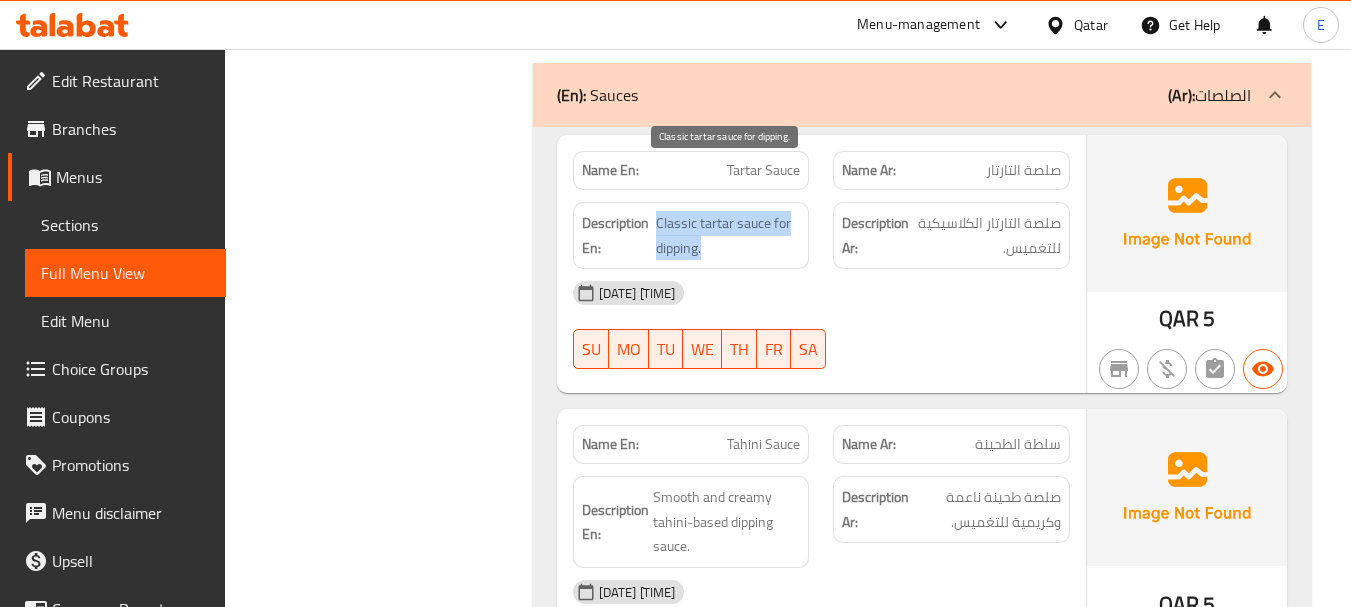 drag, startPoint x: 654, startPoint y: 168, endPoint x: 795, endPoint y: 199, distance: 144.36758 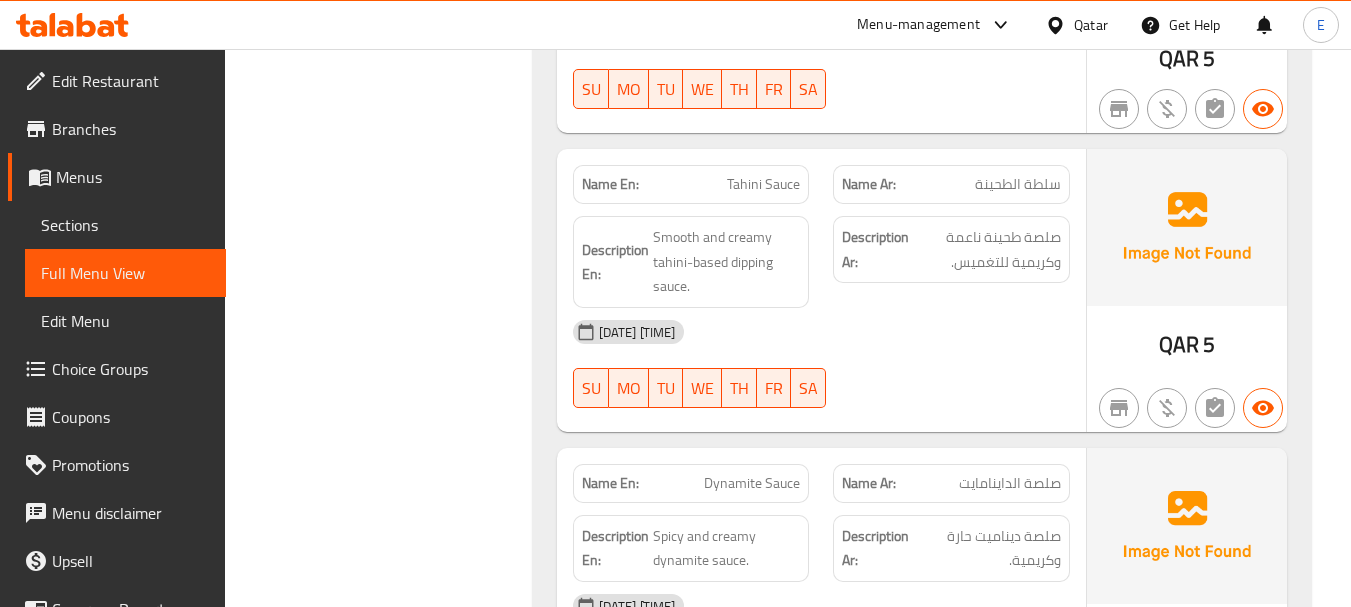 scroll, scrollTop: 4700, scrollLeft: 0, axis: vertical 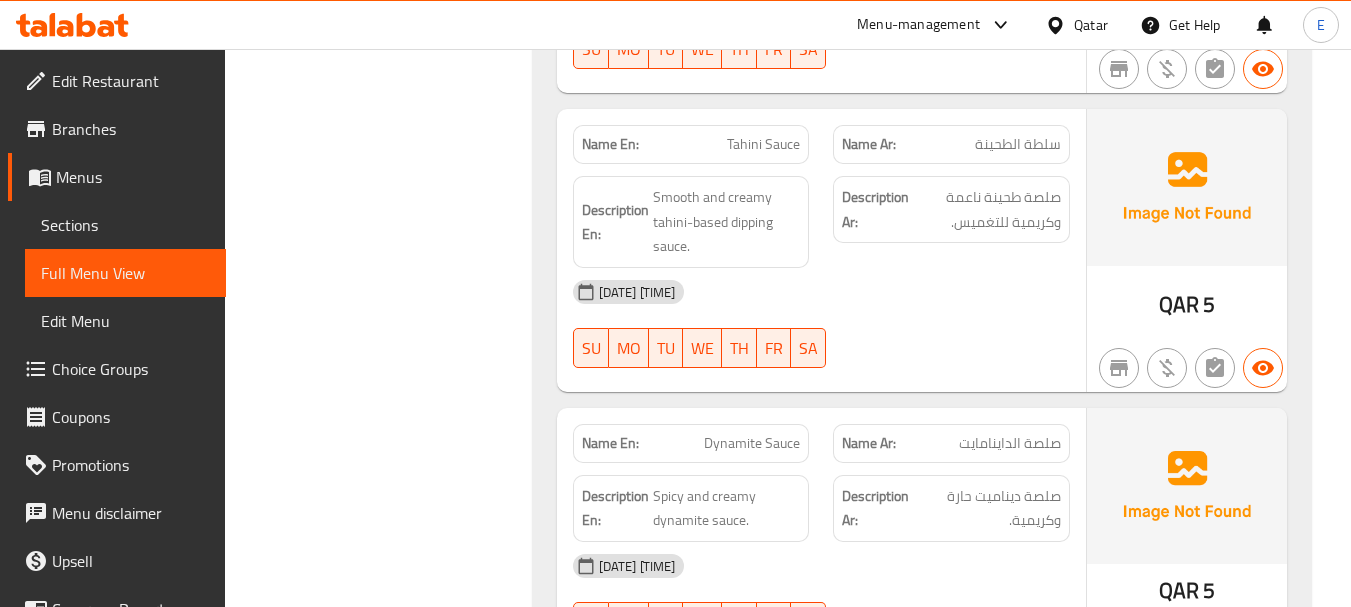 click on "سلطة الطحينة" at bounding box center [977, -3990] 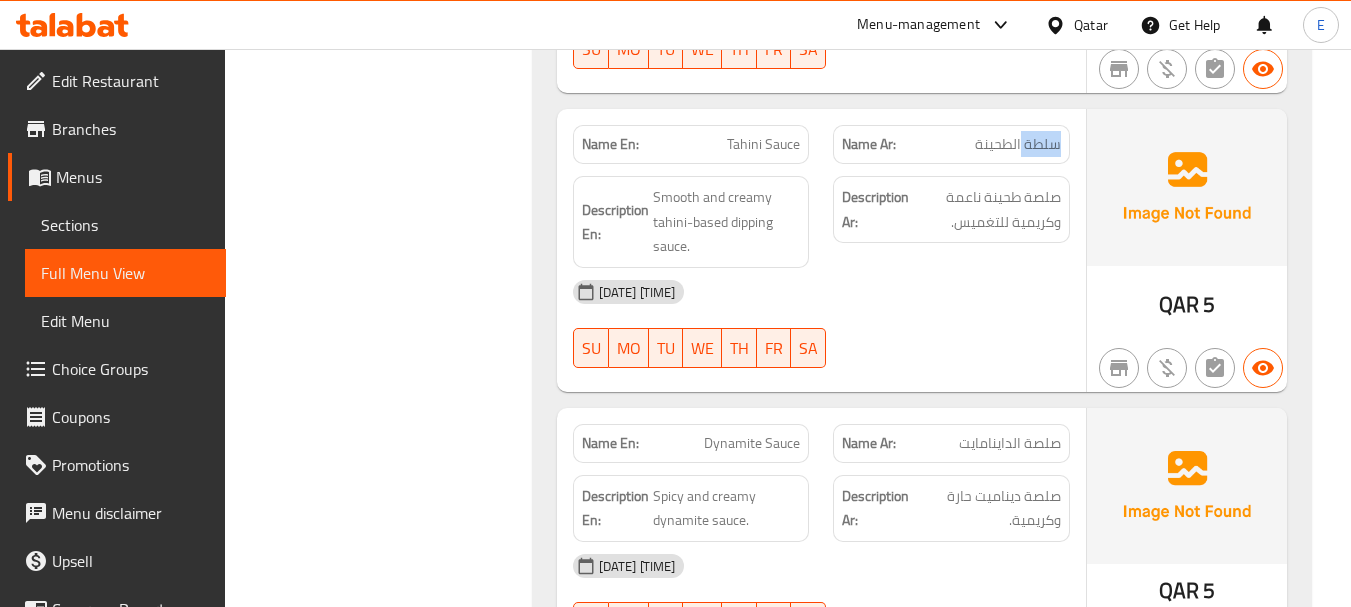 click on "سلطة الطحينة" at bounding box center [977, -3990] 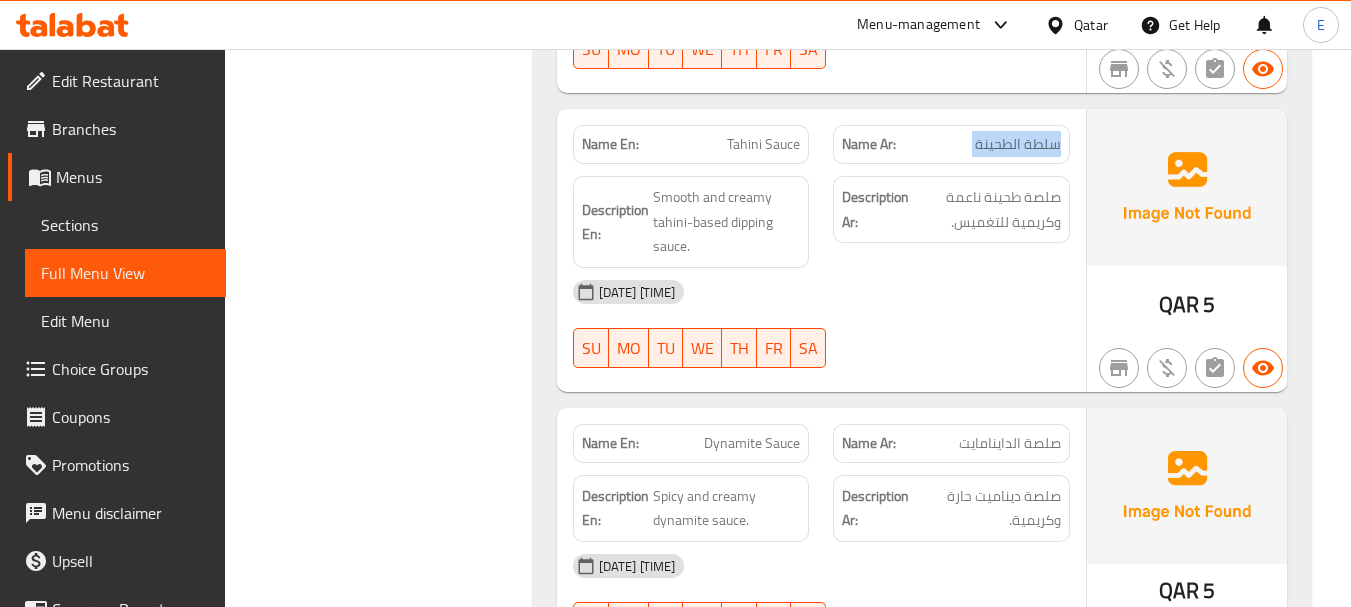 click on "سلطة الطحينة" at bounding box center (977, -3990) 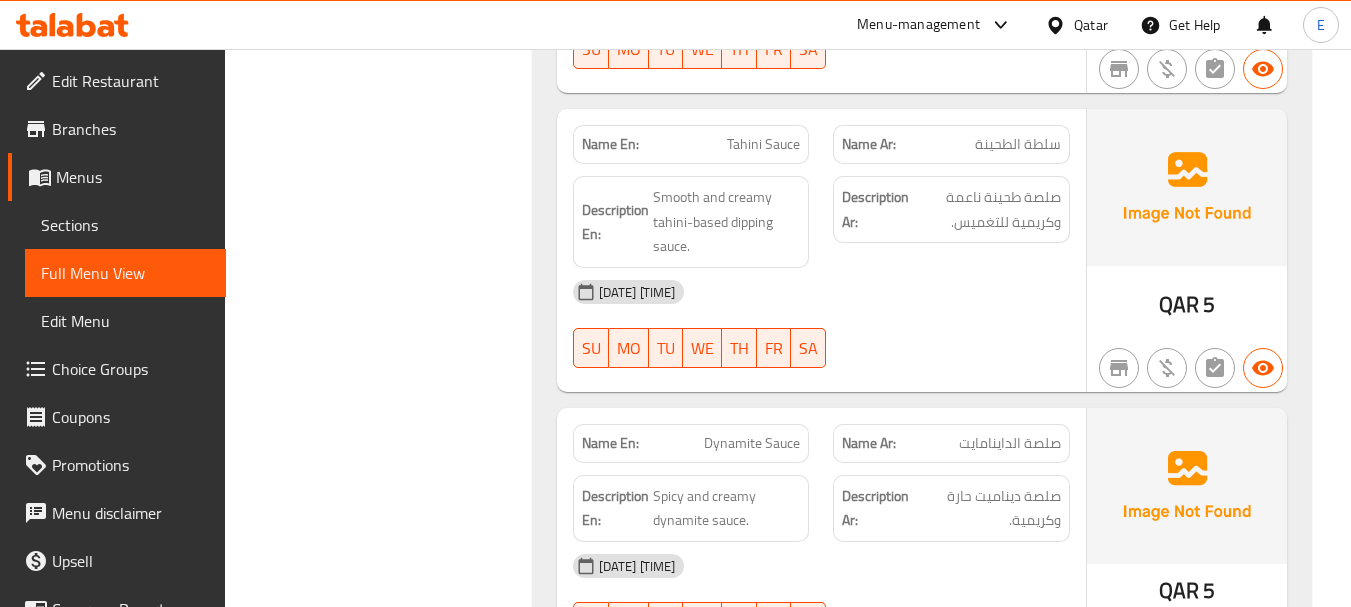 click on "Tahini Sauce" at bounding box center (727, -4001) 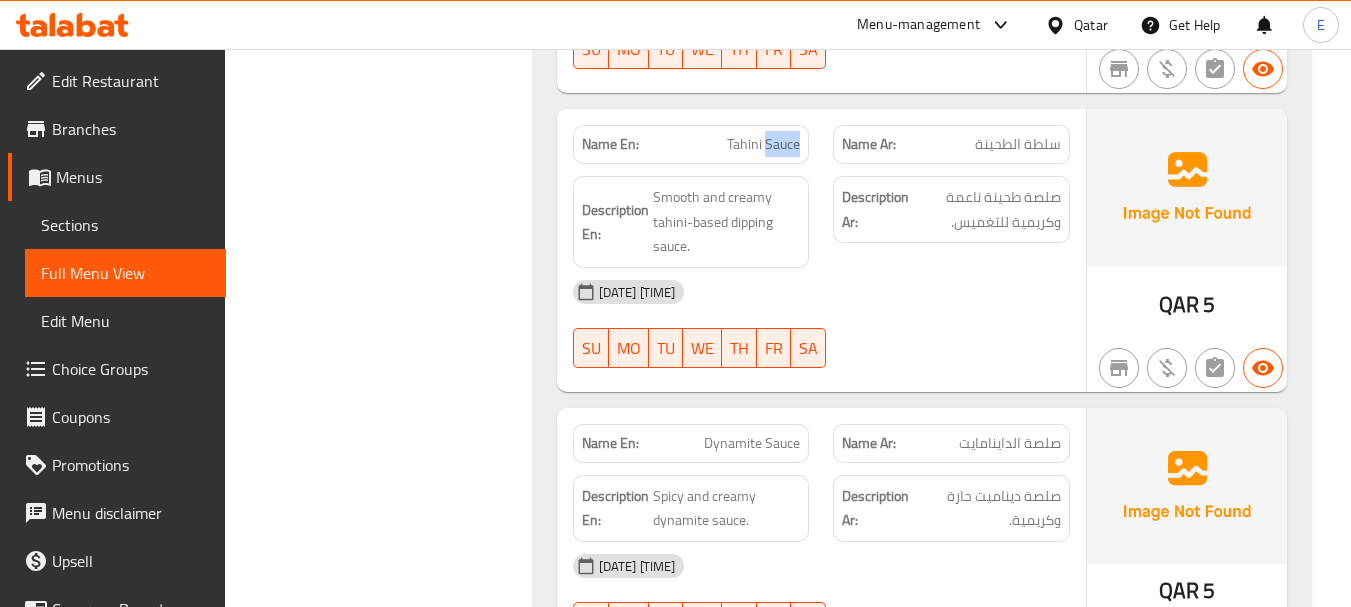 click on "Tahini Sauce" at bounding box center [727, -4001] 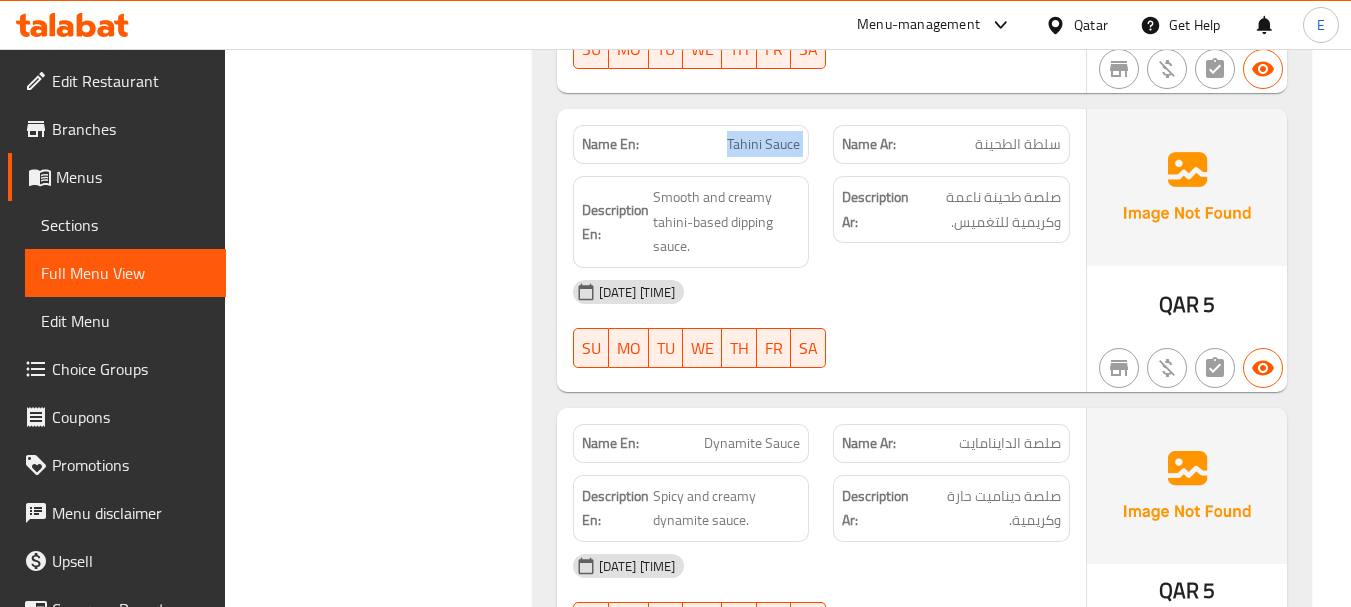 click on "Tahini Sauce" at bounding box center [727, -4001] 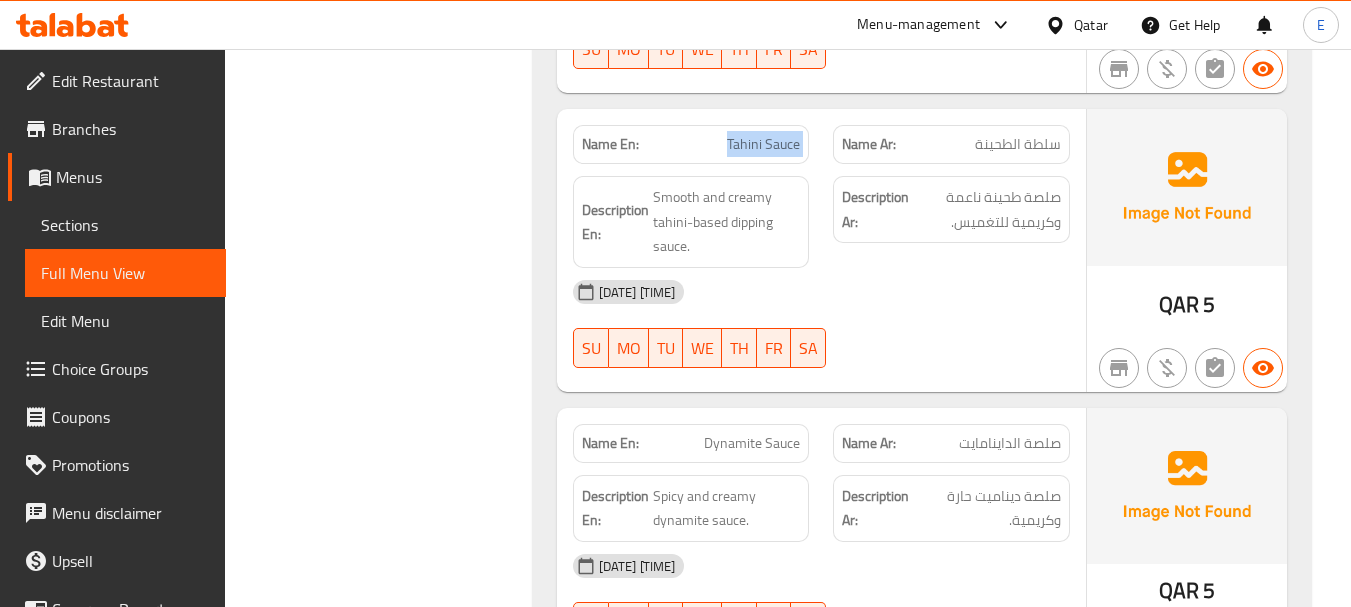 click on "02-08-2025 01:13 PM" at bounding box center [821, -3808] 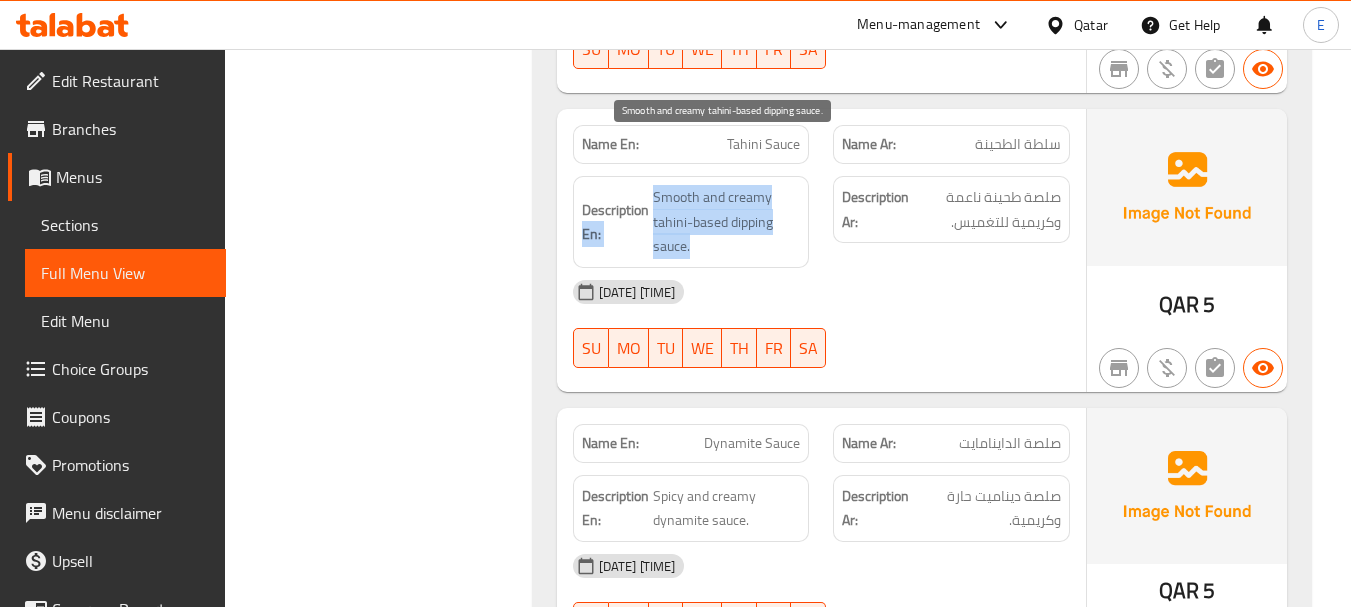 drag, startPoint x: 649, startPoint y: 148, endPoint x: 786, endPoint y: 194, distance: 144.51643 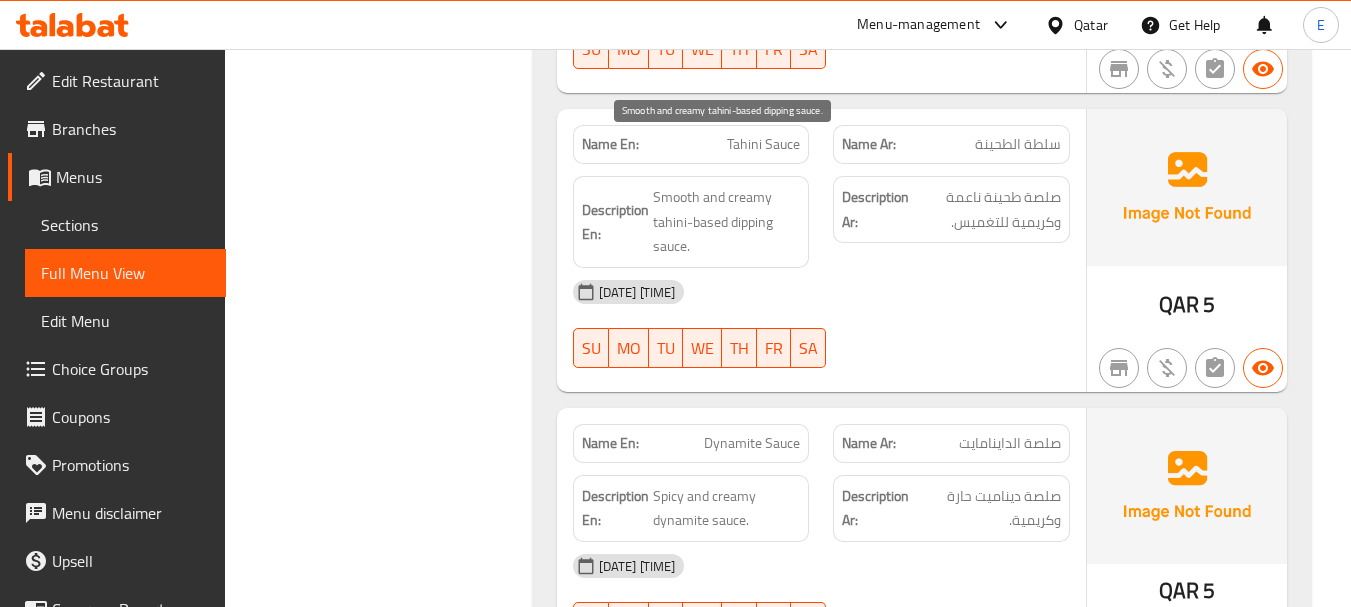 click on "Smooth and creamy tahini-based dipping sauce." at bounding box center (727, 222) 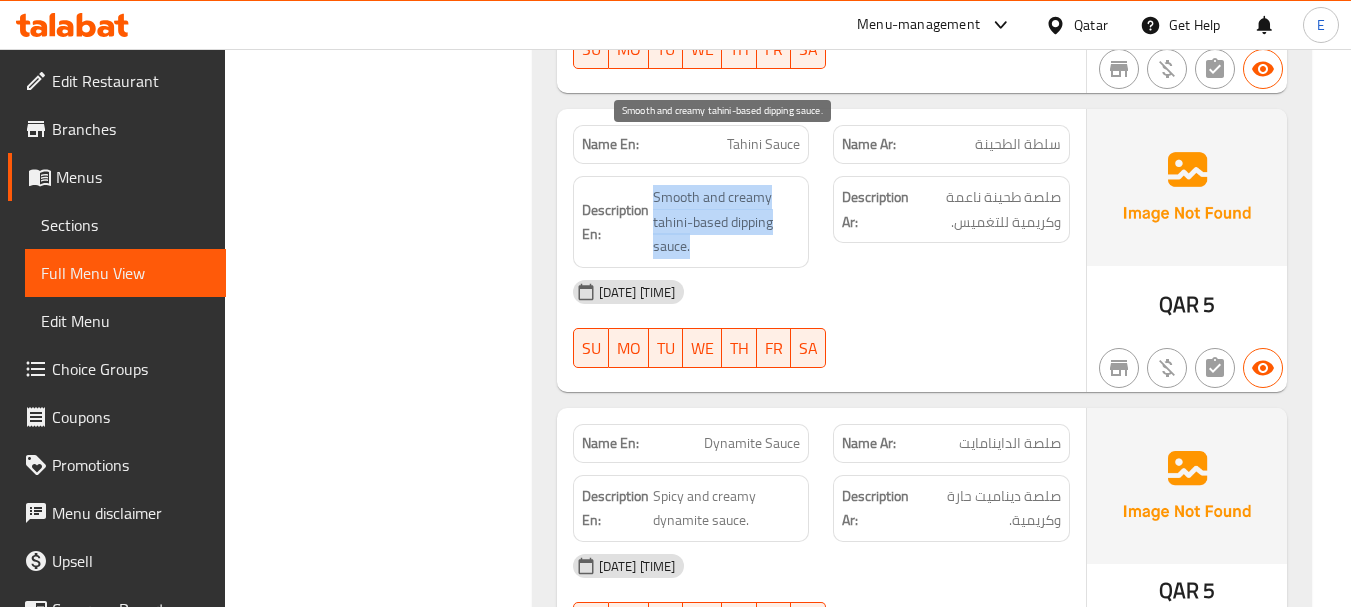 click on "Smooth and creamy tahini-based dipping sauce." at bounding box center [727, 222] 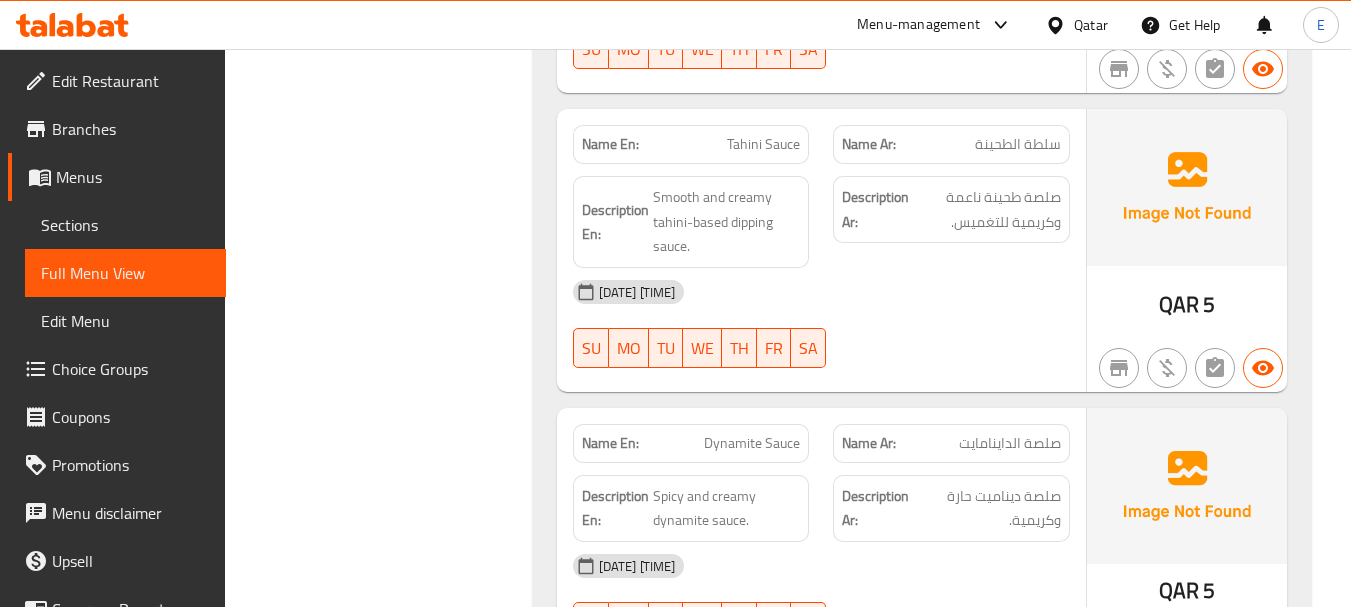 click on "Tahini Sauce" at bounding box center (727, -4001) 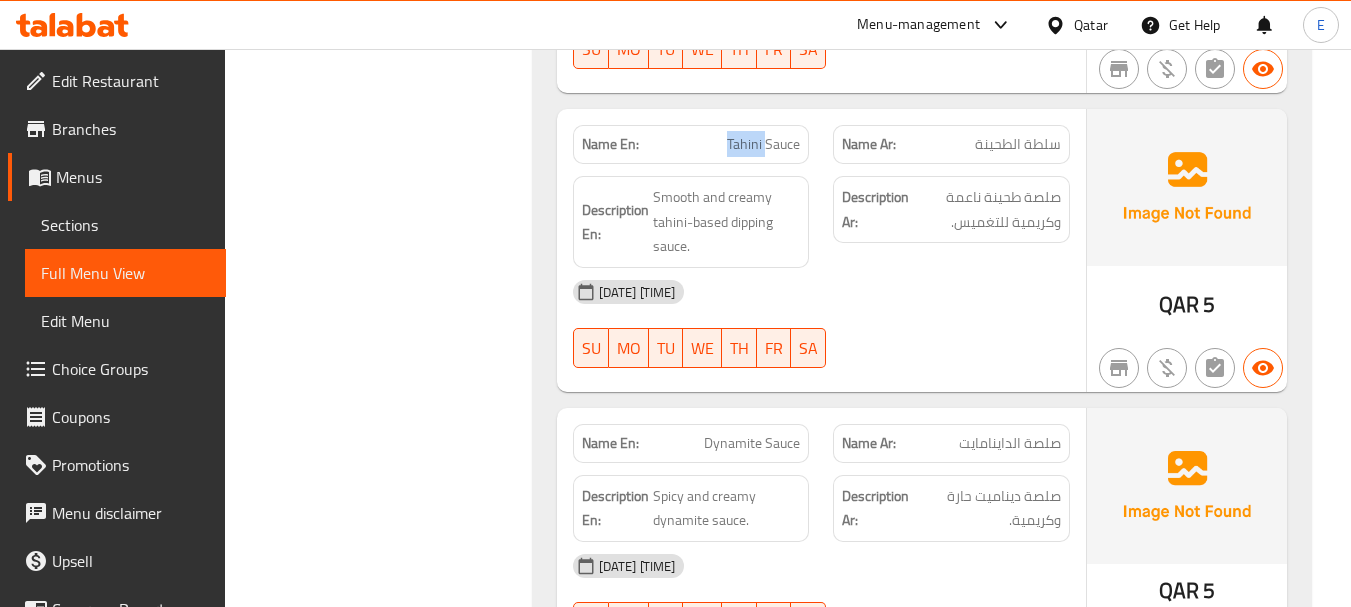 click on "Tahini Sauce" at bounding box center (727, -4001) 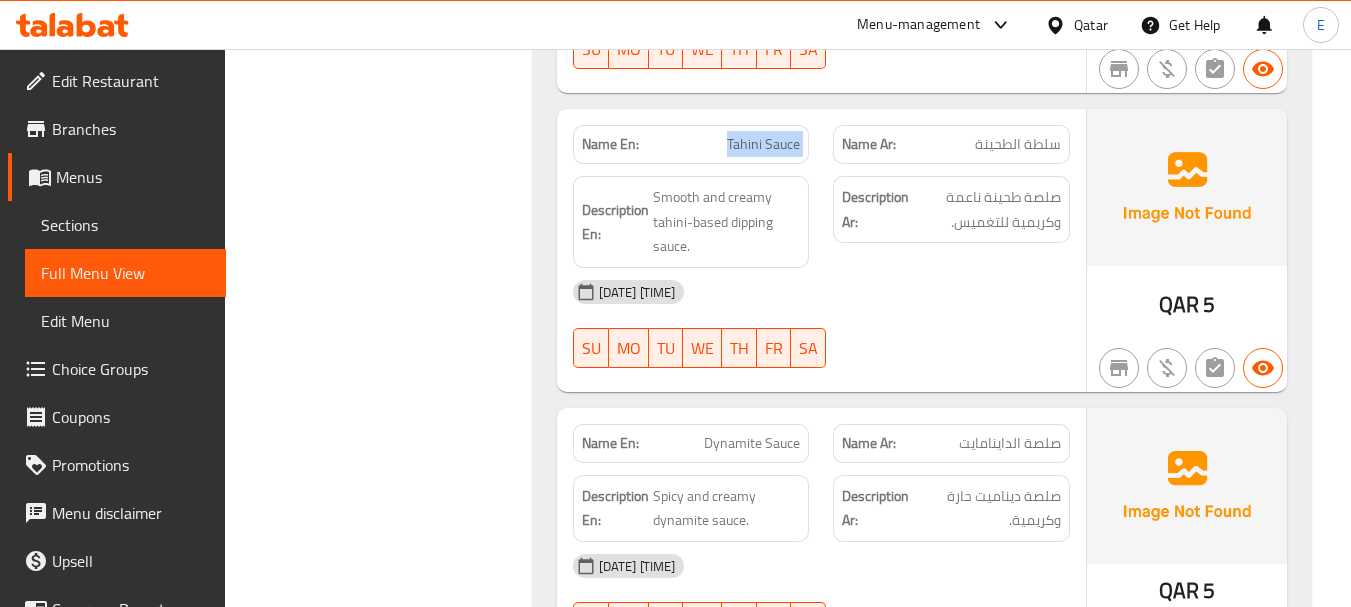 click on "Tahini Sauce" at bounding box center (727, -4001) 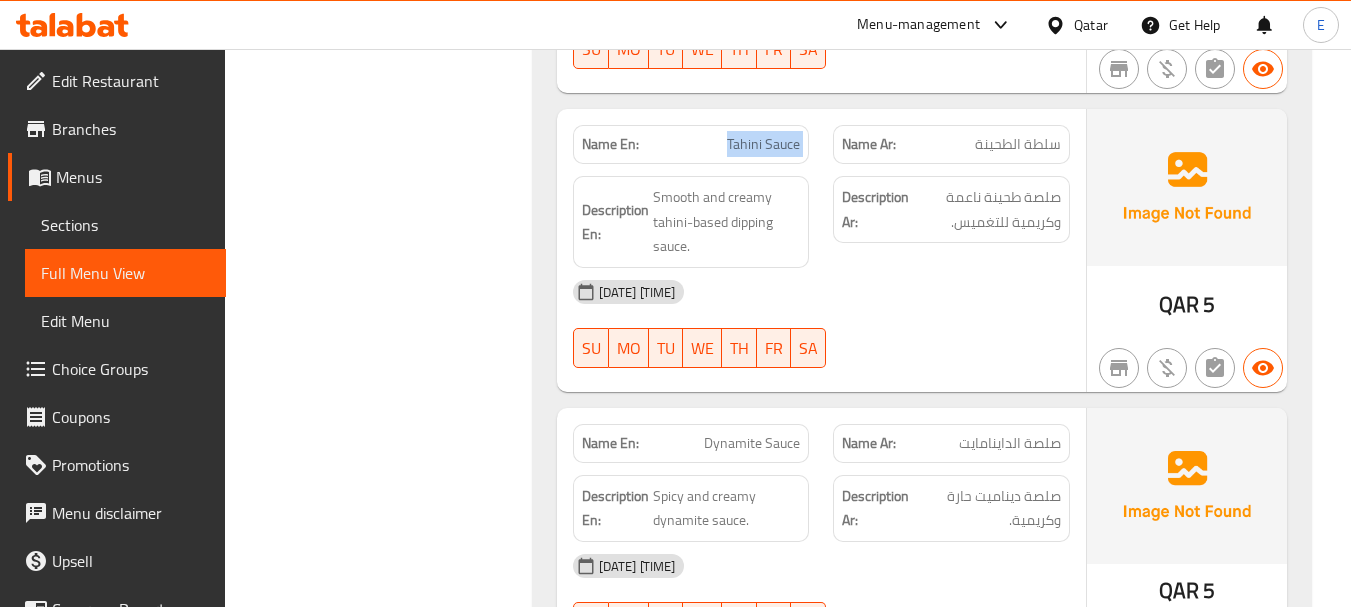 copy on "Tahini Sauce" 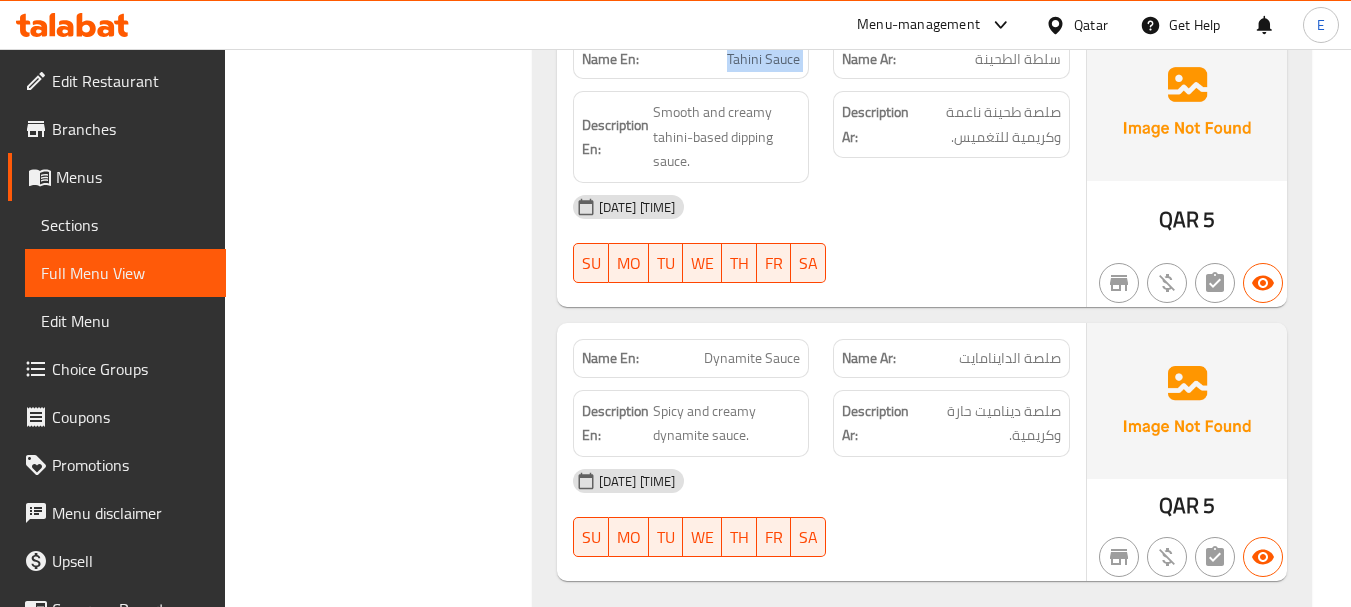 scroll, scrollTop: 5000, scrollLeft: 0, axis: vertical 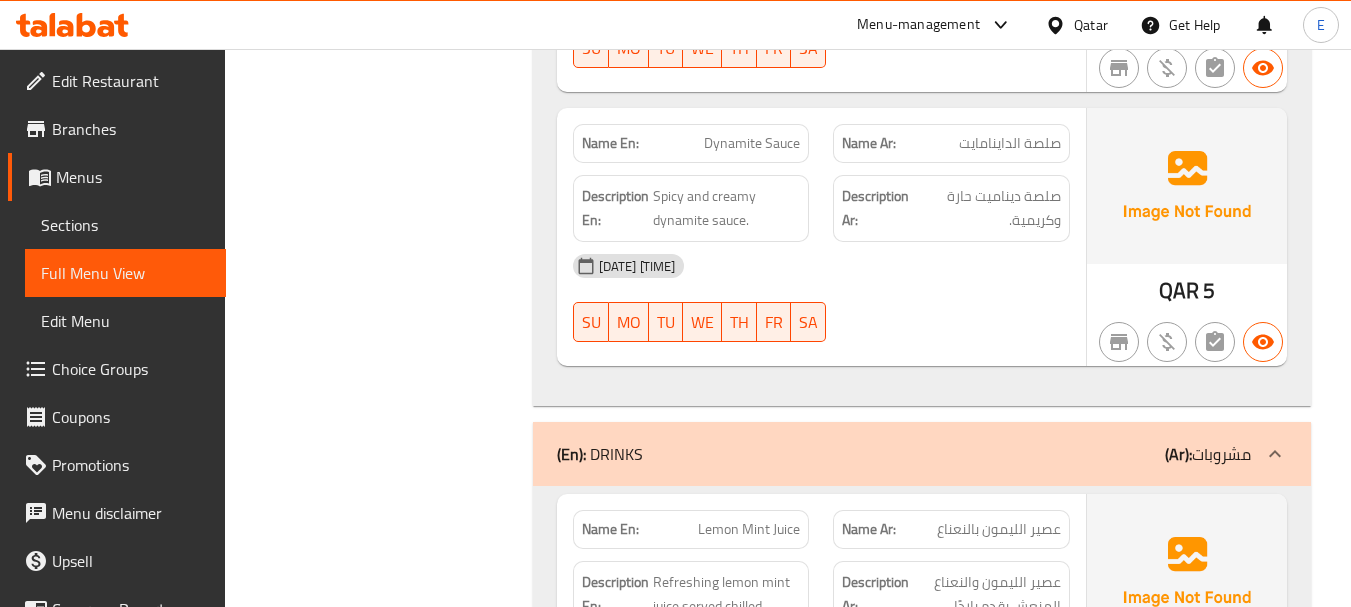 click on "صلصة الداينامايت" at bounding box center [969, -3946] 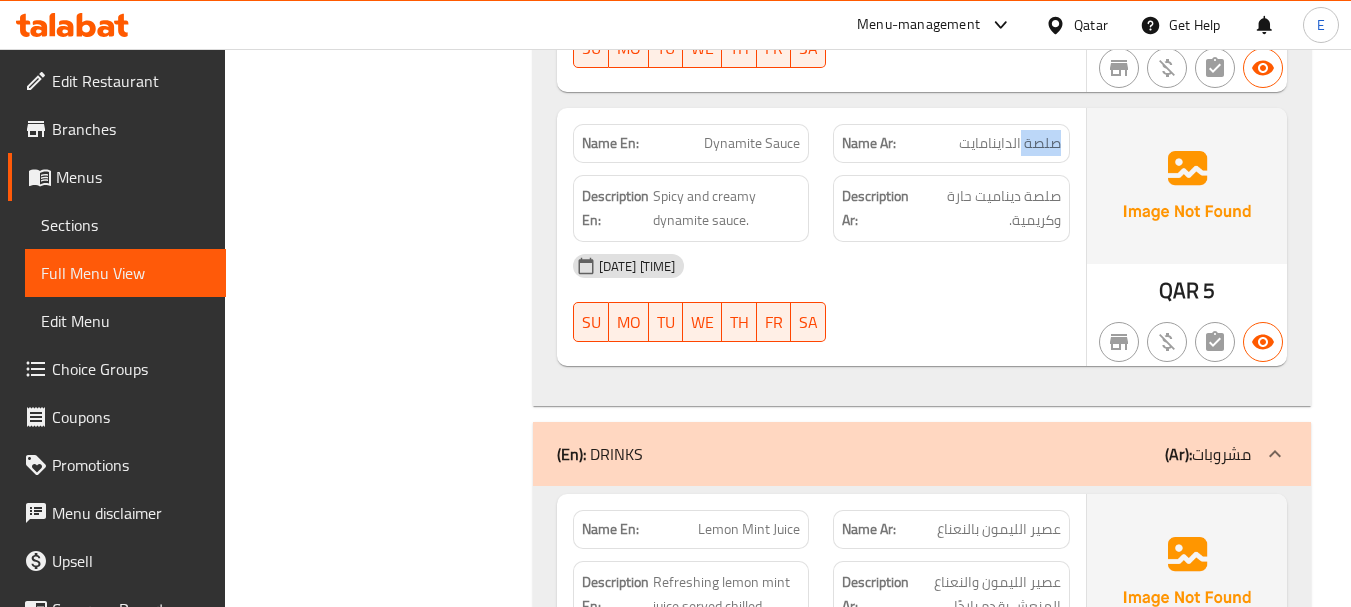 click on "صلصة الداينامايت" at bounding box center (969, -3946) 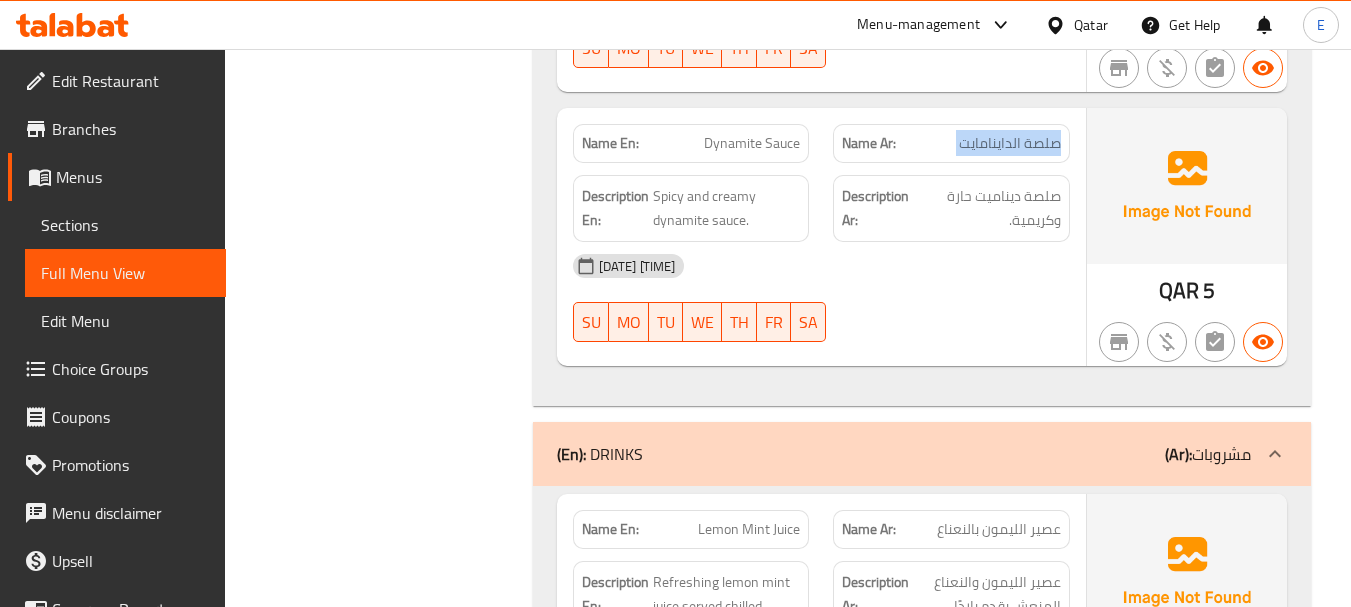 click on "صلصة الداينامايت" at bounding box center [969, -3946] 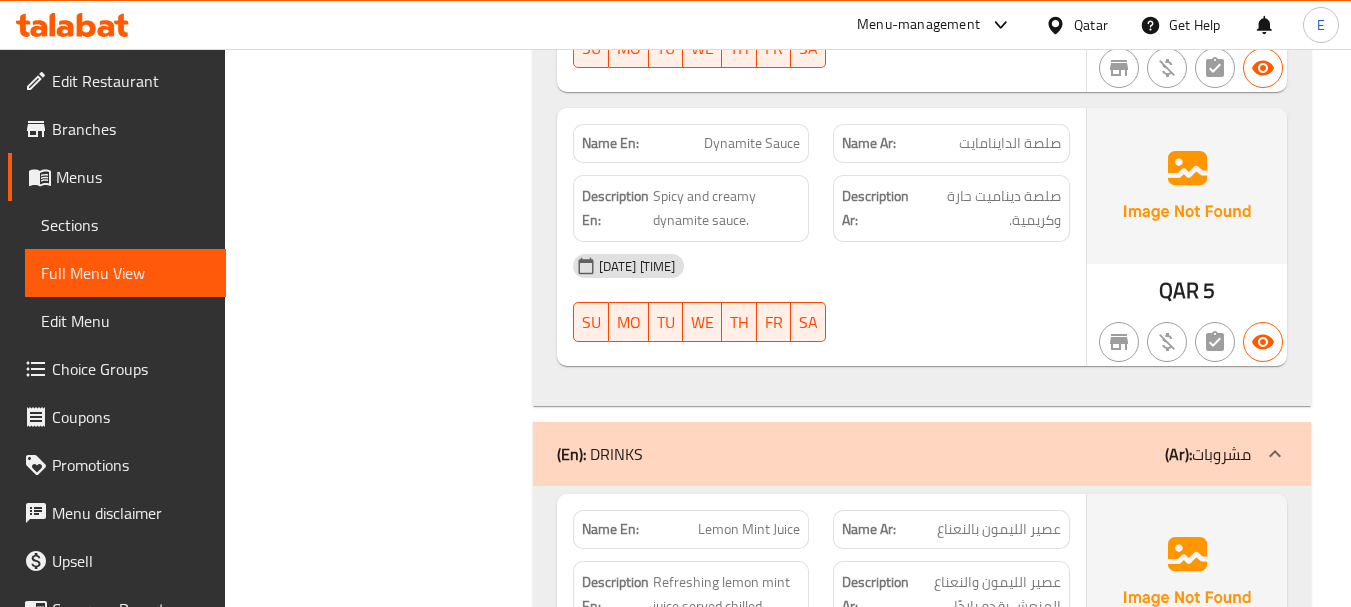 click on "Name En: Dynamite Sauce" at bounding box center (691, -3946) 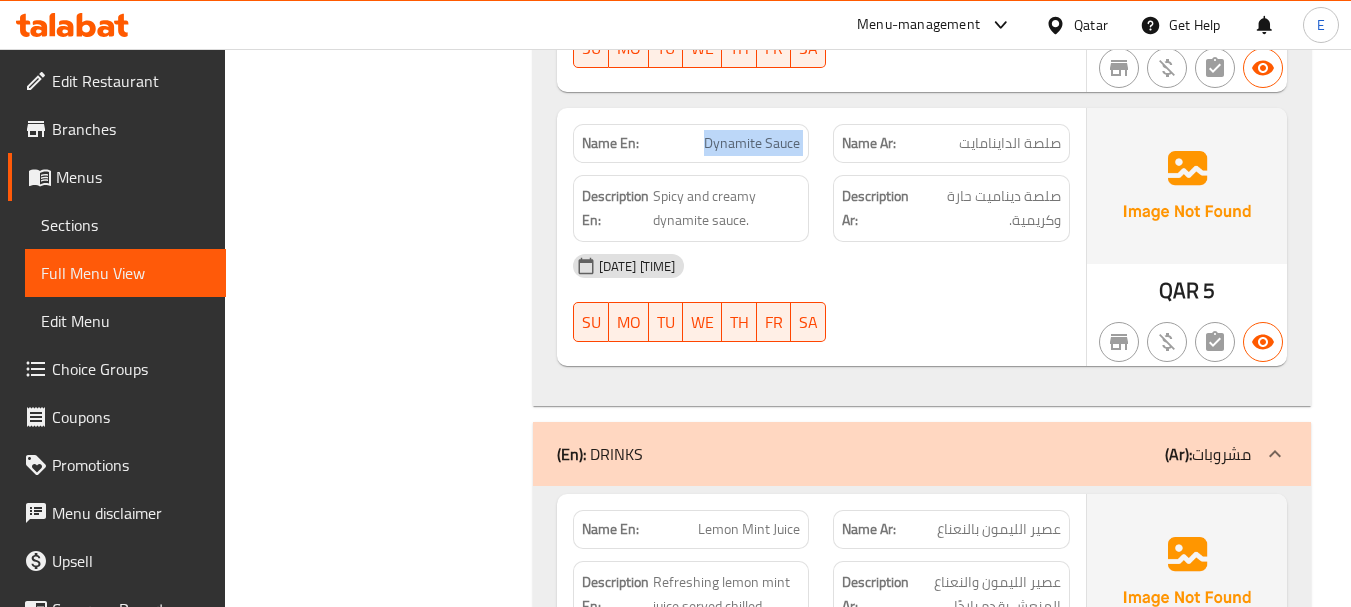 click on "Name En: Dynamite Sauce" at bounding box center (691, -3946) 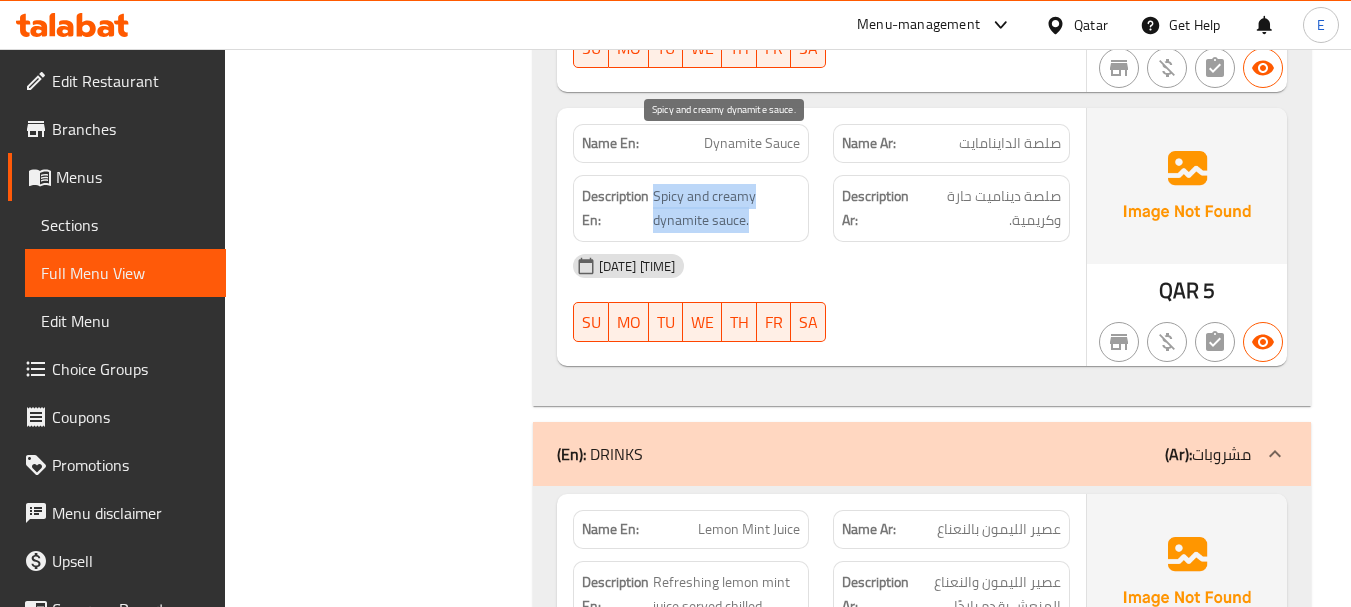 drag, startPoint x: 654, startPoint y: 148, endPoint x: 761, endPoint y: 169, distance: 109.041275 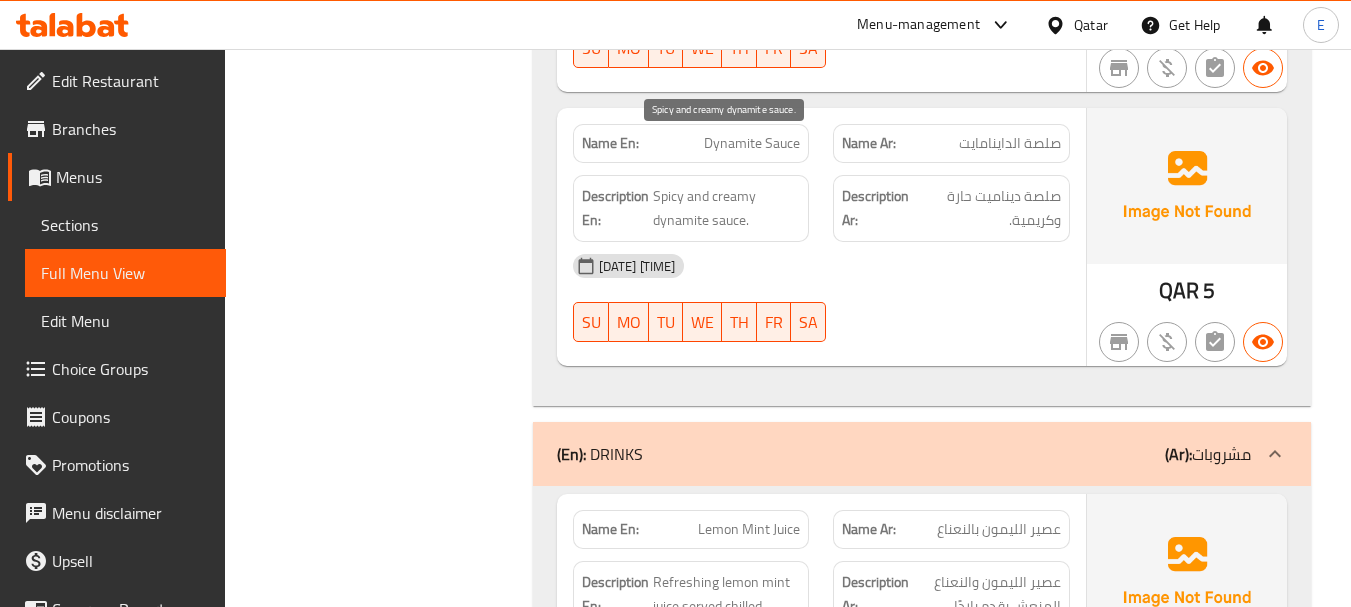 click on "Spicy and creamy dynamite sauce." at bounding box center (727, 208) 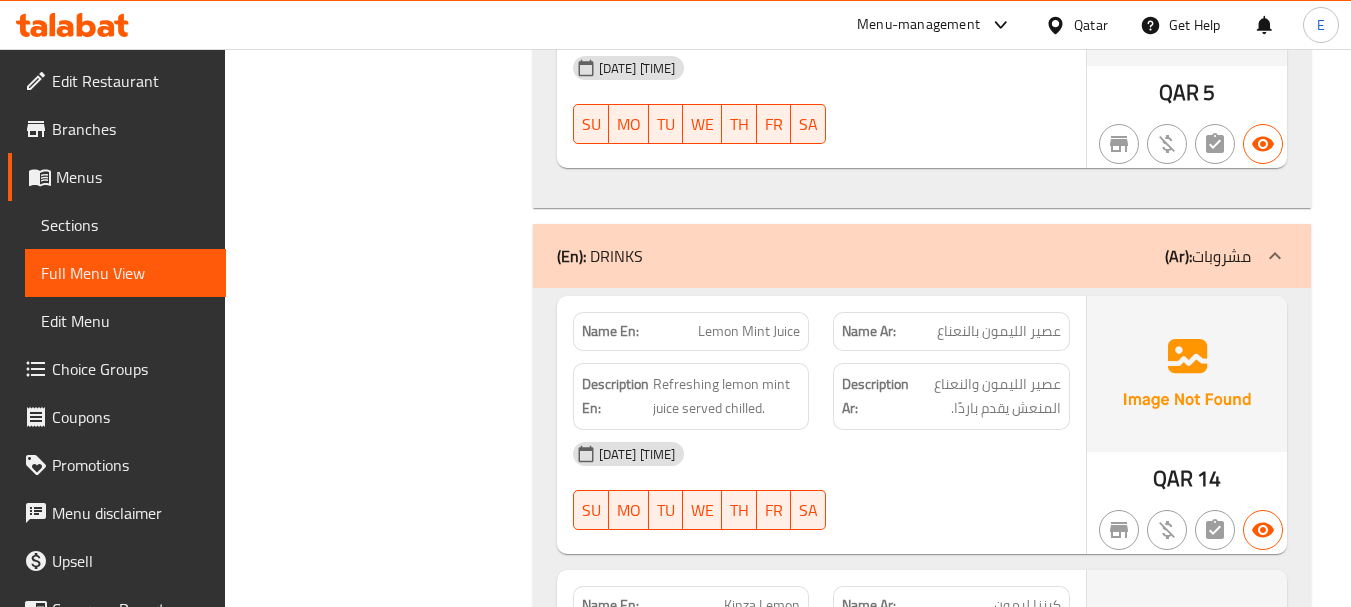 scroll, scrollTop: 5300, scrollLeft: 0, axis: vertical 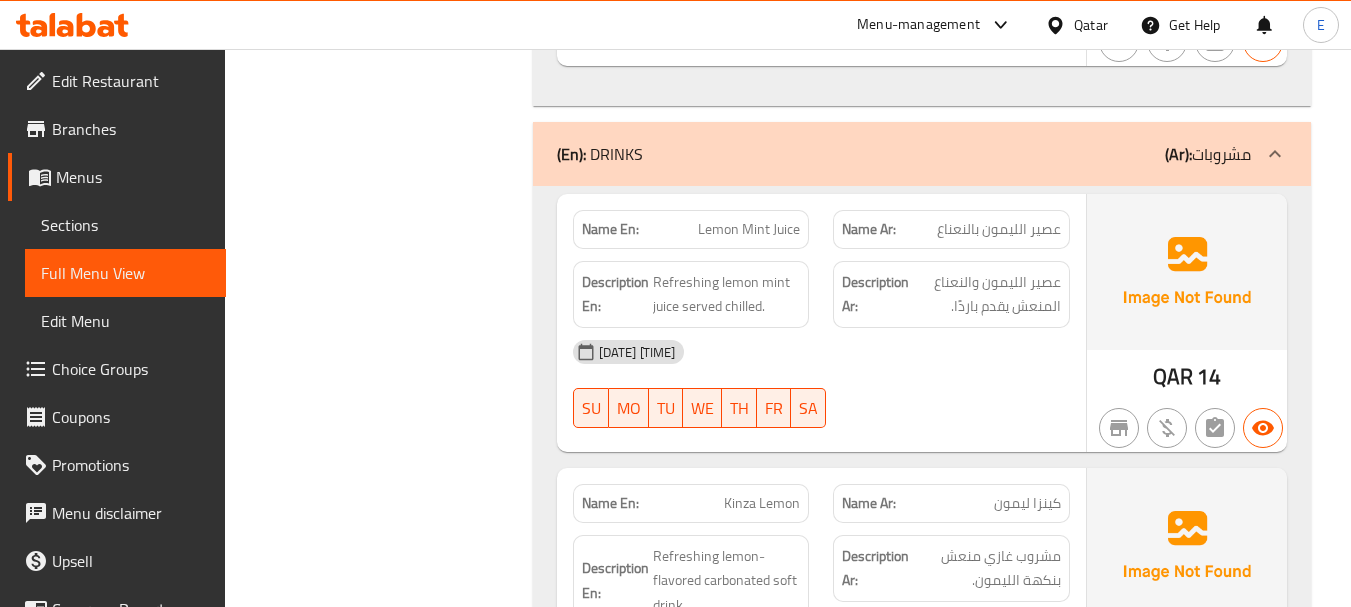 click on "Name Ar: عصير الليمون بالنعناع" at bounding box center (951, -4924) 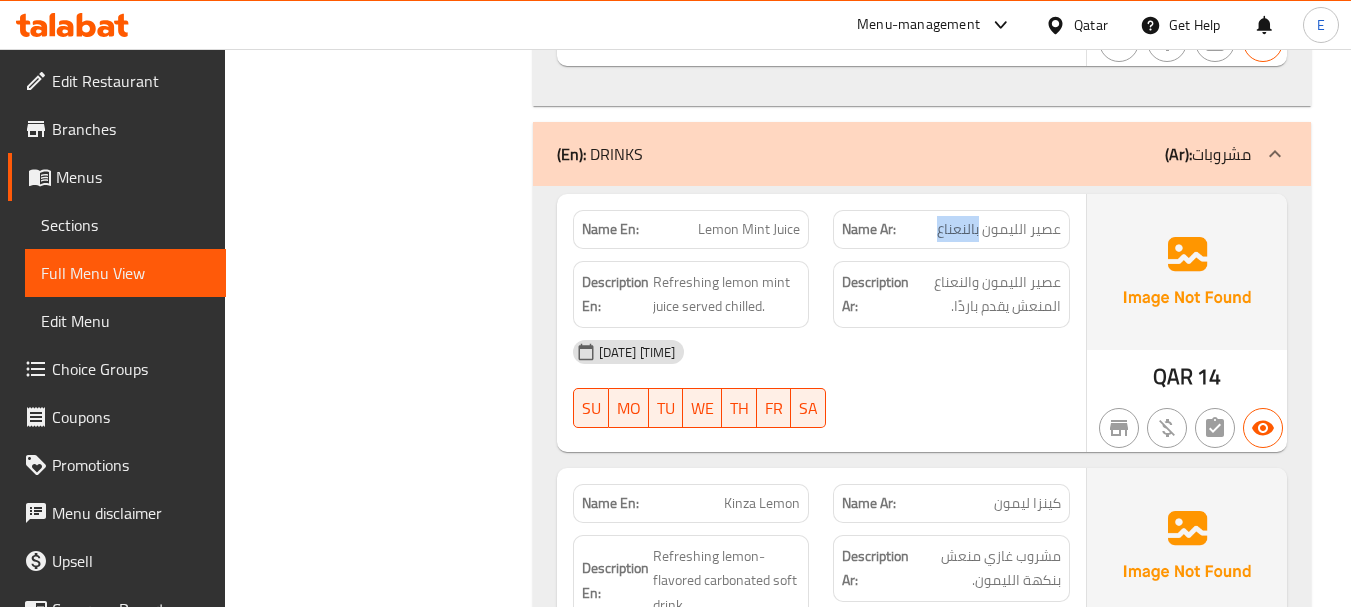 click on "Name Ar: عصير الليمون بالنعناع" at bounding box center (951, -4924) 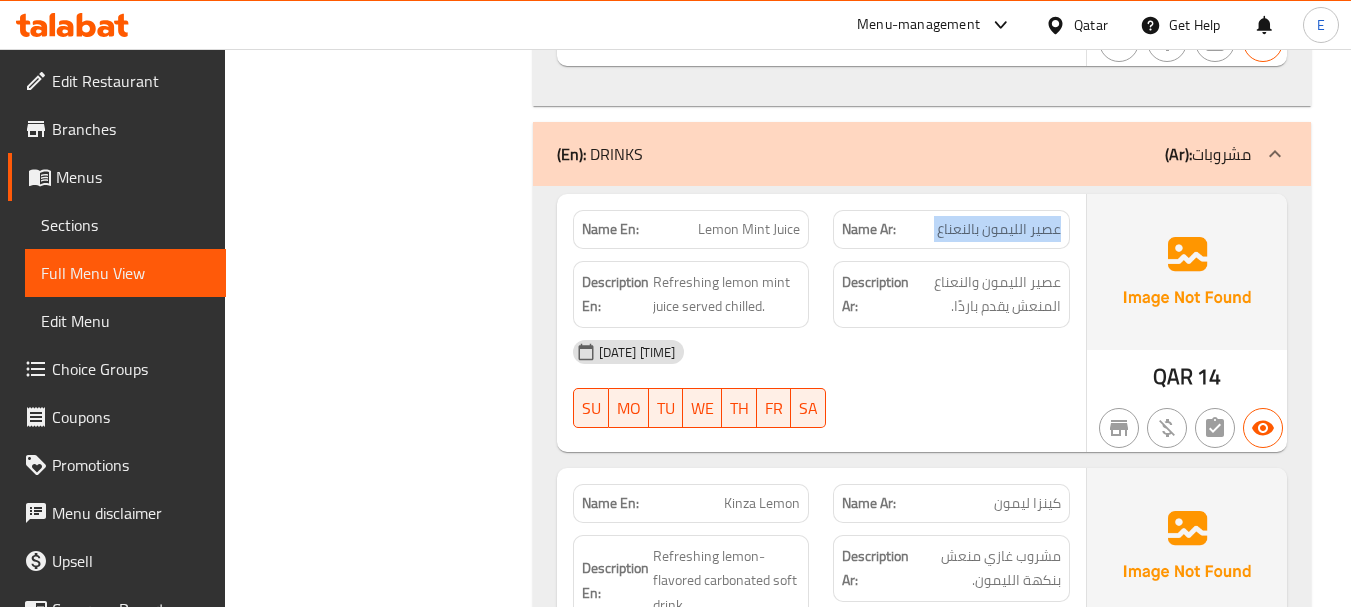 click on "Name Ar: عصير الليمون بالنعناع" at bounding box center (951, -4924) 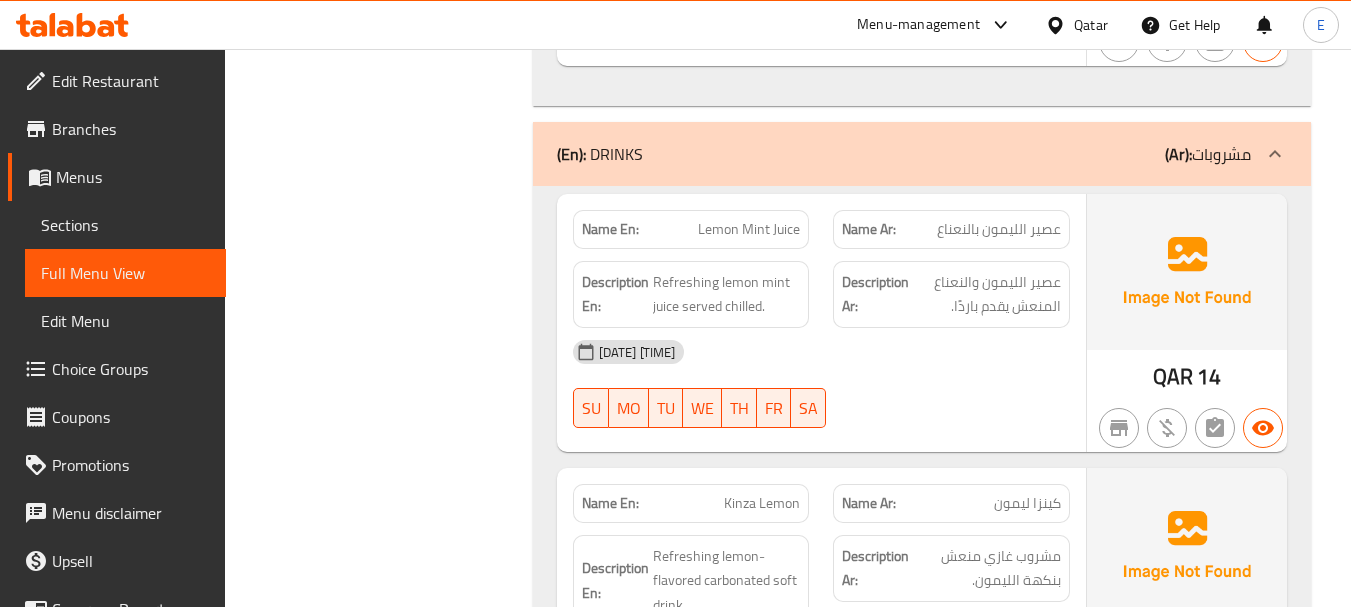click on "Lemon Mint Juice" at bounding box center [752, -4924] 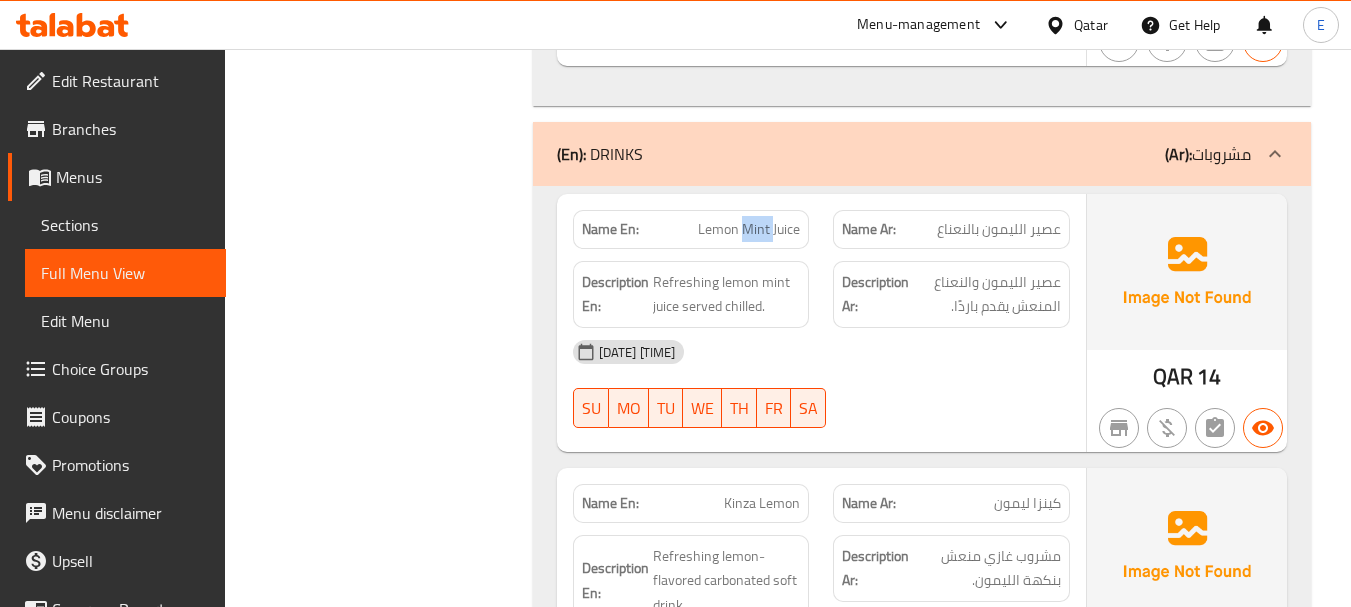 click on "Lemon Mint Juice" at bounding box center [752, -4924] 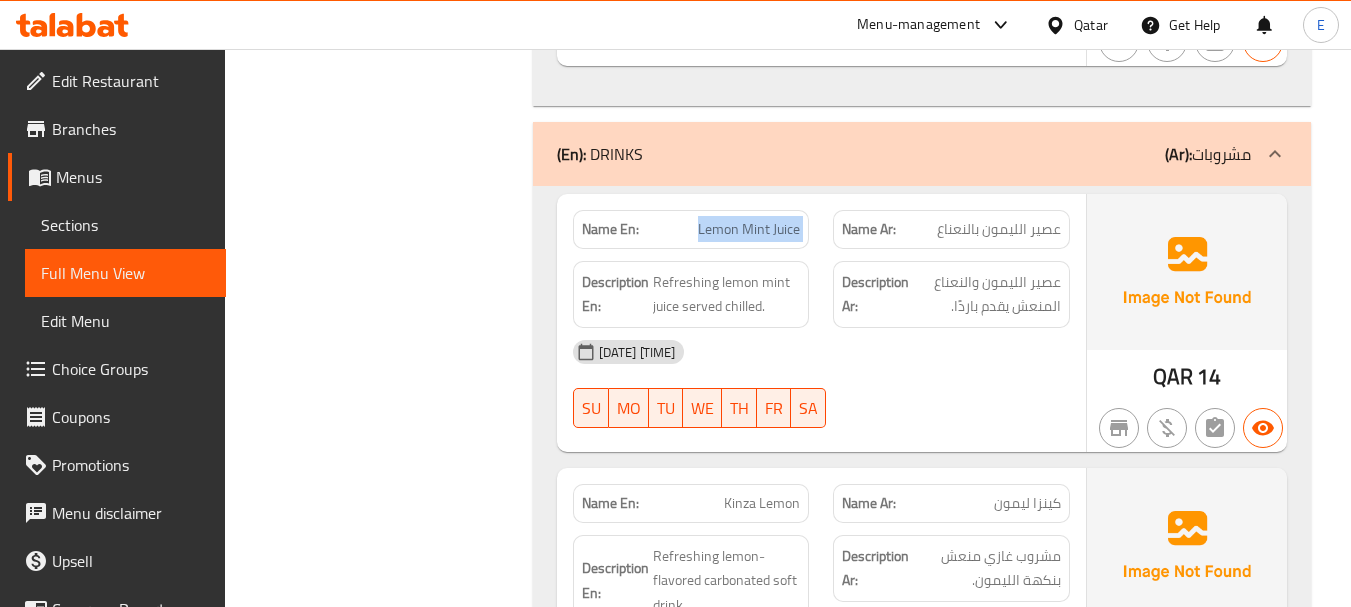 click on "Lemon Mint Juice" at bounding box center (752, -4924) 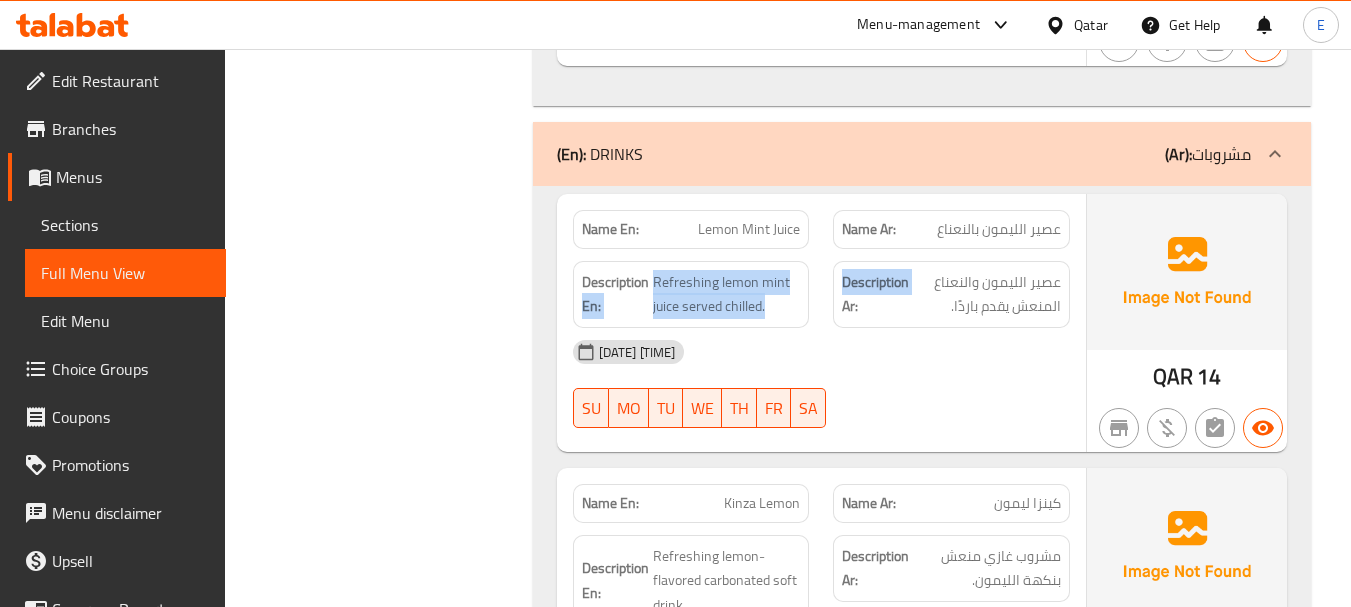 drag, startPoint x: 645, startPoint y: 224, endPoint x: 832, endPoint y: 256, distance: 189.71822 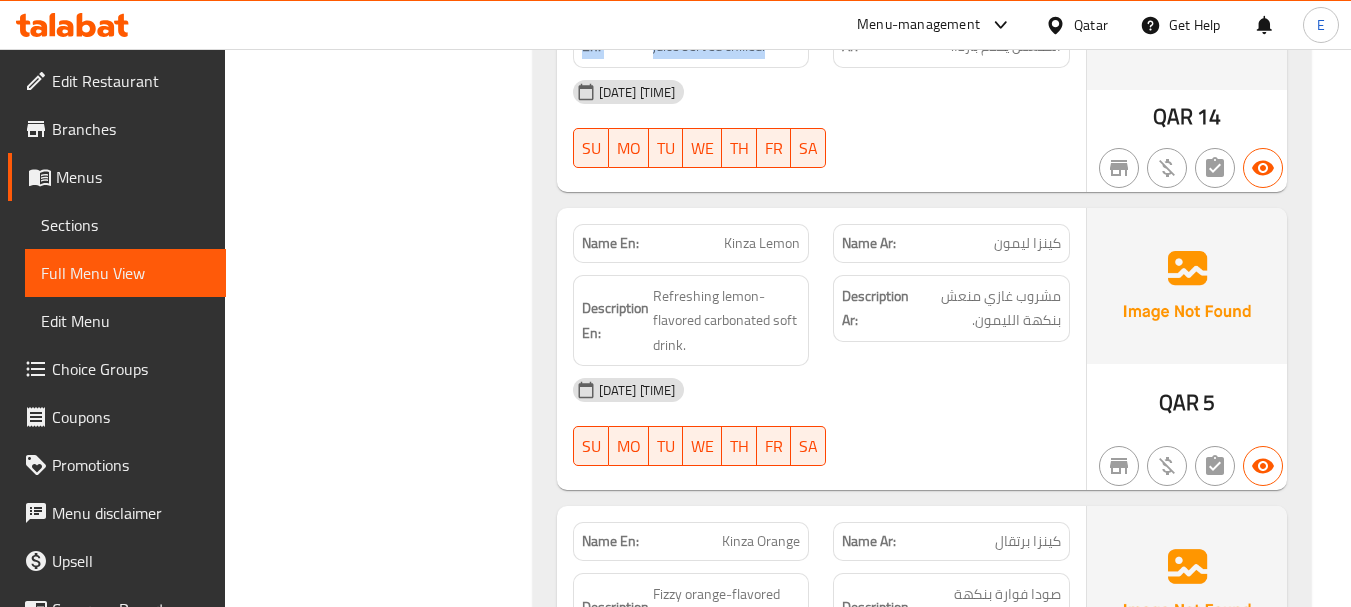 scroll, scrollTop: 5600, scrollLeft: 0, axis: vertical 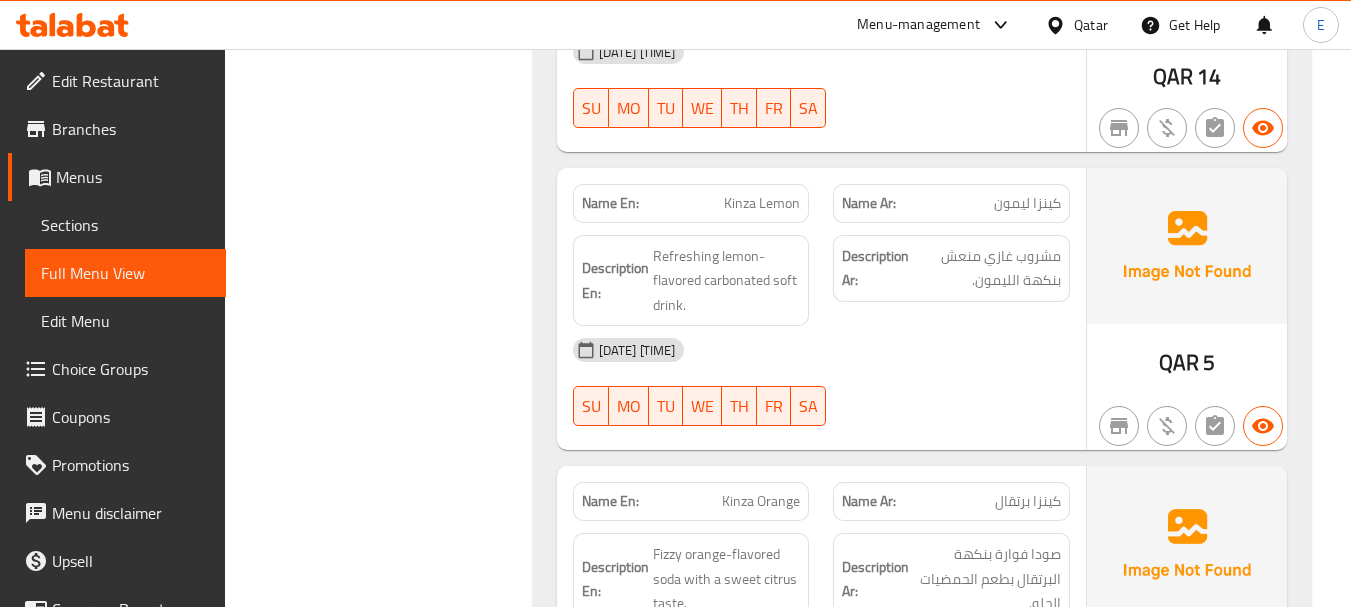 click on "كينزا ليمون" at bounding box center [977, -4890] 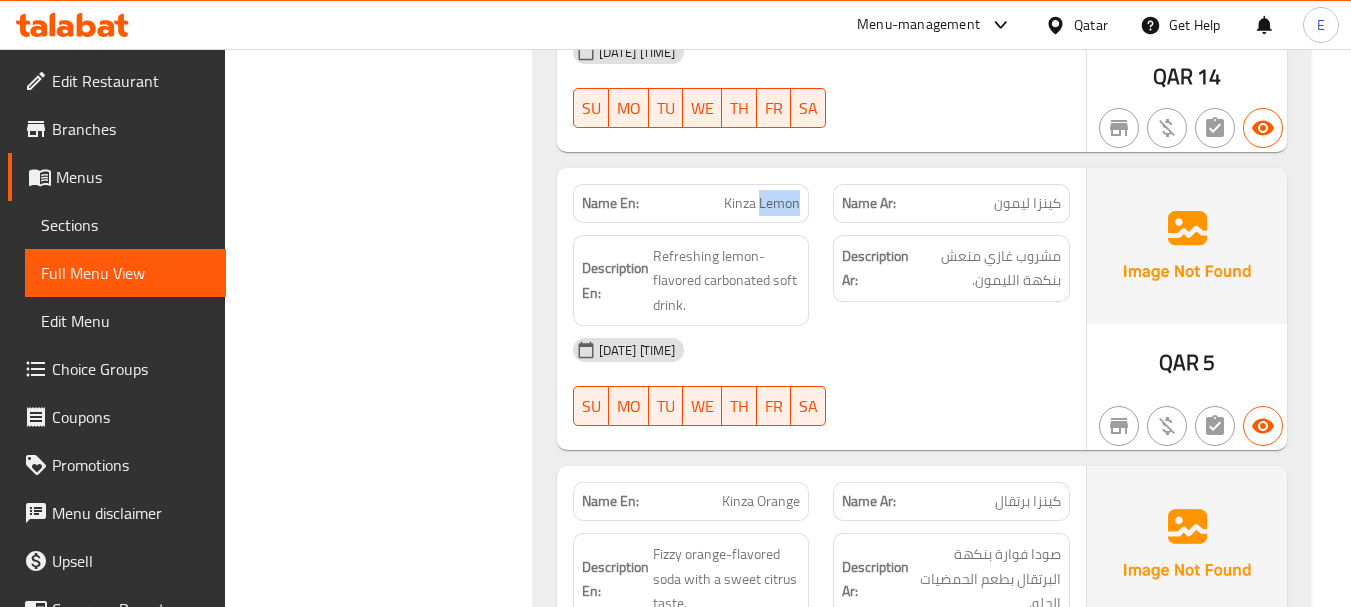 click on "Kinza Lemon" at bounding box center [727, -4901] 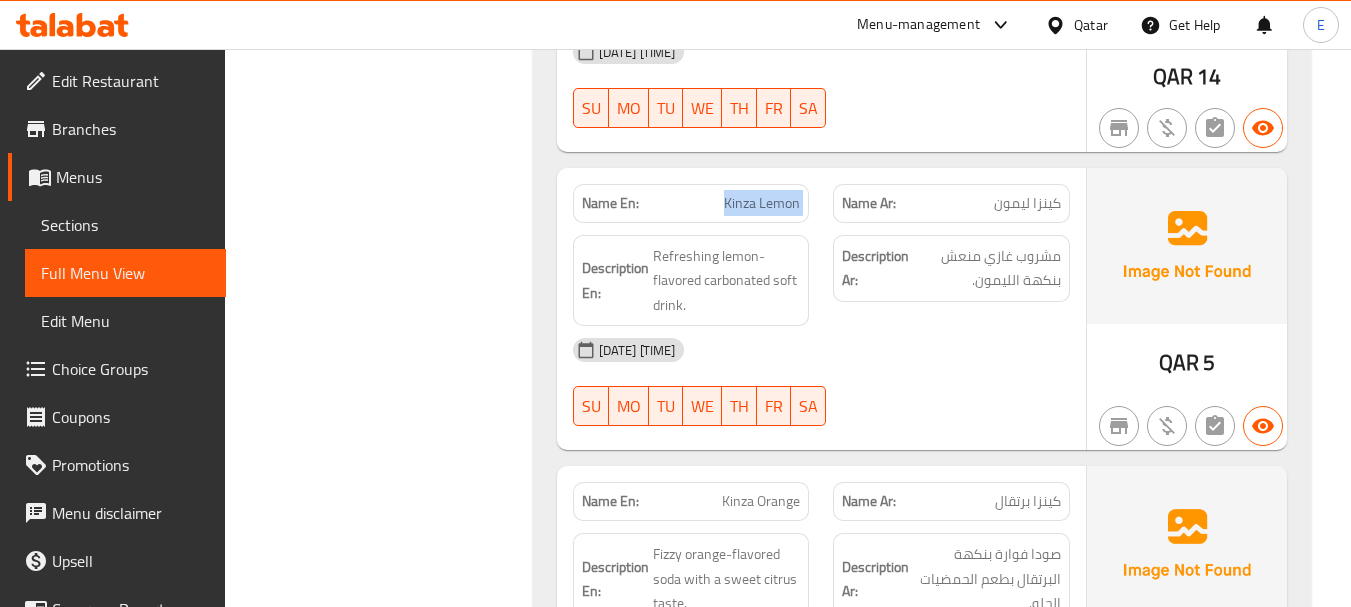 click on "Kinza Lemon" at bounding box center [727, -4901] 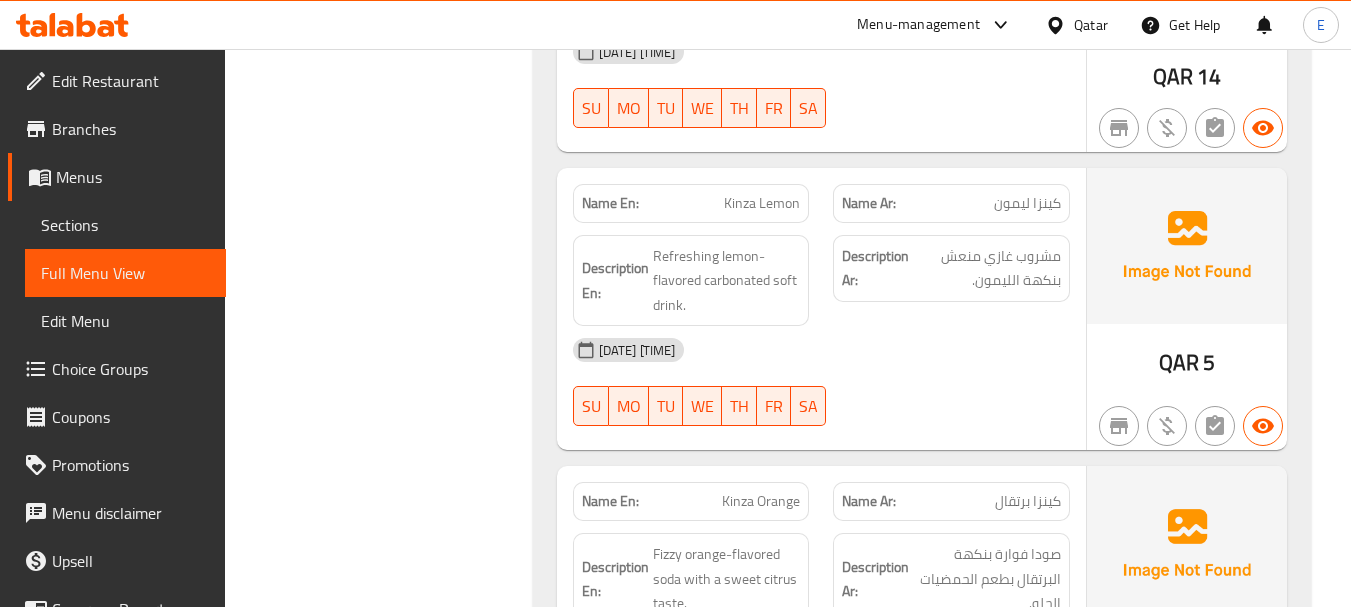 click on "02-08-2025 01:13 PM SU MO TU WE TH FR SA" at bounding box center (821, -4676) 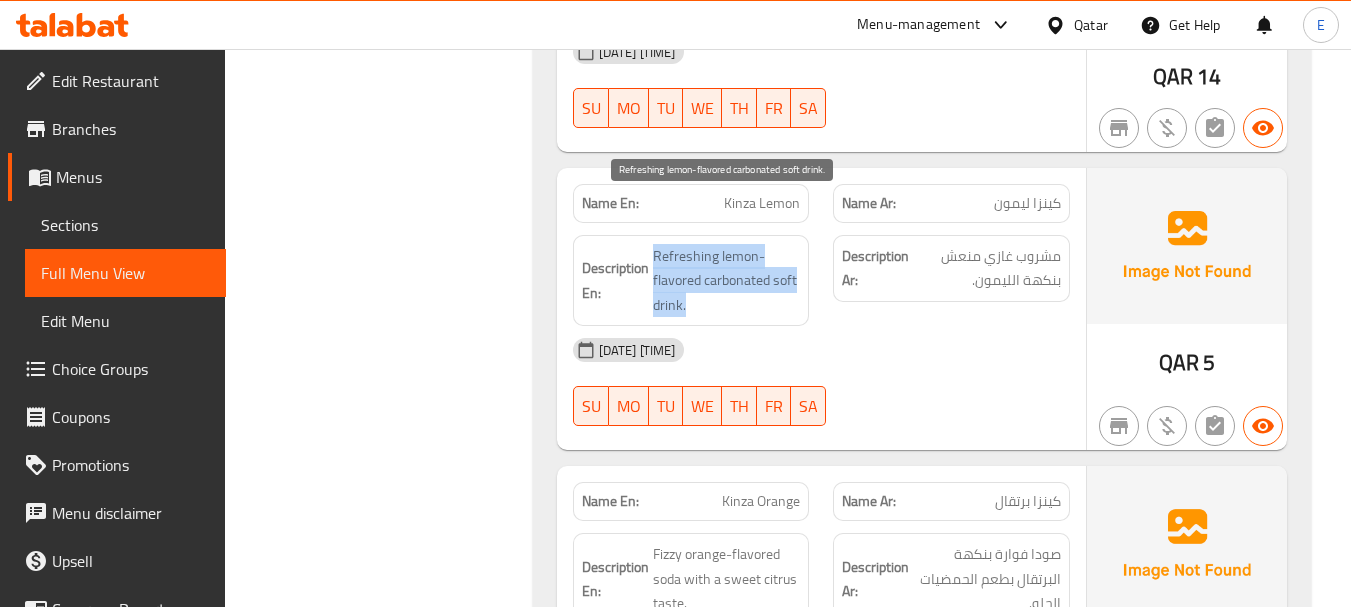 drag, startPoint x: 651, startPoint y: 206, endPoint x: 741, endPoint y: 257, distance: 103.44564 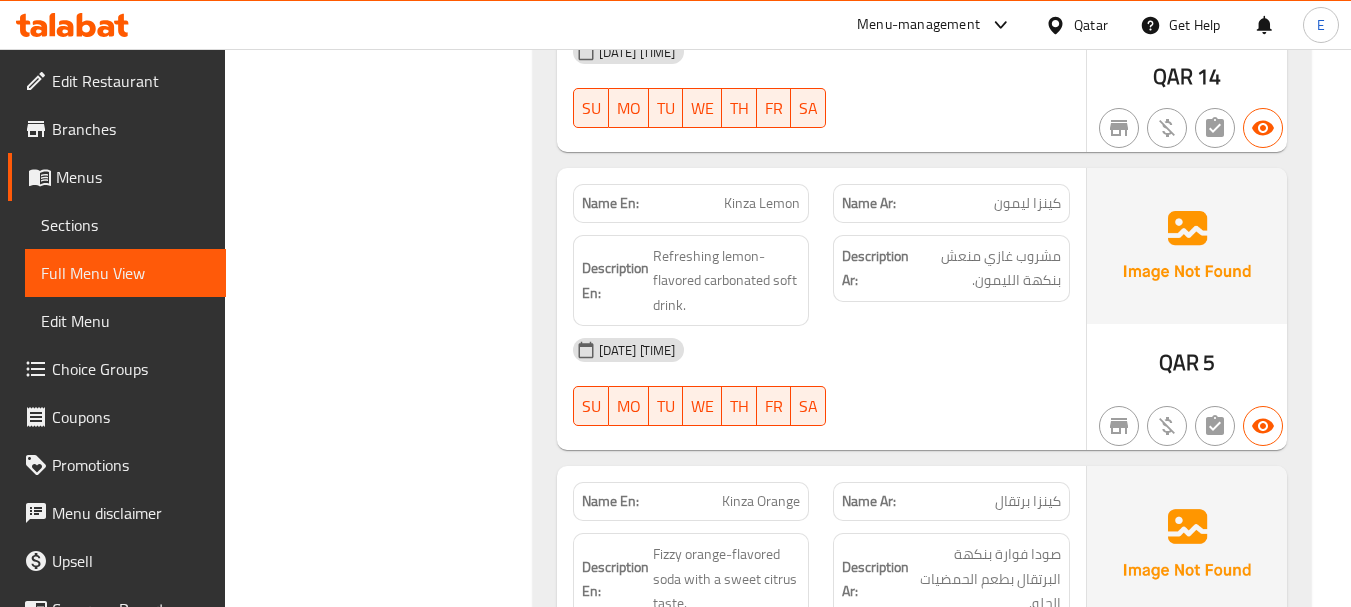 click on "Kinza Lemon" at bounding box center (727, -4901) 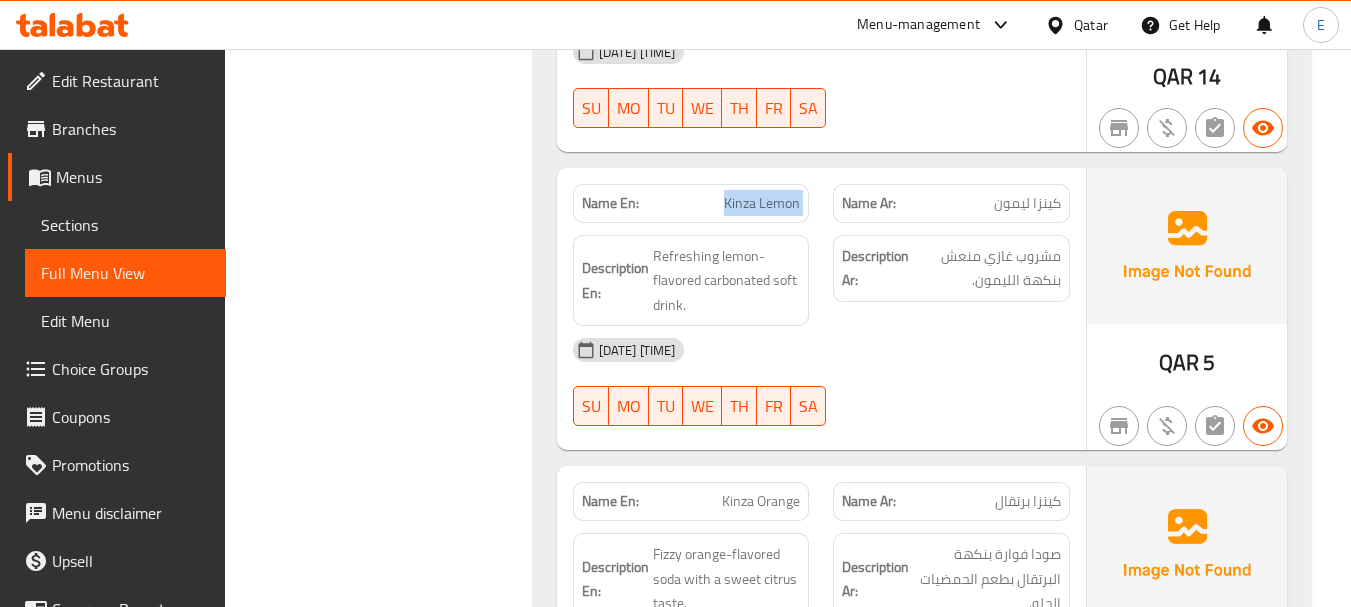 click on "Kinza Lemon" at bounding box center (727, -4901) 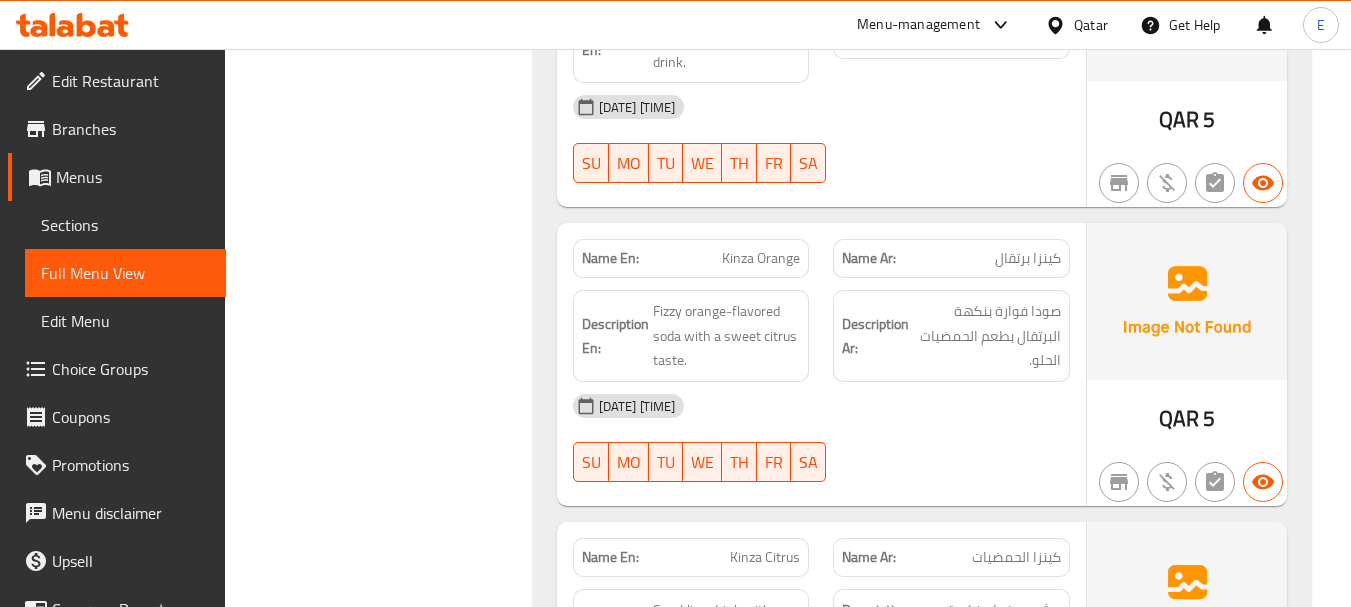 scroll, scrollTop: 5900, scrollLeft: 0, axis: vertical 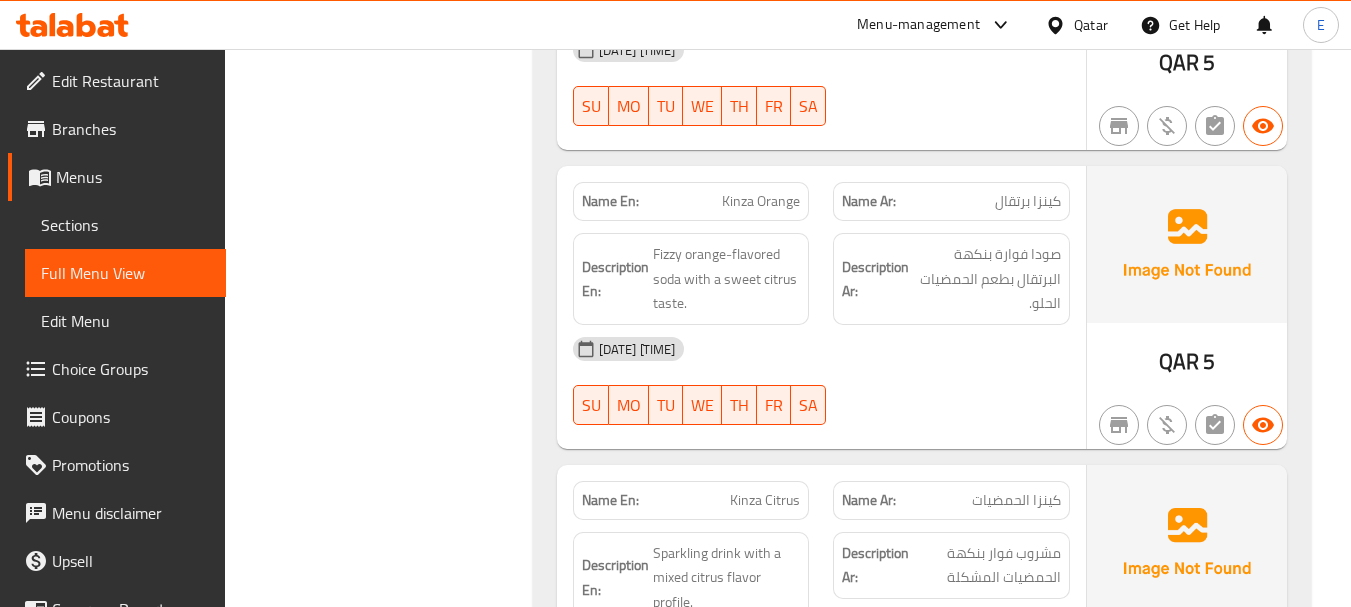 click on "QAR" at bounding box center (1167, -4650) 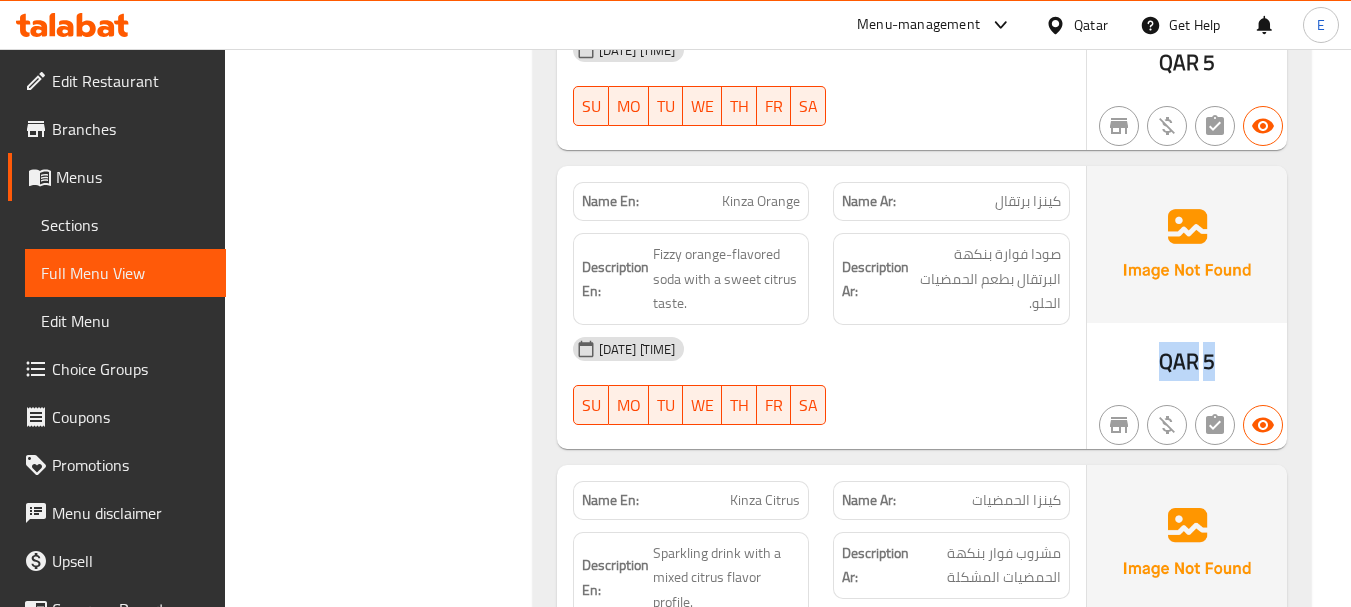 click on "QAR" at bounding box center [1167, -4650] 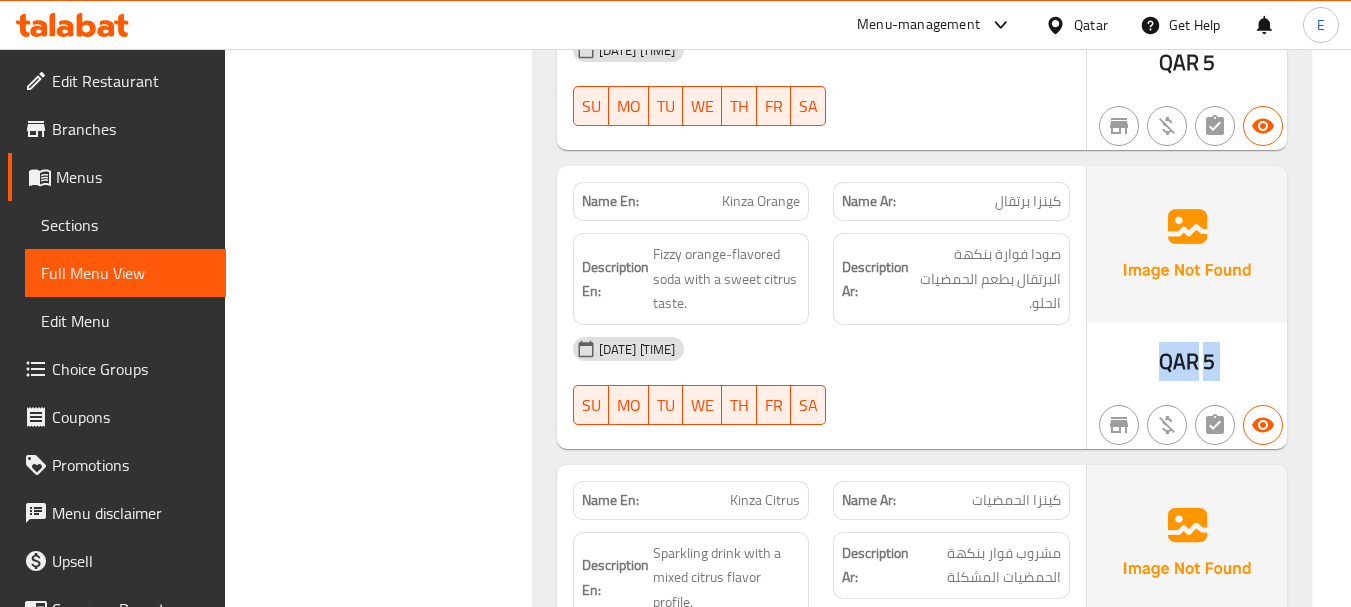 click on "QAR" at bounding box center (1167, -4650) 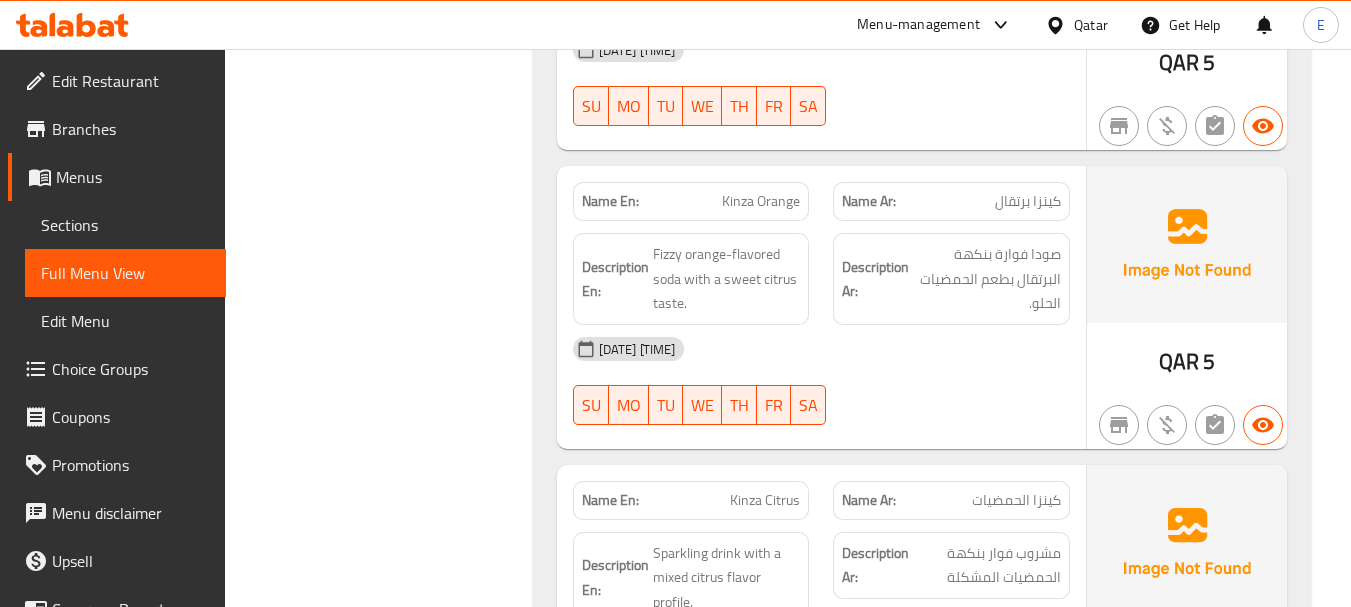 click on "Kinza Orange" at bounding box center (709, -4846) 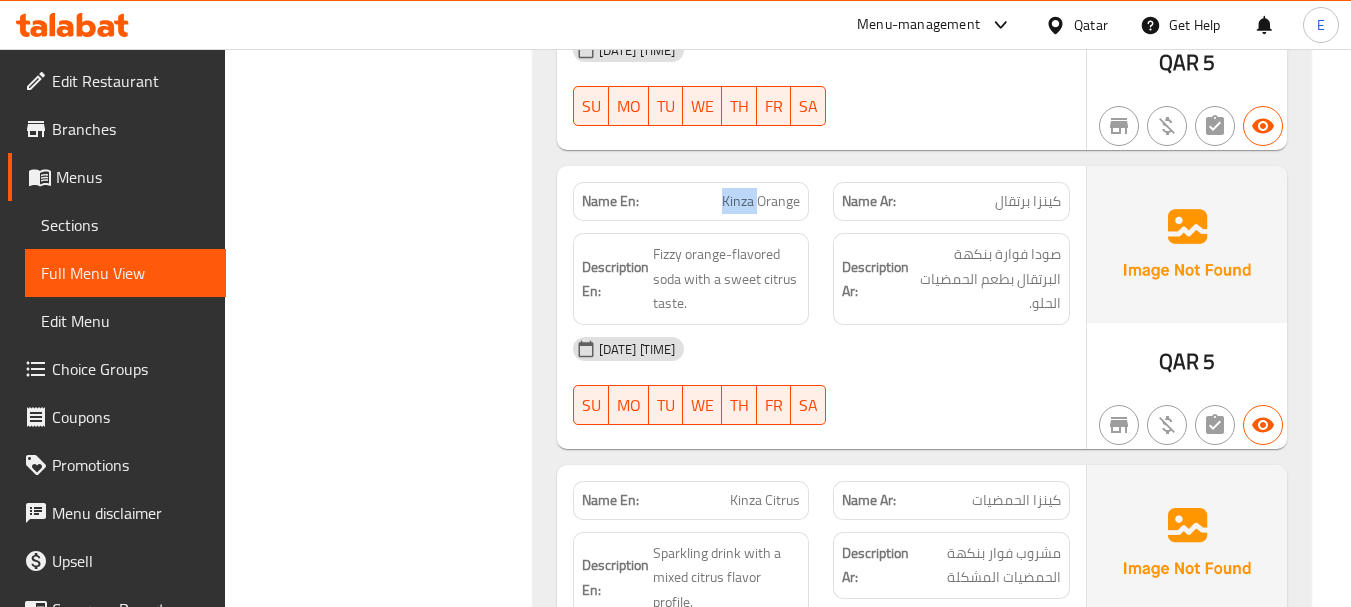 click on "Kinza Orange" at bounding box center [709, -4846] 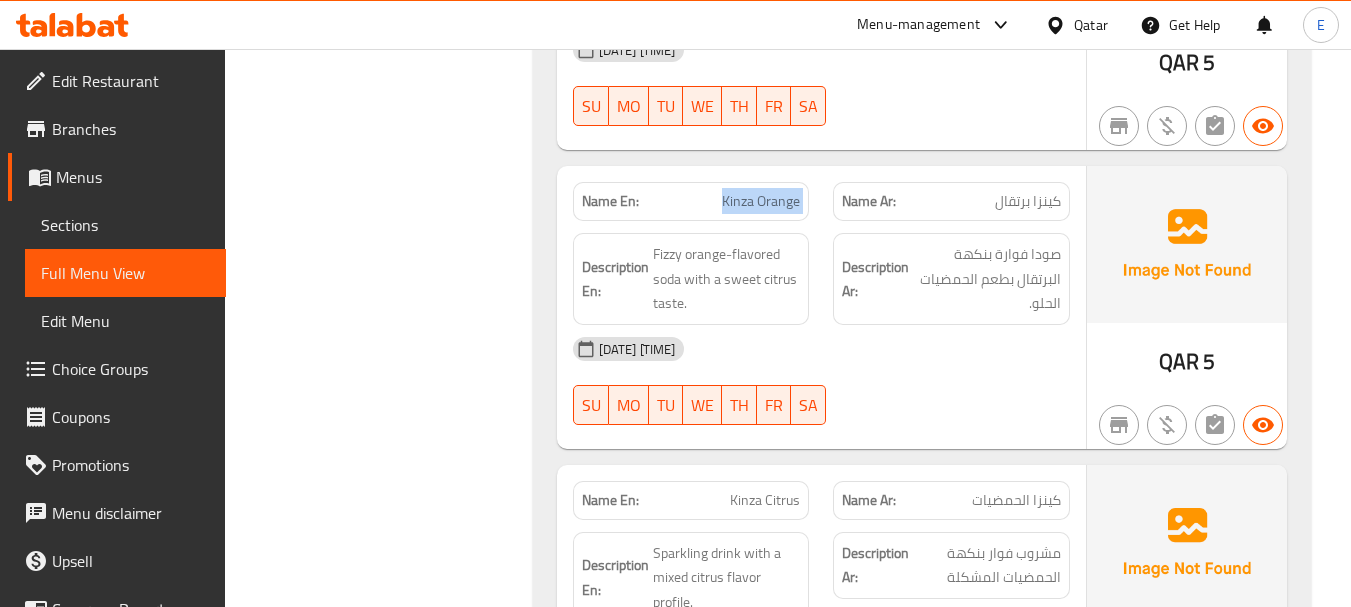 click on "Kinza Orange" at bounding box center [709, -4846] 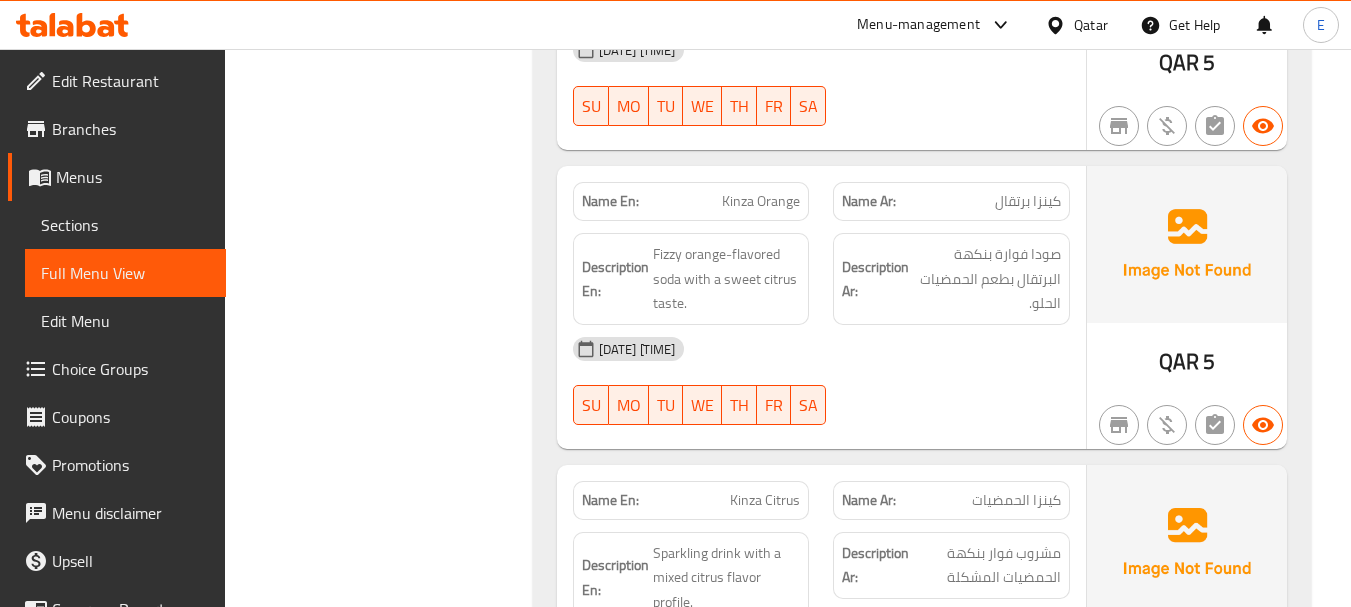 click on "كينزا برتقال" at bounding box center (969, -4846) 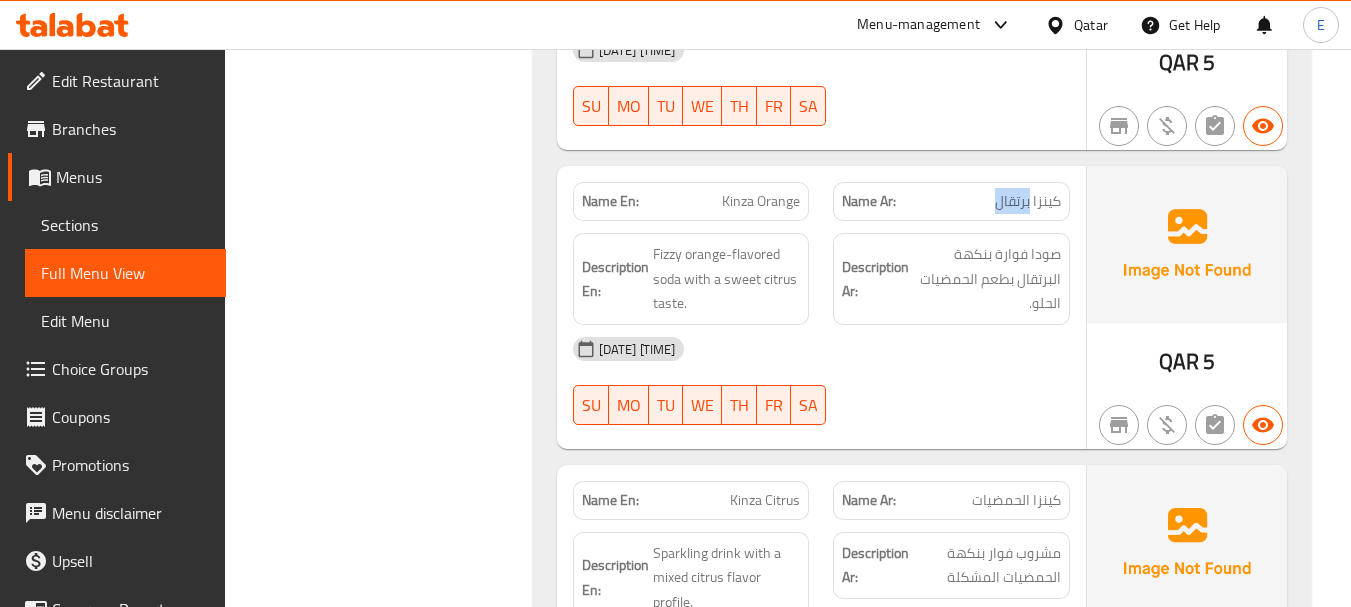click on "كينزا برتقال" at bounding box center [969, -4846] 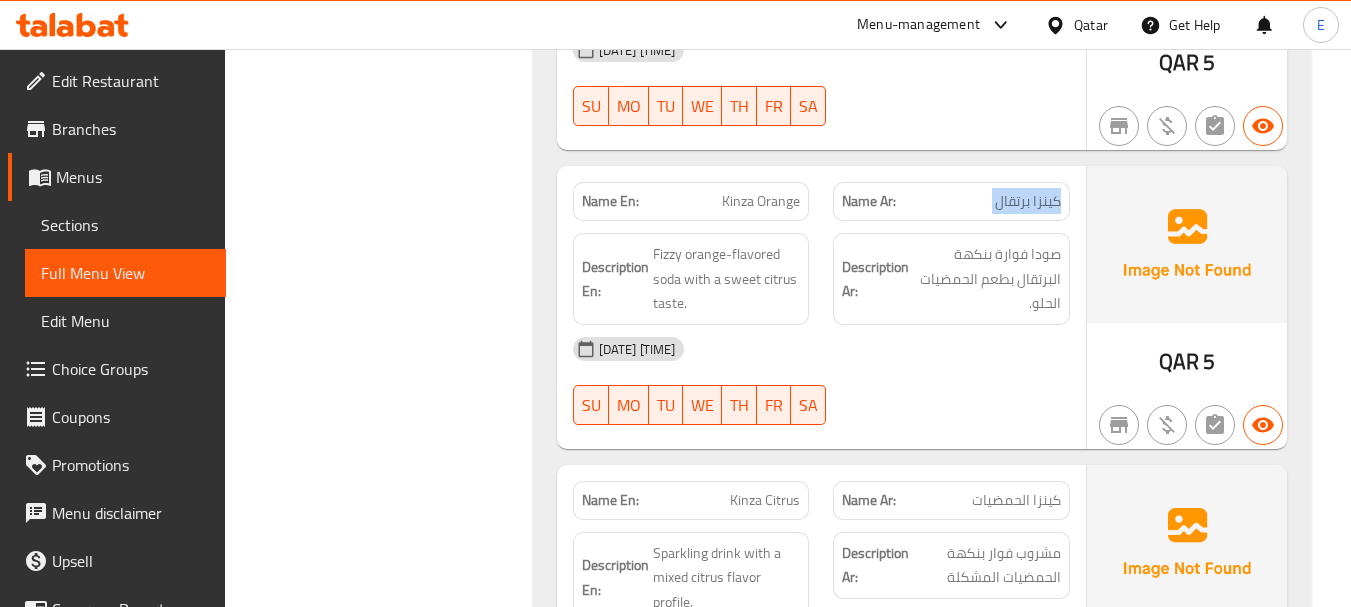 click on "كينزا برتقال" at bounding box center (969, -4846) 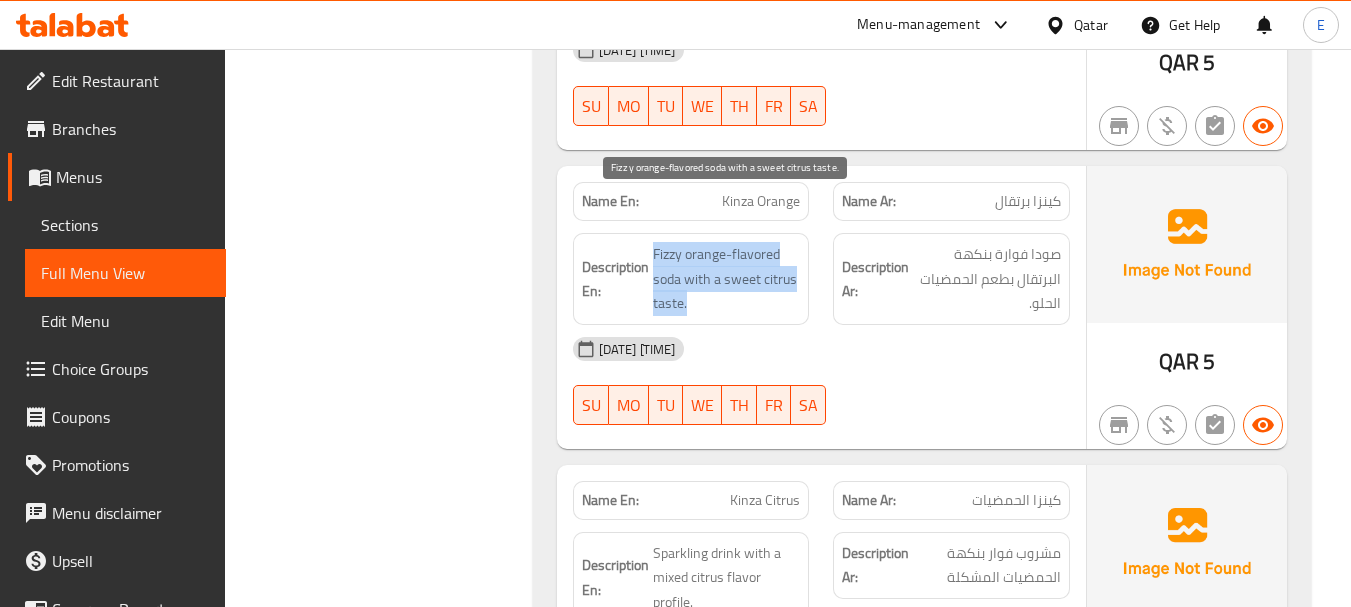drag, startPoint x: 651, startPoint y: 200, endPoint x: 791, endPoint y: 252, distance: 149.34523 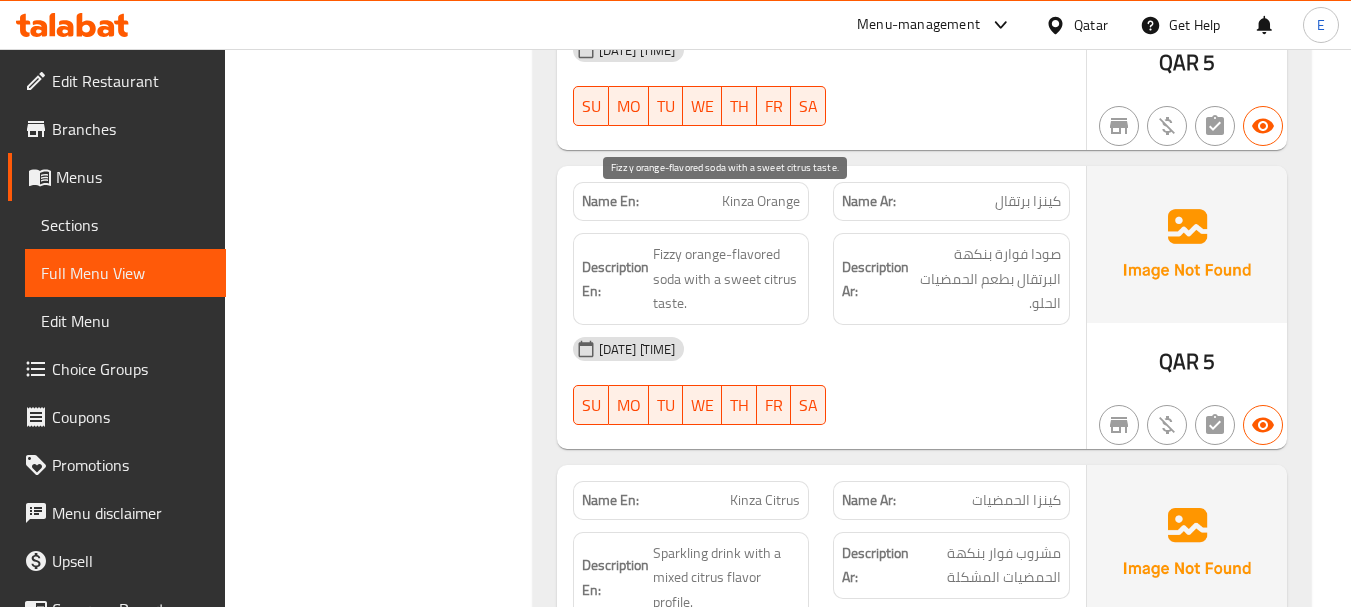 click on "Fizzy orange-flavored soda with a sweet citrus taste." at bounding box center (727, 279) 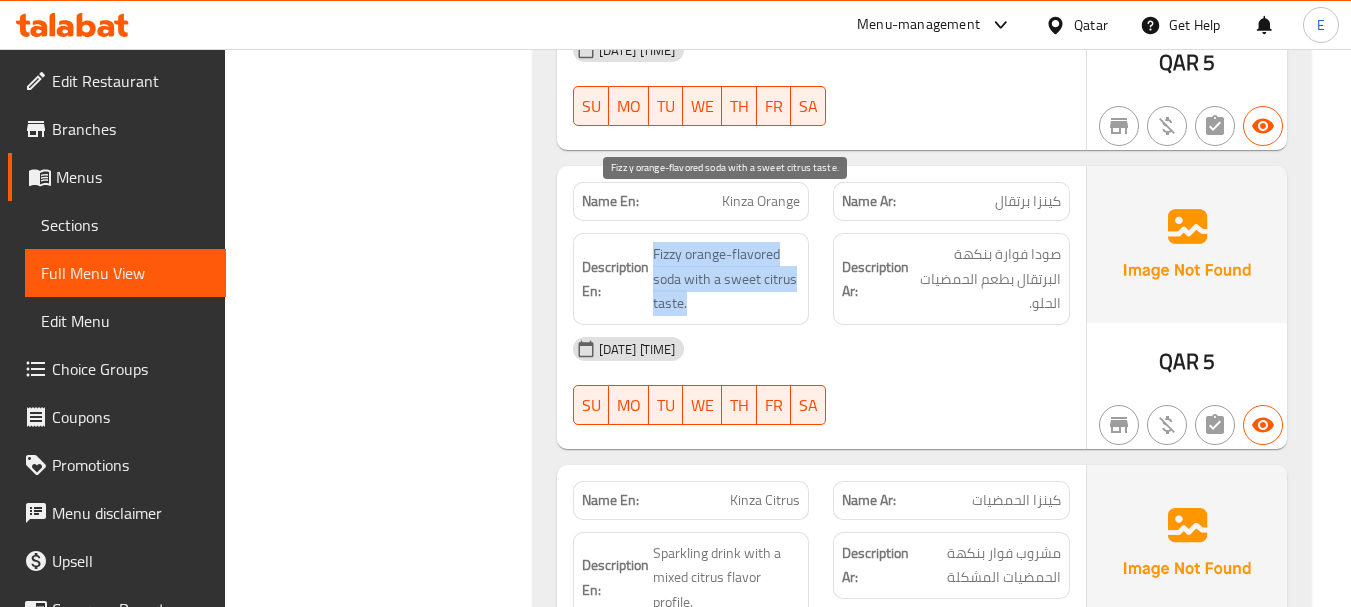 click on "Fizzy orange-flavored soda with a sweet citrus taste." at bounding box center (727, 279) 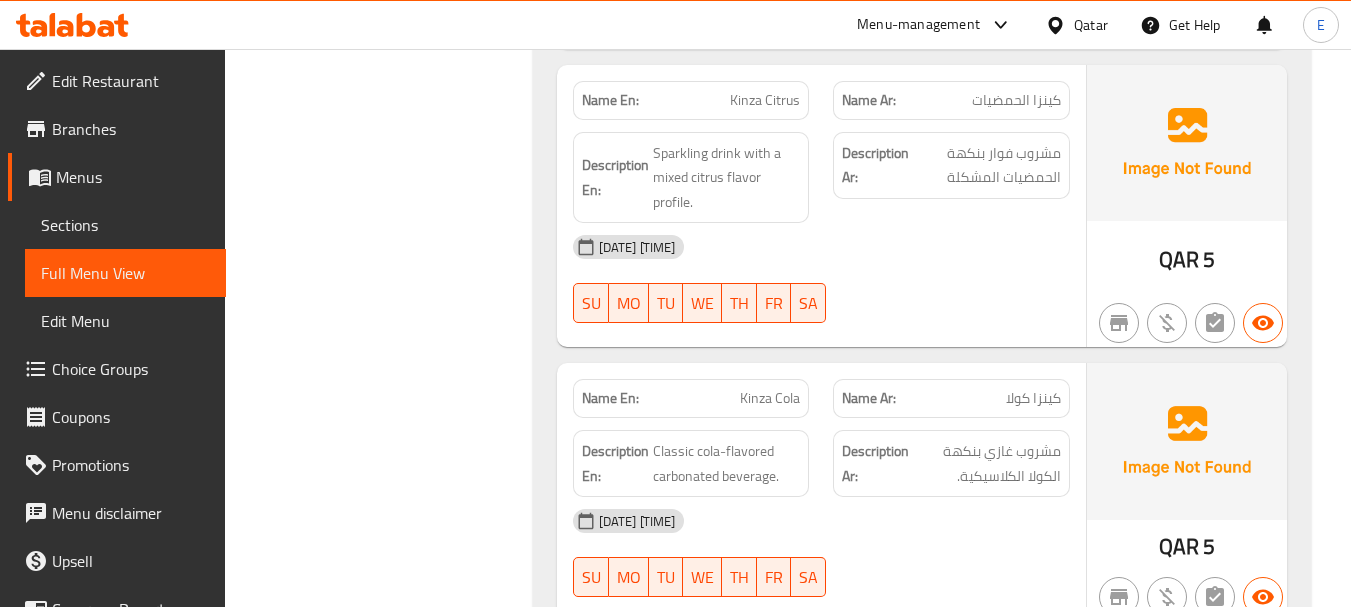 scroll, scrollTop: 6200, scrollLeft: 0, axis: vertical 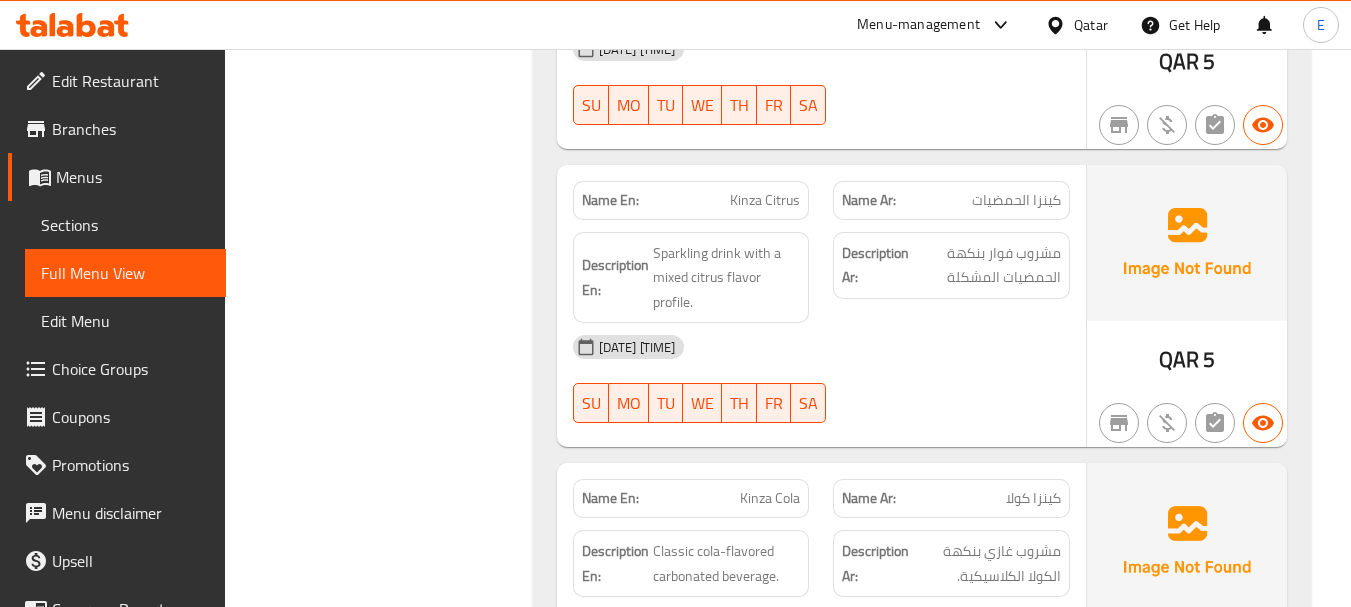 click on "كينزا الحمضيات" at bounding box center [1025, -4764] 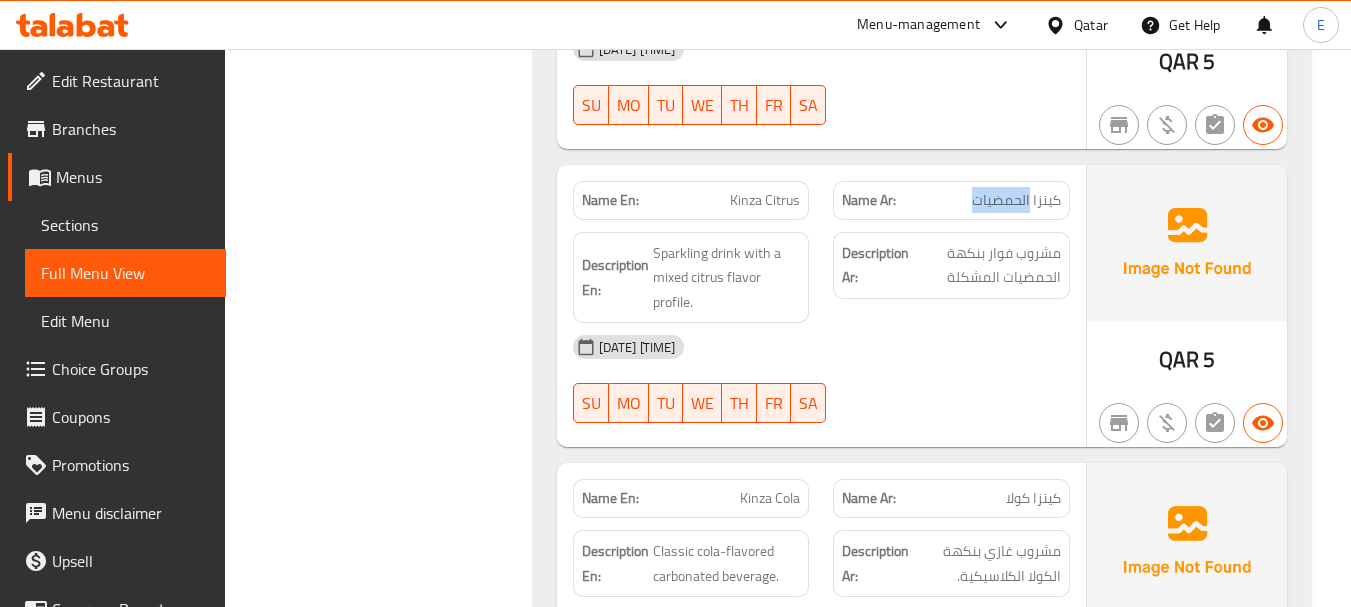 click on "كينزا الحمضيات" at bounding box center (1025, -4764) 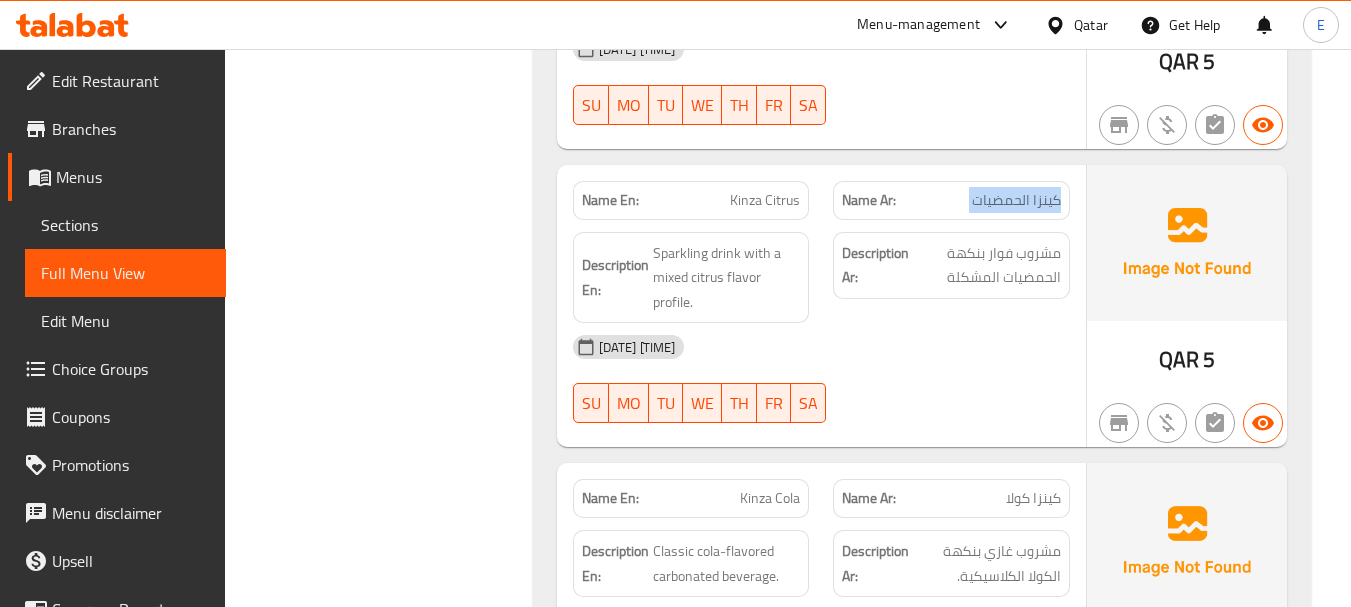 click on "كينزا الحمضيات" at bounding box center (1025, -4764) 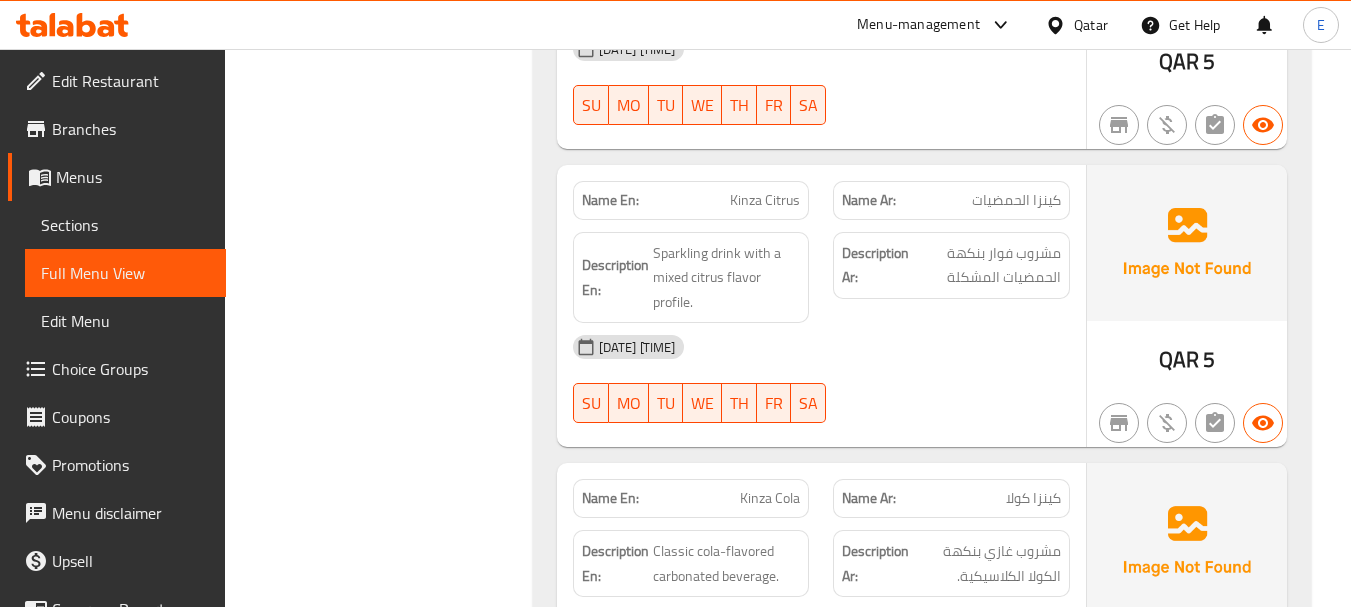 click on "Kinza Citrus" at bounding box center [762, -4764] 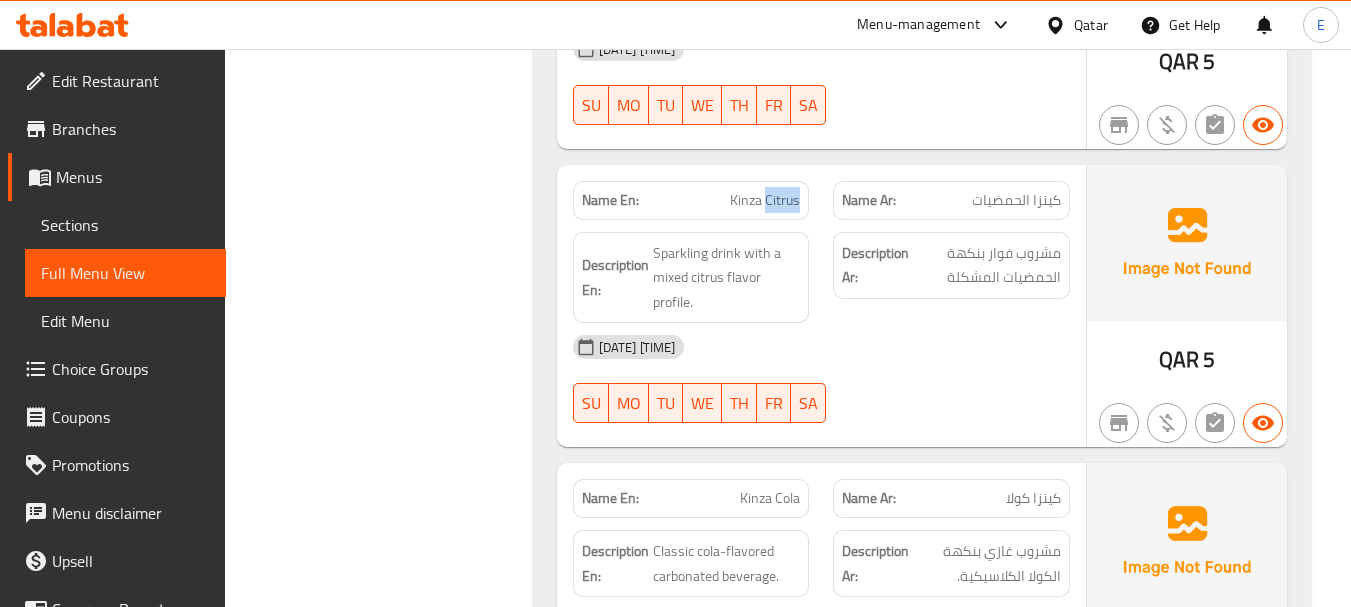 click on "Kinza Citrus" at bounding box center (762, -4764) 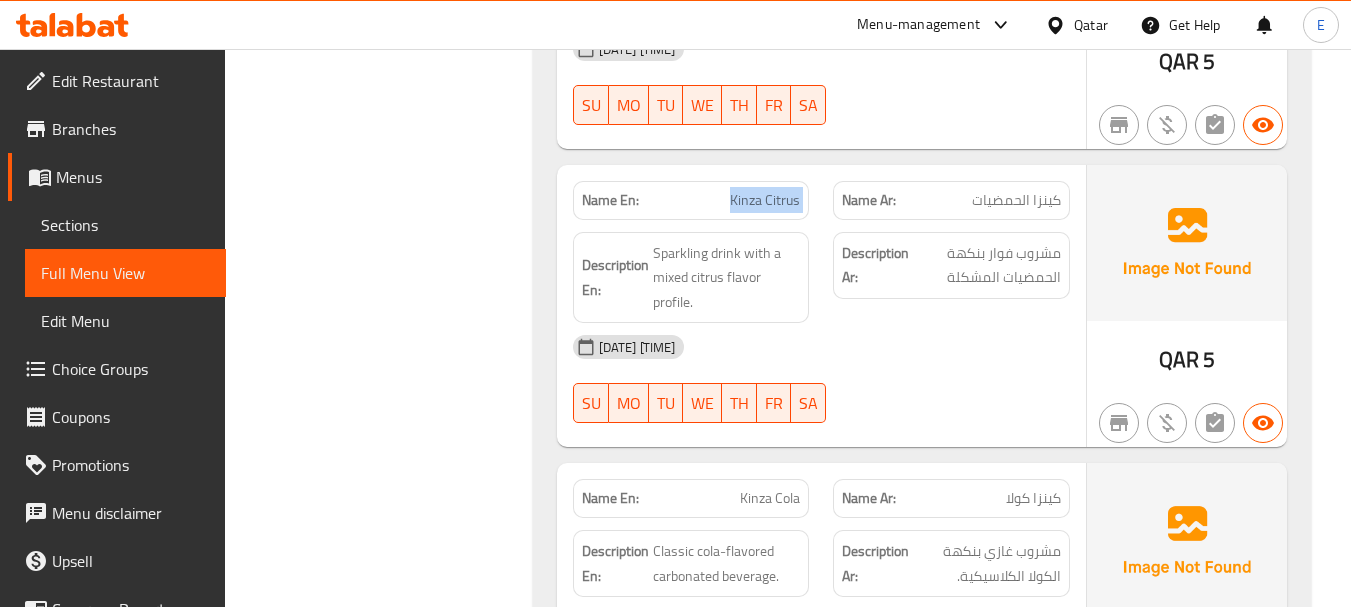 click on "Kinza Citrus" at bounding box center (762, -4764) 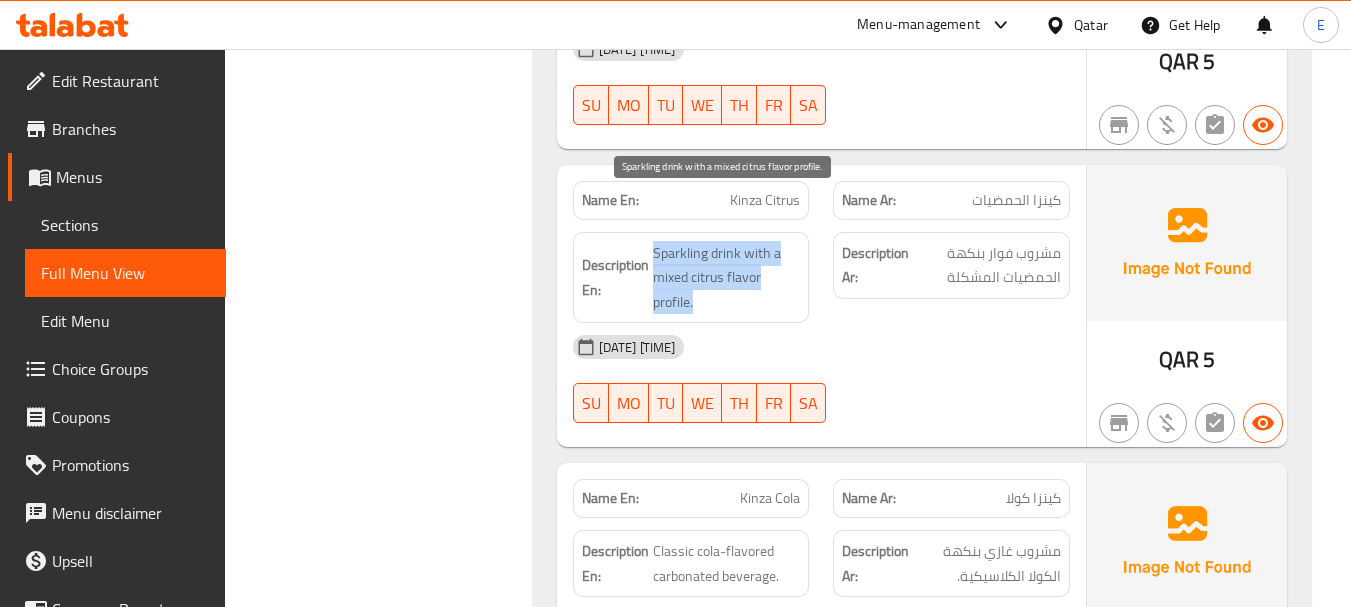 drag, startPoint x: 649, startPoint y: 189, endPoint x: 790, endPoint y: 255, distance: 155.68237 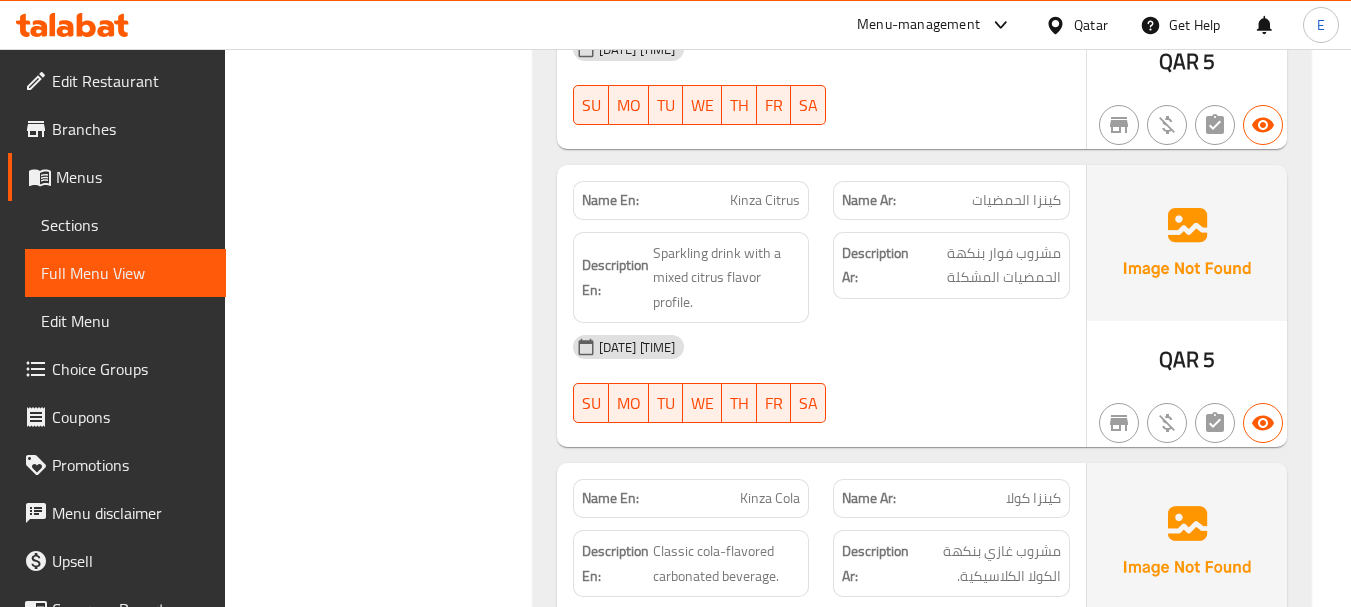 click on "Kinza Citrus" at bounding box center (762, -4764) 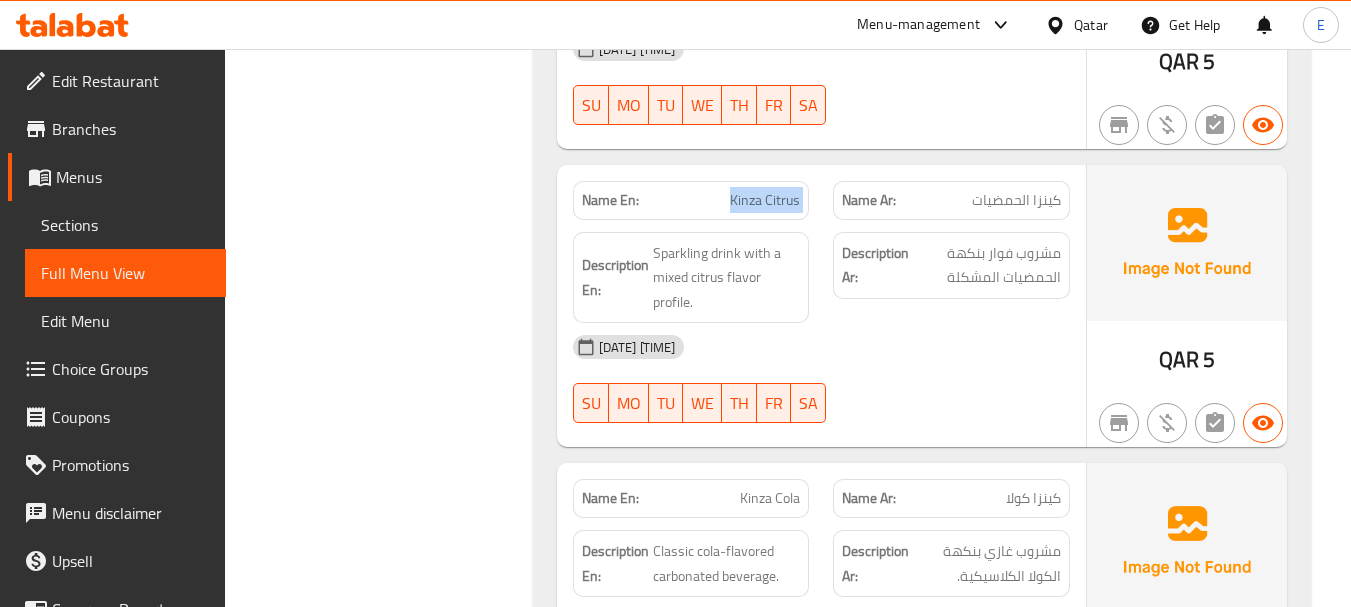 click on "Kinza Citrus" at bounding box center [762, -4764] 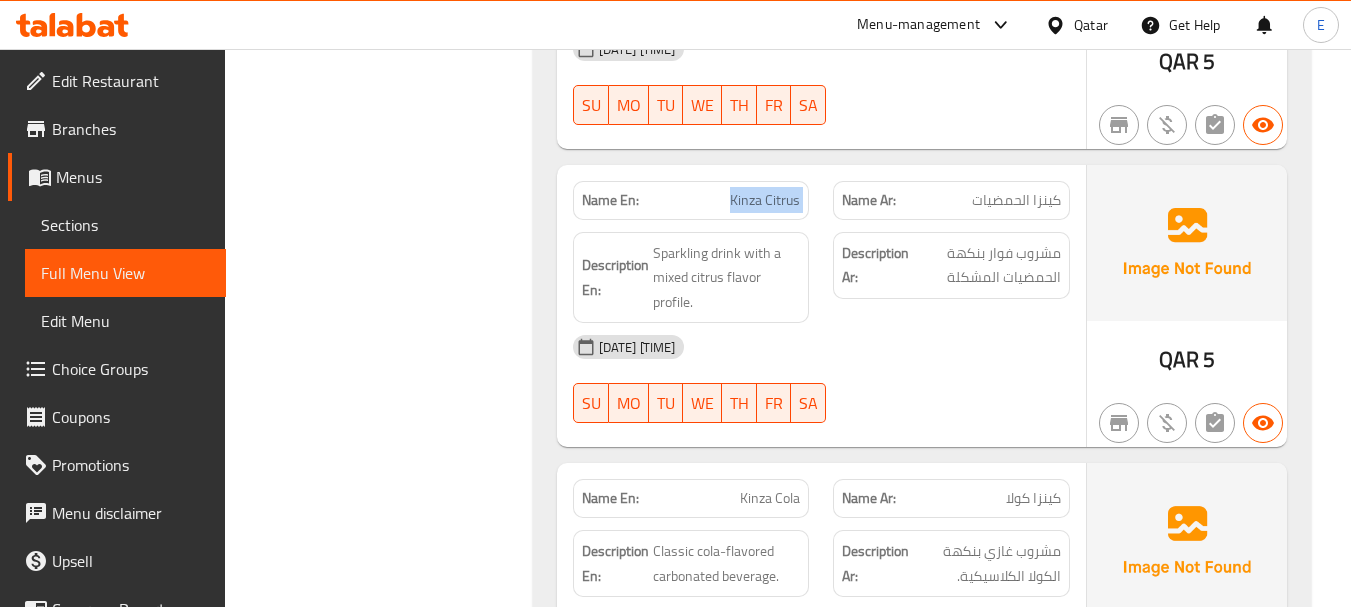 copy on "Kinza Citrus" 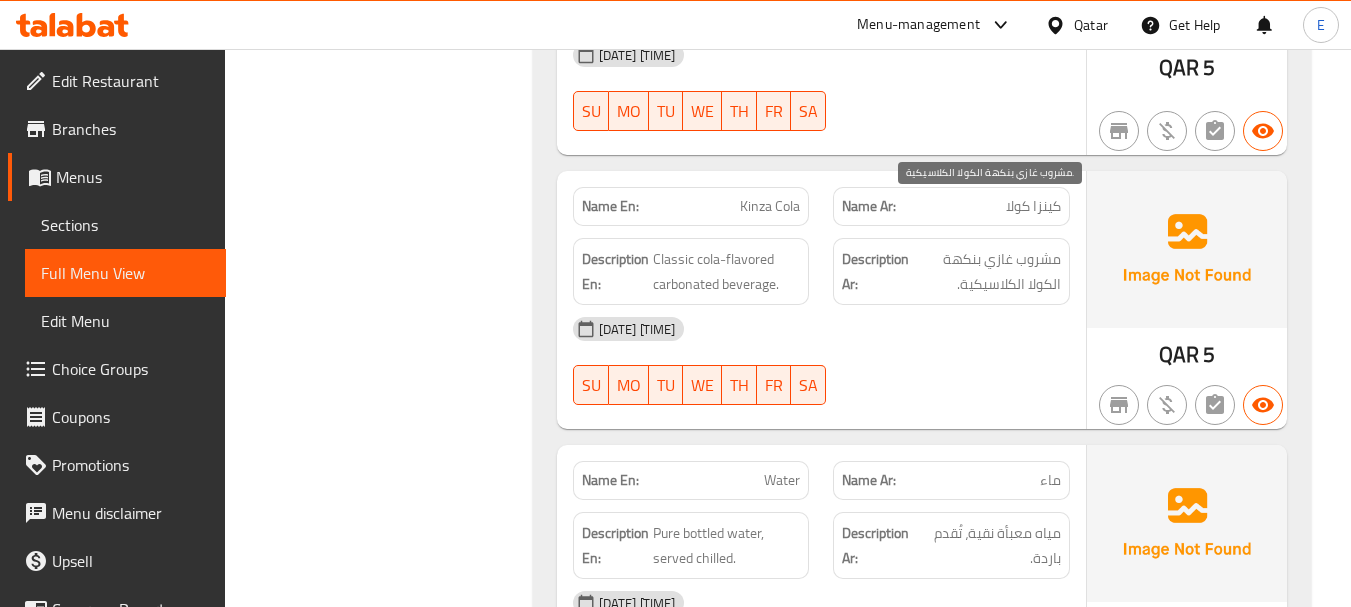 scroll, scrollTop: 6500, scrollLeft: 0, axis: vertical 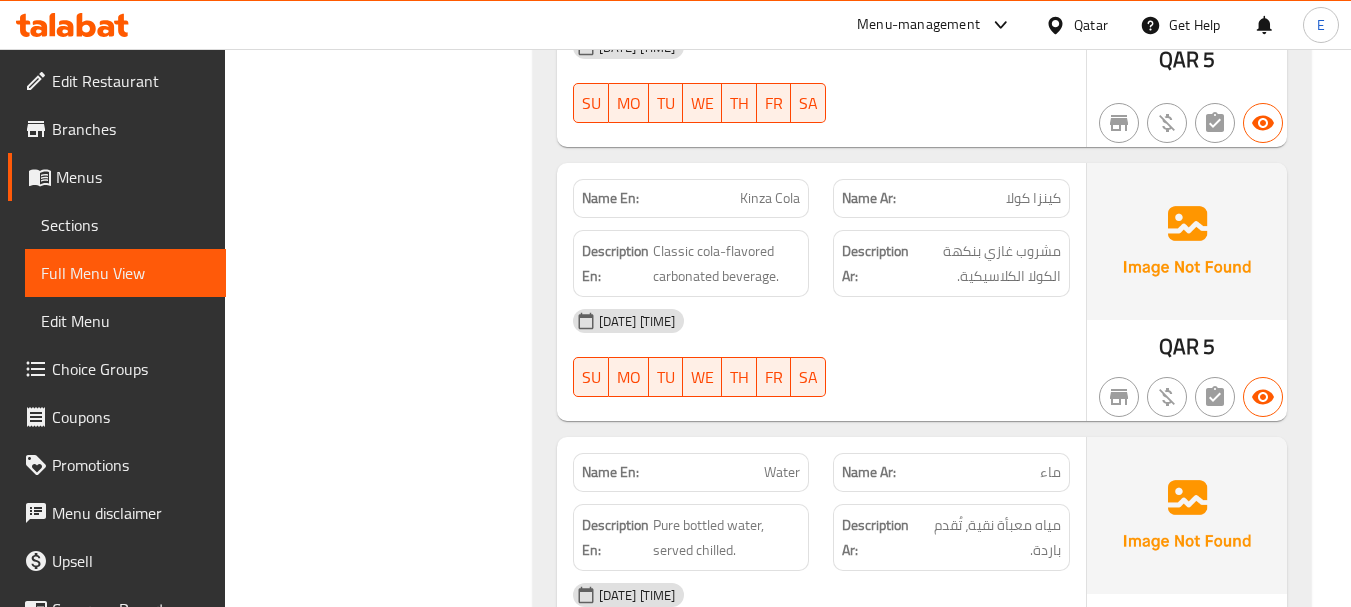 click on "QAR" at bounding box center [1173, -4557] 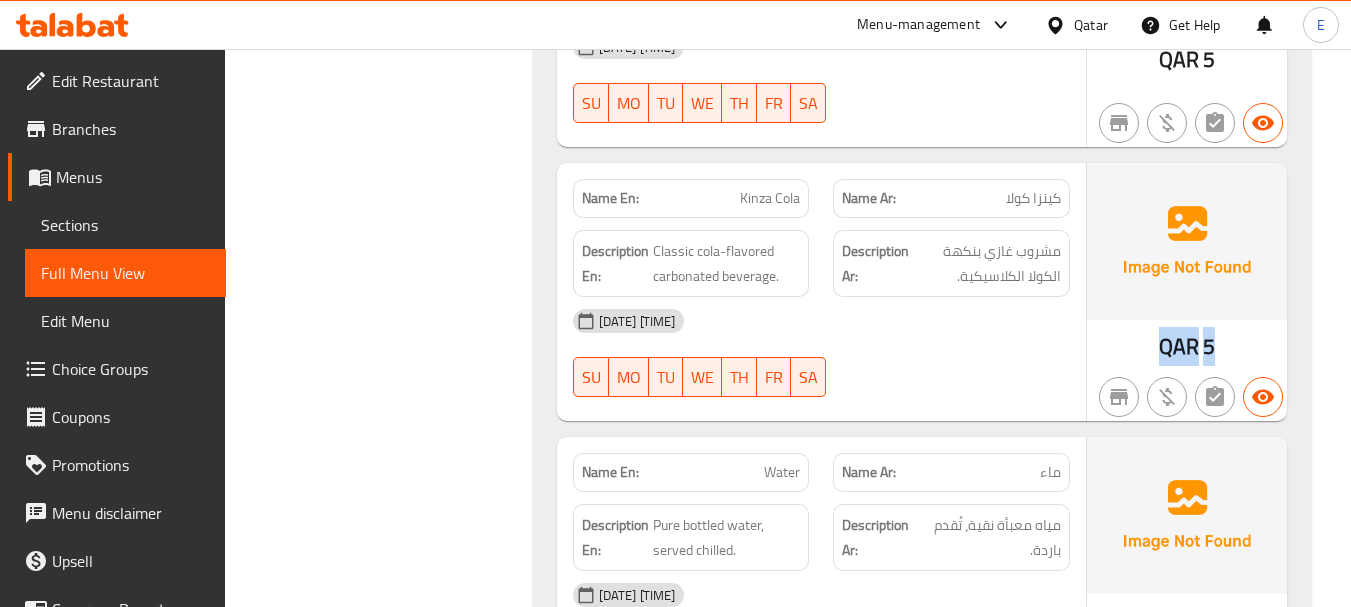click on "QAR" at bounding box center [1173, -4557] 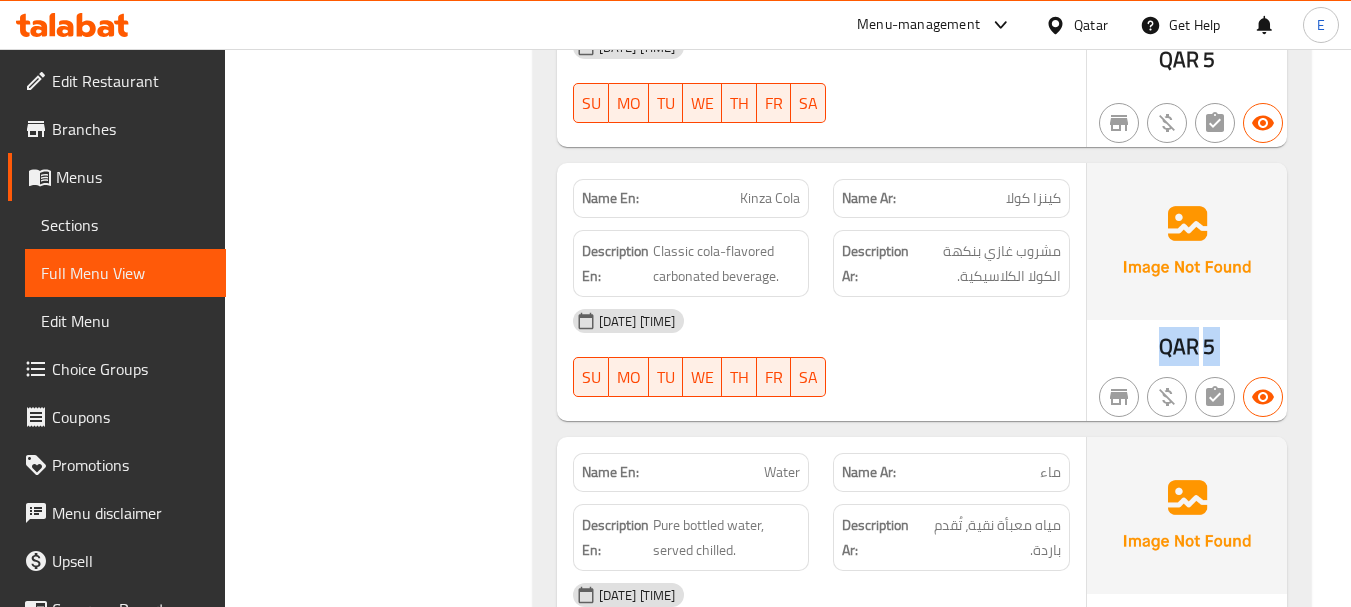 click on "QAR" at bounding box center (1173, -4557) 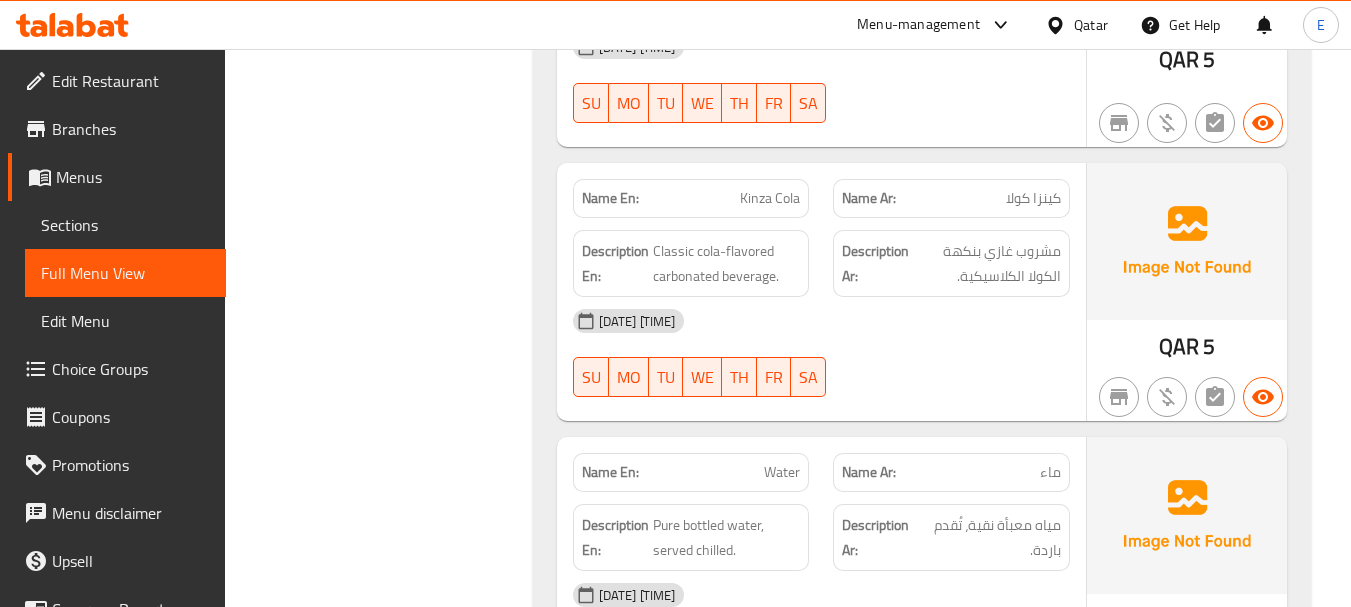 click on "كينزا كولا" at bounding box center (1035, -4717) 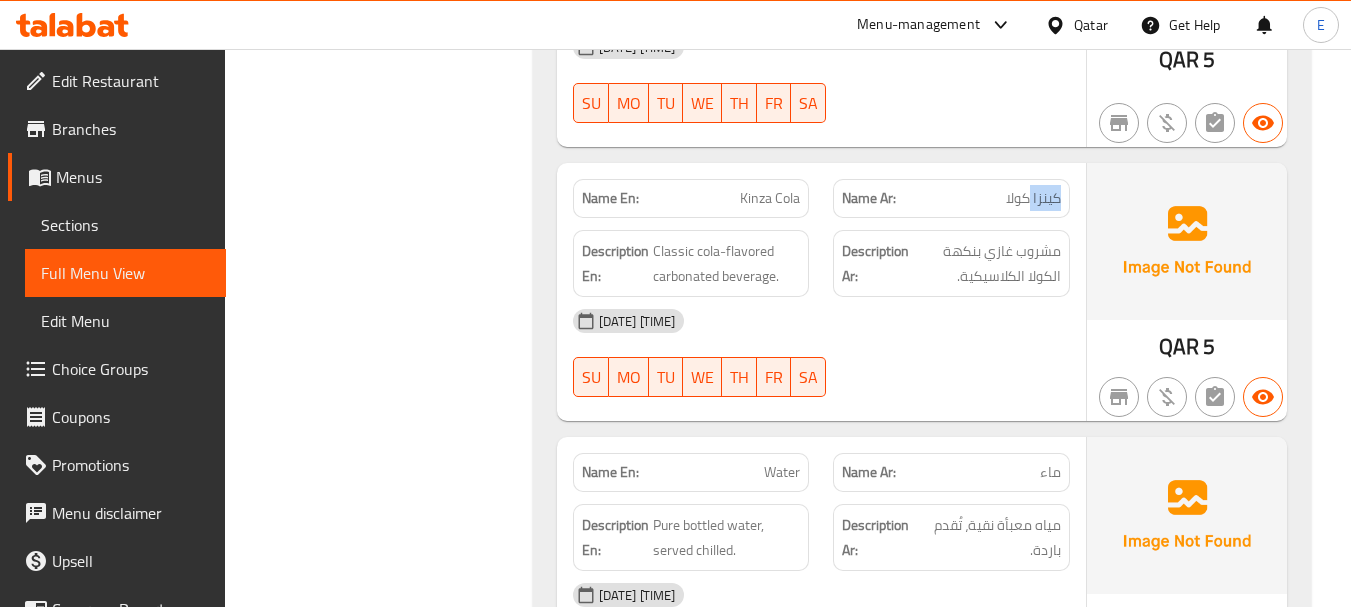 click on "كينزا كولا" at bounding box center (1035, -4717) 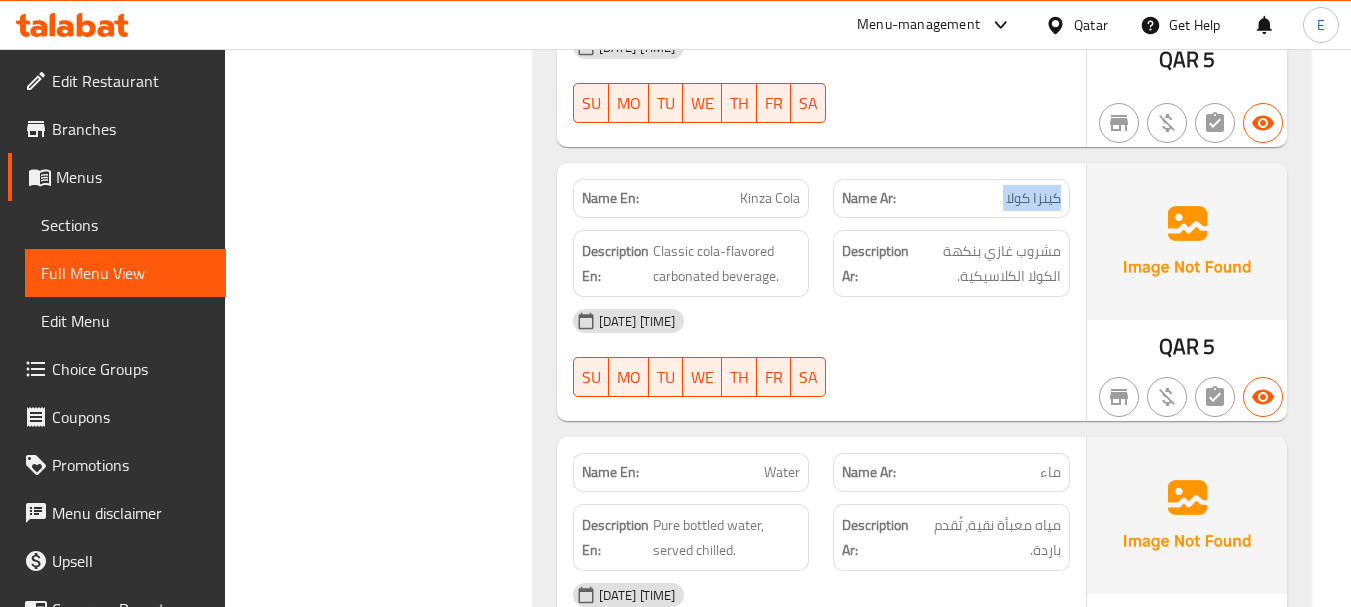 click on "كينزا كولا" at bounding box center (1035, -4717) 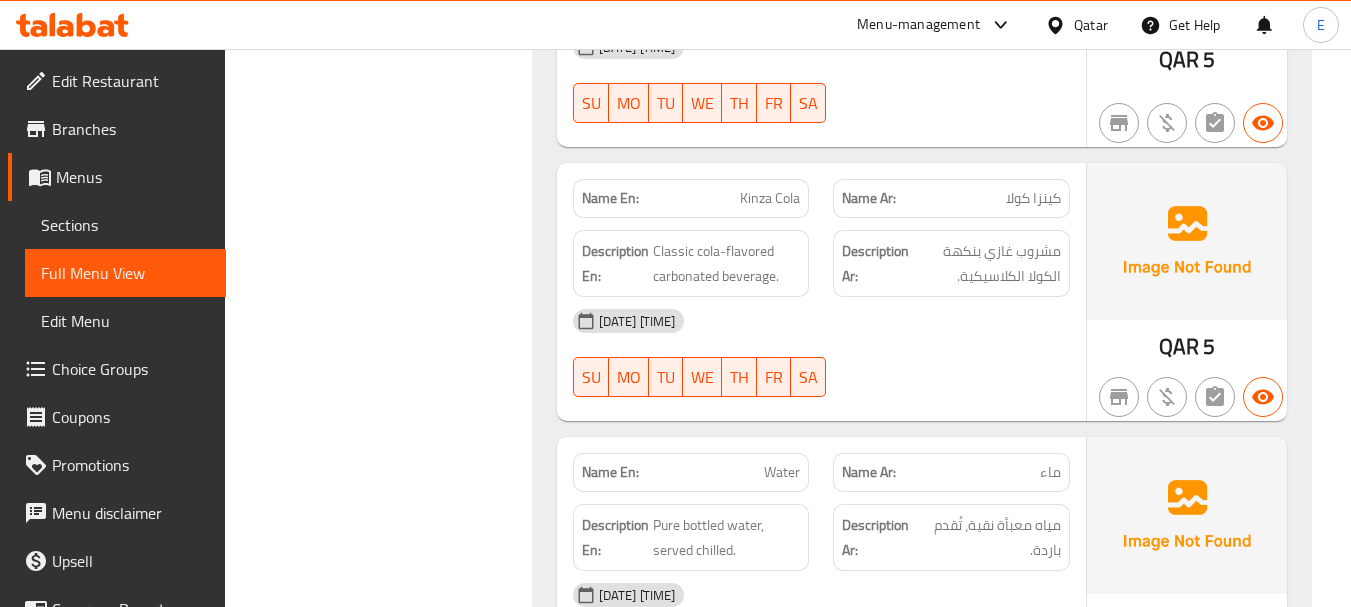 click on "Kinza Cola" at bounding box center [754, -4717] 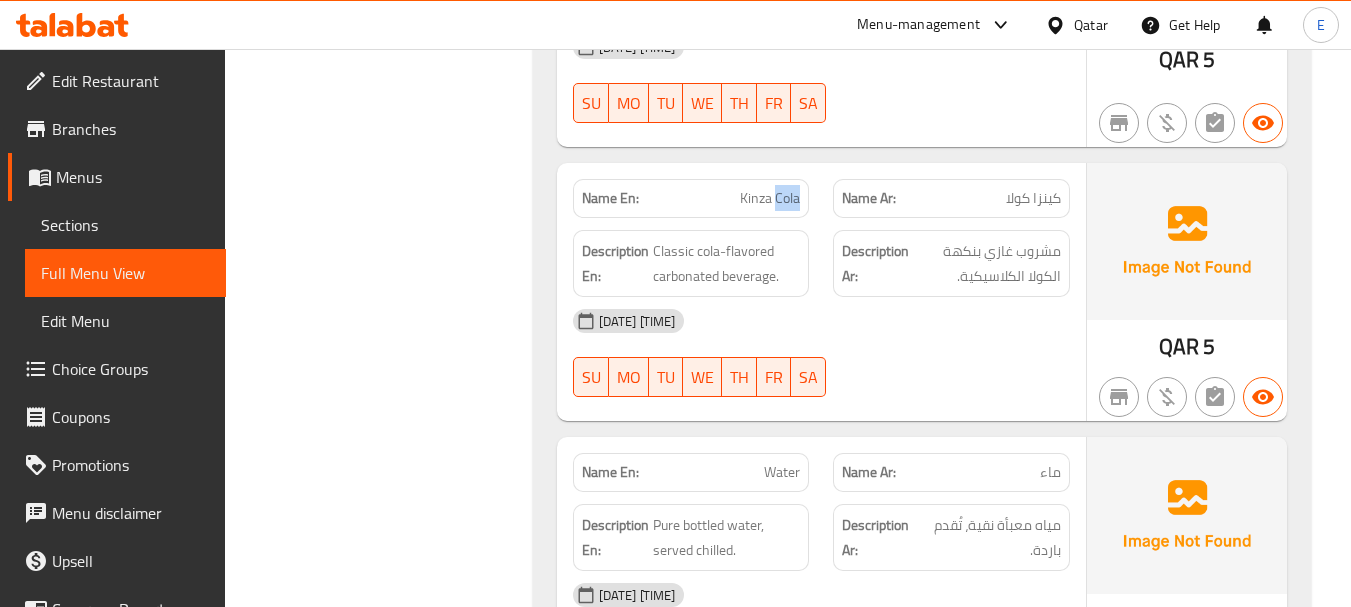 click on "Kinza Cola" at bounding box center [754, -4717] 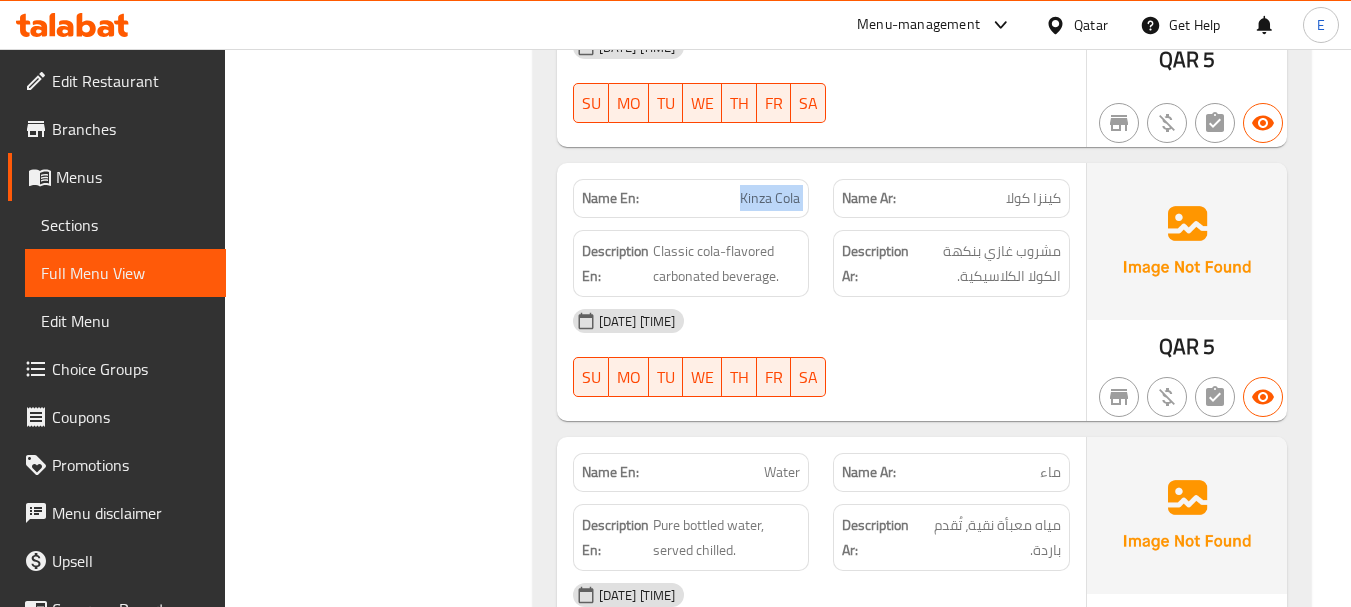 click on "Kinza Cola" at bounding box center (754, -4717) 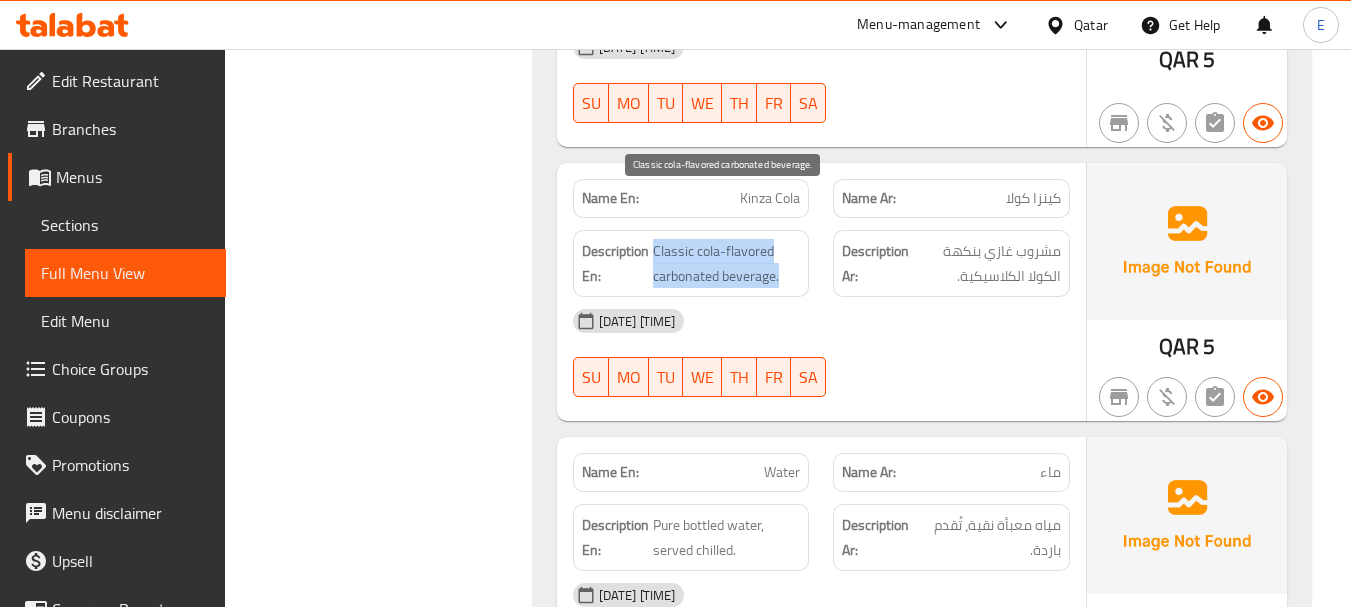 drag, startPoint x: 653, startPoint y: 199, endPoint x: 785, endPoint y: 232, distance: 136.06248 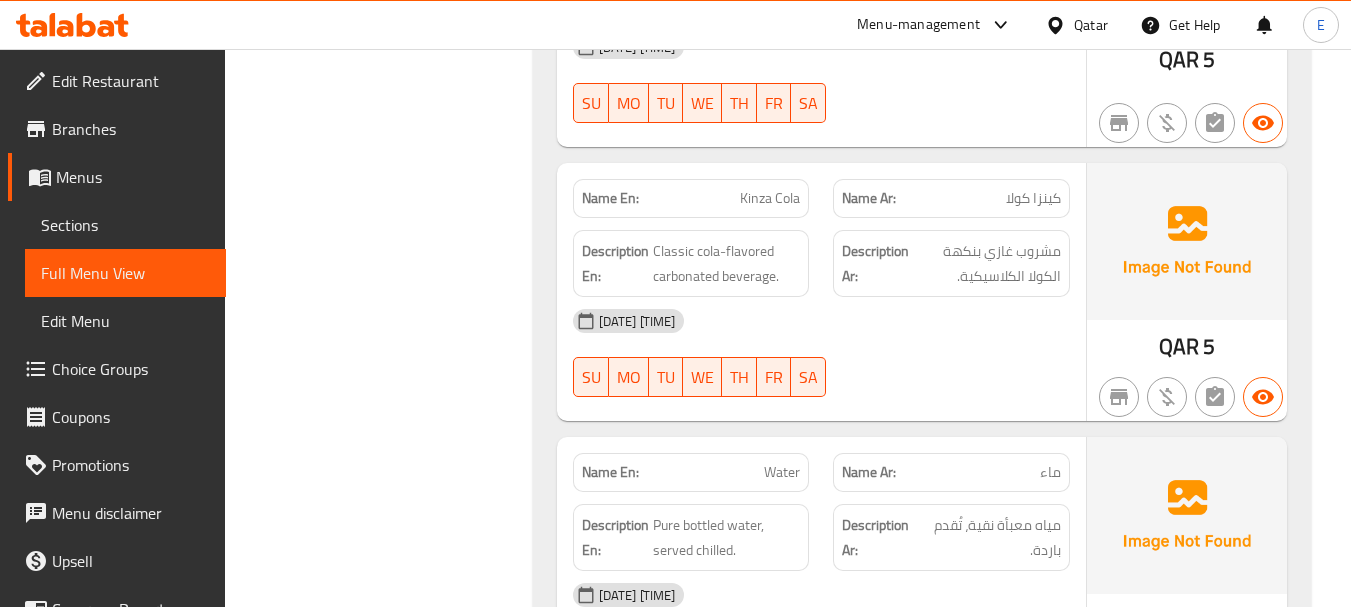 click on "Kinza Cola" at bounding box center [754, -4717] 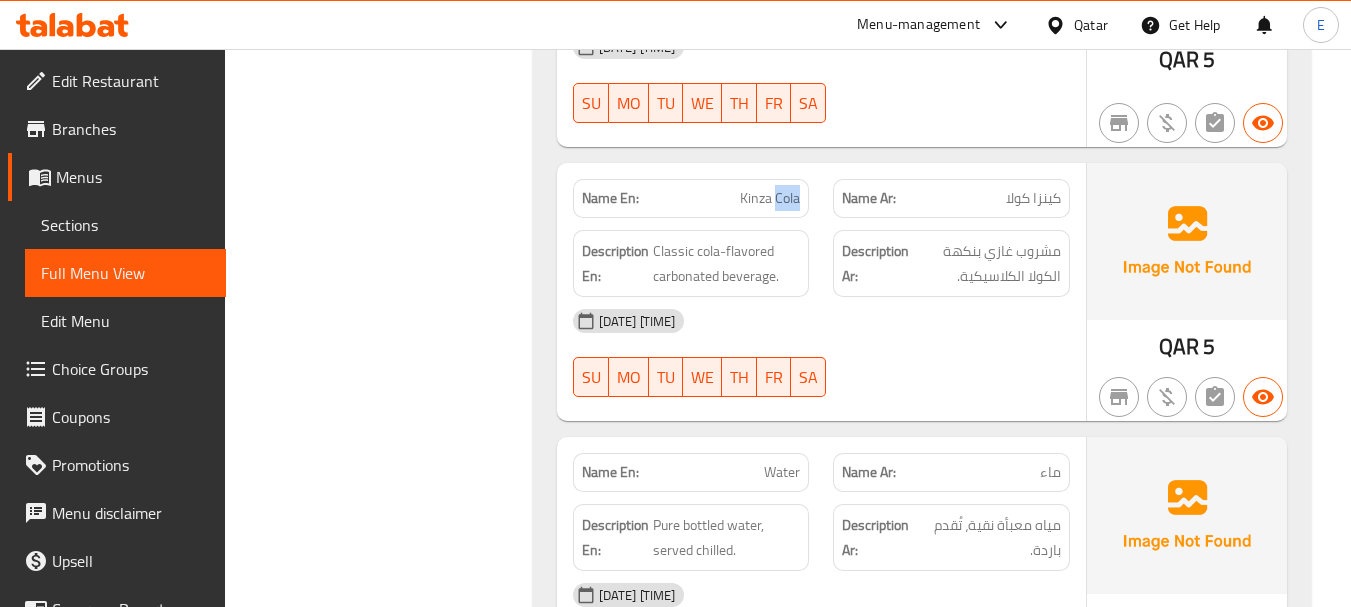 click on "Kinza Cola" at bounding box center [754, -4717] 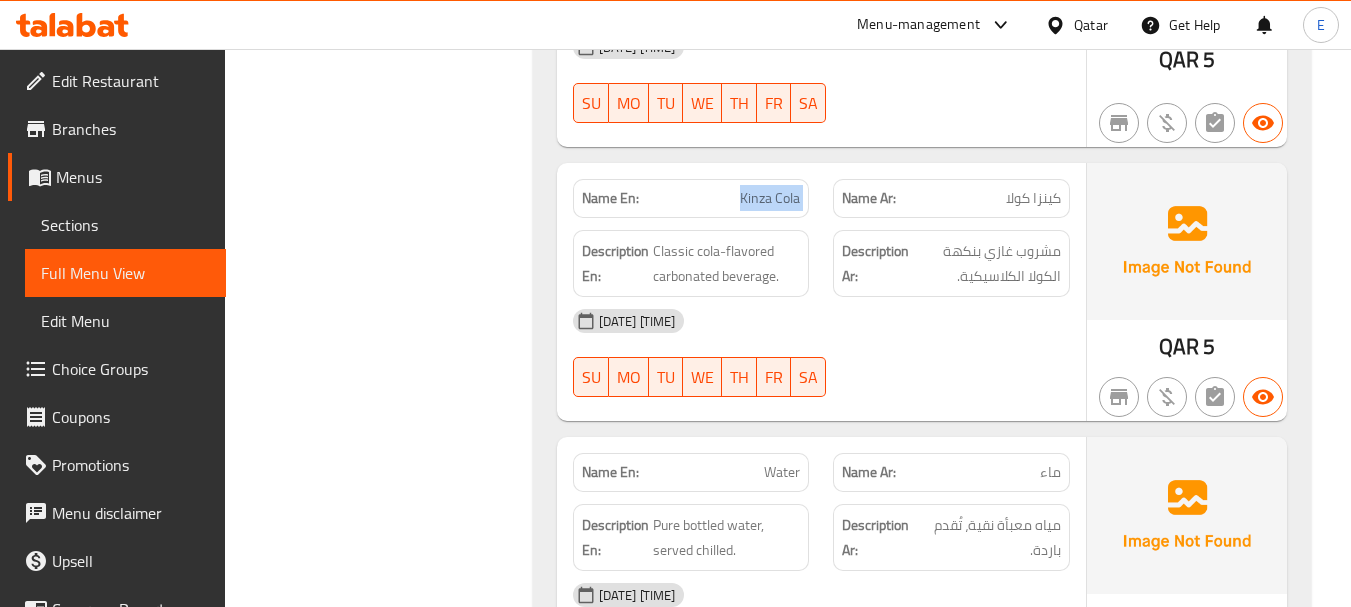 click on "Kinza Cola" at bounding box center [754, -4717] 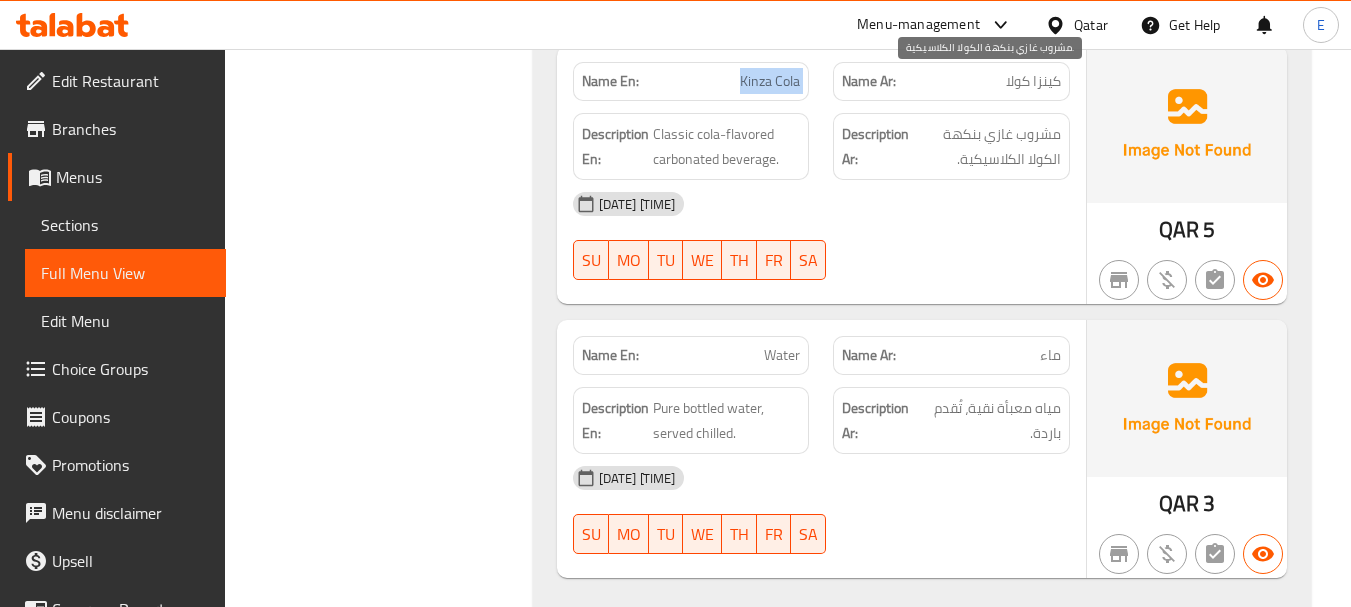 scroll, scrollTop: 6619, scrollLeft: 0, axis: vertical 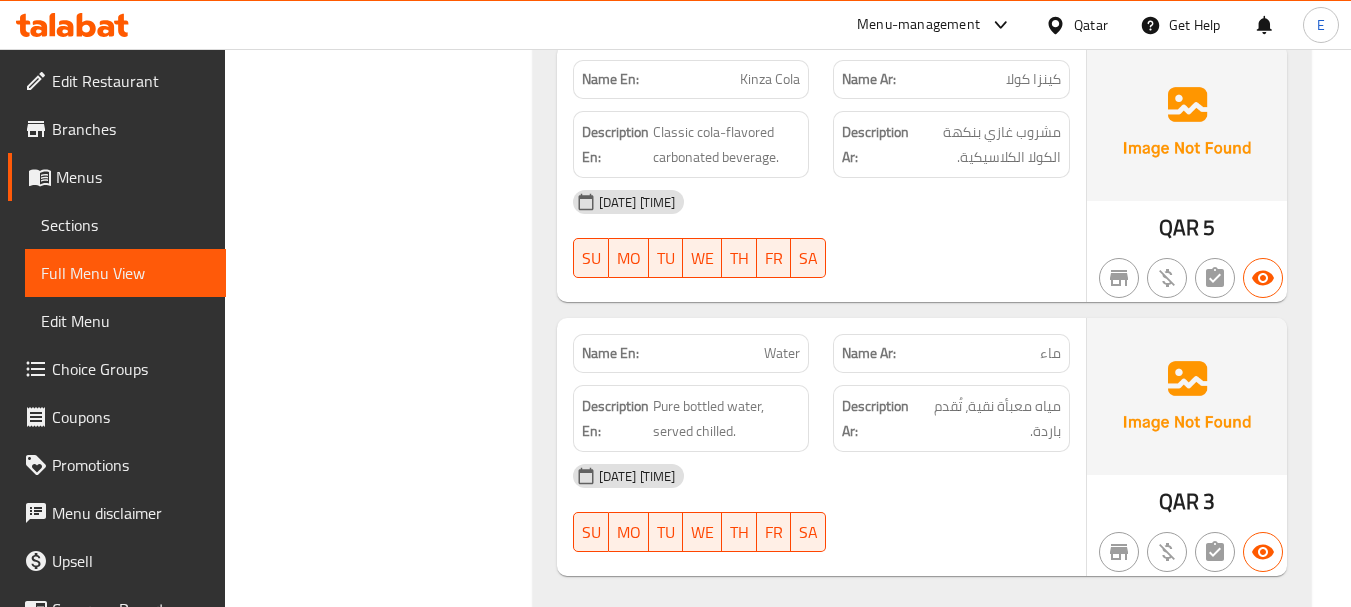 click on "Name Ar: ماء" at bounding box center (951, -4526) 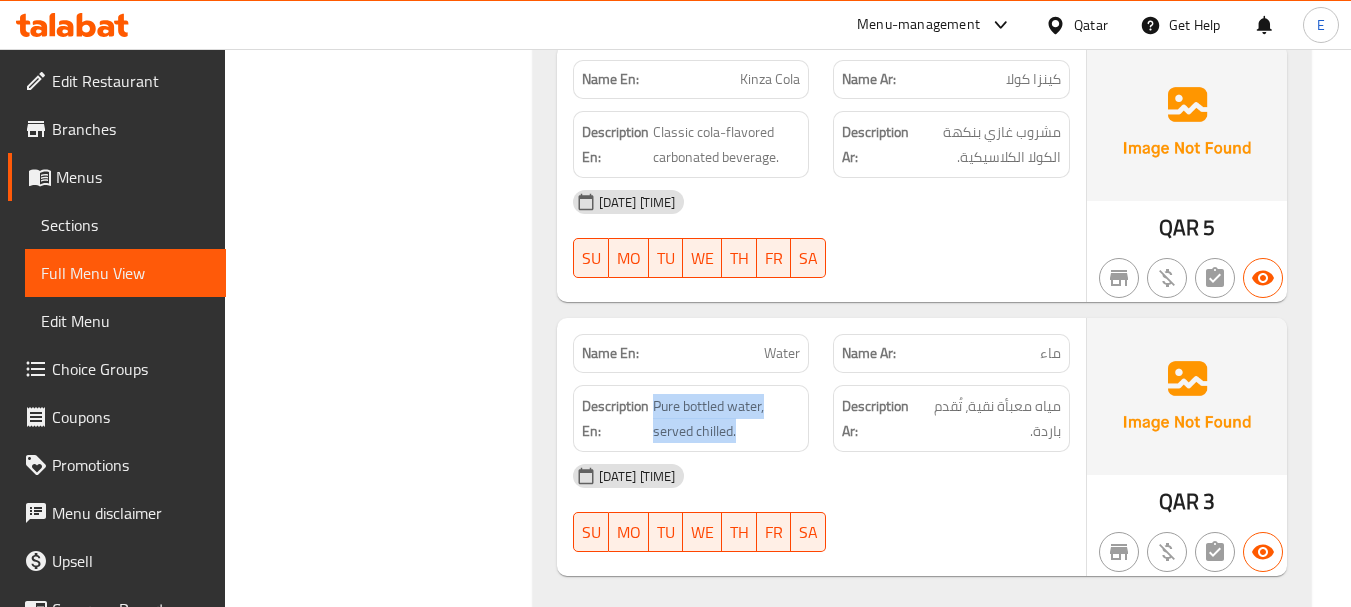 drag, startPoint x: 654, startPoint y: 358, endPoint x: 778, endPoint y: 395, distance: 129.40247 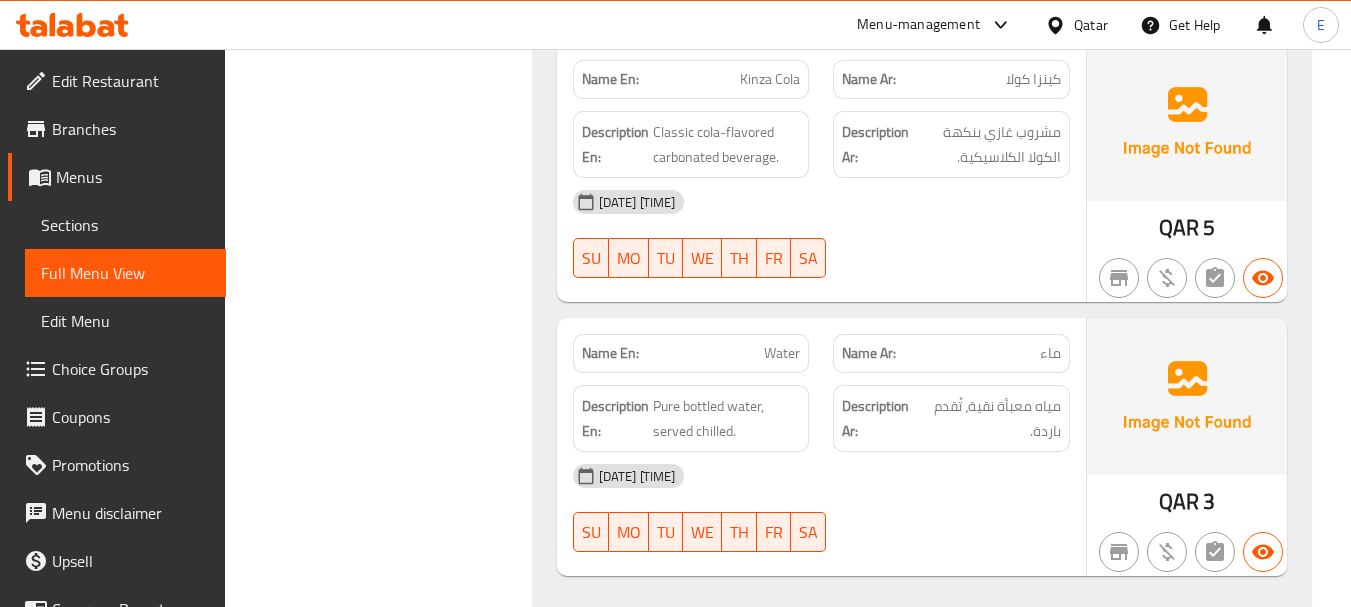 click on "Description En: Pure bottled water, served chilled." at bounding box center (691, -4438) 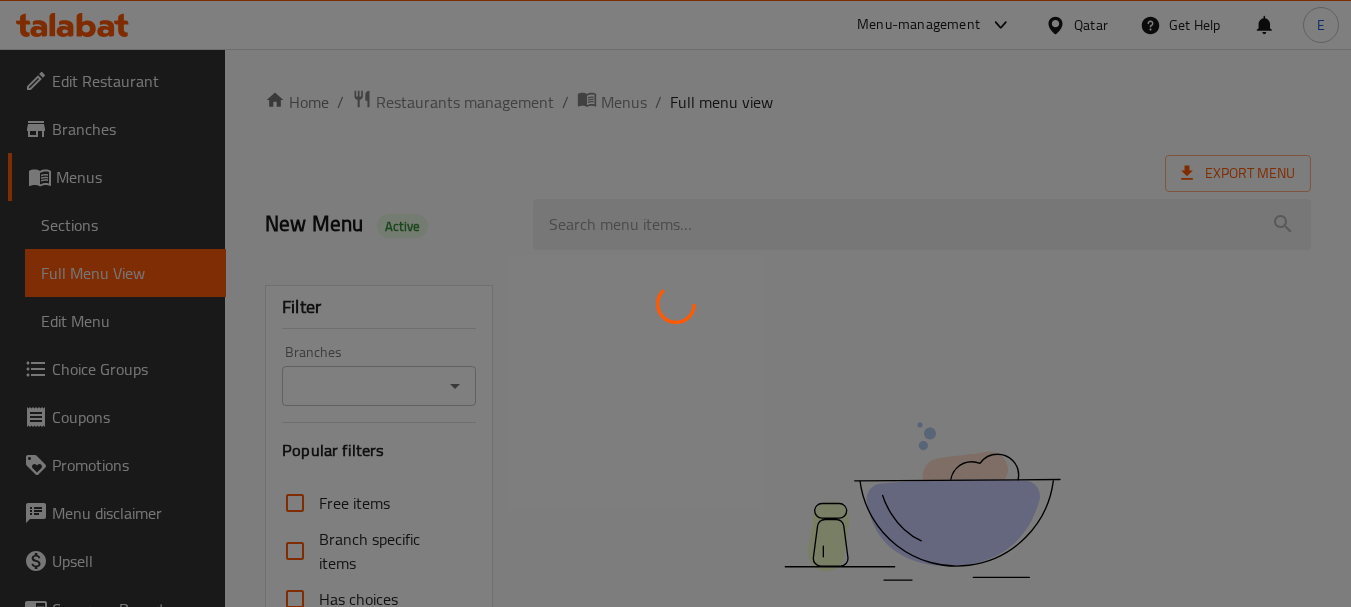 scroll, scrollTop: 0, scrollLeft: 0, axis: both 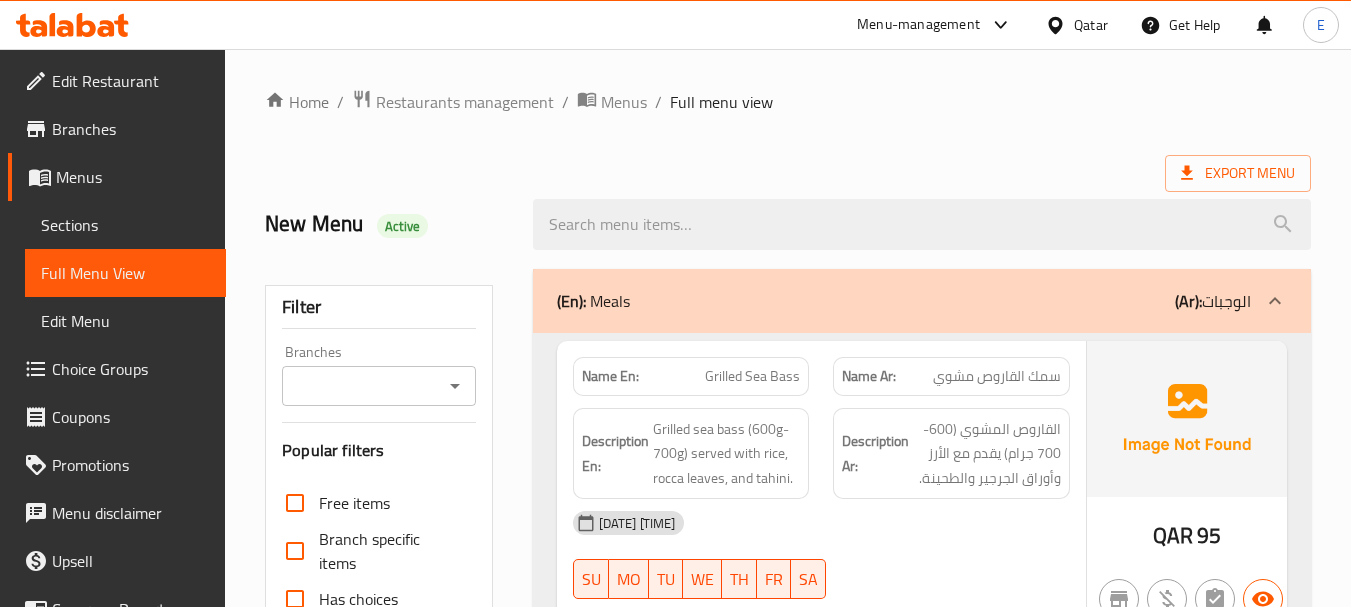 click on "Sections" at bounding box center (125, 225) 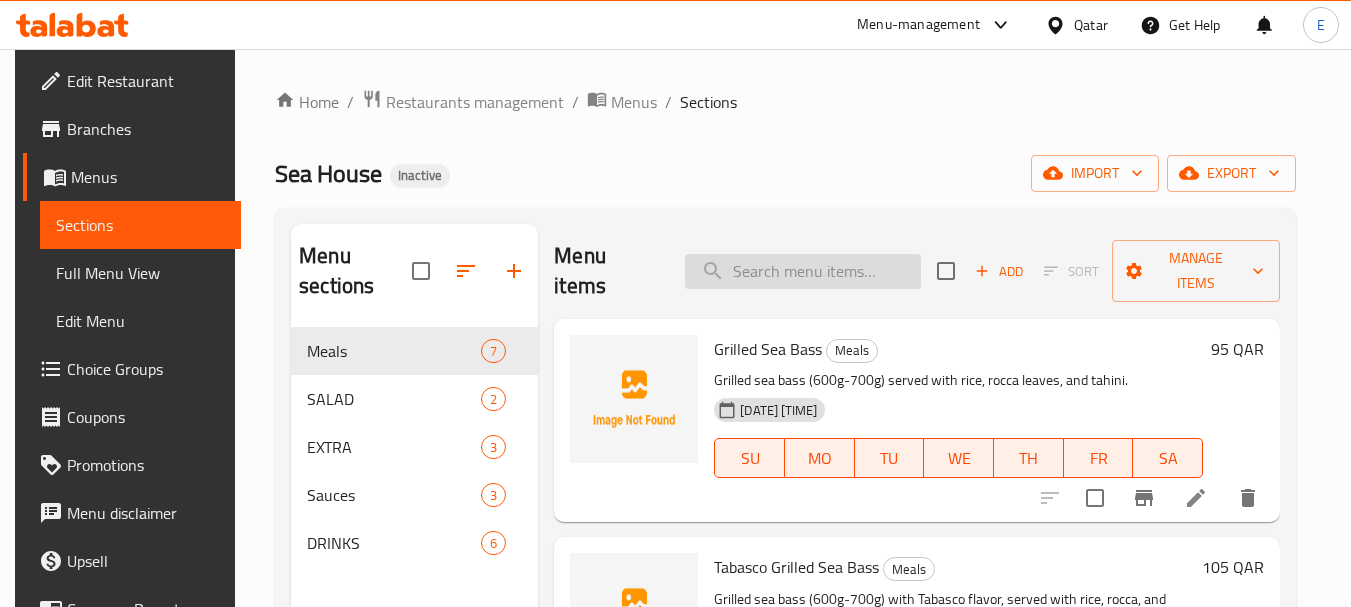 click at bounding box center (803, 271) 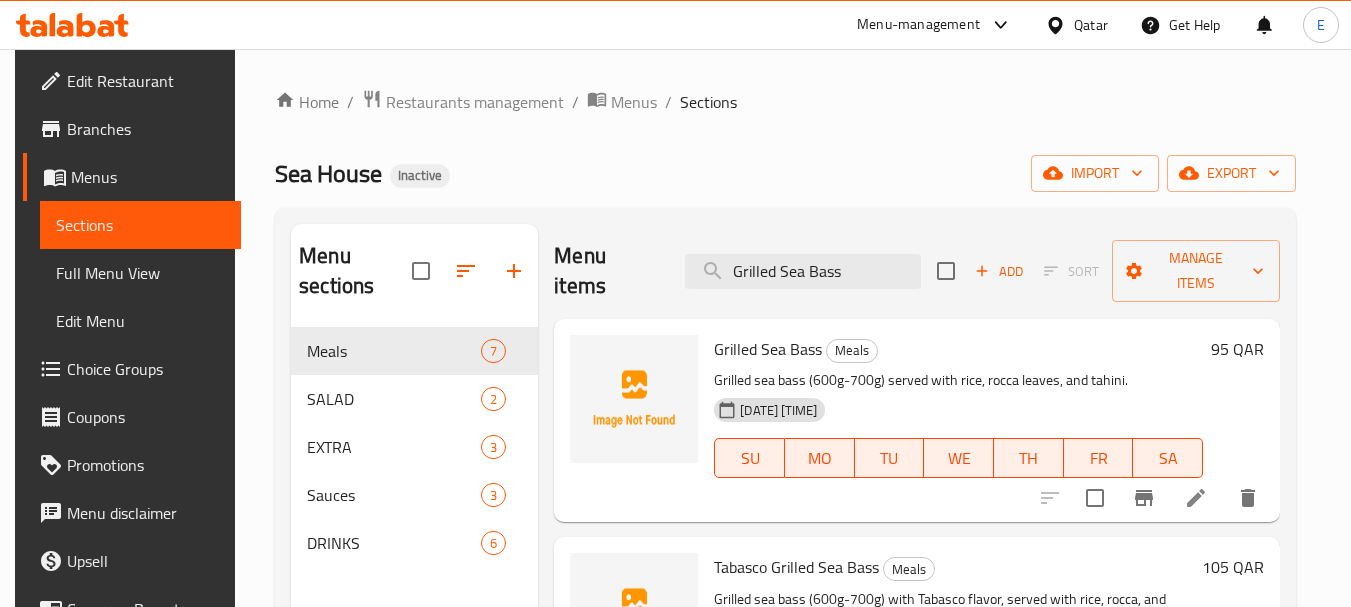 type on "Grilled Sea Bass" 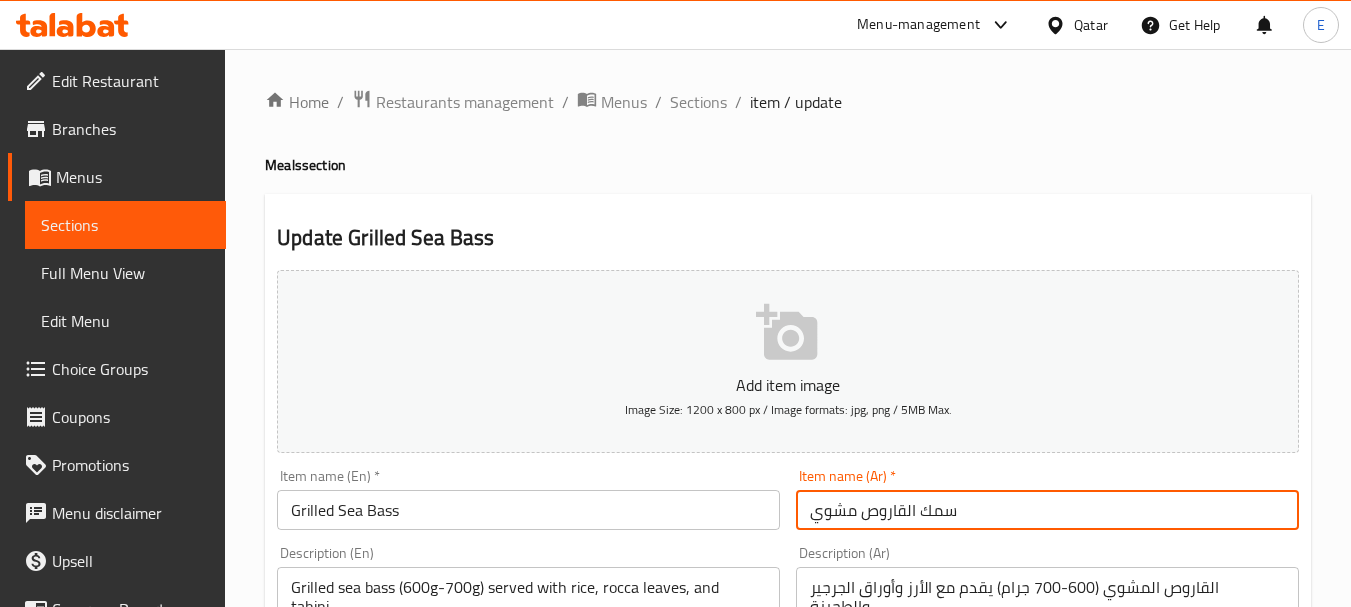 click on "سمك القاروص مشوي" at bounding box center (1047, 510) 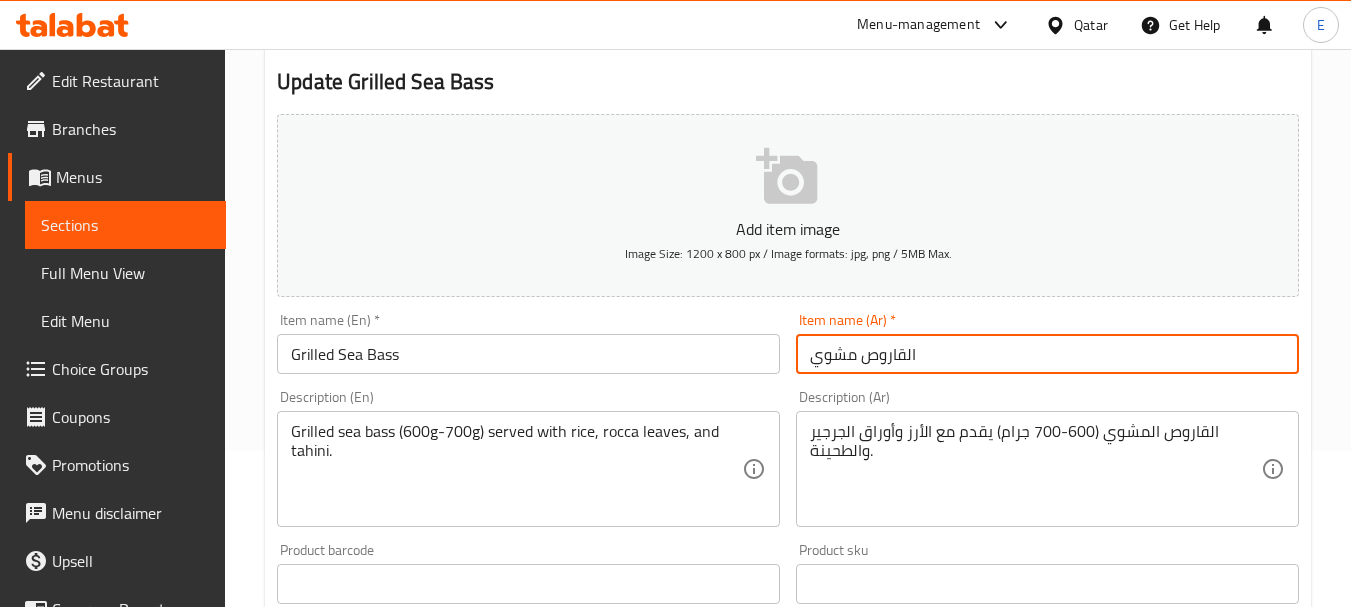 scroll, scrollTop: 200, scrollLeft: 0, axis: vertical 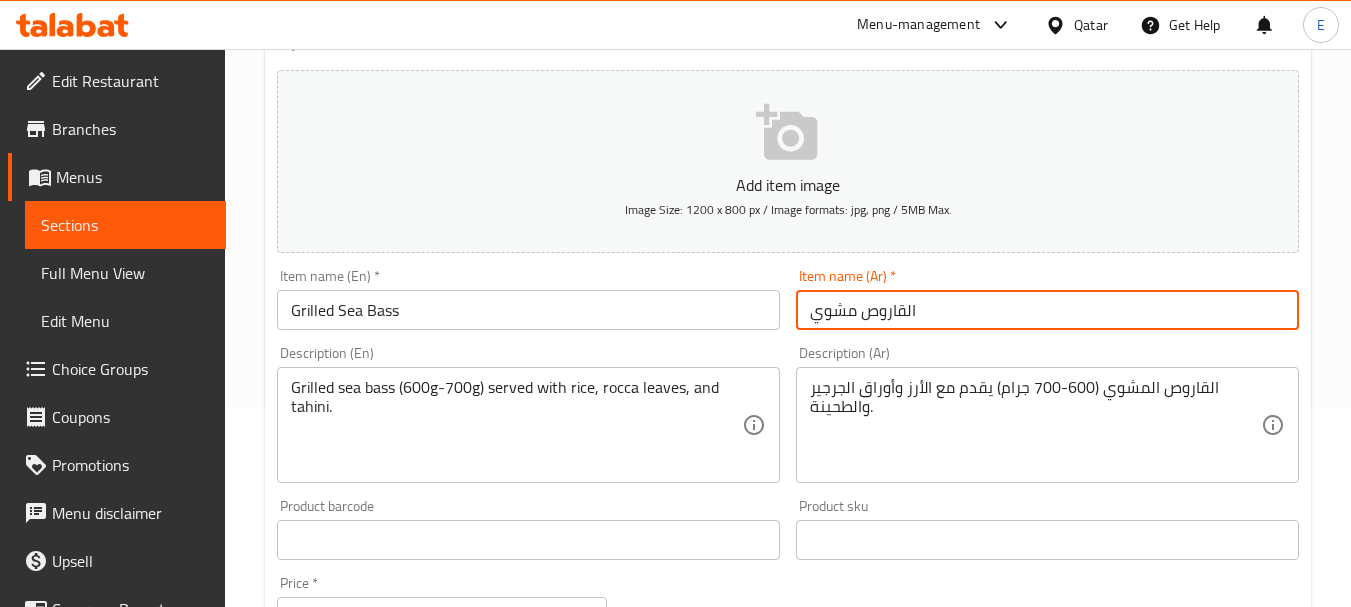 type on "القاروص مشوي" 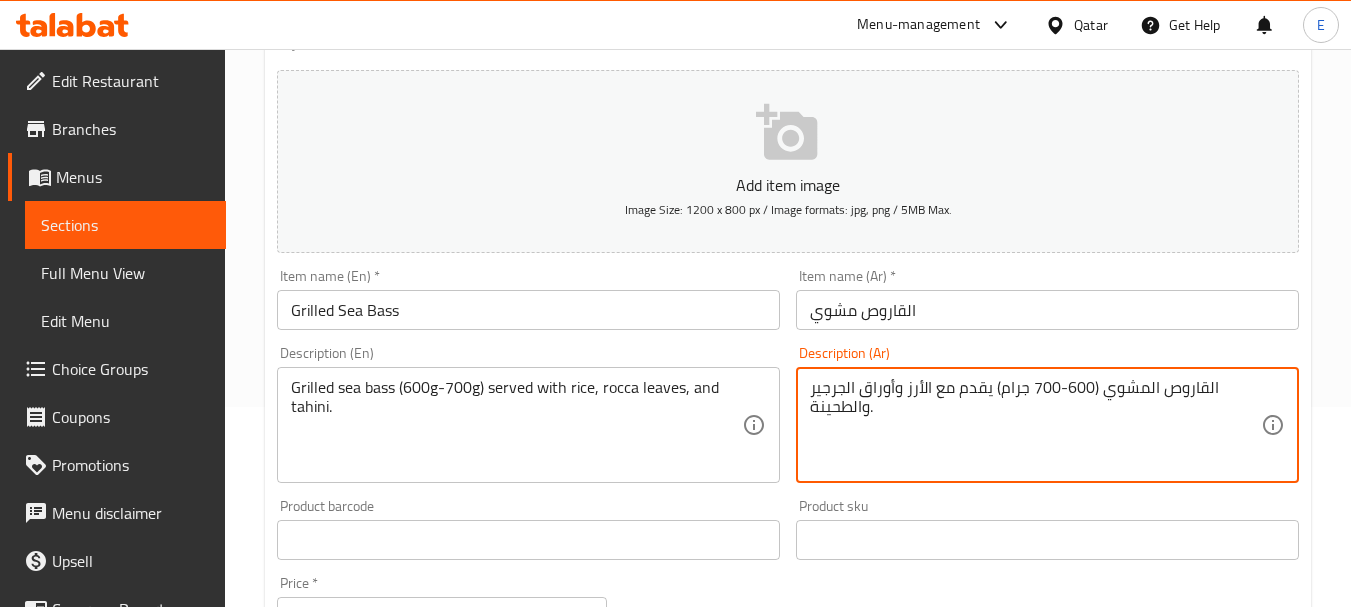 click on "سمك القاروص المشوي (600-700 جرام) يقدم مع الأرز وأوراق الجرجير والطحينة." at bounding box center [1035, 425] 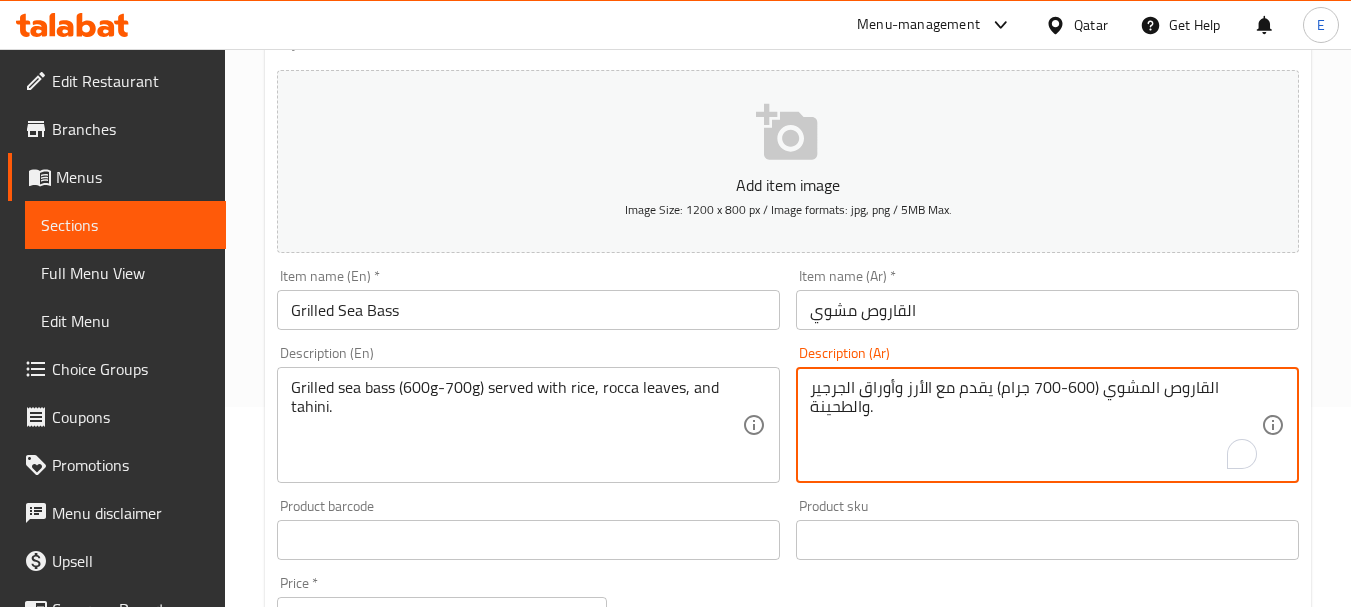 click on "القاروص المشوي (600-700 جرام) يقدم مع الأرز وأوراق الجرجير والطحينة." at bounding box center [1035, 425] 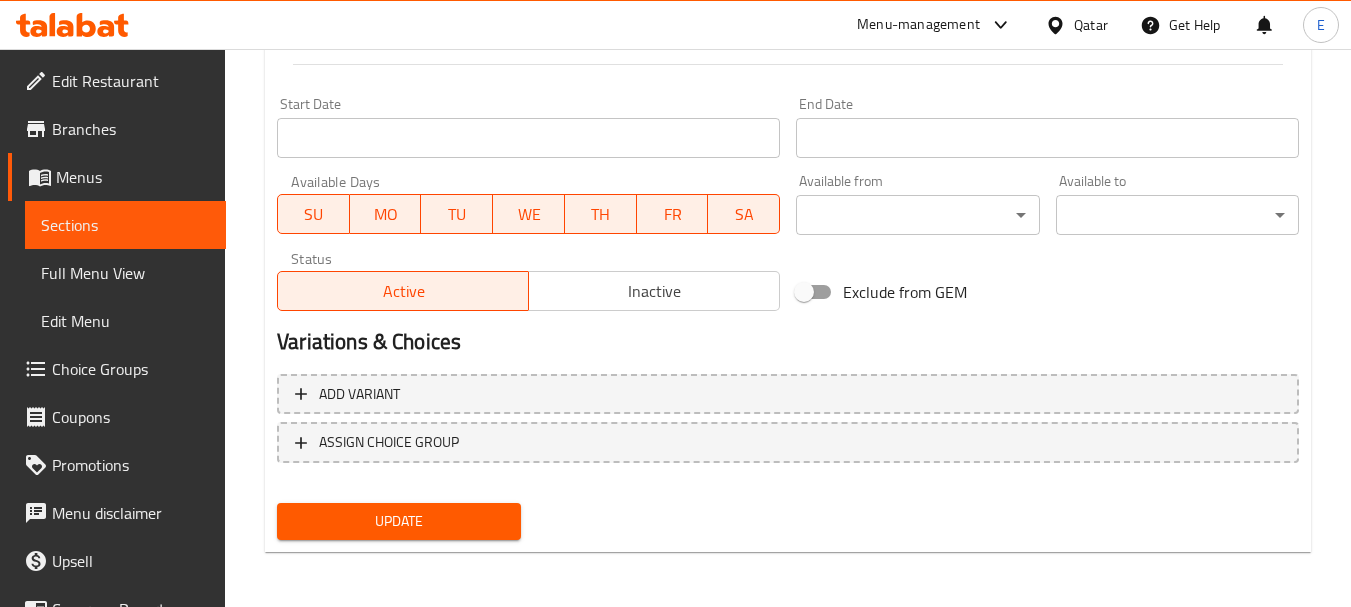 scroll, scrollTop: 806, scrollLeft: 0, axis: vertical 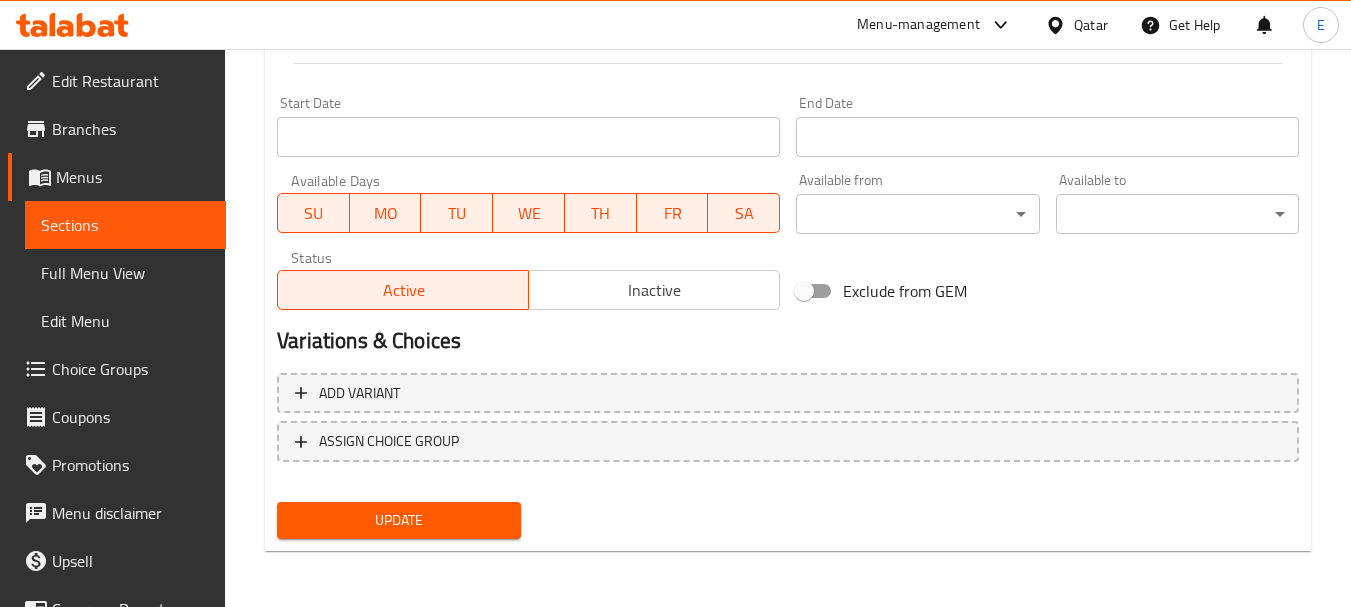 type on "القاروص المشوي (600-700 جرام) يقدم مع الأرز وأوراق الجرجير والطحينة." 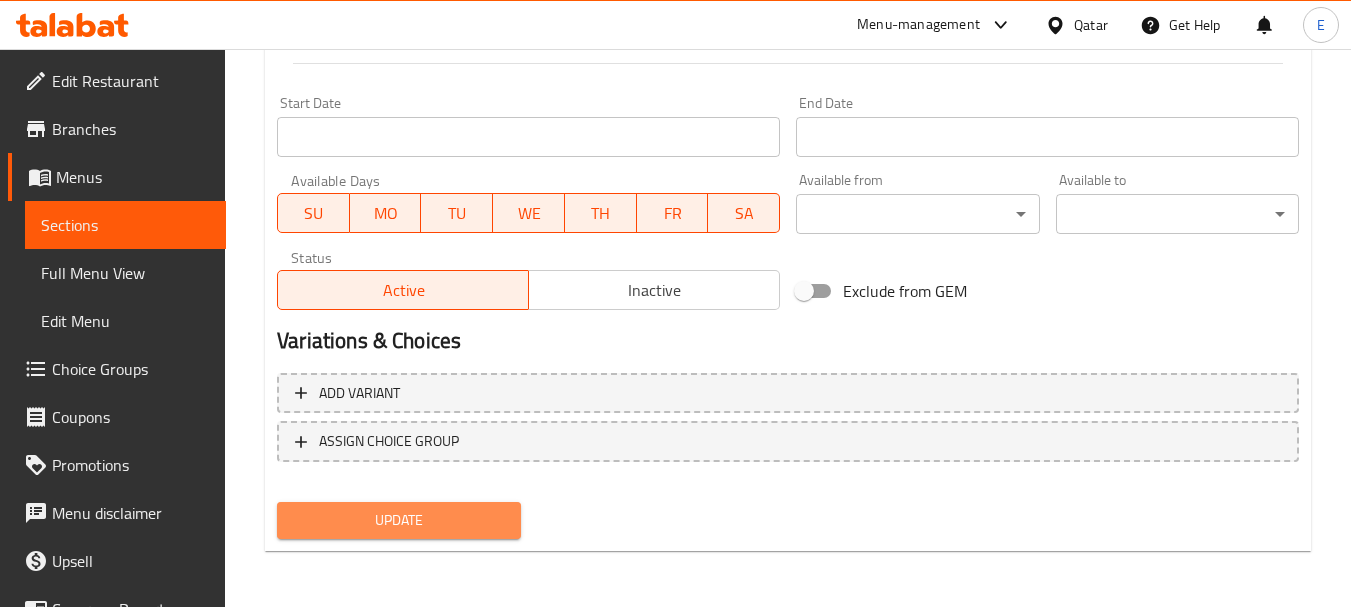 click on "Update" at bounding box center (398, 520) 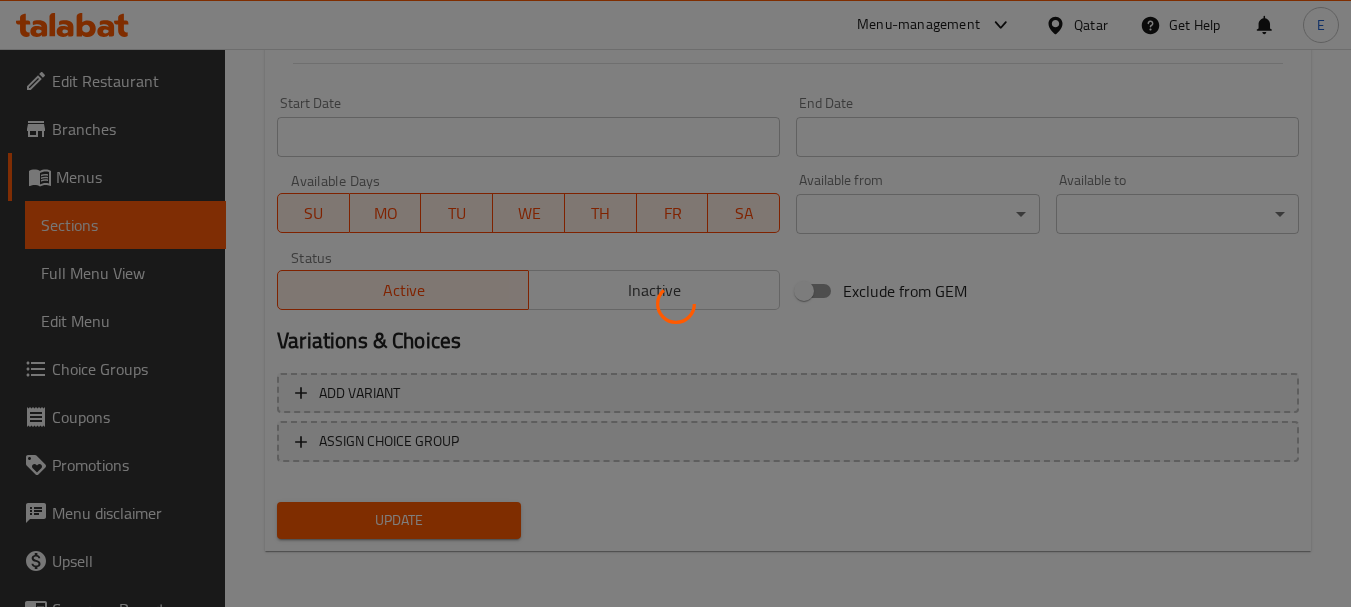 click at bounding box center [675, 303] 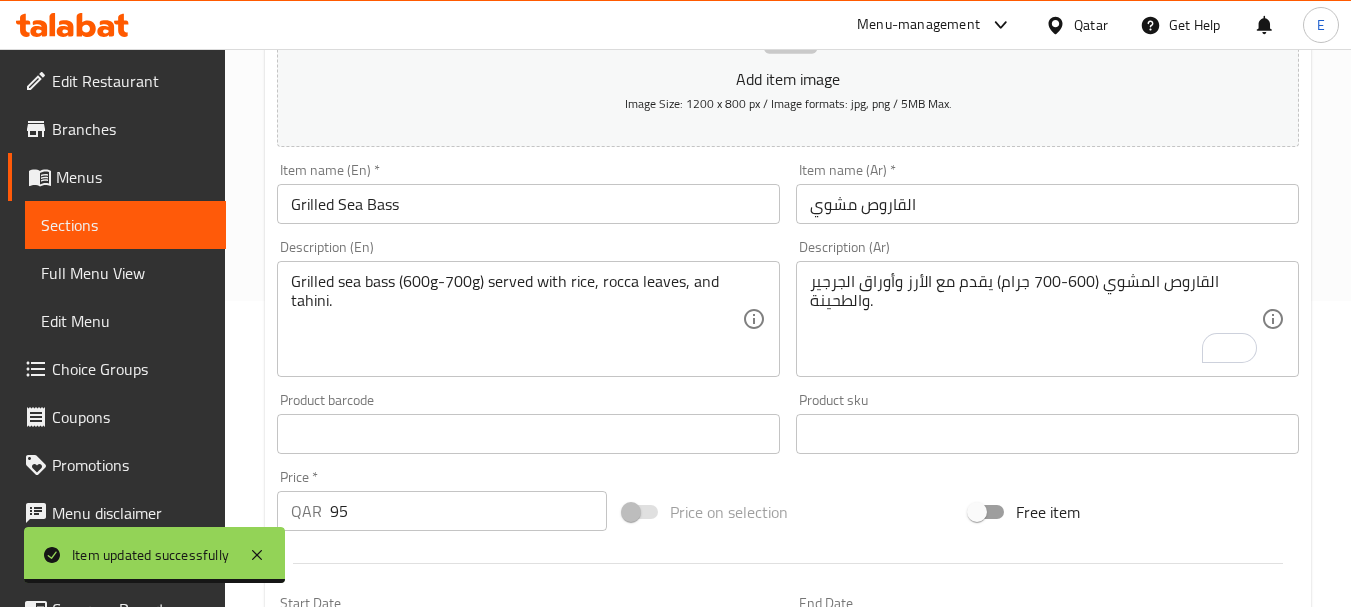 scroll, scrollTop: 0, scrollLeft: 0, axis: both 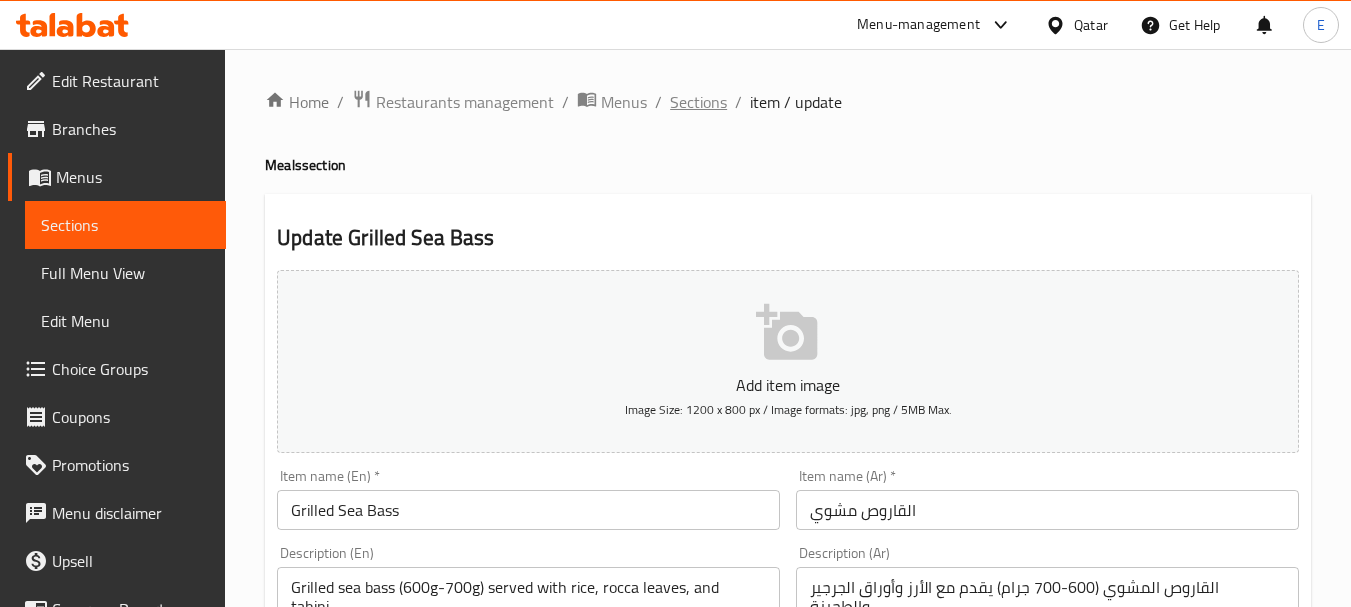 click on "Sections" at bounding box center [698, 102] 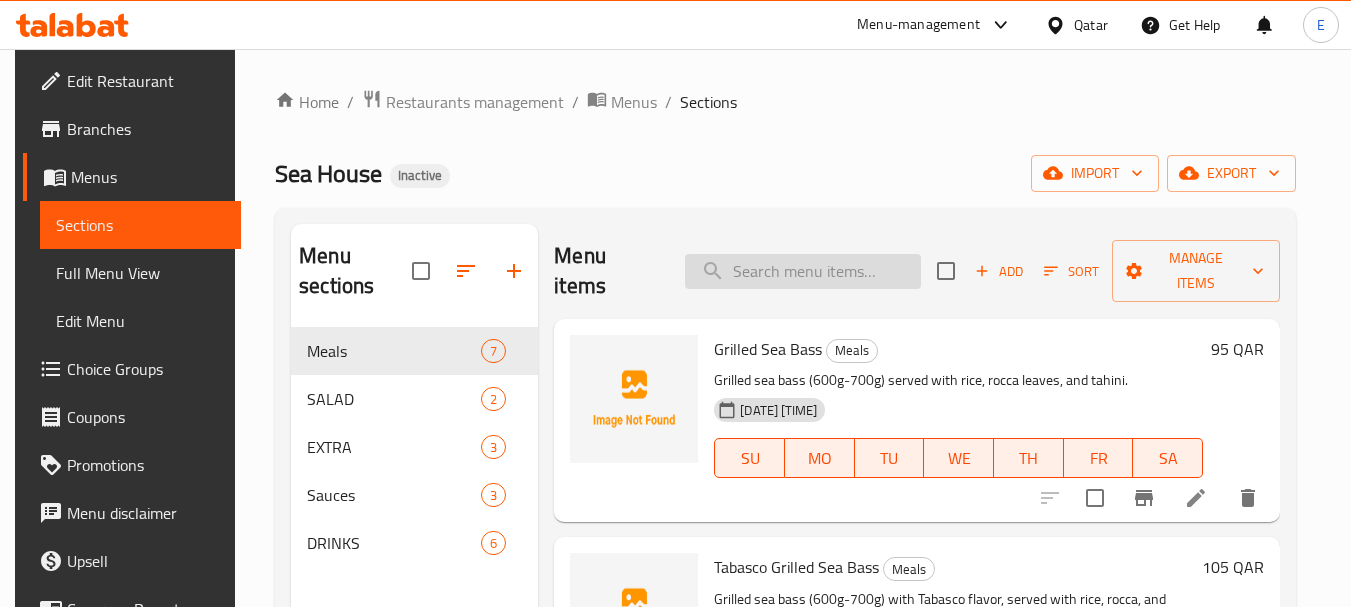 click at bounding box center (803, 271) 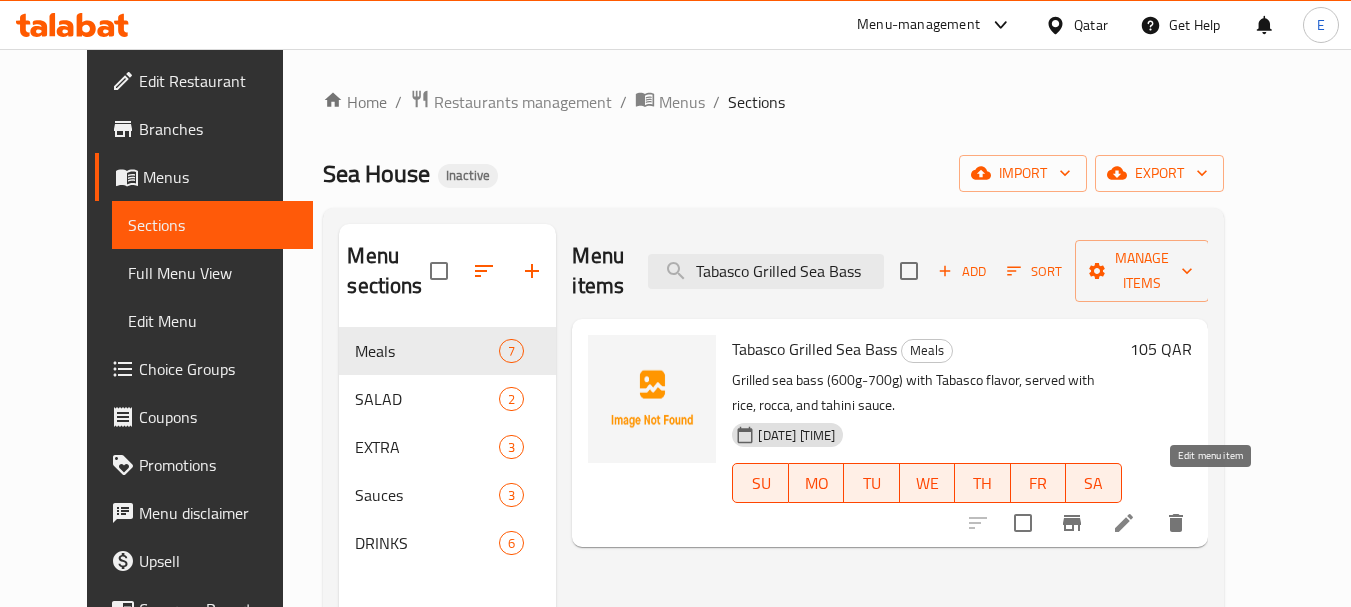 type on "Tabasco Grilled Sea Bass" 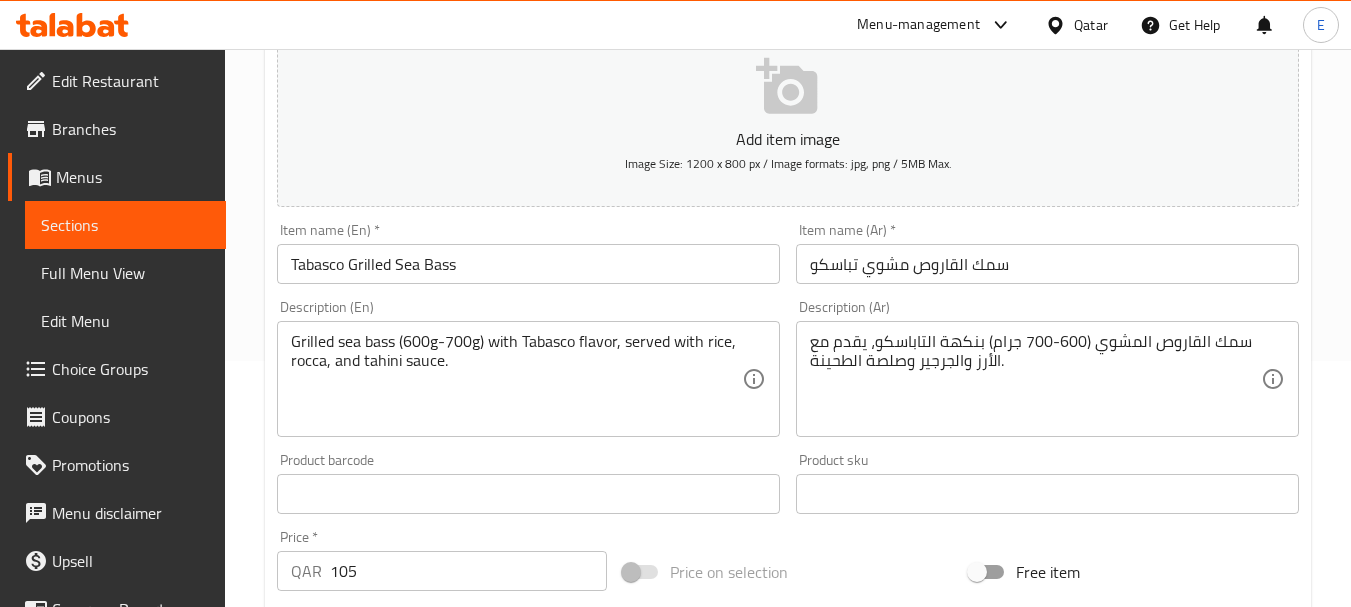 scroll, scrollTop: 300, scrollLeft: 0, axis: vertical 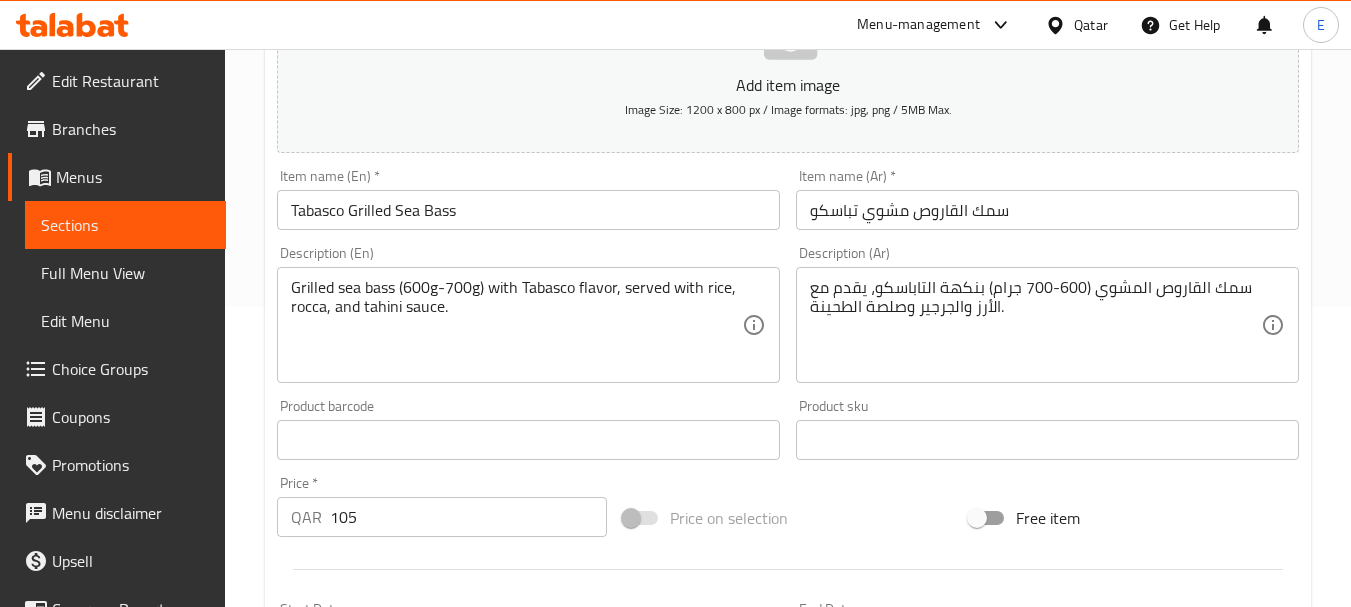 click on "سمك القاروص مشوي تباسكو" at bounding box center (1047, 210) 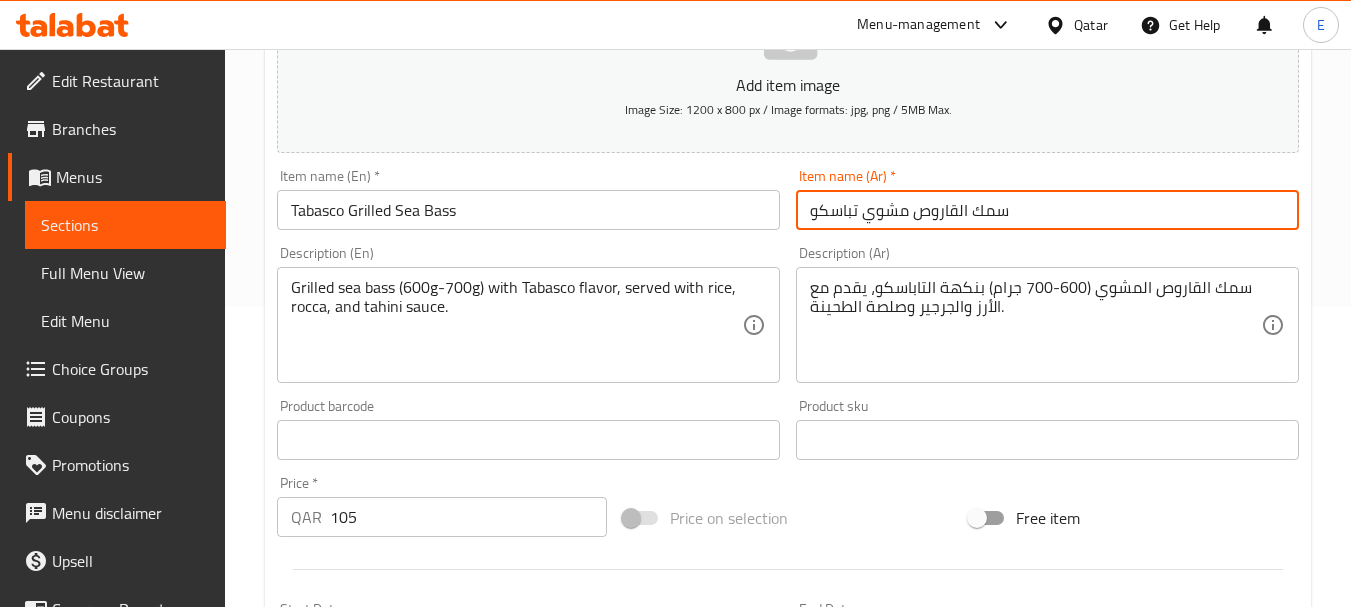 click on "سمك القاروص مشوي تباسكو" at bounding box center [1047, 210] 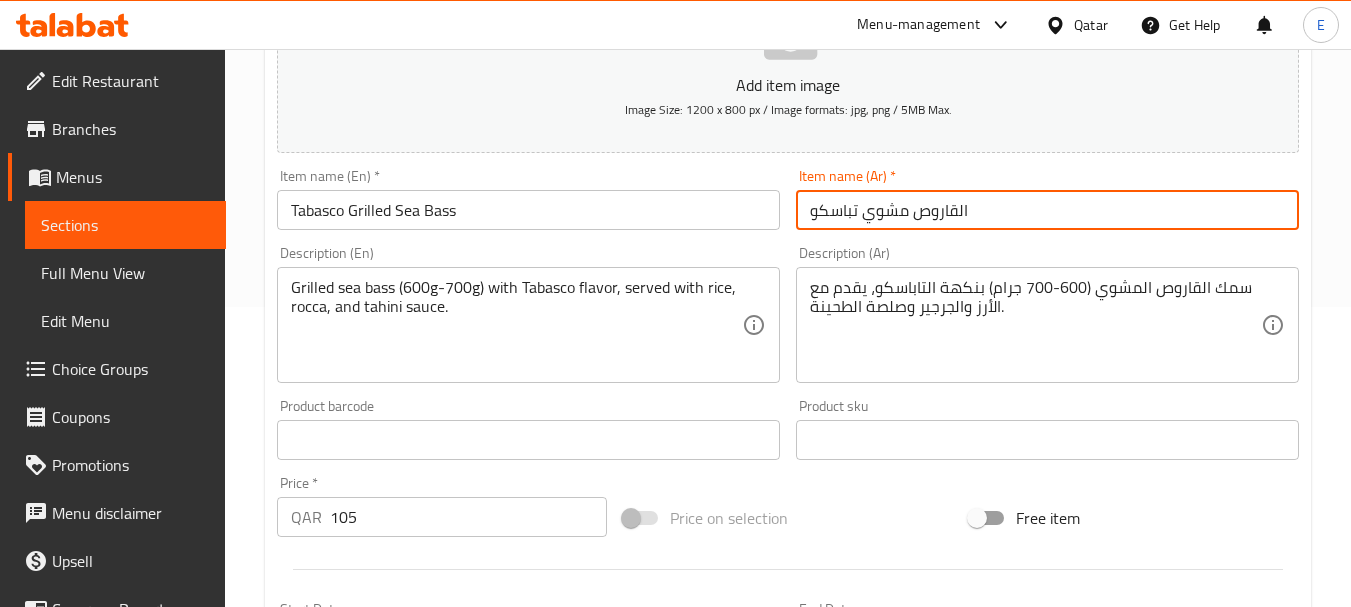 type on "القاروص مشوي تباسكو" 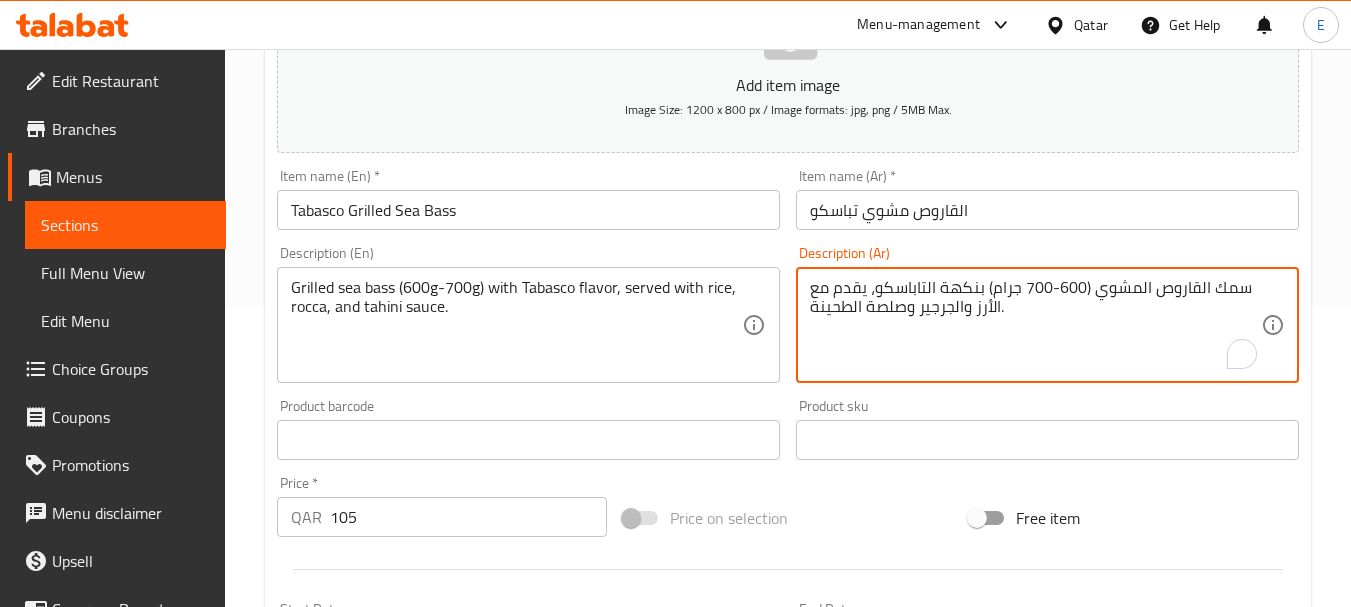 click on "سمك القاروص المشوي (600-700 جرام) بنكهة التاباسكو، يقدم مع الأرز والجرجير وصلصة الطحينة." at bounding box center [1035, 325] 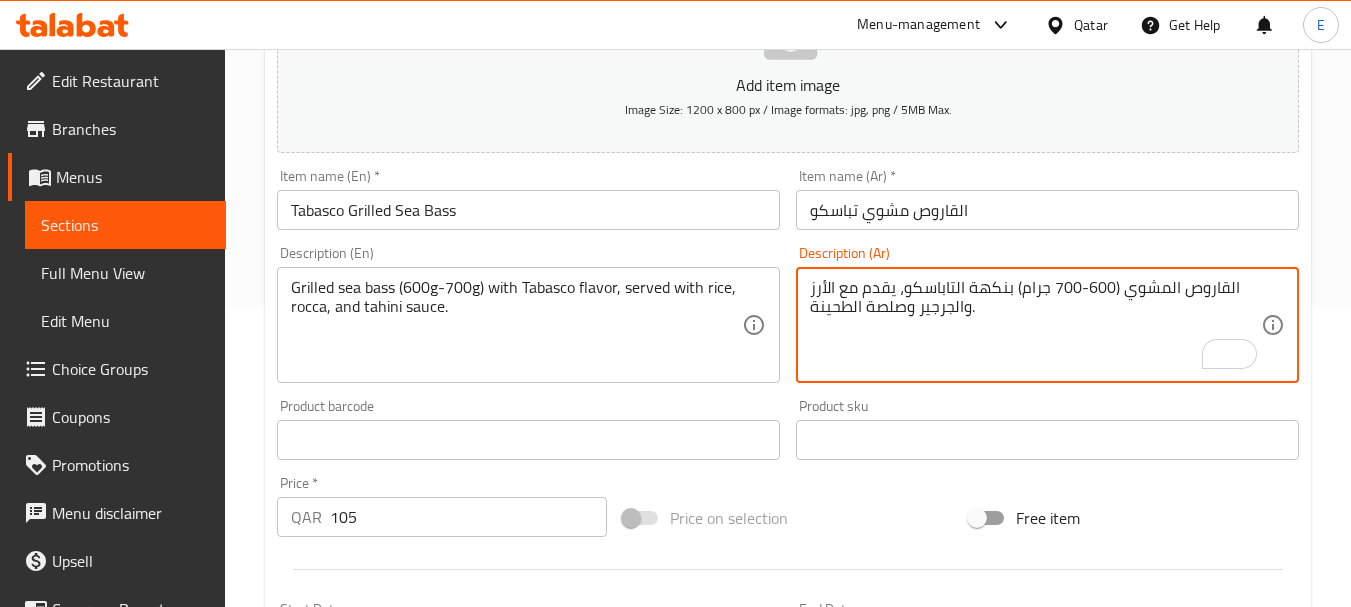type on "القاروص المشوي (600-700 جرام) بنكهة التاباسكو، يقدم مع الأرز والجرجير وصلصة الطحينة." 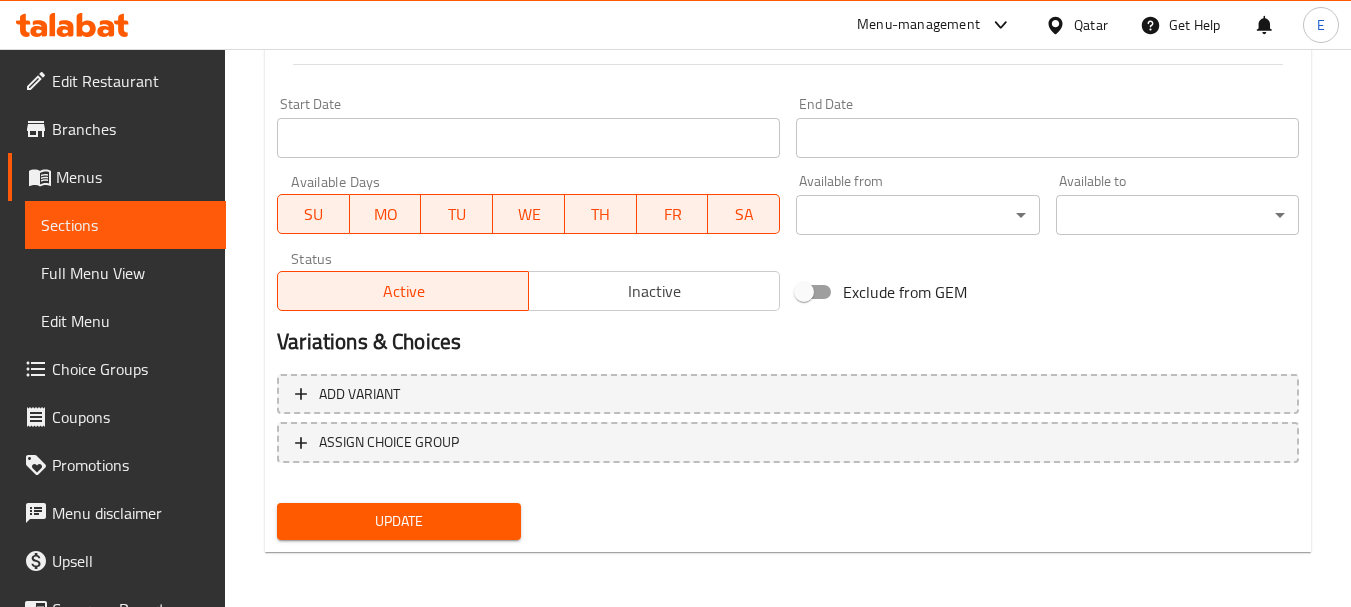 scroll, scrollTop: 806, scrollLeft: 0, axis: vertical 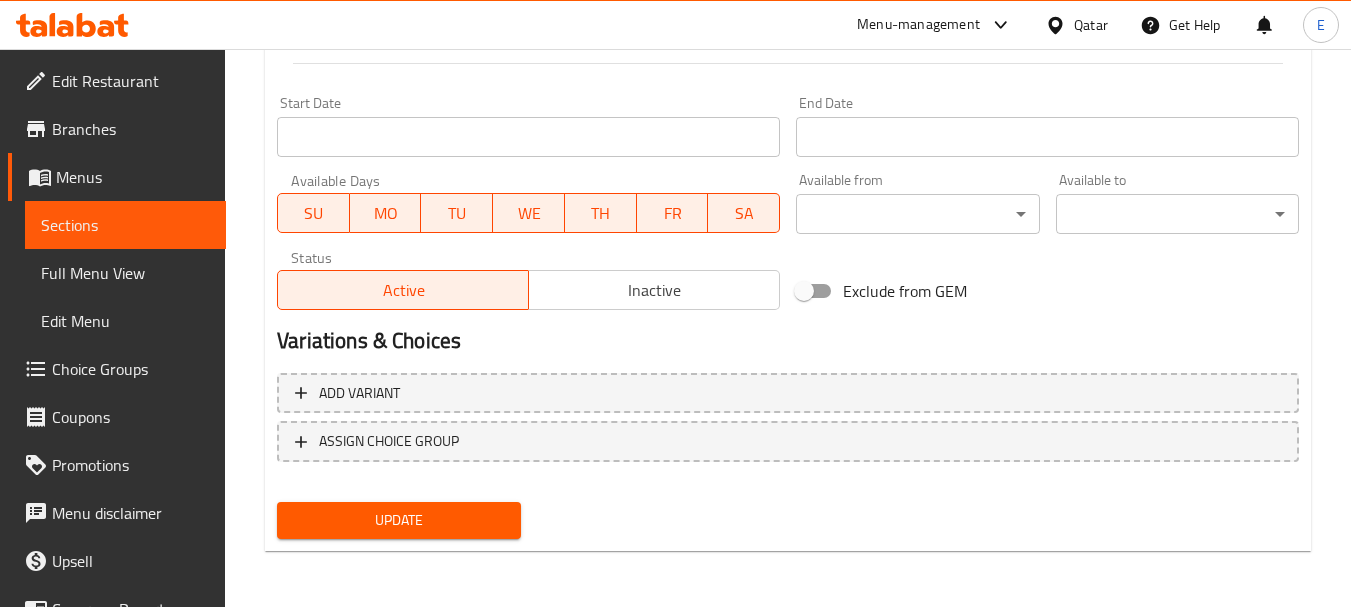 click on "Update" at bounding box center (398, 520) 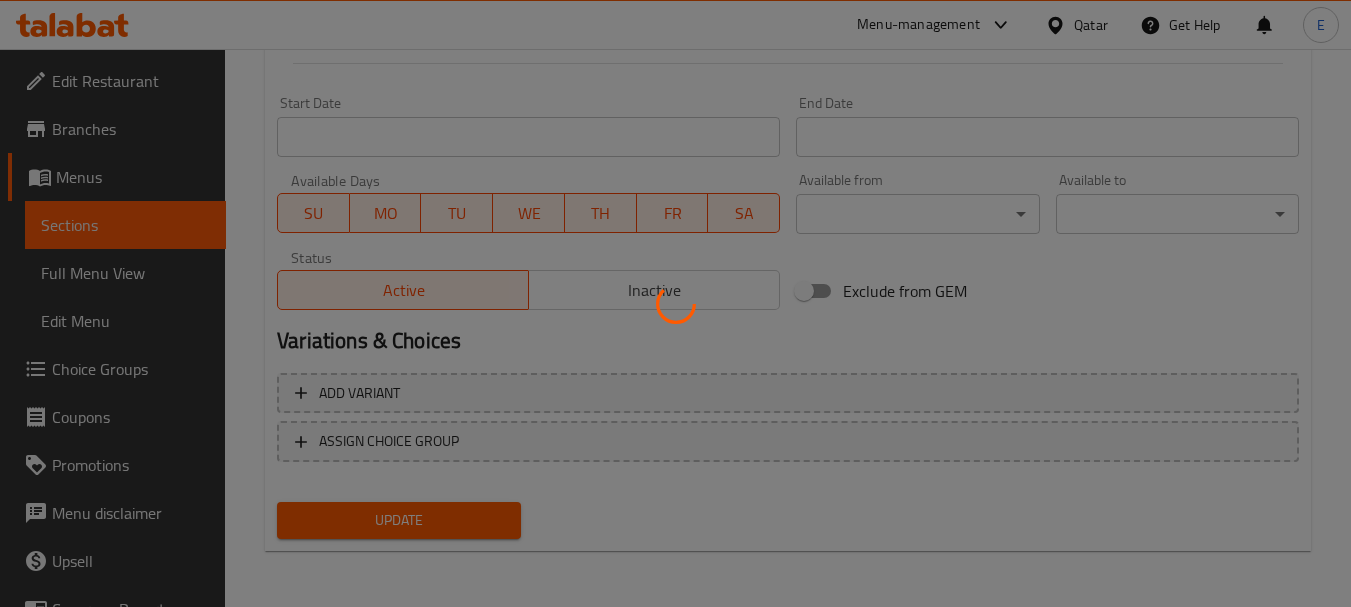 click at bounding box center (675, 303) 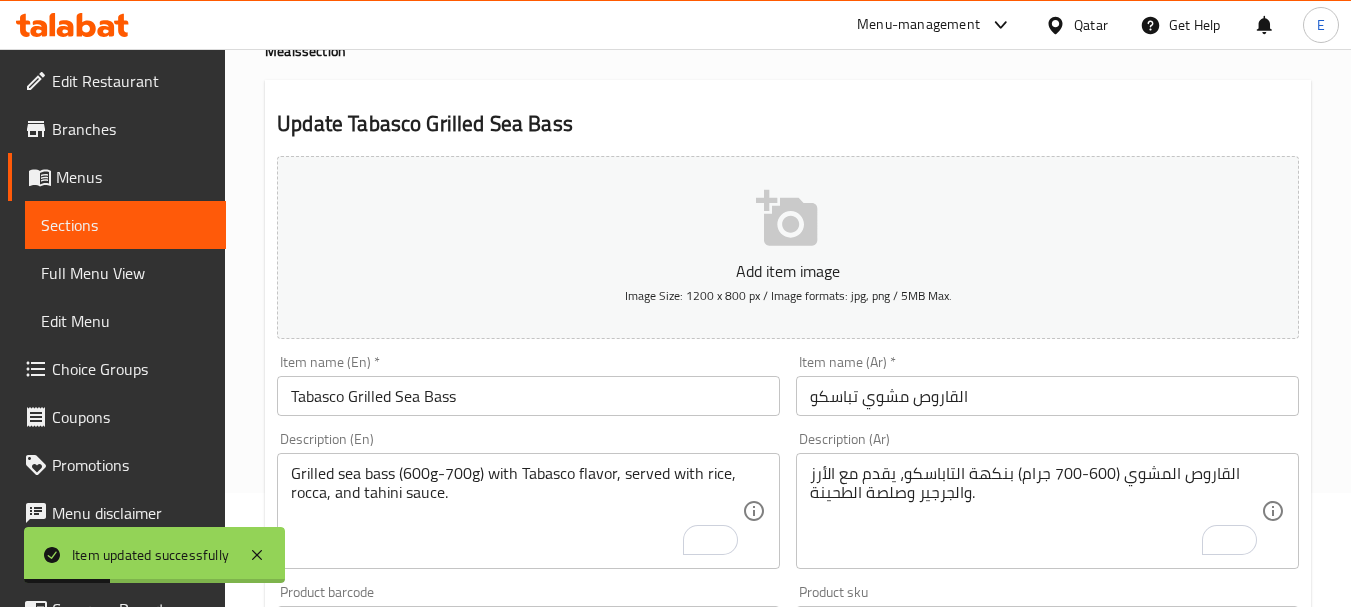 scroll, scrollTop: 0, scrollLeft: 0, axis: both 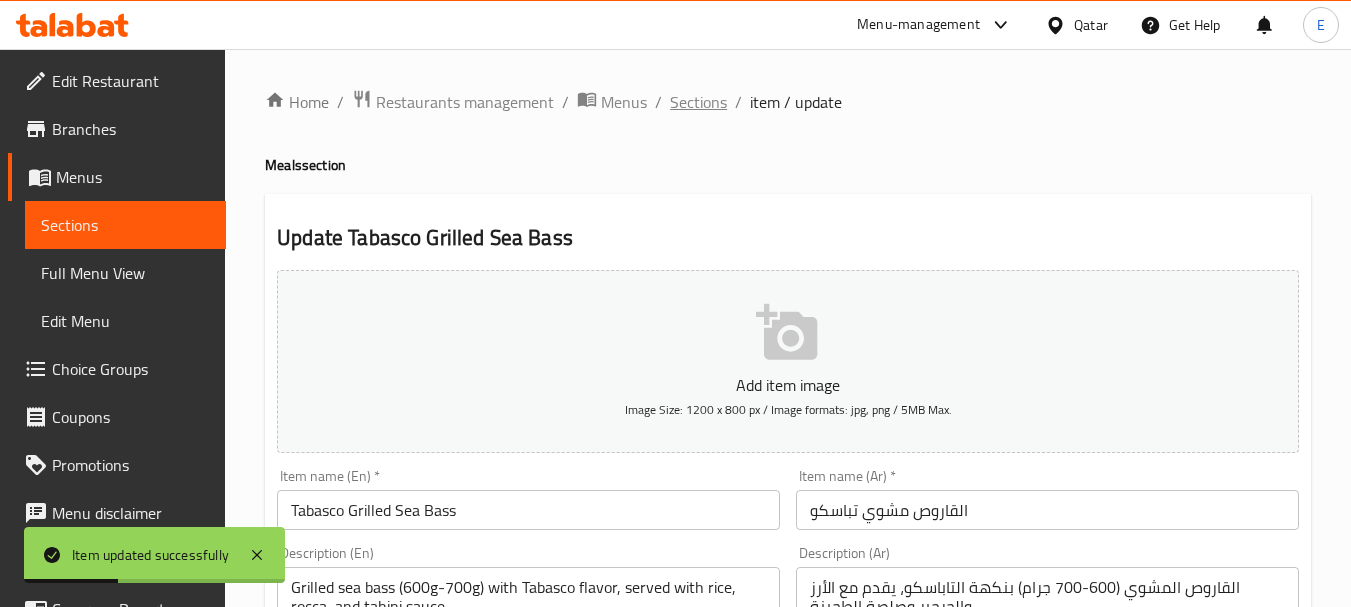 click on "Sections" at bounding box center [698, 102] 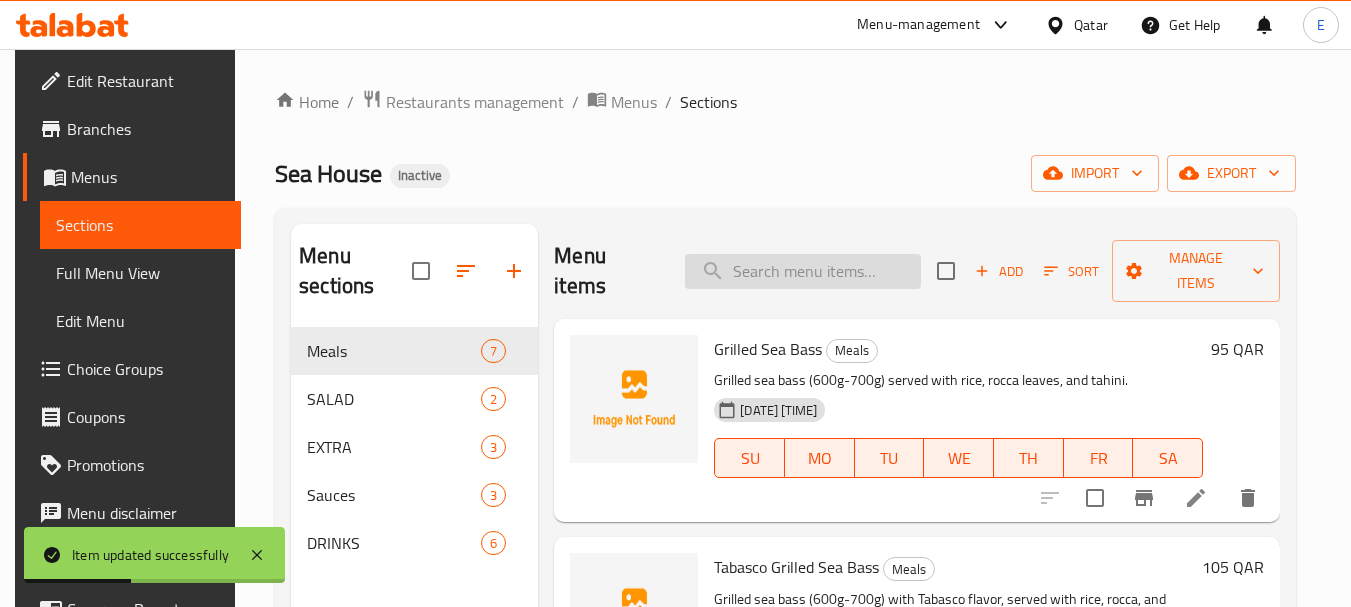 click at bounding box center [803, 271] 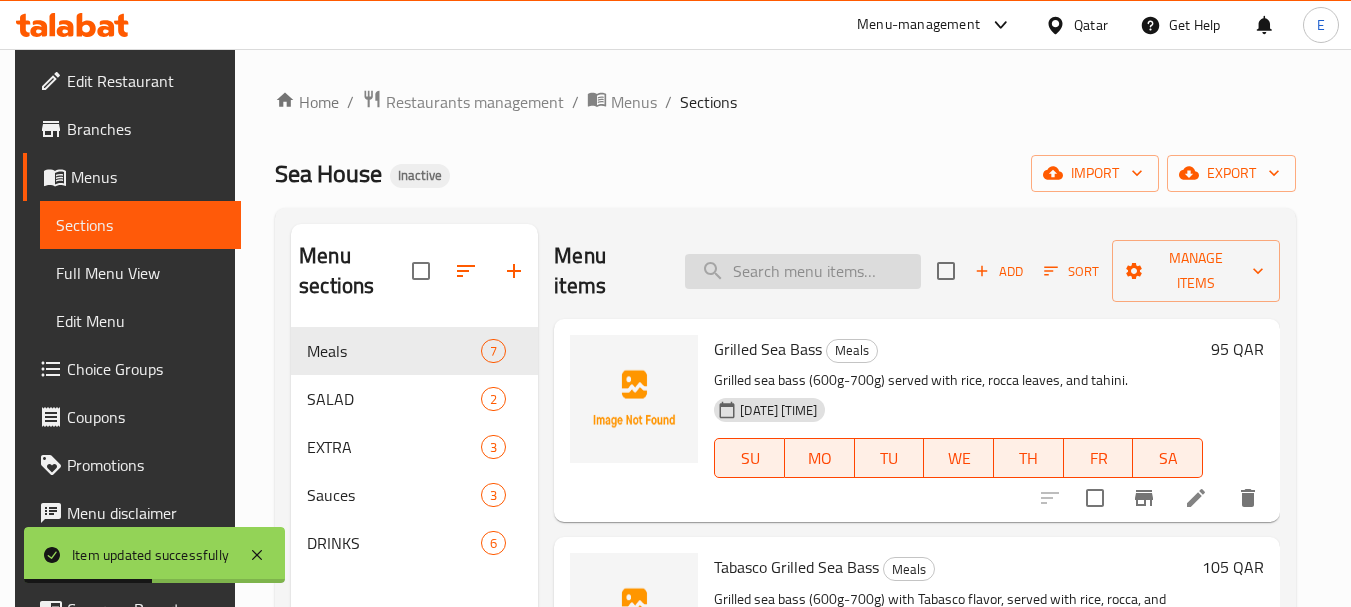 paste on "Special Grilled Seabass with Fresh Cream Sauce" 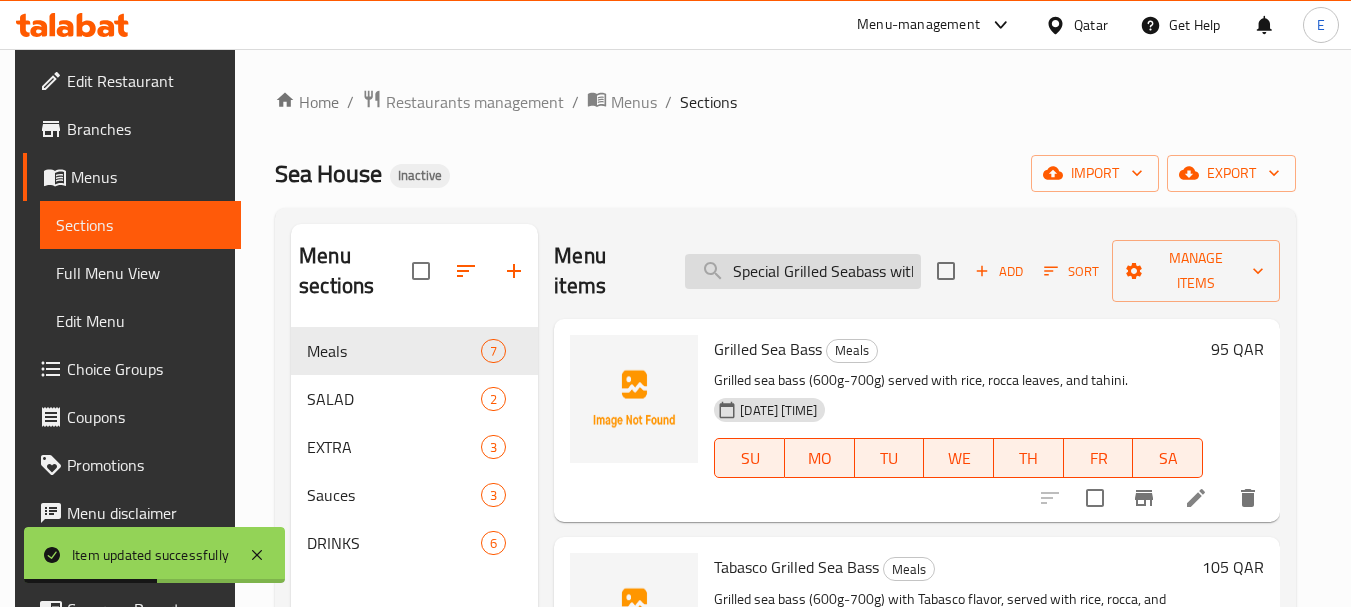 scroll, scrollTop: 0, scrollLeft: 139, axis: horizontal 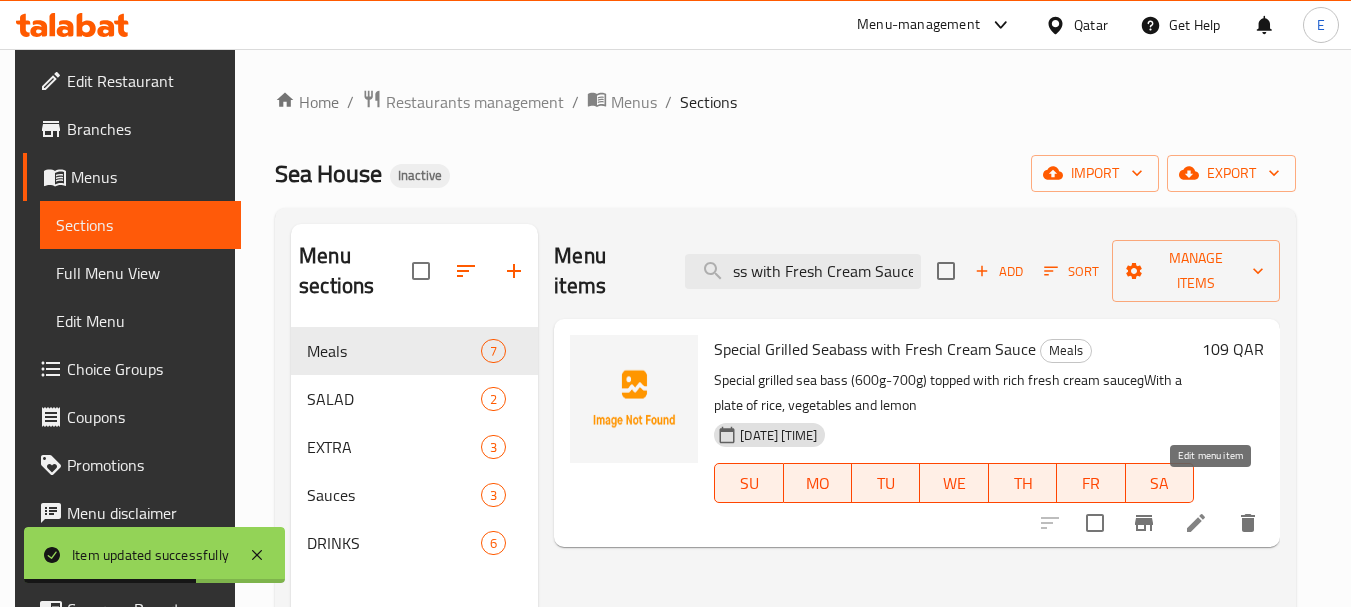 type on "Special Grilled Seabass with Fresh Cream Sauce" 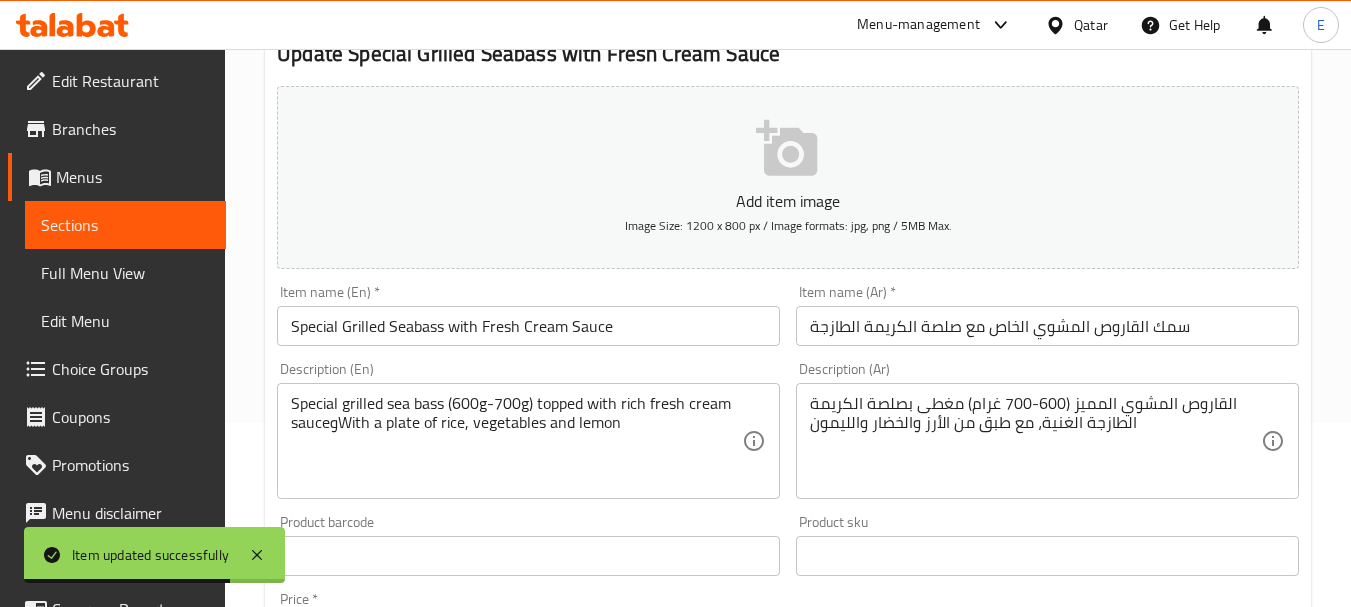 scroll, scrollTop: 200, scrollLeft: 0, axis: vertical 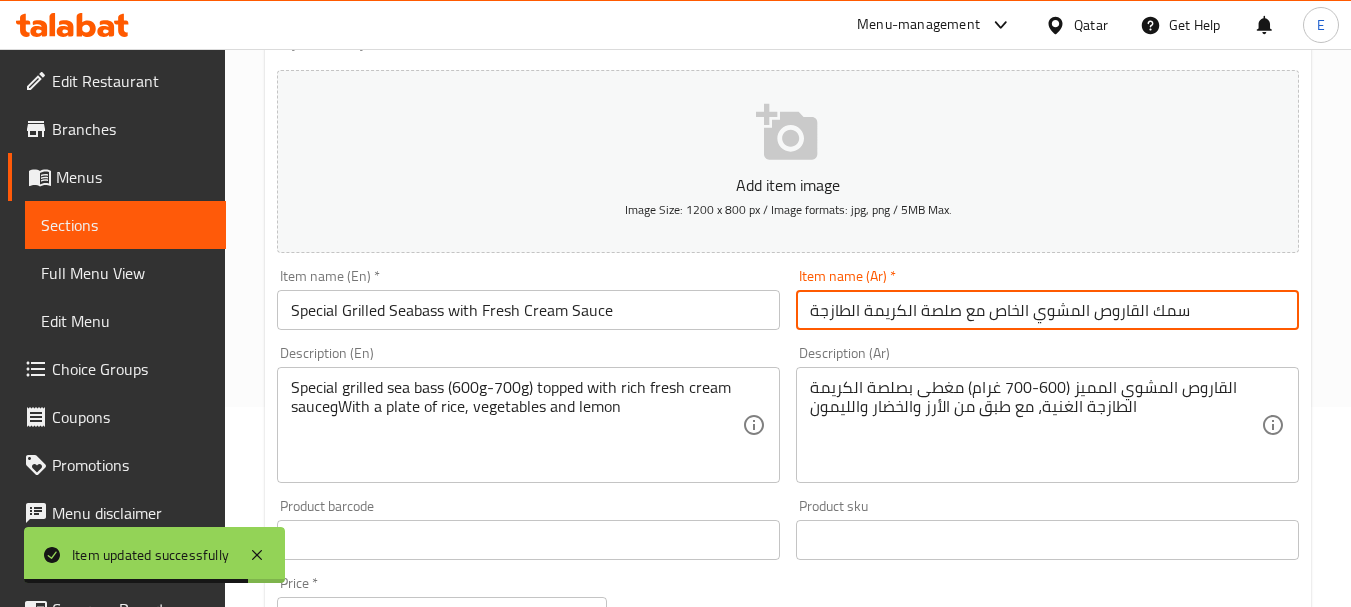 click on "سمك القاروص المشوي الخاص مع صلصة الكريمة الطازجة" at bounding box center (1047, 310) 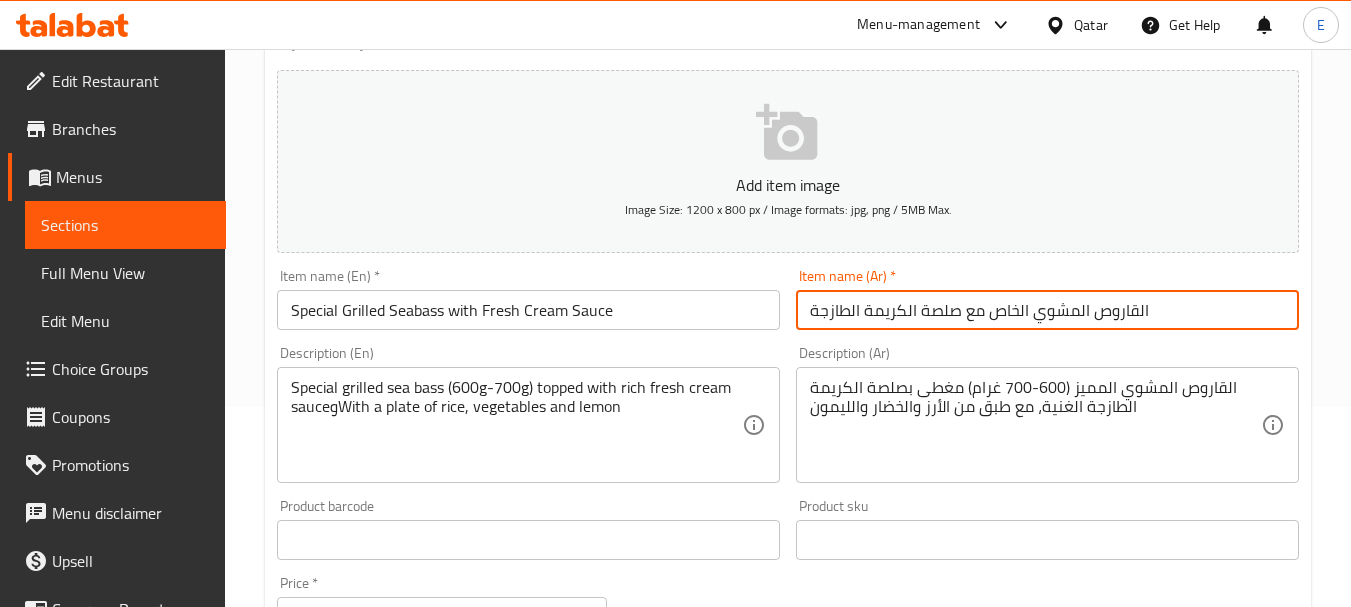 type on "القاروص المشوي الخاص مع صلصة الكريمة الطازجة" 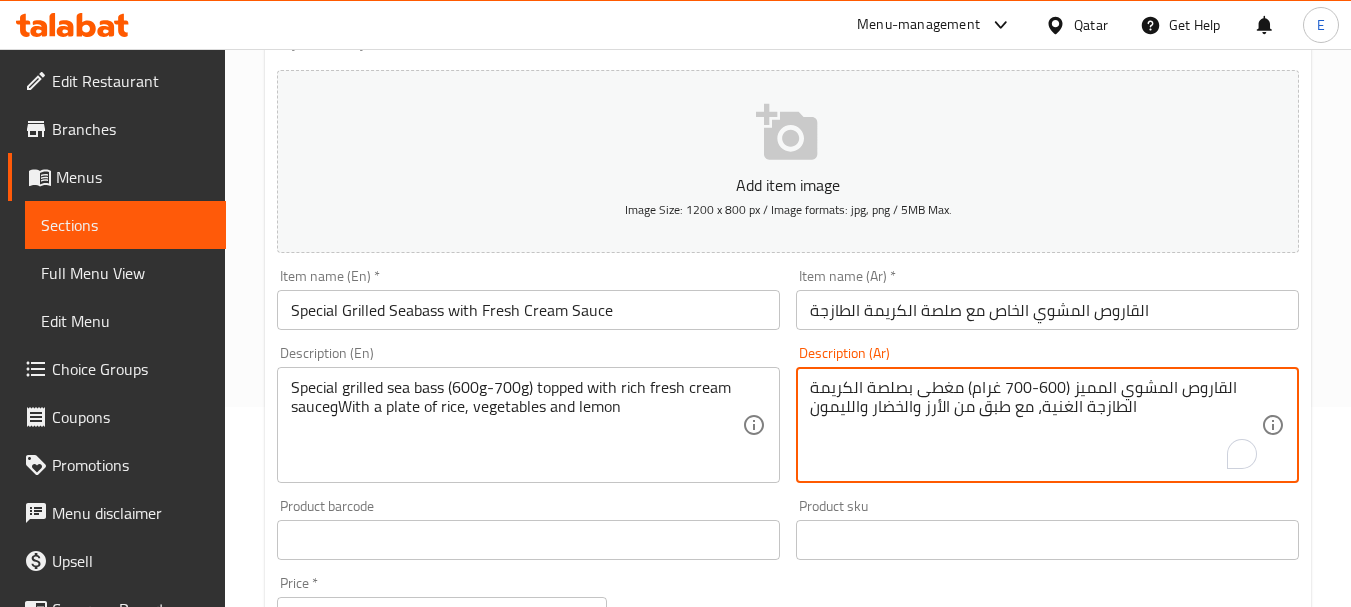 click on "سمك القاروص المشوي المميز (600-700 غرام) مغطى بصلصة الكريمة الطازجة الغنية، مع طبق من الأرز والخضار والليمون" at bounding box center (1035, 425) 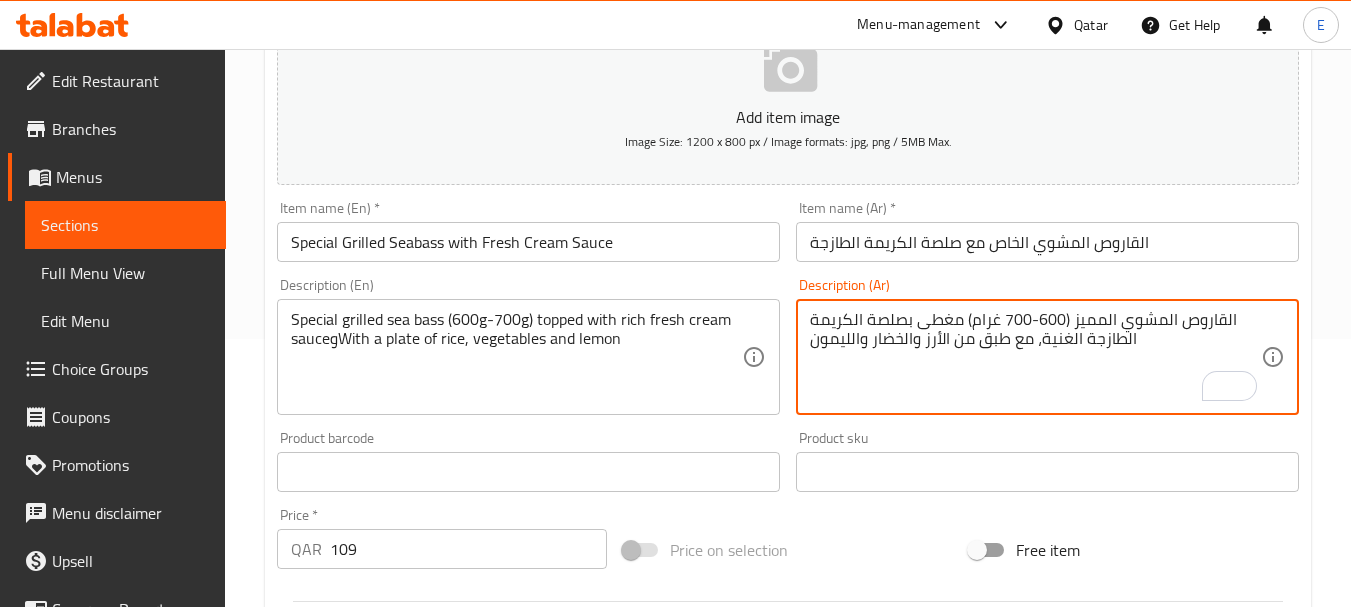 scroll, scrollTop: 300, scrollLeft: 0, axis: vertical 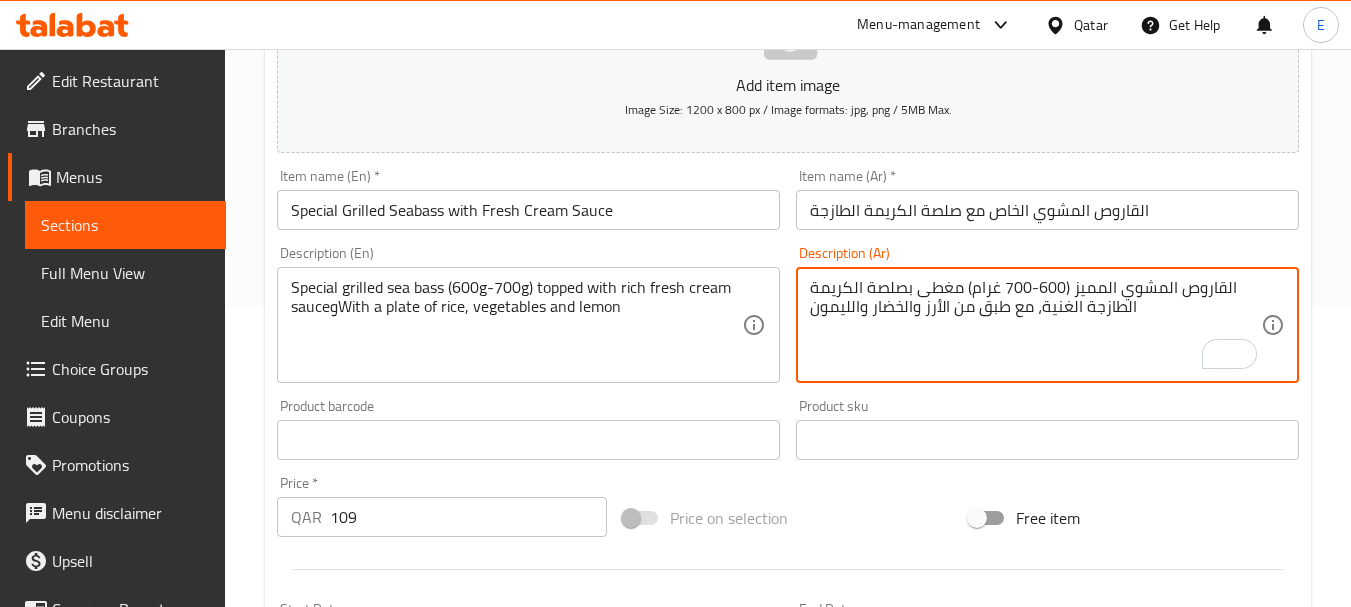 type on "القاروص المشوي المميز (600-700 غرام) مغطى بصلصة الكريمة الطازجة الغنية، مع طبق من الأرز والخضار والليمون" 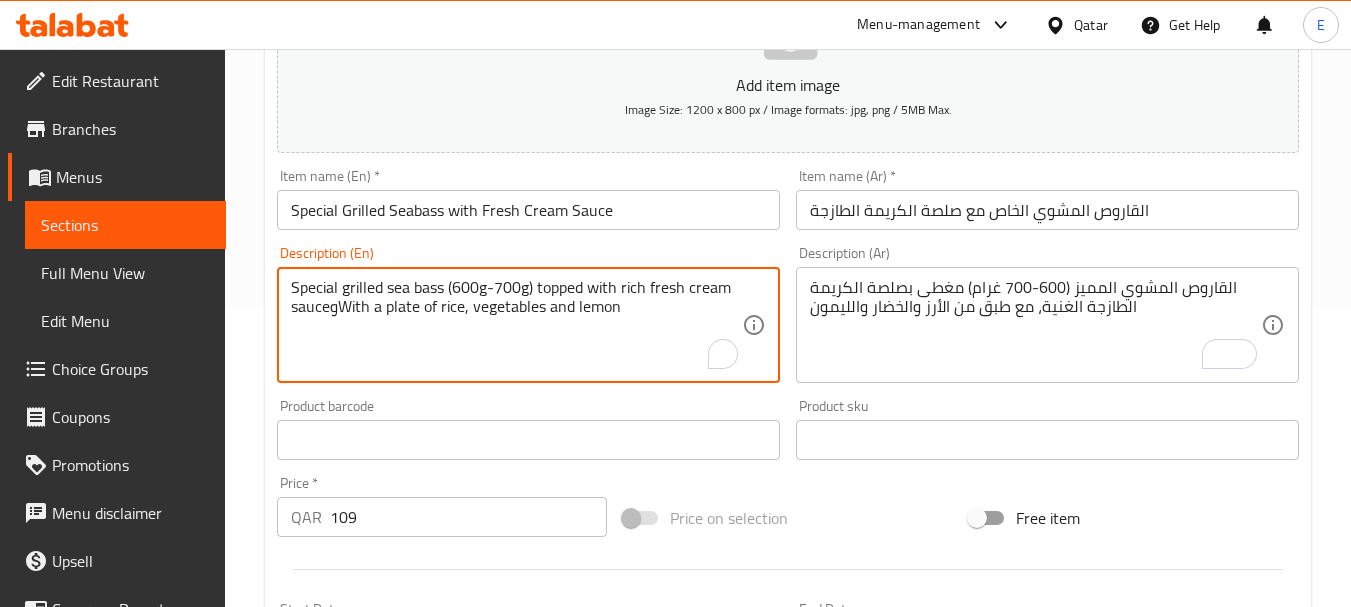 drag, startPoint x: 586, startPoint y: 288, endPoint x: 741, endPoint y: 284, distance: 155.0516 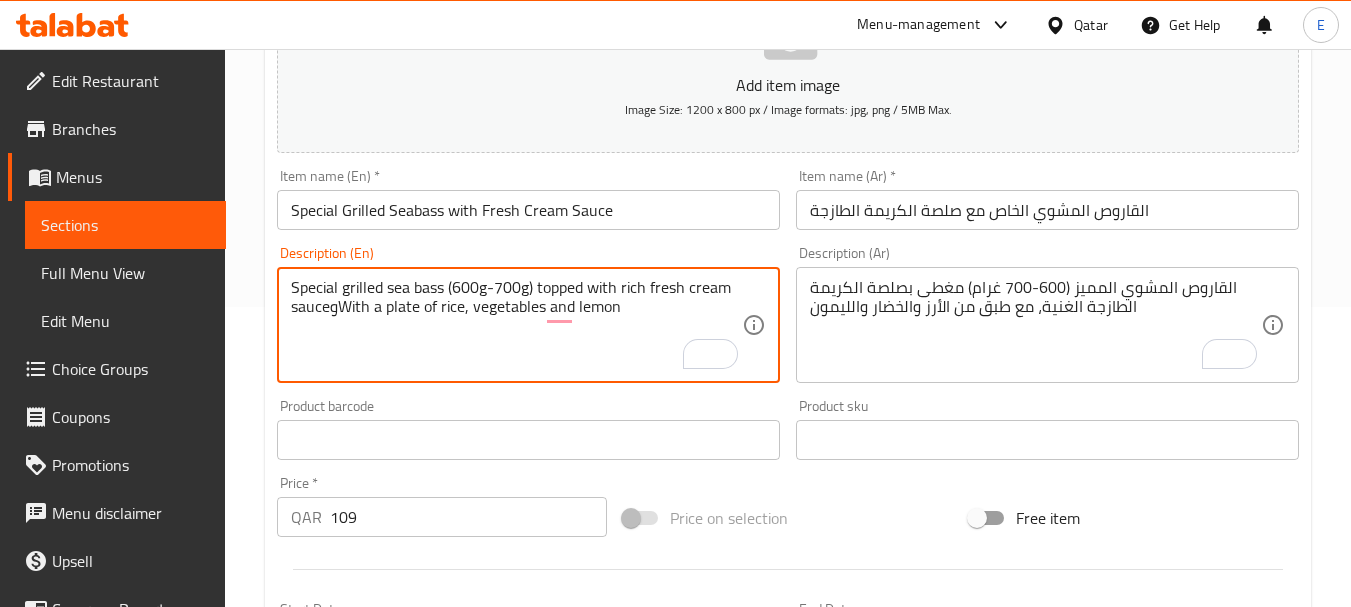 drag, startPoint x: 329, startPoint y: 313, endPoint x: 339, endPoint y: 311, distance: 10.198039 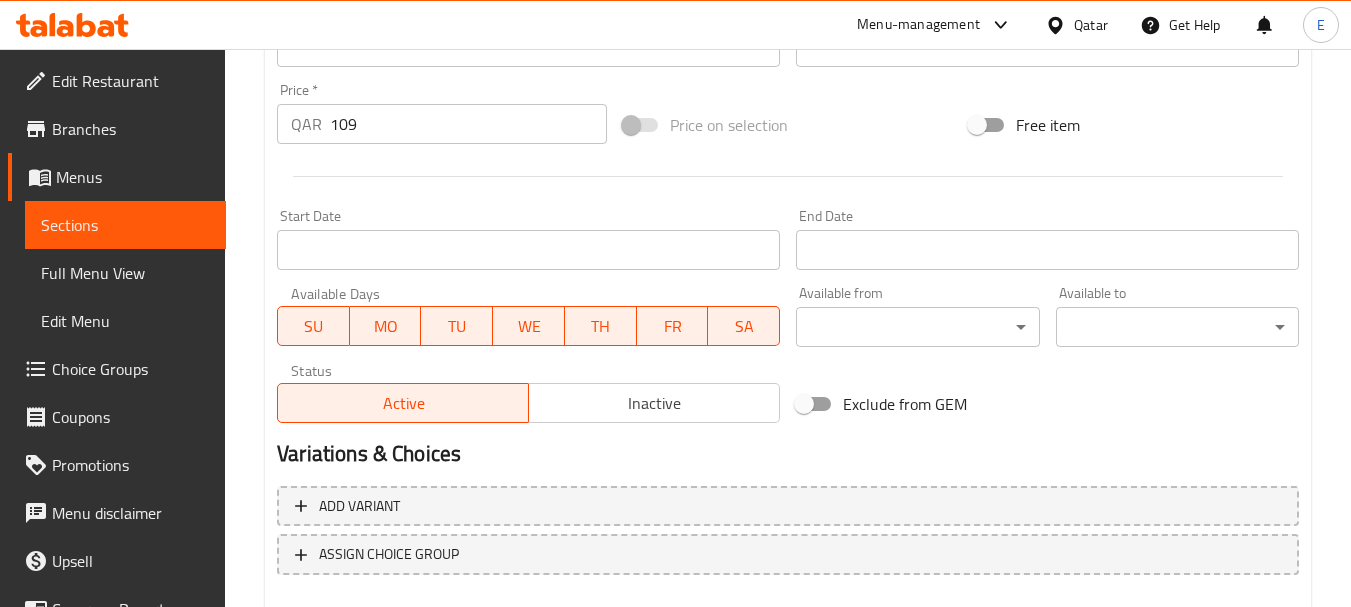 scroll, scrollTop: 806, scrollLeft: 0, axis: vertical 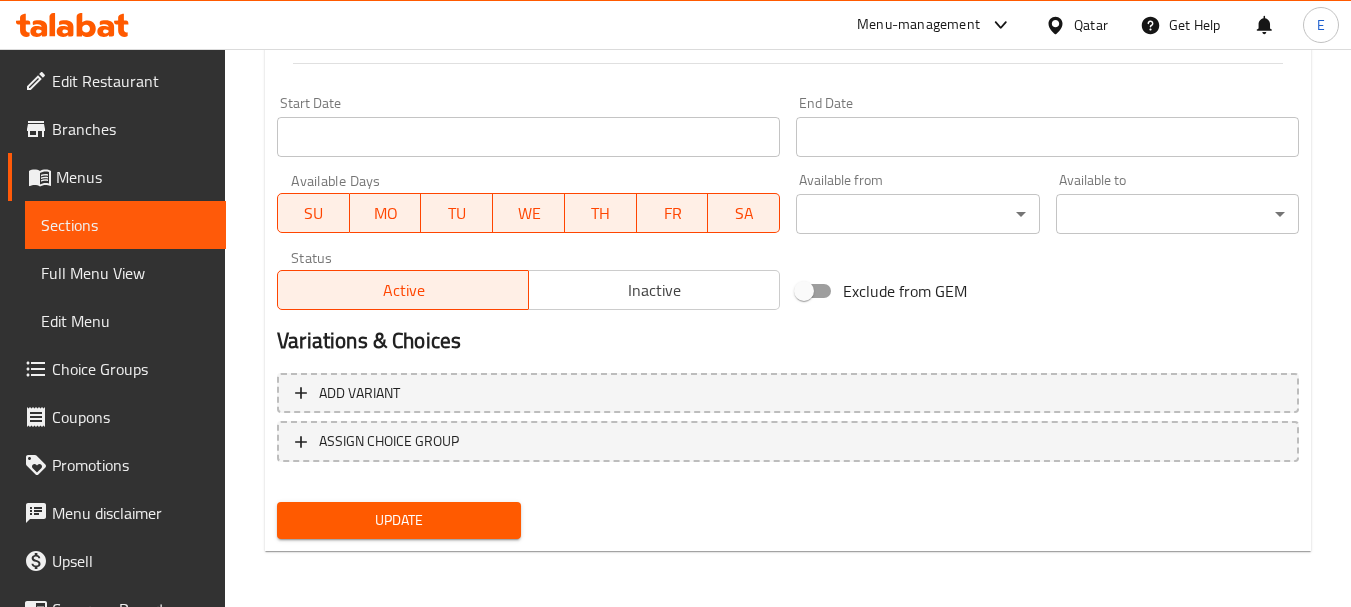 type on "Special grilled sea bass (600g-700g) topped with rich fresh cream sauce With a plate of rice, vegetables and lemon" 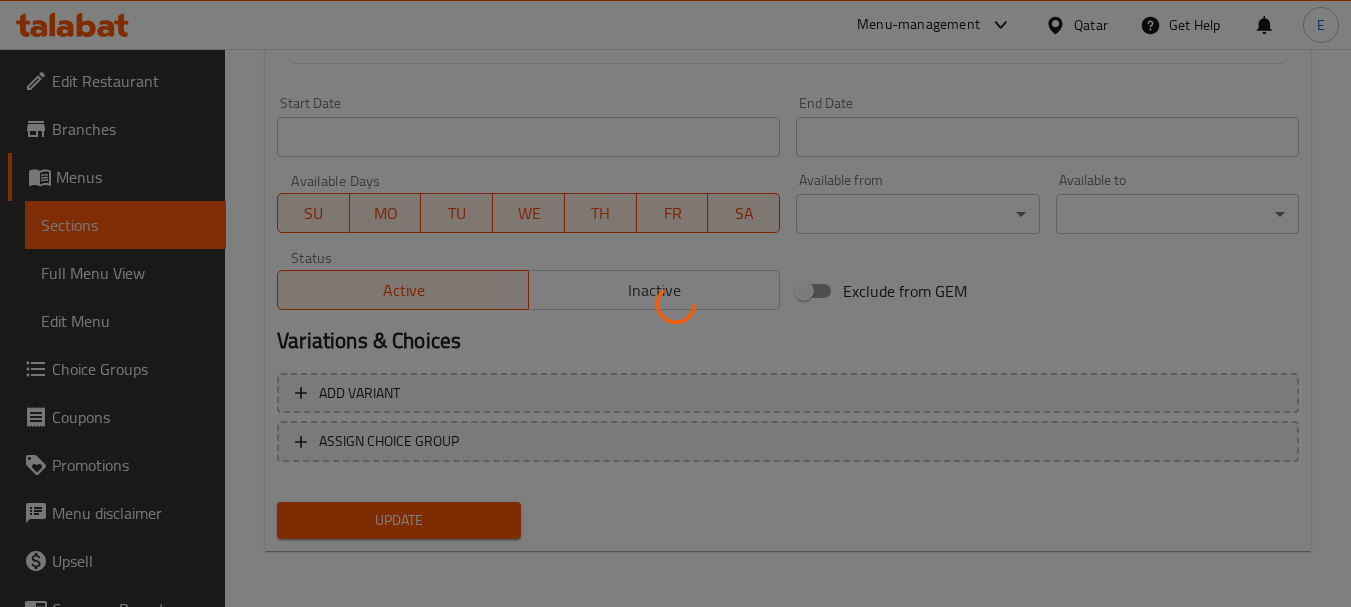 click at bounding box center (675, 303) 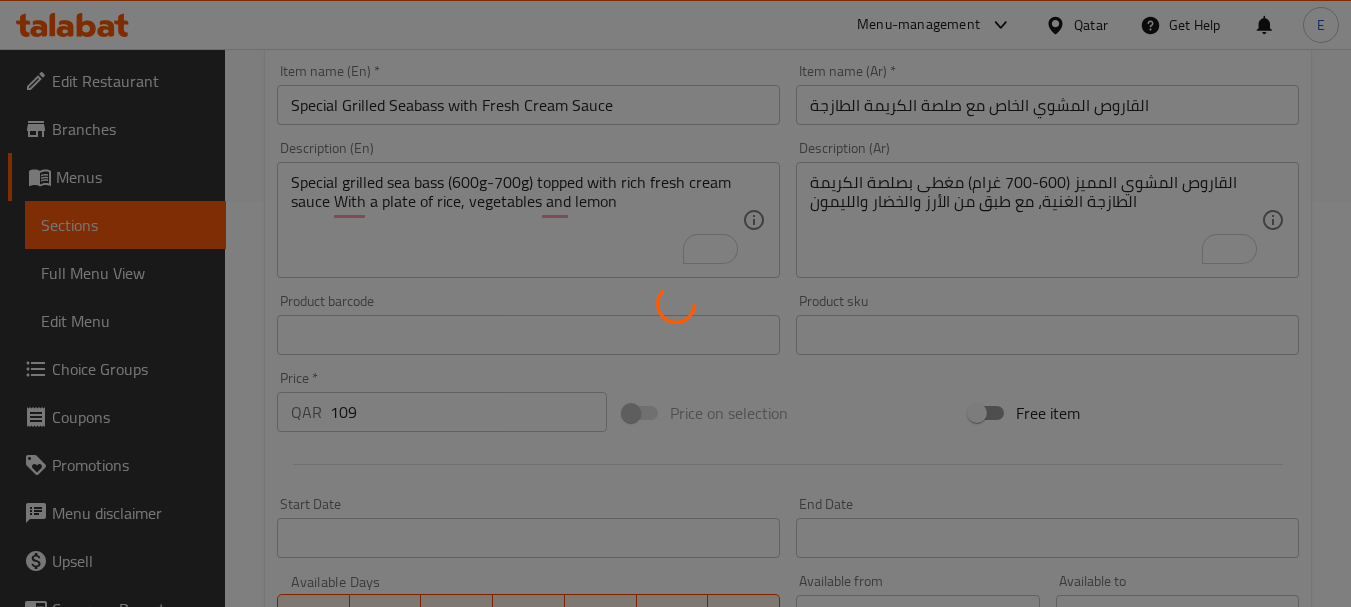 scroll, scrollTop: 306, scrollLeft: 0, axis: vertical 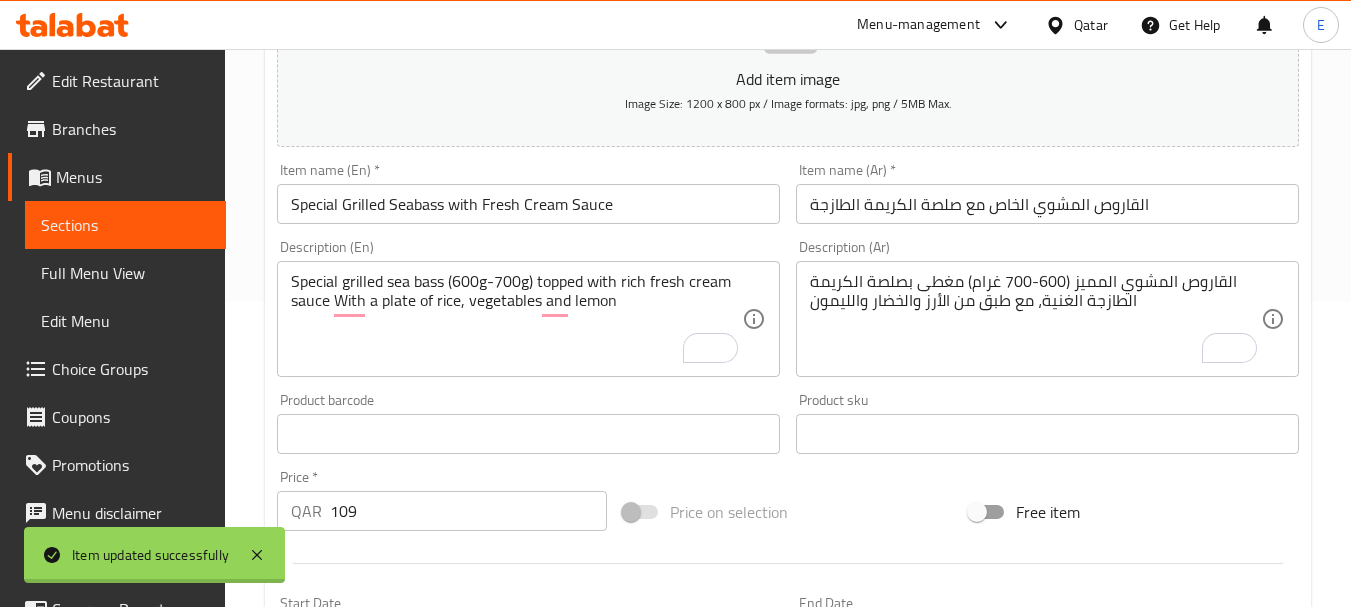 click at bounding box center [675, 303] 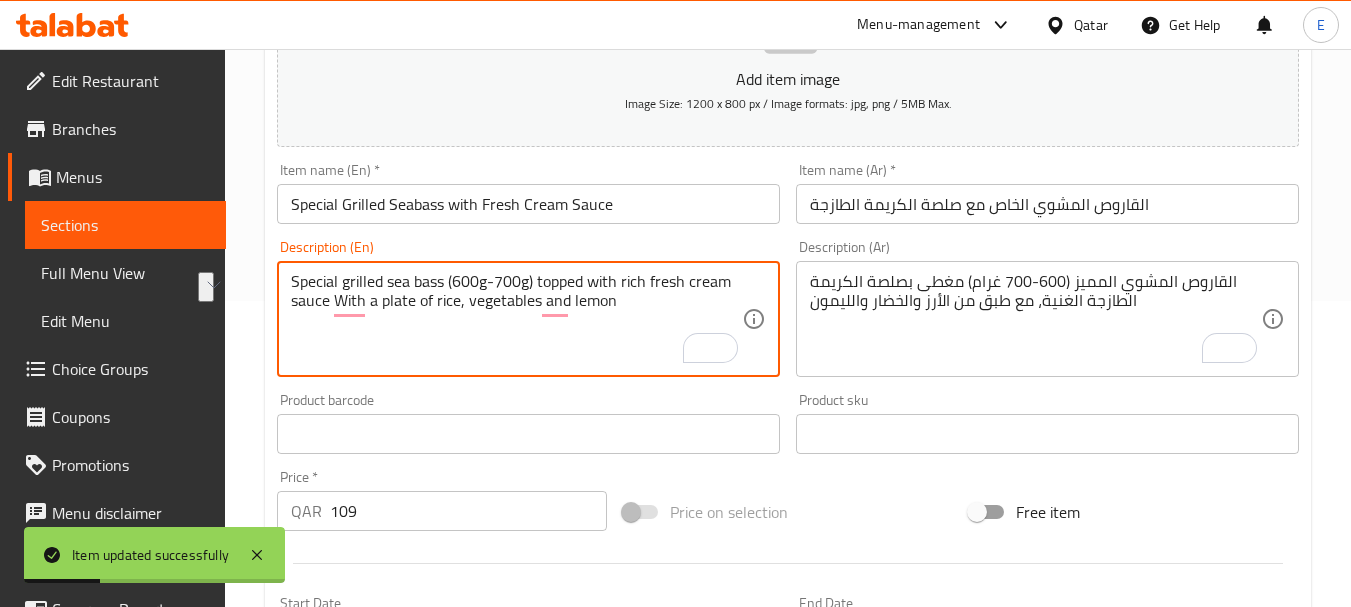 drag, startPoint x: 446, startPoint y: 283, endPoint x: 285, endPoint y: 283, distance: 161 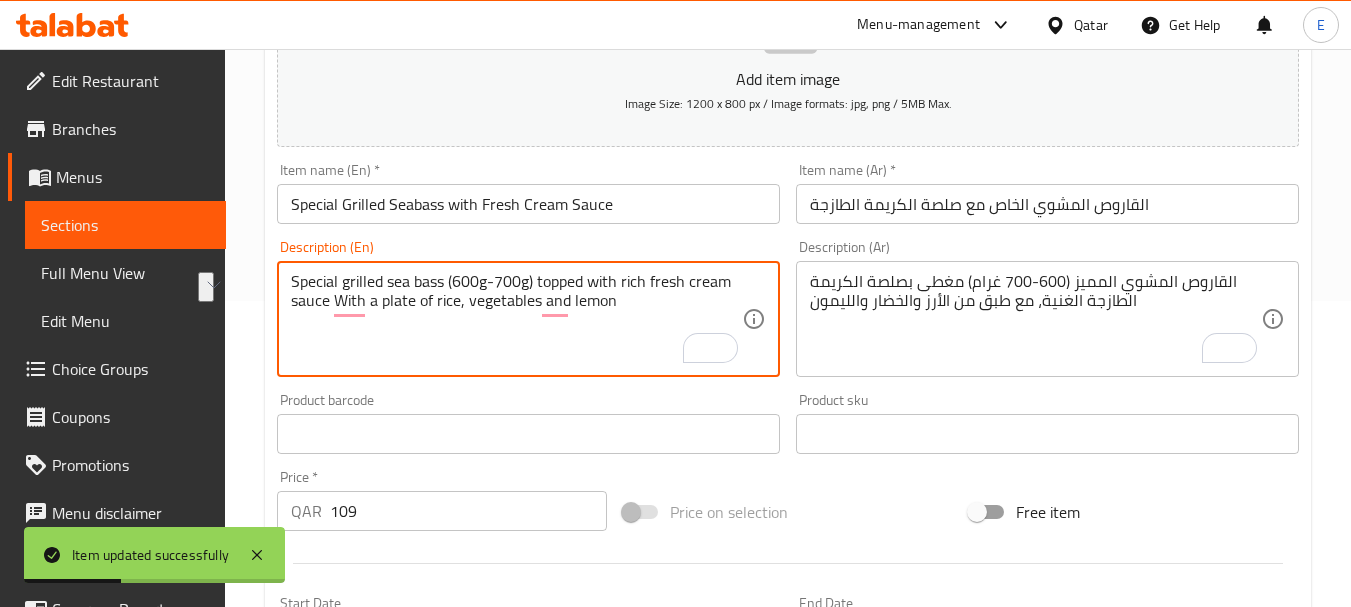 click on "Special grilled sea bass (600g-700g) topped with rich fresh cream sauce With a plate of rice, vegetables and lemon" at bounding box center (516, 319) 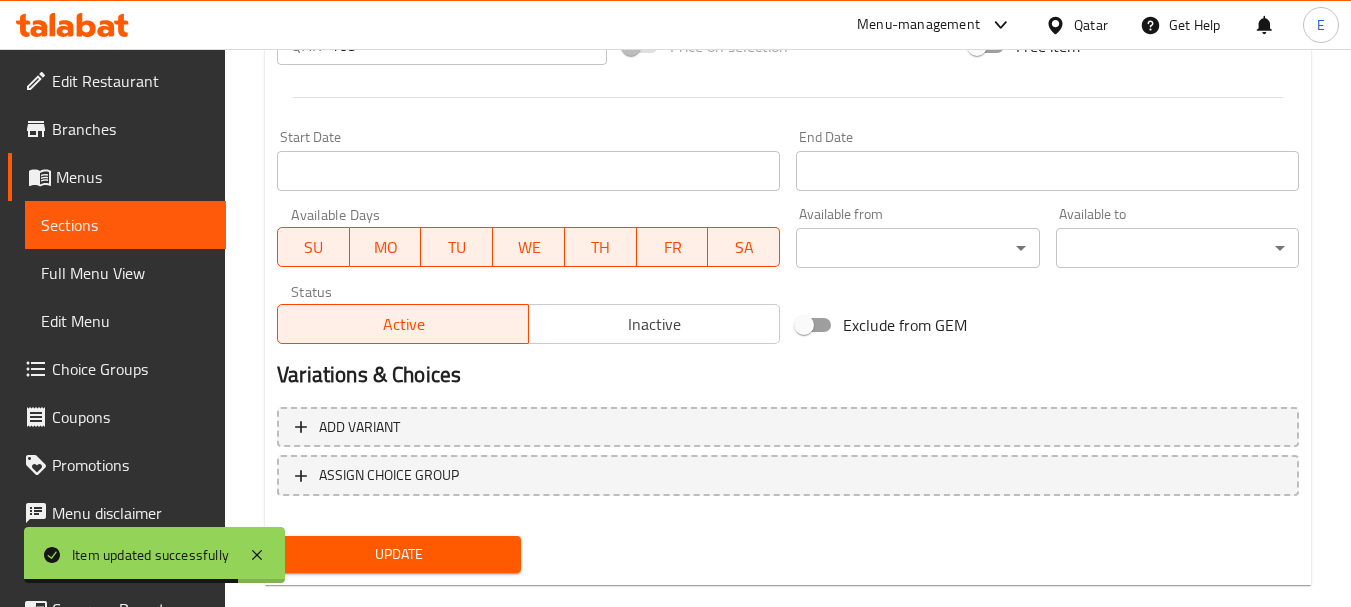 scroll, scrollTop: 806, scrollLeft: 0, axis: vertical 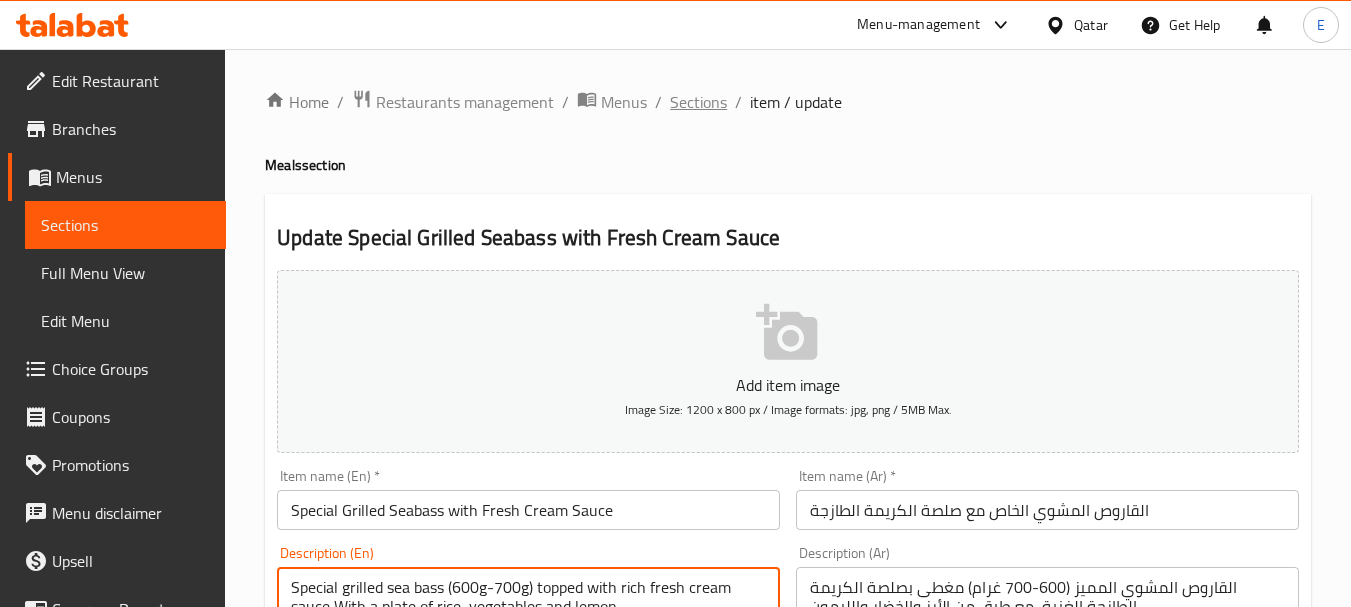 click on "Sections" at bounding box center [698, 102] 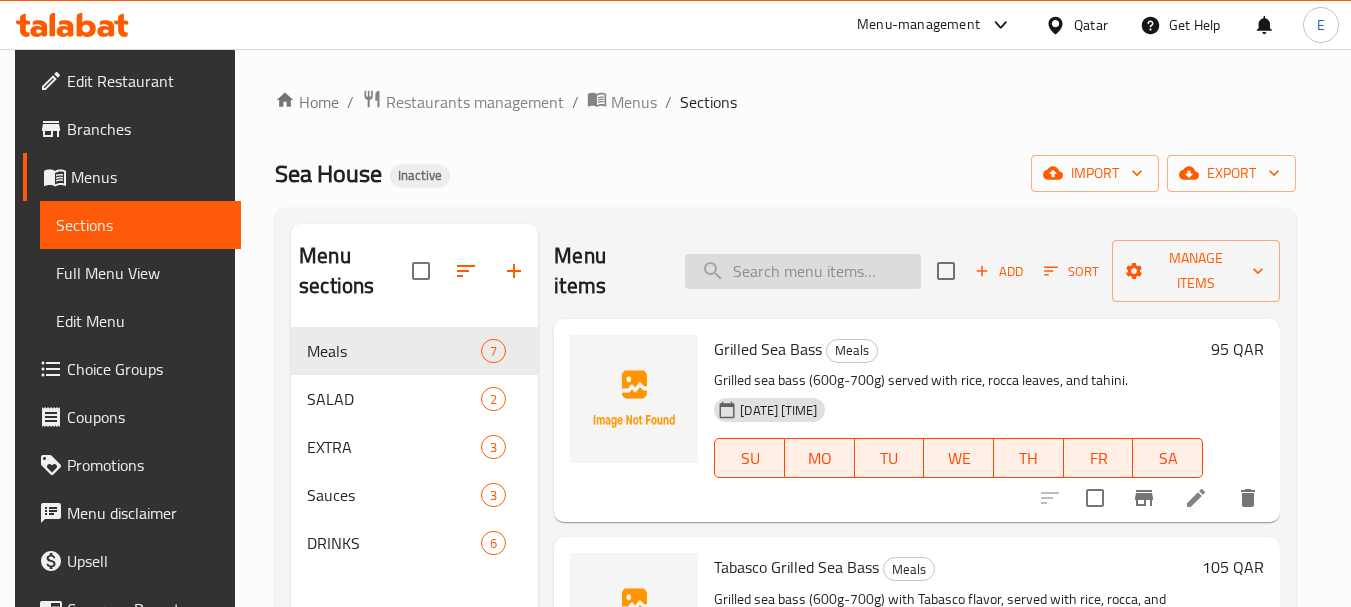 click at bounding box center [803, 271] 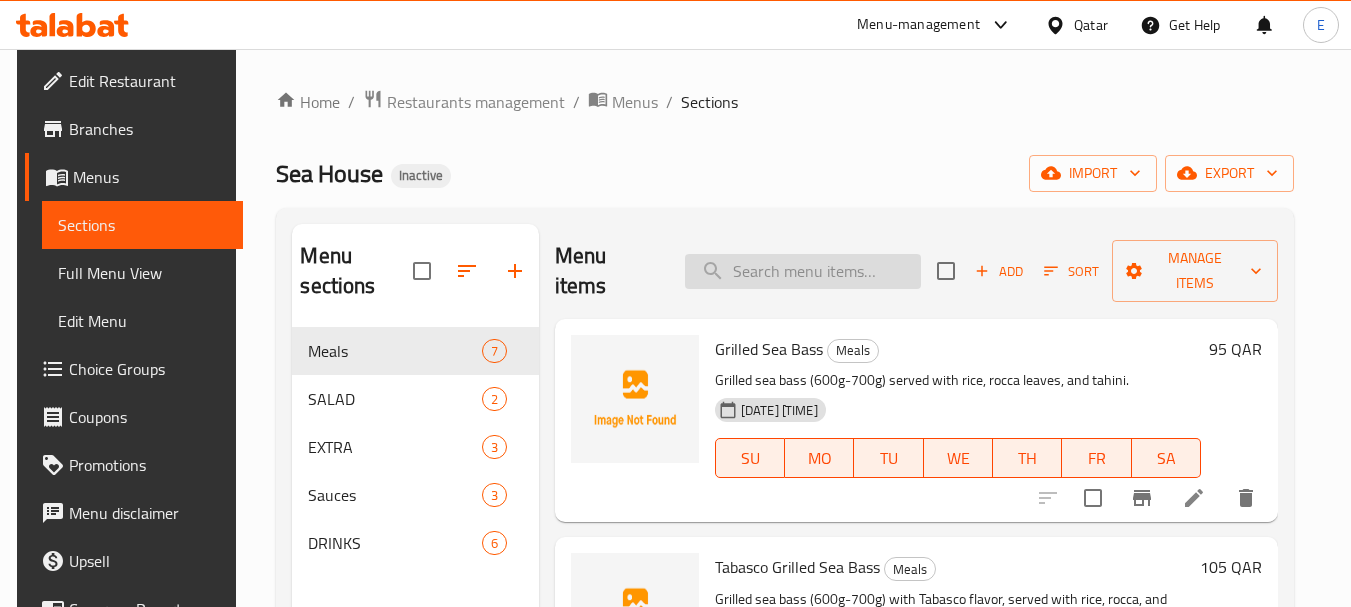 paste on "Crispy Calamari" 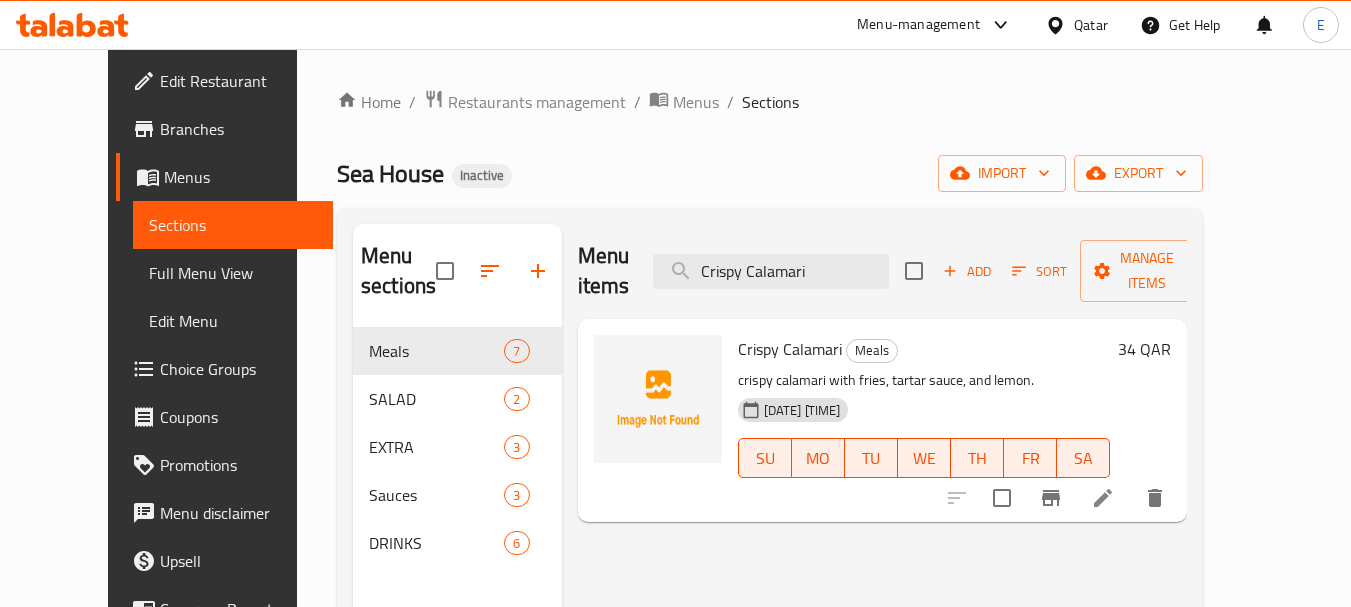 type on "Crispy Calamari" 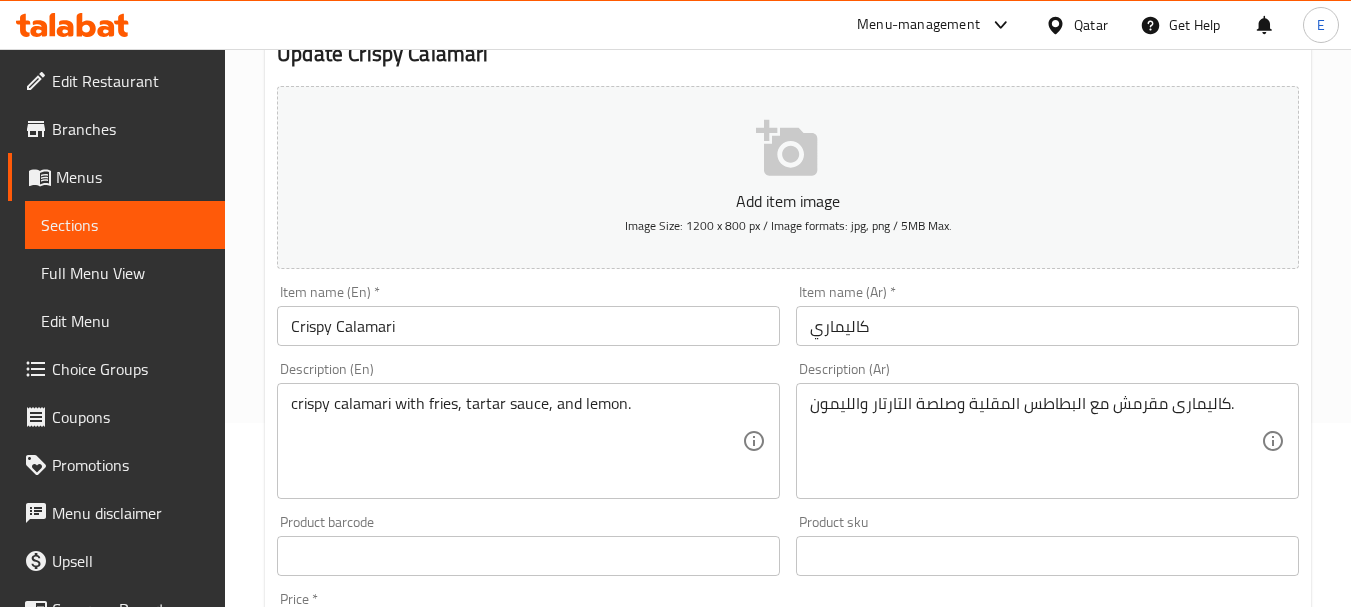 scroll, scrollTop: 200, scrollLeft: 0, axis: vertical 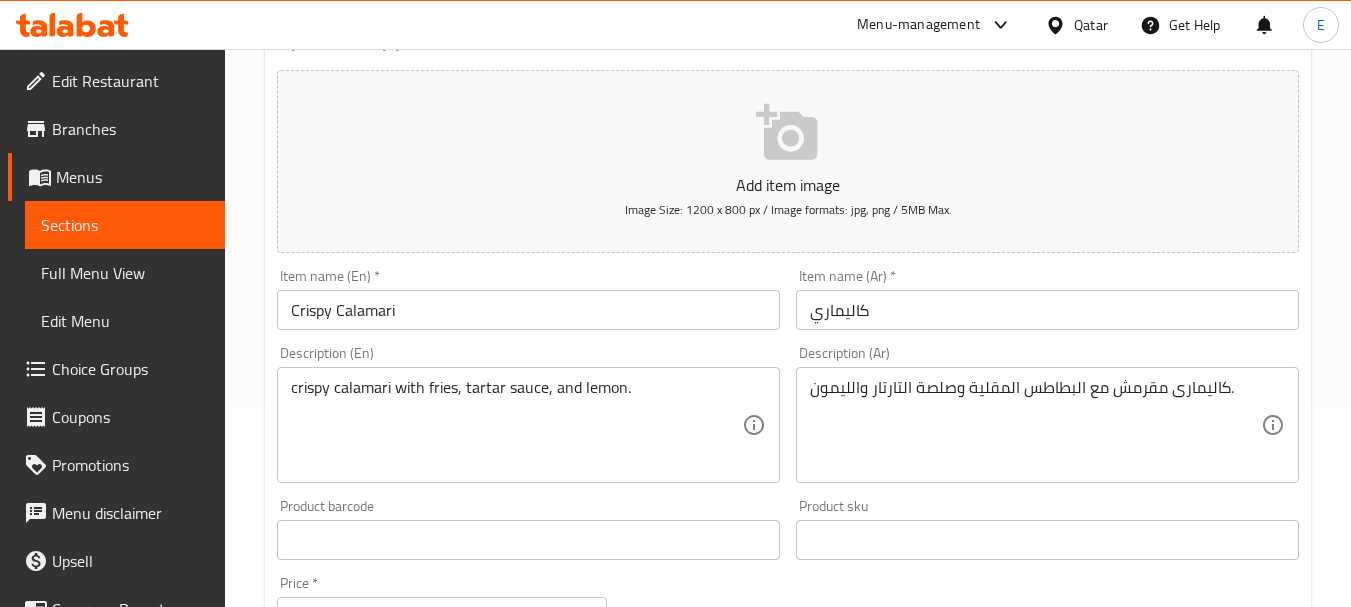 click on "كاليماري" at bounding box center [1047, 310] 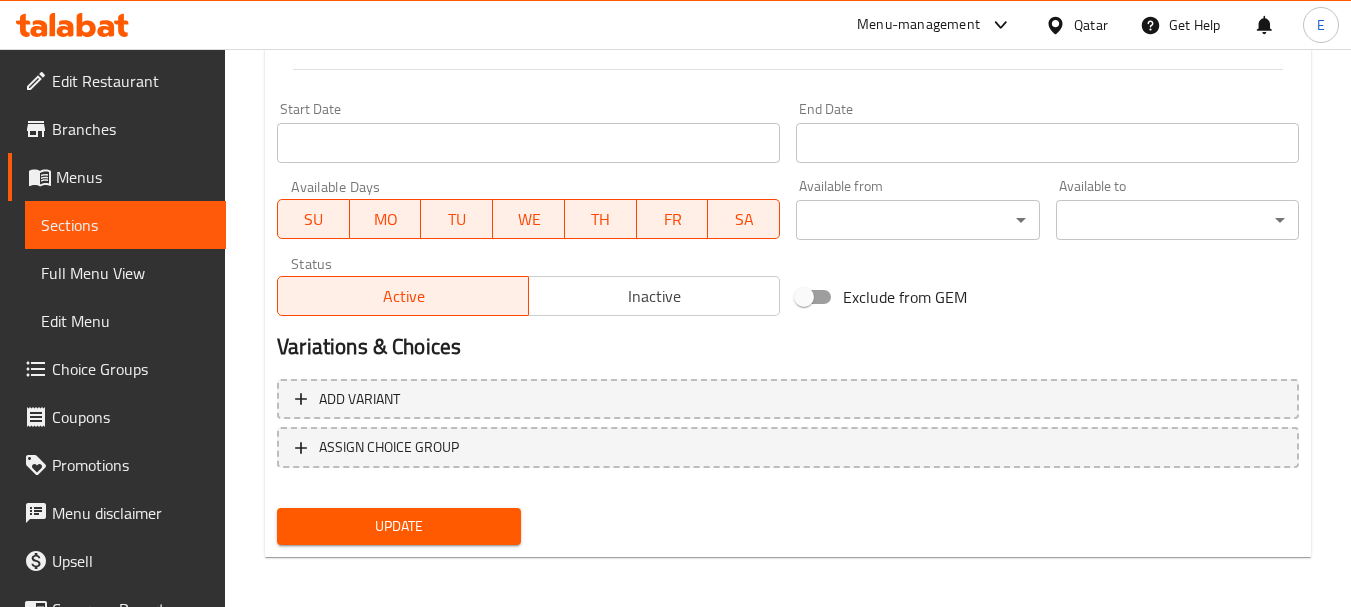 scroll, scrollTop: 806, scrollLeft: 0, axis: vertical 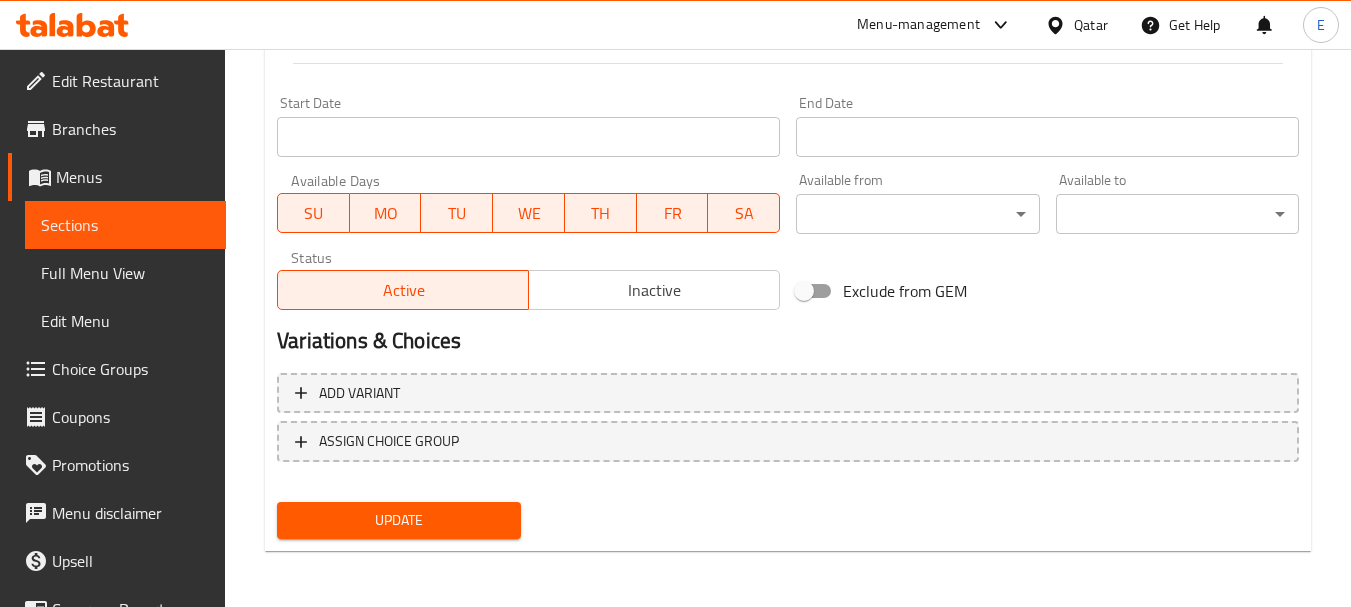 type on "كاليماري مقرمش" 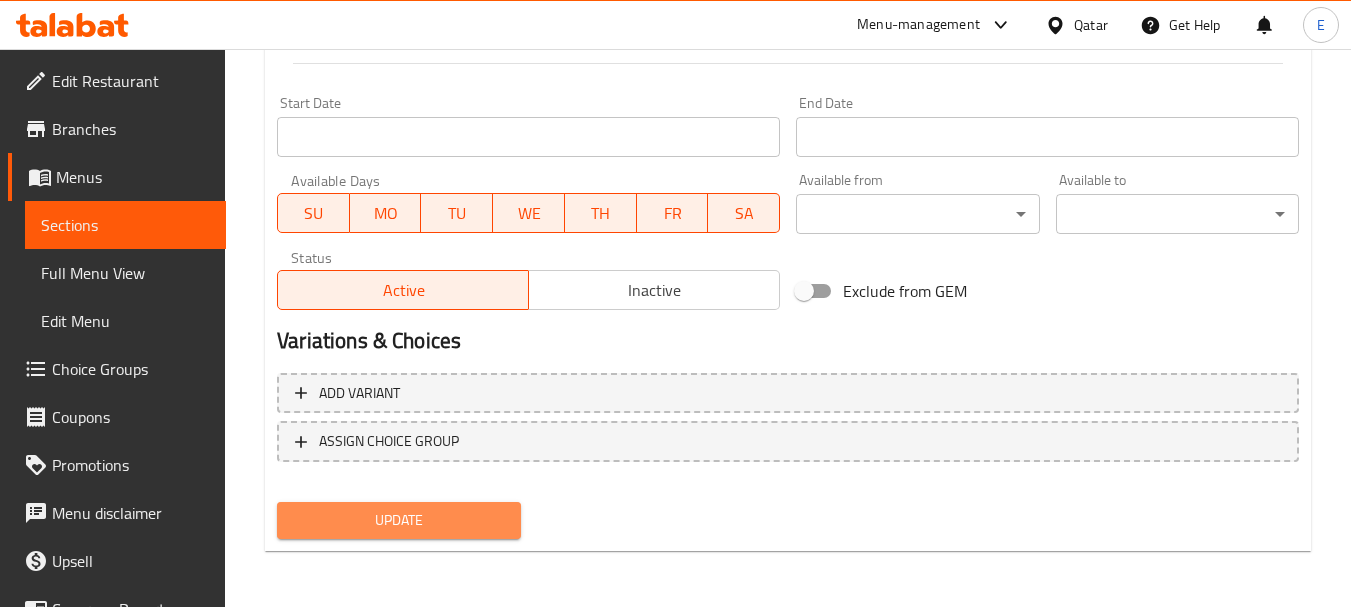 click on "Update" at bounding box center (398, 520) 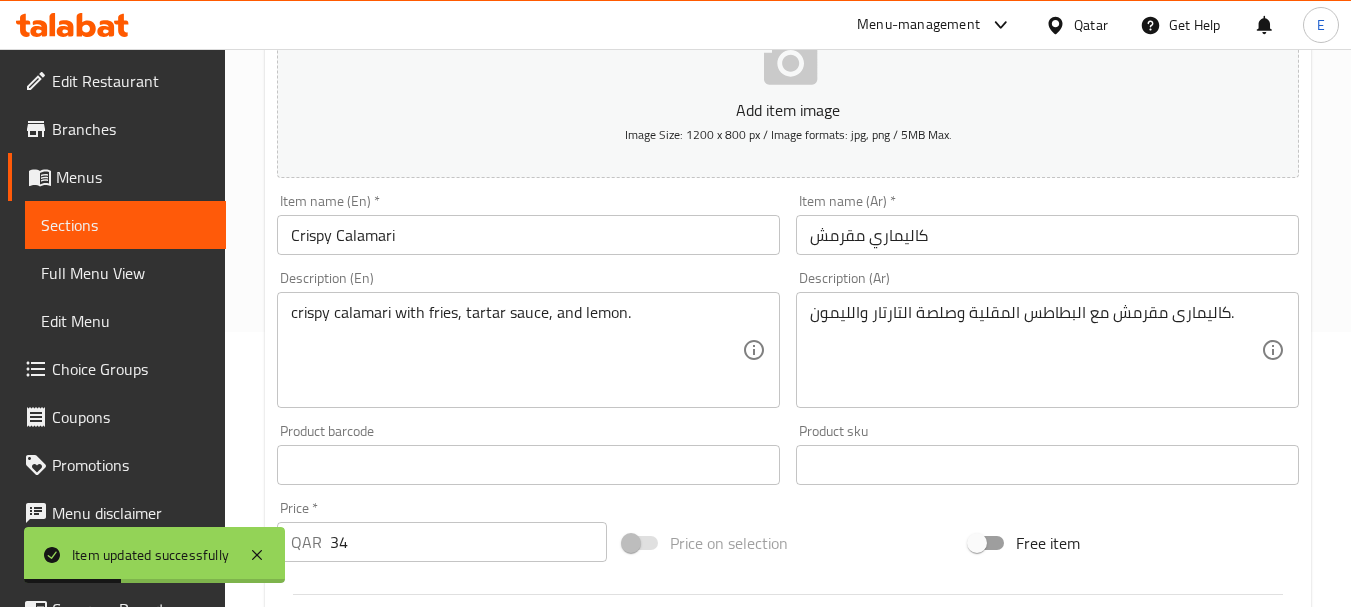 scroll, scrollTop: 0, scrollLeft: 0, axis: both 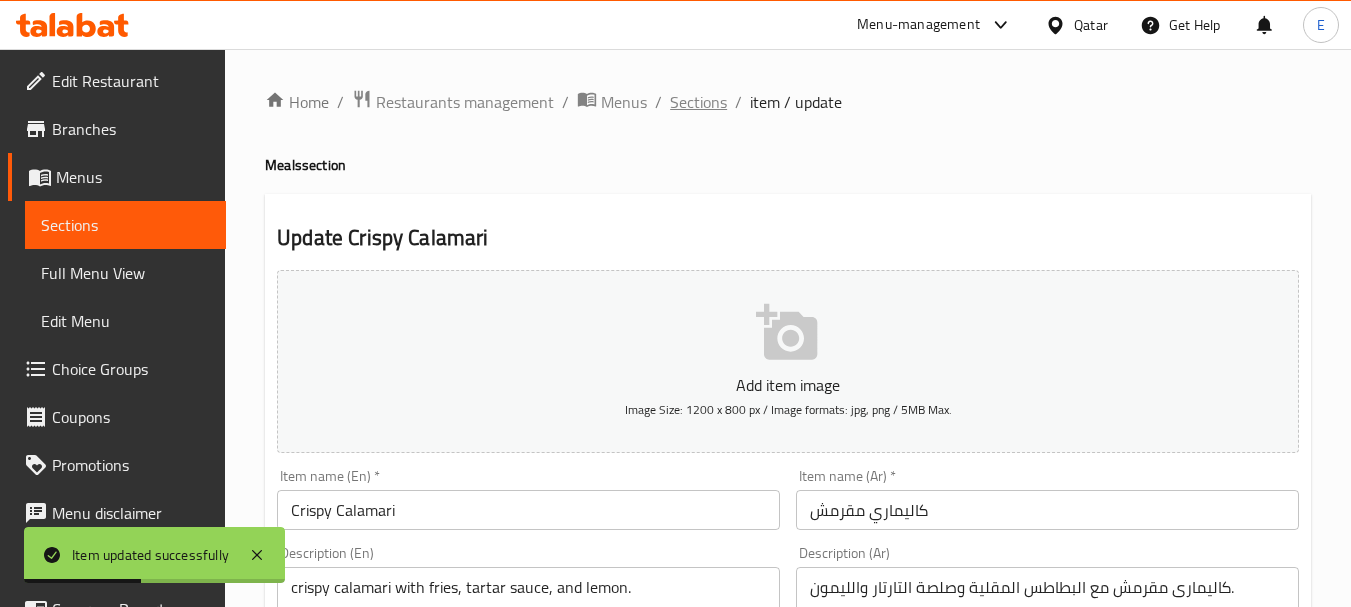 click on "Sections" at bounding box center (698, 102) 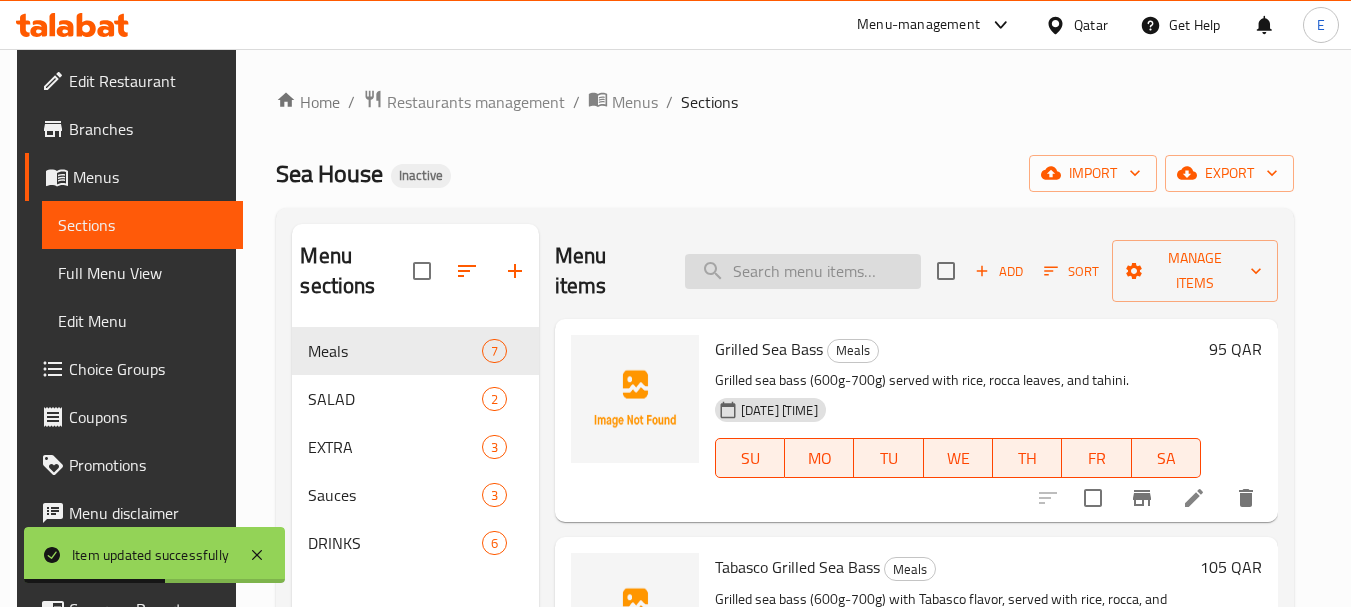 click at bounding box center (803, 271) 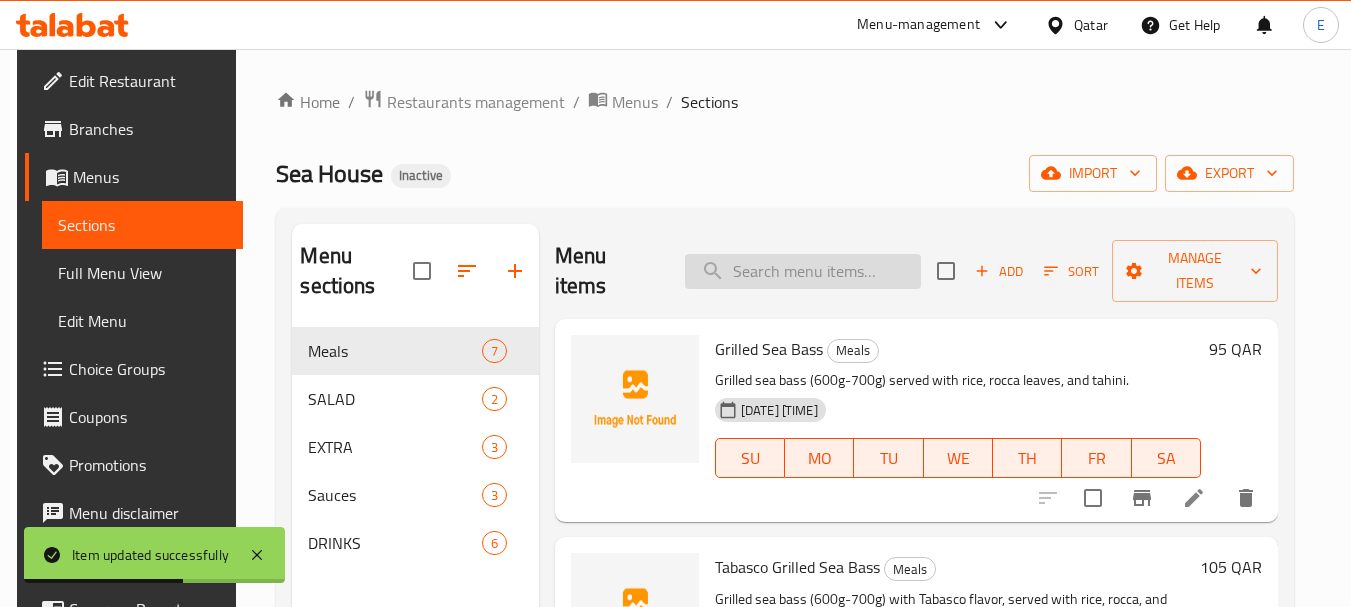 paste on "Grilled Butterfly Shrimp with Cream Sauce" 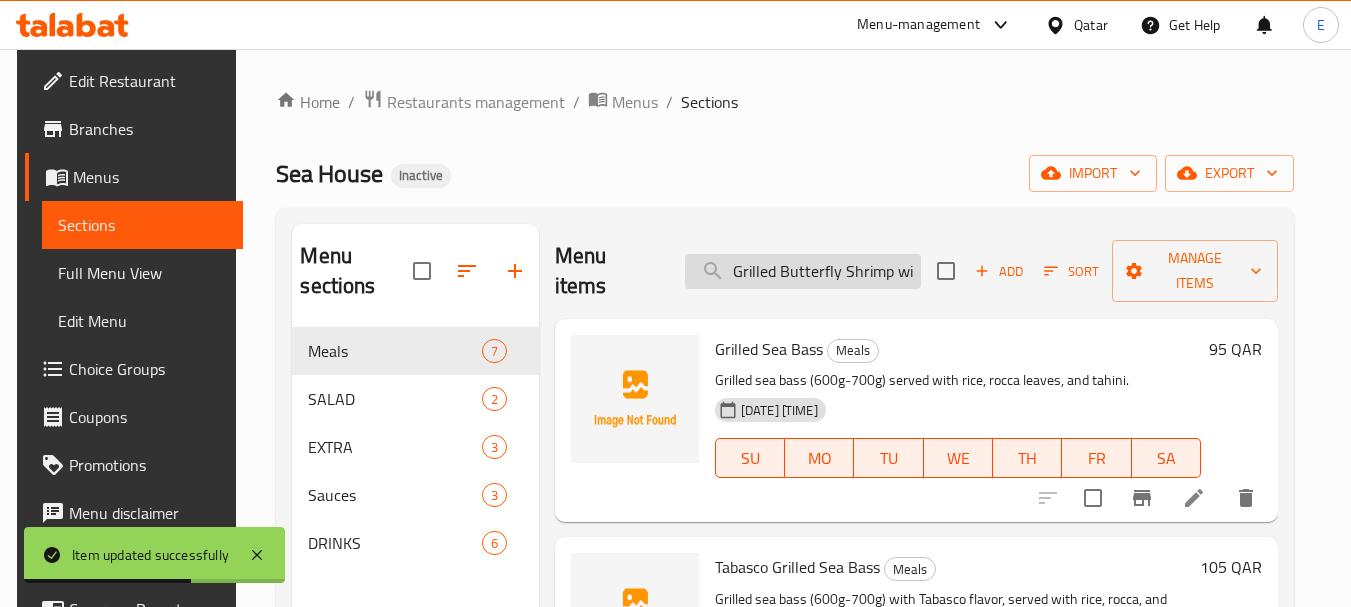 scroll, scrollTop: 0, scrollLeft: 102, axis: horizontal 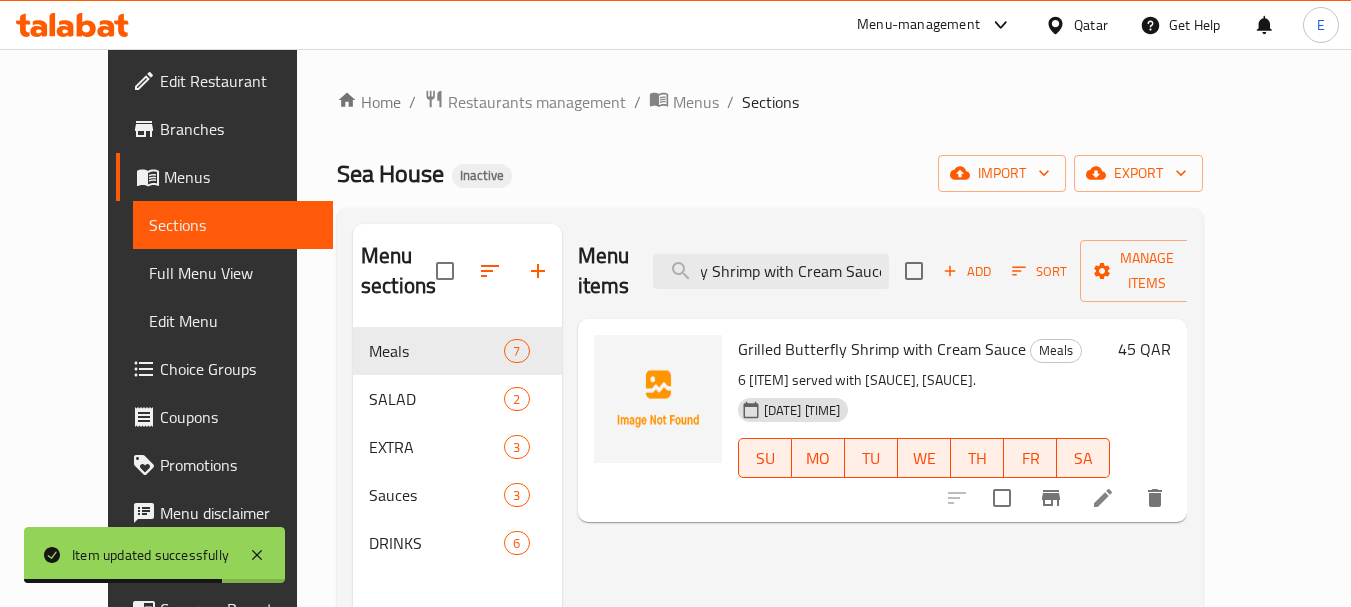 type on "Grilled Butterfly Shrimp with Cream Sauce" 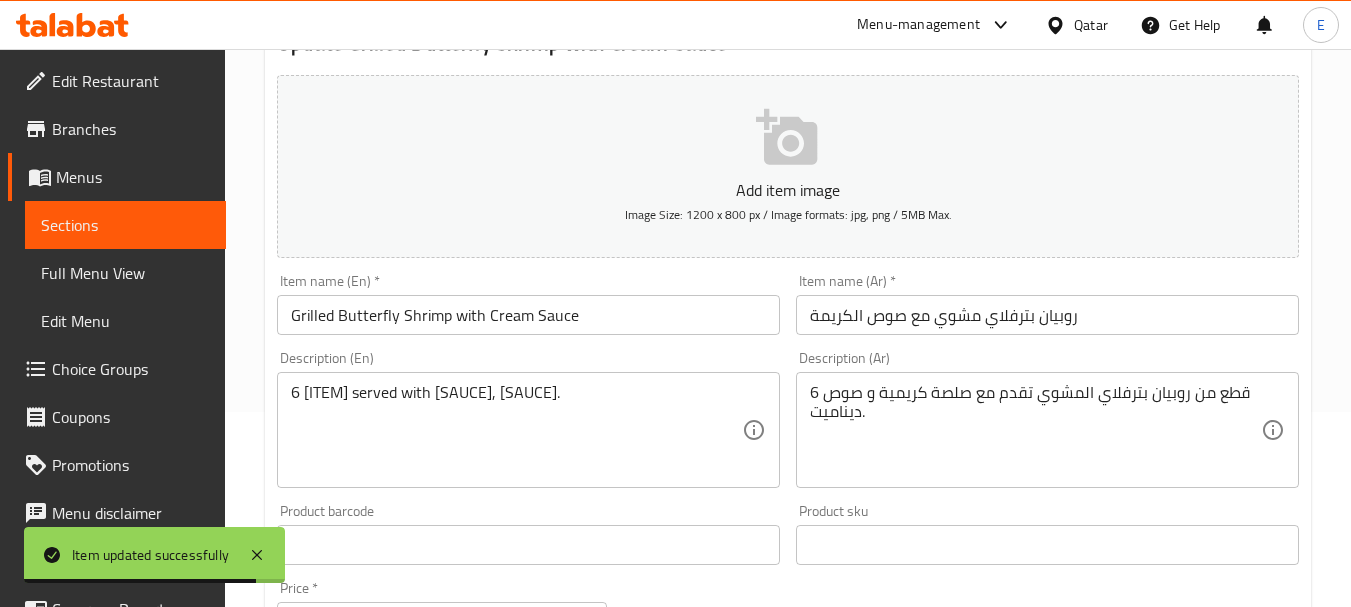 scroll, scrollTop: 200, scrollLeft: 0, axis: vertical 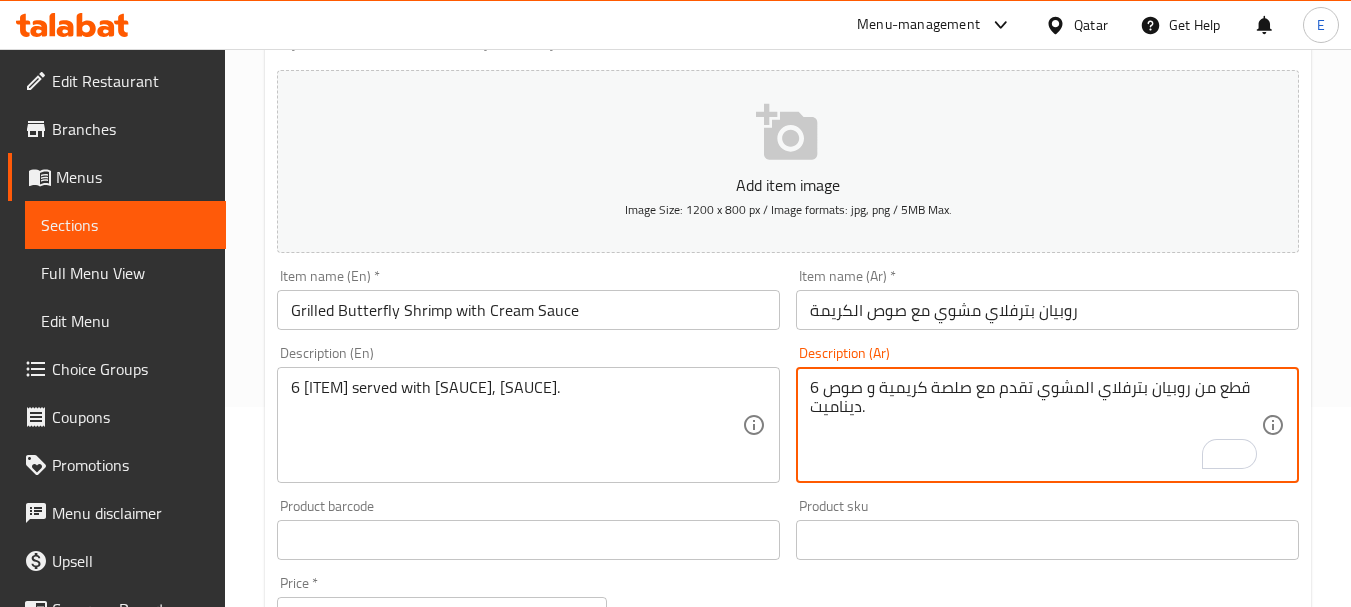 drag, startPoint x: 1188, startPoint y: 391, endPoint x: 1244, endPoint y: 388, distance: 56.0803 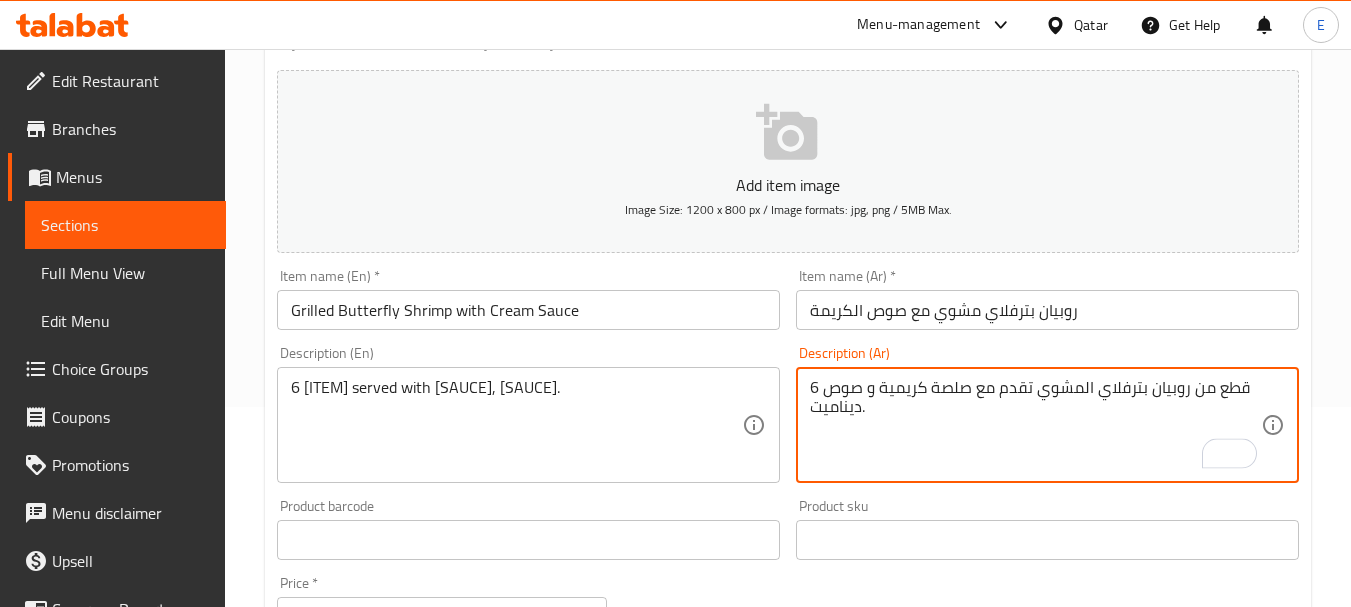 click on "6 قطع من روبيان بترفلاي المشوي تقدم مع صلصة كريمية و صوص ديناميت." at bounding box center [1035, 425] 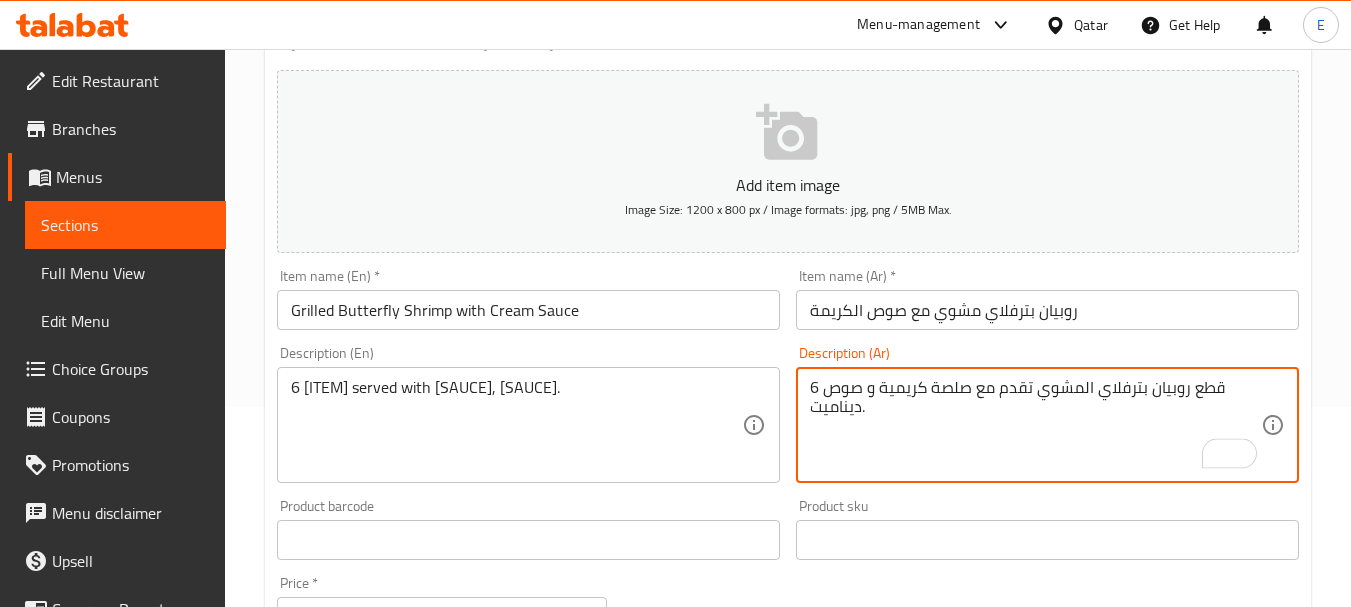 click on "6 قطع روبيان بترفلاي المشوي تقدم مع صلصة كريمية و صوص ديناميت." at bounding box center [1035, 425] 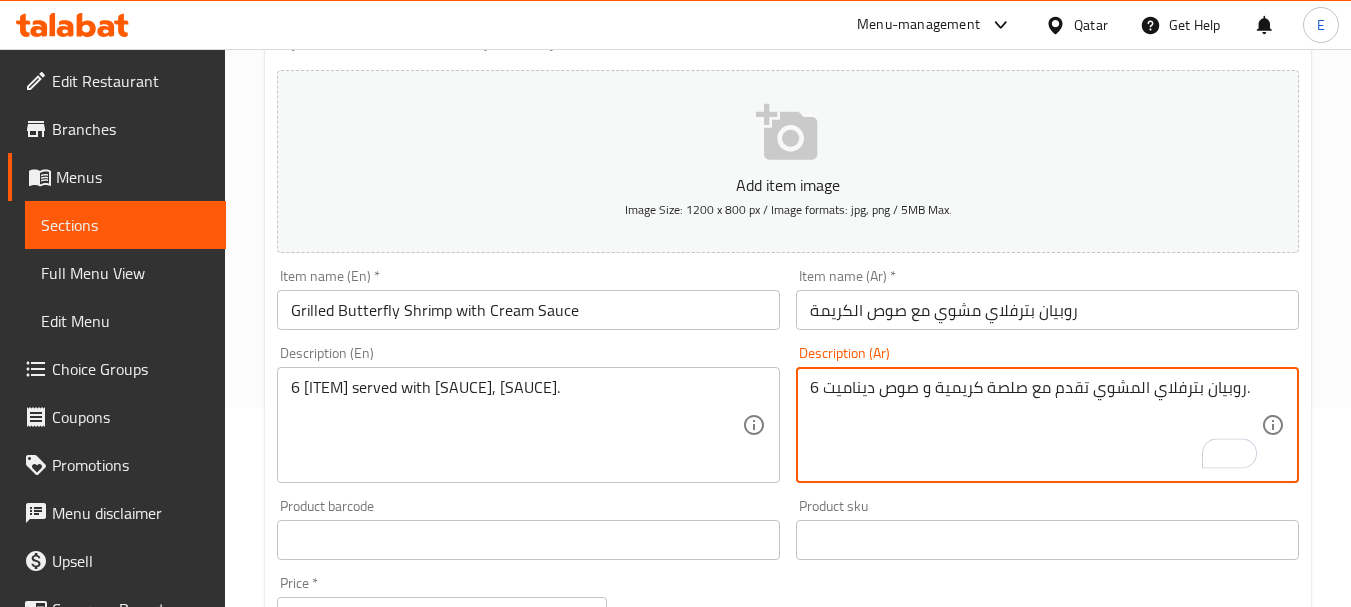 click on "6 روبيان بترفلاي المشوي تقدم مع صلصة كريمية و صوص ديناميت." at bounding box center (1035, 425) 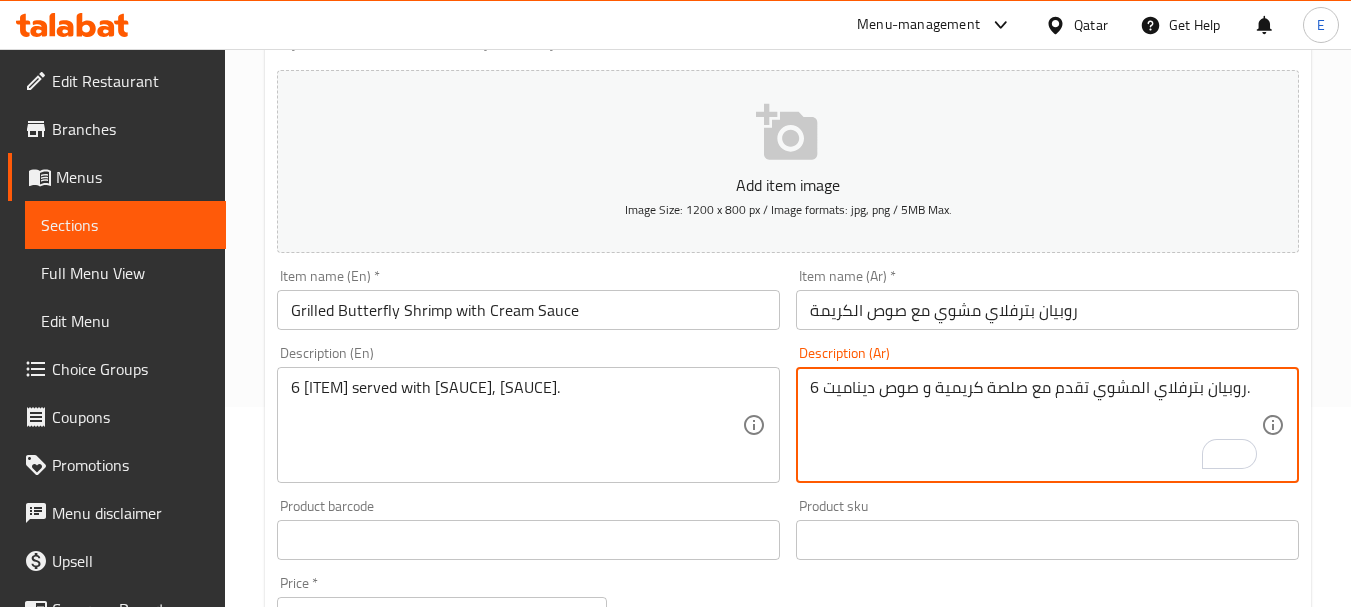 type on "6 روبيان بترفلاي المشوي تقدم مع صلصة كريمية و صوص ديناميت." 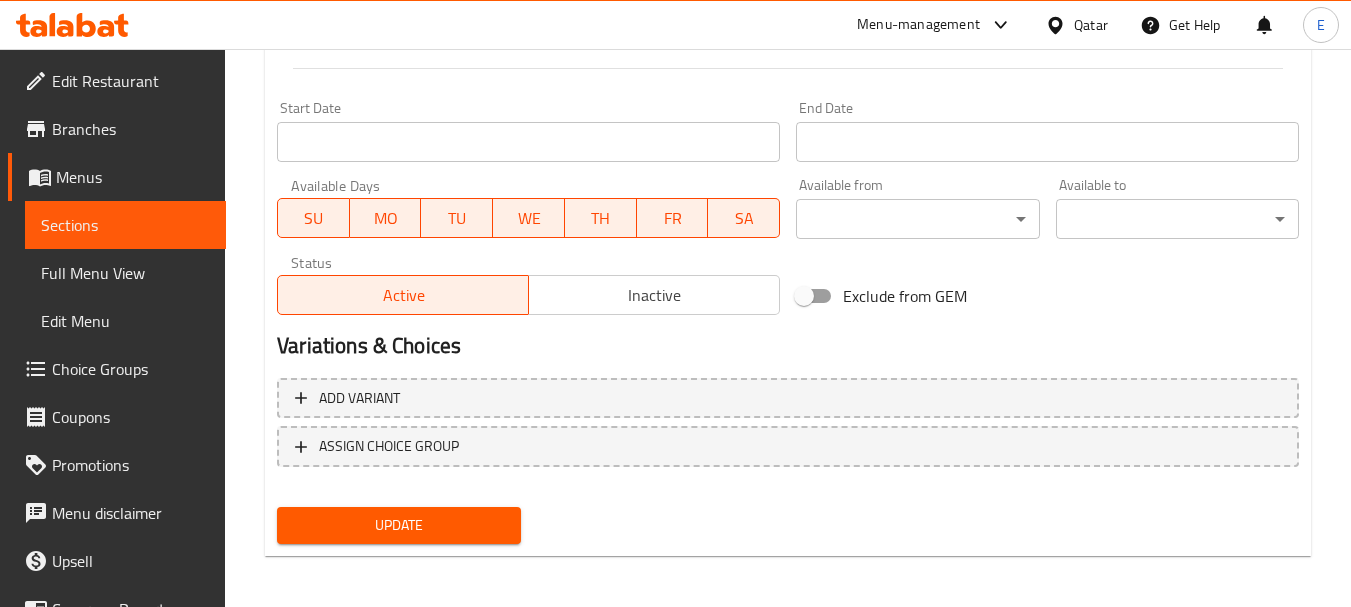 scroll, scrollTop: 806, scrollLeft: 0, axis: vertical 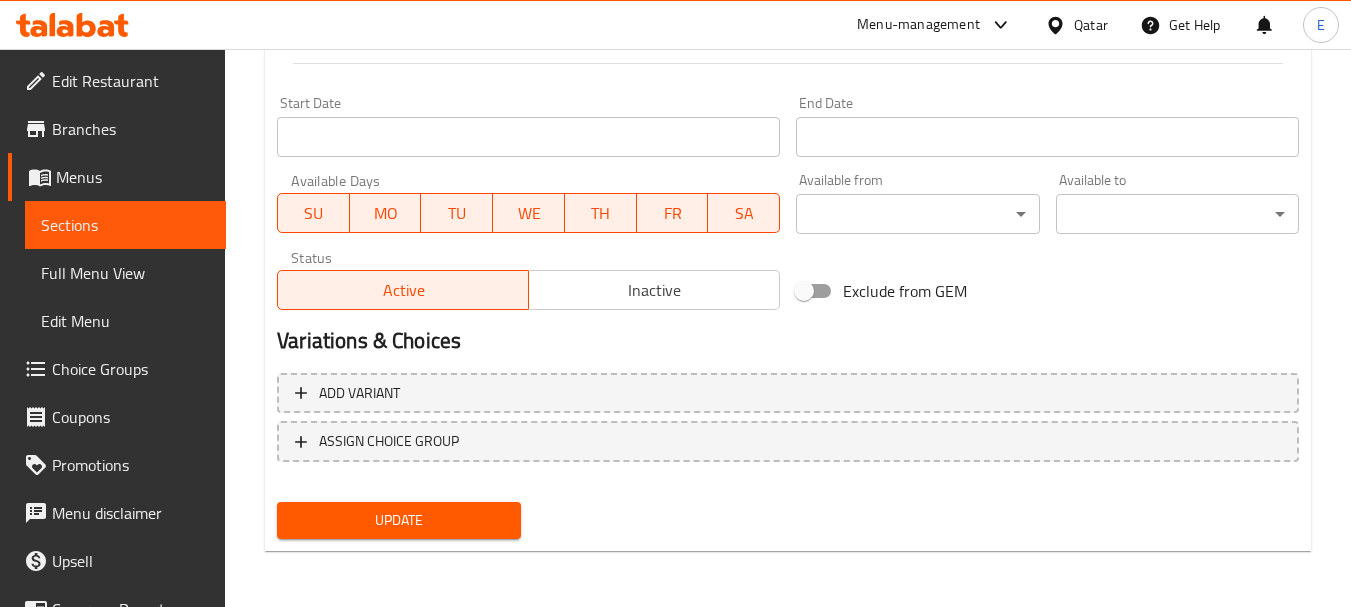 type on "6 grilled butterfly shrimp served with creamy sauce, dynamite sauce." 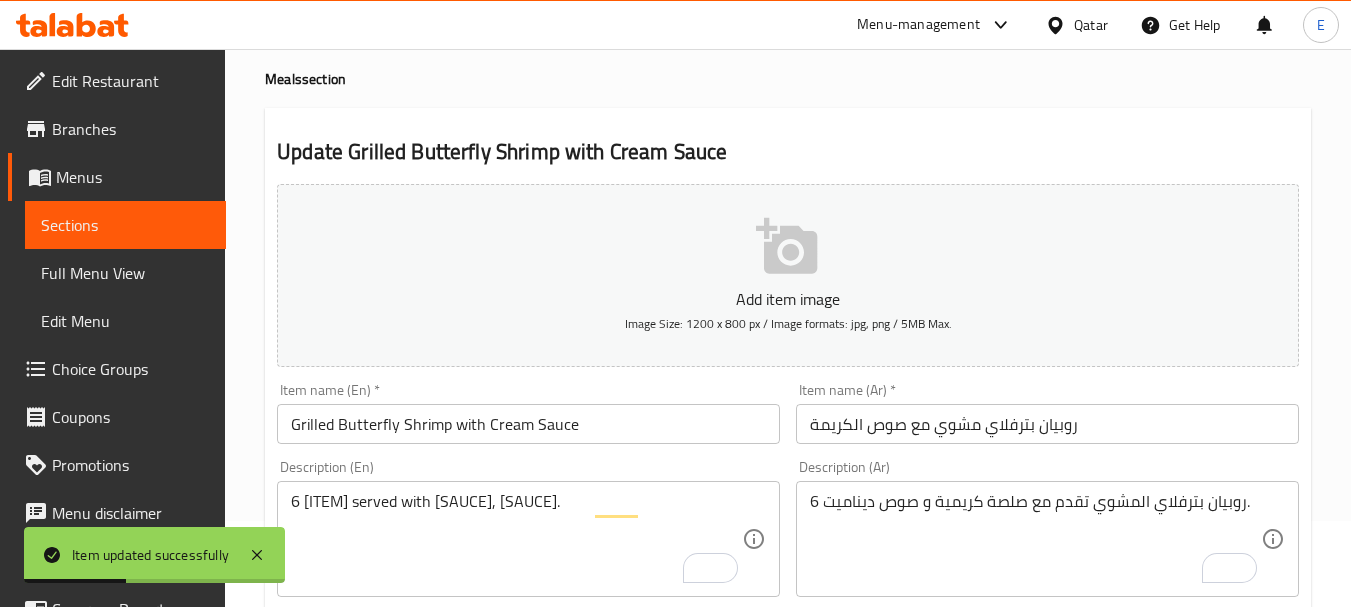 scroll, scrollTop: 0, scrollLeft: 0, axis: both 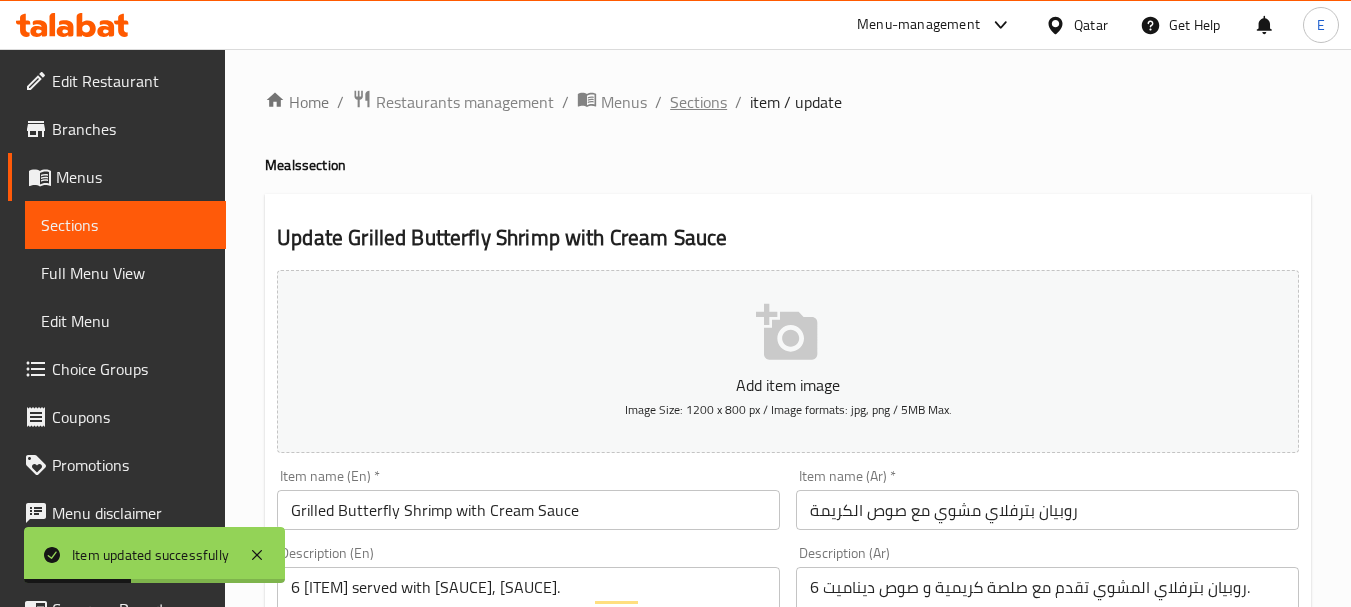 click on "Sections" at bounding box center [698, 102] 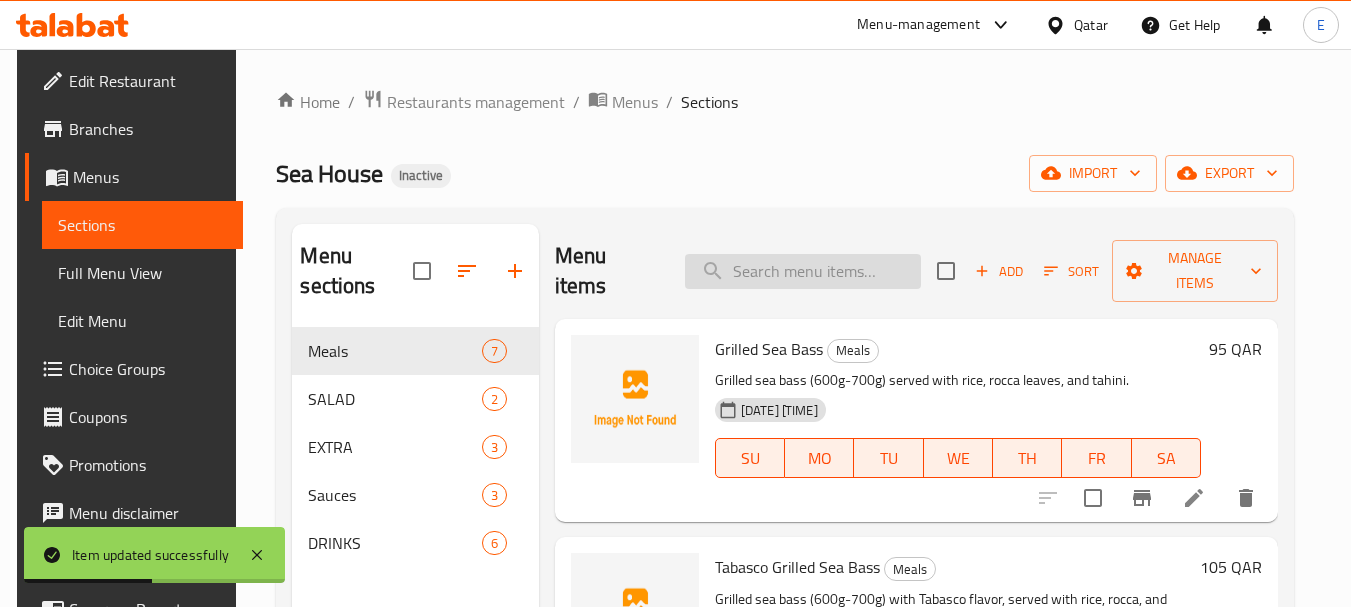 click at bounding box center [803, 271] 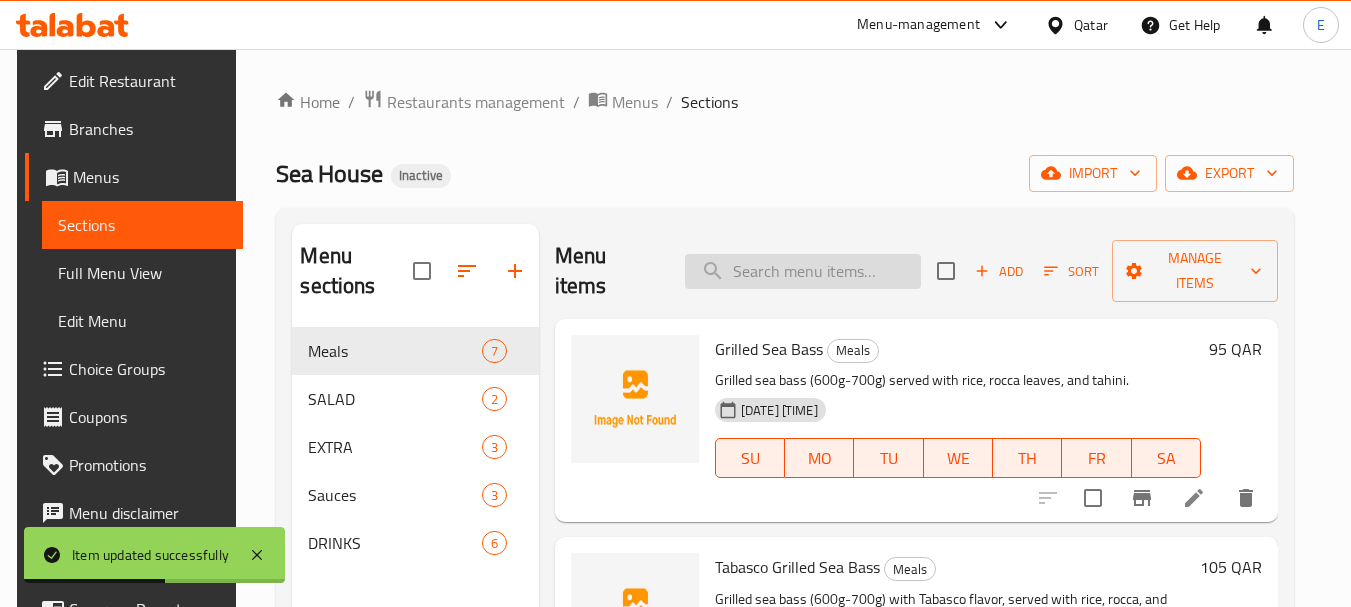 paste on "Bechamel Mussels and cheese" 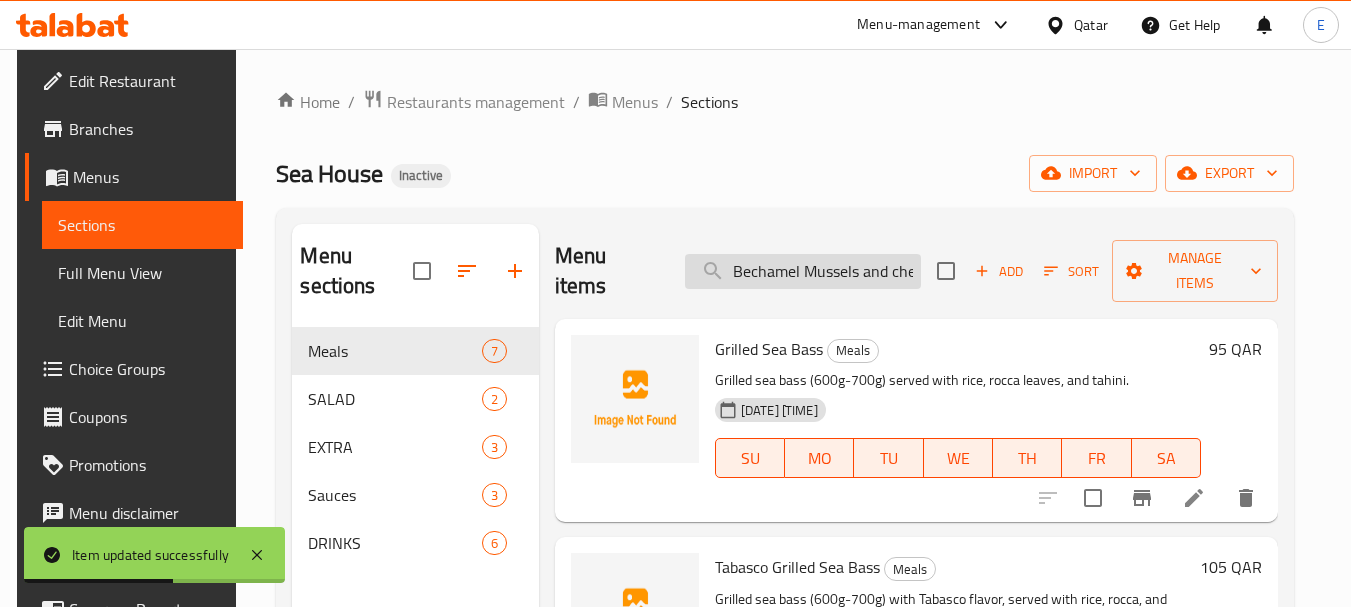 scroll, scrollTop: 0, scrollLeft: 26, axis: horizontal 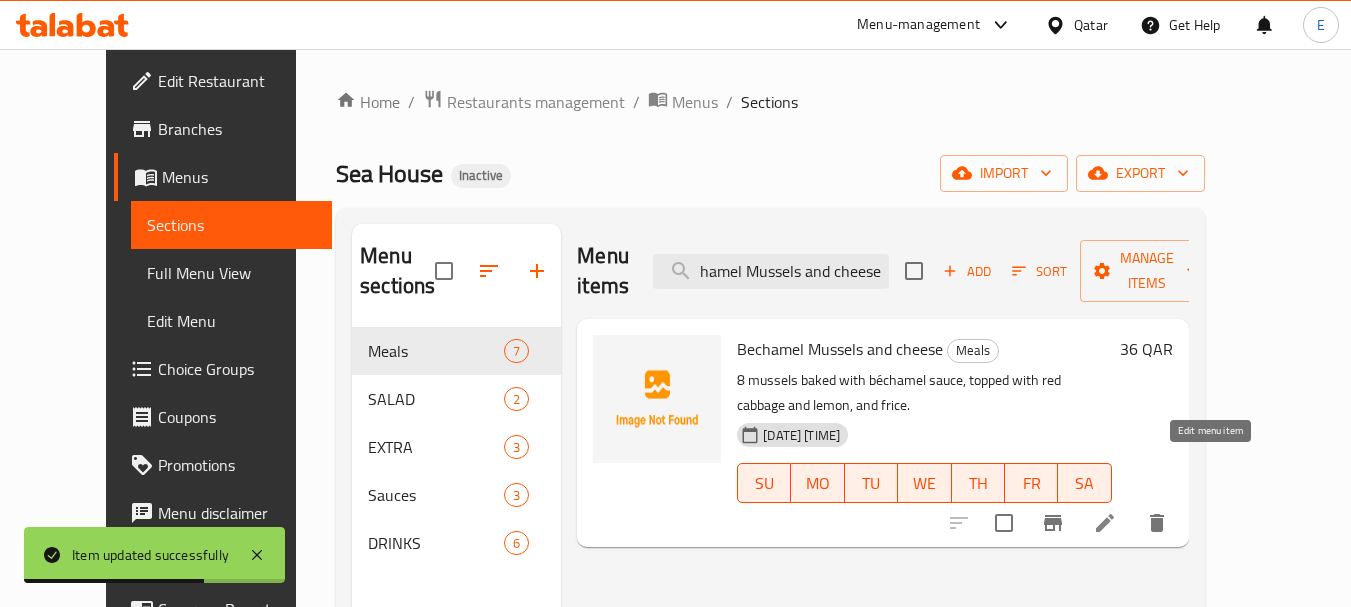 click 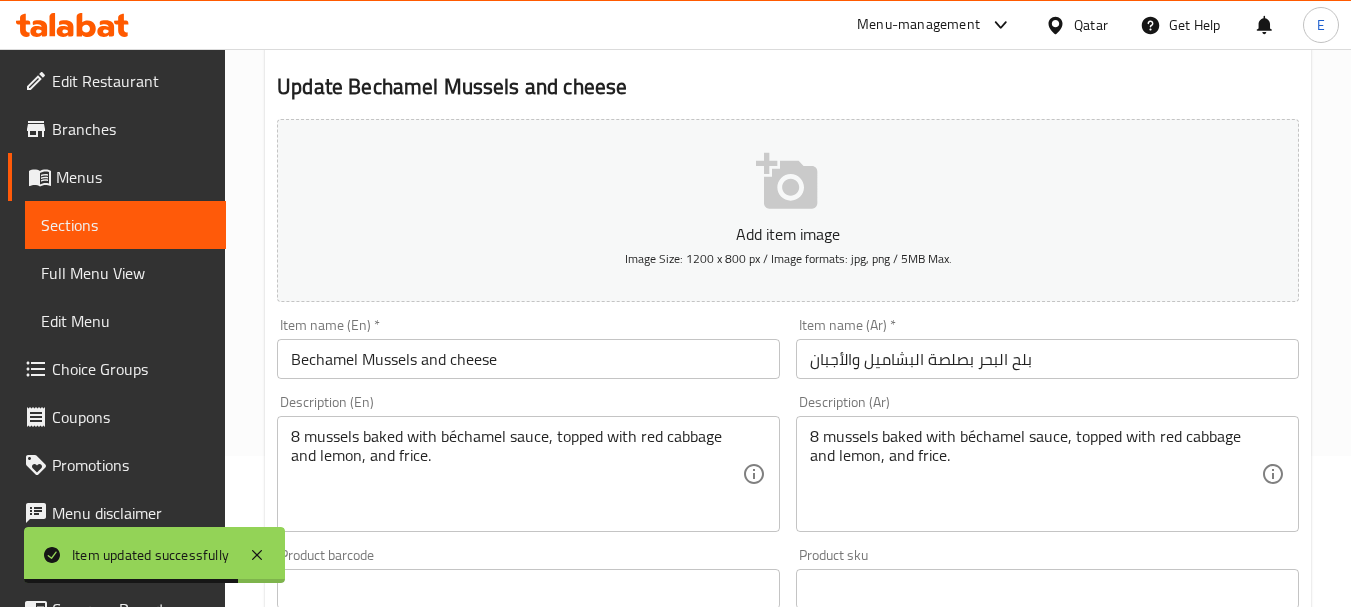 scroll, scrollTop: 200, scrollLeft: 0, axis: vertical 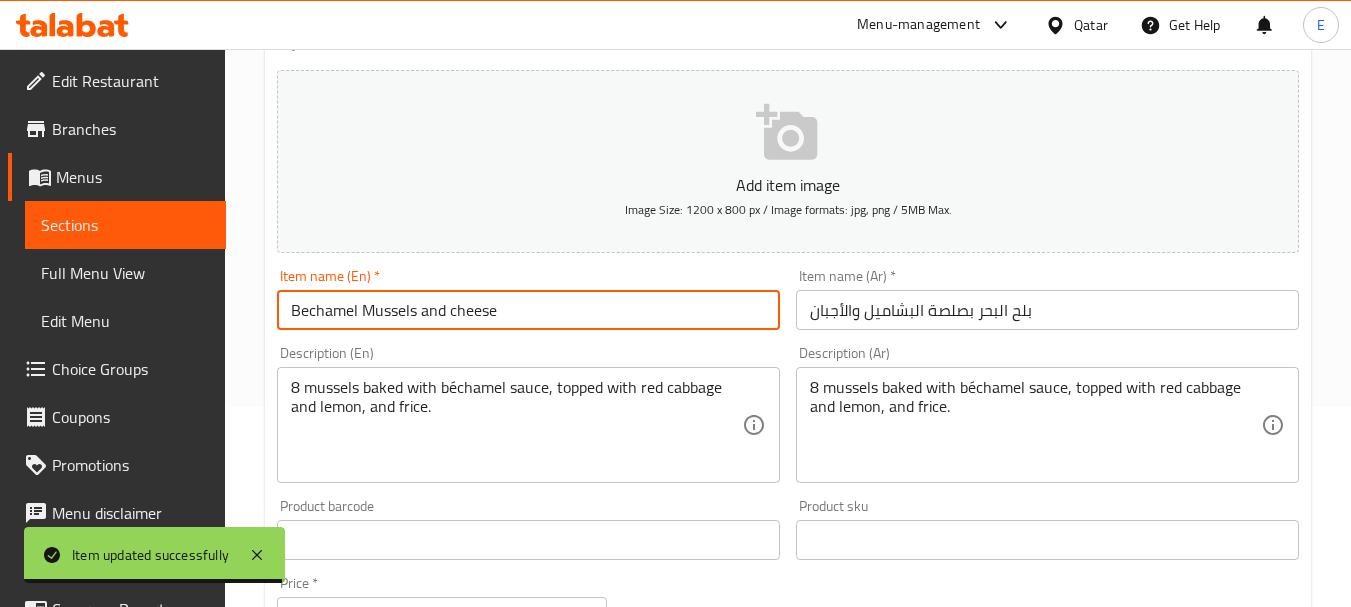 click on "Bechamel Mussels and cheese" at bounding box center [528, 310] 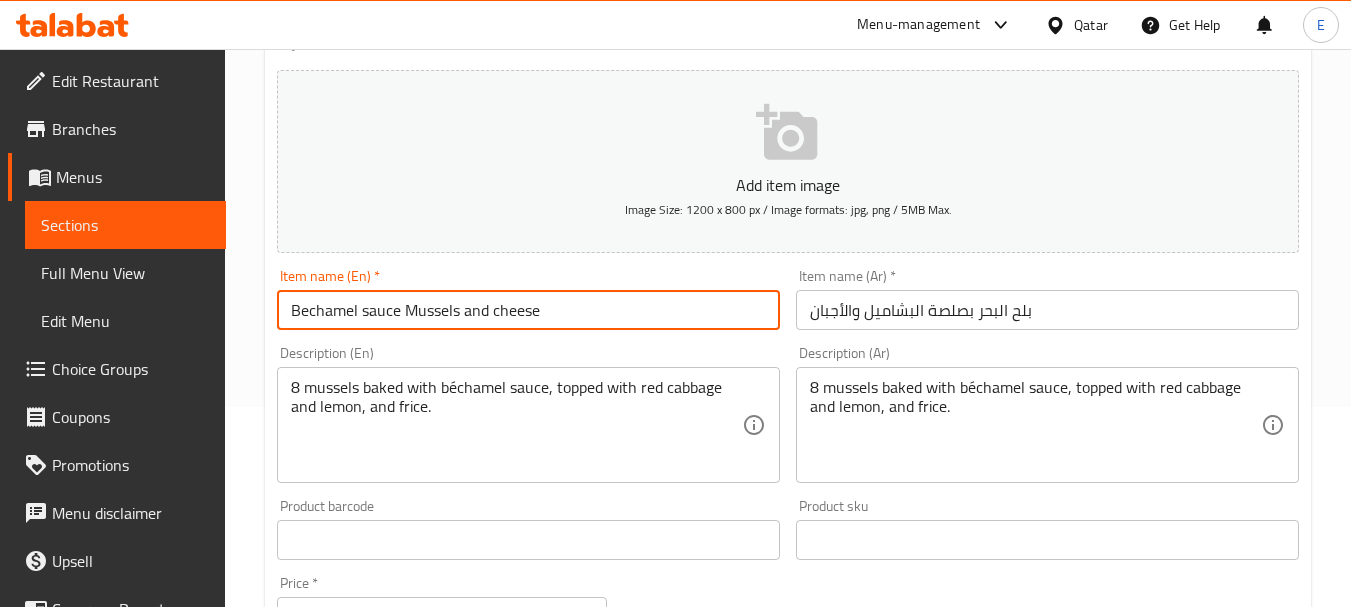 type on "Bechamel sauce Mussels and cheese" 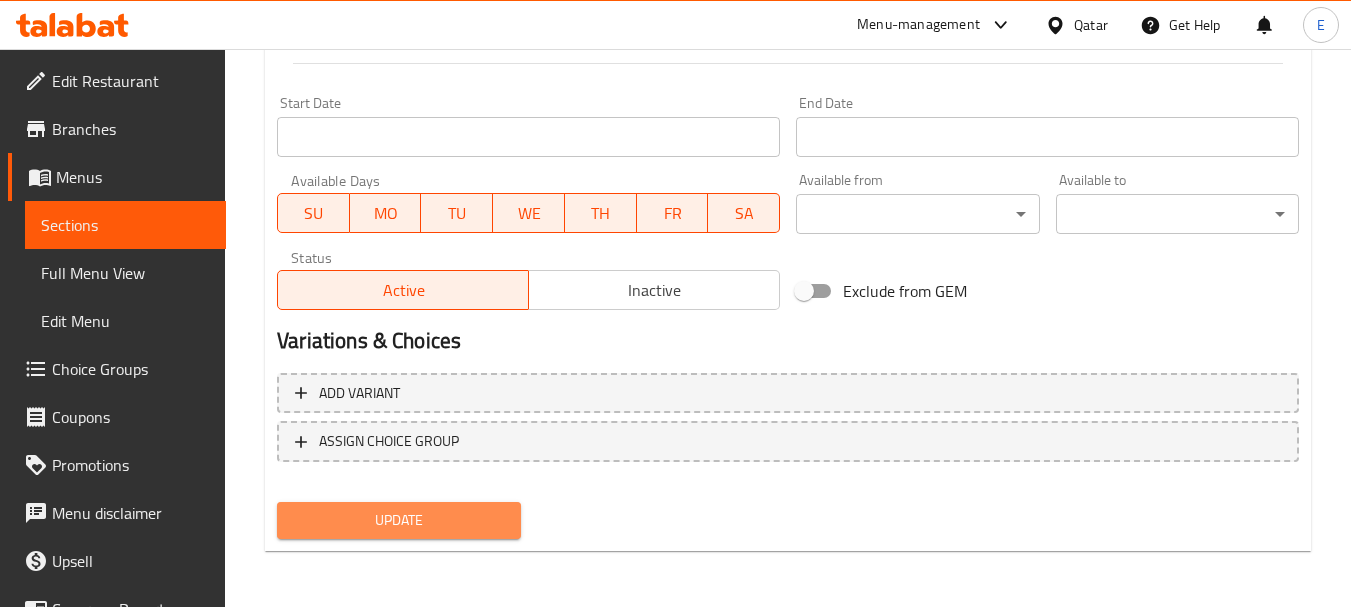 click on "Update" at bounding box center (398, 520) 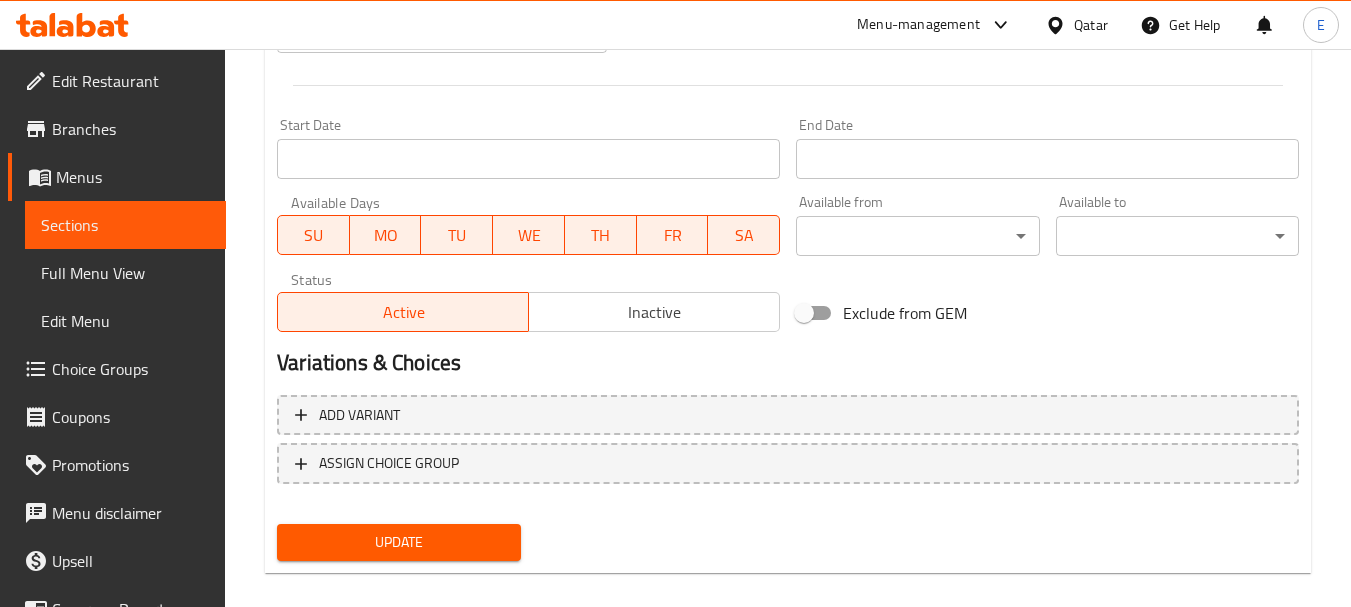 scroll, scrollTop: 286, scrollLeft: 0, axis: vertical 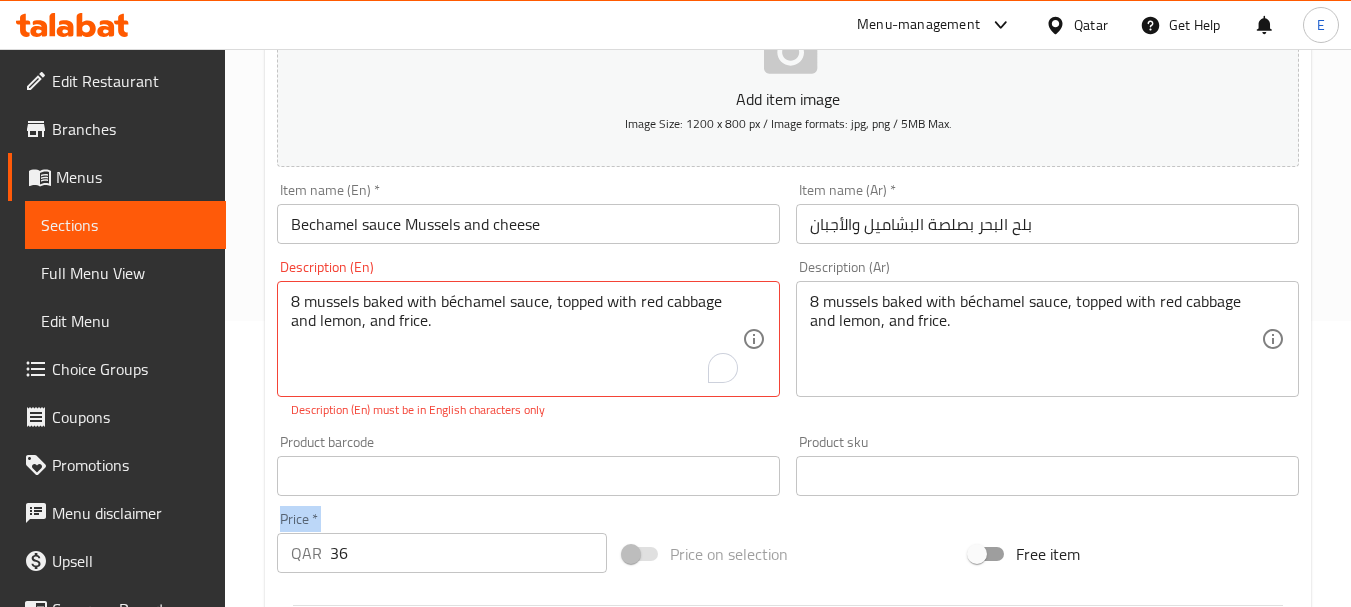 click on "Price   * QAR 36 Price  *" at bounding box center [442, 542] 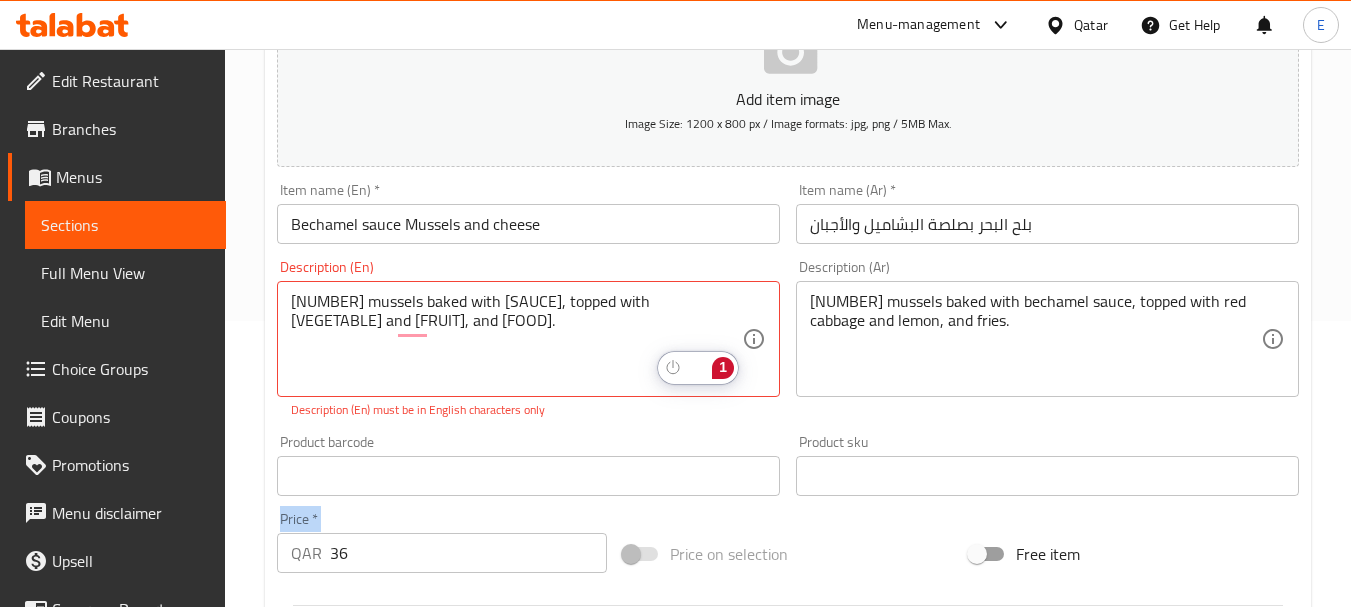 scroll, scrollTop: 286, scrollLeft: 0, axis: vertical 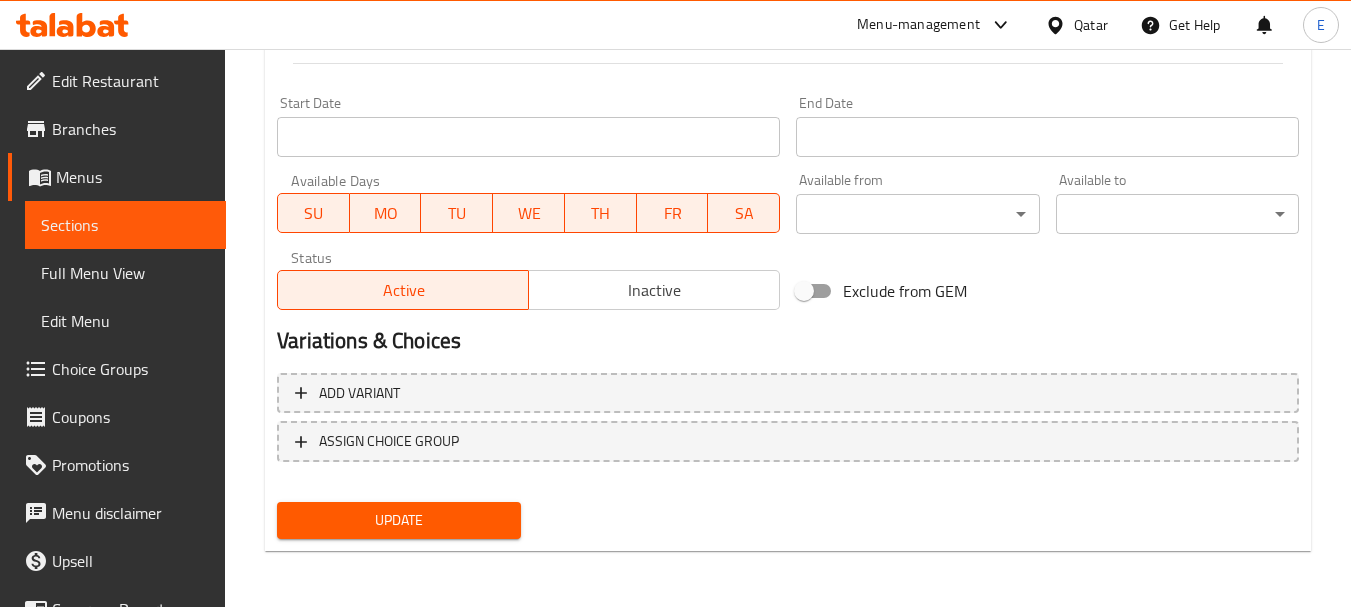 click on "Update" at bounding box center (398, 520) 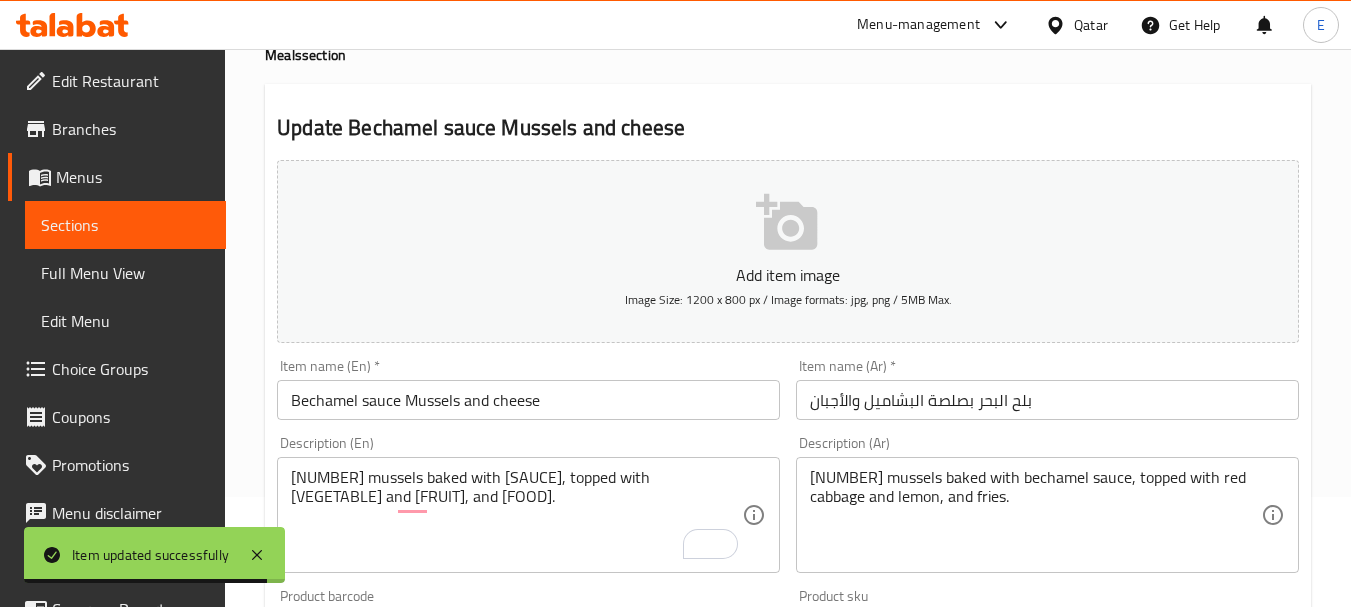 scroll, scrollTop: 206, scrollLeft: 0, axis: vertical 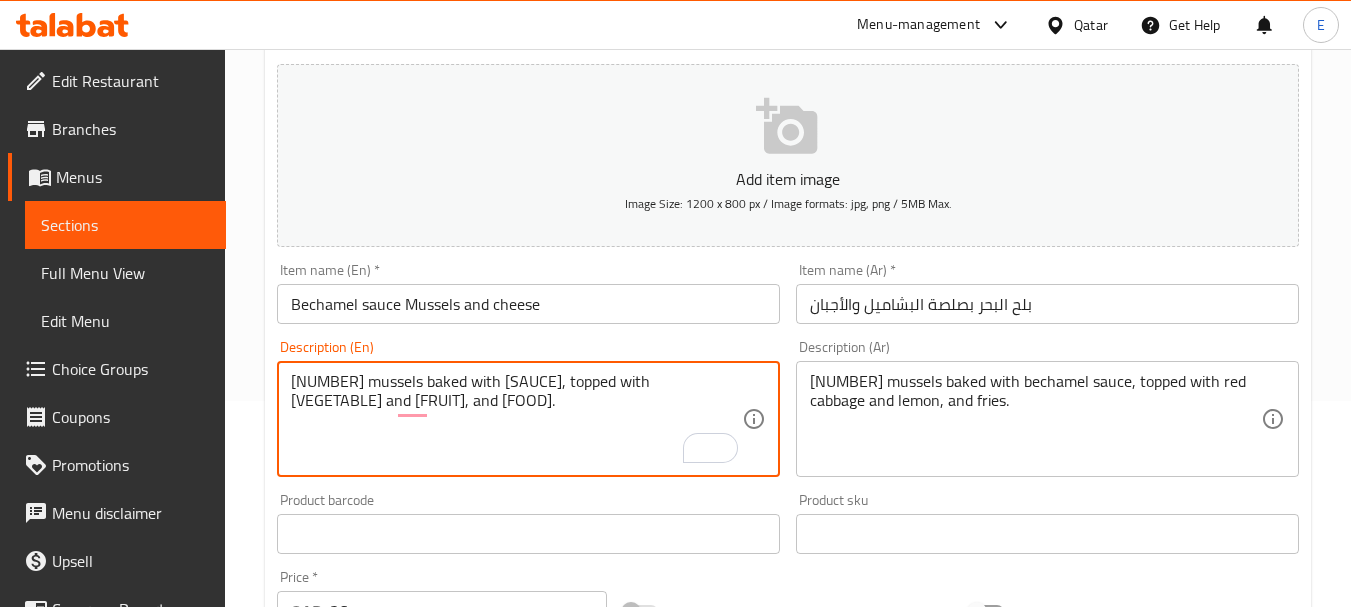 click on "8 mussels baked with bechamel sauce, topped with red cabbage and lemon, and frice." at bounding box center (516, 419) 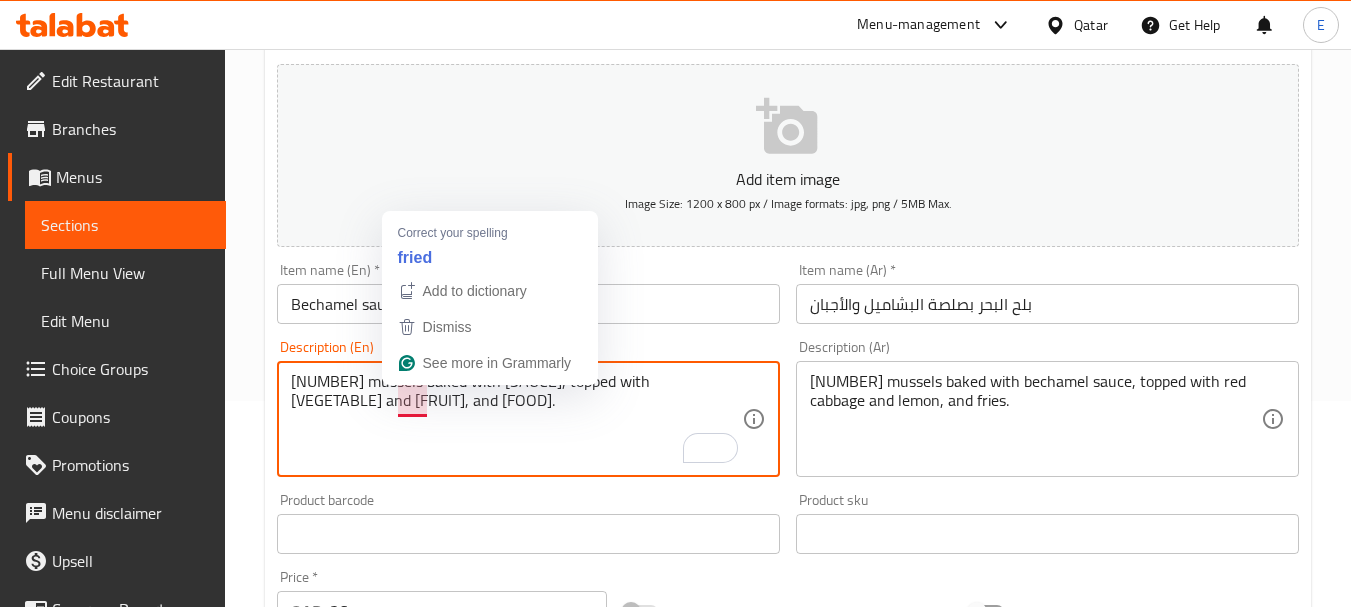 drag, startPoint x: 398, startPoint y: 401, endPoint x: 432, endPoint y: 400, distance: 34.0147 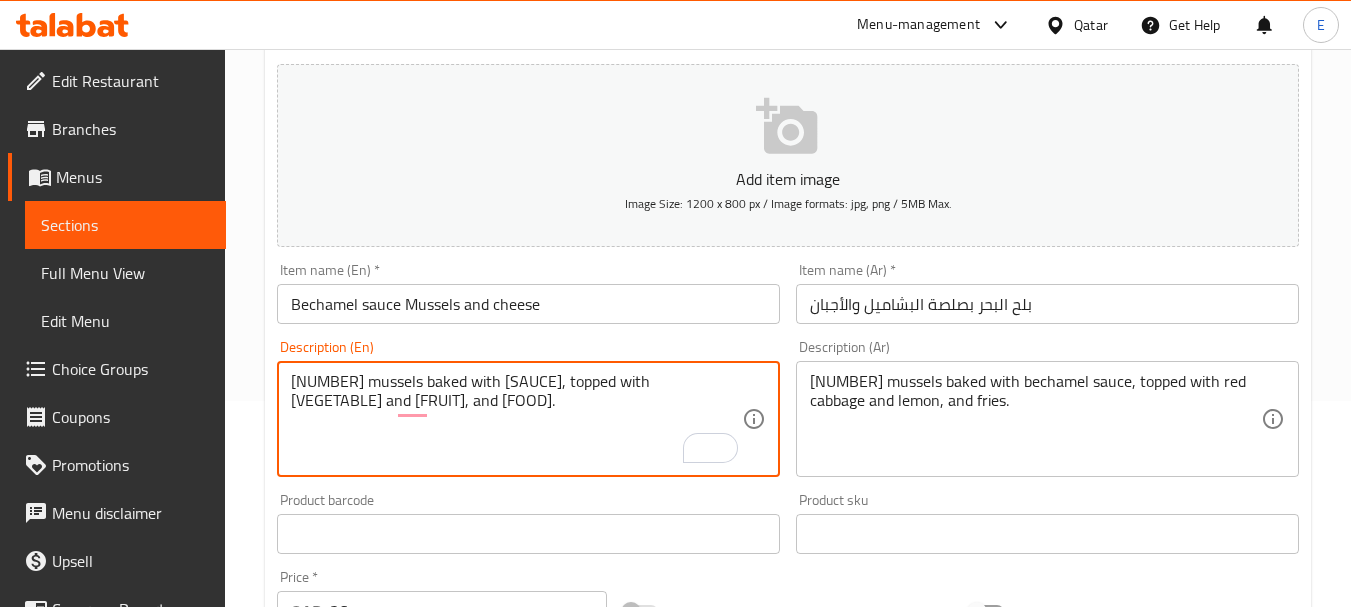 click on "8 mussels baked with bechamel sauce, topped with red cabbage and lemon, and frice." at bounding box center [516, 419] 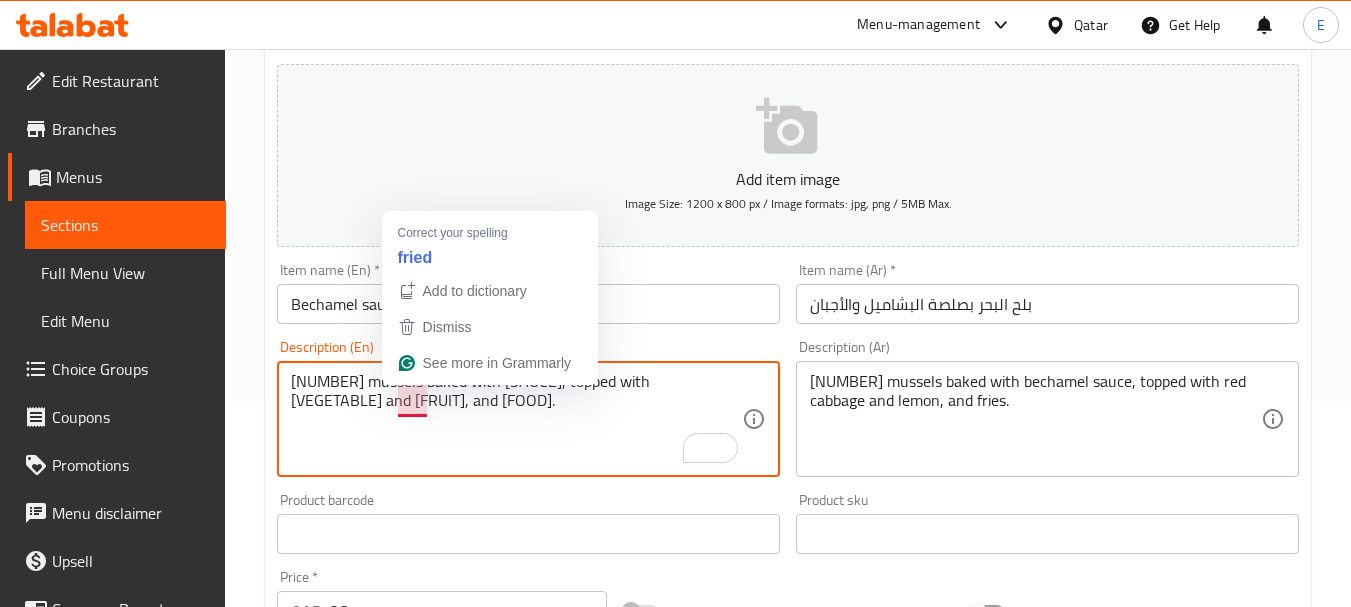 click on "8 mussels baked with bechamel sauce, topped with red cabbage and lemon, and frice." at bounding box center (516, 419) 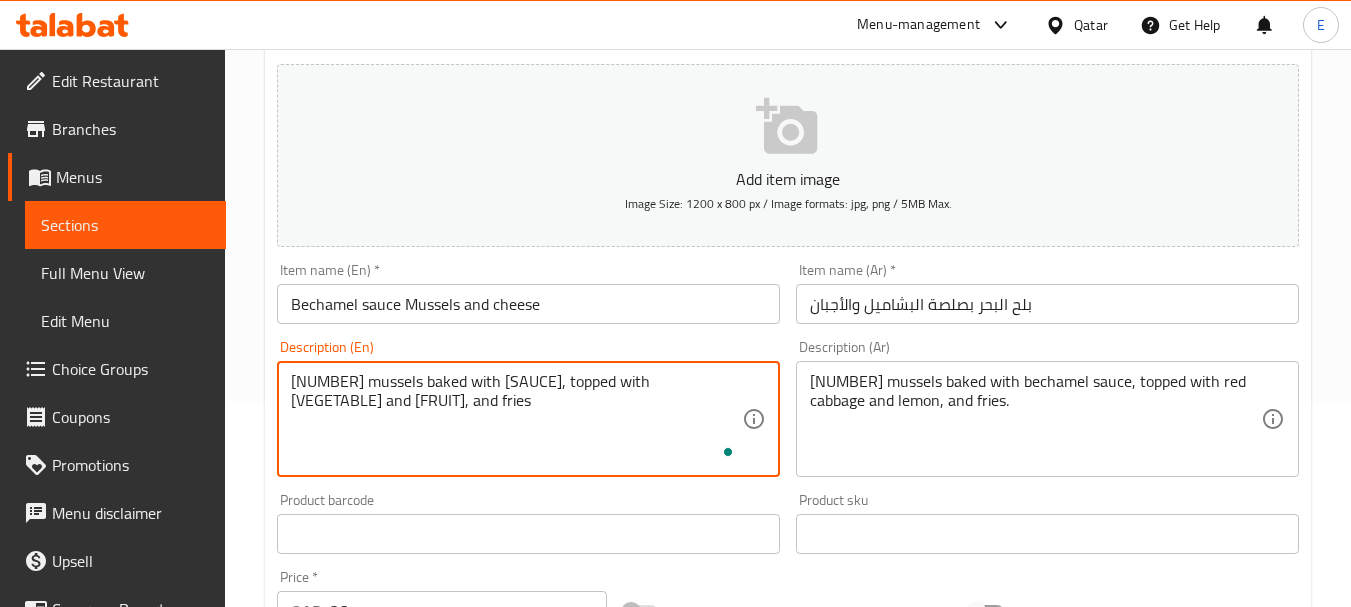 scroll, scrollTop: 306, scrollLeft: 0, axis: vertical 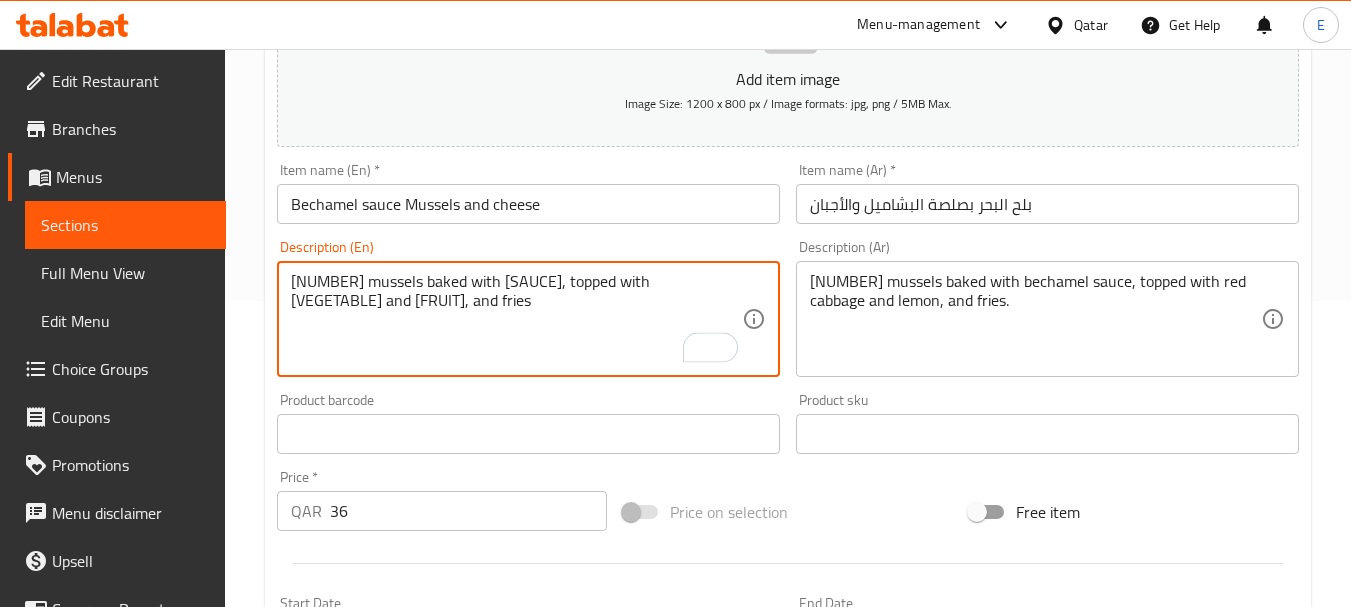 click on "8 mussels baked with bechamel sauce, topped with red cabbage and lemon, and fries" at bounding box center [516, 319] 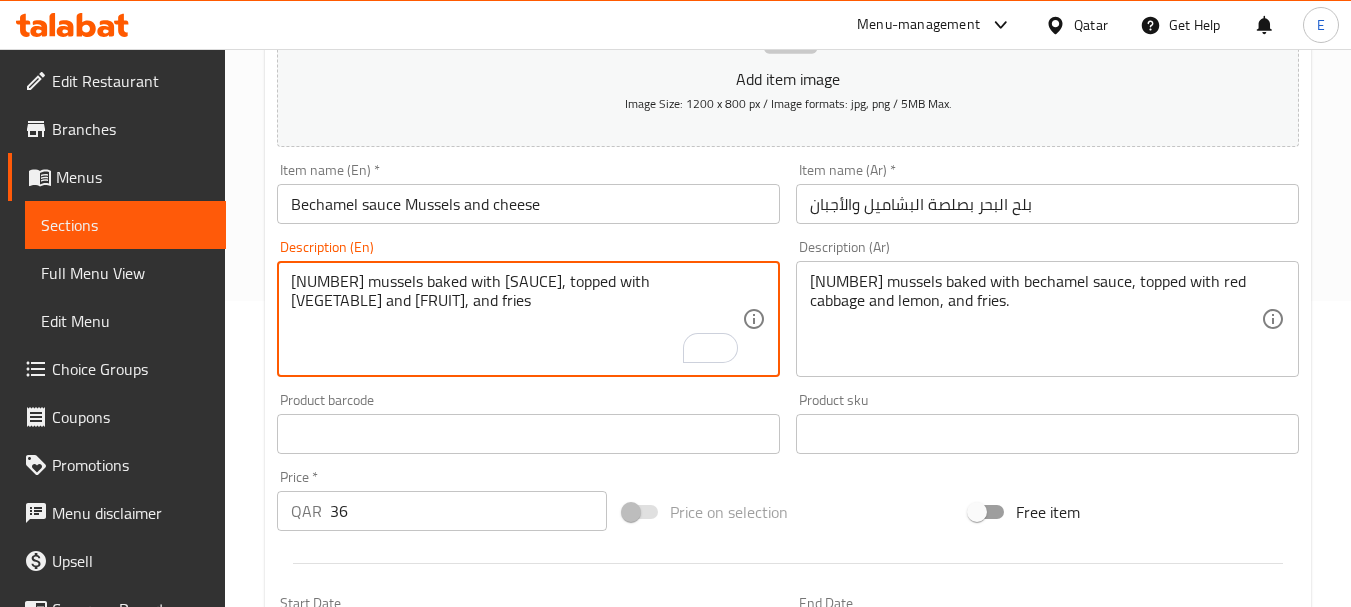 scroll, scrollTop: 806, scrollLeft: 0, axis: vertical 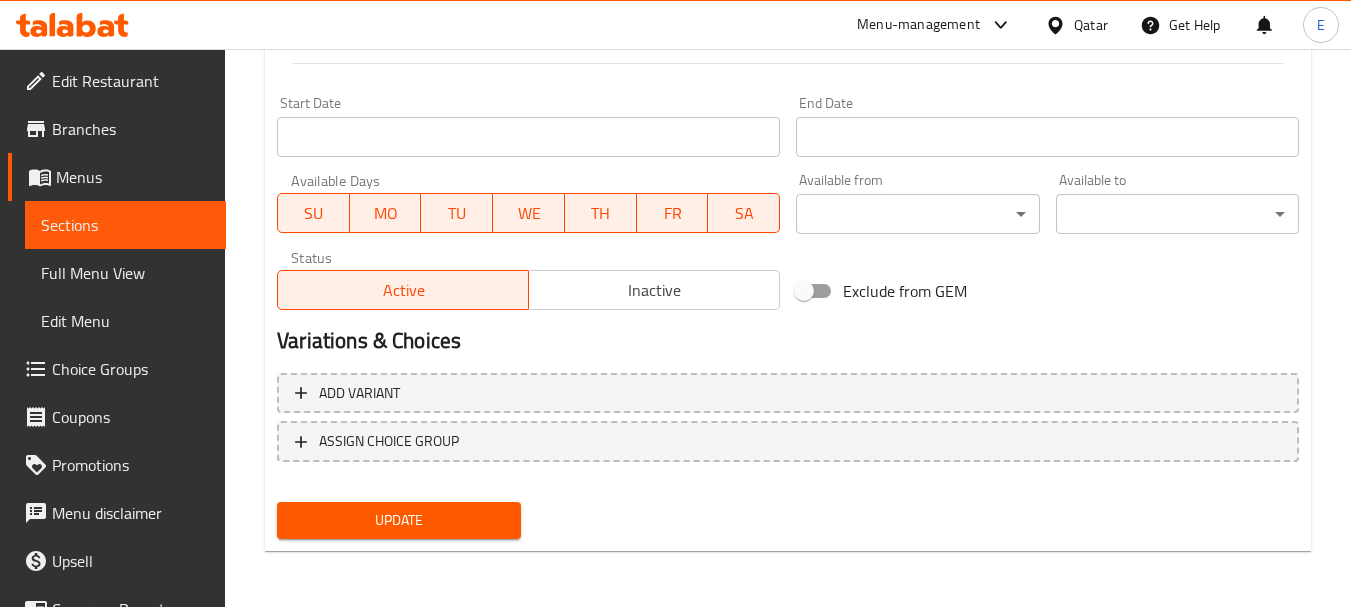 type on "8 mussels baked with bechamel sauce, topped with red cabbage and lemon, and fries" 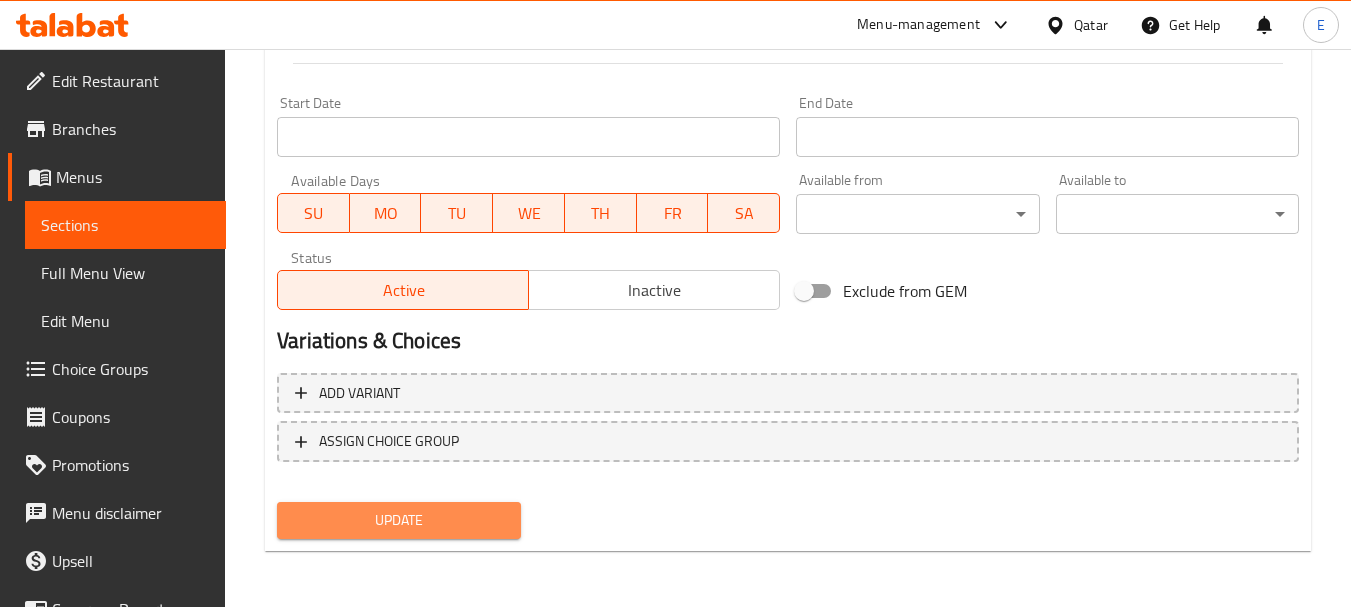 click on "Update" at bounding box center (398, 520) 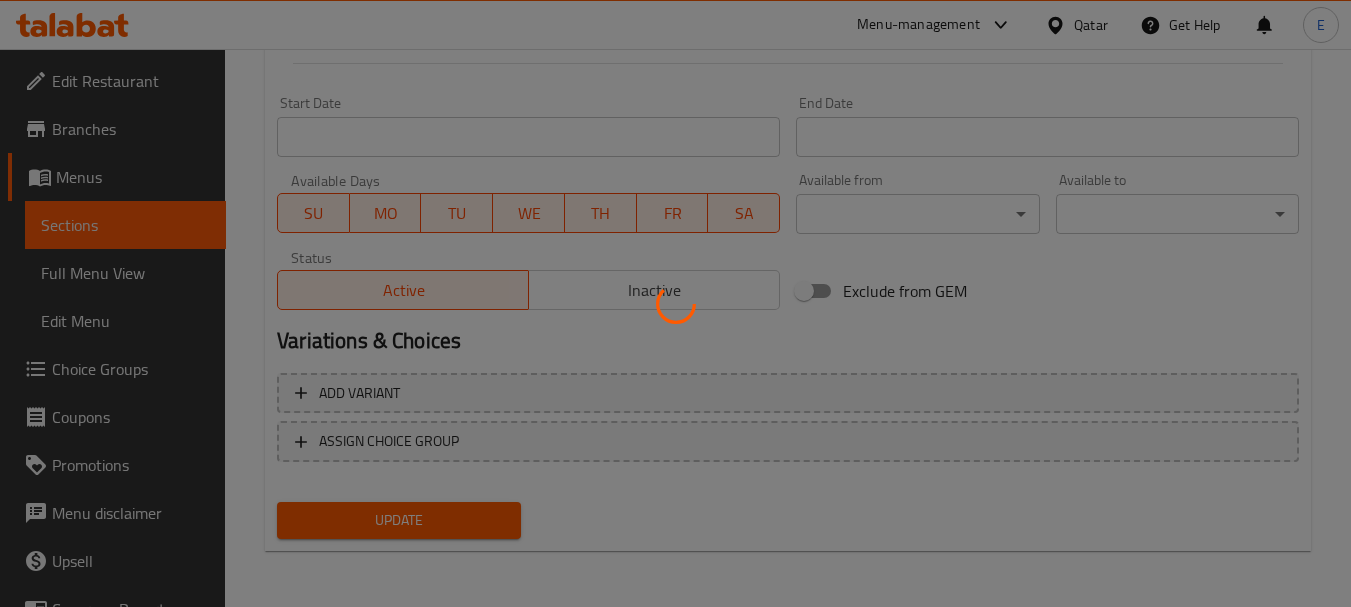 click at bounding box center [675, 303] 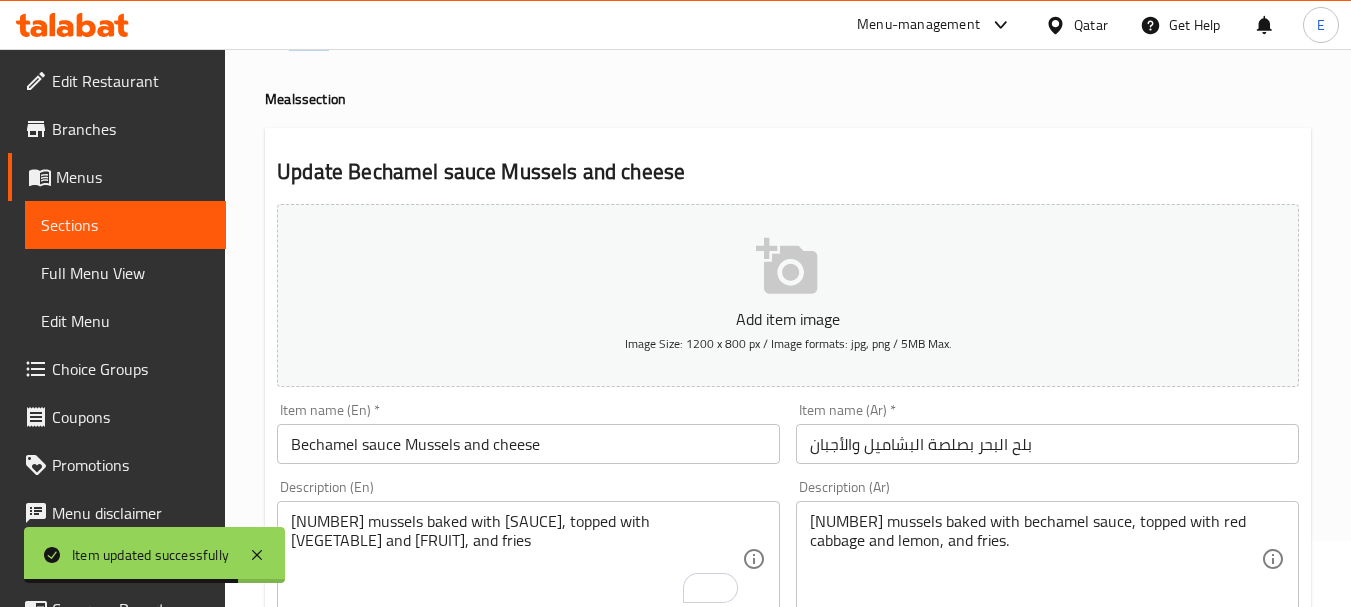 scroll, scrollTop: 0, scrollLeft: 0, axis: both 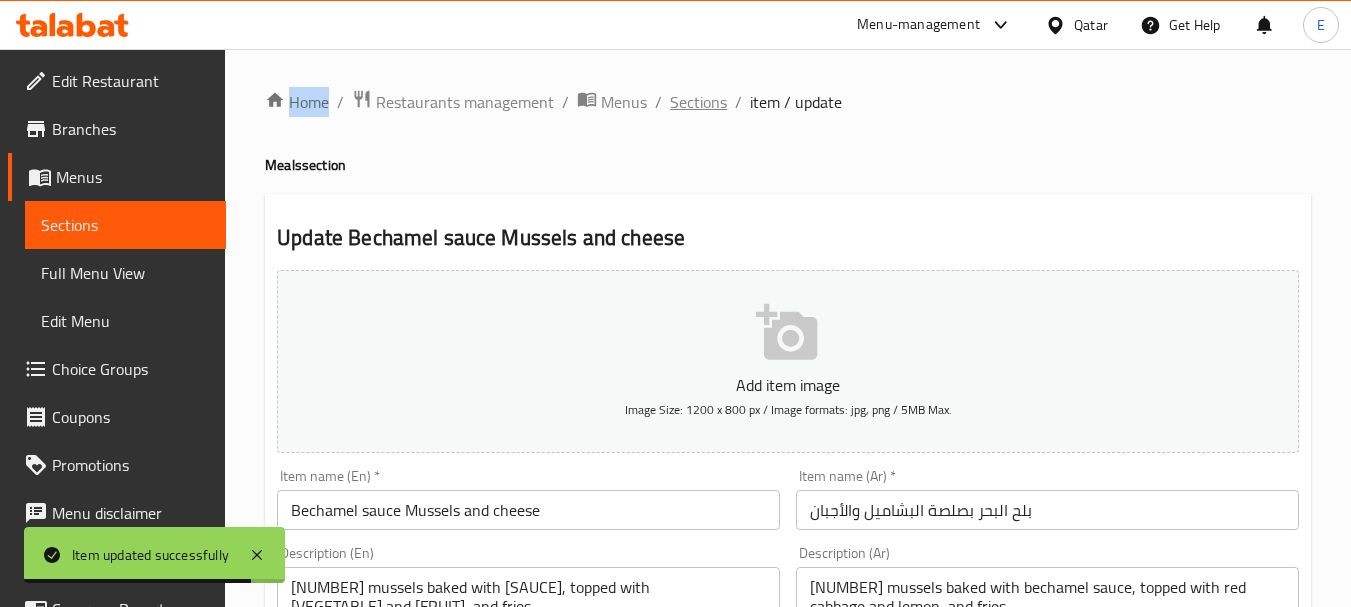 click on "Sections" at bounding box center (698, 102) 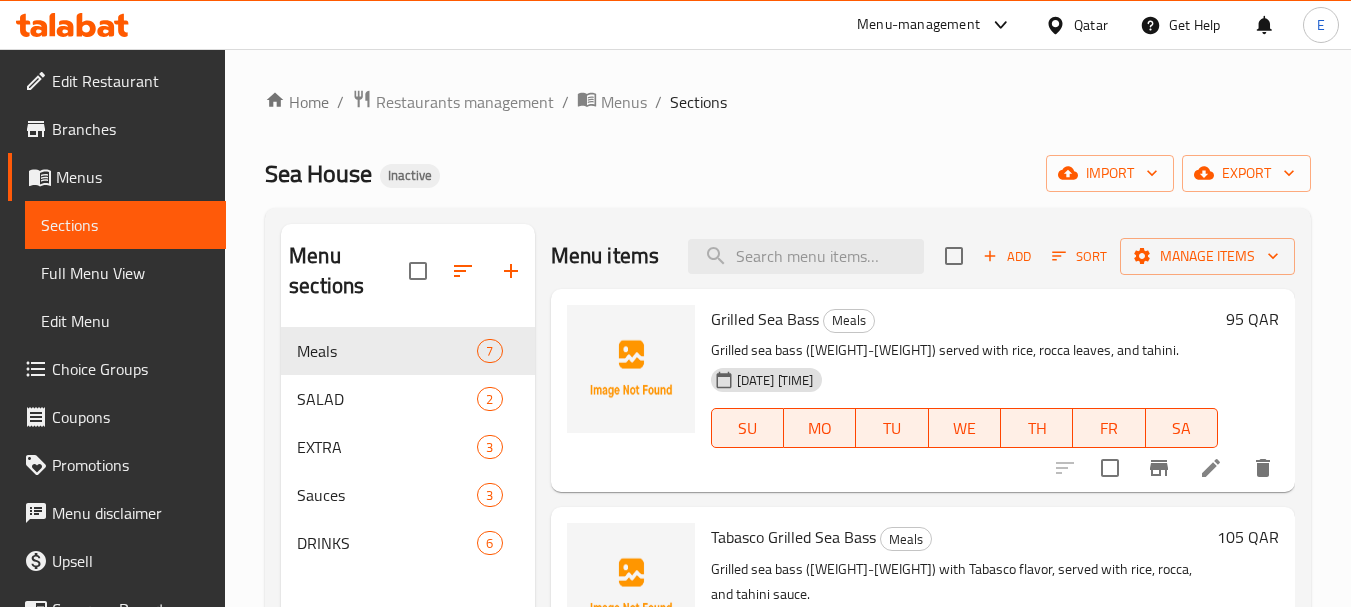 click on "Menu items Add Sort Manage items" at bounding box center [923, 256] 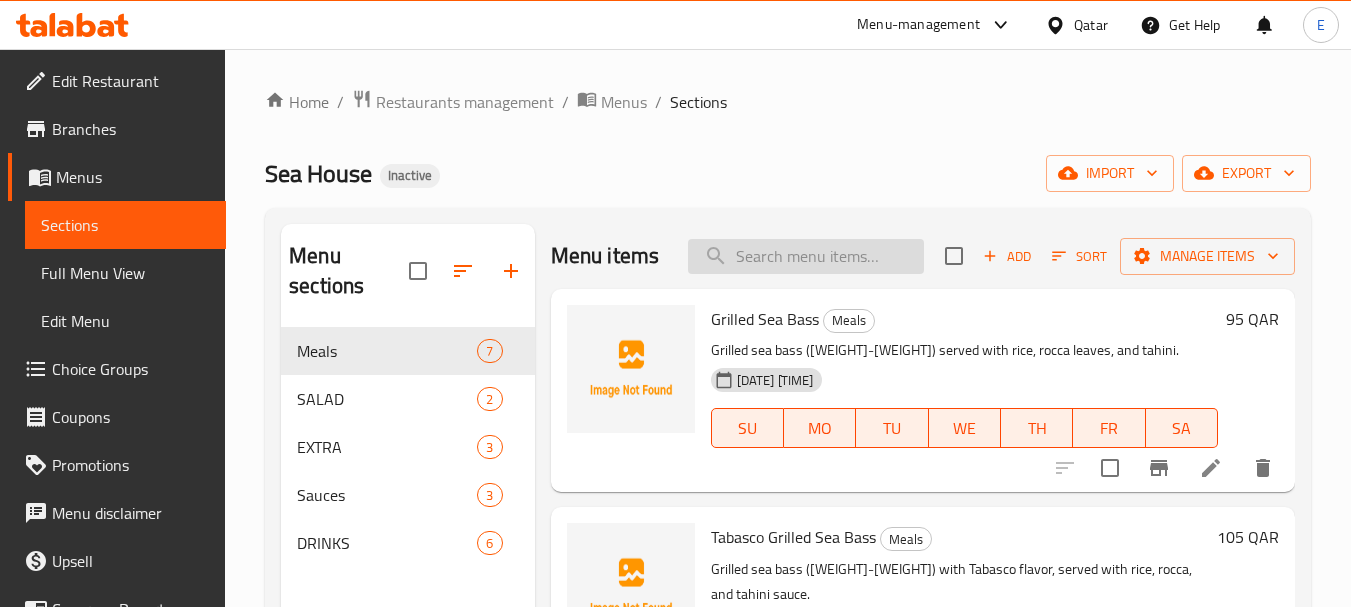 click at bounding box center [806, 256] 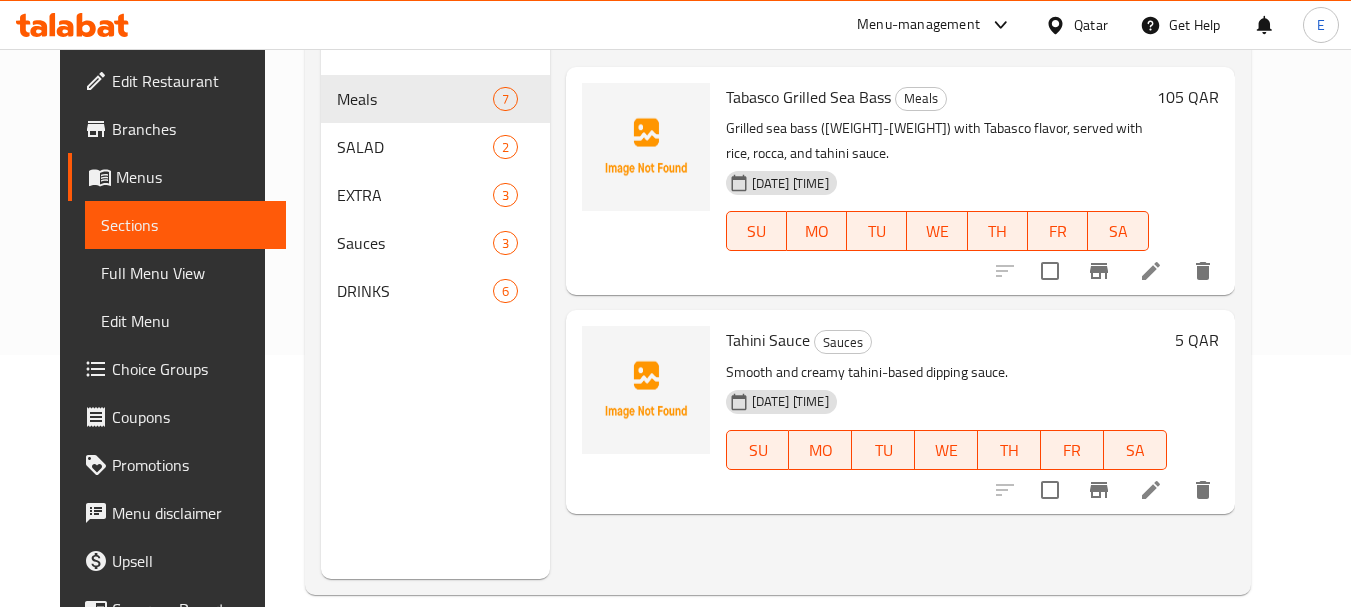 scroll, scrollTop: 280, scrollLeft: 0, axis: vertical 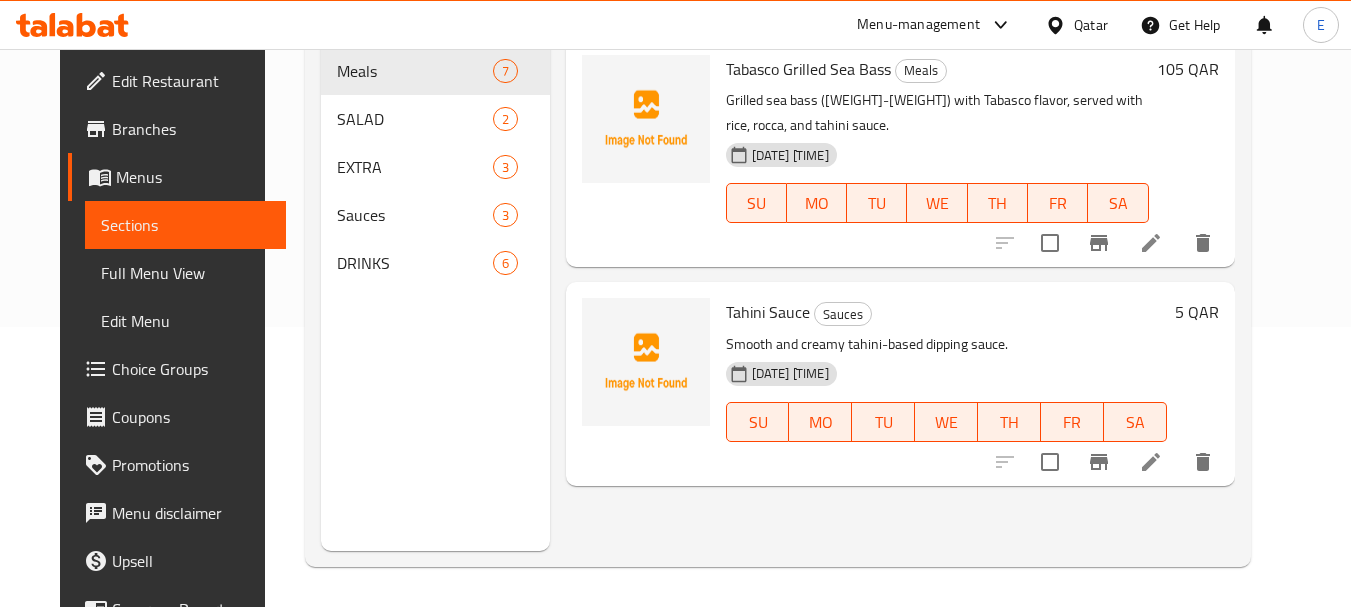 type on "Tahini Sauce" 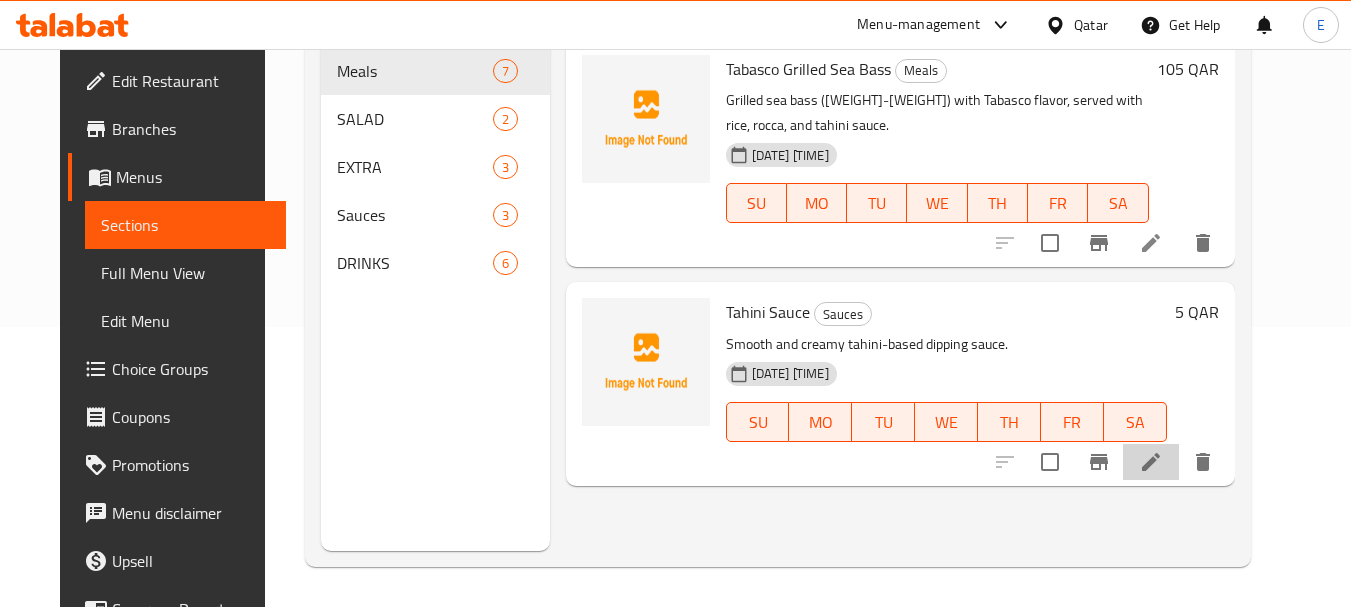 click at bounding box center (1151, 462) 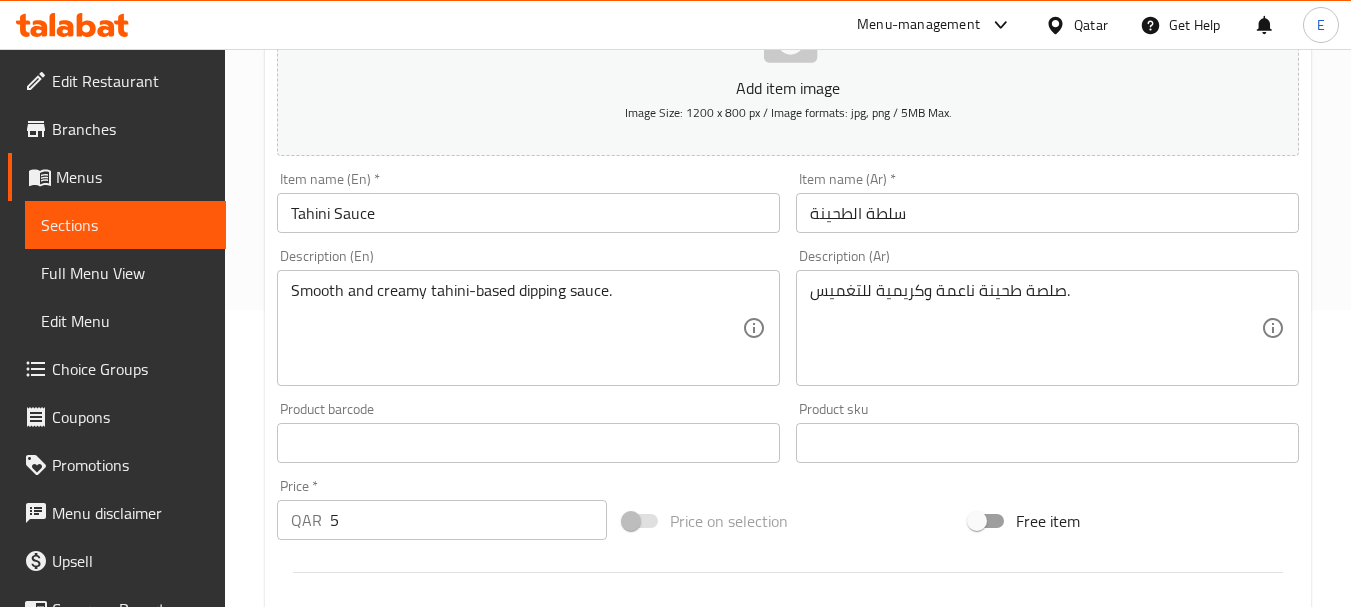 scroll, scrollTop: 300, scrollLeft: 0, axis: vertical 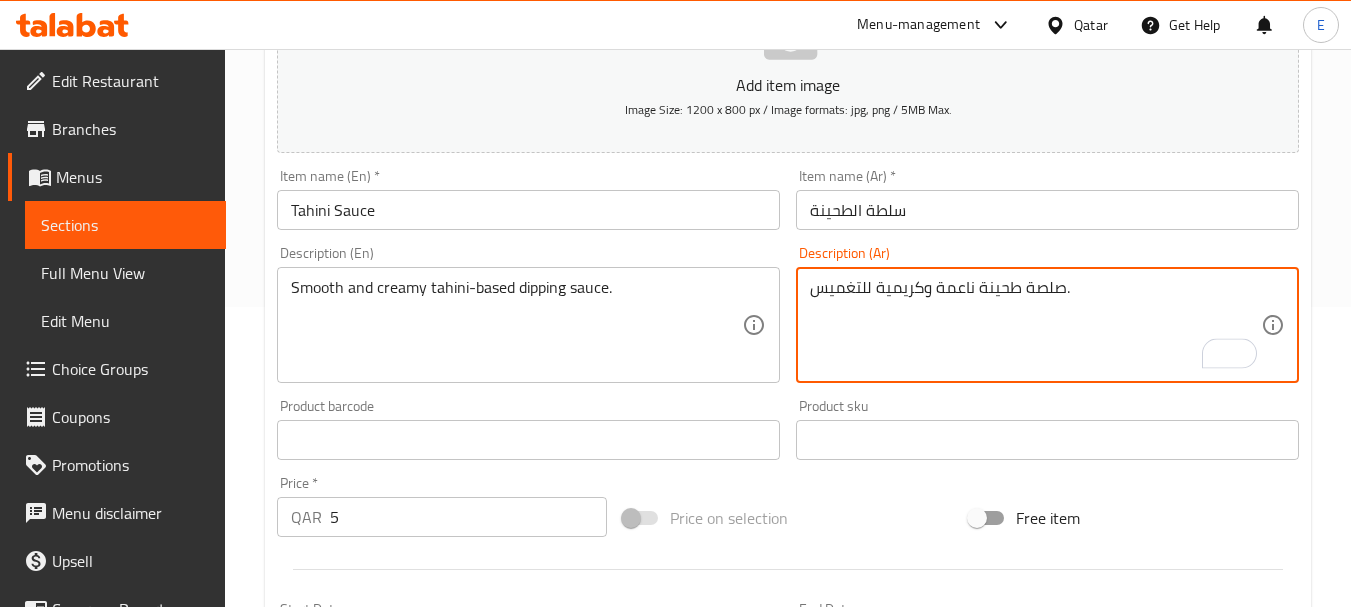 click on "صلصة طحينة ناعمة وكريمية للتغميس." at bounding box center (1035, 325) 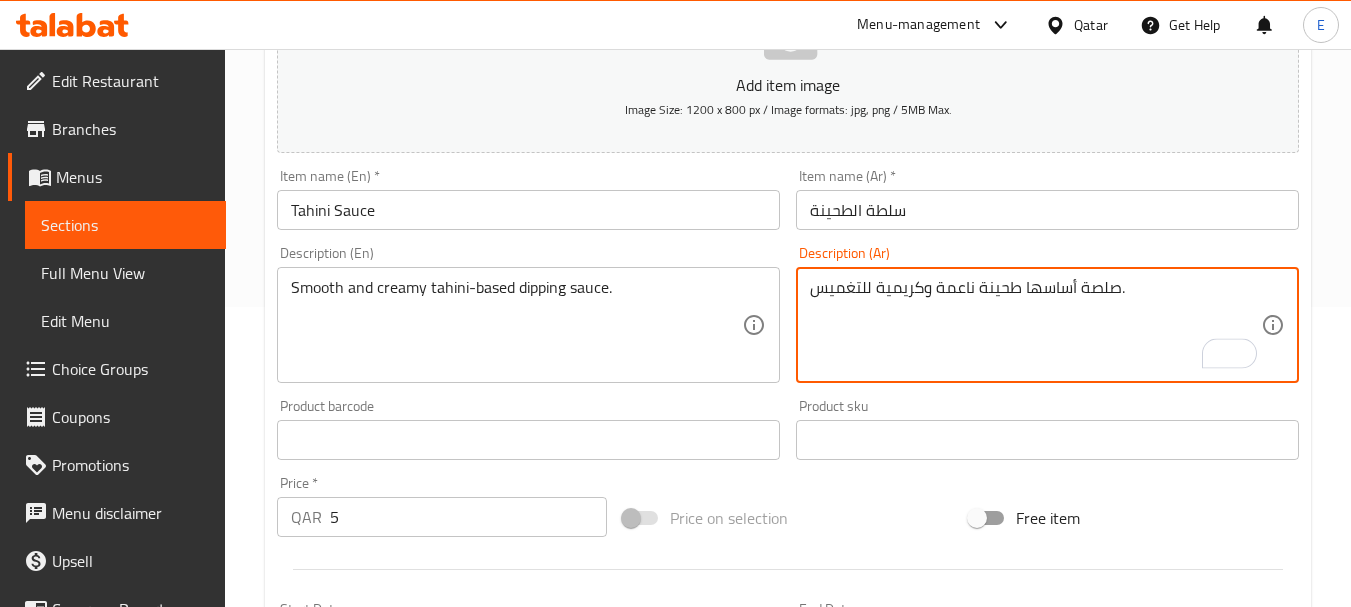 click on "صلصة أساسها طحينة ناعمة وكريمية للتغميس." at bounding box center [1035, 325] 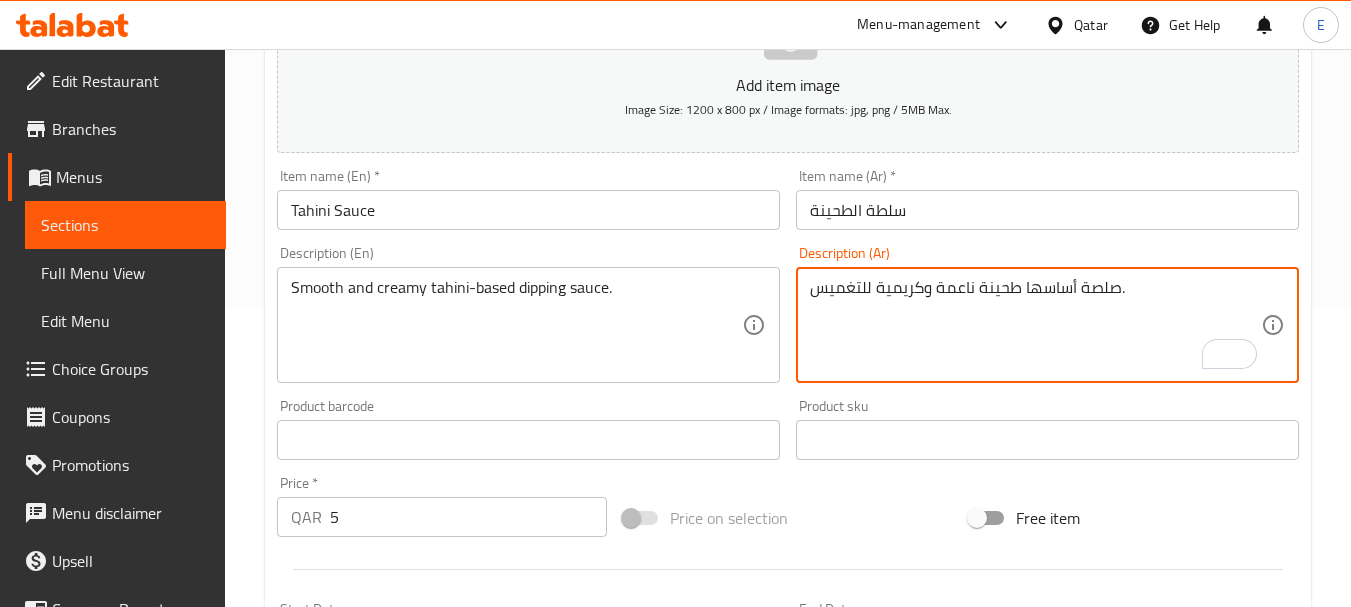 click on "صلصة أساسها طحينة ناعمة وكريمية للتغميس." at bounding box center [1035, 325] 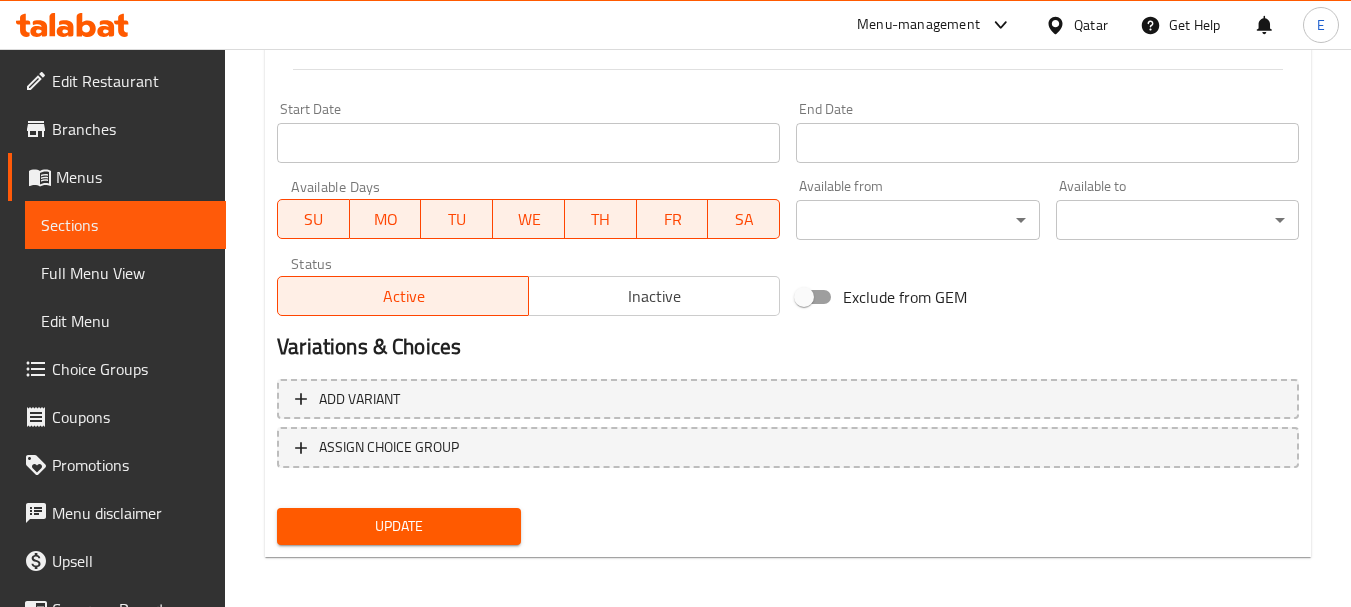 scroll, scrollTop: 806, scrollLeft: 0, axis: vertical 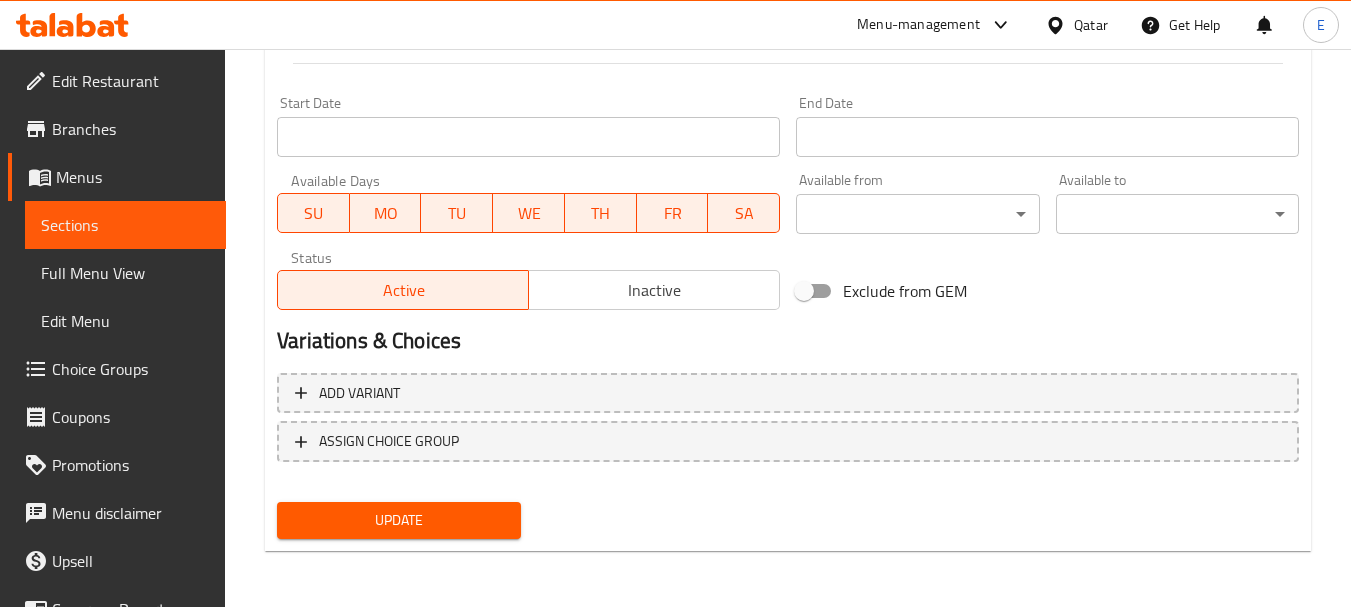 type on "صلصة أساسها طحينة ناعمة وكريمية للتغميس." 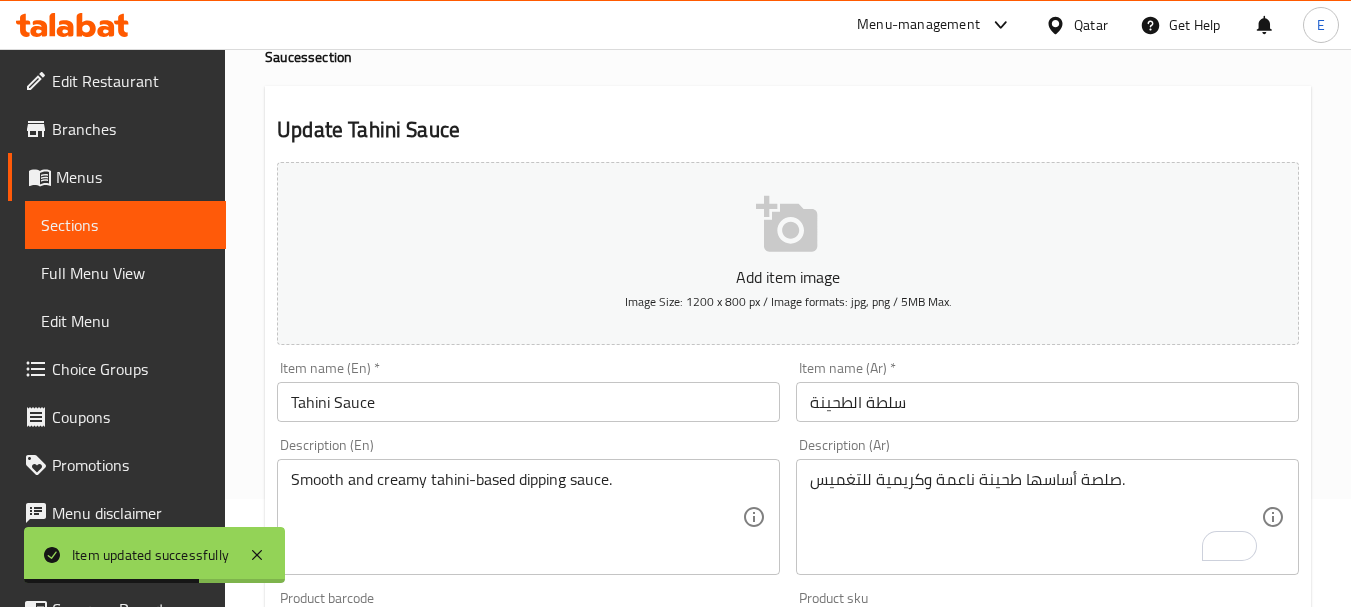 scroll, scrollTop: 0, scrollLeft: 0, axis: both 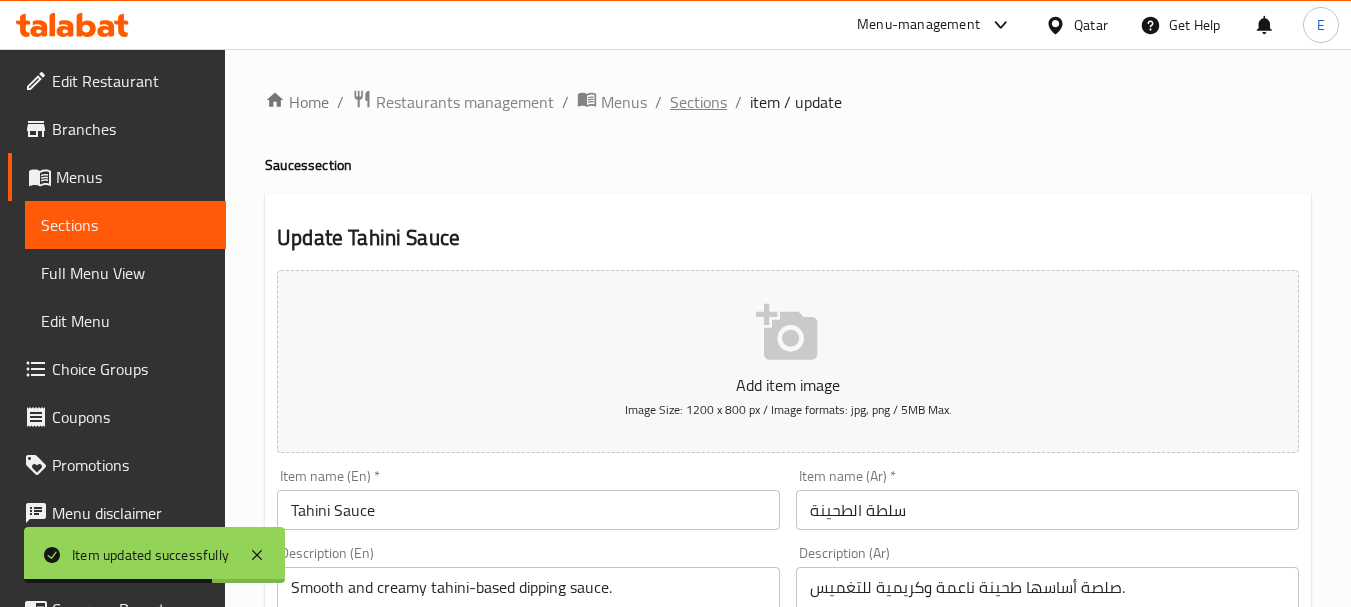 click on "Sections" at bounding box center (698, 102) 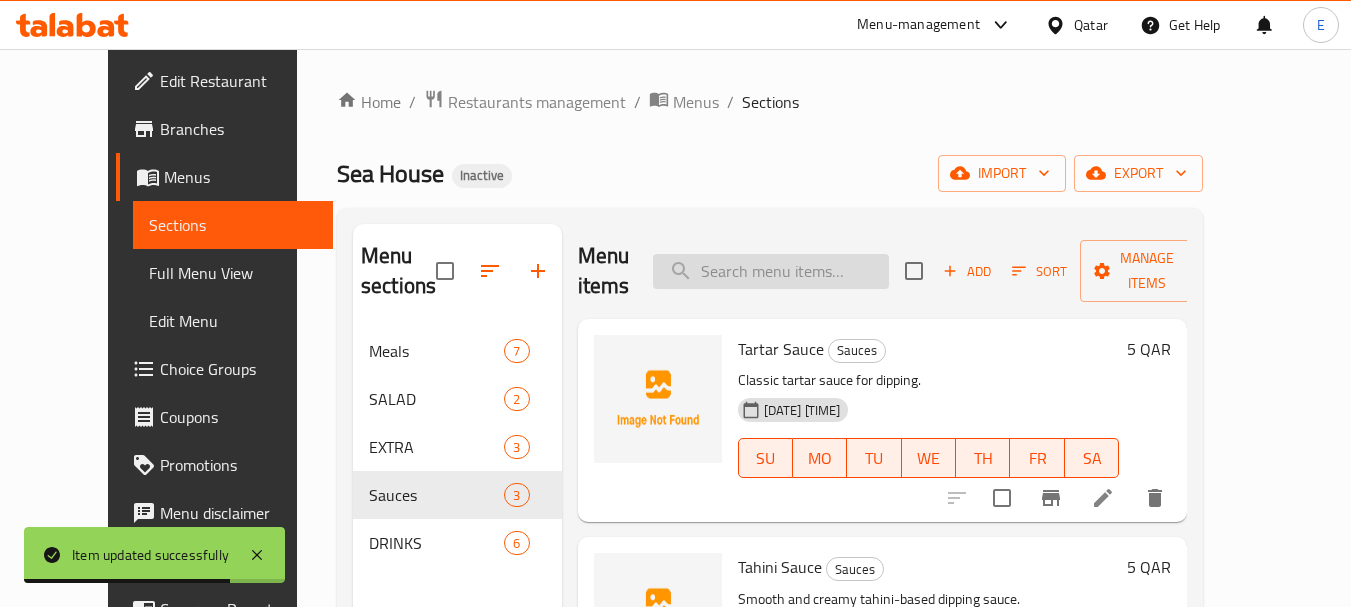 click at bounding box center (771, 271) 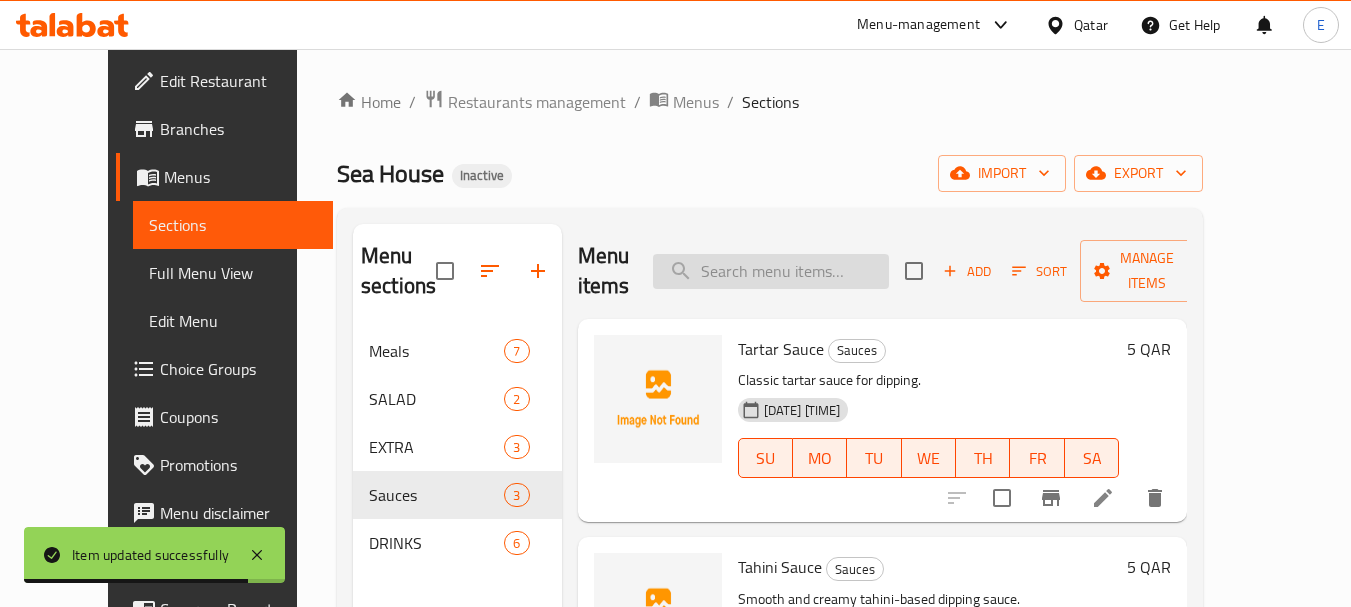 paste on "Kinza Lemon" 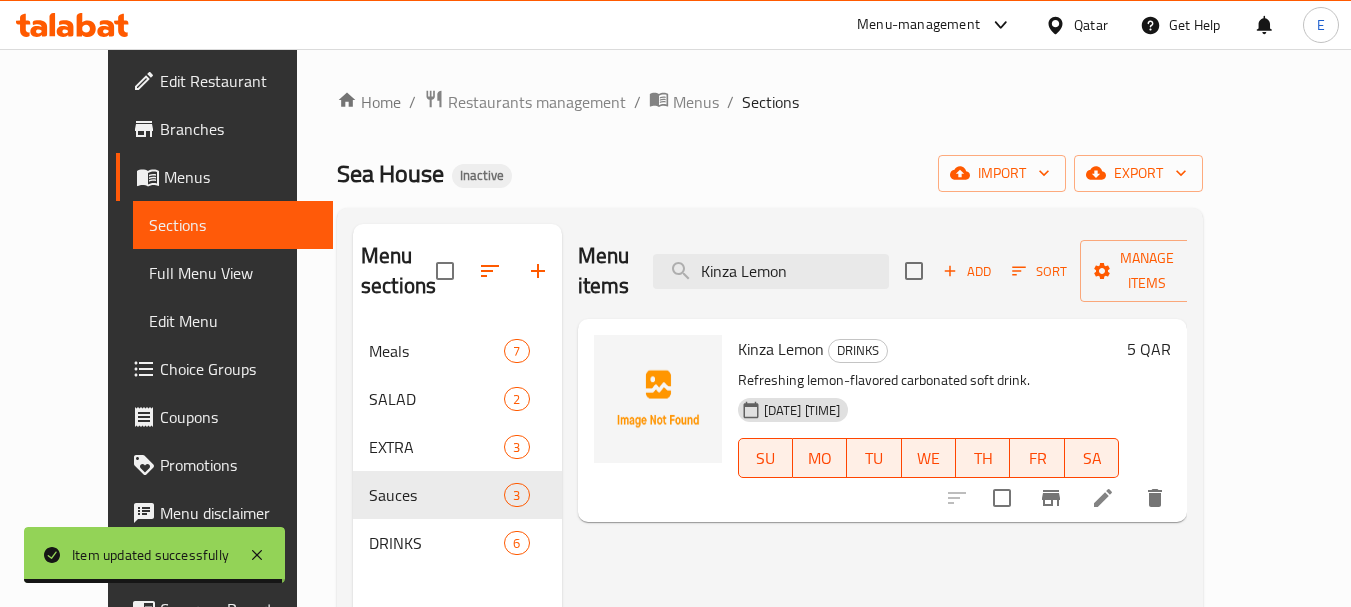 type on "Kinza Lemon" 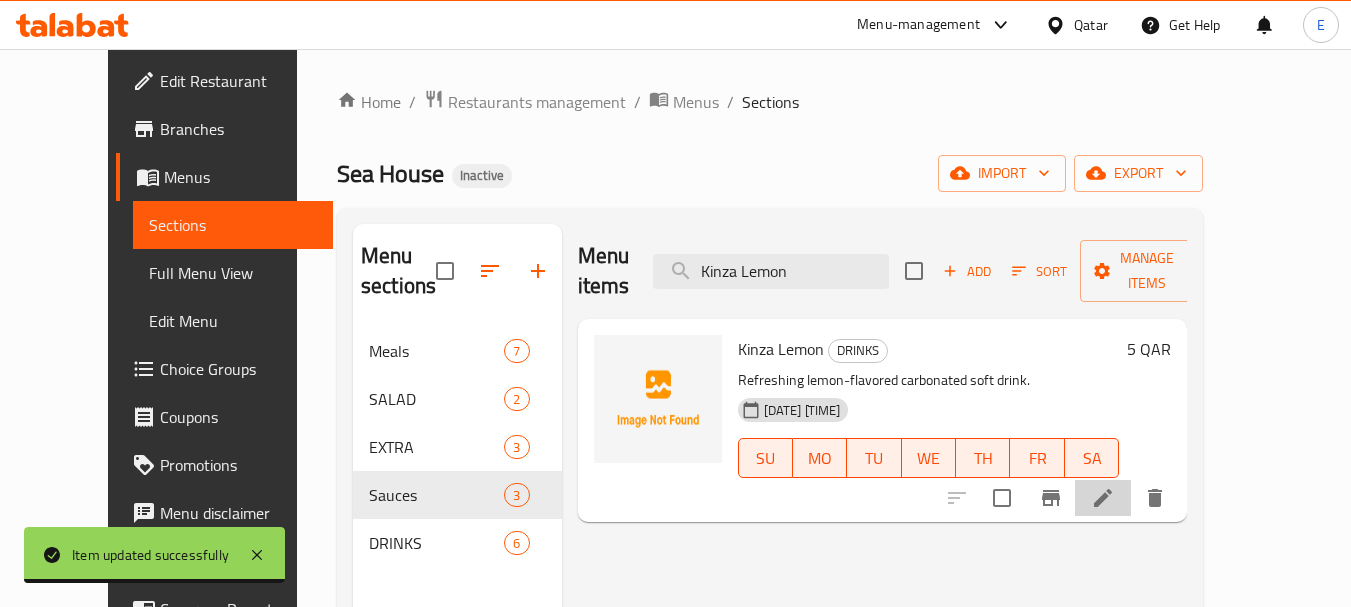 click at bounding box center (1103, 498) 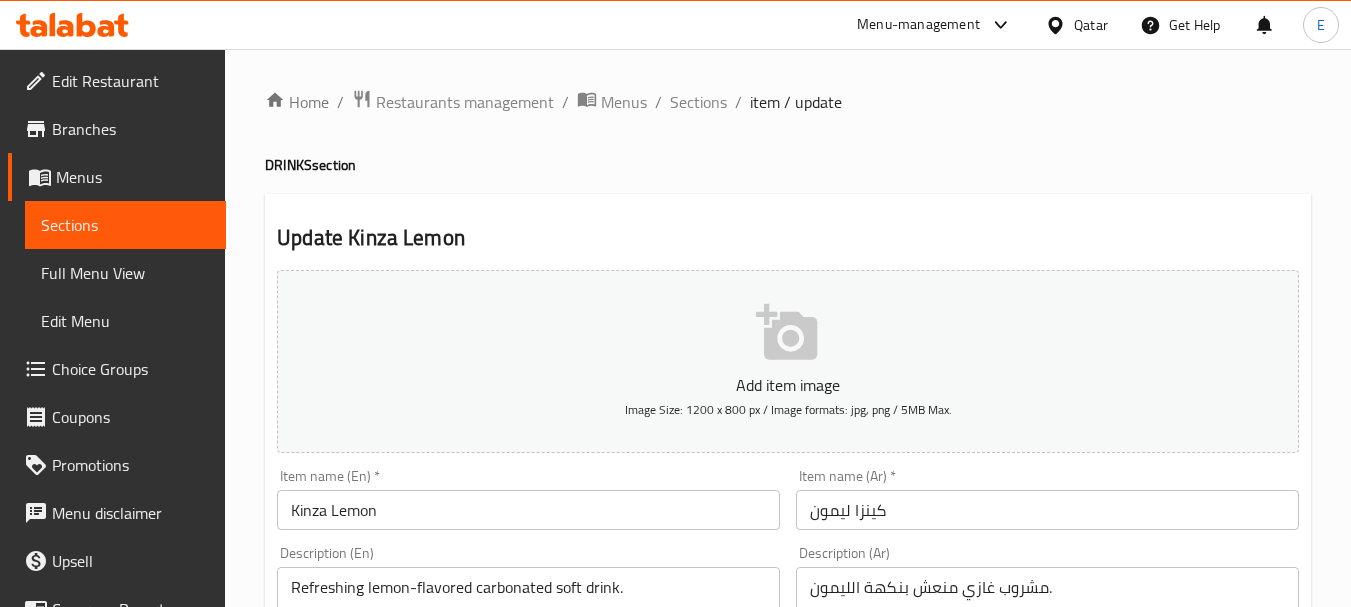 scroll, scrollTop: 100, scrollLeft: 0, axis: vertical 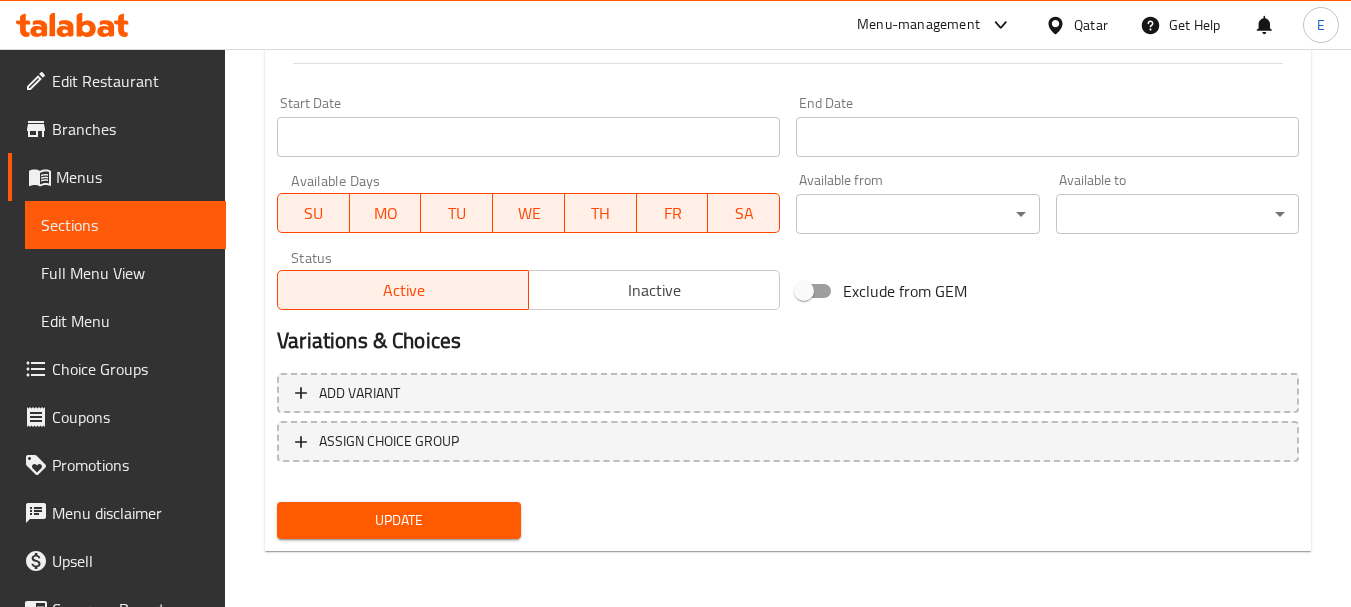type on "مشروب غازي مكربن منعش بنكهة الليمون." 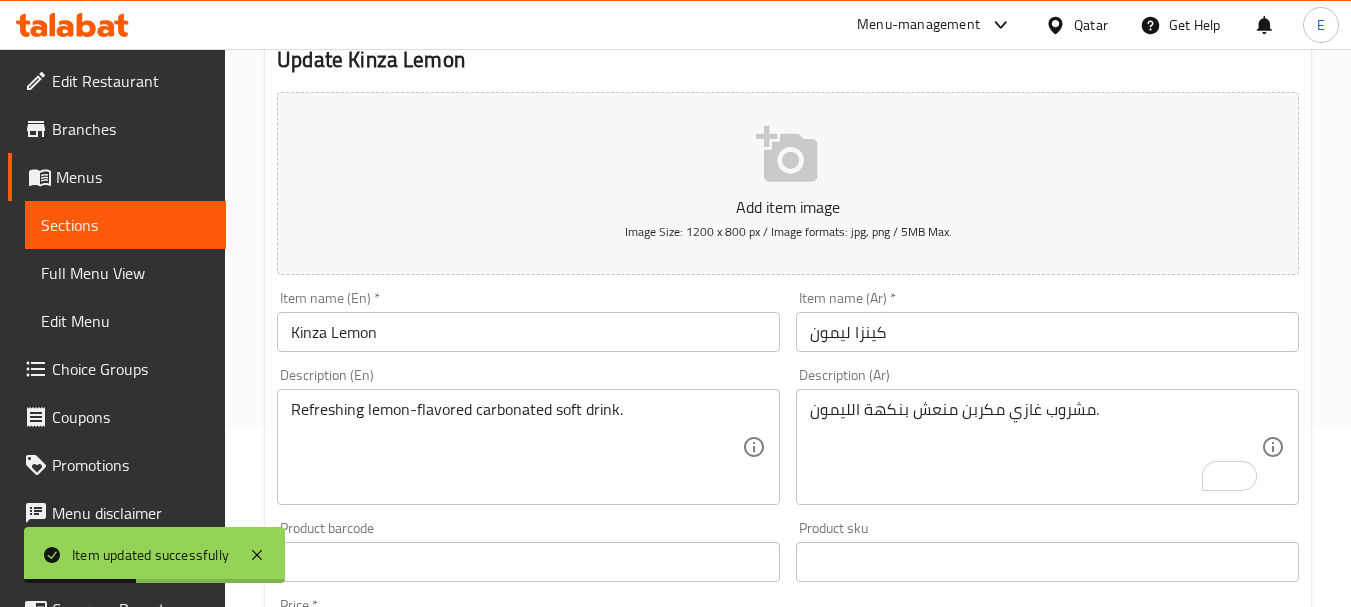 scroll, scrollTop: 0, scrollLeft: 0, axis: both 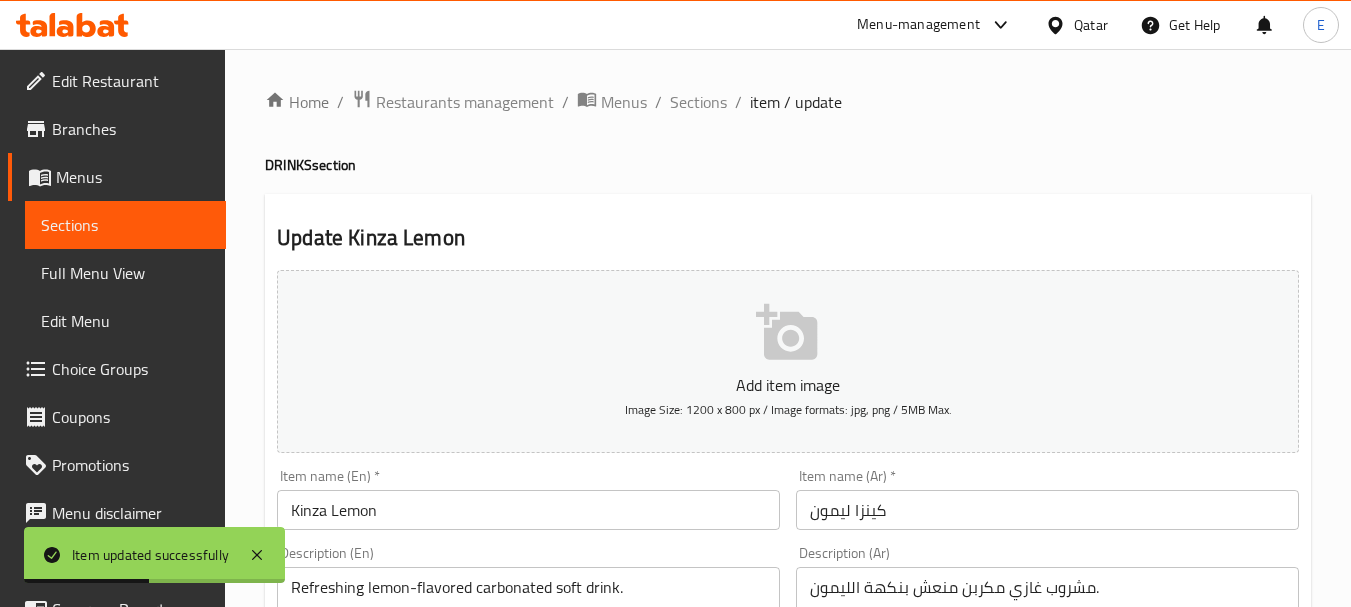 click on "Sections" at bounding box center [698, 102] 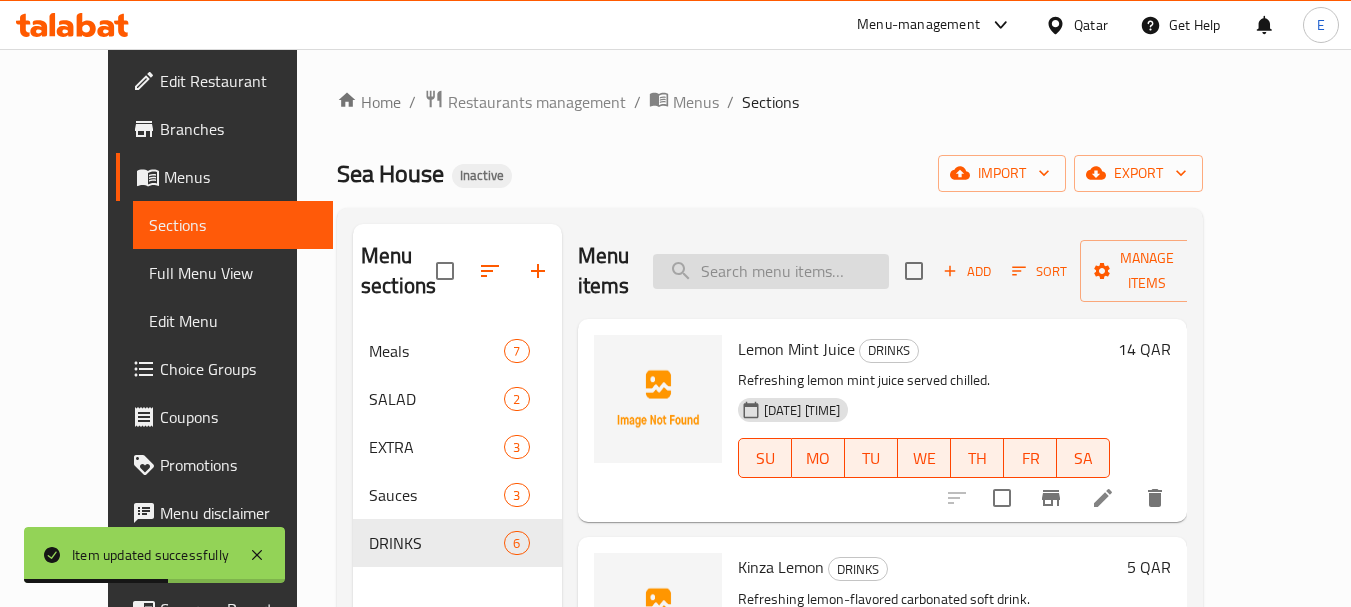 click at bounding box center (771, 271) 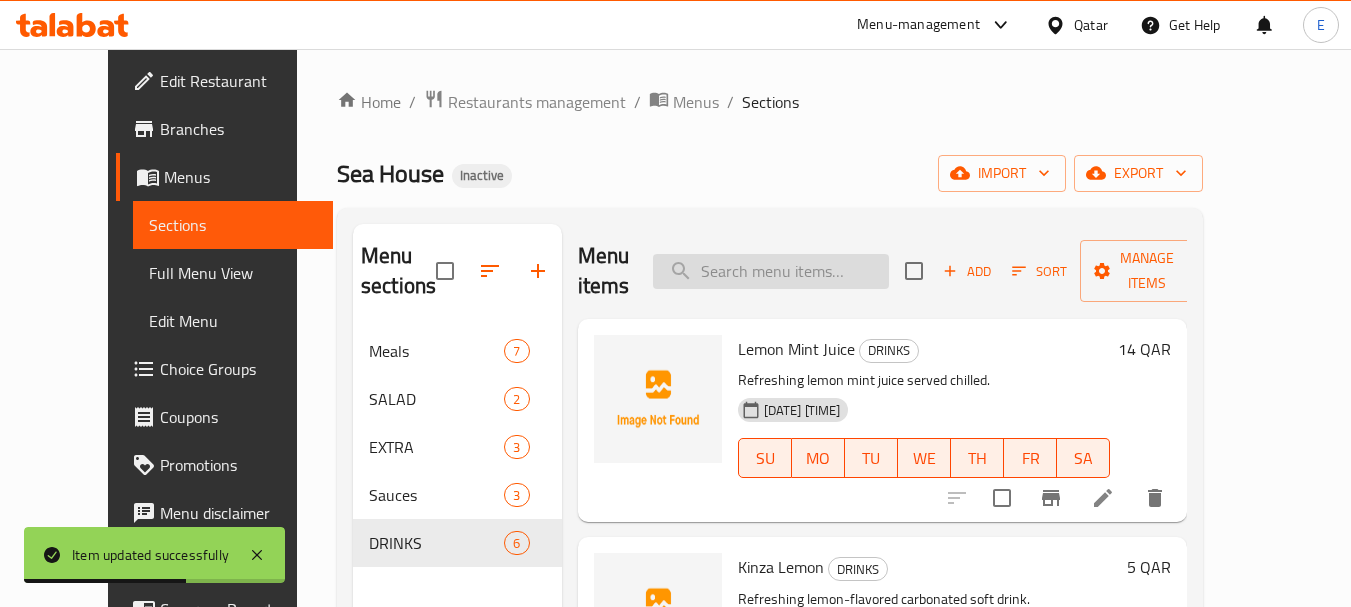 paste on "Kinza Citrus" 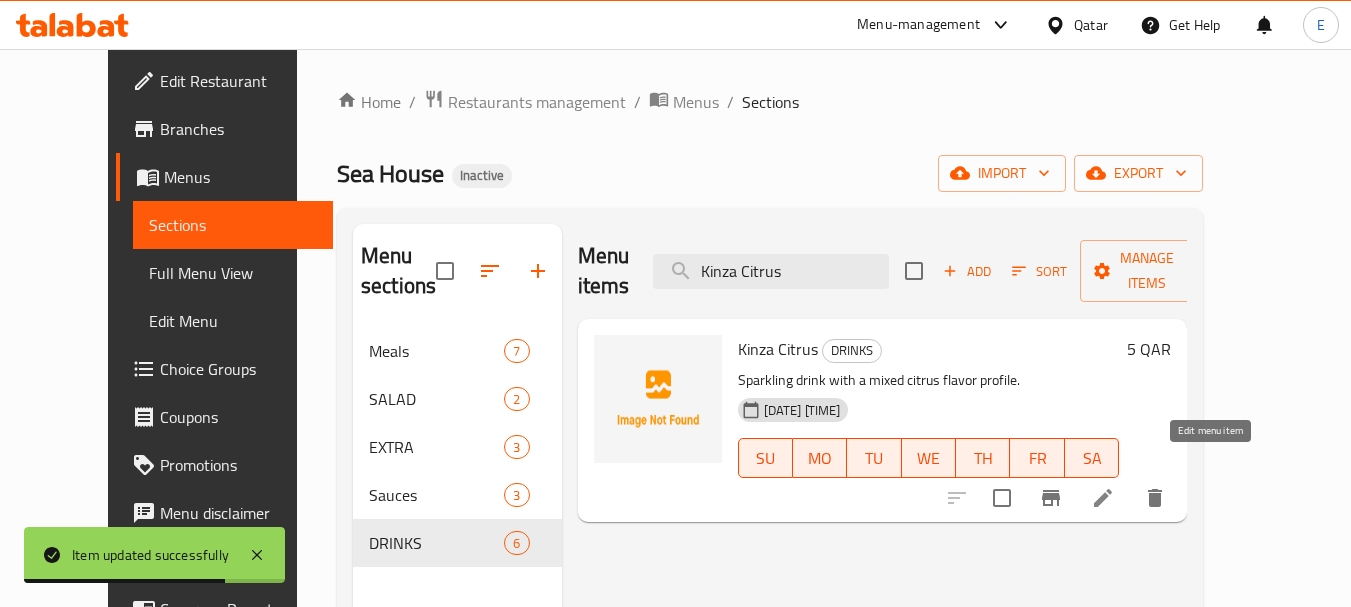 type on "Kinza Citrus" 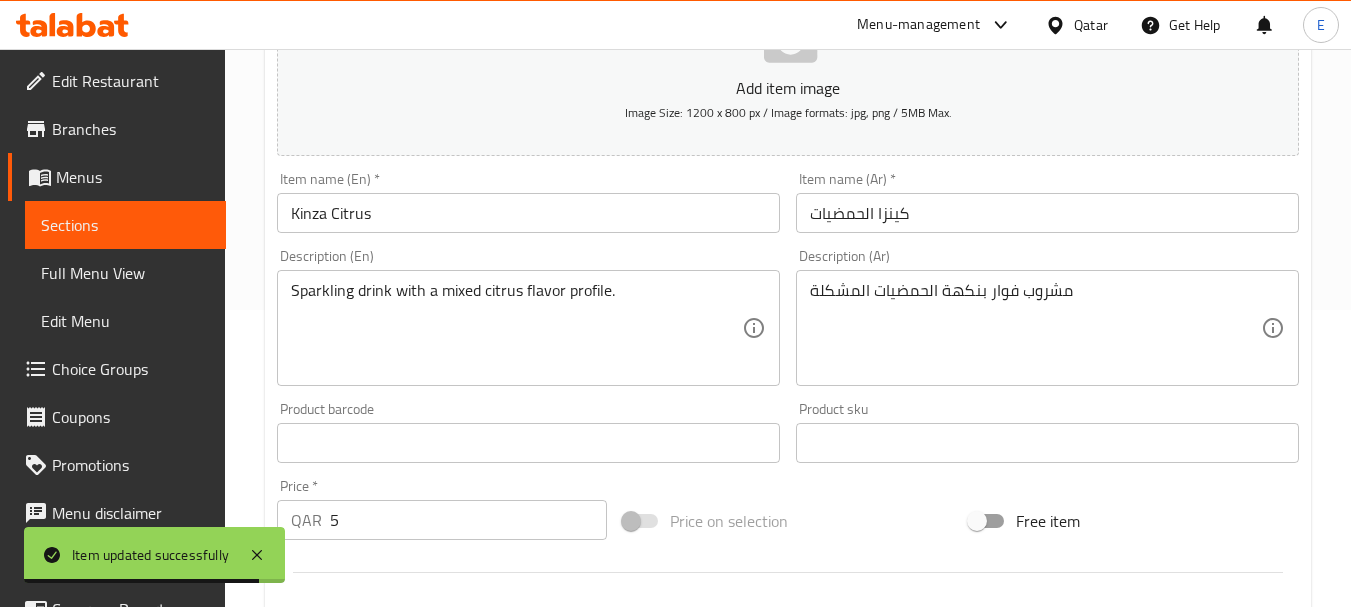 scroll, scrollTop: 300, scrollLeft: 0, axis: vertical 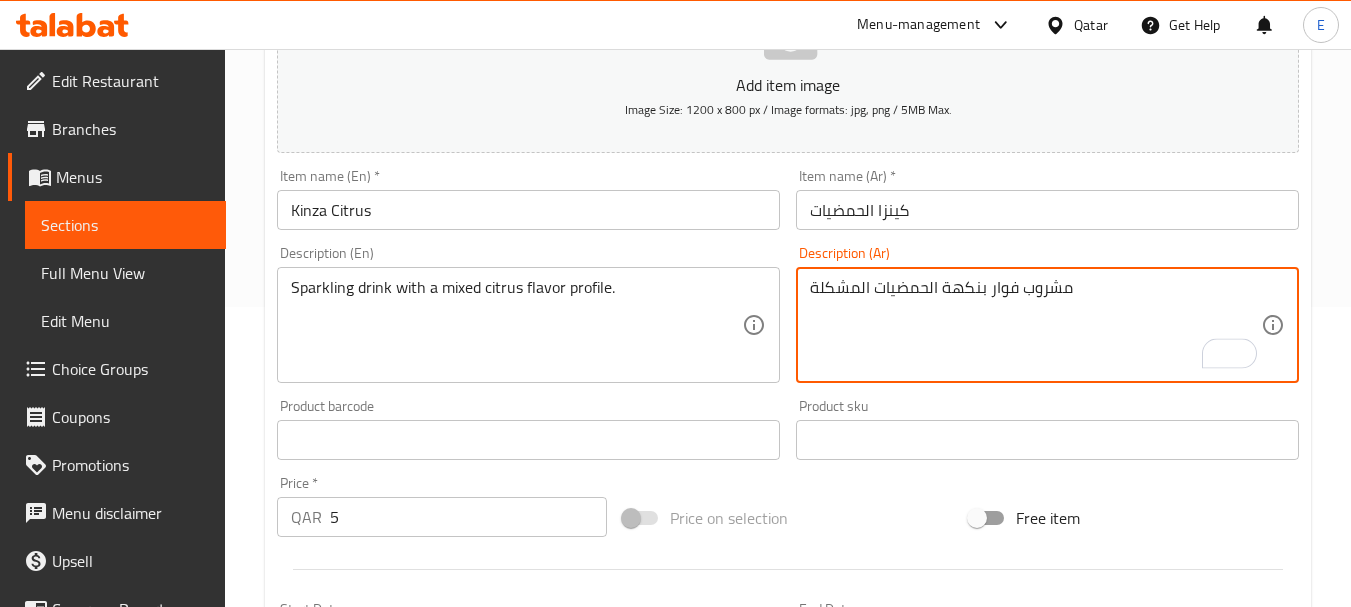 click on "مشروب فوار بنكهة الحمضيات المشكلة" at bounding box center [1035, 325] 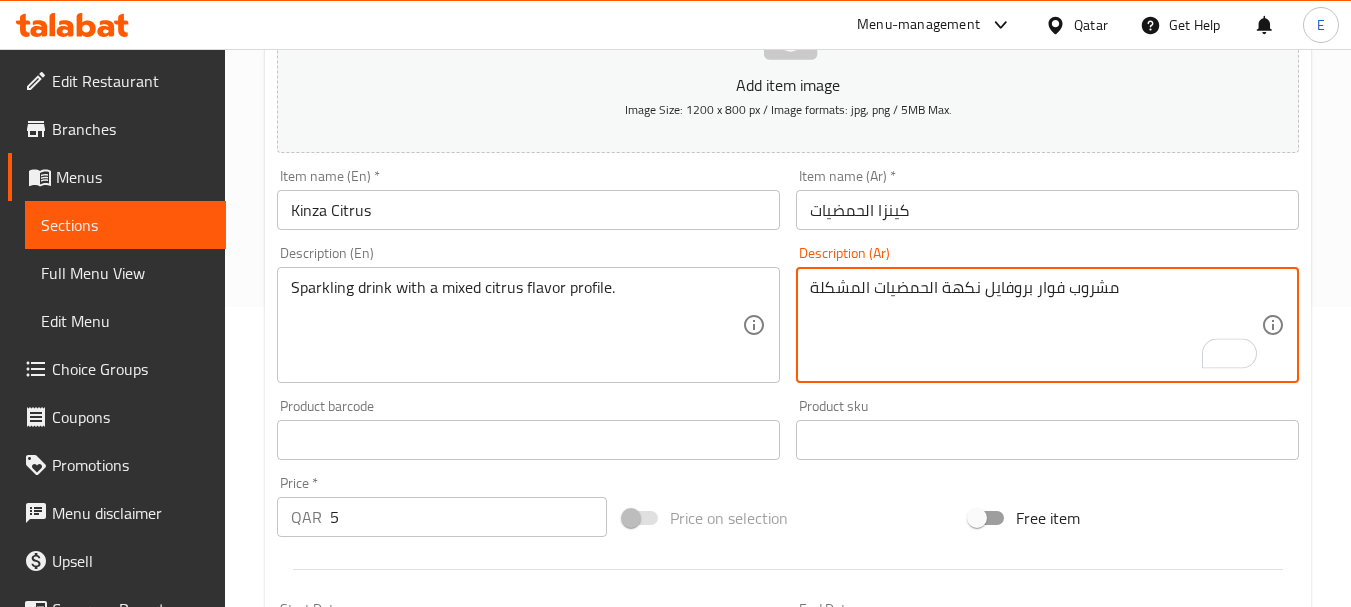 click on "مشروب فوار بروفايل نكهة الحمضيات المشكلة" at bounding box center (1035, 325) 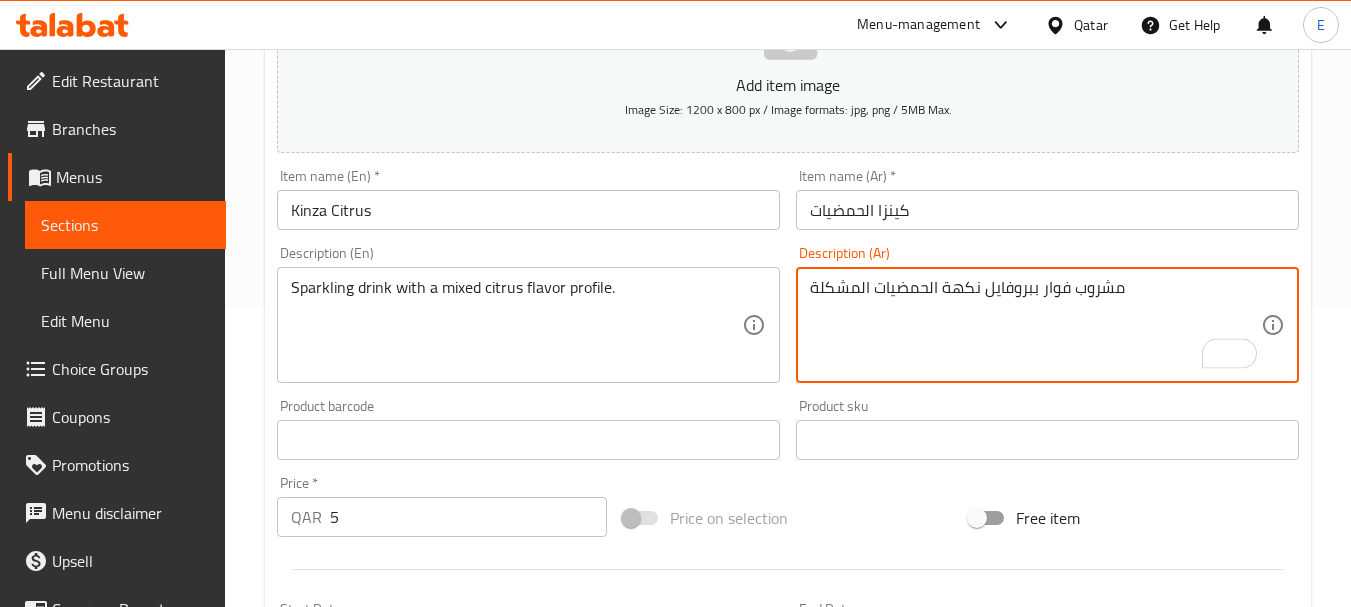 click on "مشروب فوار ببروفايل نكهة الحمضيات المشكلة" at bounding box center [1035, 325] 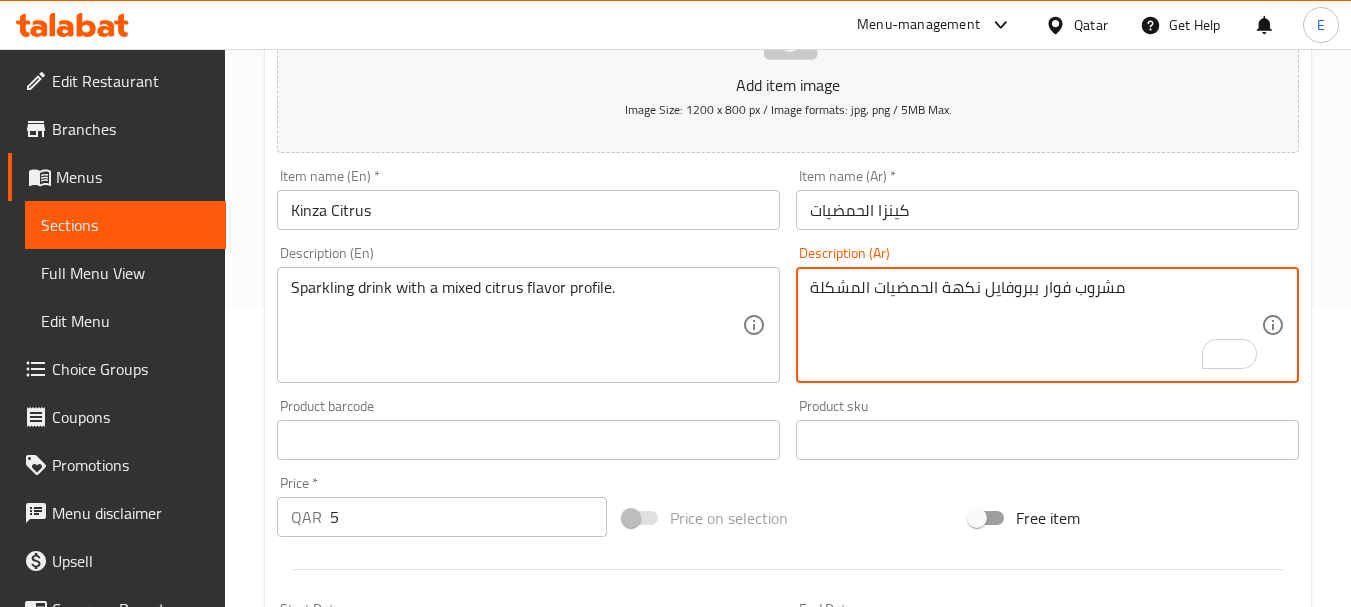 click on "مشروب فوار ببروفايل نكهة الحمضيات المشكلة" at bounding box center [1035, 325] 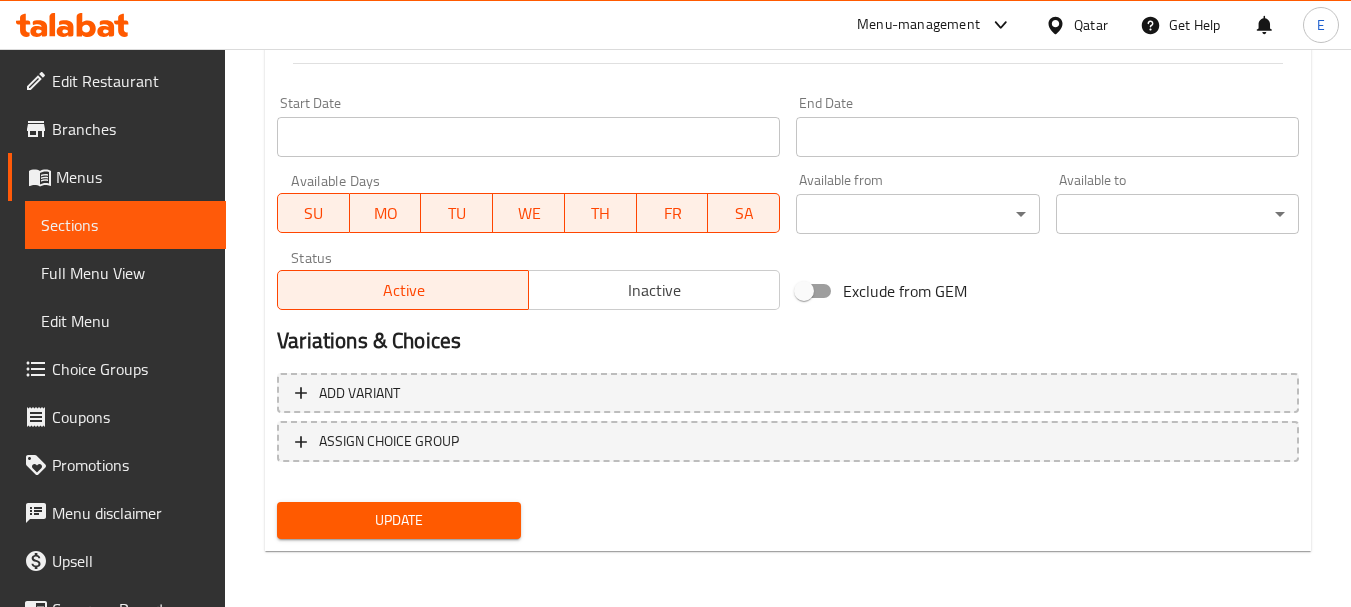 type on "مشروب فوار ببروفايل نكهة الحمضيات المشكلة" 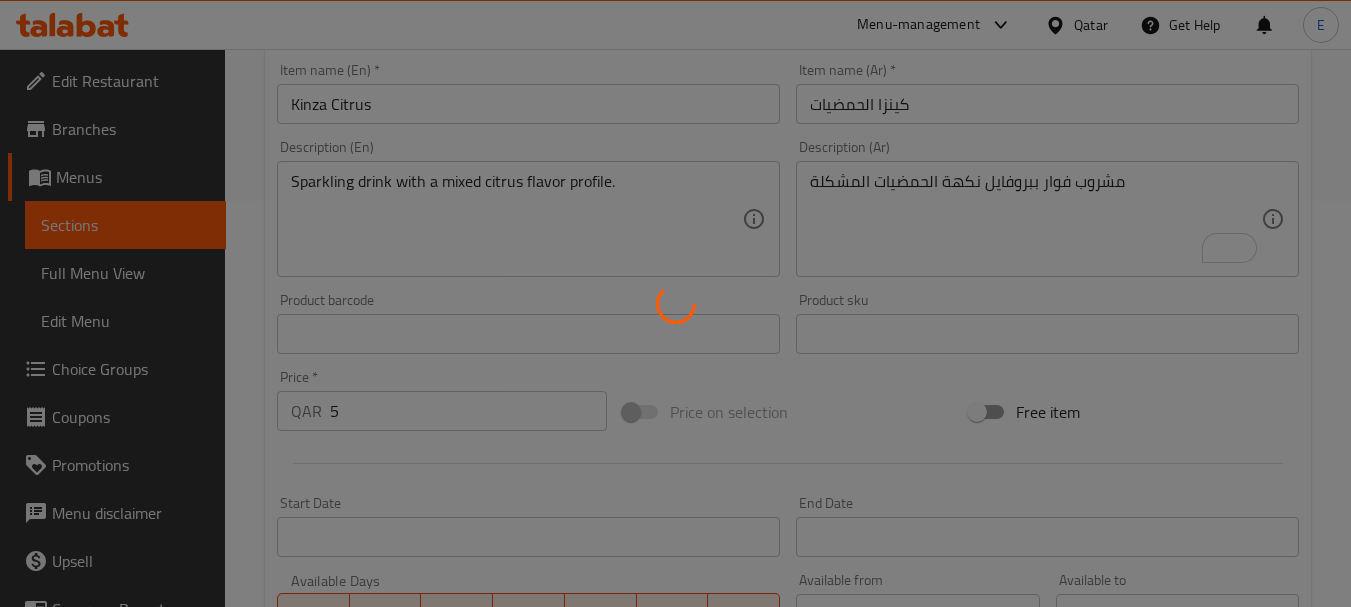 scroll, scrollTop: 0, scrollLeft: 0, axis: both 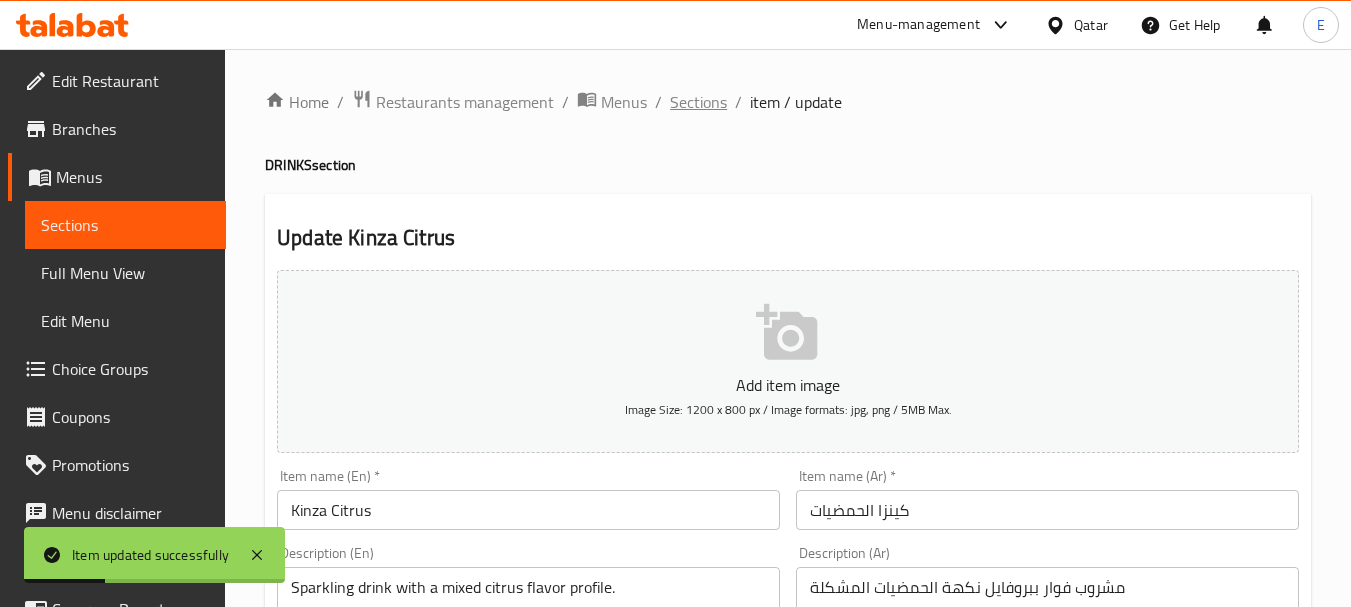 click on "Sections" at bounding box center (698, 102) 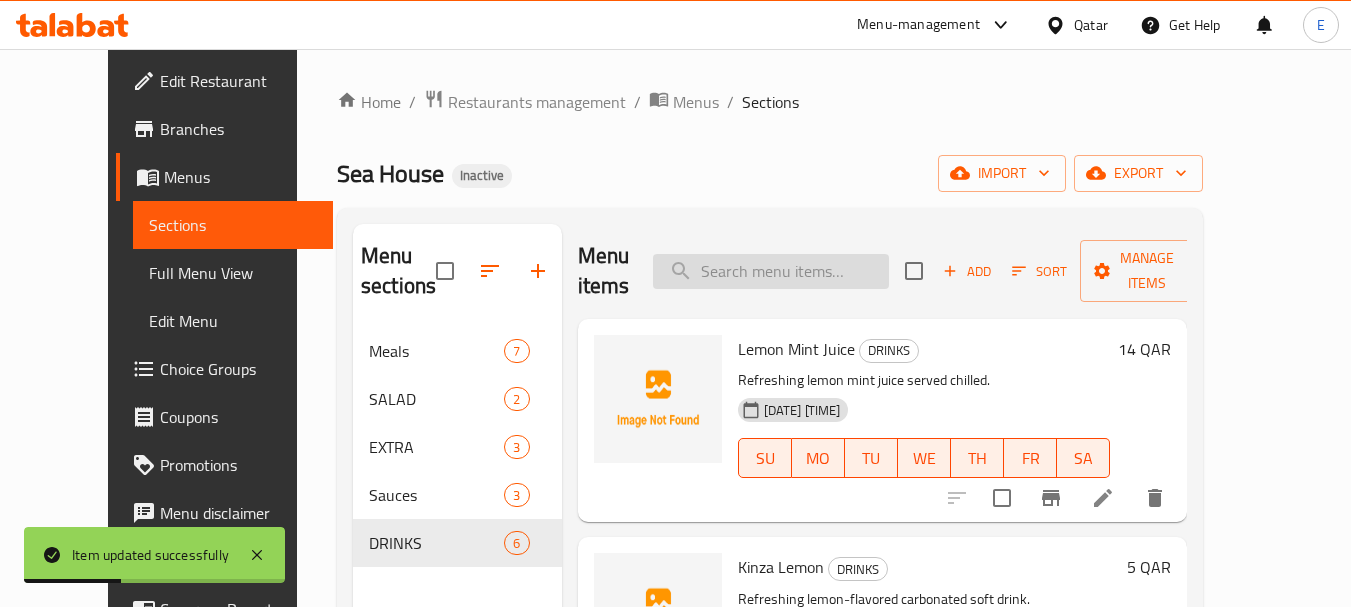 click at bounding box center (771, 271) 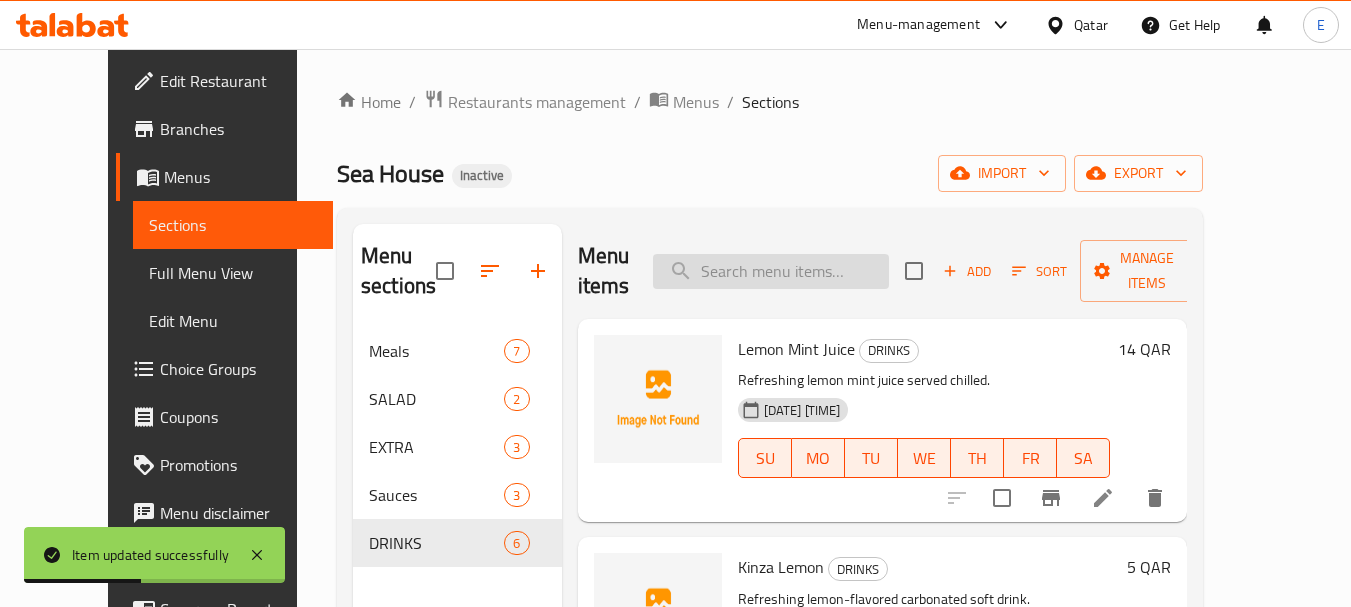 paste on "Kinza Cola" 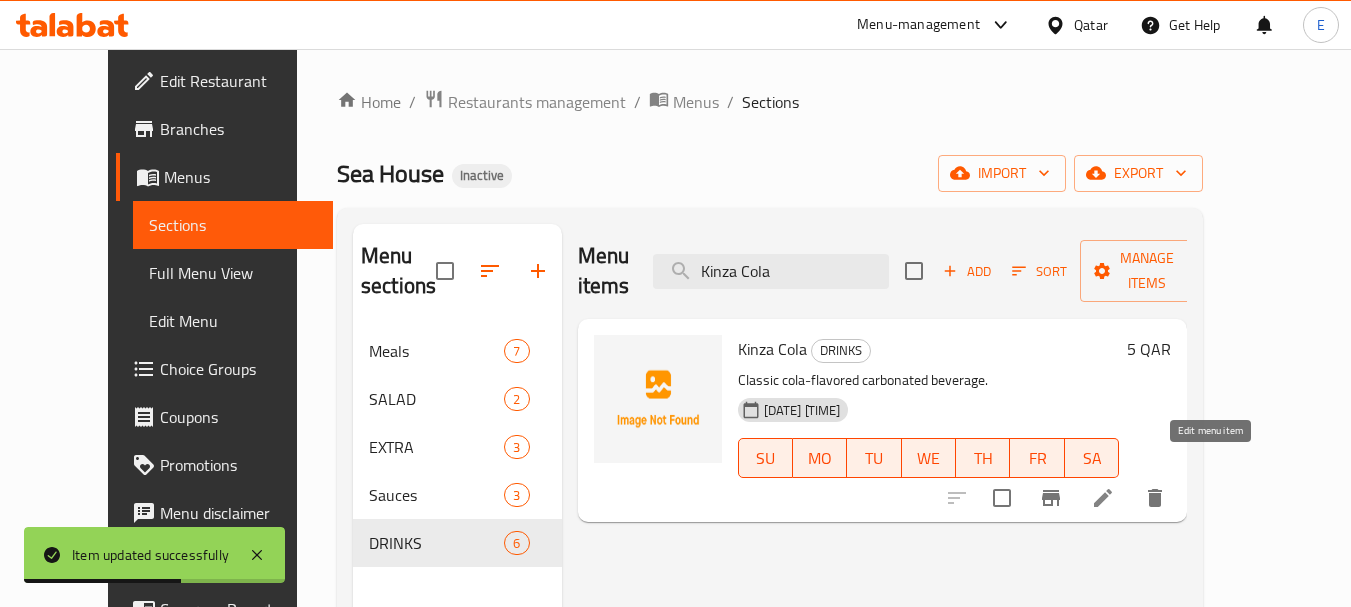 type on "Kinza Cola" 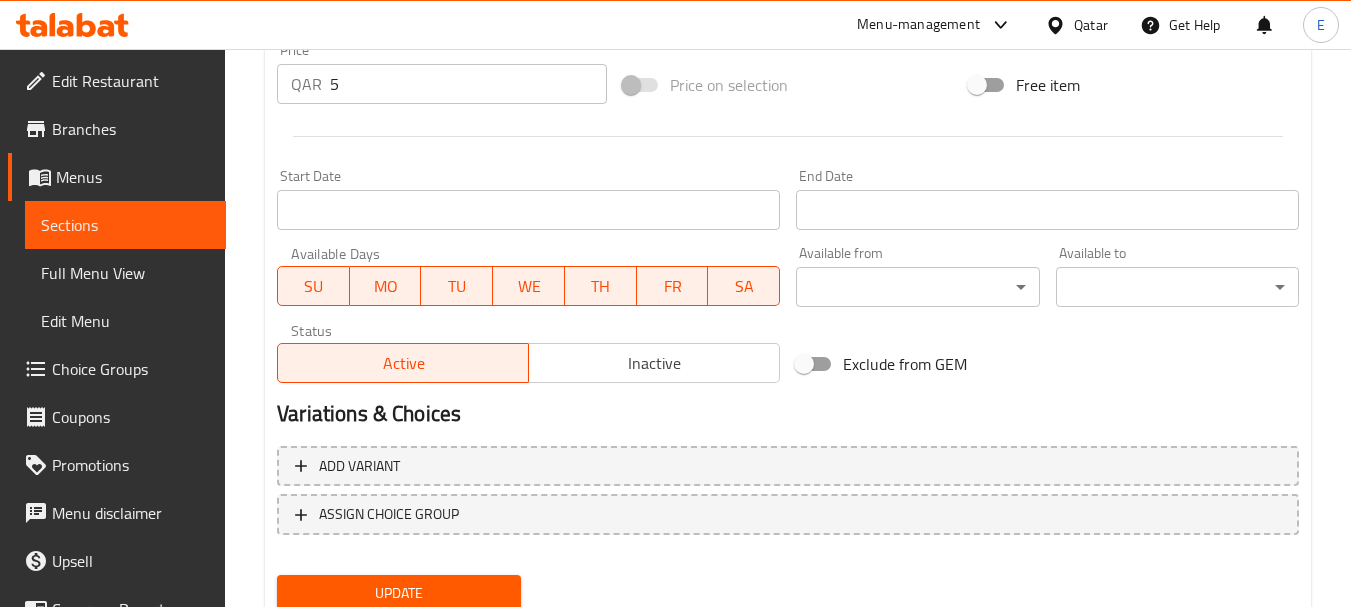 scroll, scrollTop: 806, scrollLeft: 0, axis: vertical 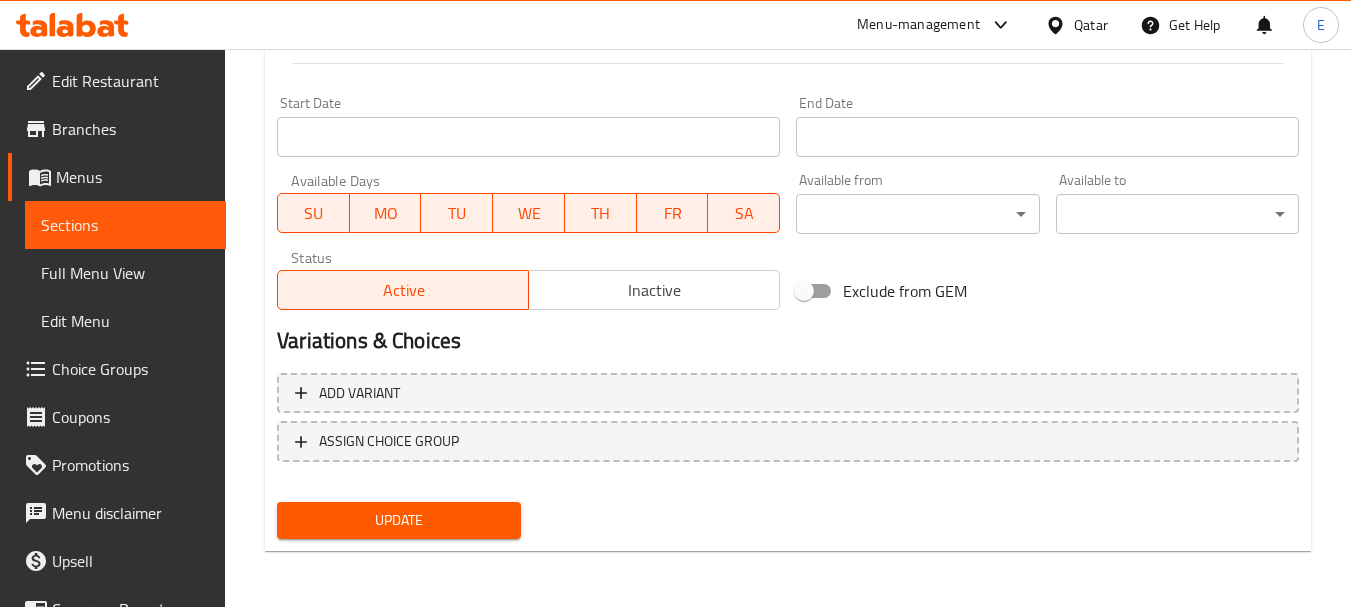 drag, startPoint x: 467, startPoint y: 536, endPoint x: 488, endPoint y: 505, distance: 37.44329 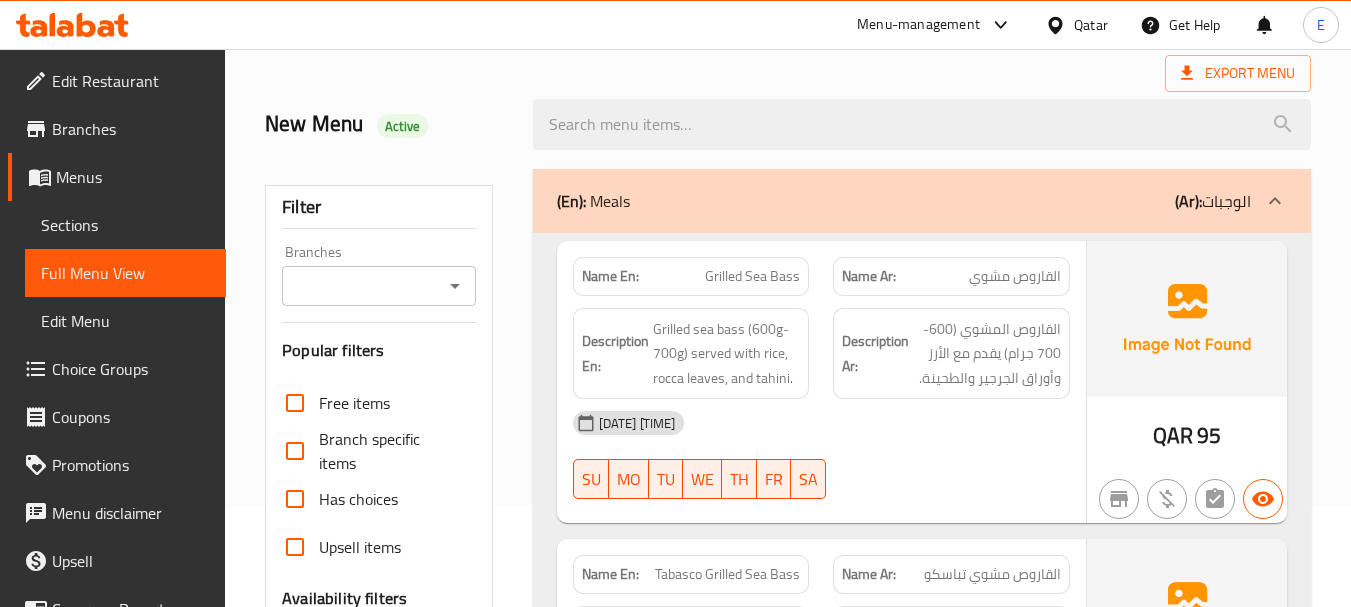 scroll, scrollTop: 200, scrollLeft: 0, axis: vertical 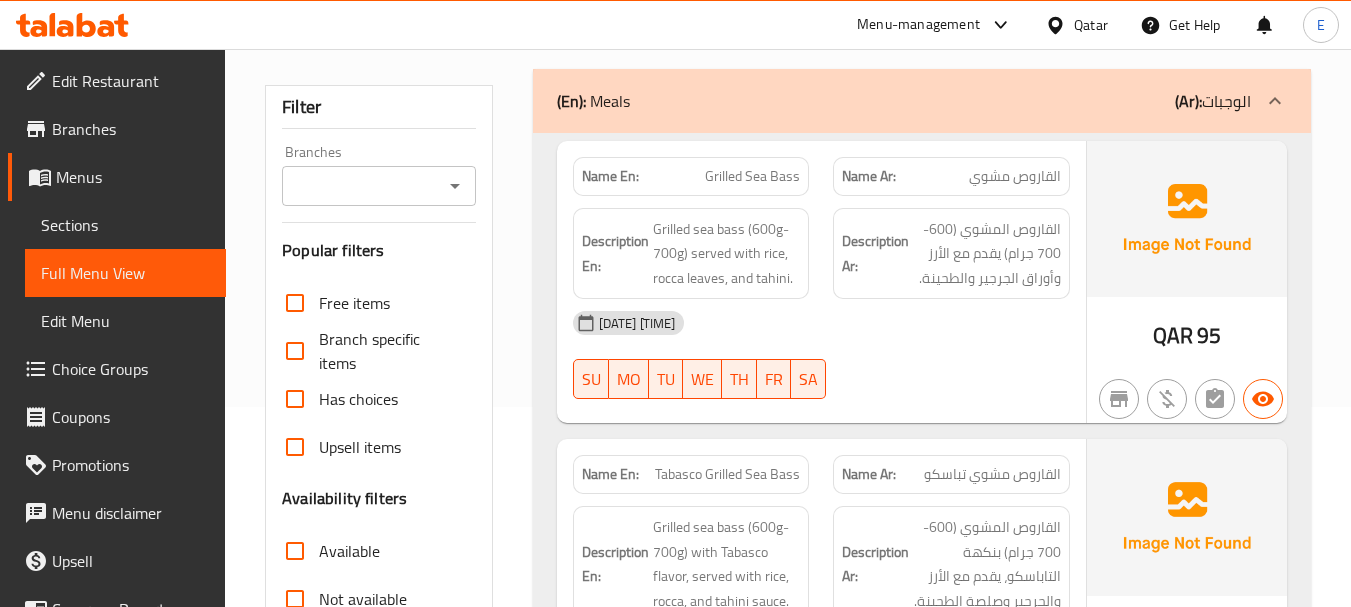 click on "القاروص مشوي" at bounding box center (1015, 176) 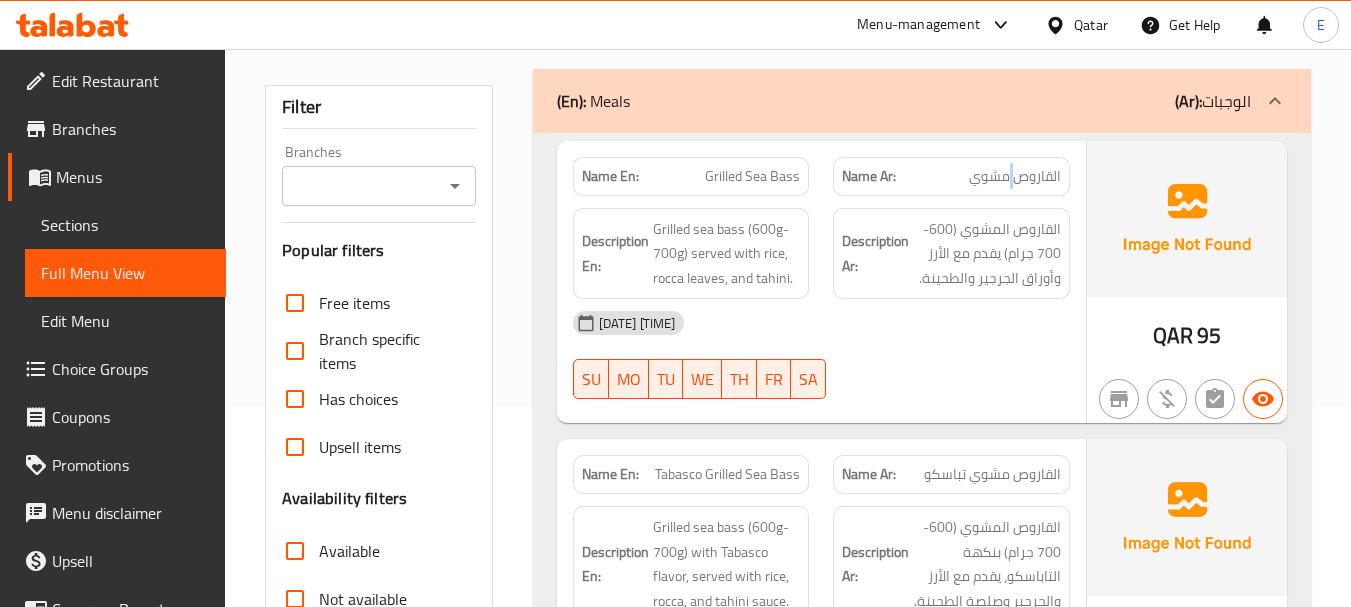 click on "القاروص مشوي" at bounding box center [1015, 176] 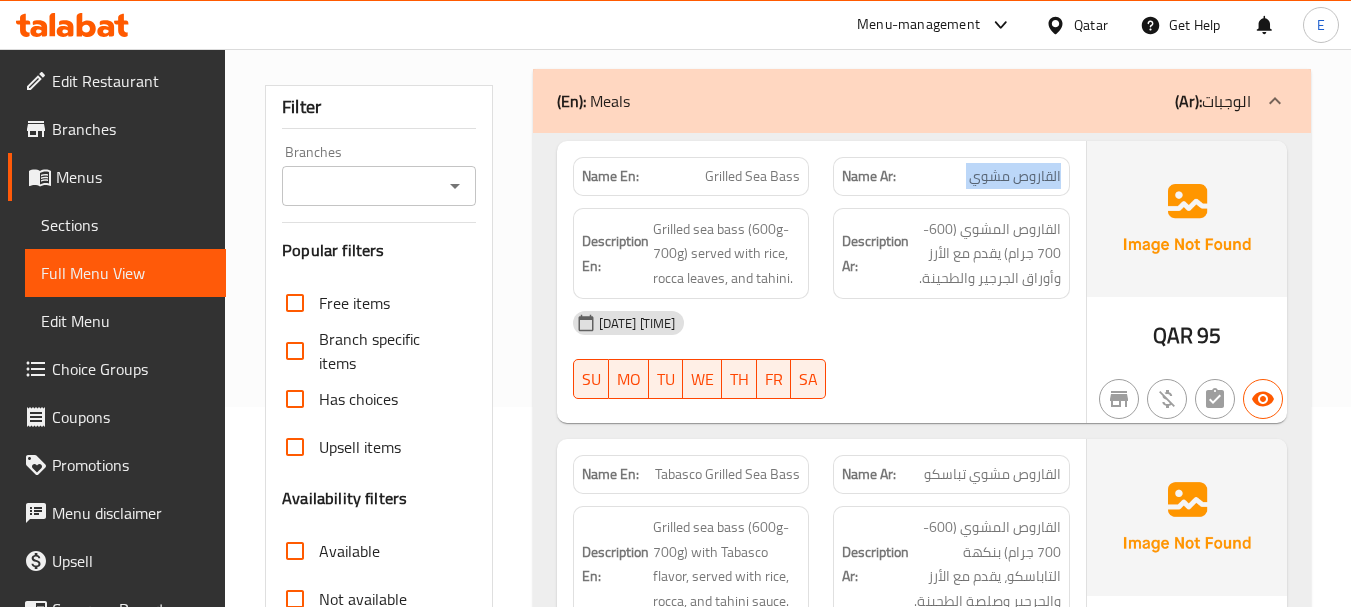 click on "القاروص مشوي" at bounding box center [1015, 176] 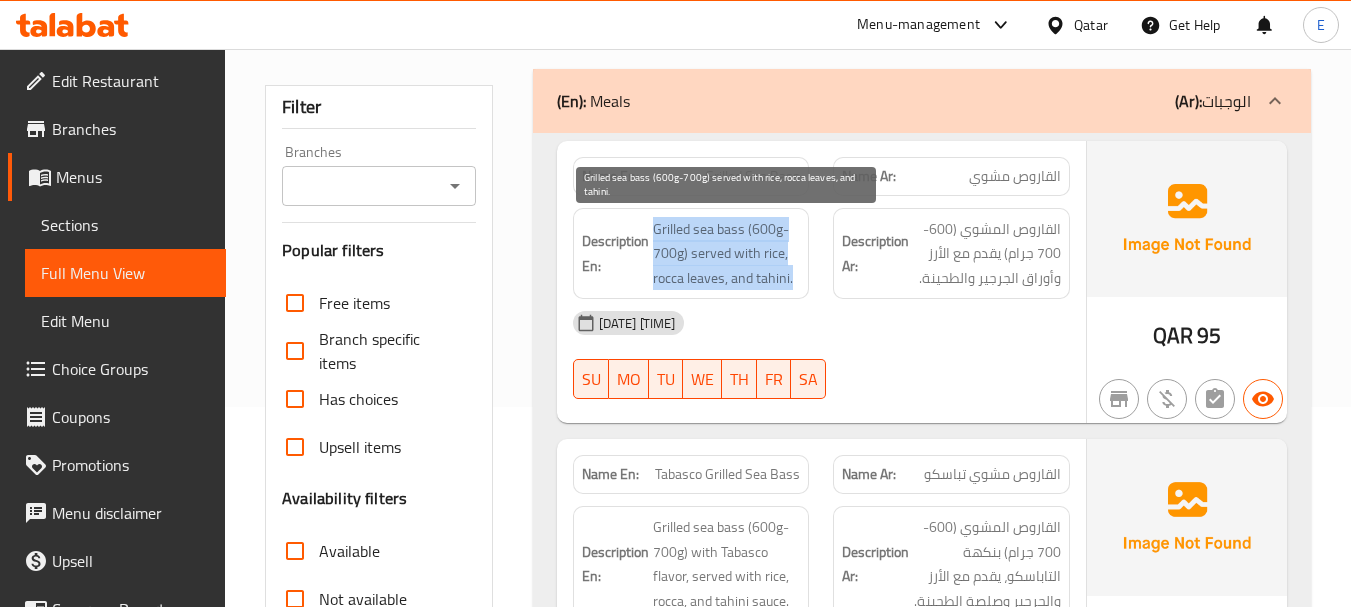 drag, startPoint x: 643, startPoint y: 213, endPoint x: 793, endPoint y: 277, distance: 163.0828 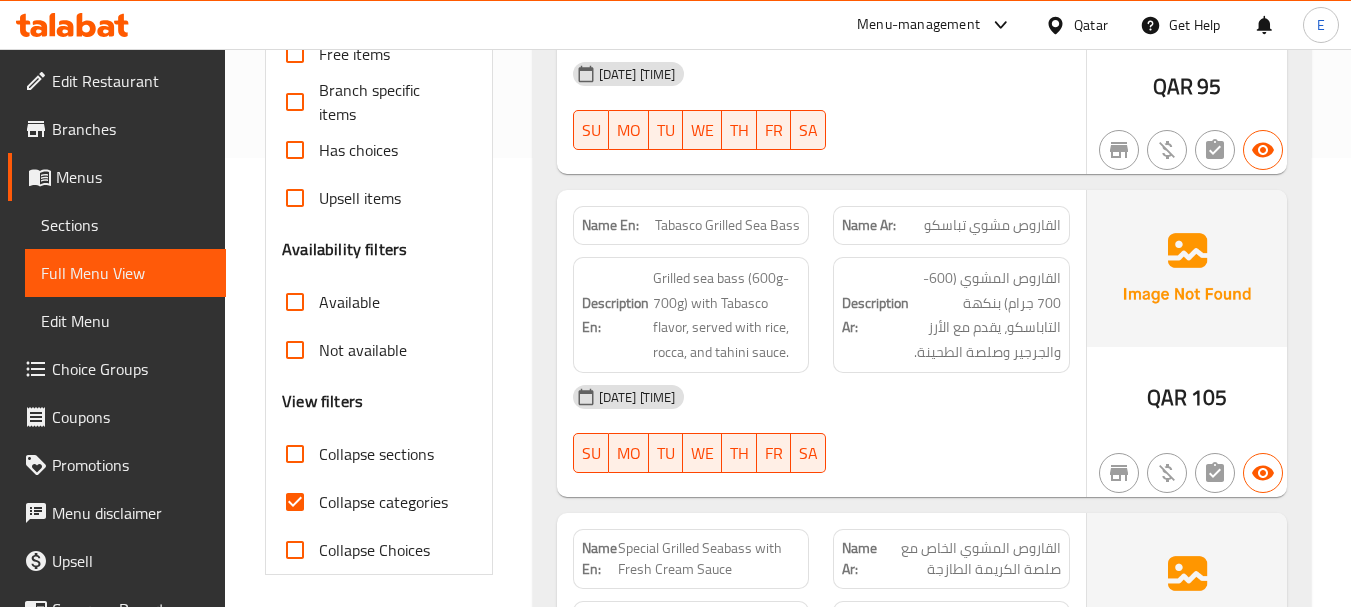 scroll, scrollTop: 500, scrollLeft: 0, axis: vertical 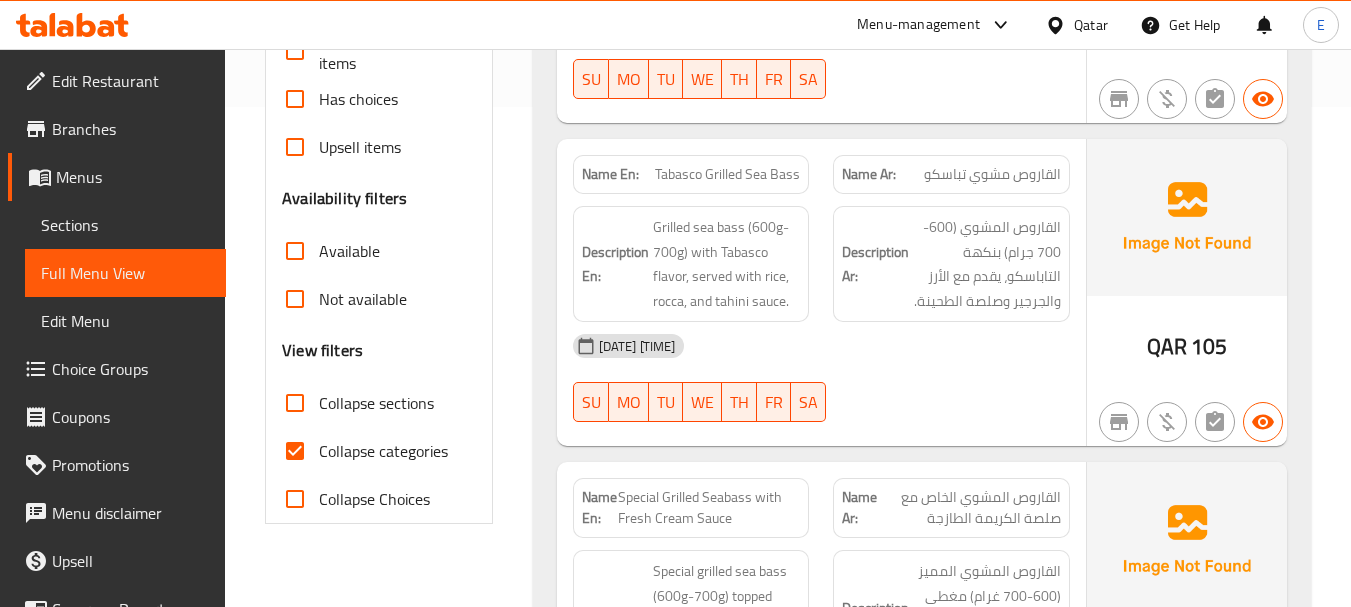 click on "القاروص مشوي تباسكو" at bounding box center (992, 174) 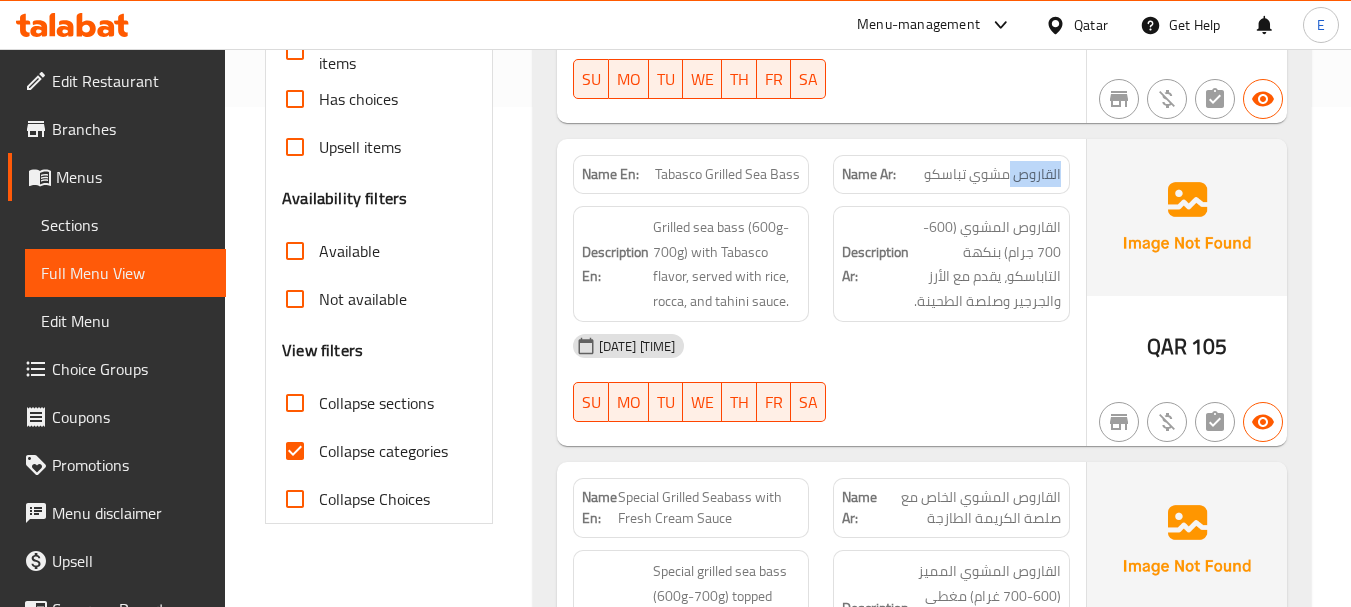 click on "القاروص مشوي تباسكو" at bounding box center (992, 174) 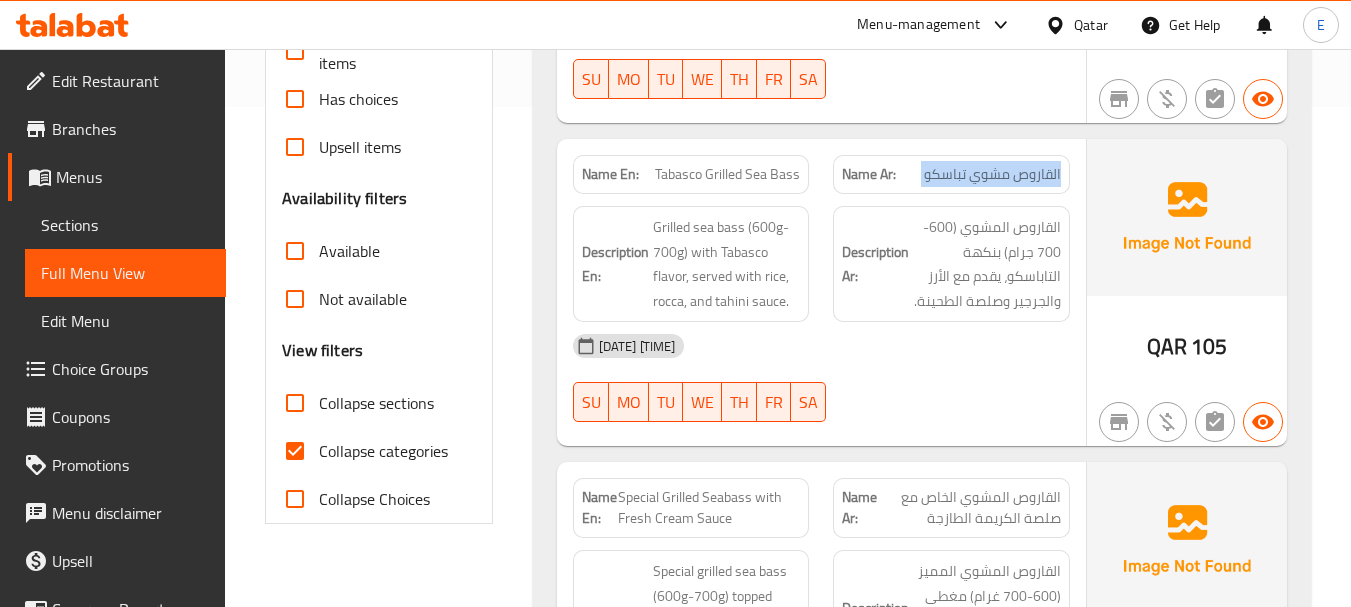 click on "القاروص مشوي تباسكو" at bounding box center (992, 174) 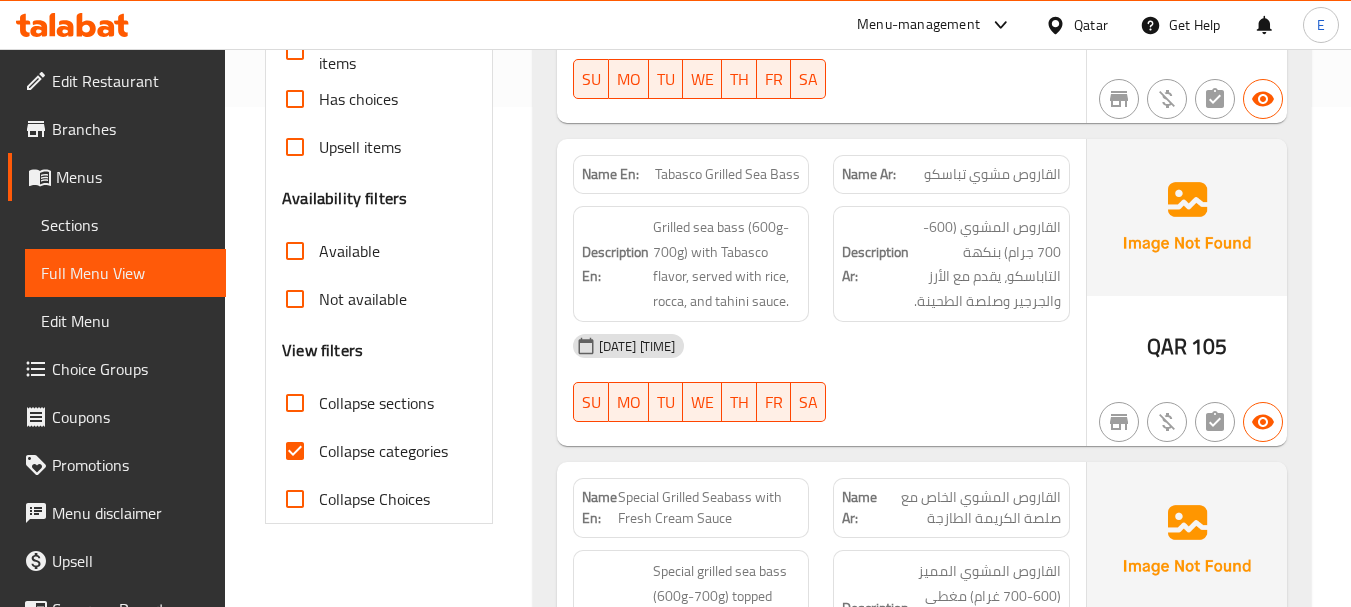click on "Tabasco Grilled Sea Bass" at bounding box center [727, 174] 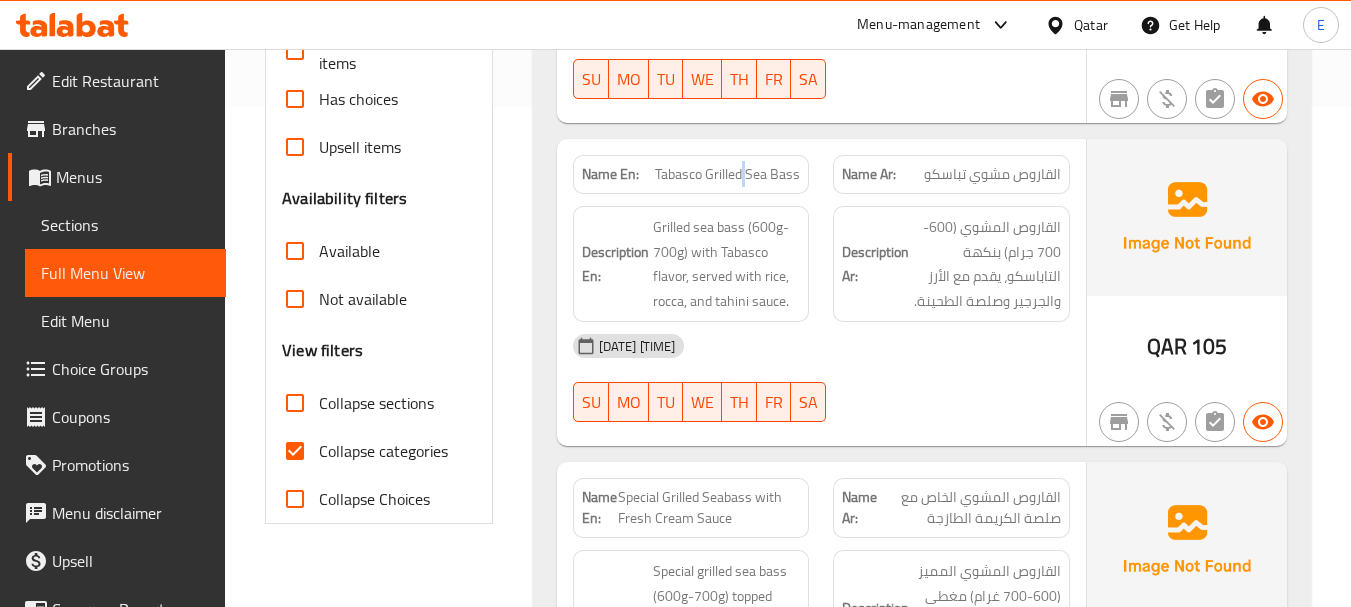 click on "Tabasco Grilled Sea Bass" at bounding box center [727, 174] 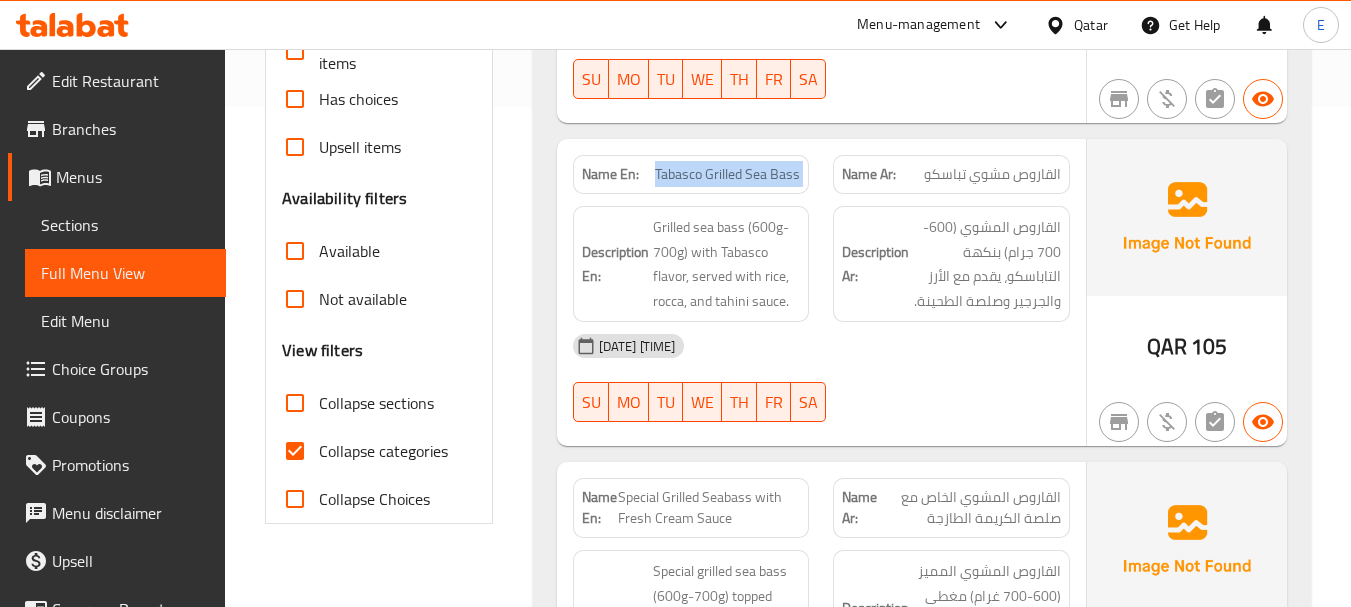 click on "Tabasco Grilled Sea Bass" at bounding box center (727, 174) 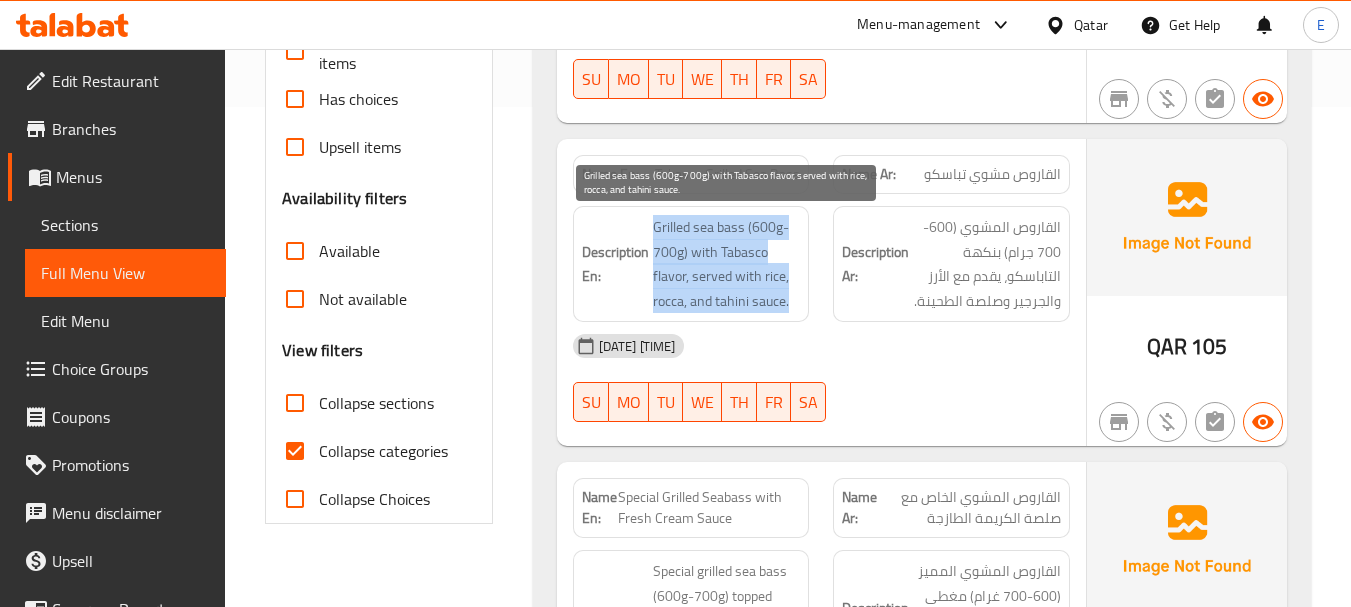 drag, startPoint x: 651, startPoint y: 222, endPoint x: 793, endPoint y: 301, distance: 162.49615 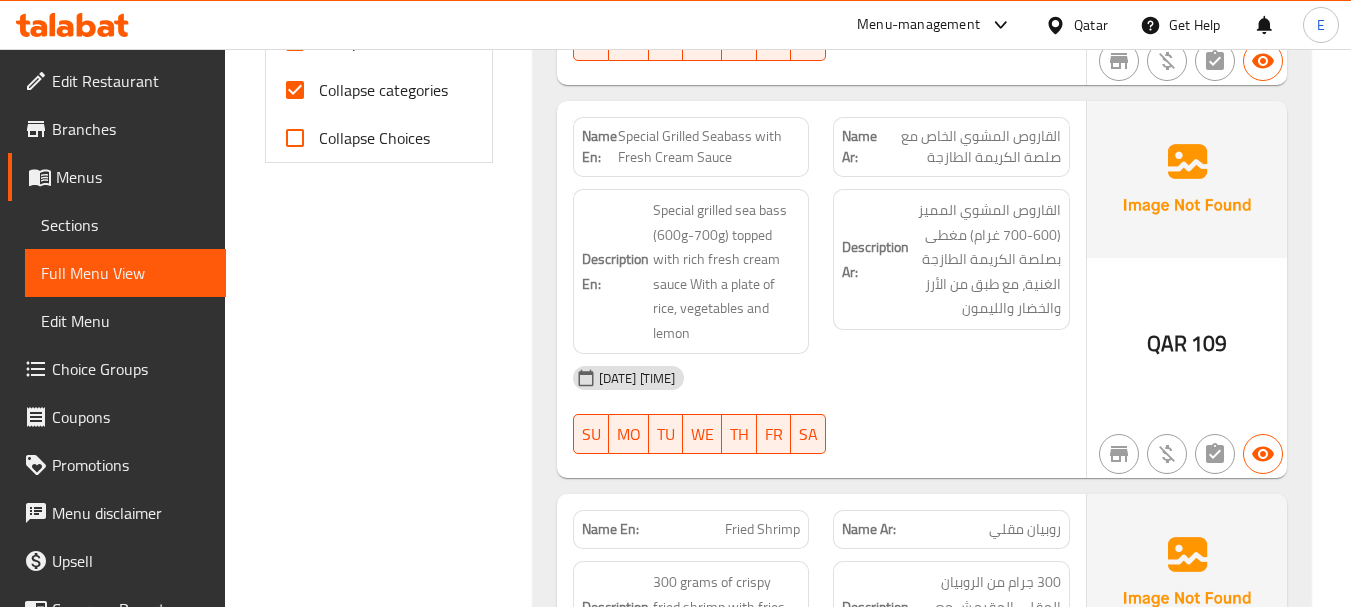scroll, scrollTop: 900, scrollLeft: 0, axis: vertical 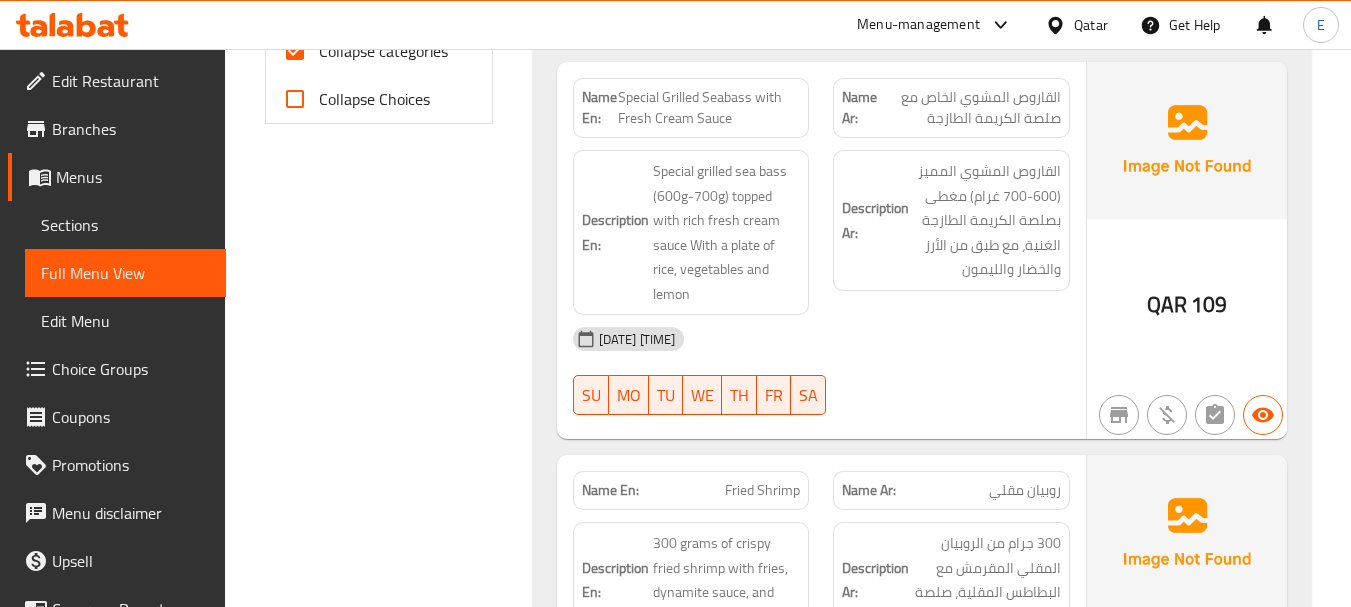 click on "Special Grilled Seabass with Fresh Cream Sauce" at bounding box center (709, 108) 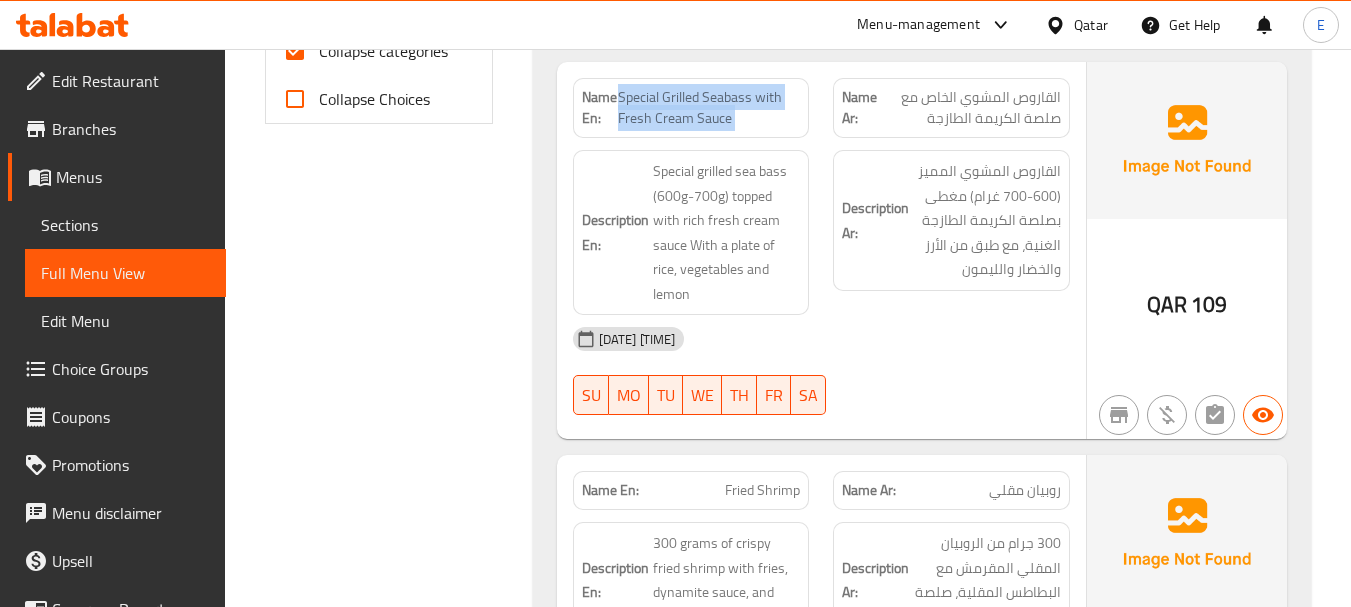click on "Special Grilled Seabass with Fresh Cream Sauce" at bounding box center (709, 108) 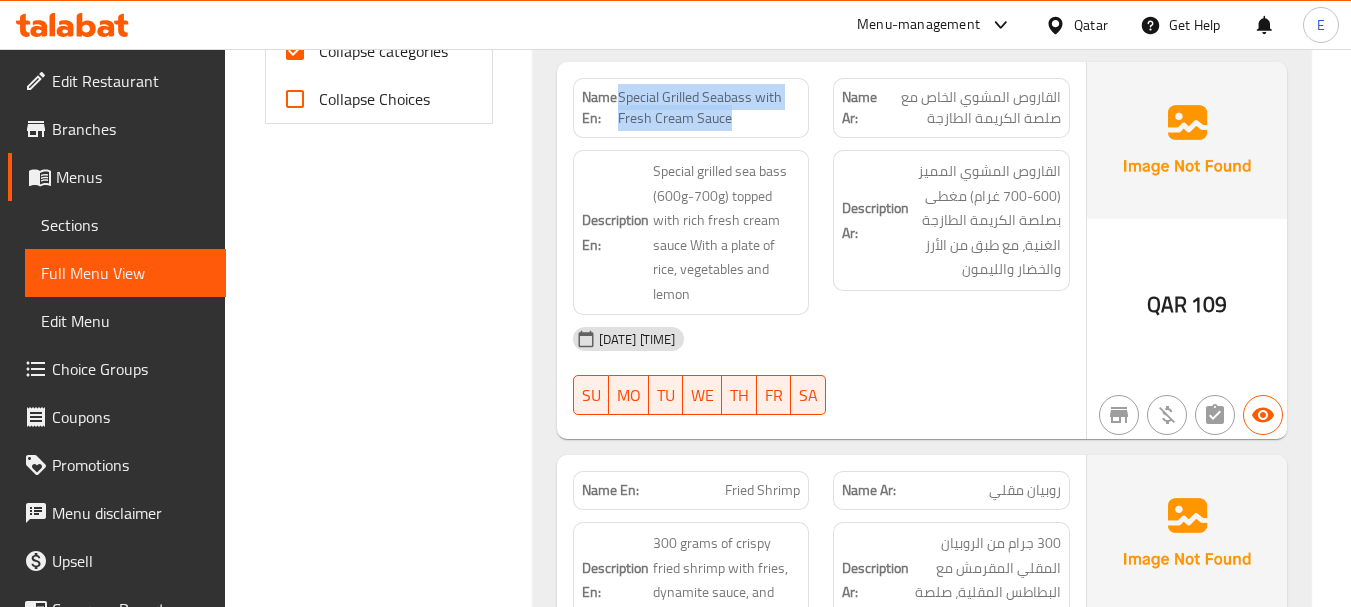 drag, startPoint x: 622, startPoint y: 89, endPoint x: 796, endPoint y: 112, distance: 175.51353 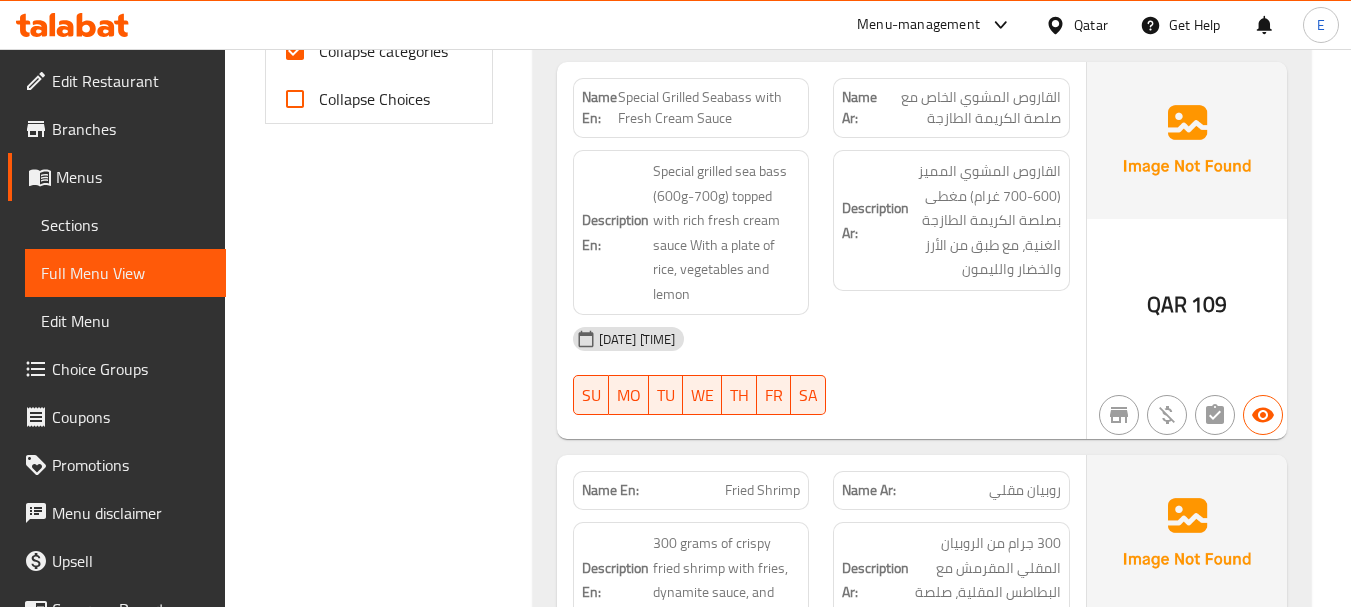 click on "02-08-2025 01:13 PM" at bounding box center (821, 339) 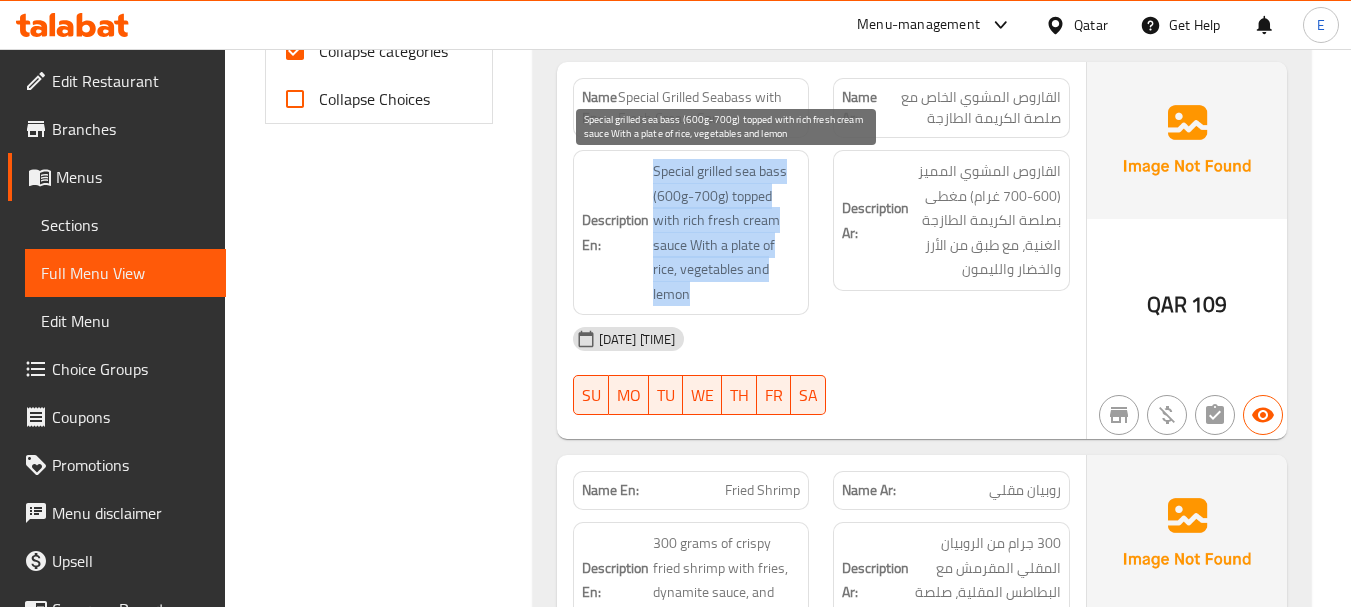 drag, startPoint x: 641, startPoint y: 163, endPoint x: 776, endPoint y: 297, distance: 190.21304 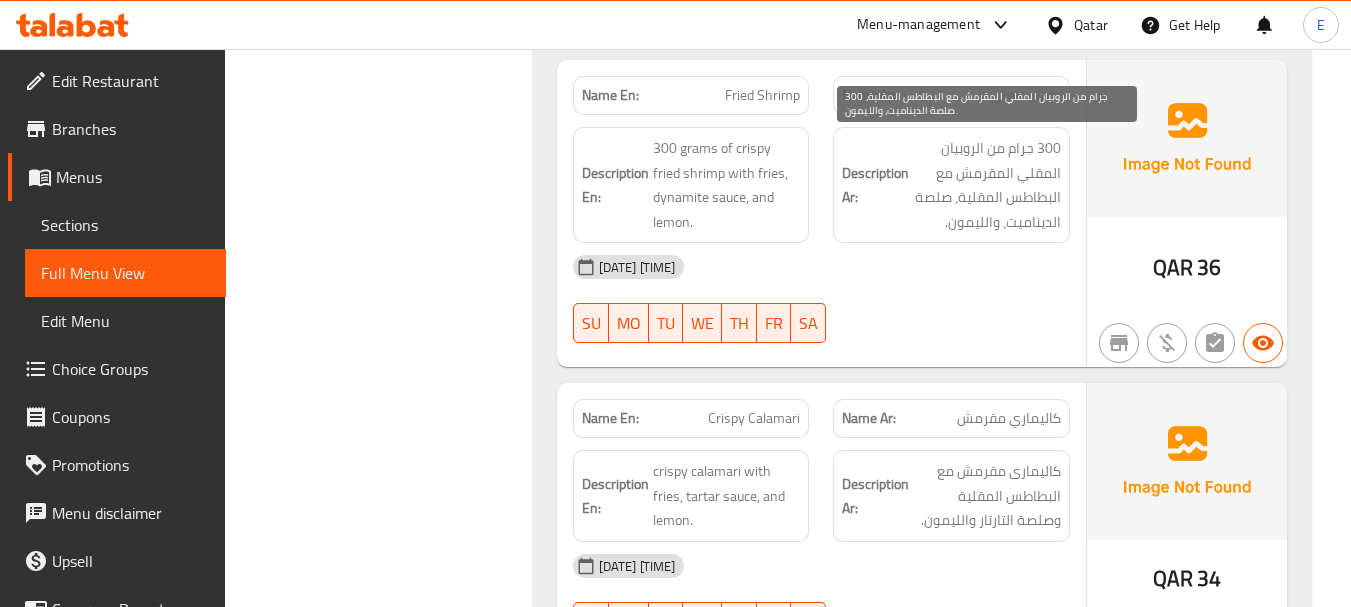scroll, scrollTop: 1300, scrollLeft: 0, axis: vertical 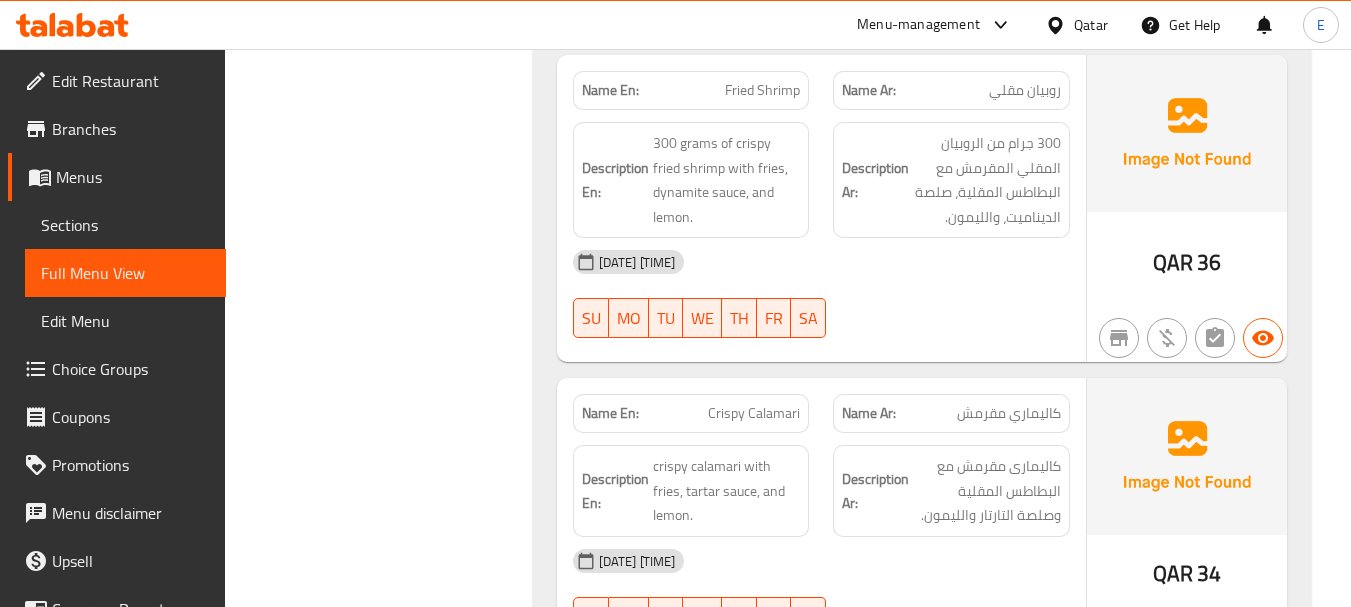 click on "Name Ar: روبيان مقلي" at bounding box center (951, 90) 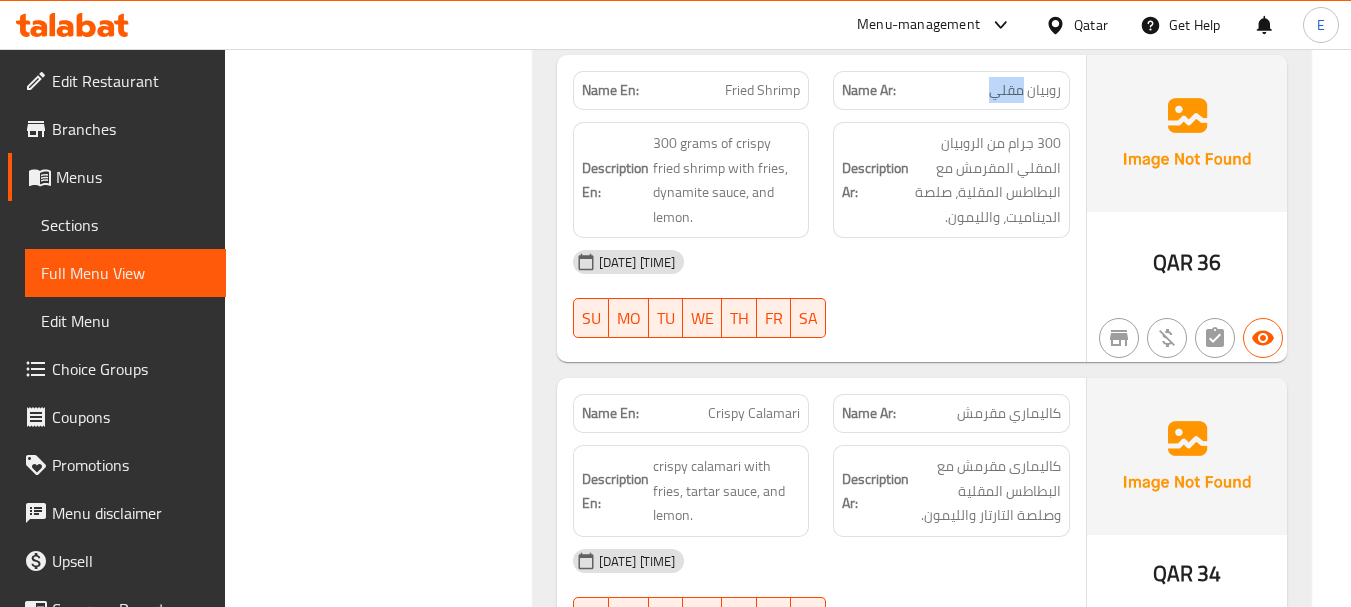 click on "Name Ar: روبيان مقلي" at bounding box center [951, 90] 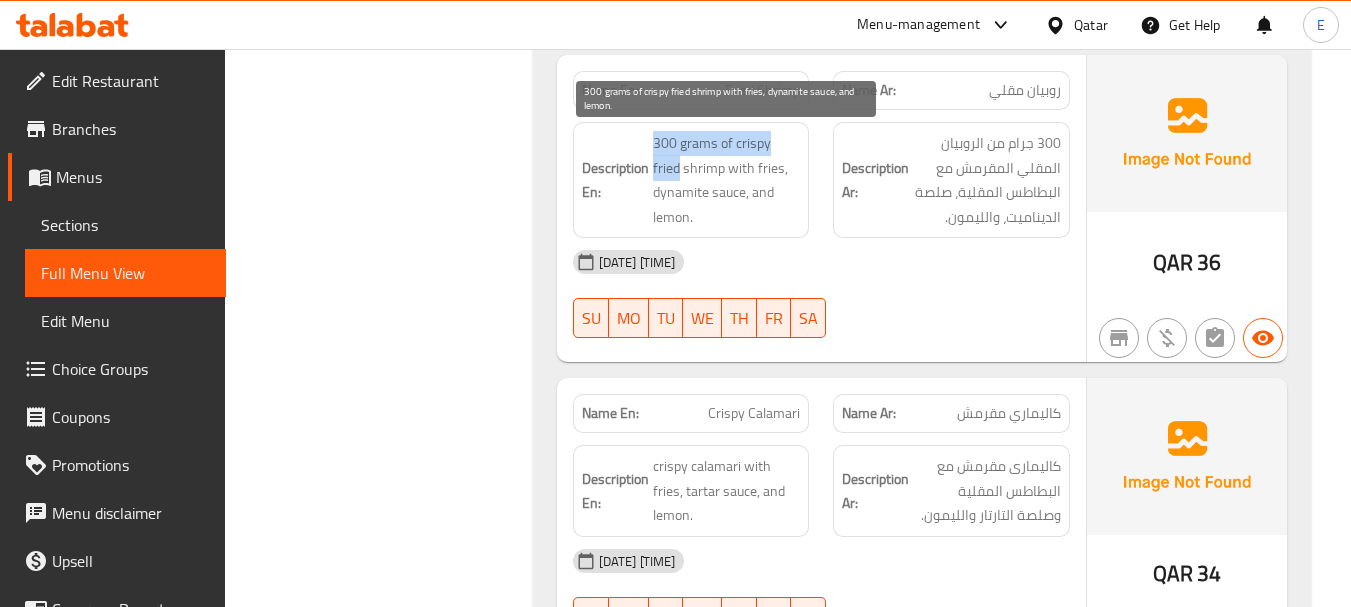 drag, startPoint x: 646, startPoint y: 145, endPoint x: 798, endPoint y: 149, distance: 152.05263 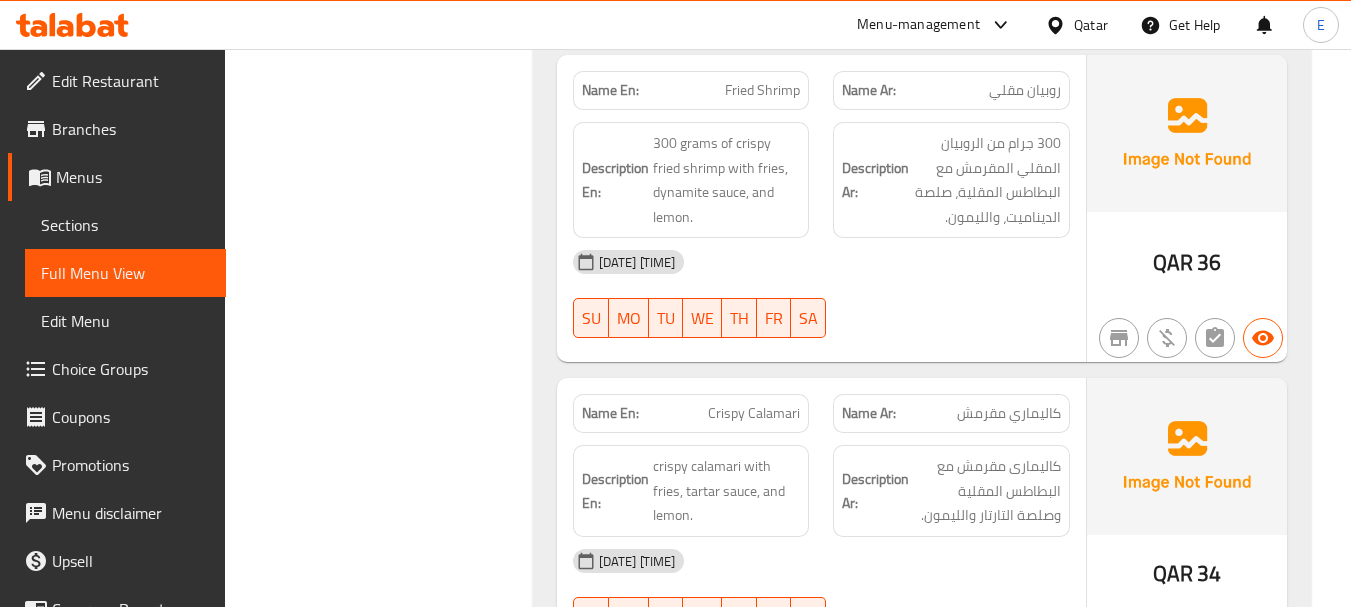 click on "02-08-2025 01:13 PM" at bounding box center [821, 262] 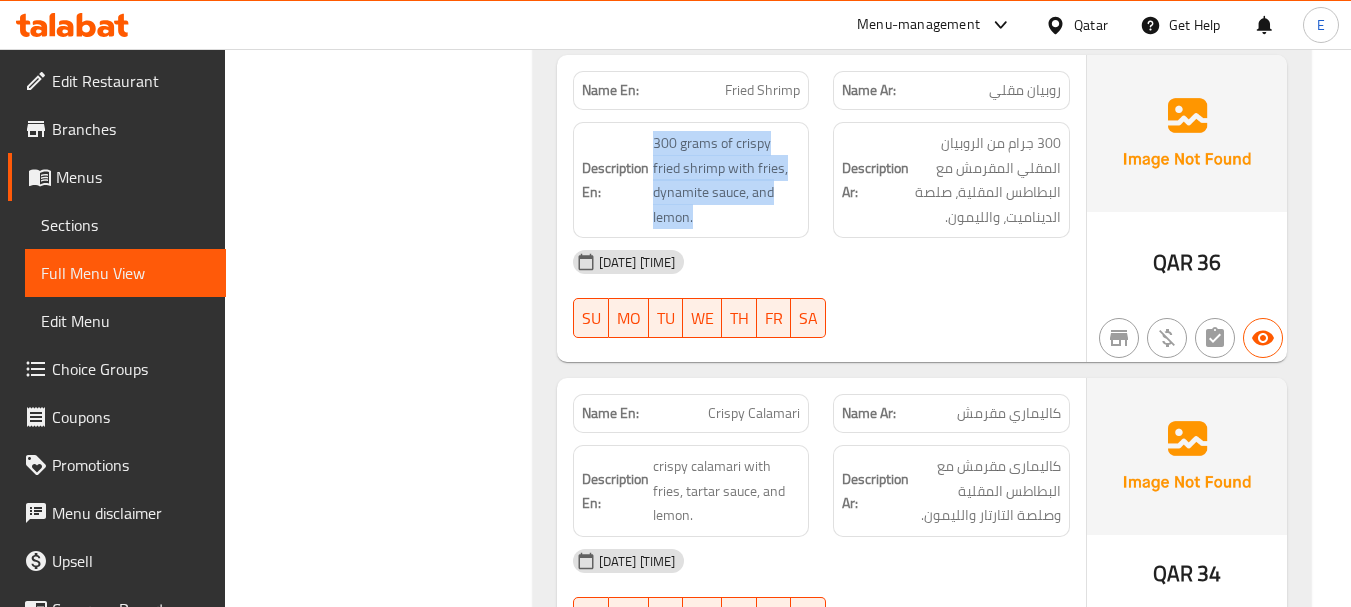 drag, startPoint x: 635, startPoint y: 134, endPoint x: 789, endPoint y: 233, distance: 183.07649 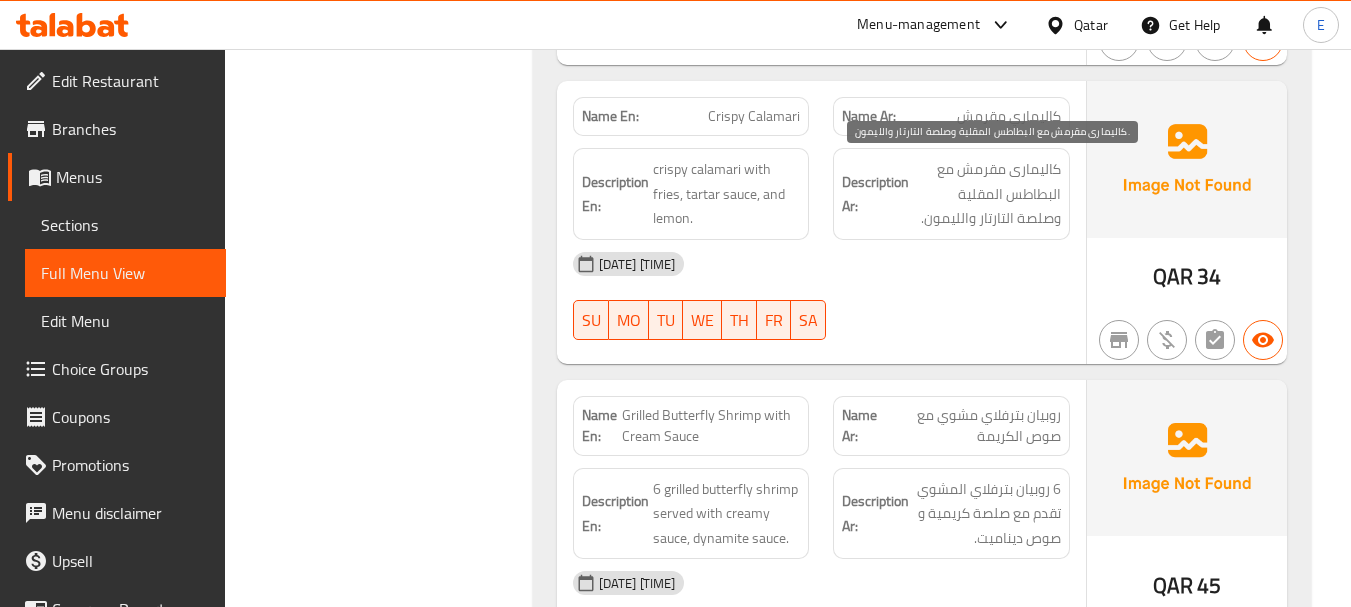 scroll, scrollTop: 1600, scrollLeft: 0, axis: vertical 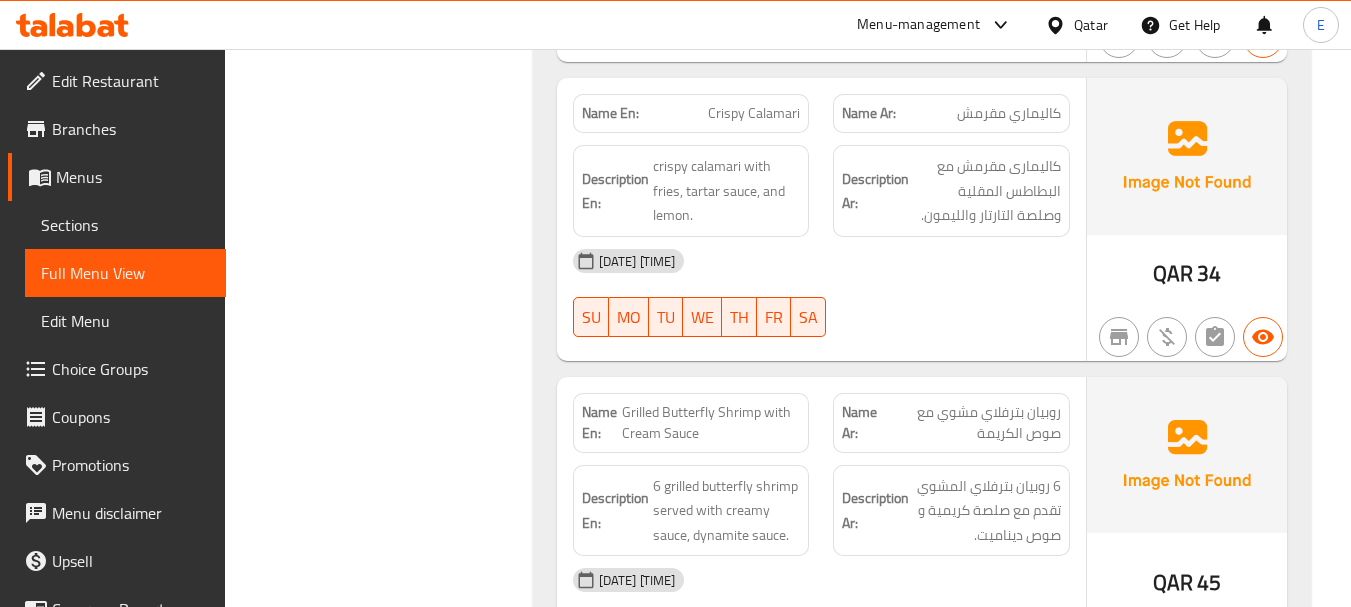 click on "Description Ar: كاليمارى مقرمش مع البطاطس المقلية وصلصة التارتار والليمون." at bounding box center (951, 191) 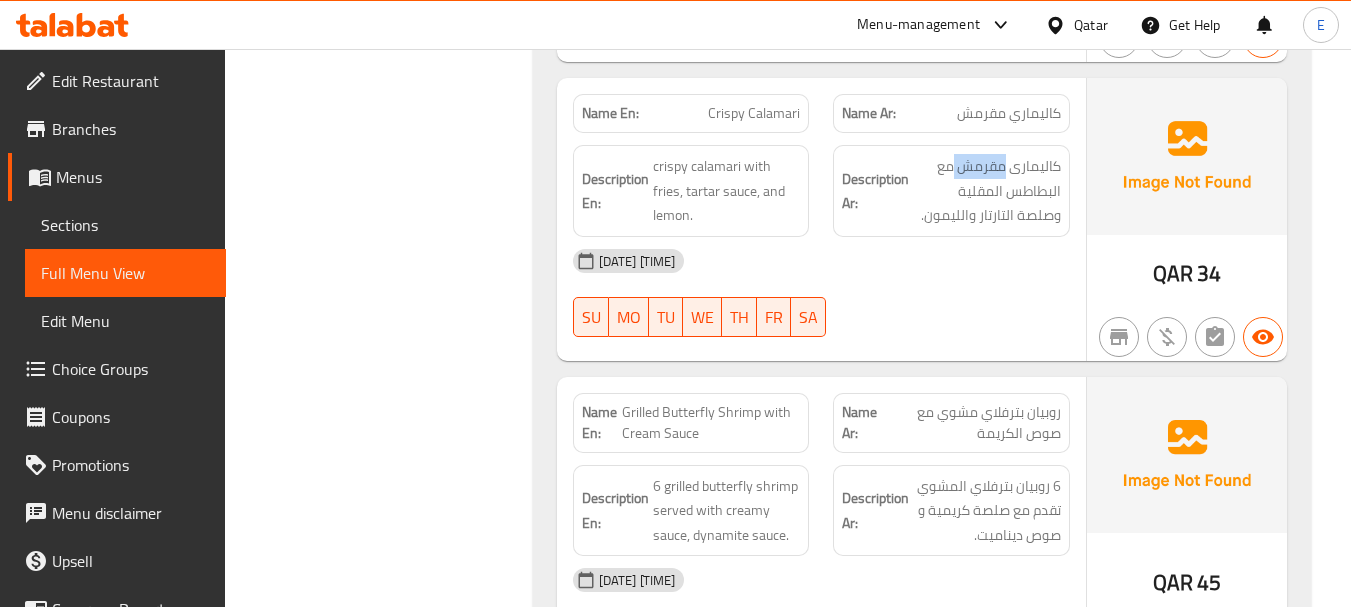 click on "Description Ar: كاليمارى مقرمش مع البطاطس المقلية وصلصة التارتار والليمون." at bounding box center (951, 191) 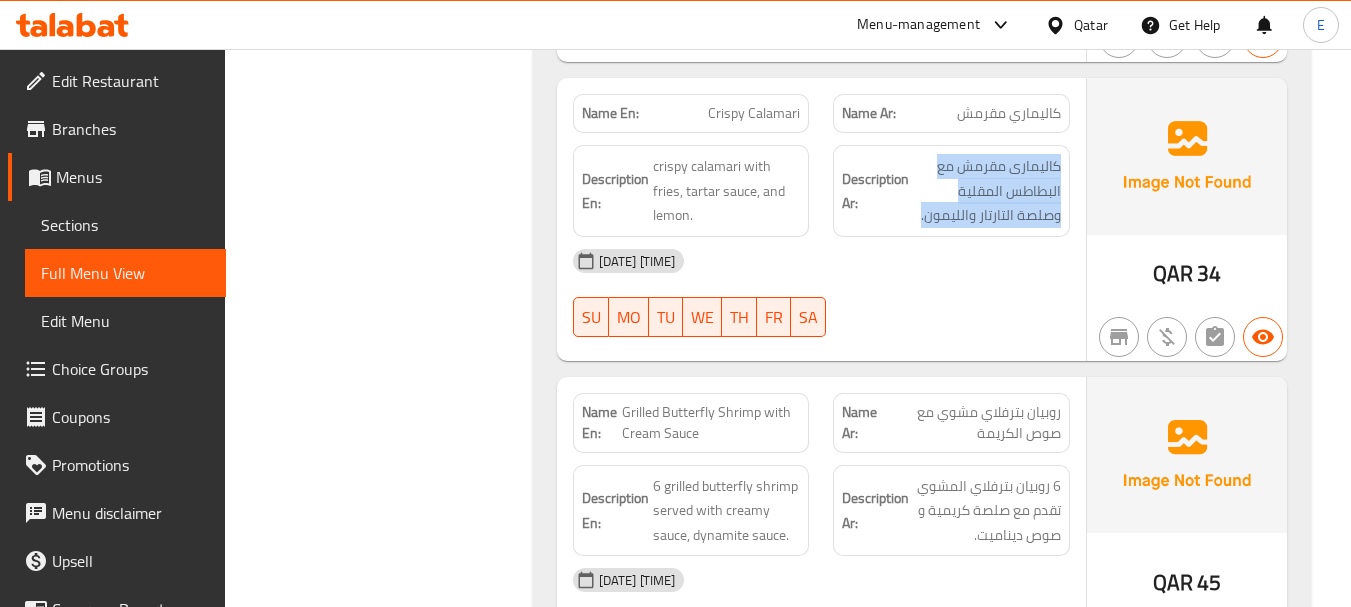 click on "Description Ar: كاليمارى مقرمش مع البطاطس المقلية وصلصة التارتار والليمون." at bounding box center (951, 191) 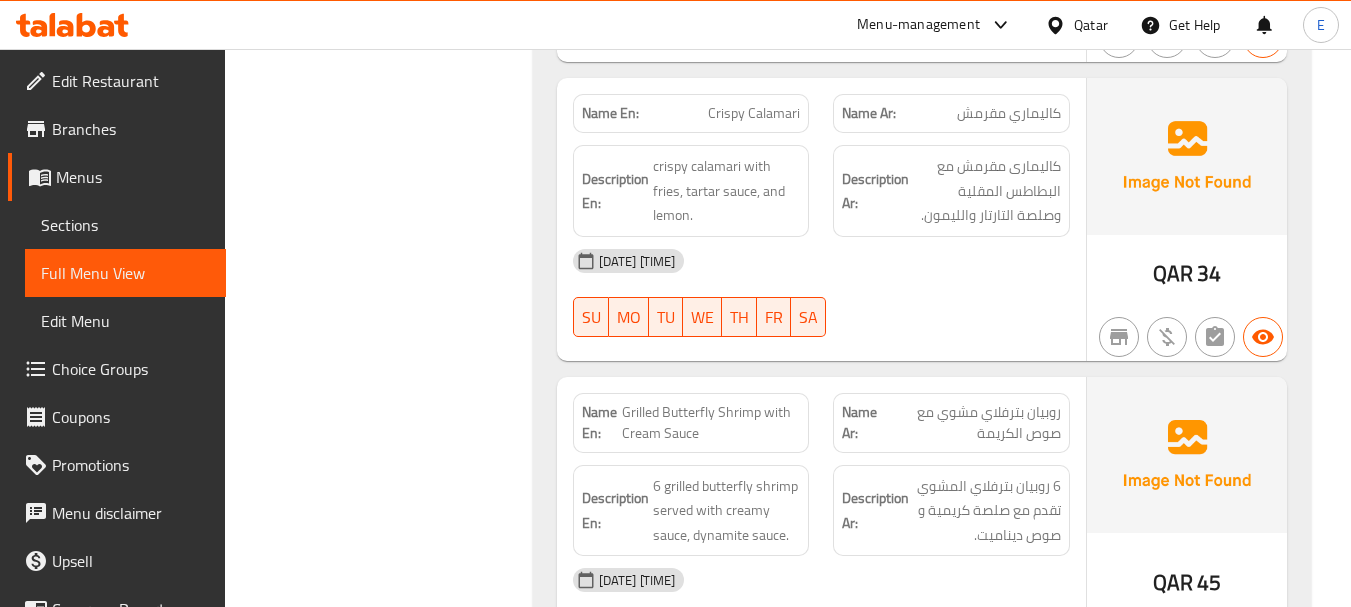 click on "Name En: Crispy Calamari" at bounding box center [691, 113] 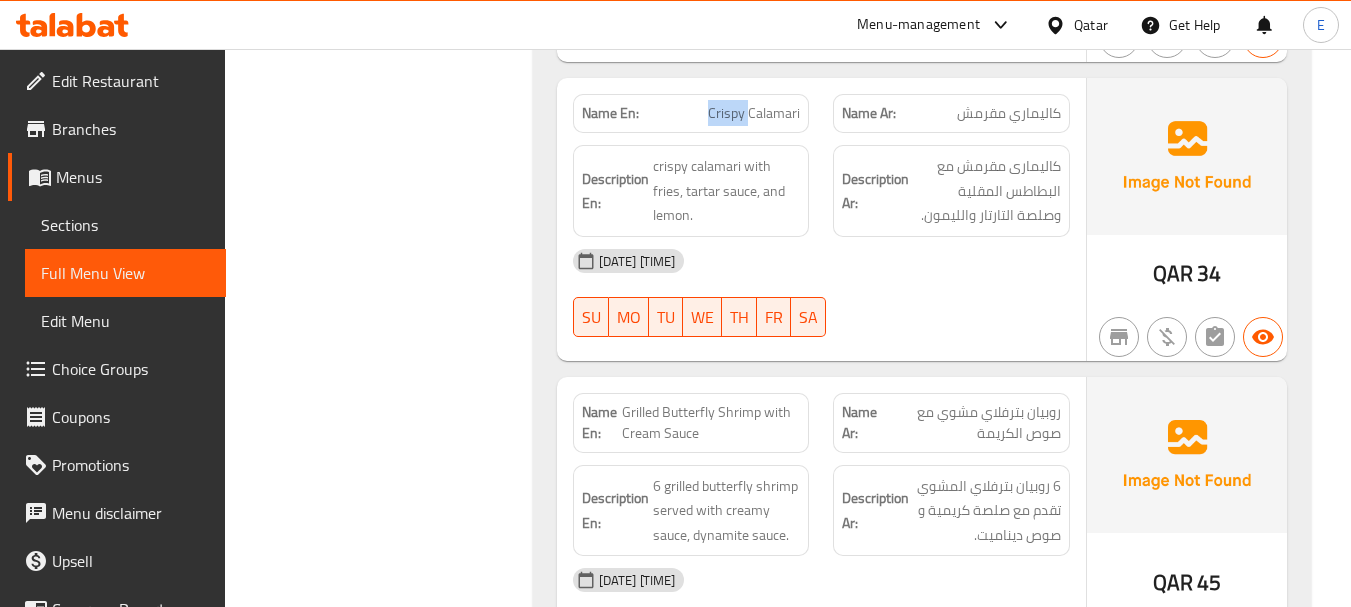 click on "Name En: Crispy Calamari" at bounding box center (691, 113) 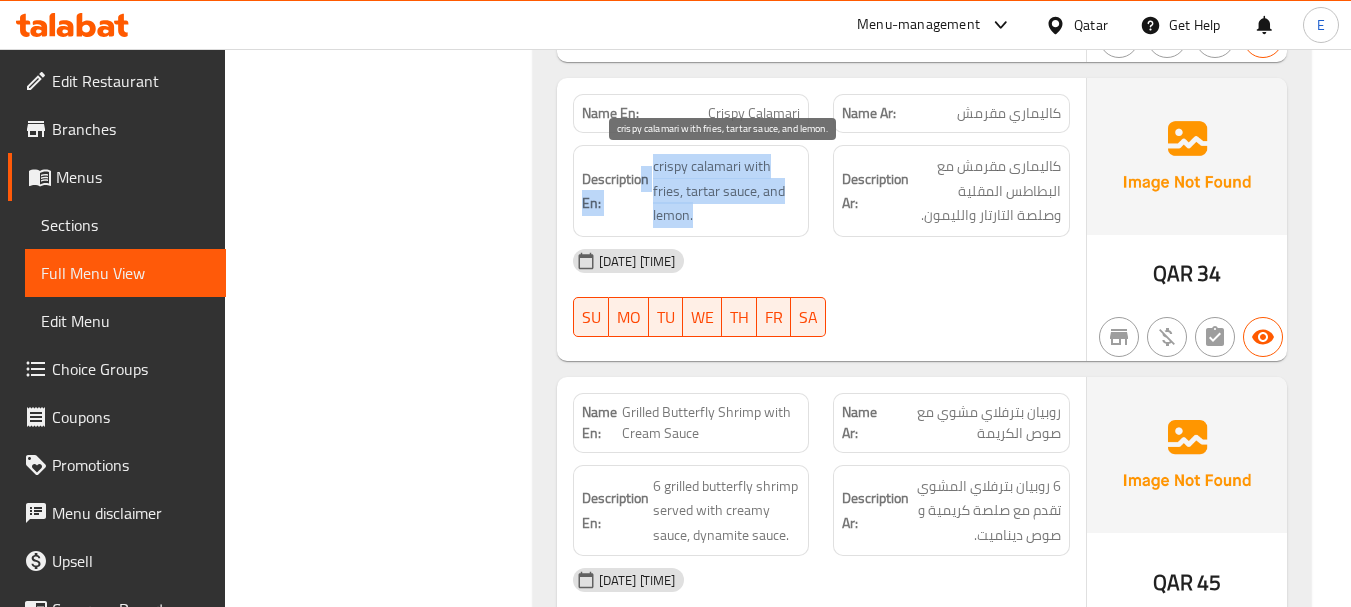 drag, startPoint x: 641, startPoint y: 157, endPoint x: 796, endPoint y: 224, distance: 168.86089 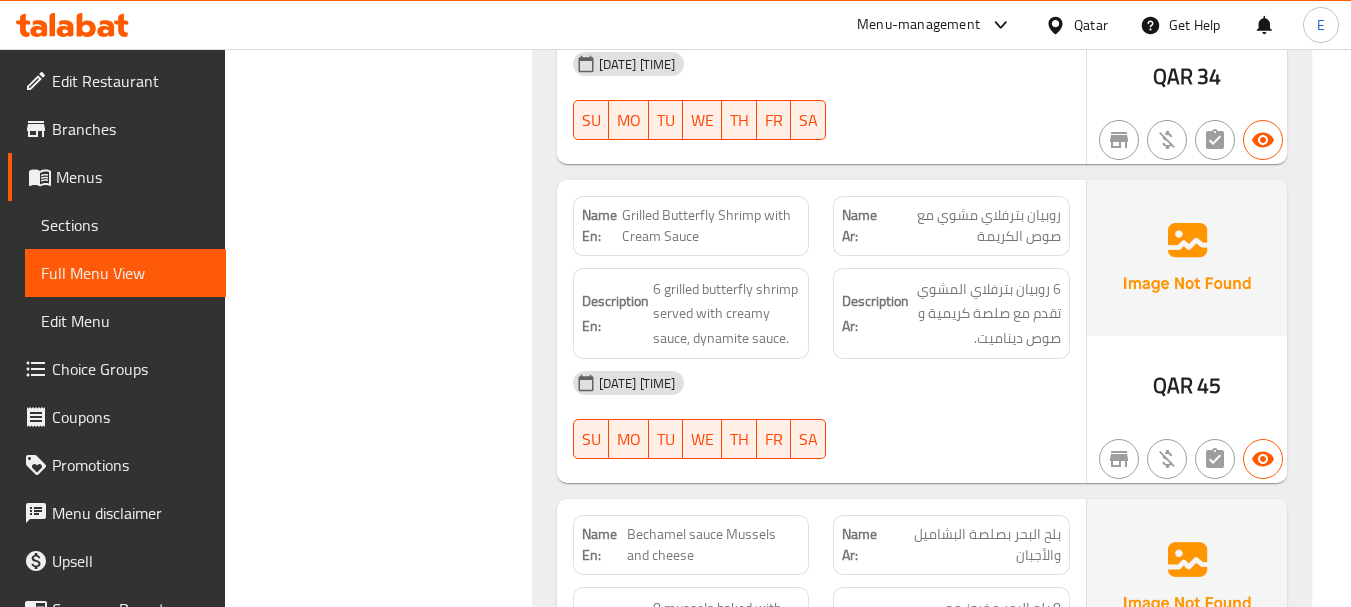 scroll, scrollTop: 1800, scrollLeft: 0, axis: vertical 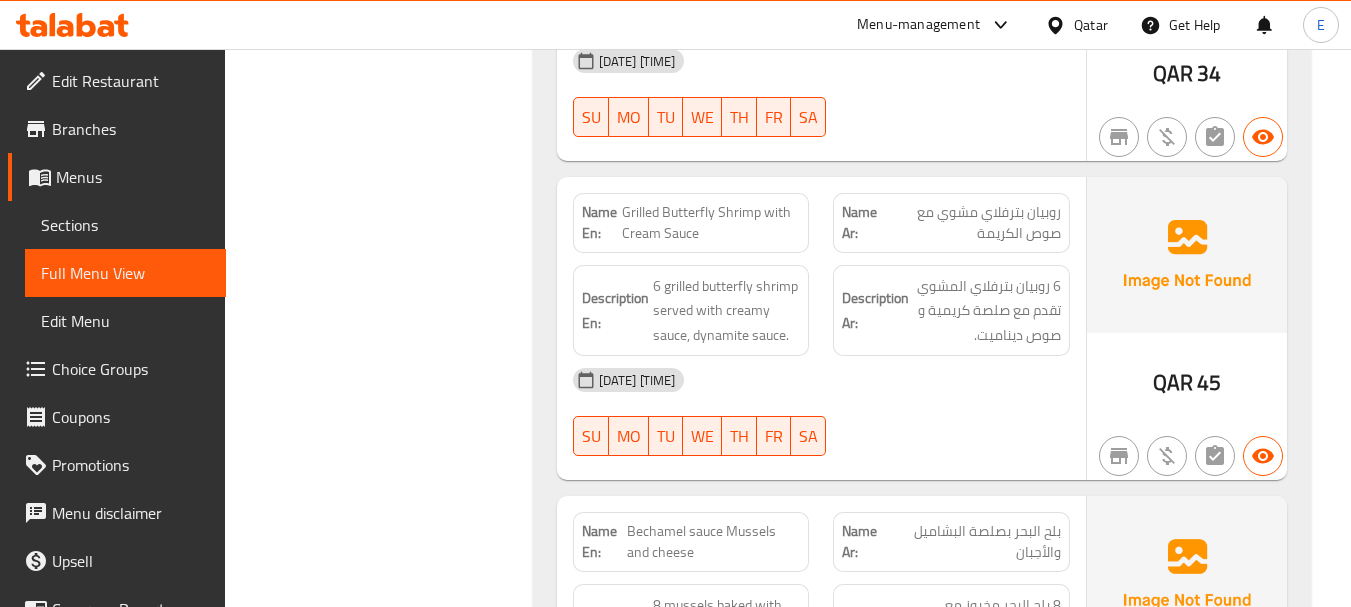 click on "روبيان بترفلاي مشوي مع صوص الكريمة" at bounding box center (972, 223) 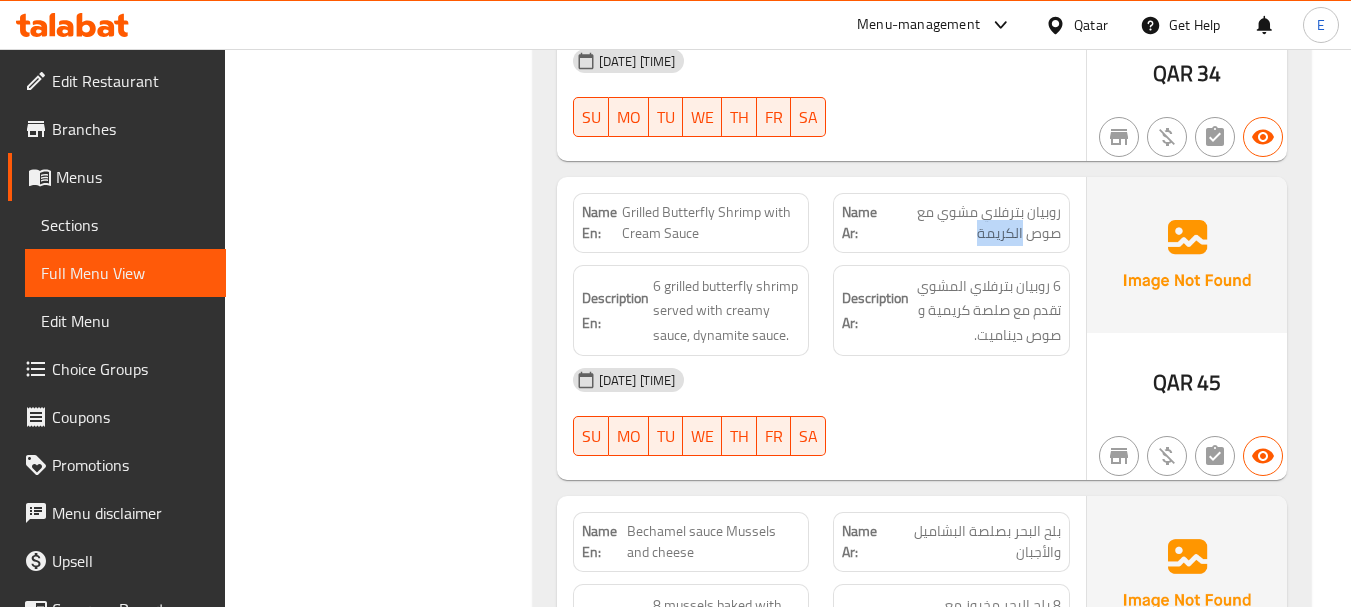 click on "روبيان بترفلاي مشوي مع صوص الكريمة" at bounding box center [972, 223] 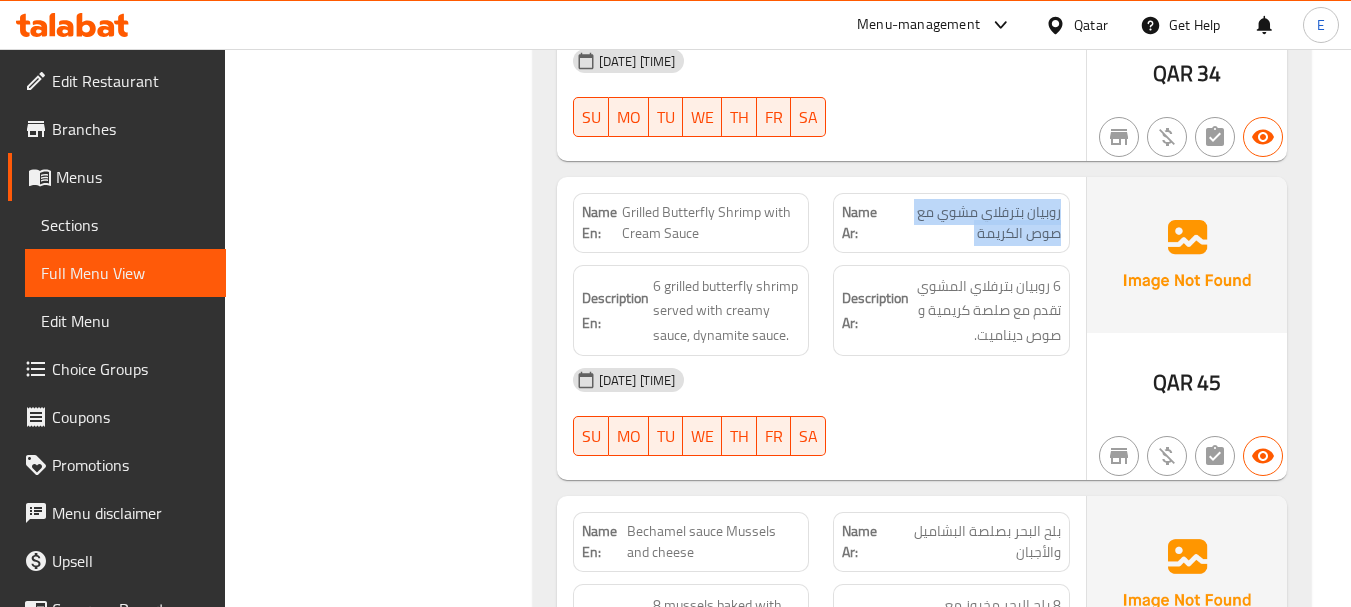 click on "روبيان بترفلاي مشوي مع صوص الكريمة" at bounding box center [972, 223] 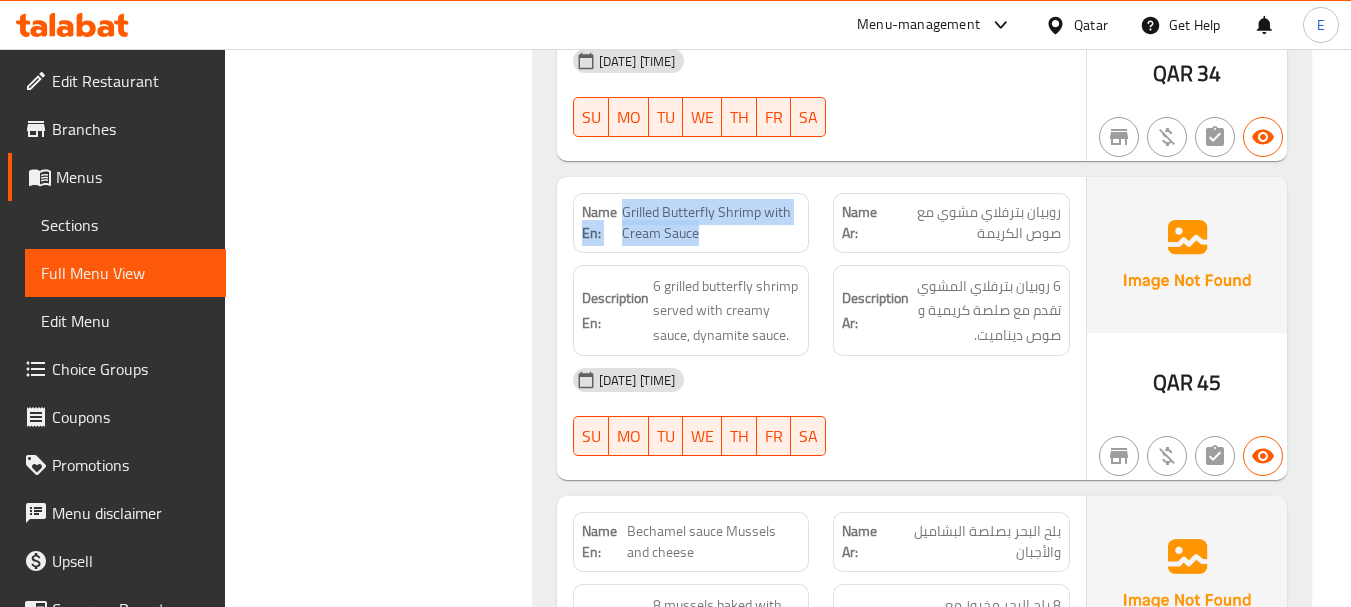 drag, startPoint x: 620, startPoint y: 211, endPoint x: 796, endPoint y: 230, distance: 177.0226 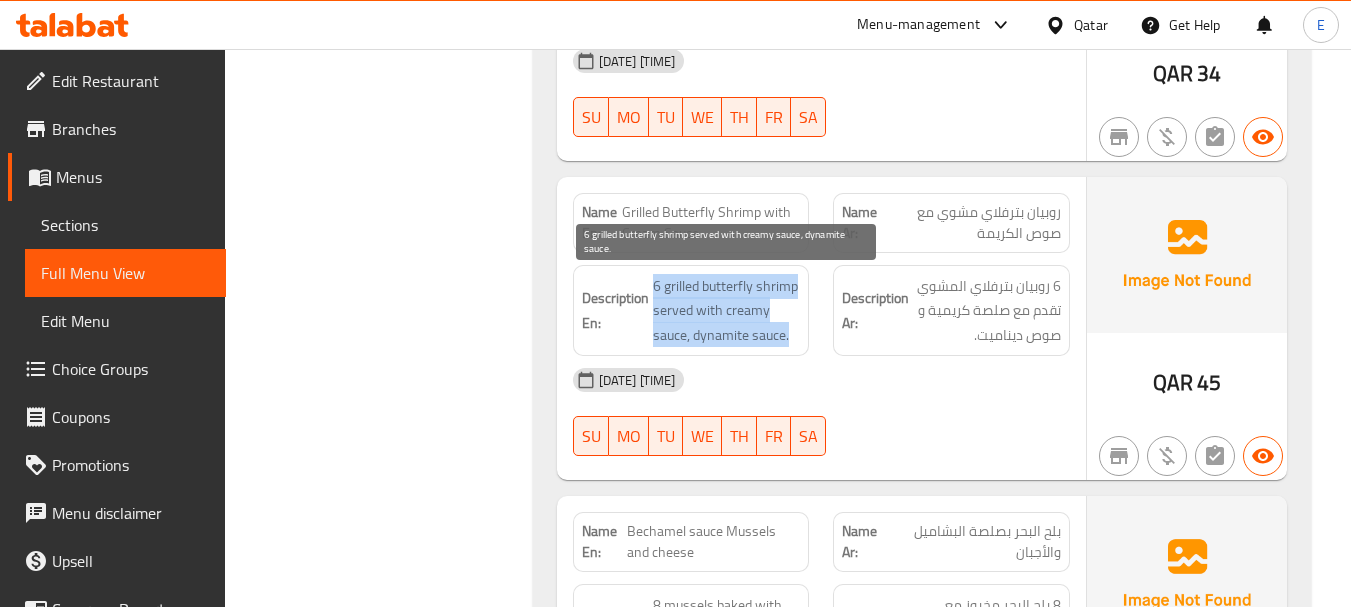 drag, startPoint x: 648, startPoint y: 278, endPoint x: 798, endPoint y: 332, distance: 159.42397 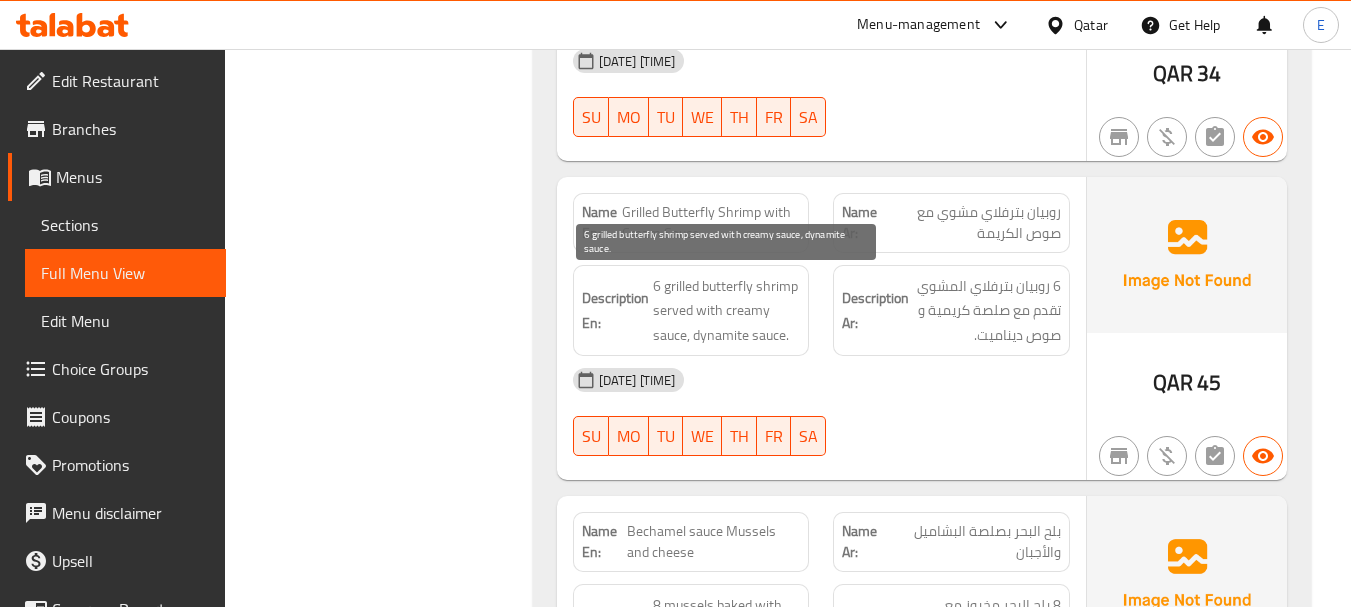 click on "6 grilled butterfly shrimp served with creamy sauce, dynamite sauce." at bounding box center [727, 311] 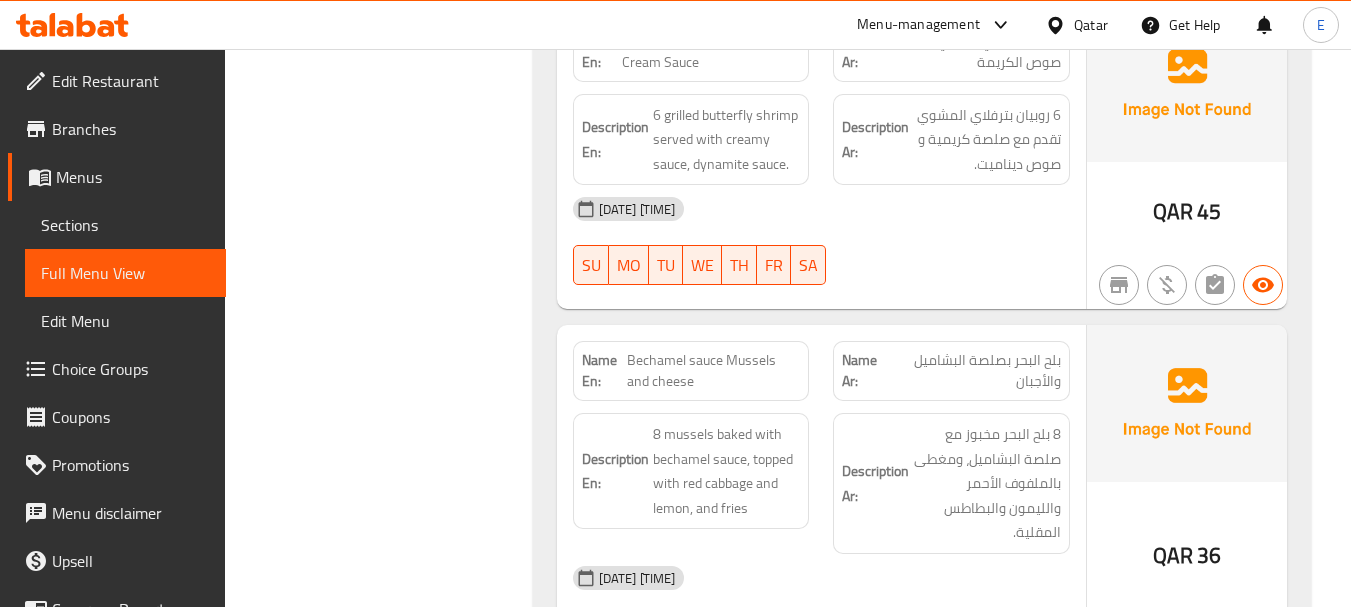 scroll, scrollTop: 2100, scrollLeft: 0, axis: vertical 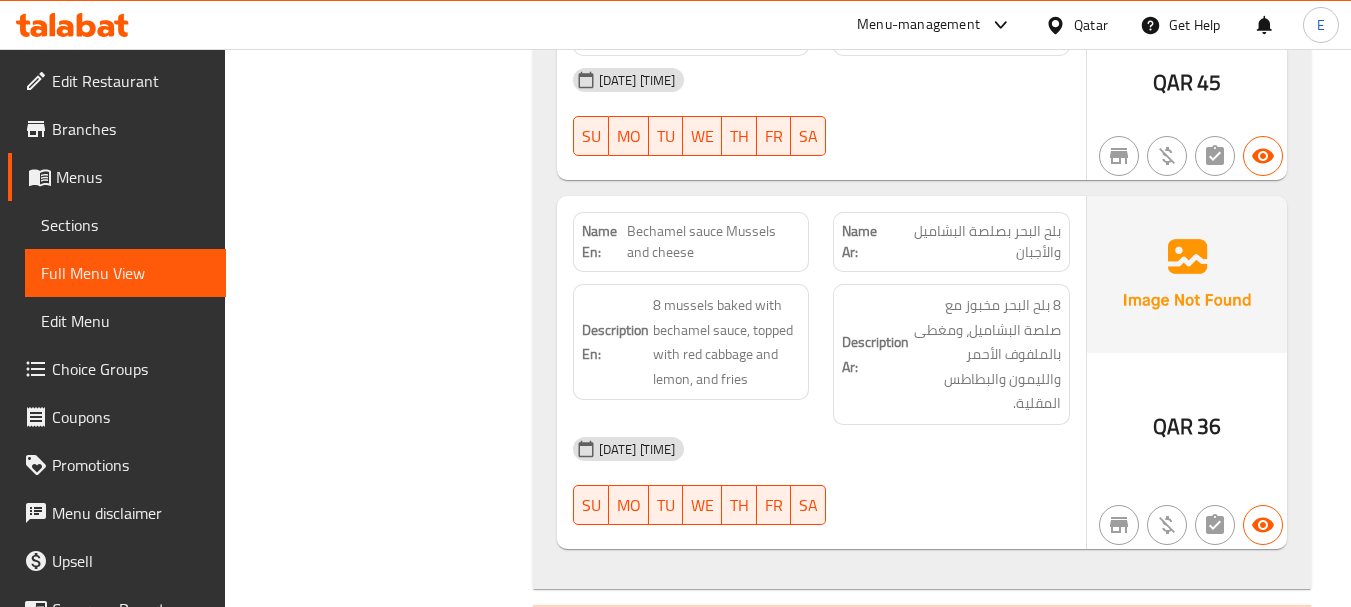 click on "QAR" at bounding box center (1173, 426) 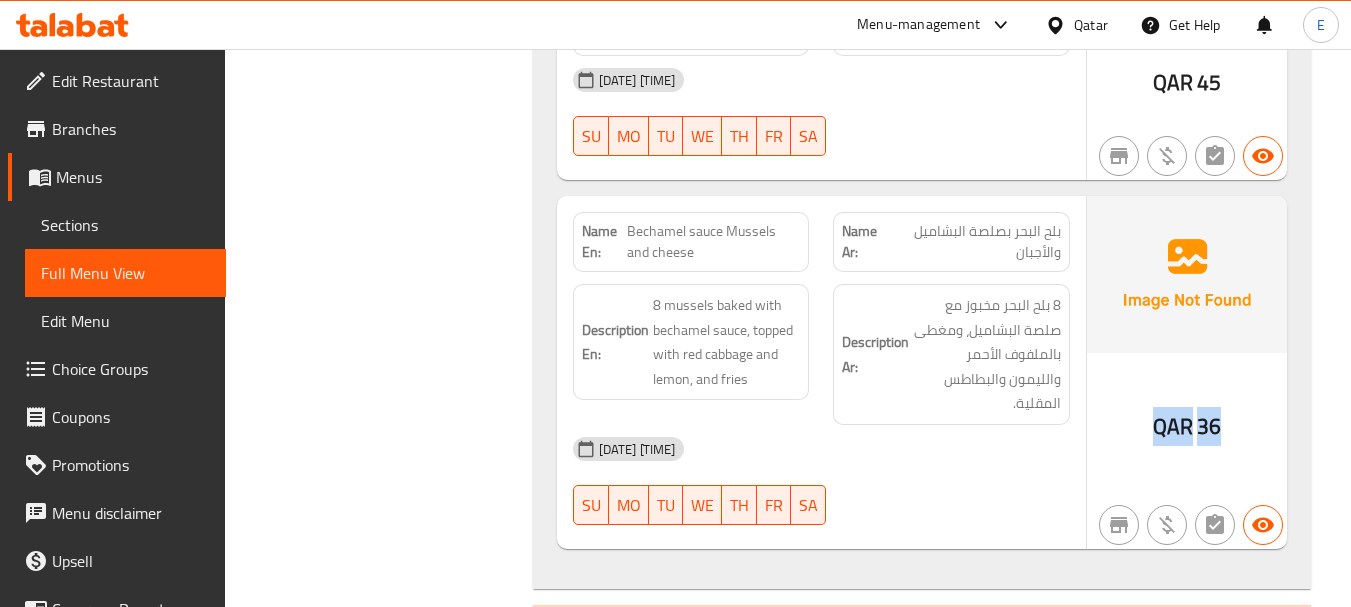 click on "QAR" at bounding box center (1173, 426) 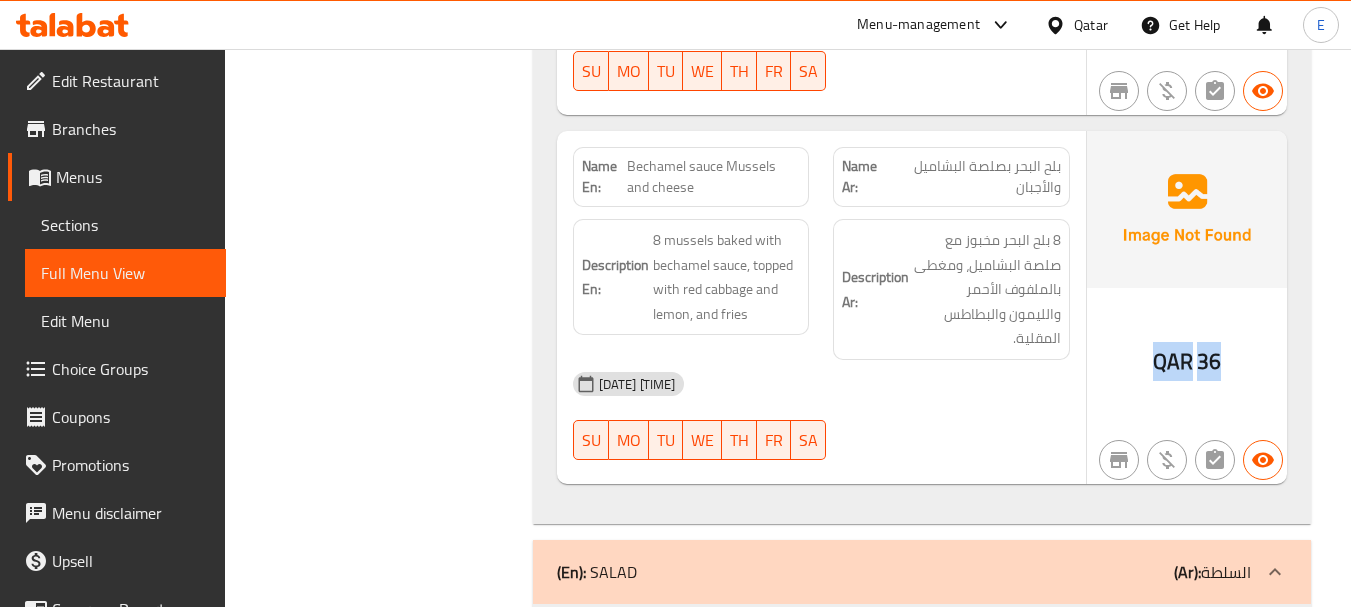 scroll, scrollTop: 2200, scrollLeft: 0, axis: vertical 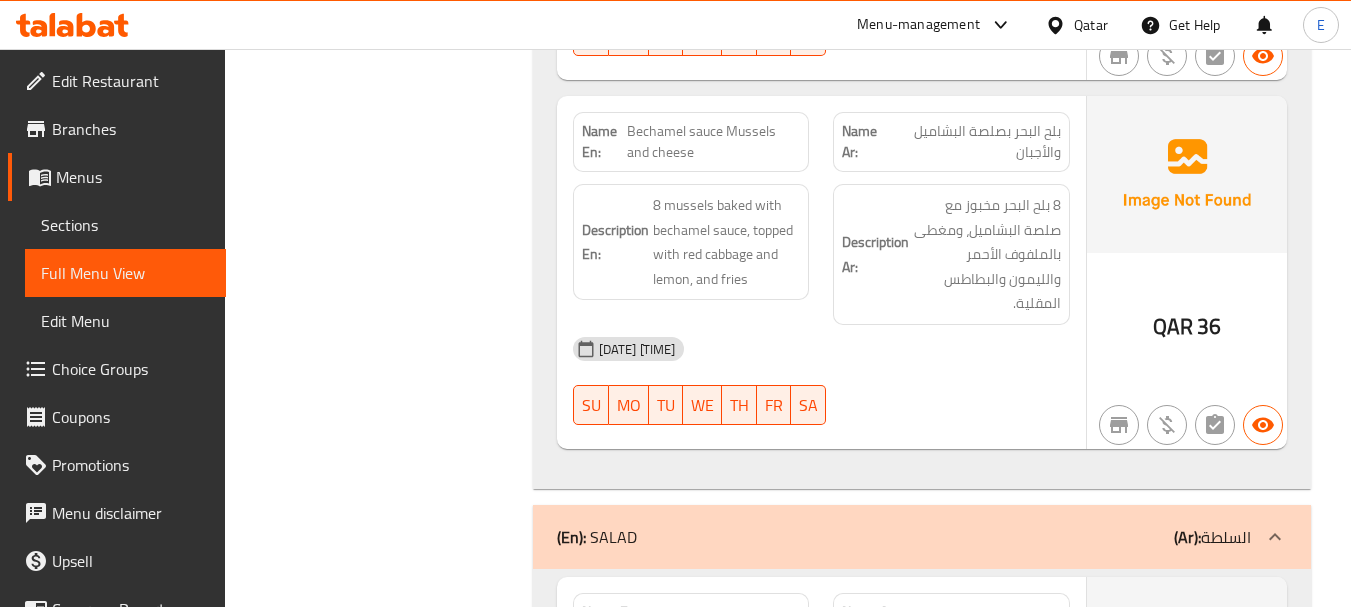 click on "بلح البحر بصلصة البشاميل والأجبان" at bounding box center (975, 142) 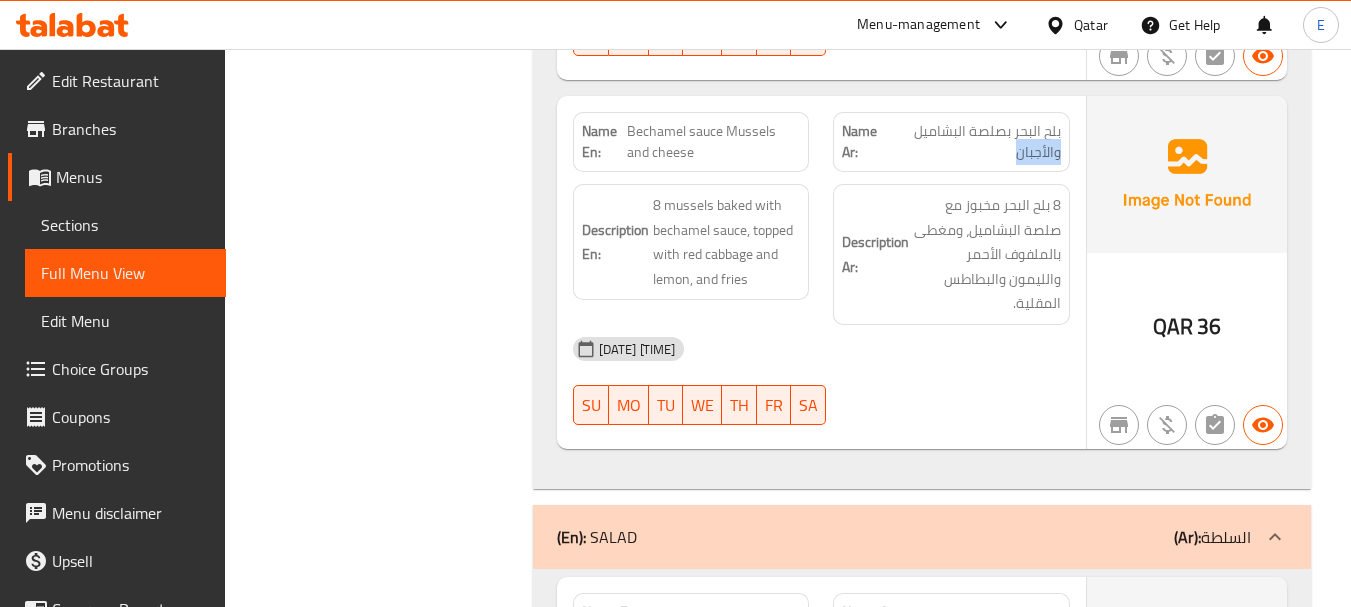 click on "بلح البحر بصلصة البشاميل والأجبان" at bounding box center (975, 142) 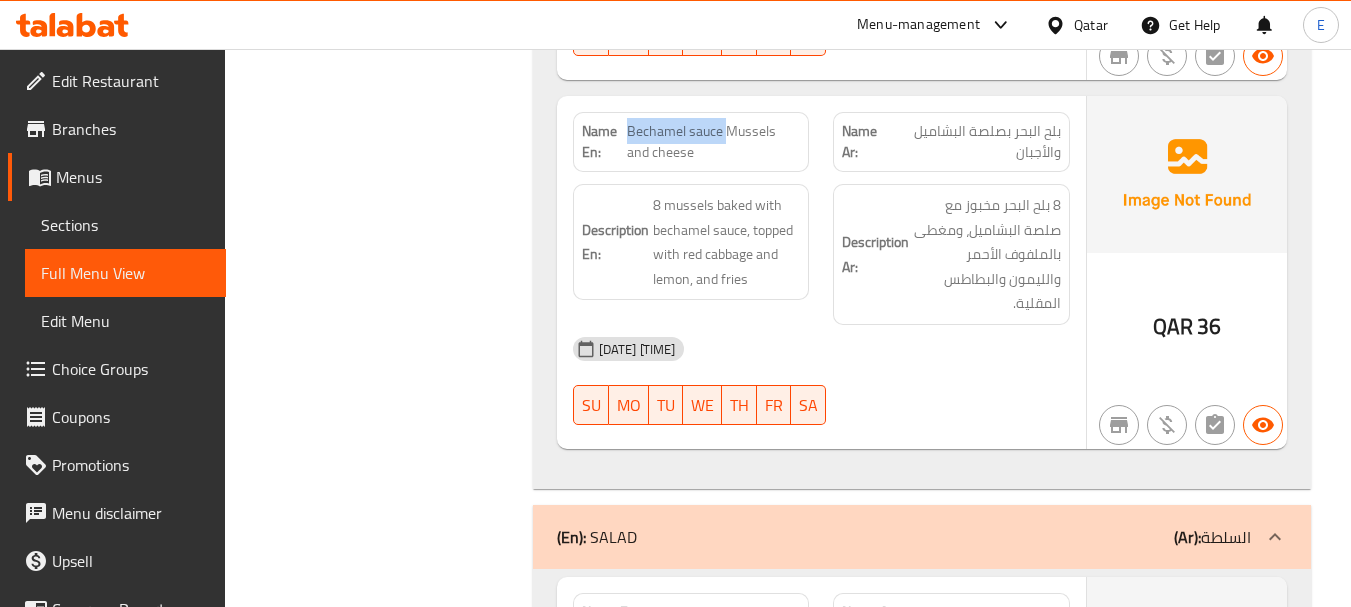 drag, startPoint x: 626, startPoint y: 130, endPoint x: 725, endPoint y: 131, distance: 99.00505 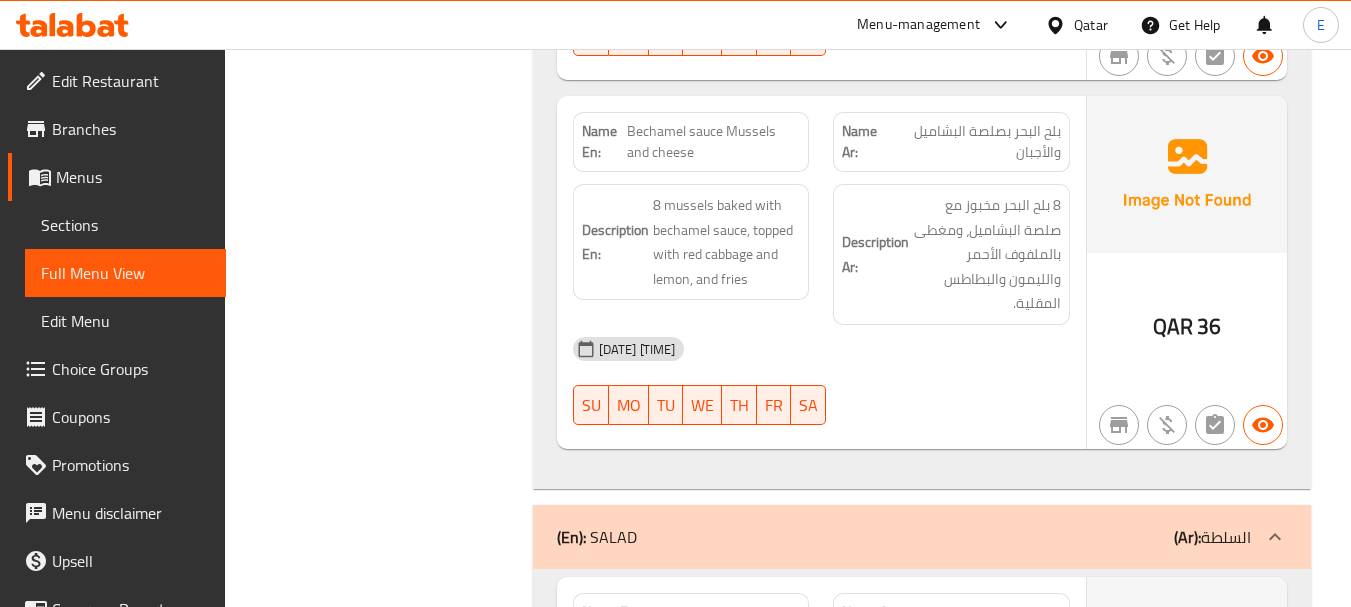 click on "Bechamel sauce Mussels and cheese" at bounding box center [714, 142] 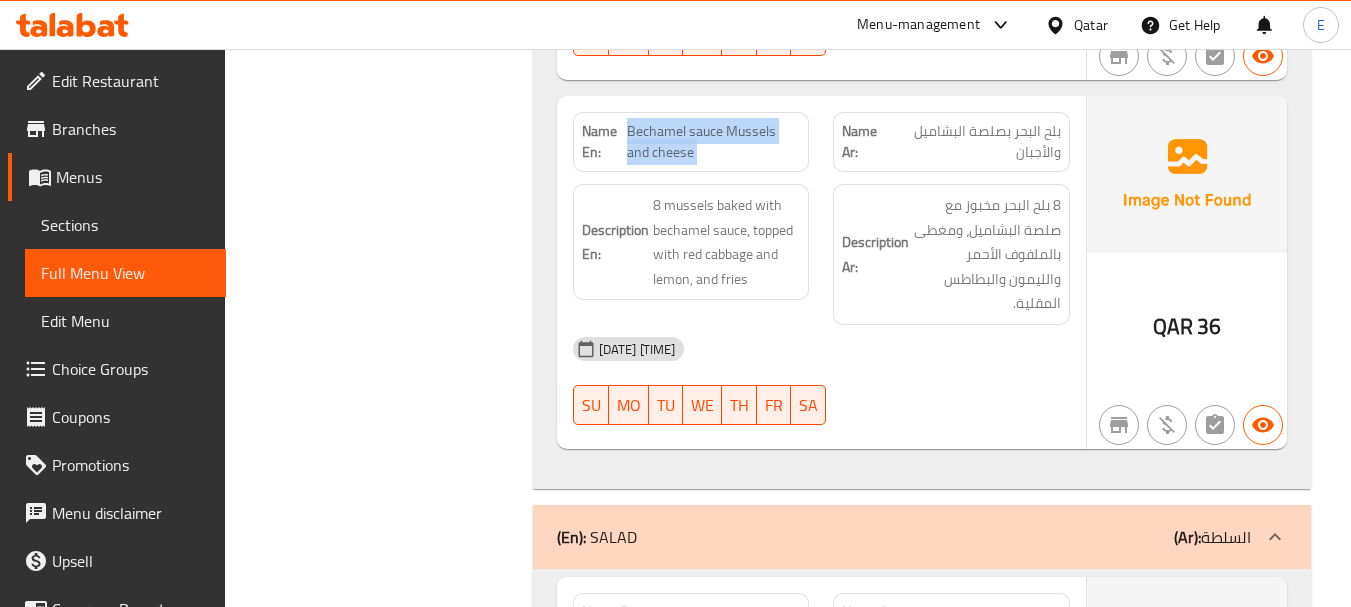 click on "Bechamel sauce Mussels and cheese" at bounding box center [714, 142] 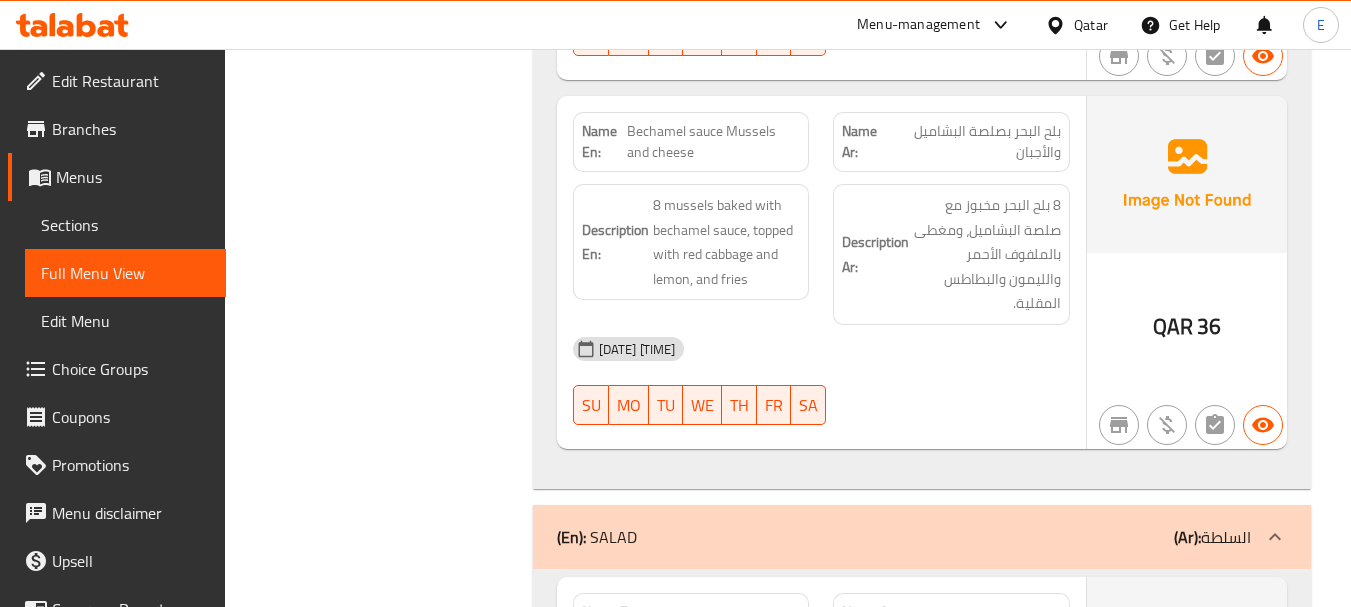 click on "Bechamel sauce Mussels and cheese" at bounding box center (714, 142) 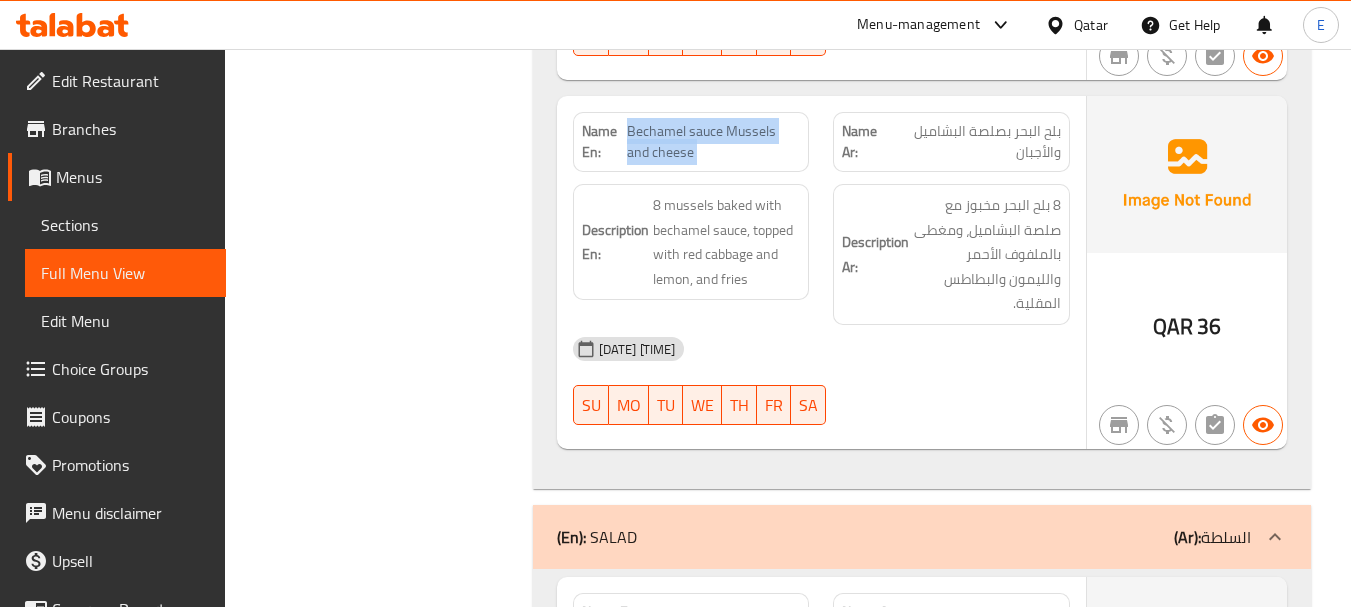click on "Bechamel sauce Mussels and cheese" at bounding box center [714, 142] 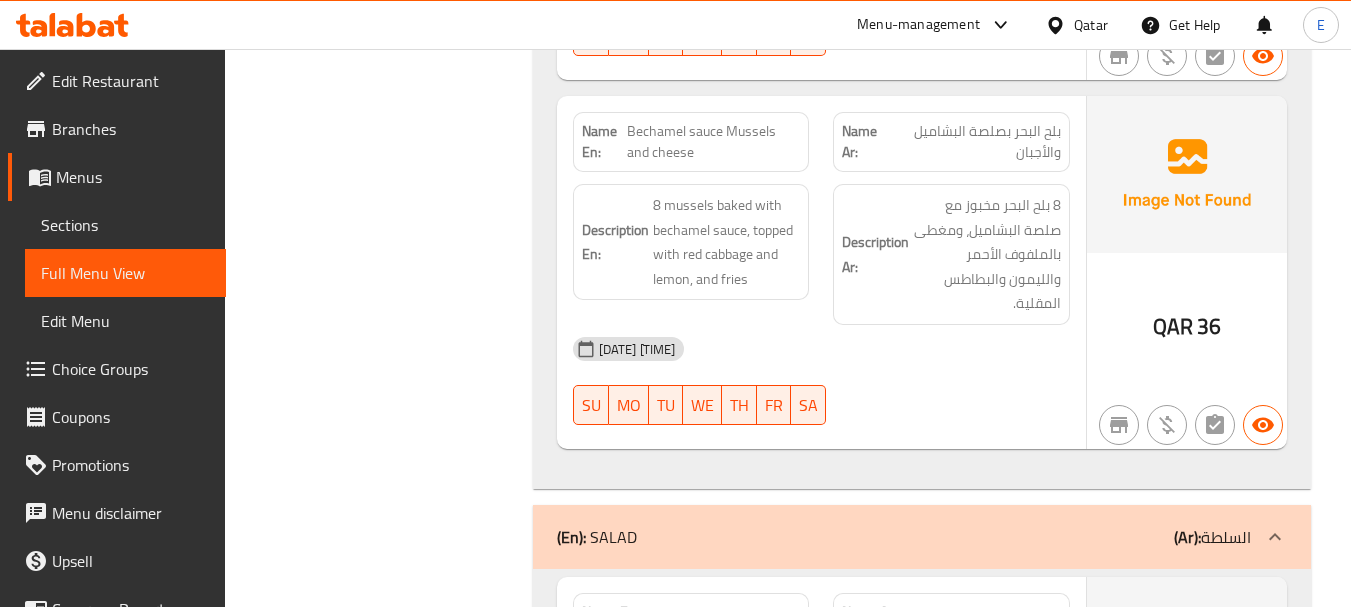 click on "Bechamel sauce Mussels and cheese" at bounding box center (714, 142) 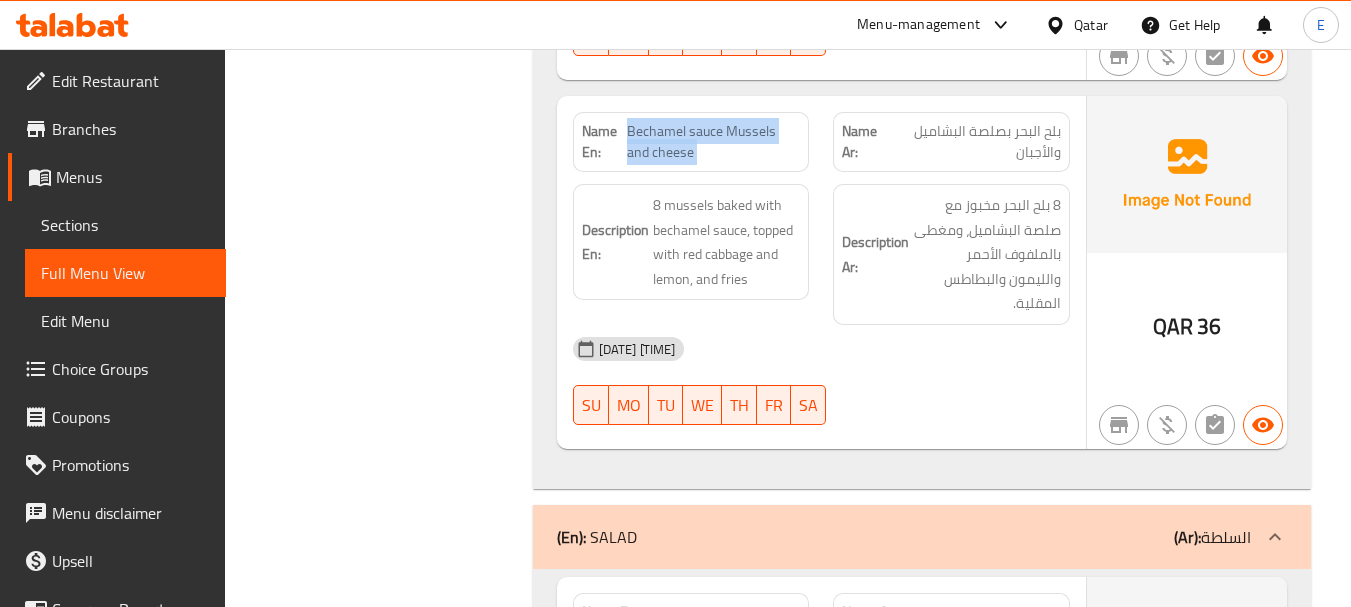 click on "Bechamel sauce Mussels and cheese" at bounding box center [714, 142] 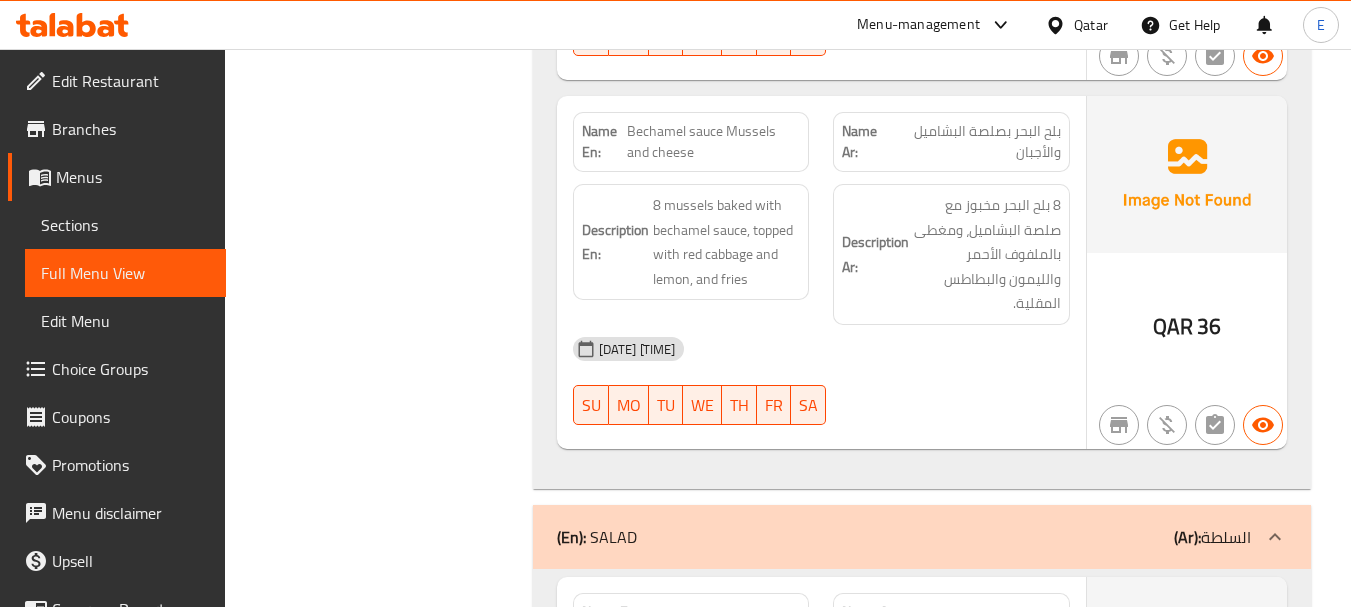 click on "بلح البحر بصلصة البشاميل والأجبان" at bounding box center [975, 142] 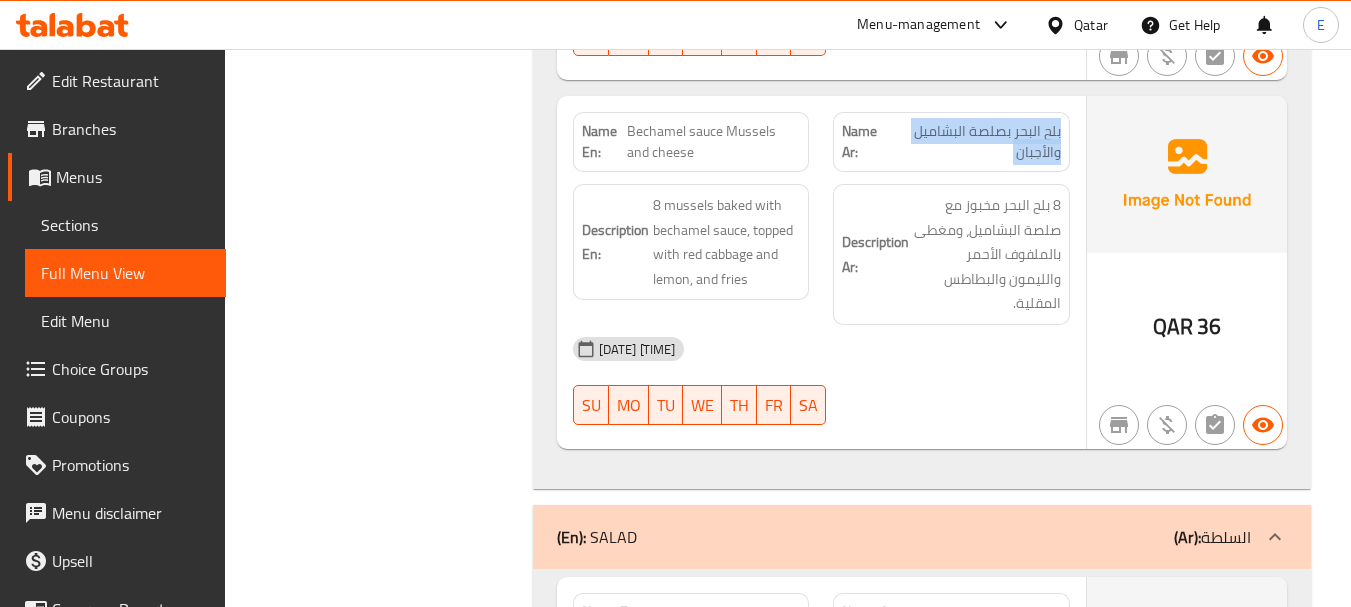 click on "بلح البحر بصلصة البشاميل والأجبان" at bounding box center (975, 142) 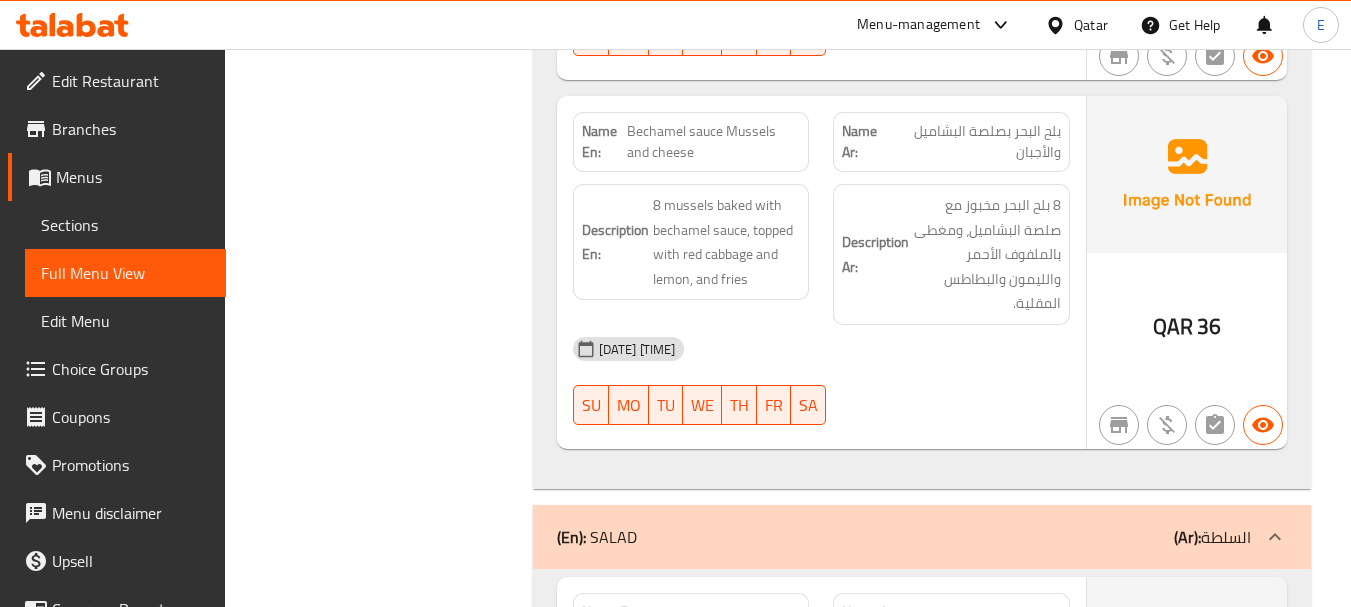 click on "02-08-2025 01:13 PM SU MO TU WE TH FR SA" at bounding box center [821, 381] 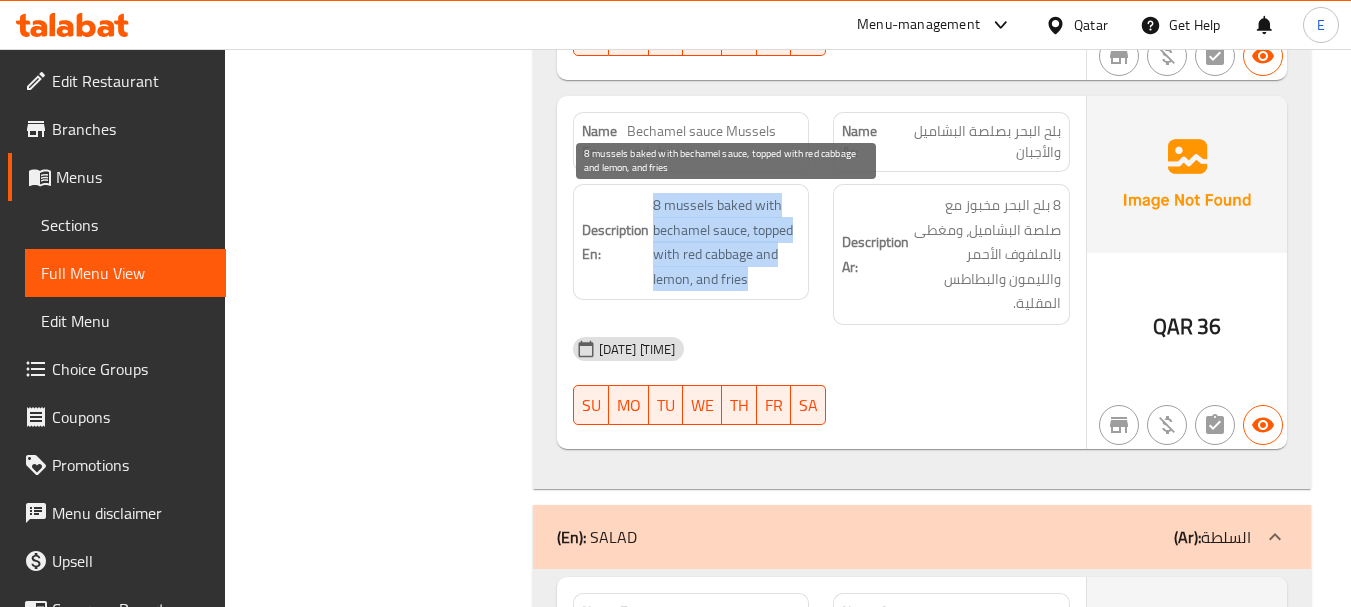 drag, startPoint x: 707, startPoint y: 202, endPoint x: 797, endPoint y: 267, distance: 111.01801 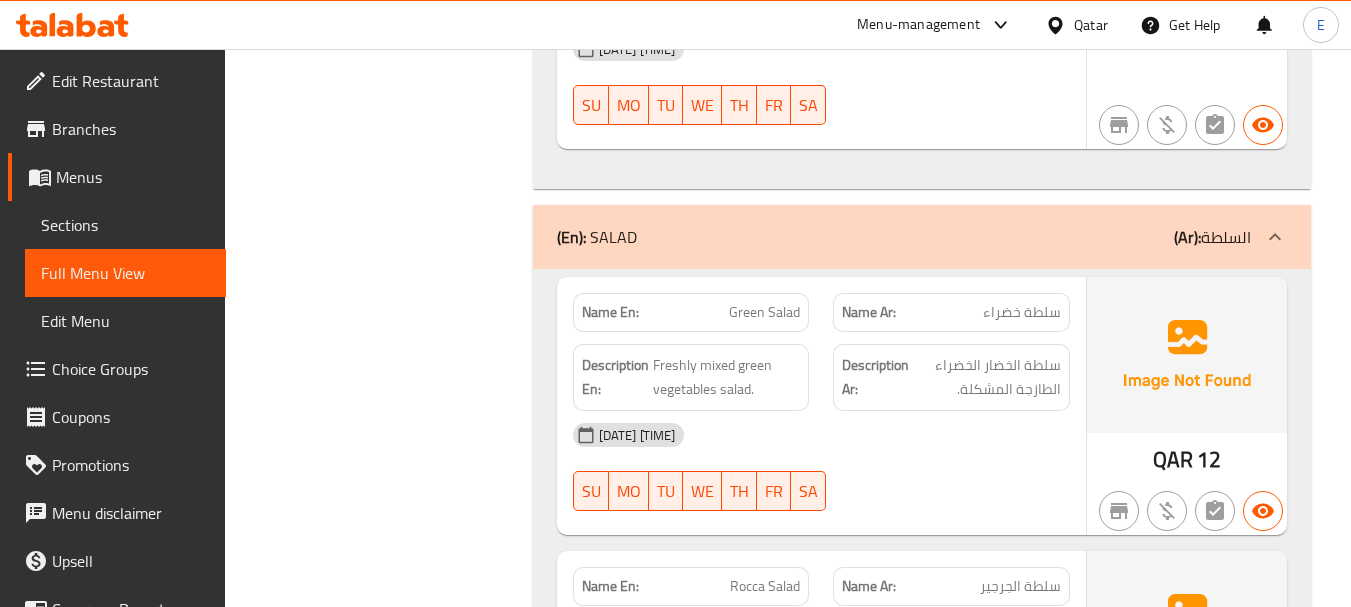 scroll, scrollTop: 2600, scrollLeft: 0, axis: vertical 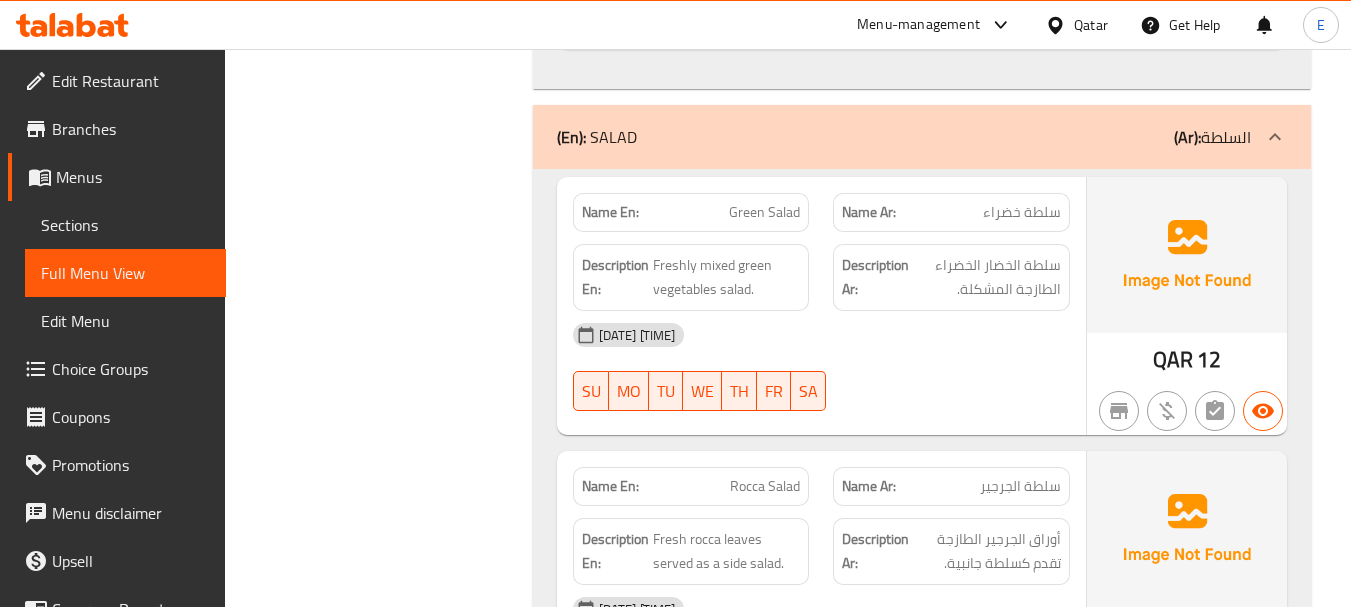 click on "سلطة خضراء" at bounding box center (1015, -2224) 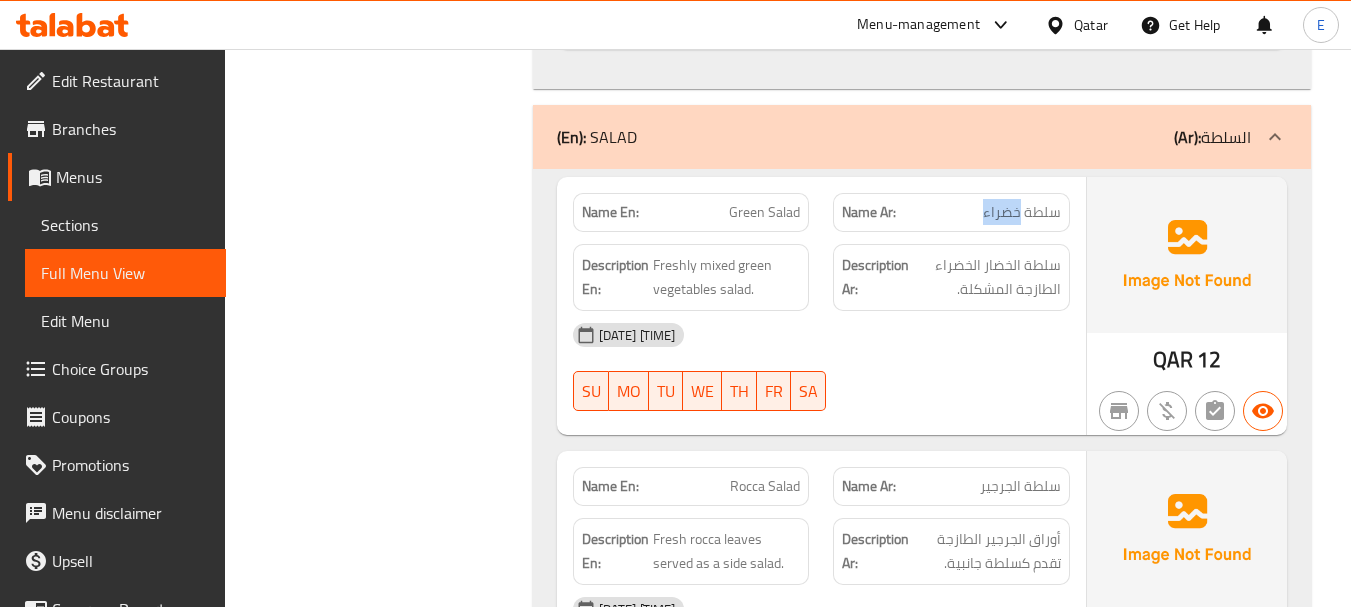 click on "سلطة خضراء" at bounding box center (1015, -2224) 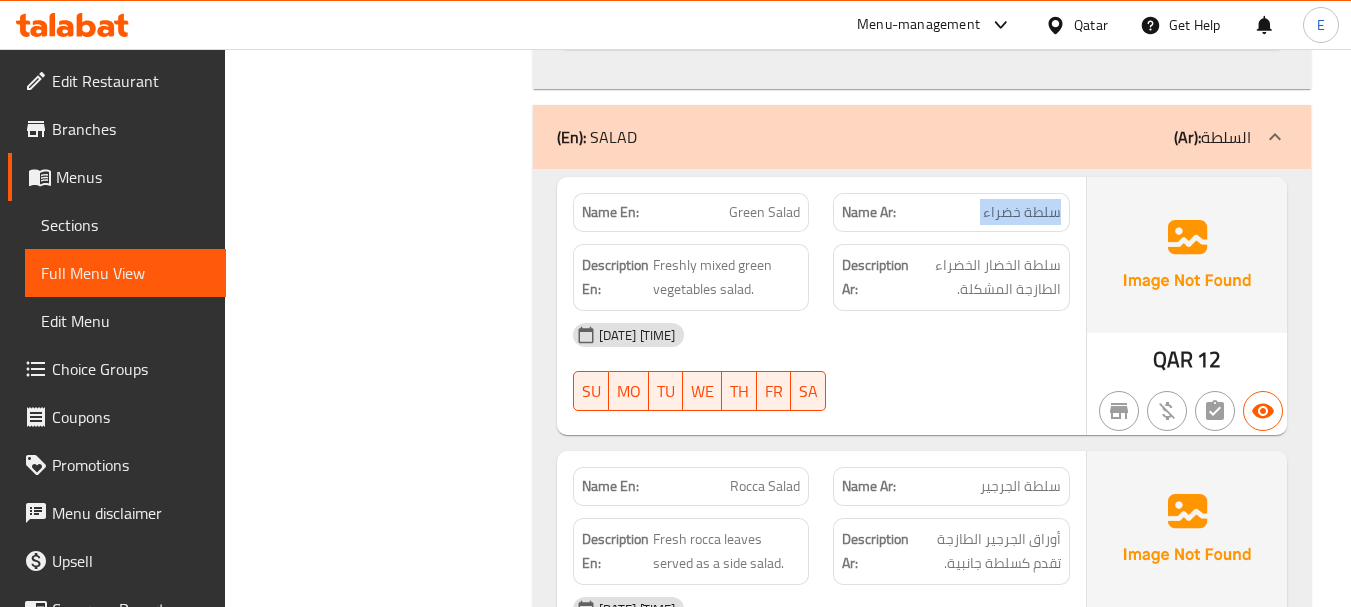 click on "سلطة خضراء" at bounding box center (1015, -2224) 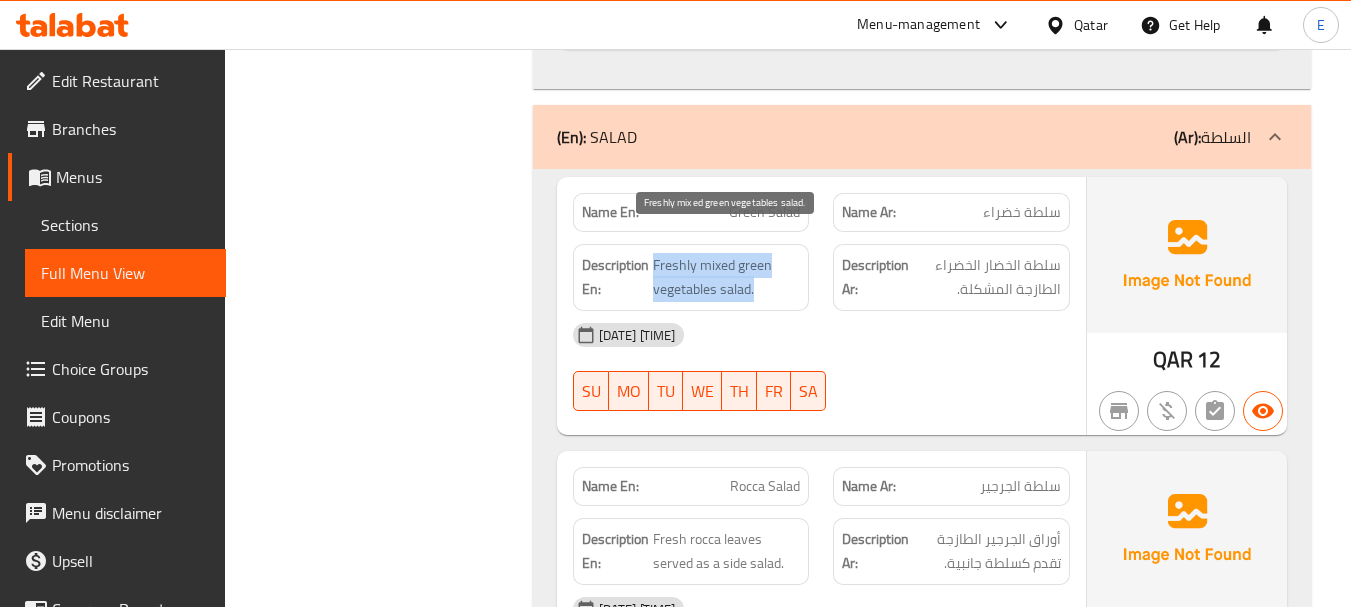 drag, startPoint x: 654, startPoint y: 232, endPoint x: 767, endPoint y: 263, distance: 117.17508 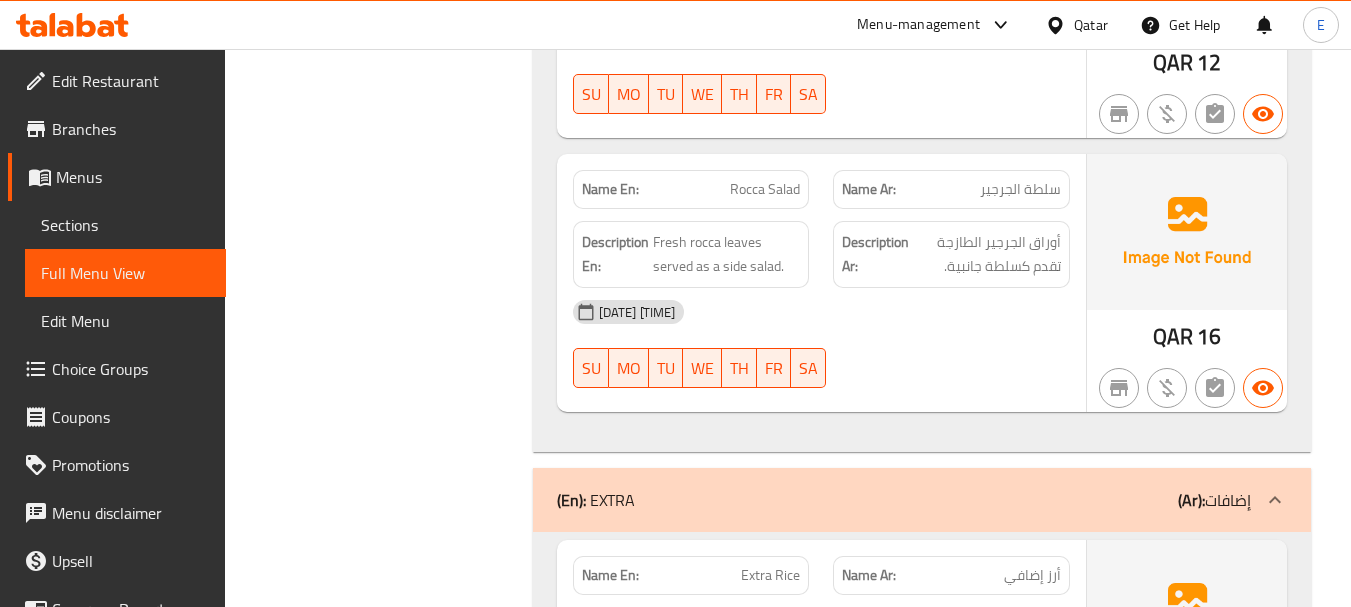 scroll, scrollTop: 2900, scrollLeft: 0, axis: vertical 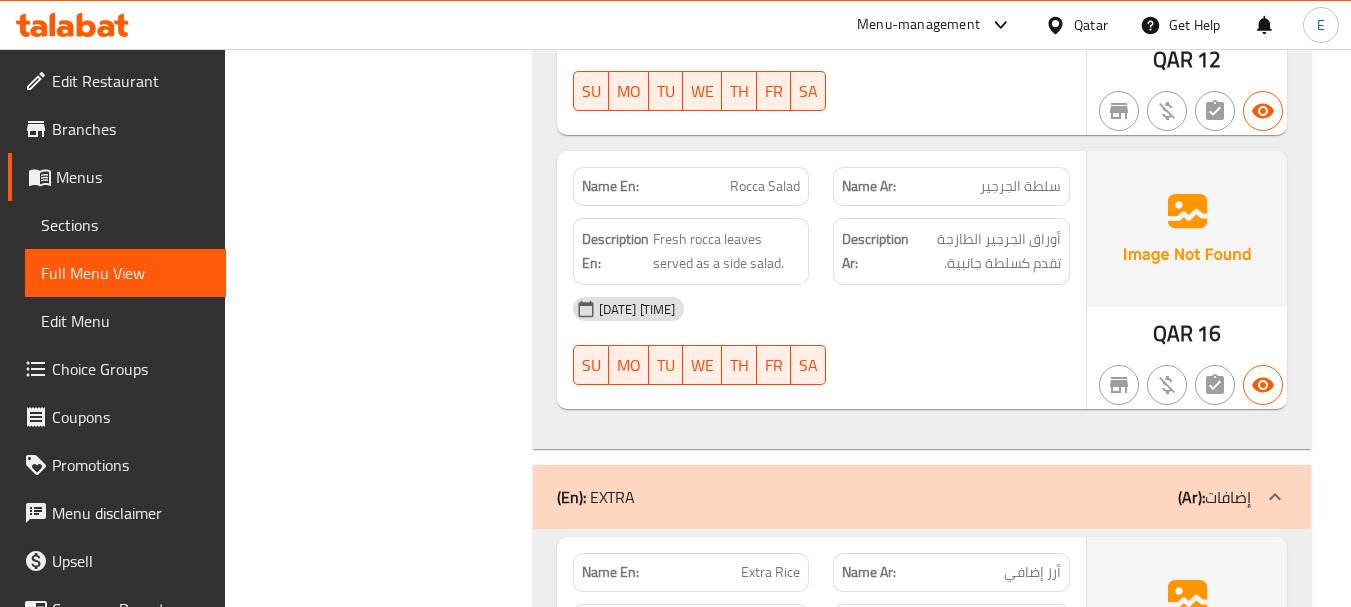 click on "سلطة الجرجير" at bounding box center [992, -2226] 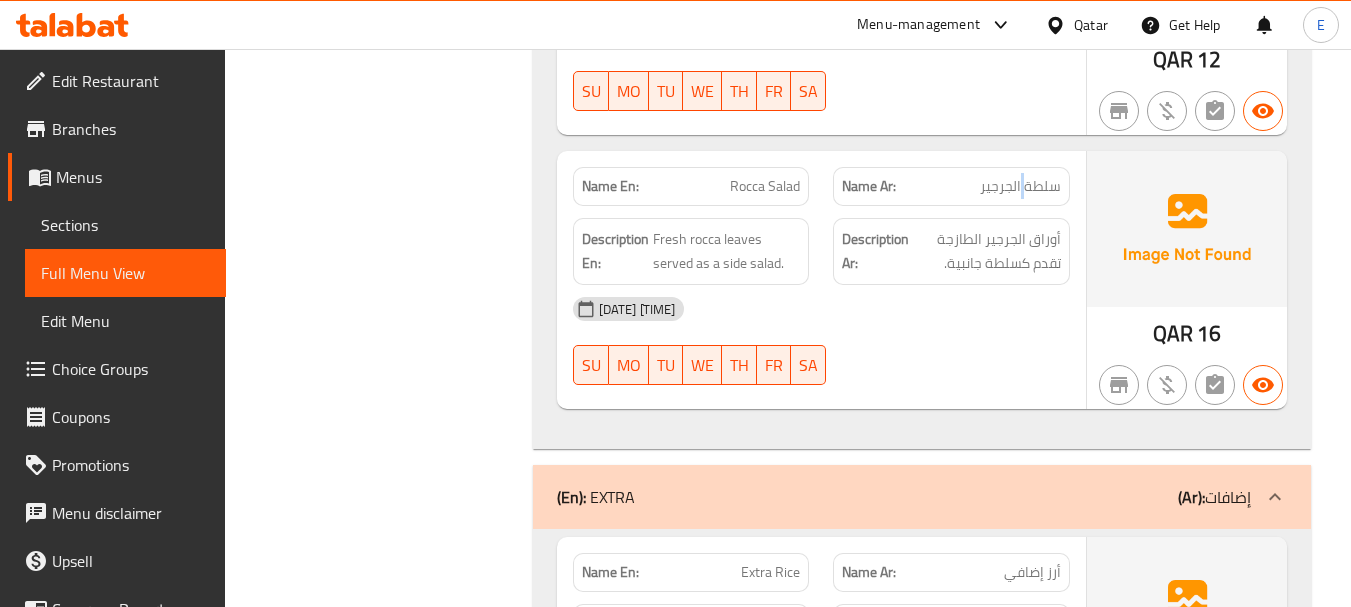 click on "سلطة الجرجير" at bounding box center (992, -2226) 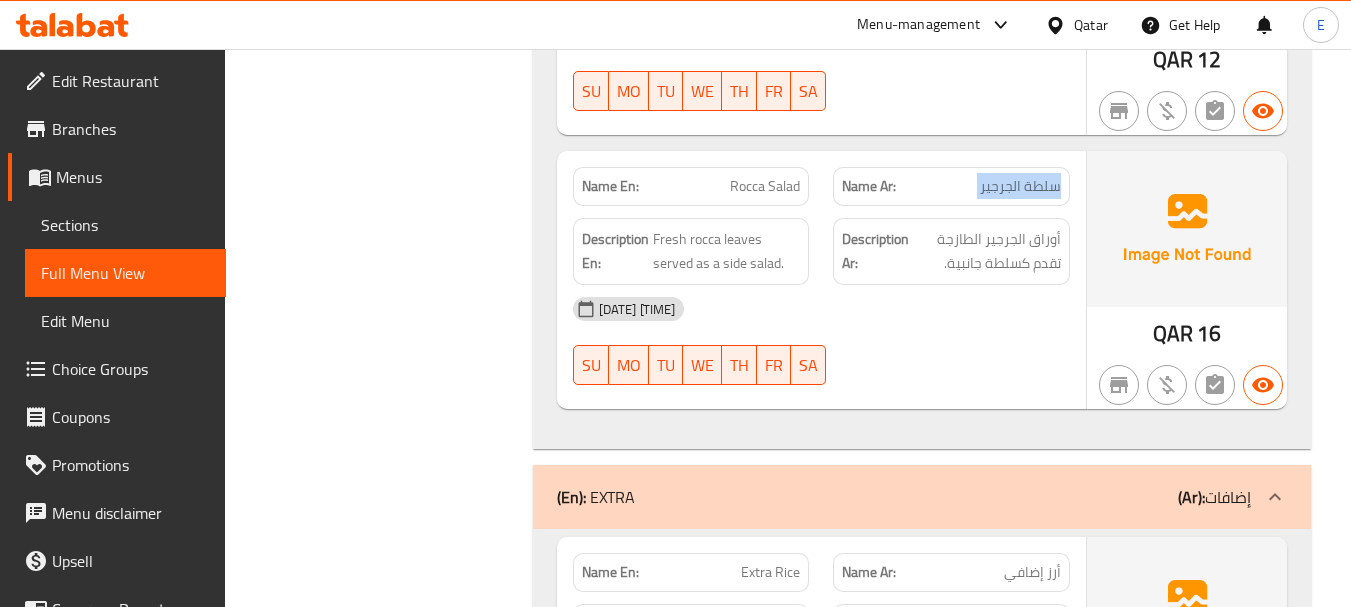 click on "سلطة الجرجير" at bounding box center [992, -2226] 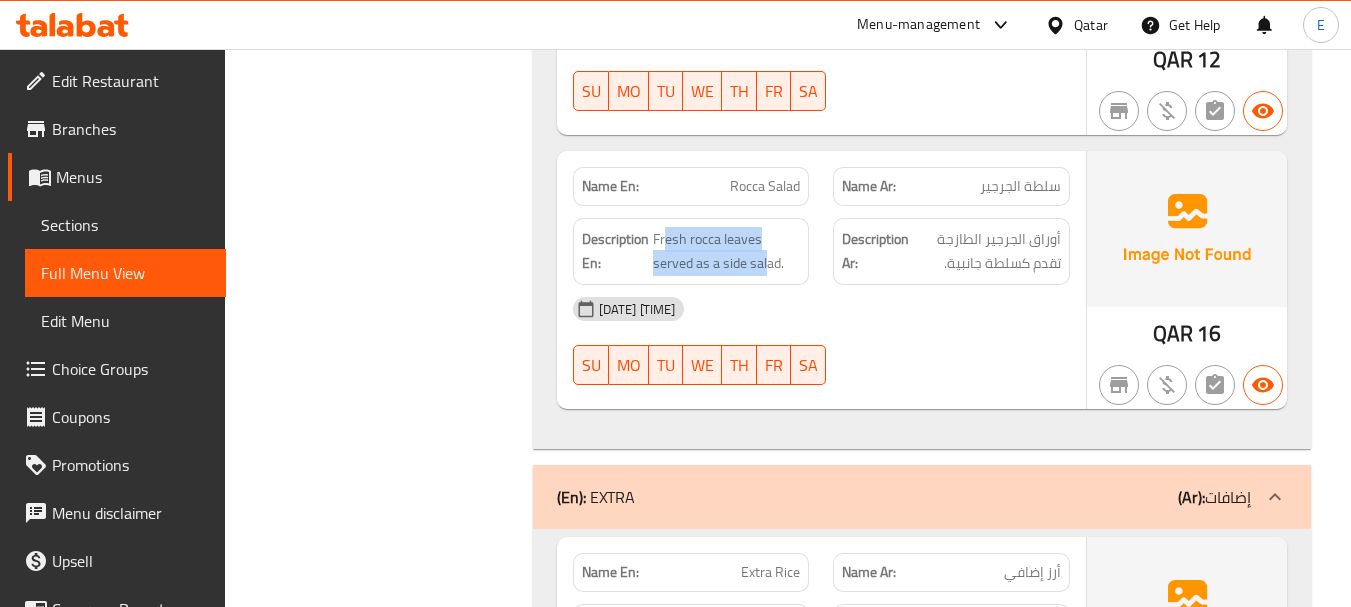 drag, startPoint x: 662, startPoint y: 201, endPoint x: 766, endPoint y: 252, distance: 115.83177 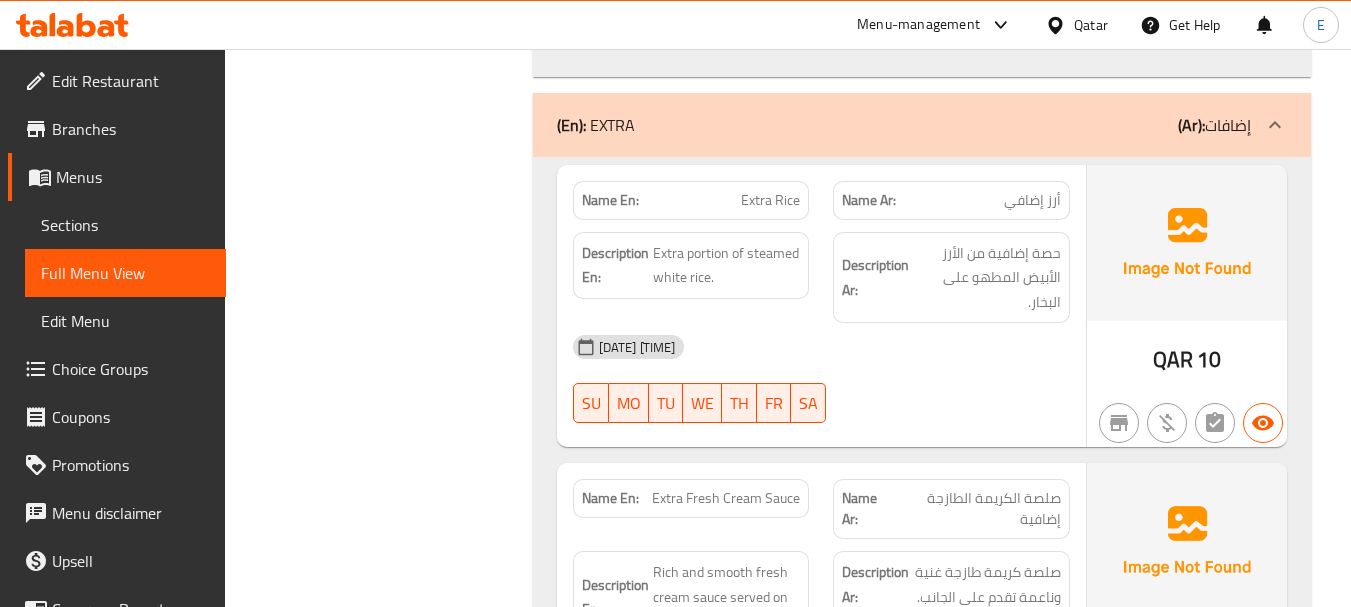 scroll, scrollTop: 3300, scrollLeft: 0, axis: vertical 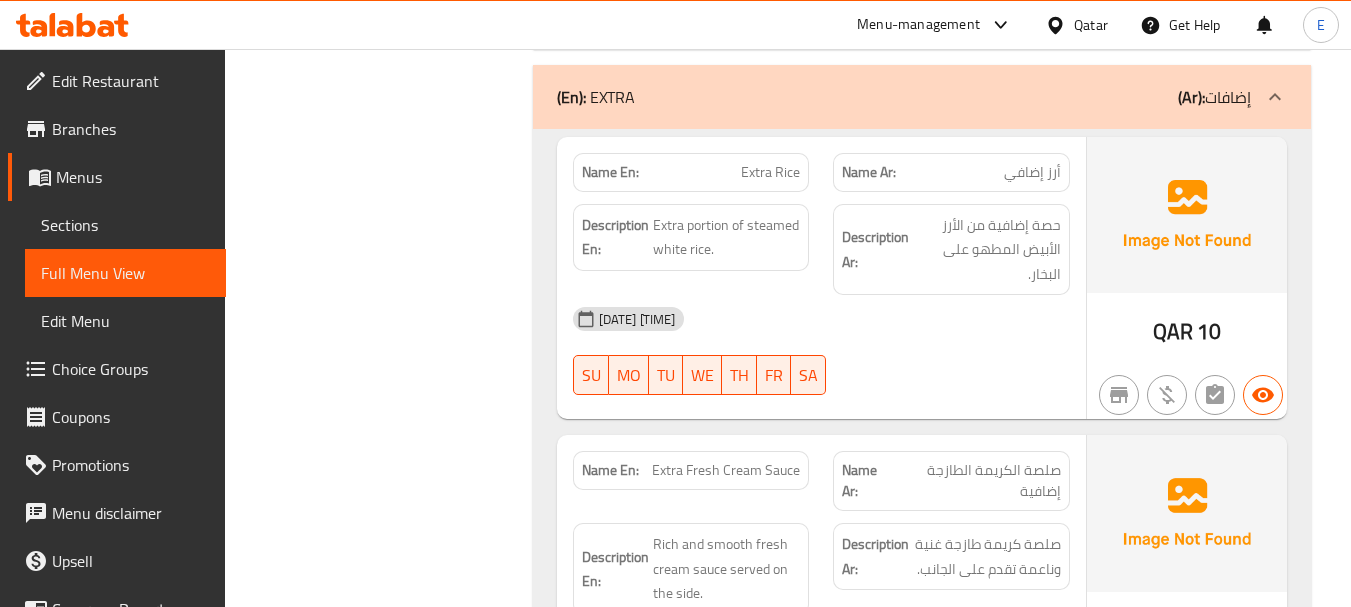 click on "Description Ar: حصة إضافية من الأرز الأبيض المطهو على البخار." at bounding box center (951, -2846) 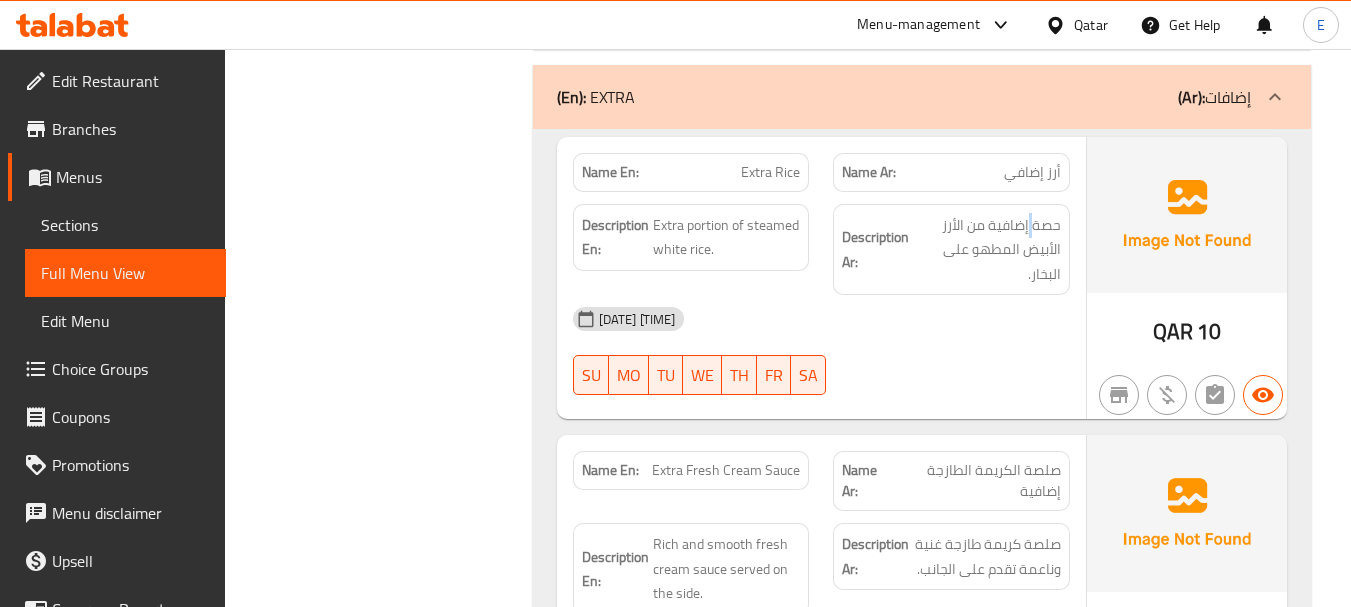 click on "Description Ar: حصة إضافية من الأرز الأبيض المطهو على البخار." at bounding box center [951, -2846] 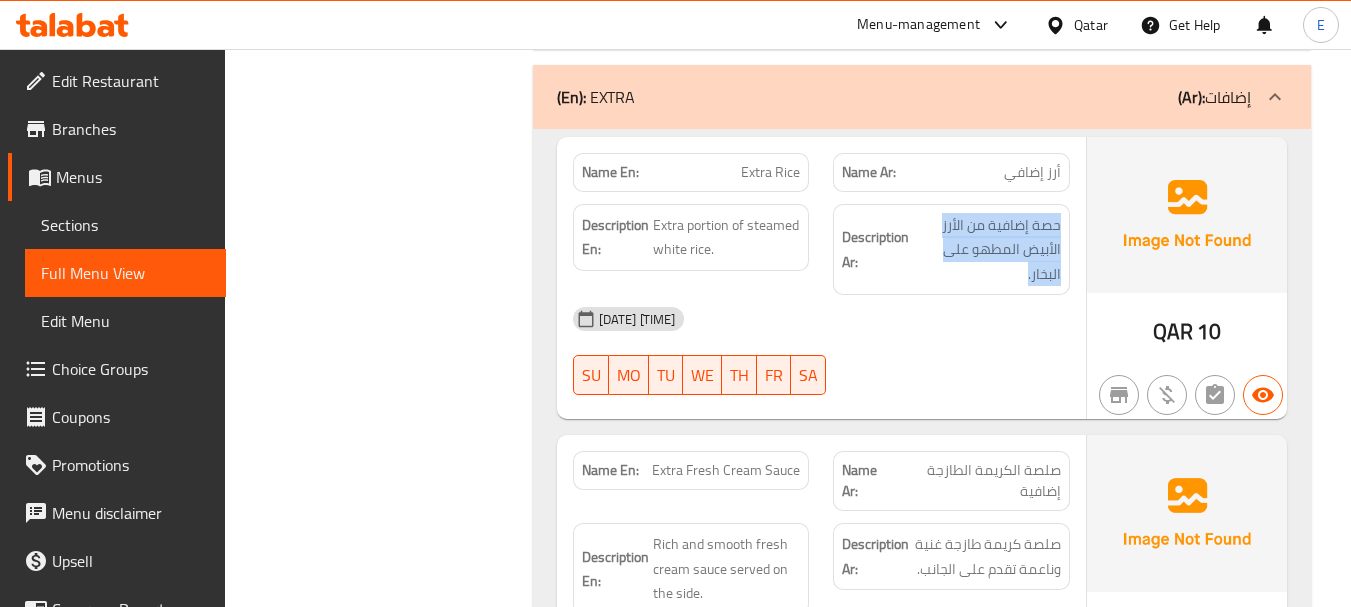 click on "Description Ar: حصة إضافية من الأرز الأبيض المطهو على البخار." at bounding box center (951, -2846) 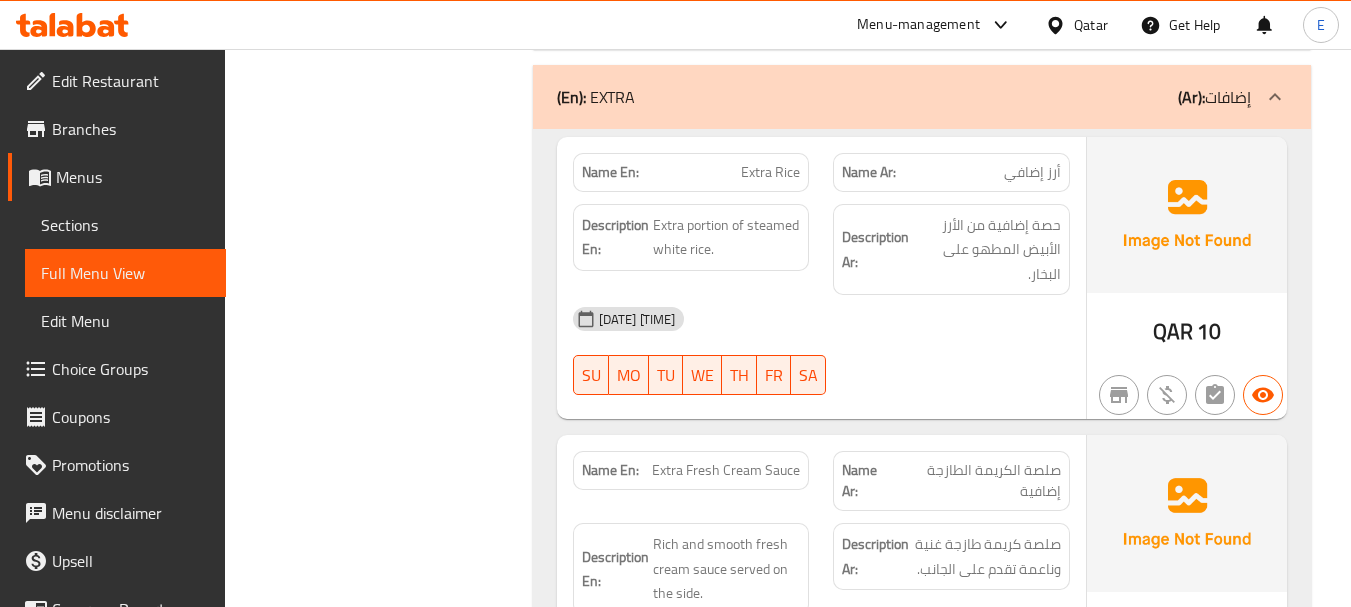 click on "Name Ar: أرز إضافي" at bounding box center [951, -2924] 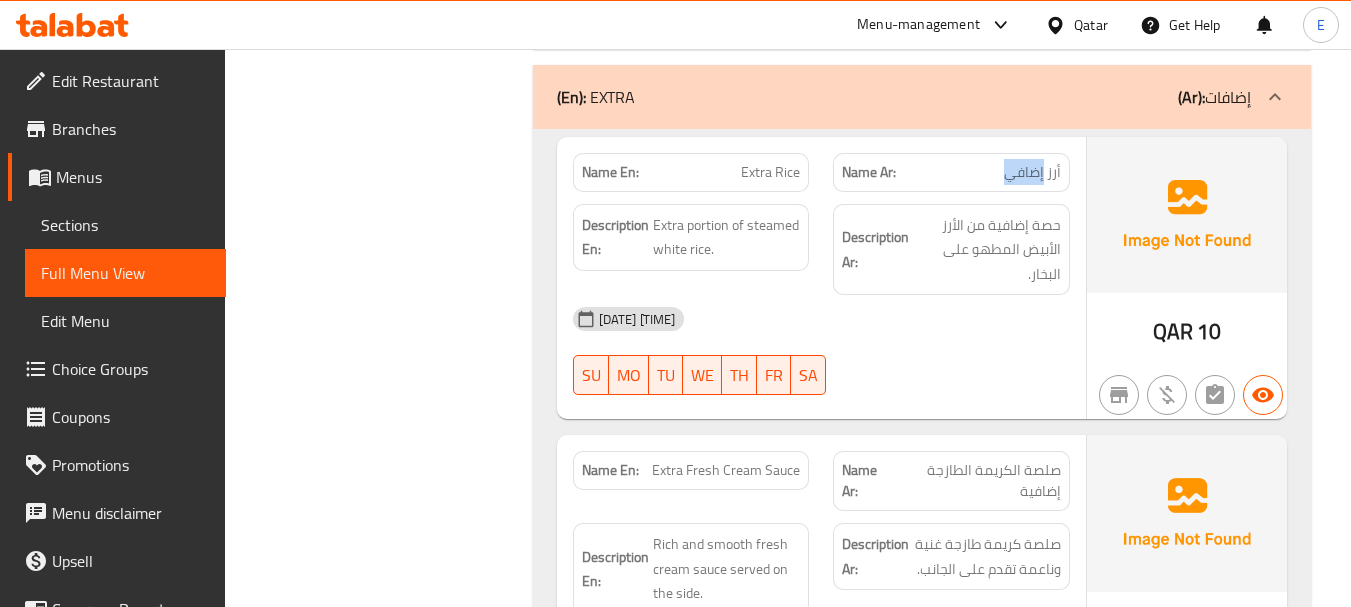 click on "Name Ar: أرز إضافي" at bounding box center (951, -2924) 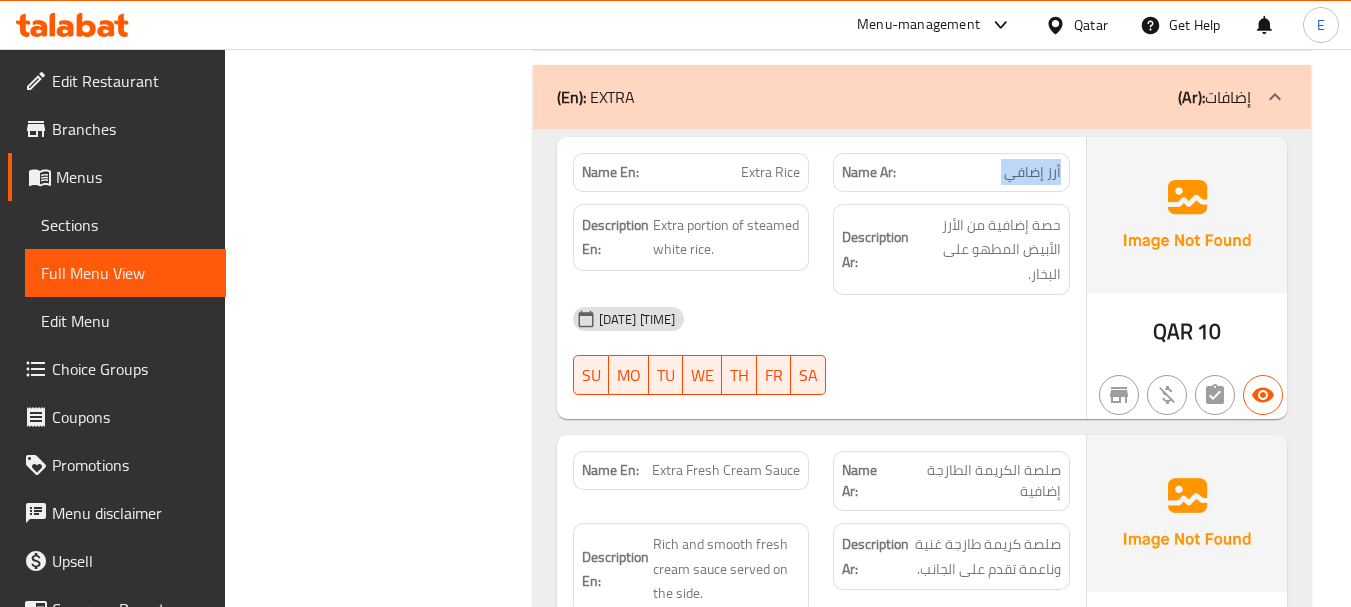 click on "Name Ar: أرز إضافي" at bounding box center [951, -2924] 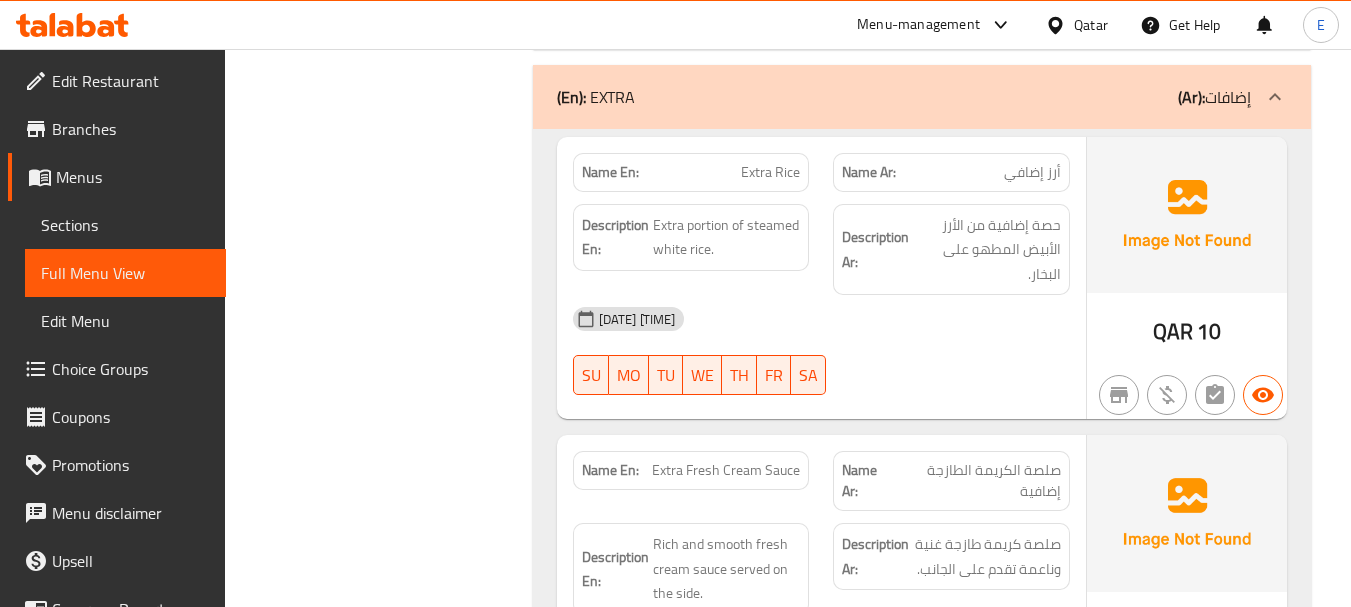 click on "Extra Rice" at bounding box center (752, -2924) 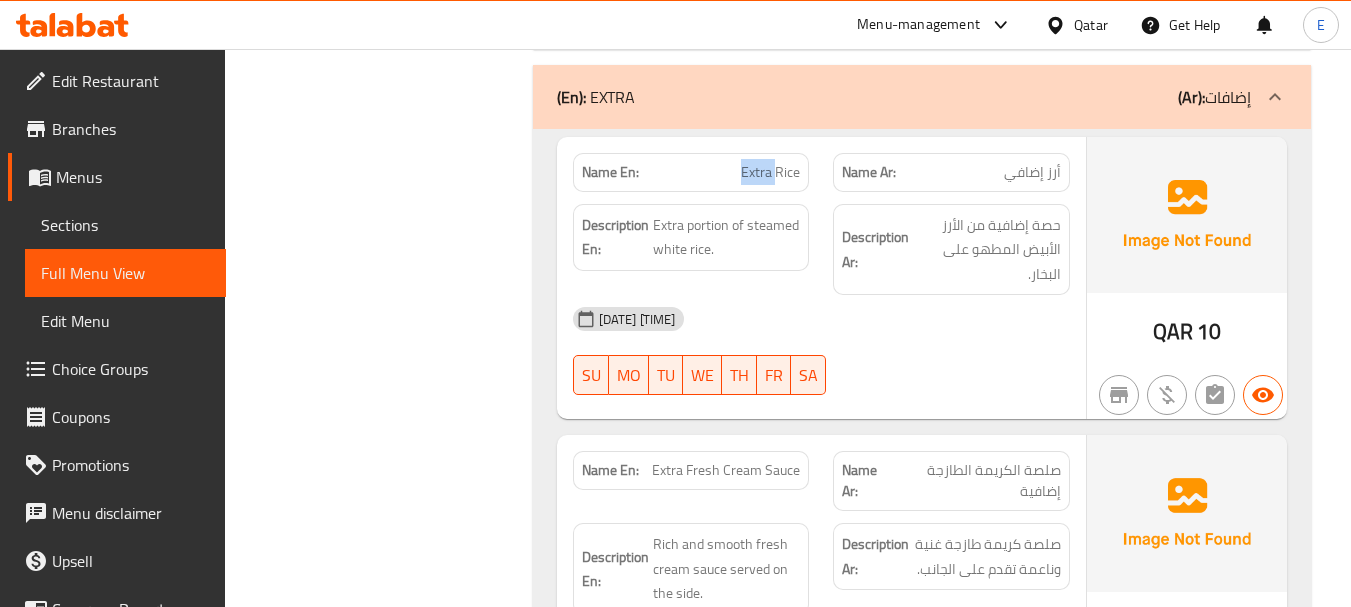 click on "Extra Rice" at bounding box center (752, -2924) 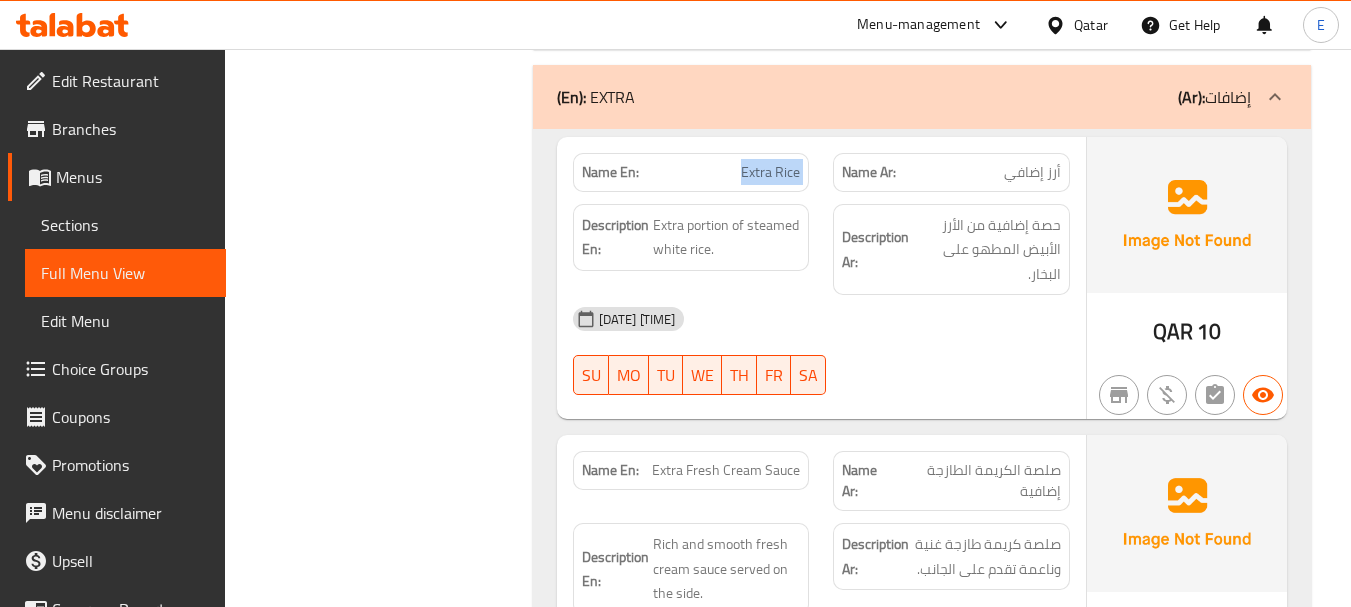 click on "Extra Rice" at bounding box center [752, -2924] 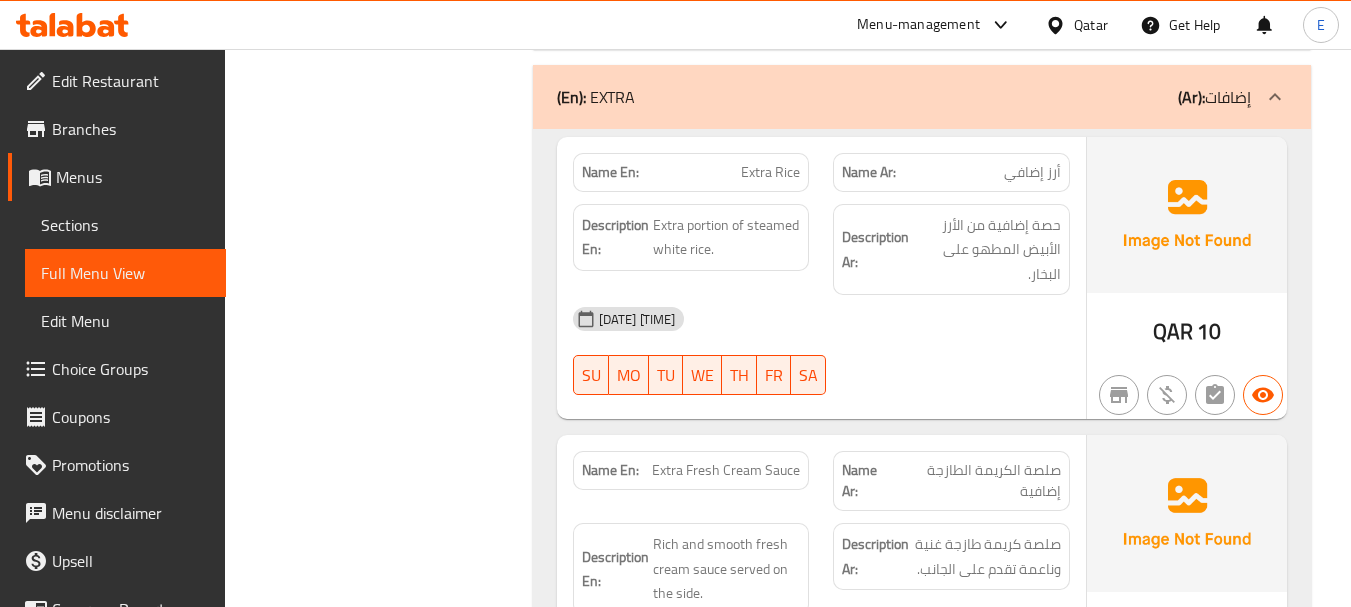 click on "حصة إضافية من الأرز الأبيض المطهو على البخار." at bounding box center (987, -2846) 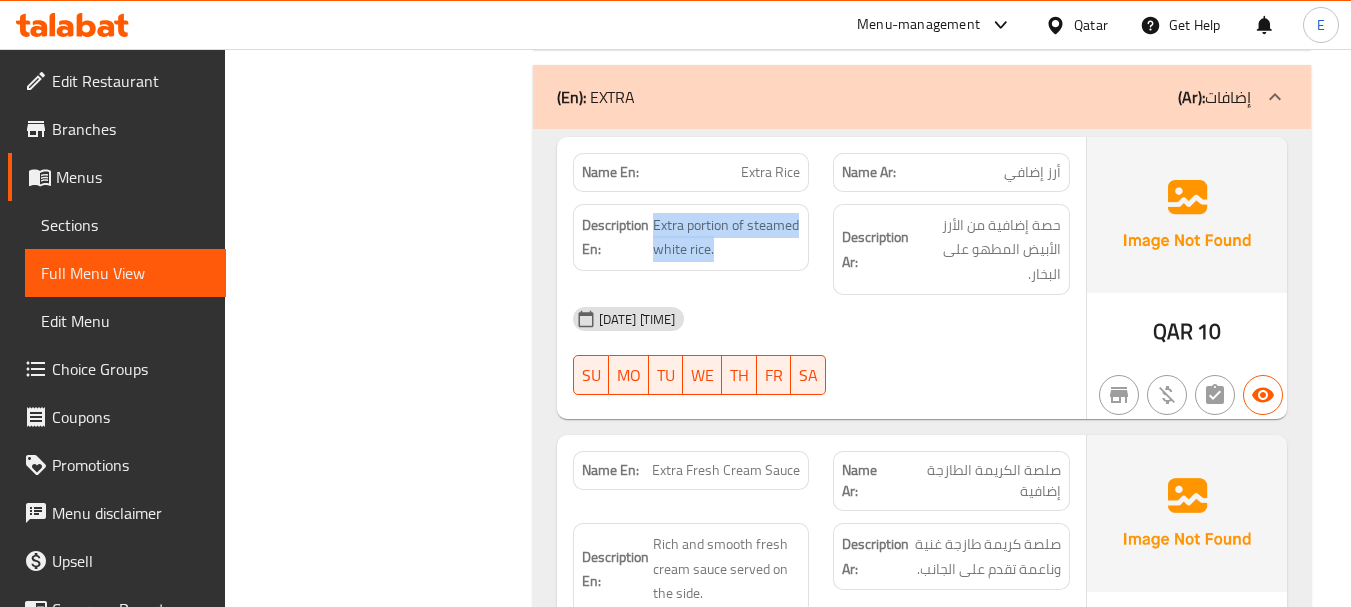 drag, startPoint x: 653, startPoint y: 202, endPoint x: 804, endPoint y: 227, distance: 153.05554 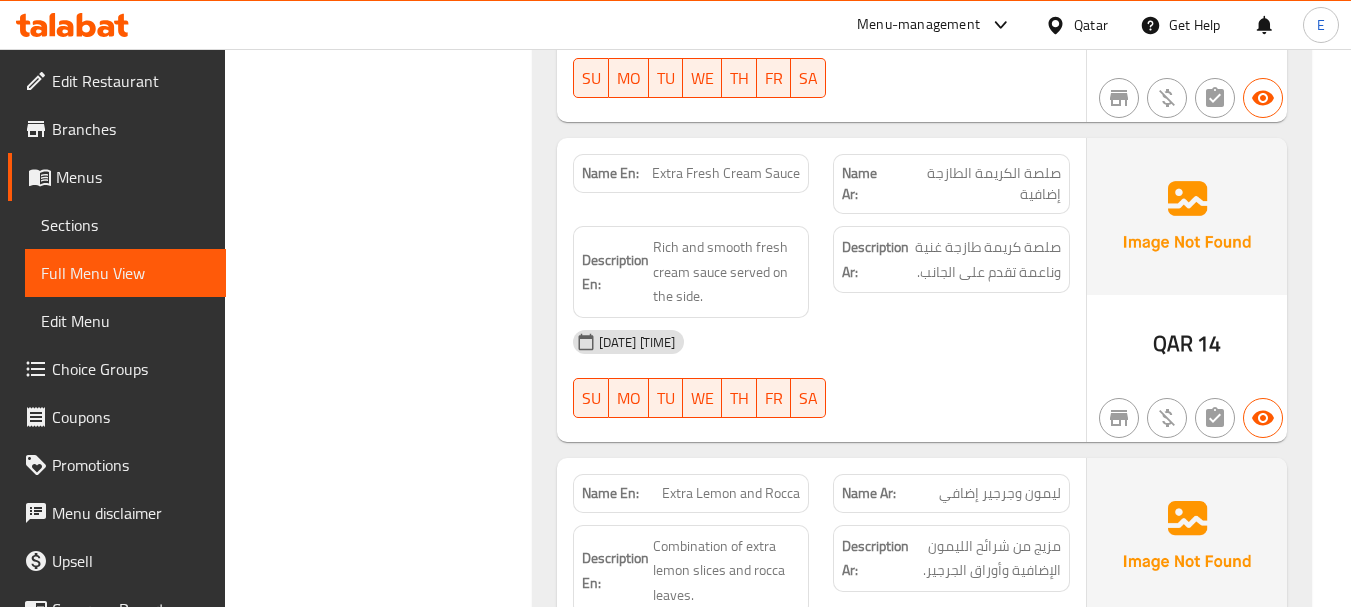 scroll, scrollTop: 3600, scrollLeft: 0, axis: vertical 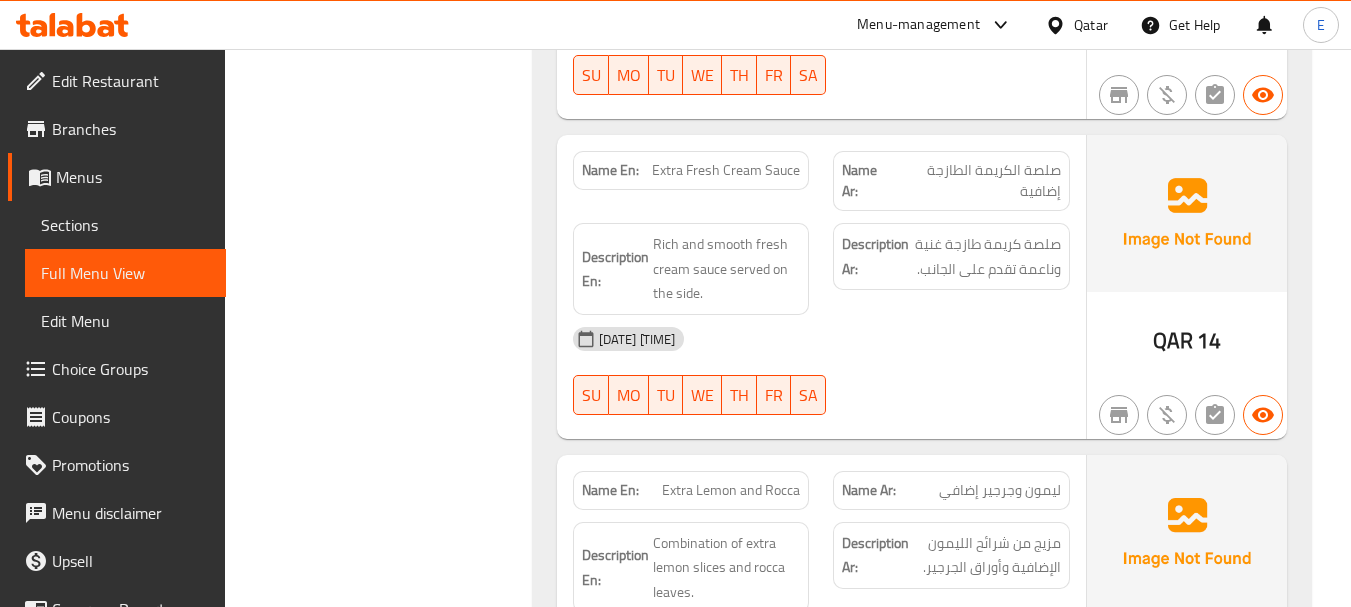 click on "QAR" at bounding box center [1167, -2754] 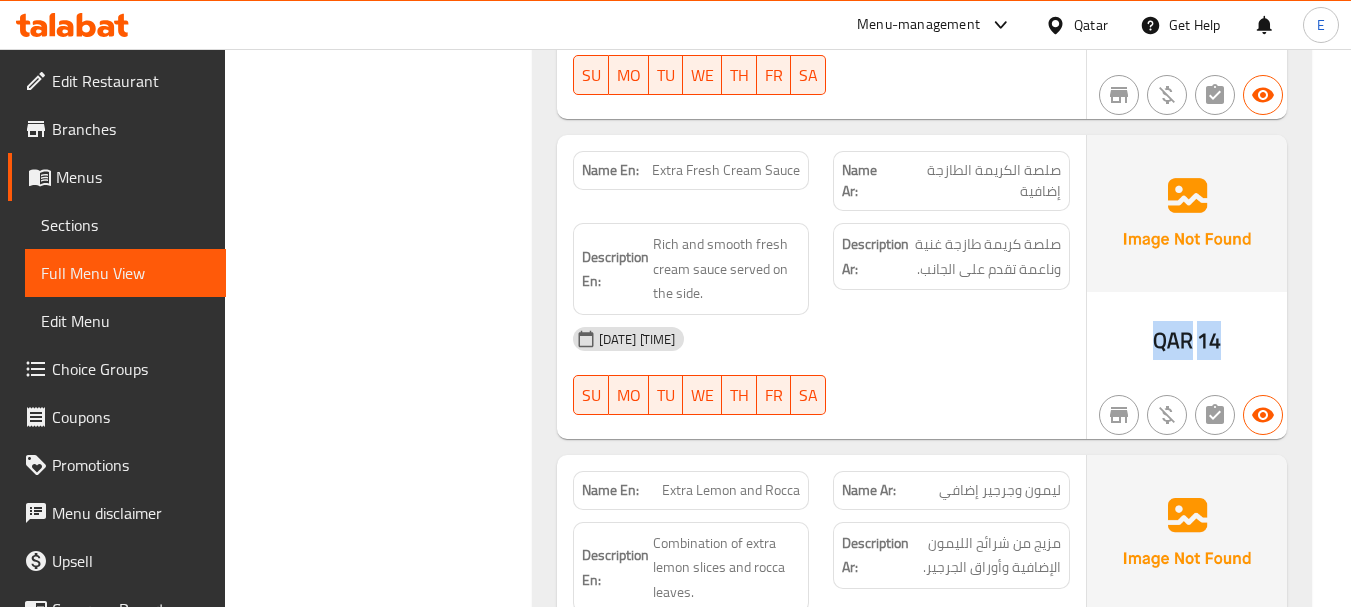 click on "QAR" at bounding box center [1167, -2754] 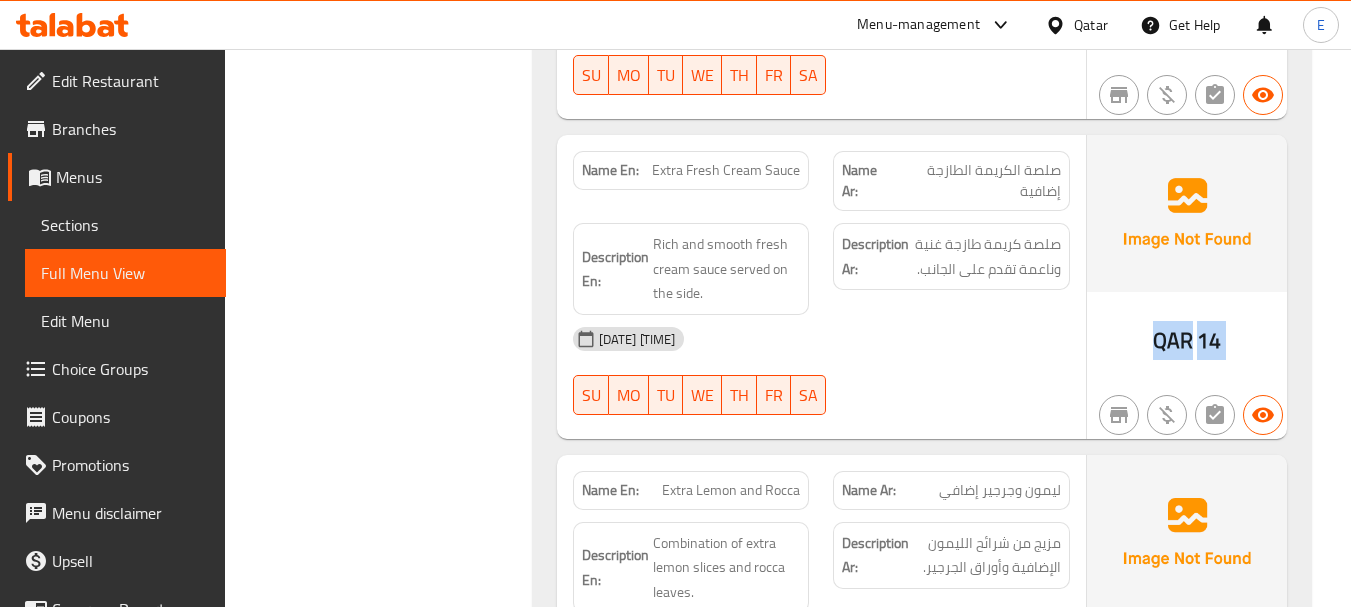 click on "QAR" at bounding box center (1167, -2754) 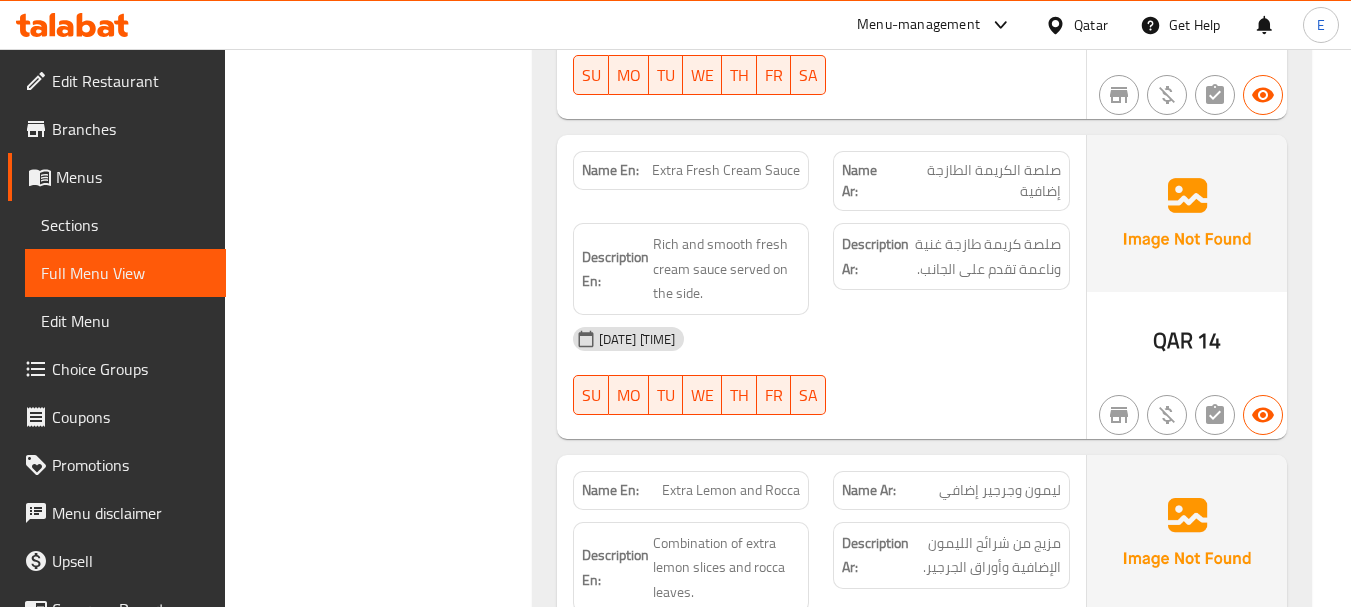 click on "Name En: Extra Fresh Cream Sauce" at bounding box center (691, -2926) 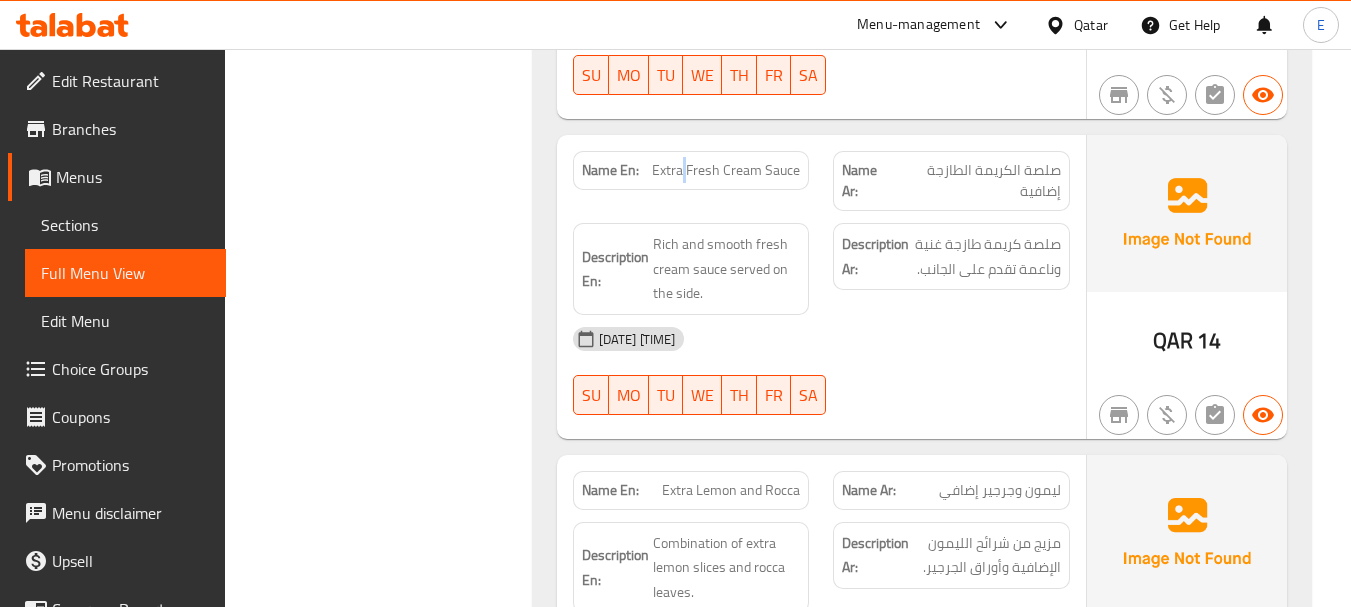 click on "Name En: Extra Fresh Cream Sauce" at bounding box center (691, -2926) 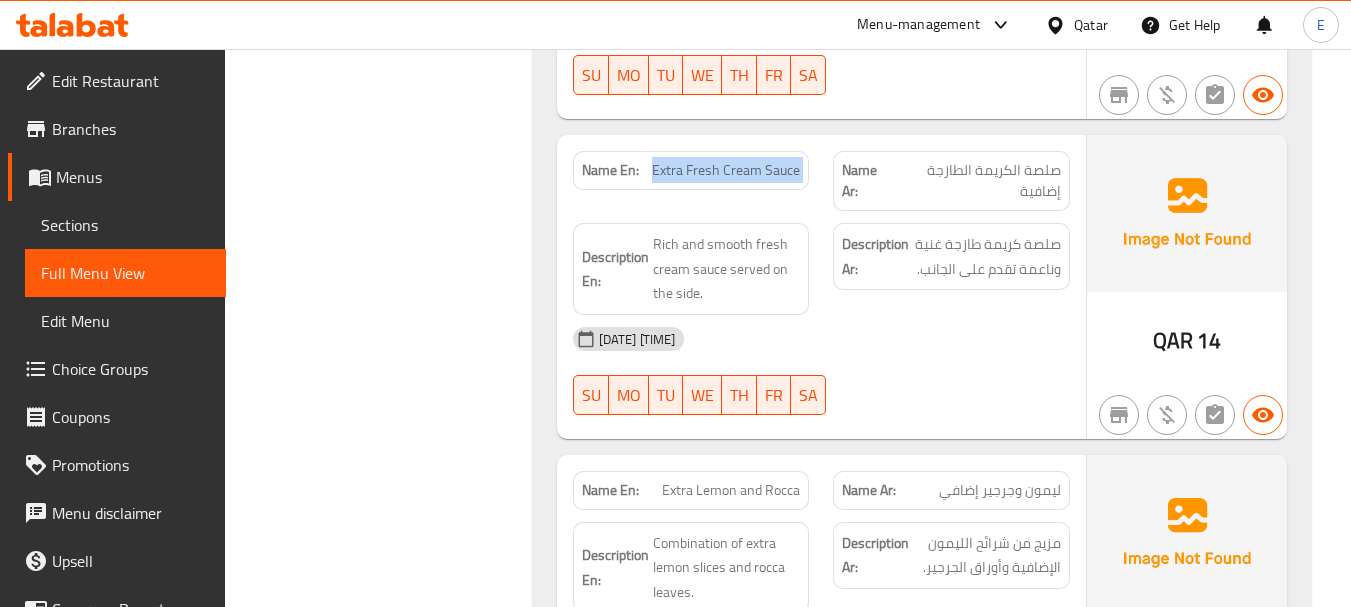 click on "Name En: Extra Fresh Cream Sauce" at bounding box center [691, -2926] 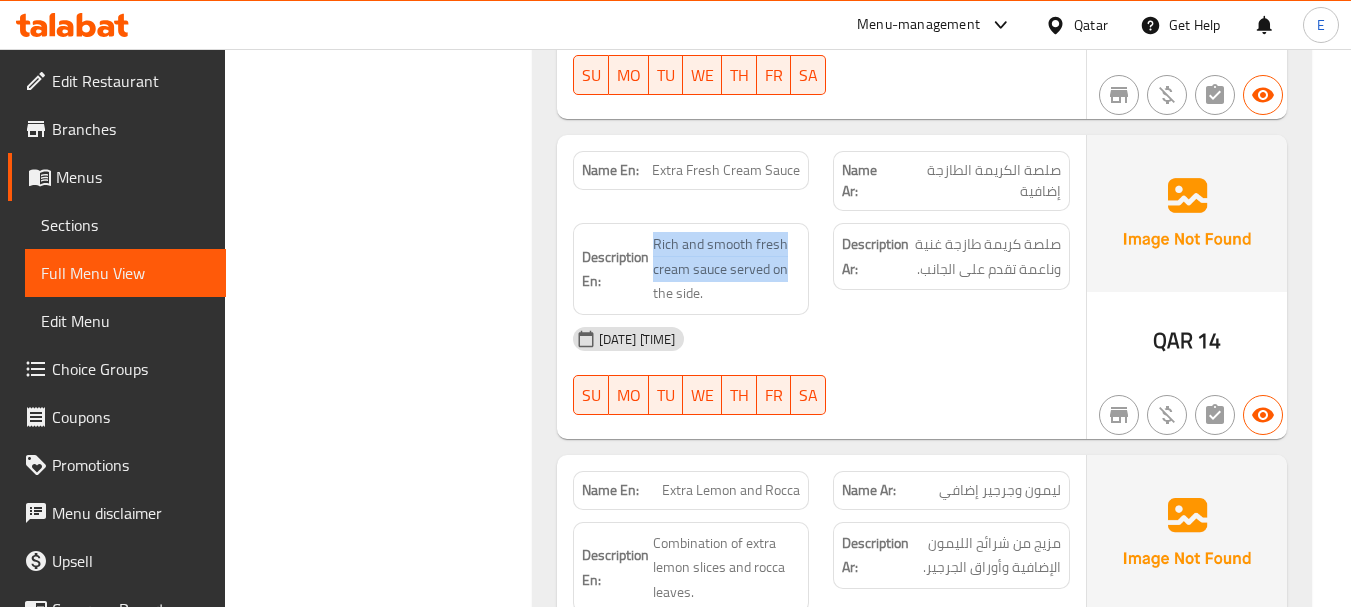 drag, startPoint x: 658, startPoint y: 205, endPoint x: 805, endPoint y: 253, distance: 154.63829 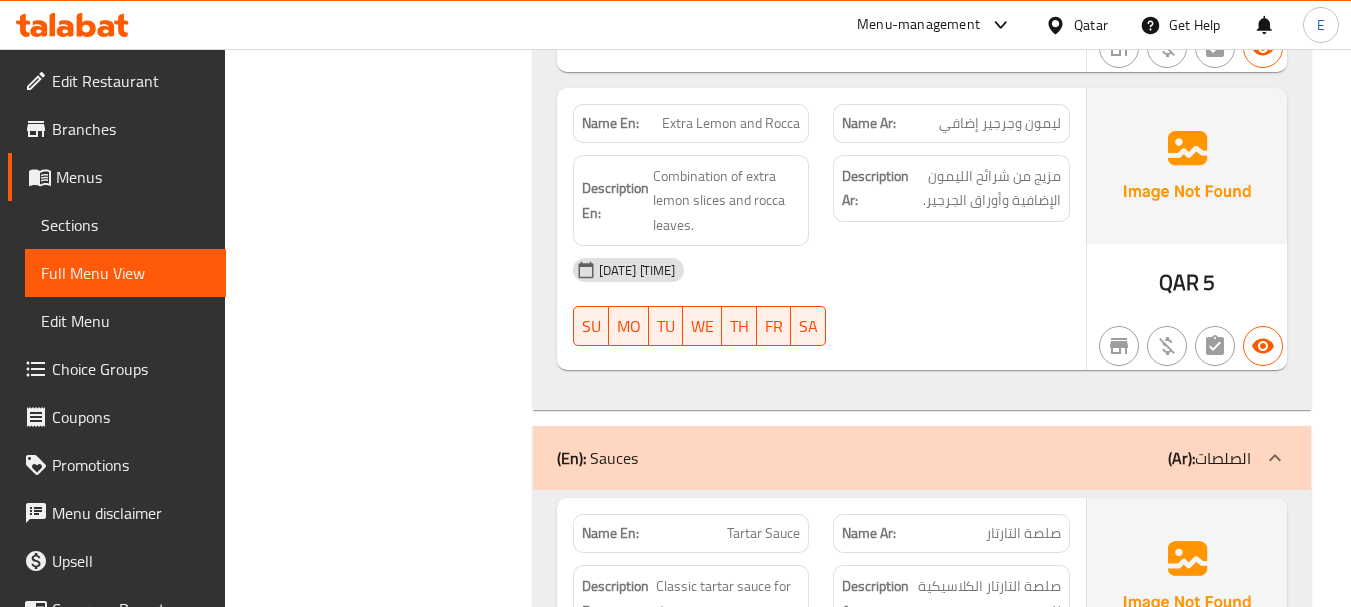 scroll, scrollTop: 4000, scrollLeft: 0, axis: vertical 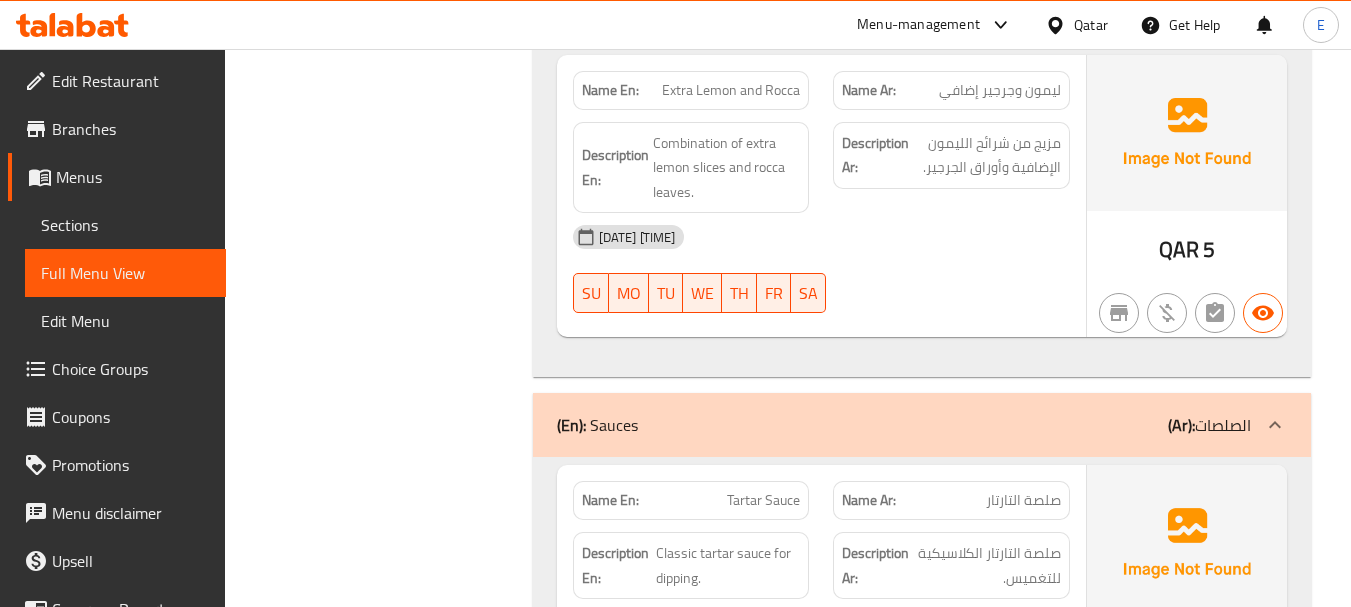 click on "QAR" at bounding box center (1167, -2796) 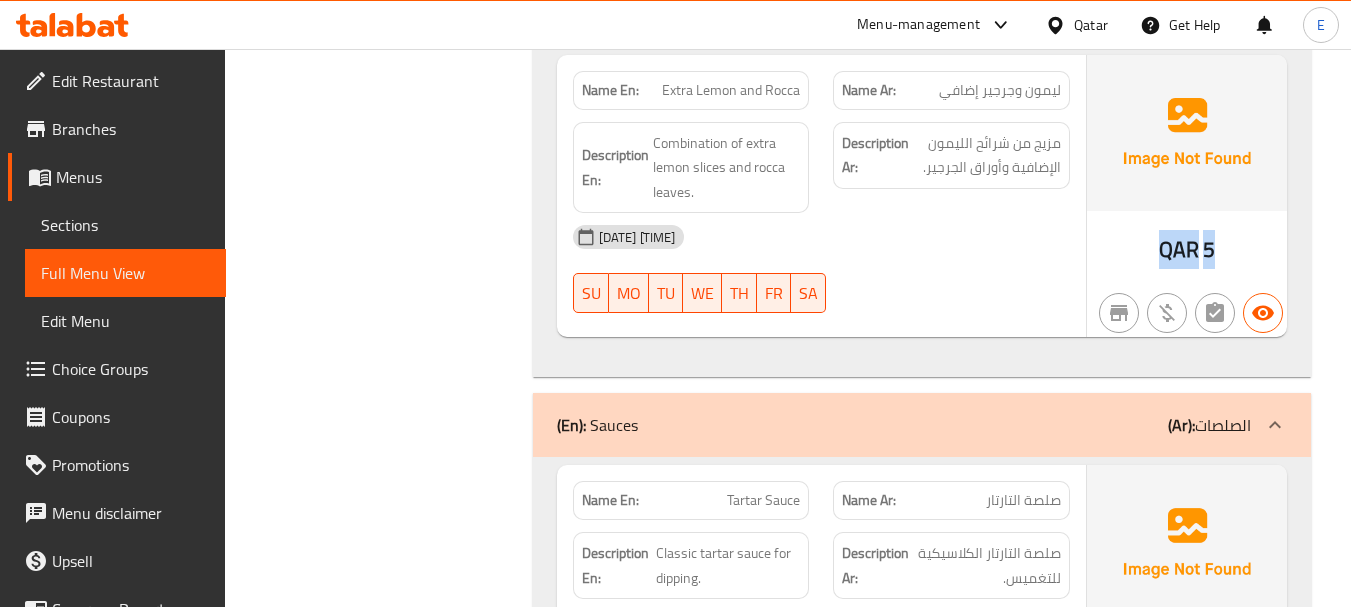 click on "QAR" at bounding box center (1167, -2796) 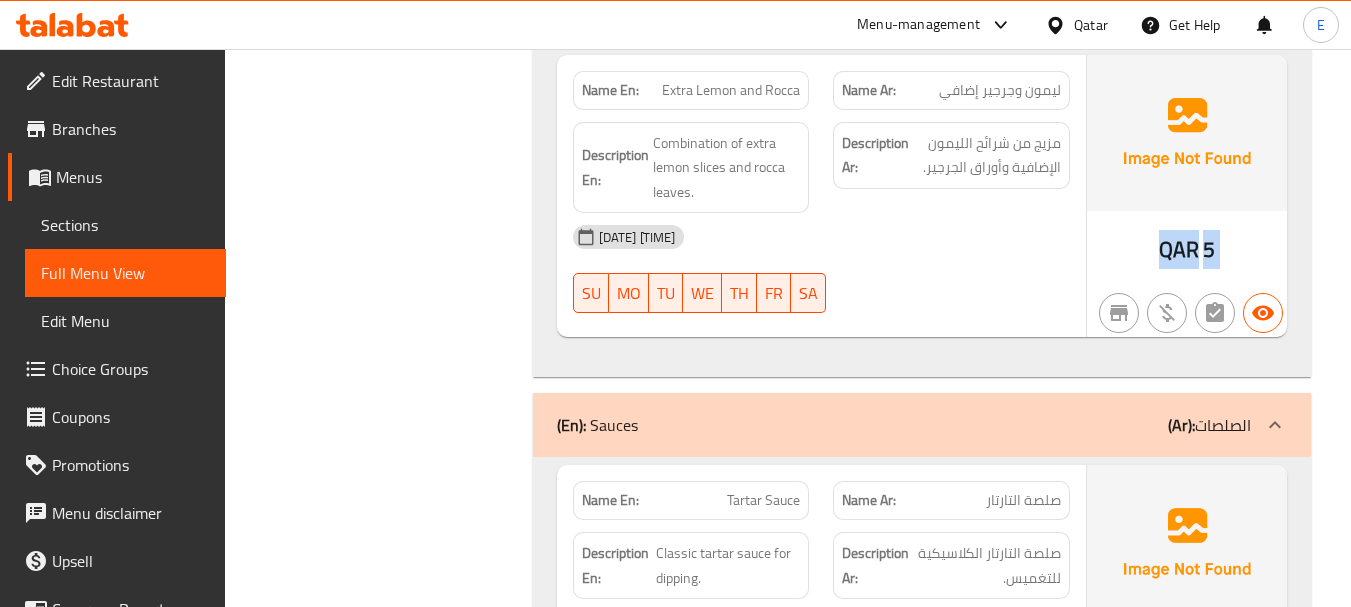 click on "QAR" at bounding box center (1167, -2796) 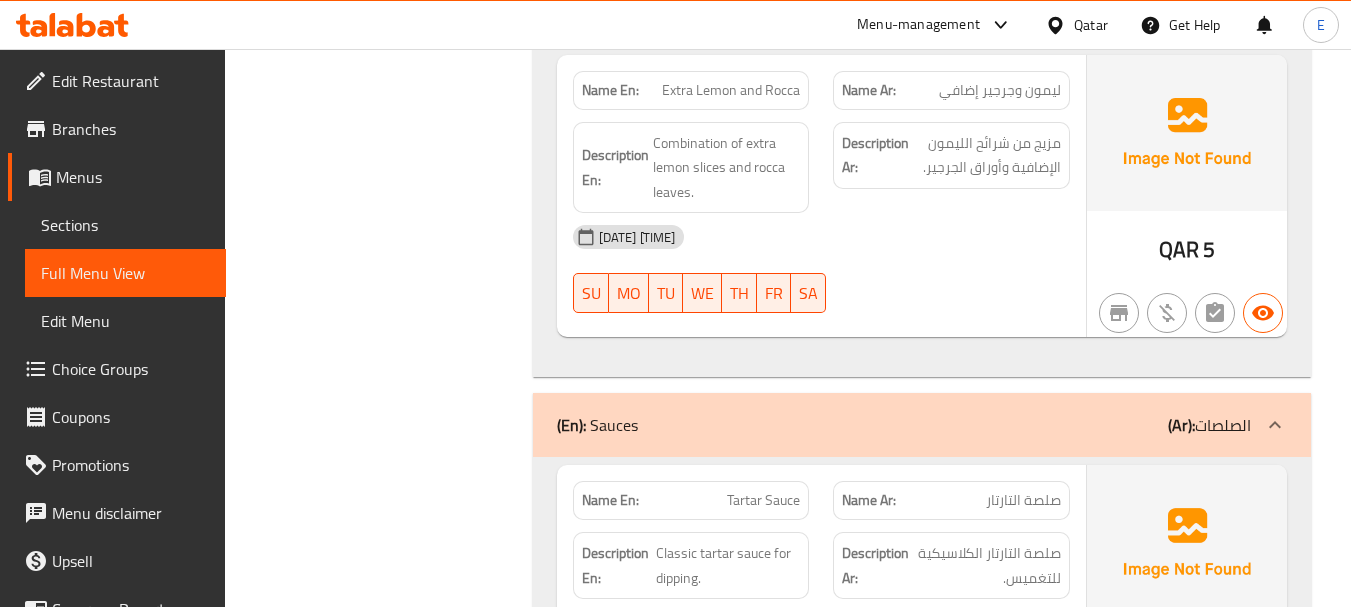 click on "Extra Lemon and Rocca" at bounding box center (709, -2992) 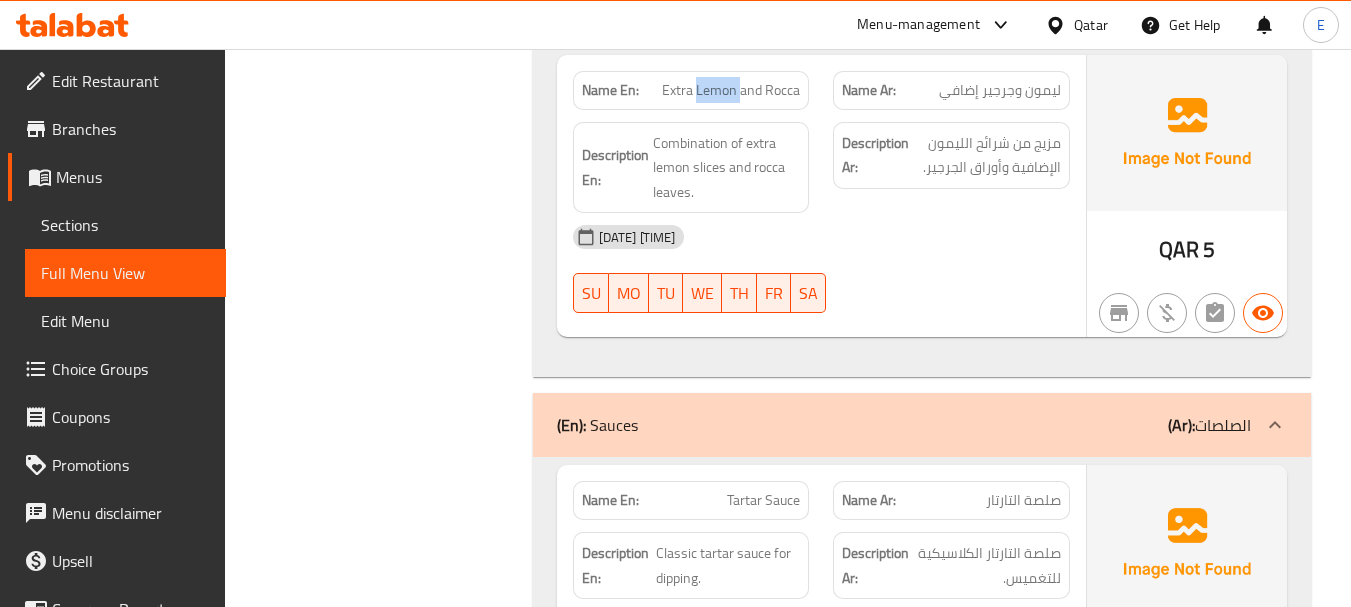 click on "Extra Lemon and Rocca" at bounding box center [709, -2992] 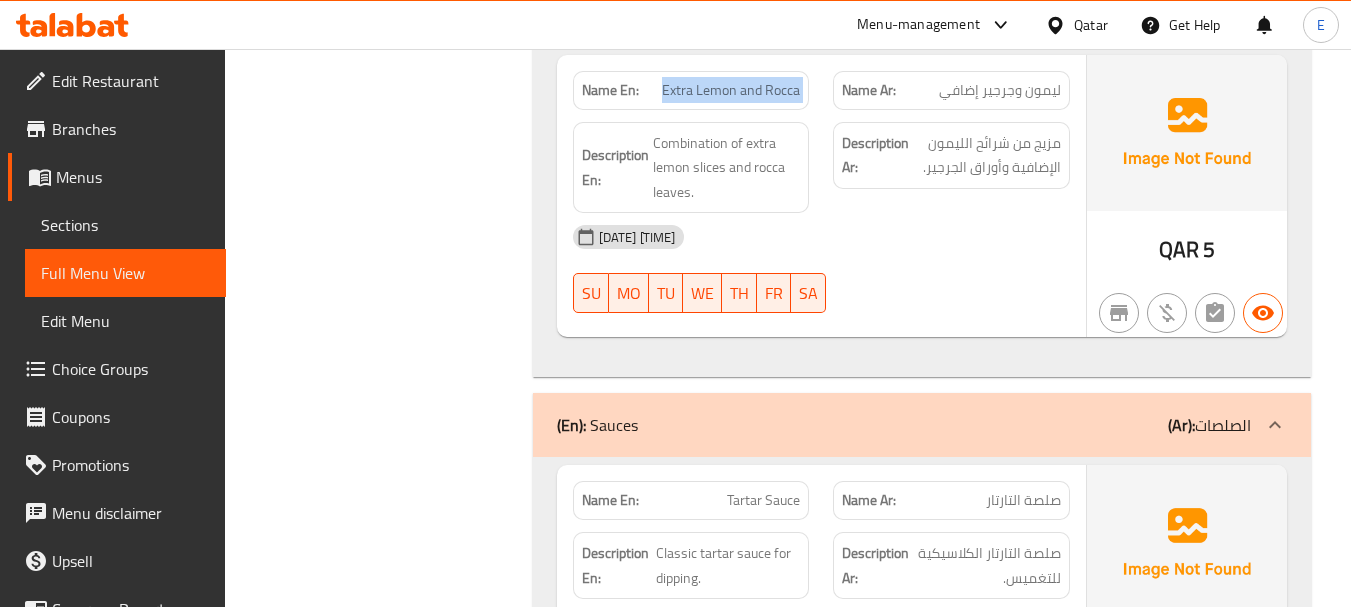click on "Extra Lemon and Rocca" at bounding box center [709, -2992] 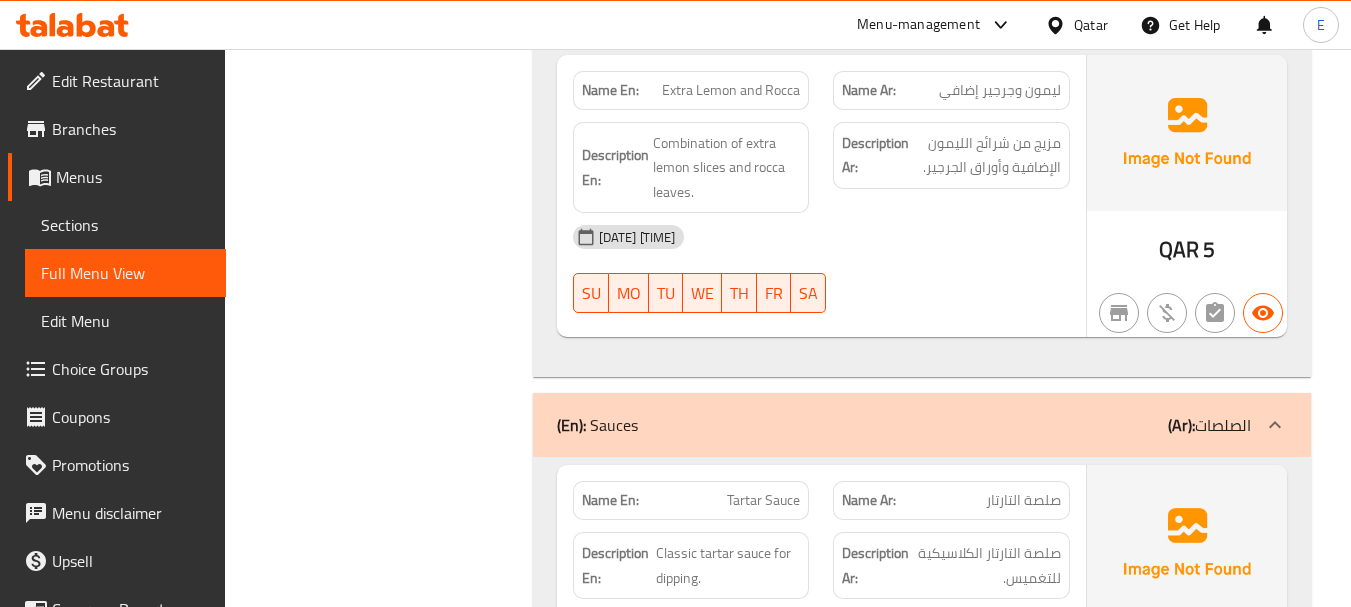 click on "ليمون وجرجير إضافي" at bounding box center [969, -2992] 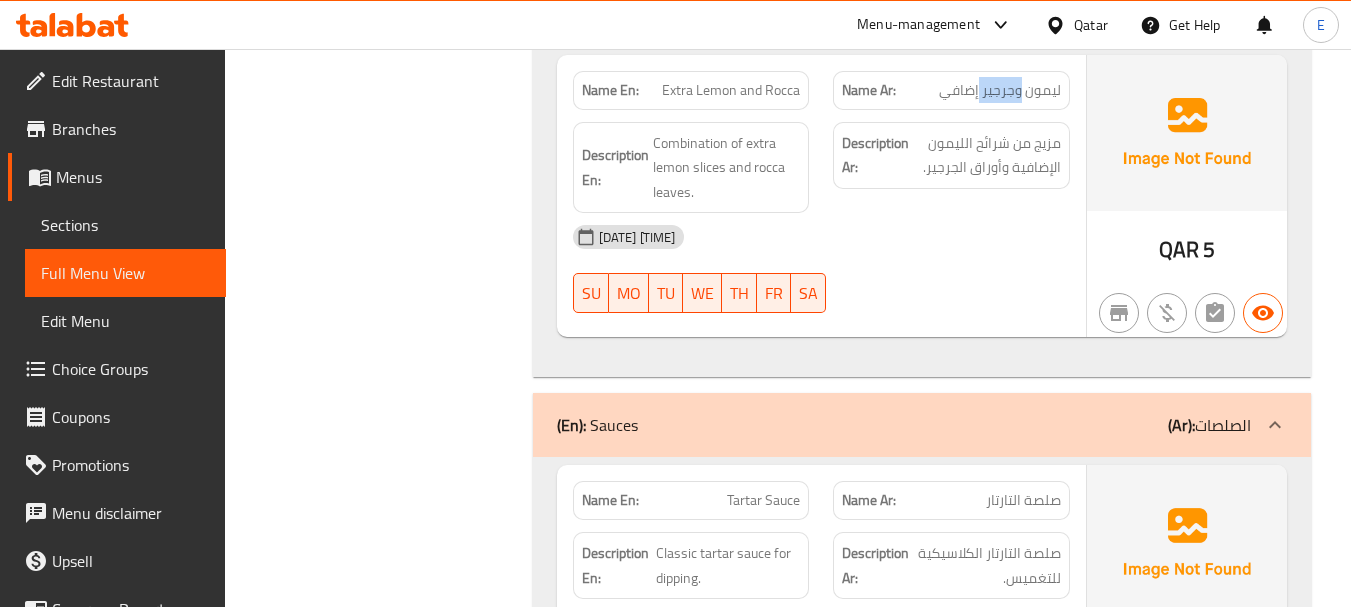 click on "ليمون وجرجير إضافي" at bounding box center [969, -2992] 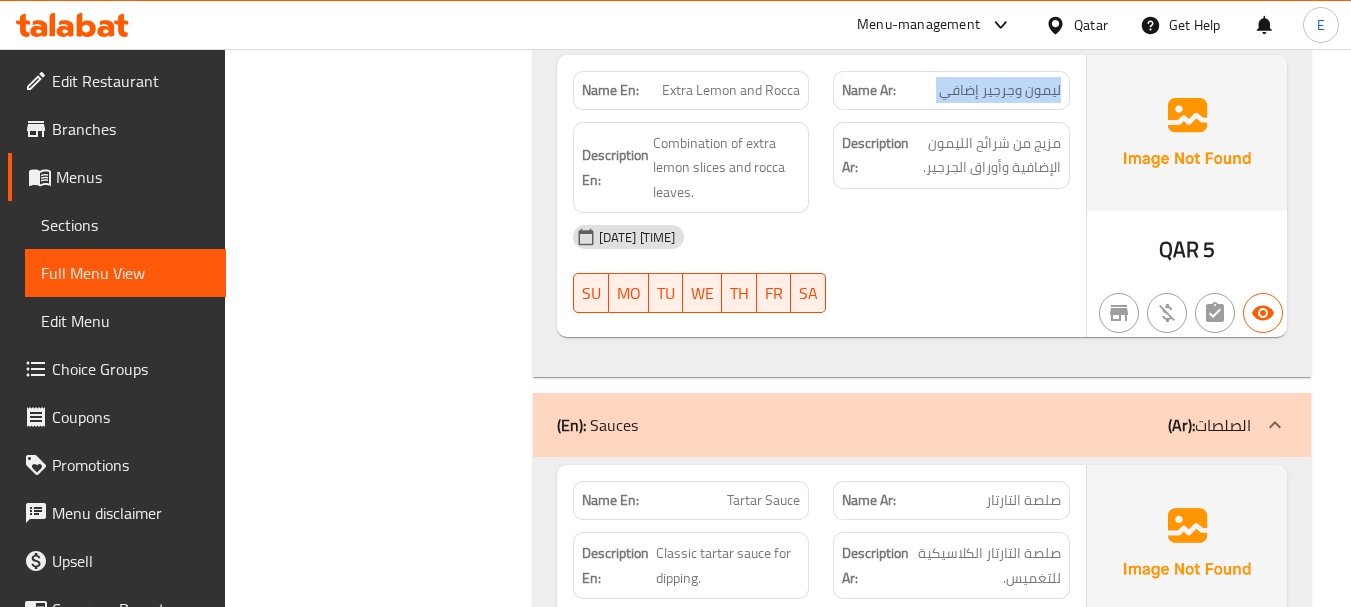click on "ليمون وجرجير إضافي" at bounding box center (969, -2992) 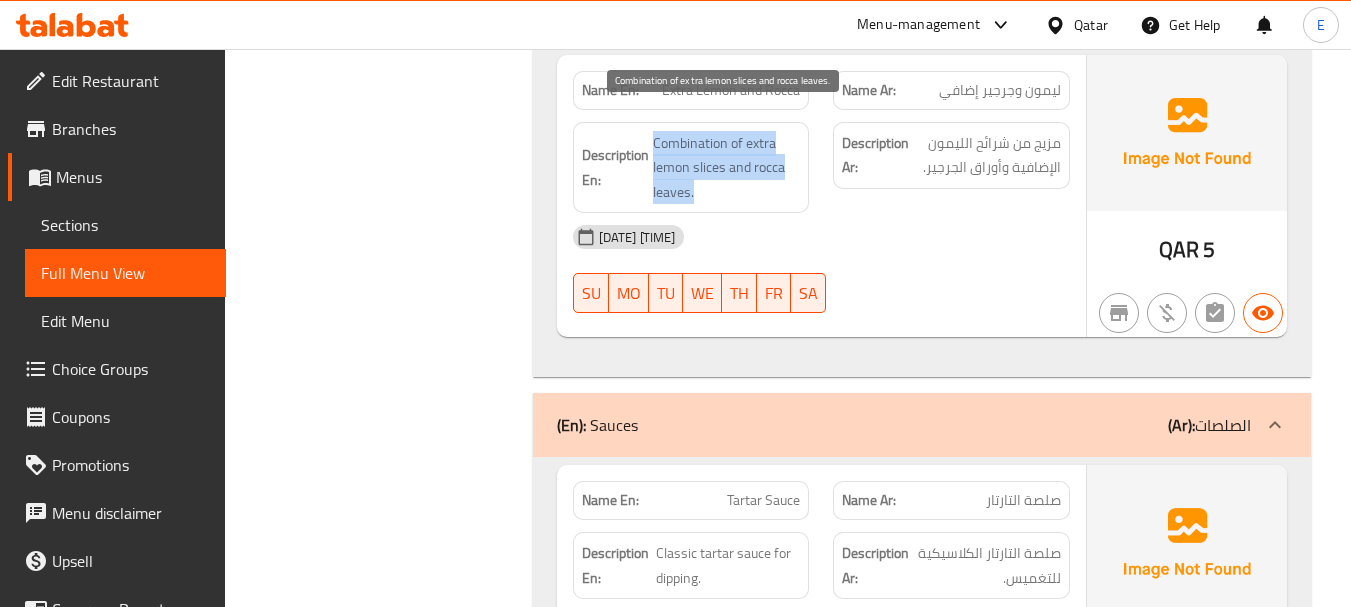 drag, startPoint x: 654, startPoint y: 117, endPoint x: 786, endPoint y: 170, distance: 142.24275 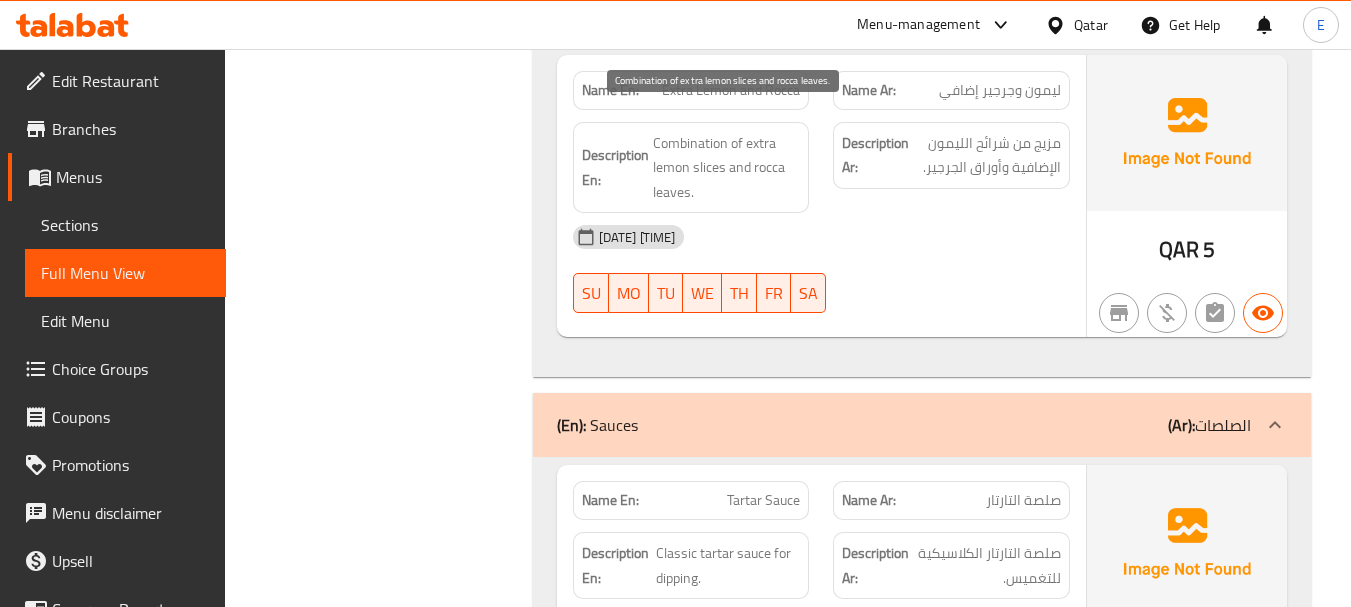click on "Combination of extra lemon slices and rocca leaves." at bounding box center [727, 168] 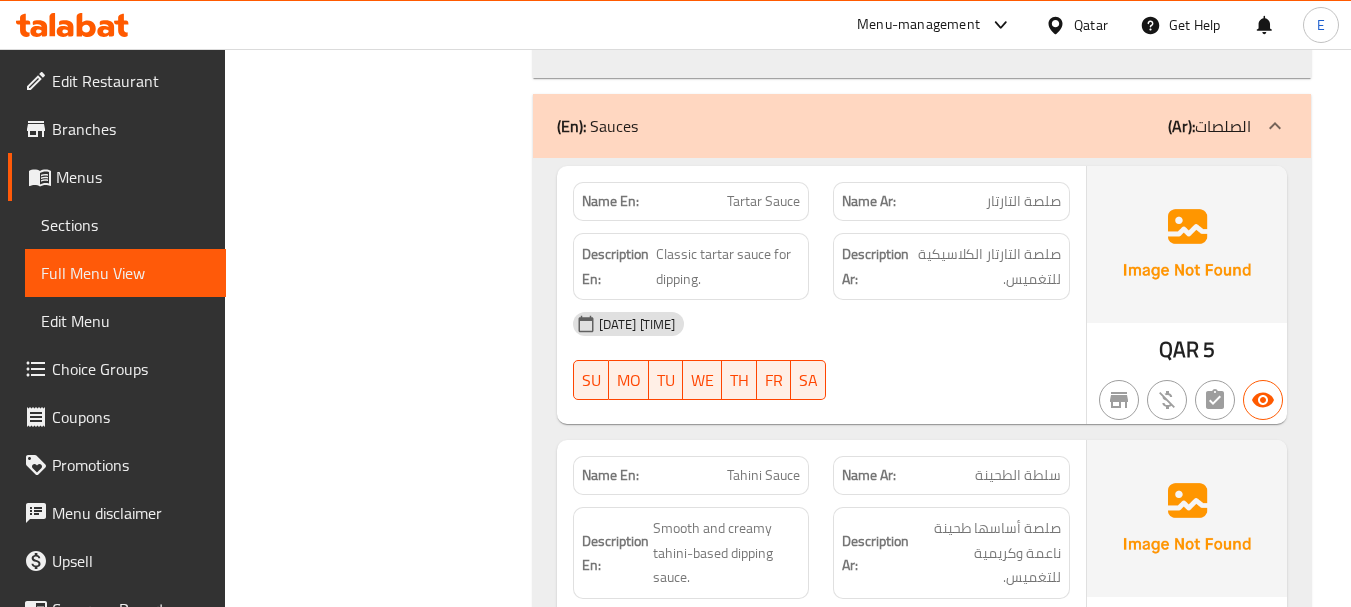scroll, scrollTop: 4300, scrollLeft: 0, axis: vertical 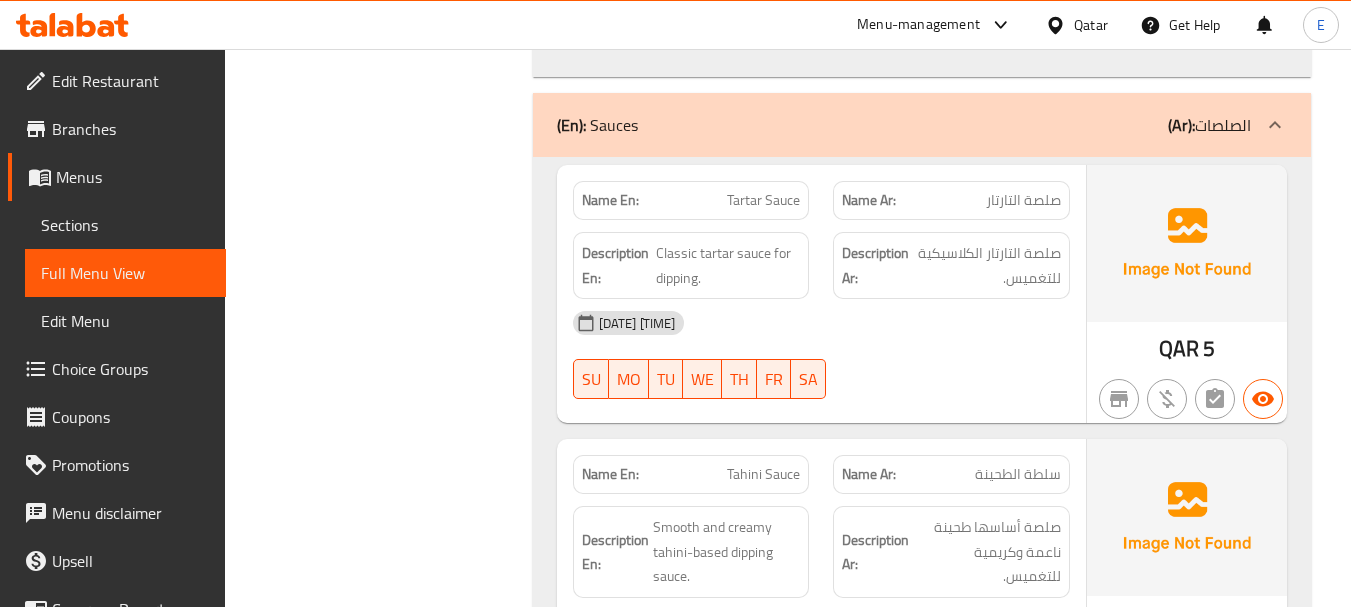 click on "QAR" at bounding box center [1173, -3765] 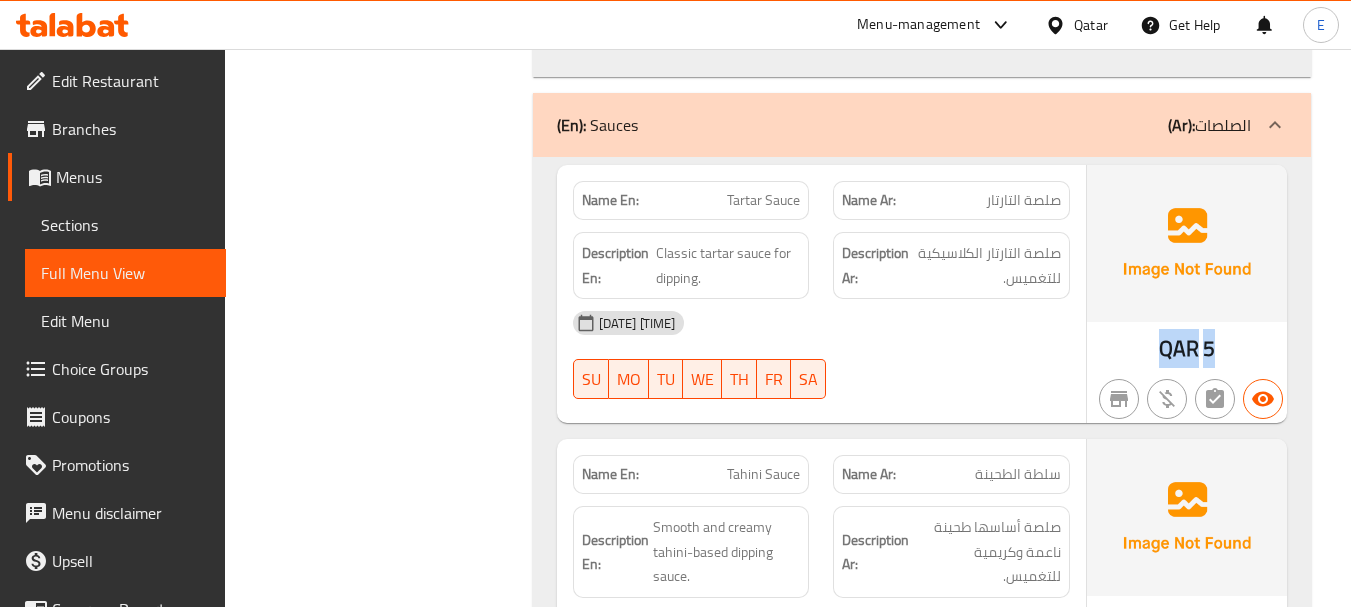 click on "QAR" at bounding box center [1173, -3765] 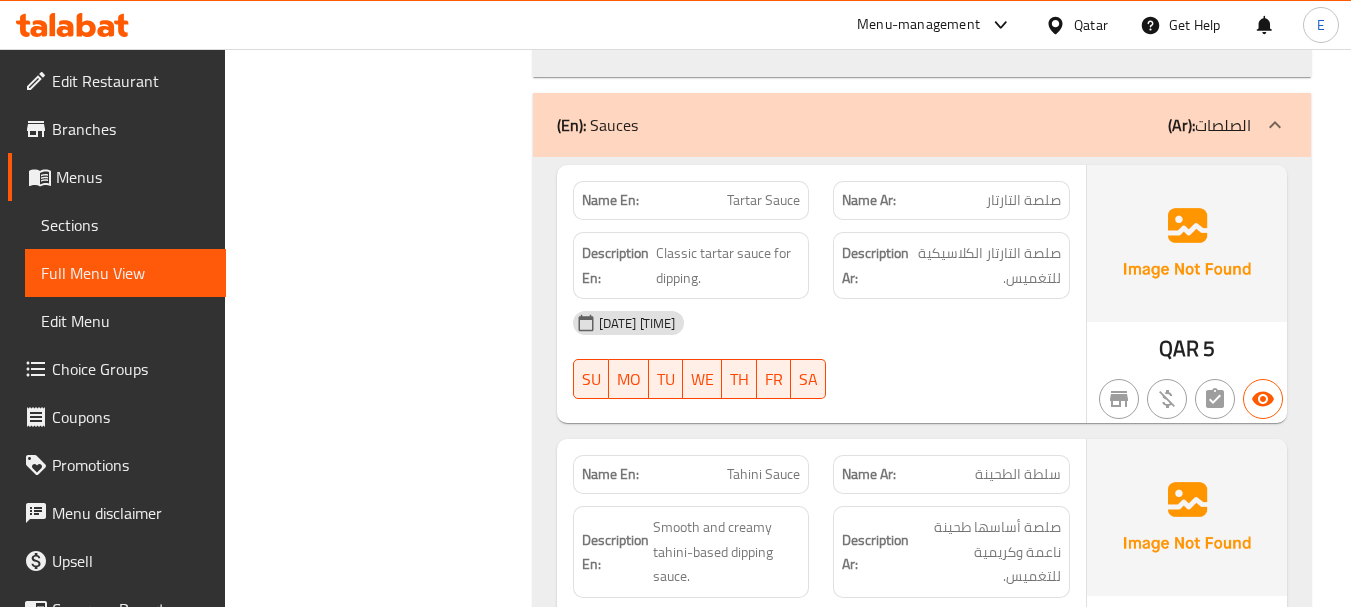click on "Name Ar: صلصة التارتار" at bounding box center (951, -3924) 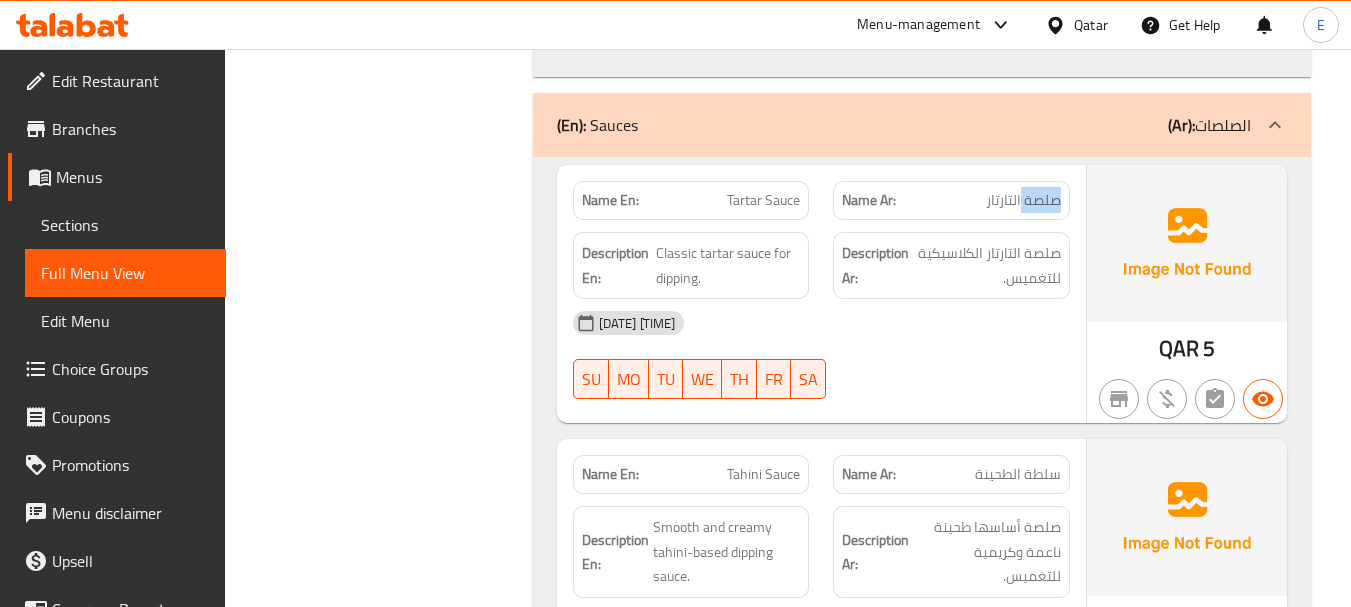 click on "Name Ar: صلصة التارتار" at bounding box center [951, -3924] 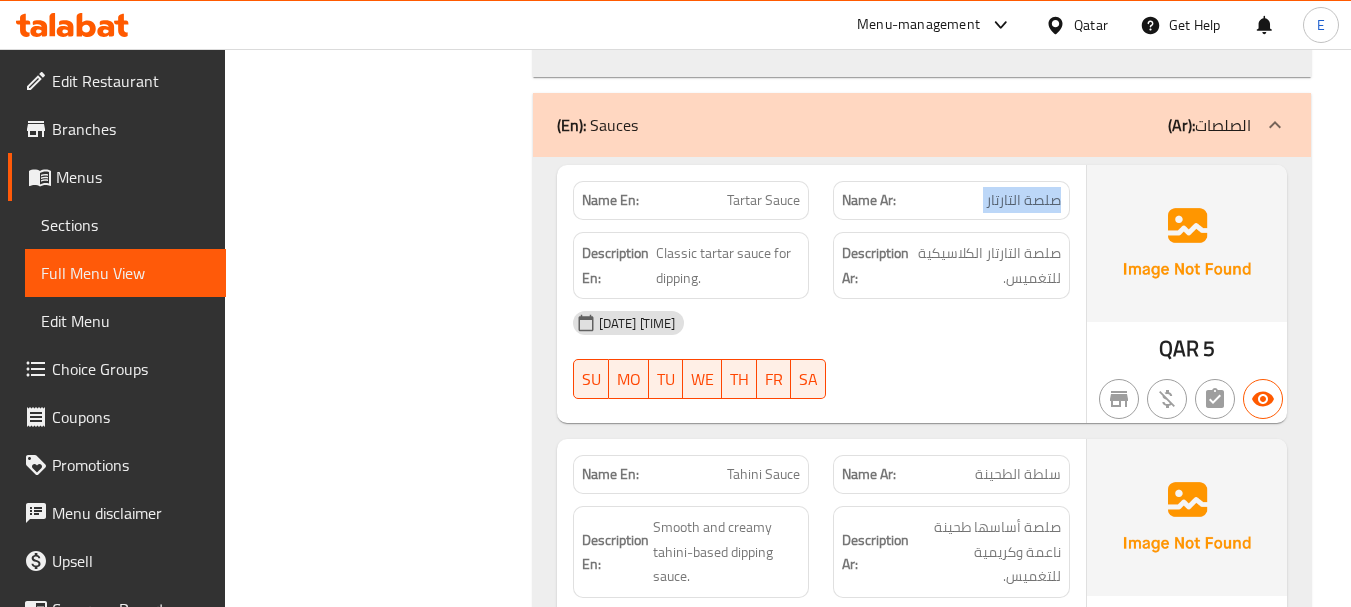 click on "Name Ar: صلصة التارتار" at bounding box center [951, -3924] 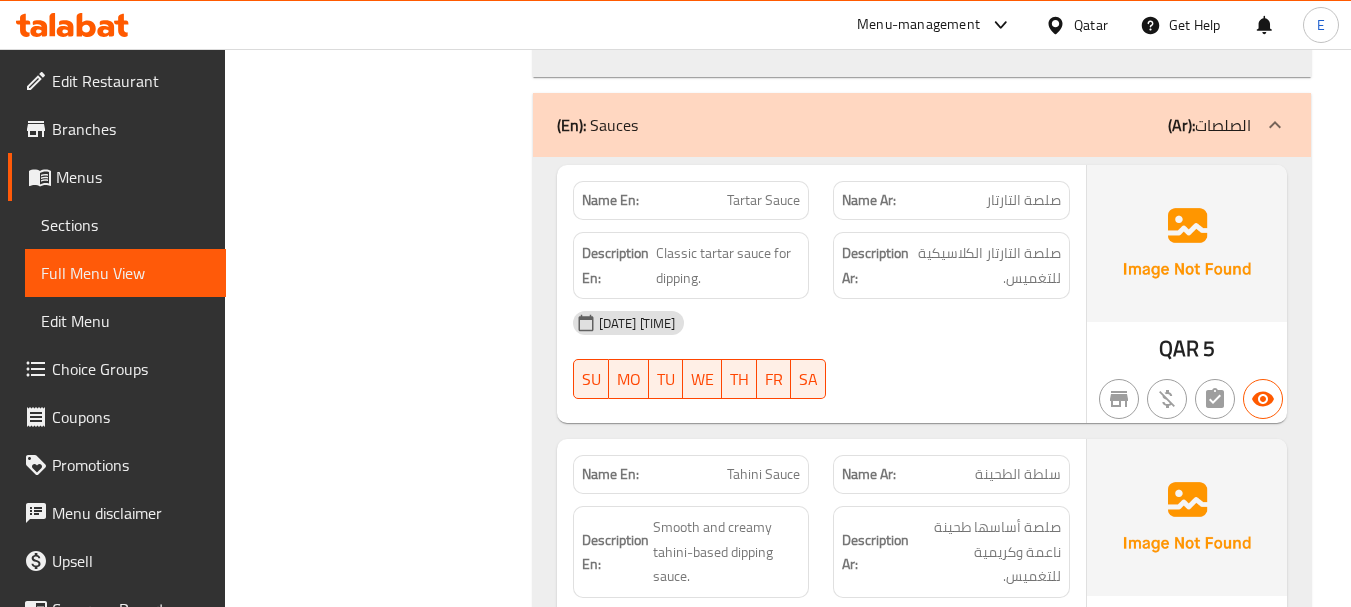 click on "Tartar Sauce" at bounding box center (752, -3924) 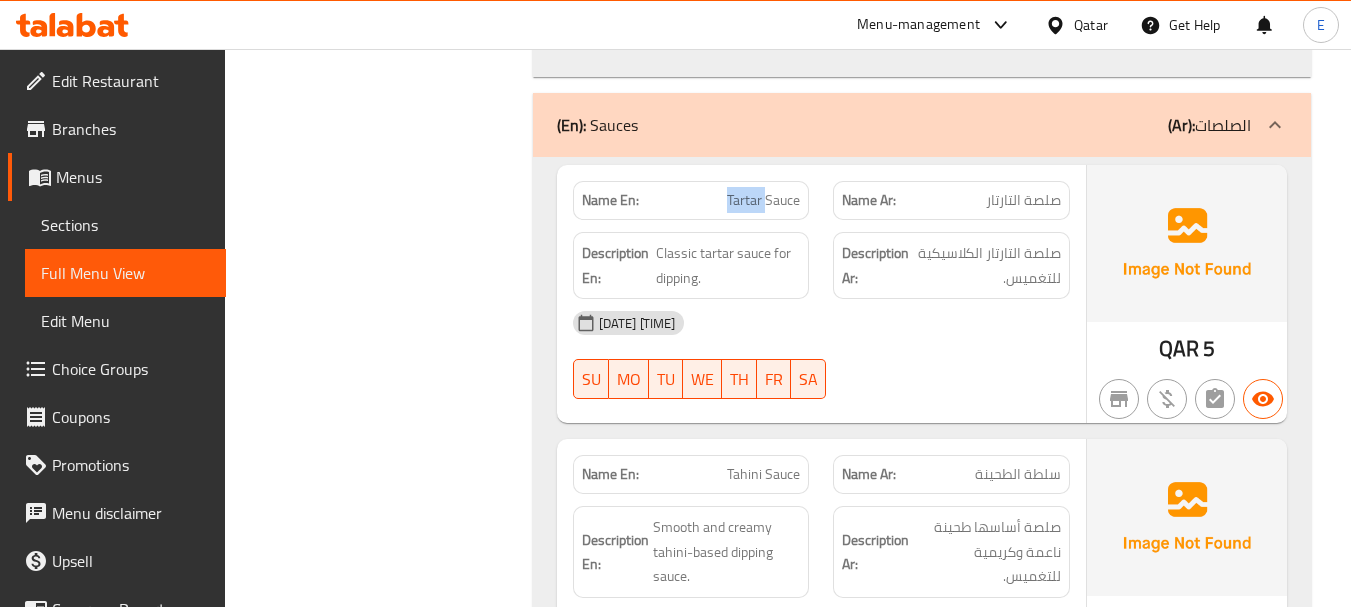 click on "Tartar Sauce" at bounding box center (752, -3924) 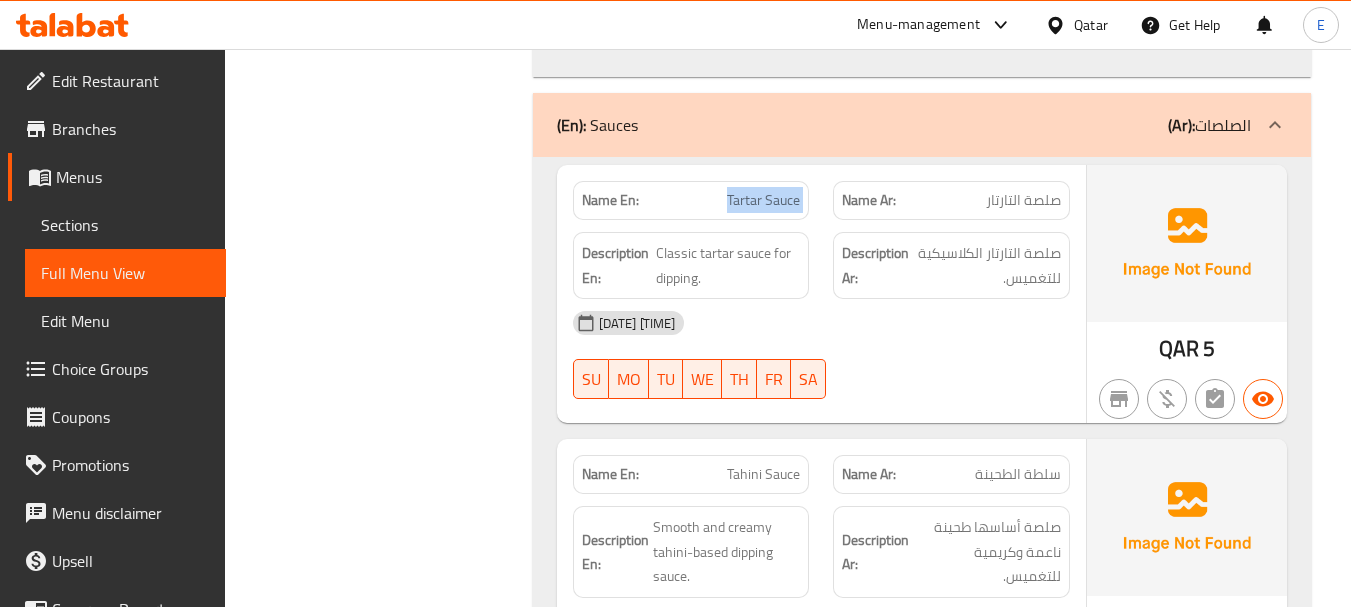 click on "Tartar Sauce" at bounding box center [752, -3924] 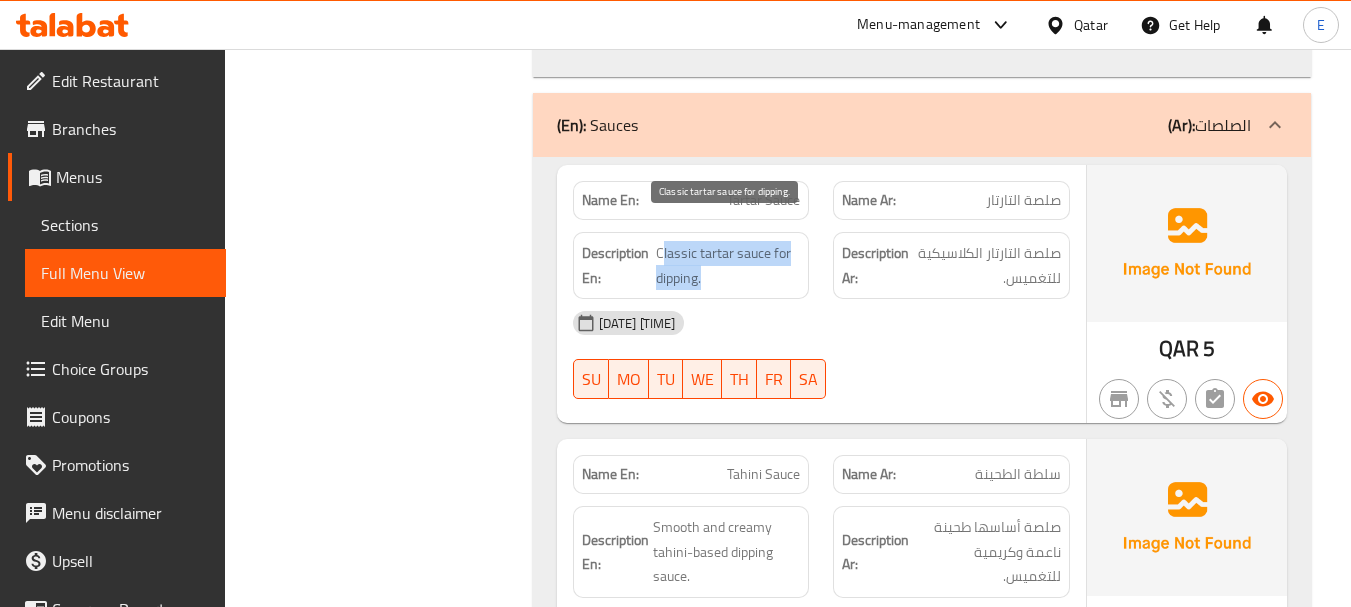 drag, startPoint x: 677, startPoint y: 225, endPoint x: 782, endPoint y: 254, distance: 108.93117 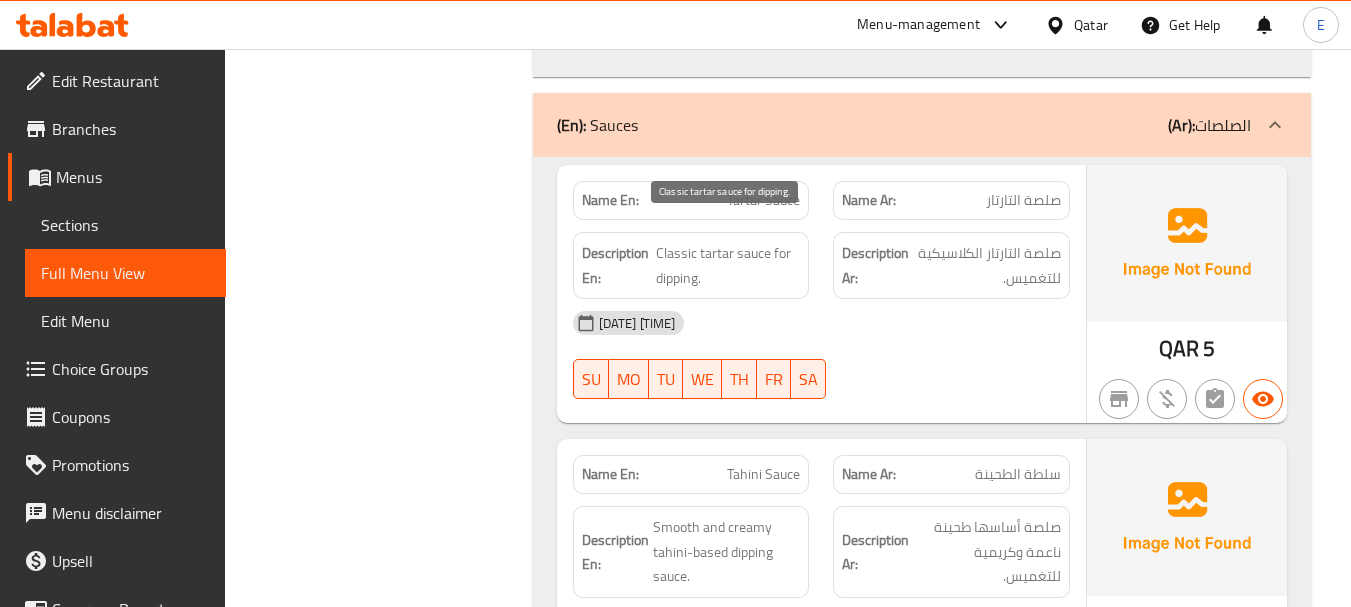 click on "Classic tartar sauce for dipping." at bounding box center [728, 265] 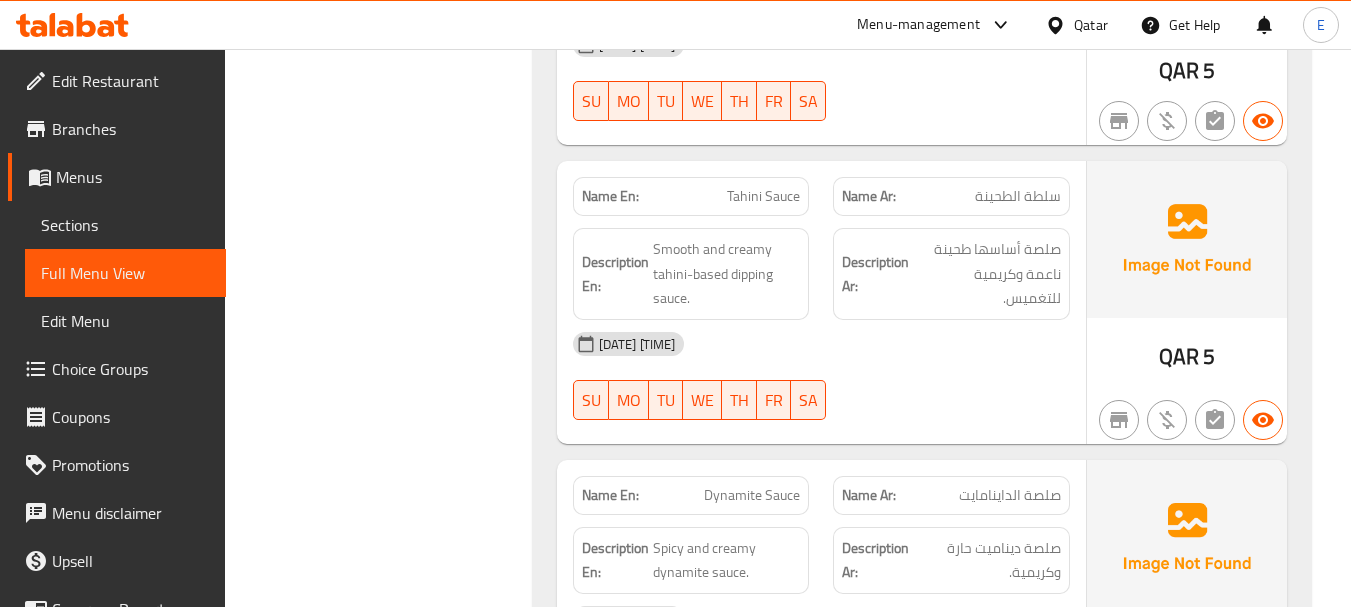 scroll, scrollTop: 4600, scrollLeft: 0, axis: vertical 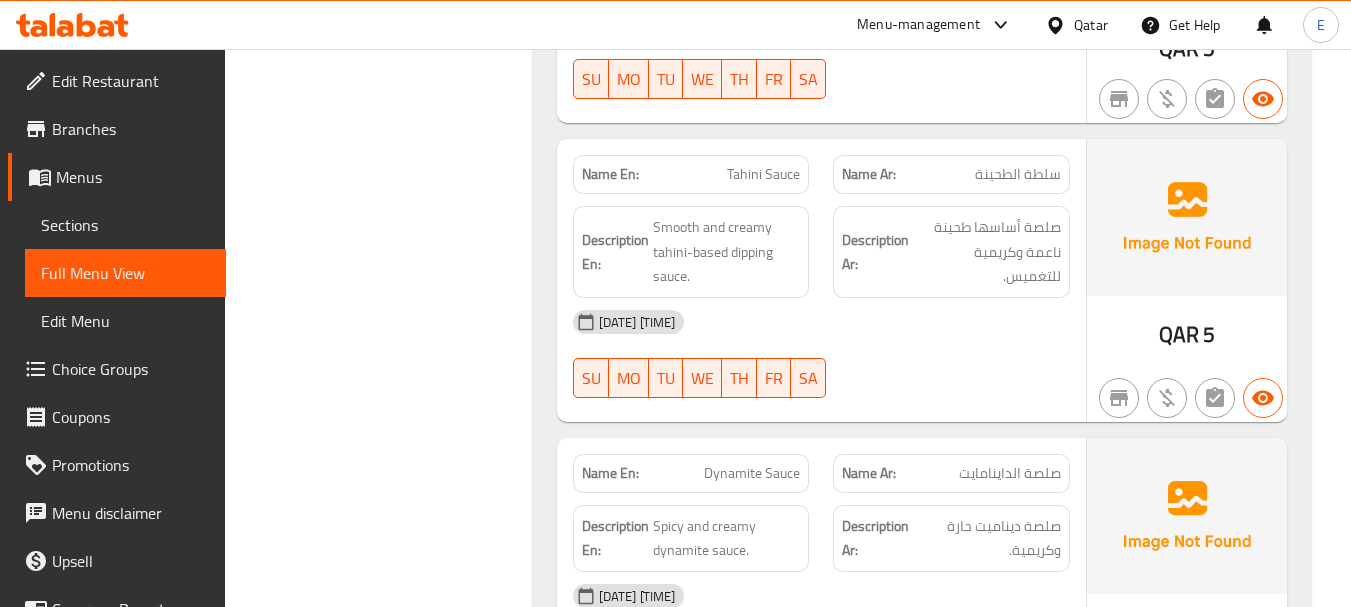 click on "5" at bounding box center [1209, -3754] 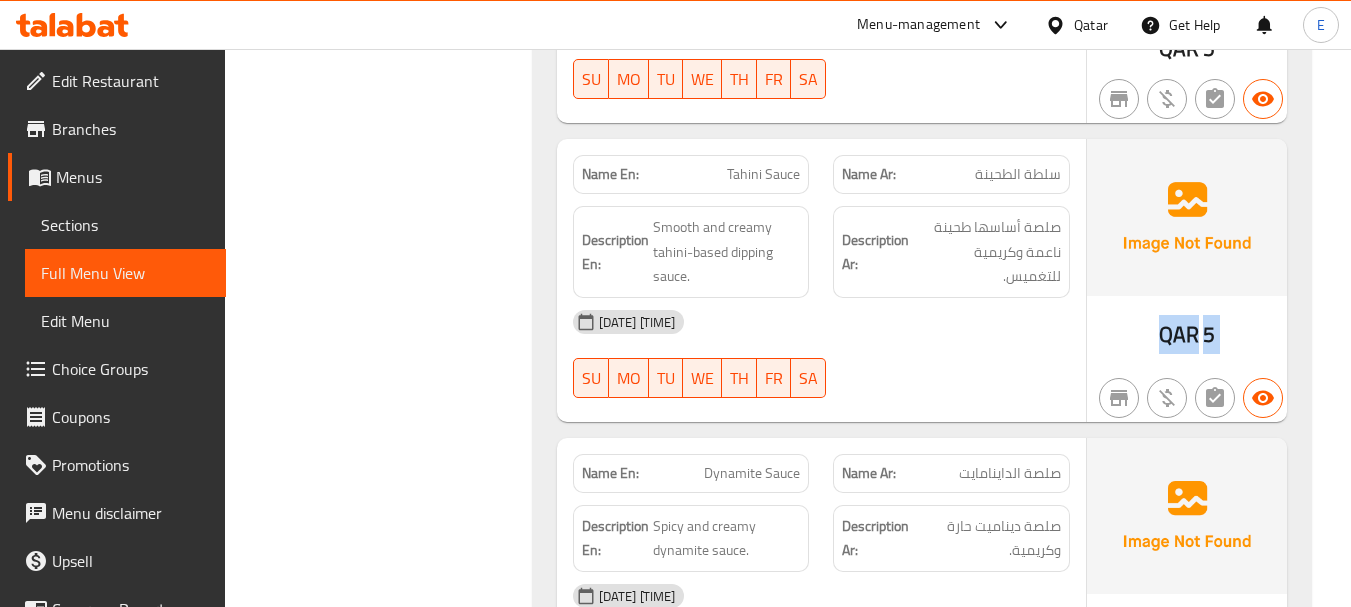 click on "5" at bounding box center (1209, -3754) 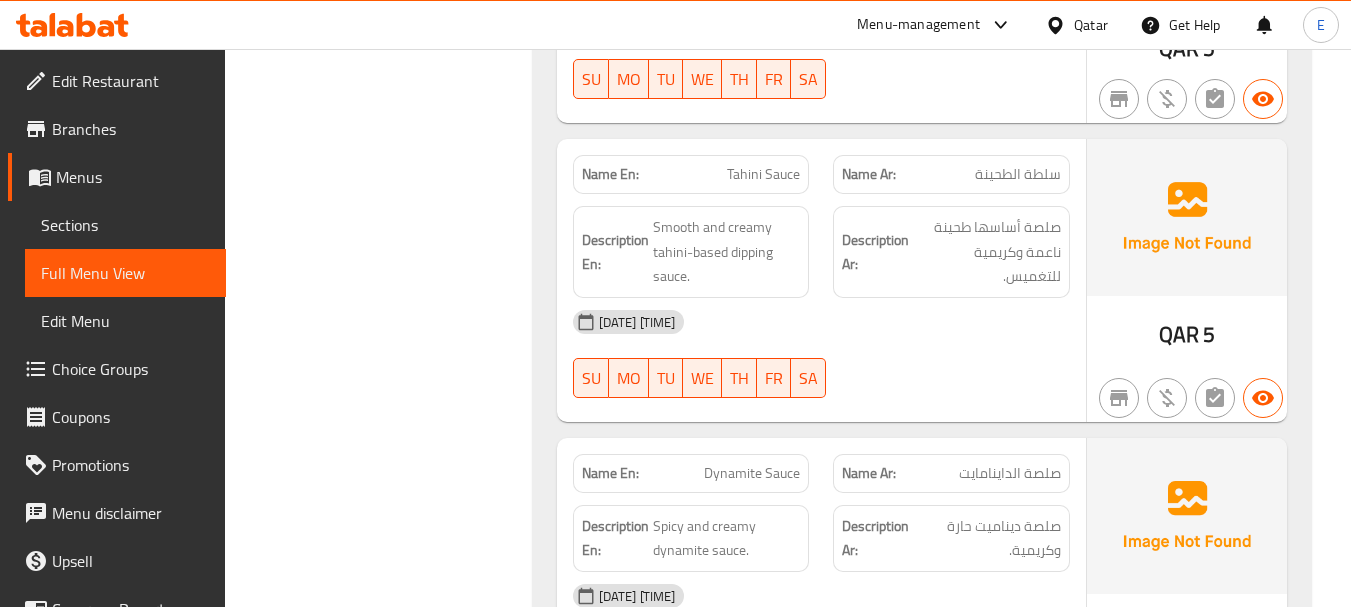 click on "سلطة الطحينة" at bounding box center [992, -3926] 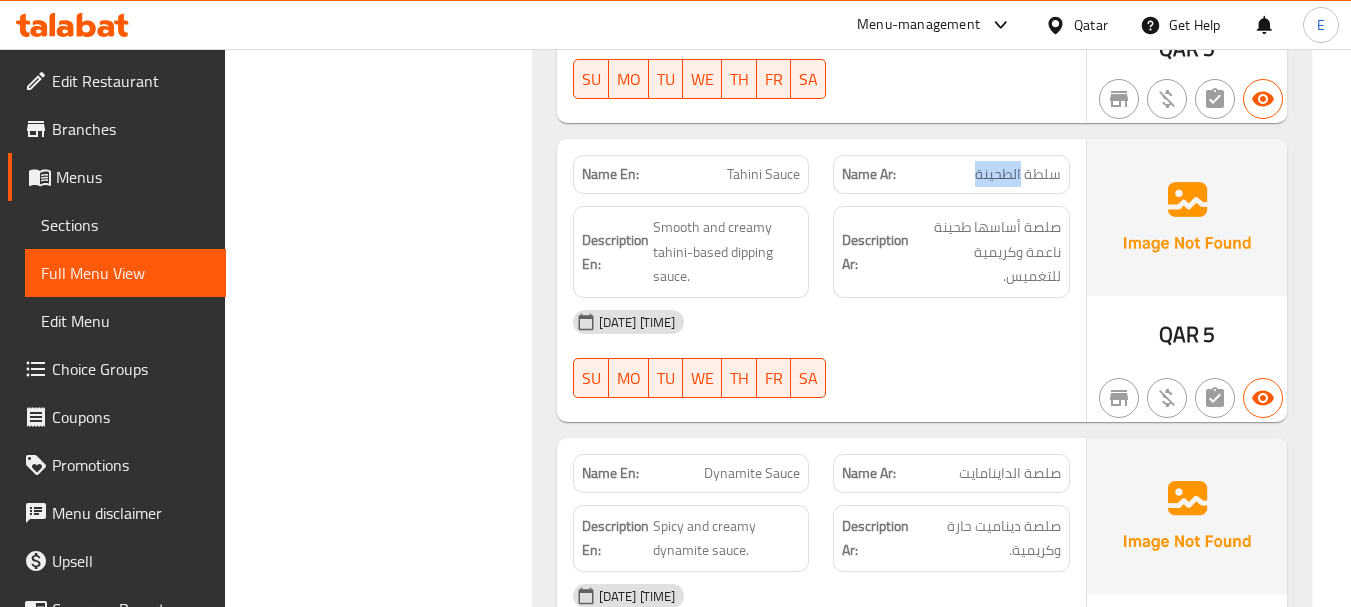 click on "سلطة الطحينة" at bounding box center (992, -3926) 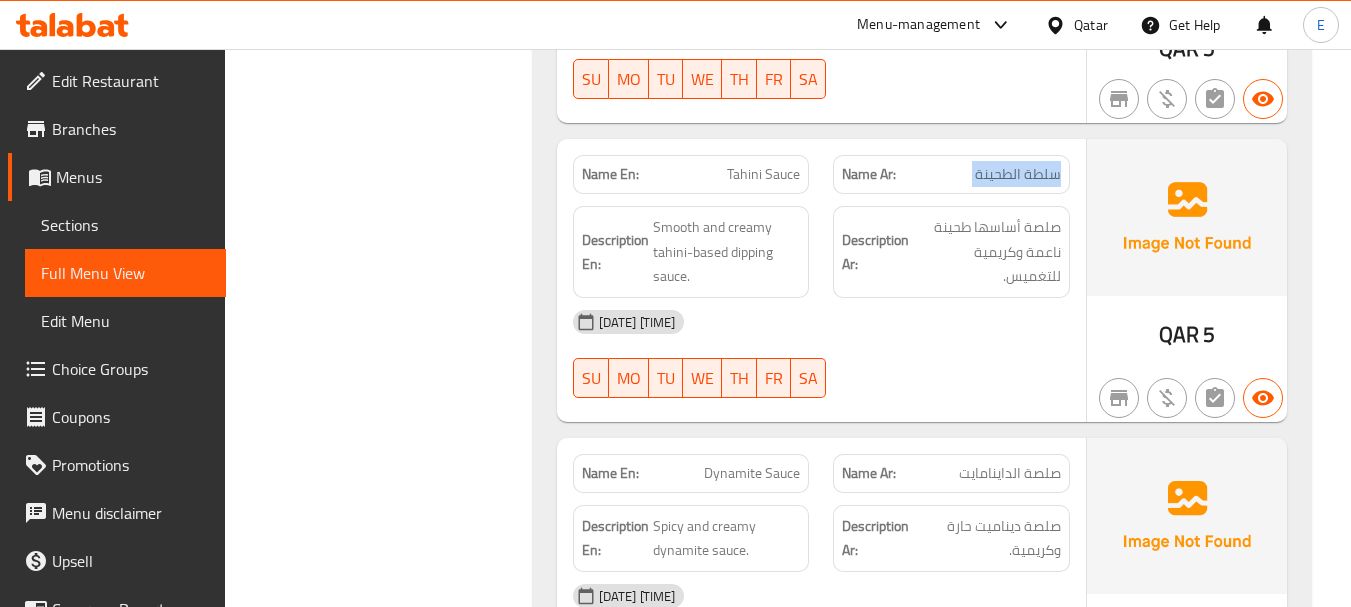 click on "سلطة الطحينة" at bounding box center (992, -3926) 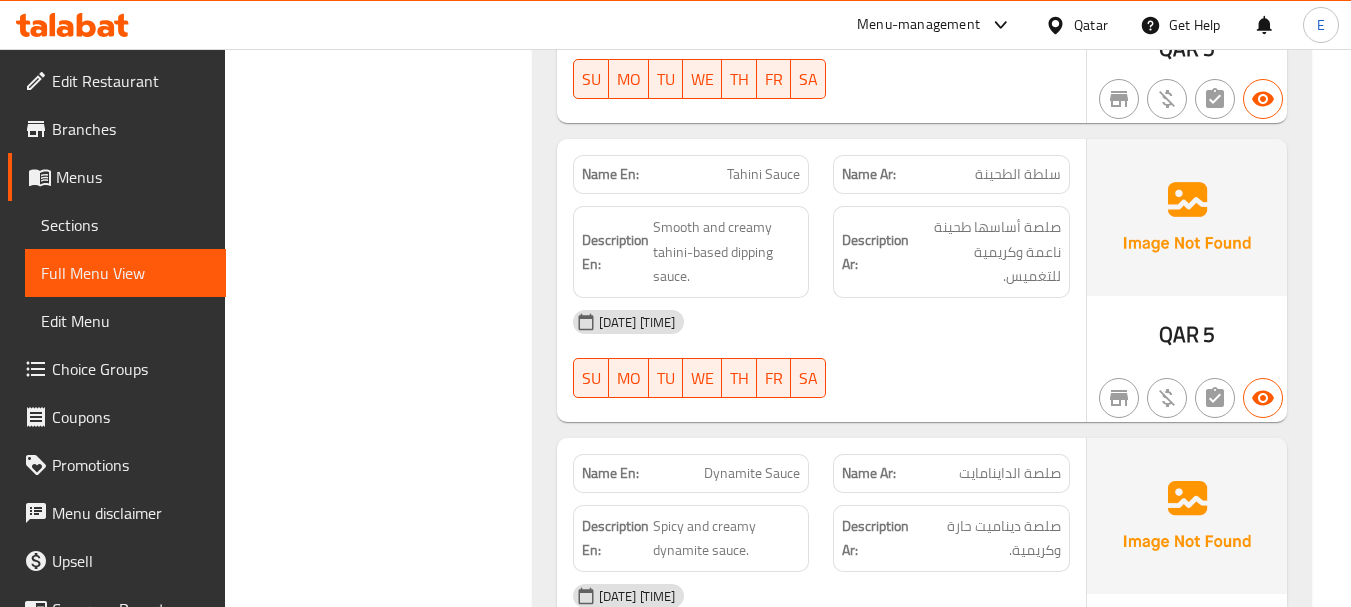 click on "Tahini Sauce" at bounding box center (727, -3926) 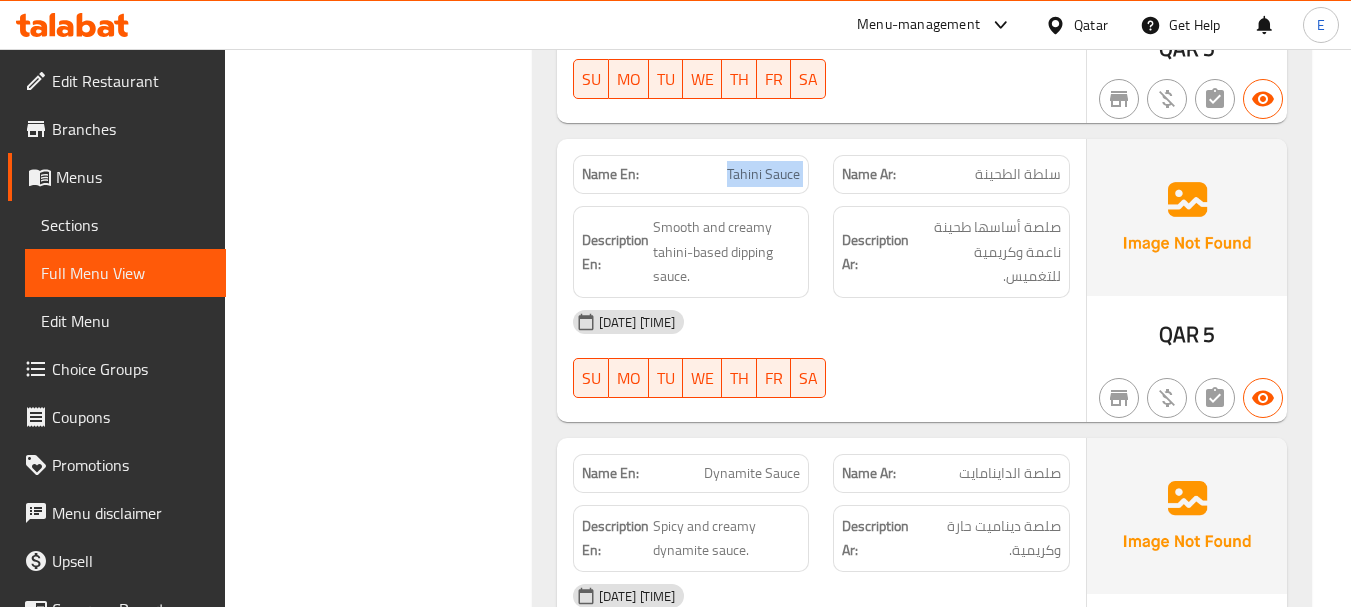 click on "Tahini Sauce" at bounding box center (727, -3926) 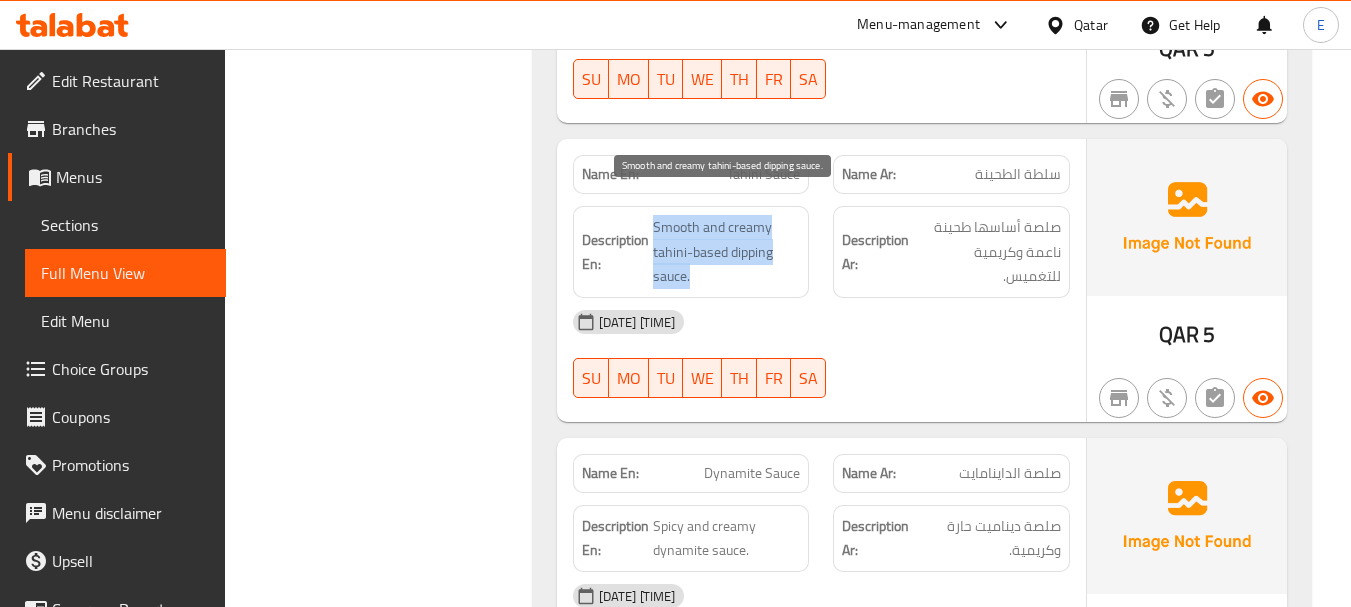 drag, startPoint x: 651, startPoint y: 197, endPoint x: 709, endPoint y: 258, distance: 84.17244 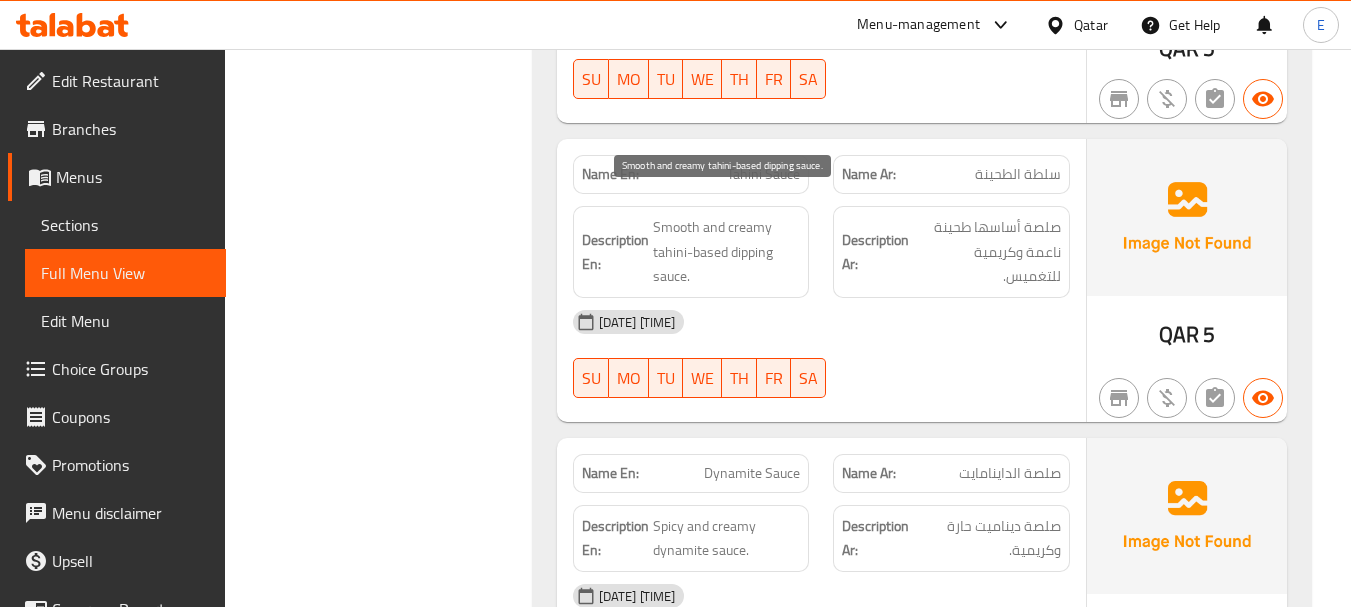 click on "Smooth and creamy tahini-based dipping sauce." at bounding box center [727, 252] 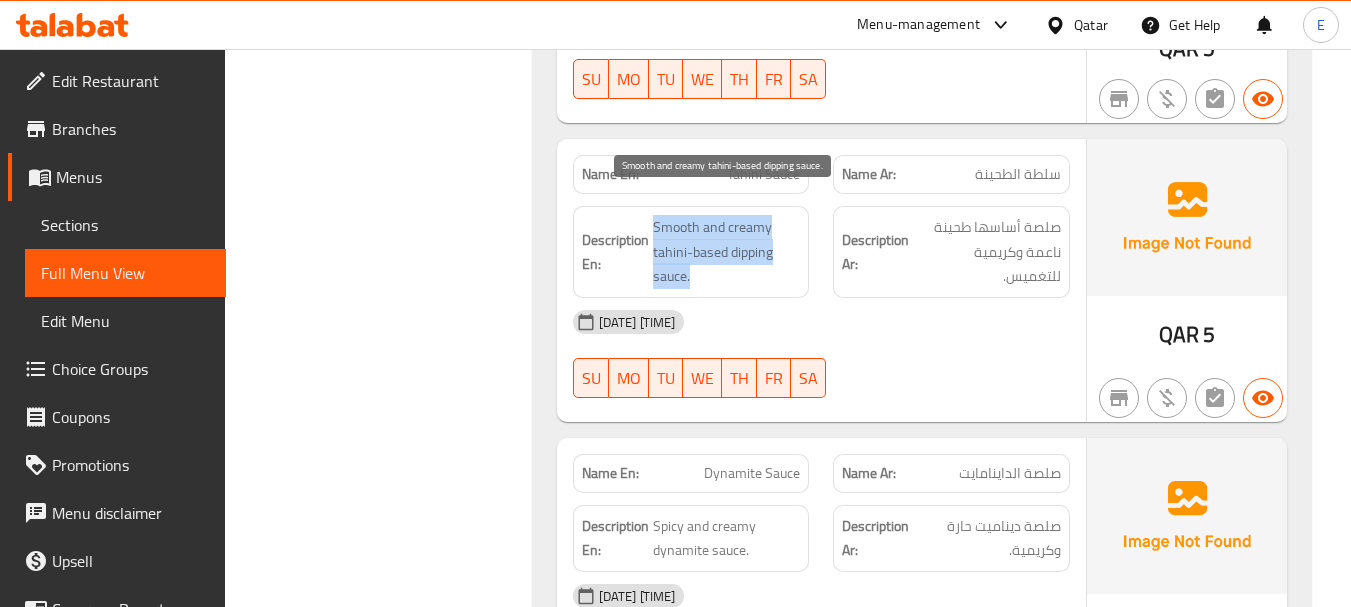 click on "Smooth and creamy tahini-based dipping sauce." at bounding box center [727, 252] 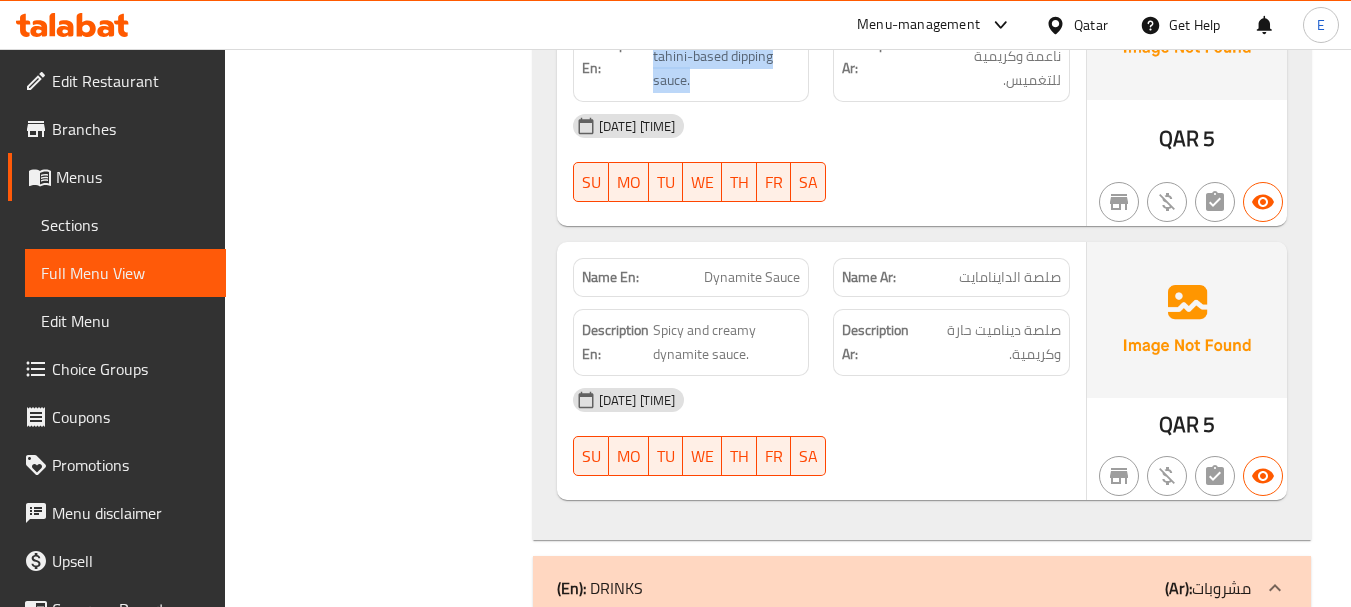 scroll, scrollTop: 4900, scrollLeft: 0, axis: vertical 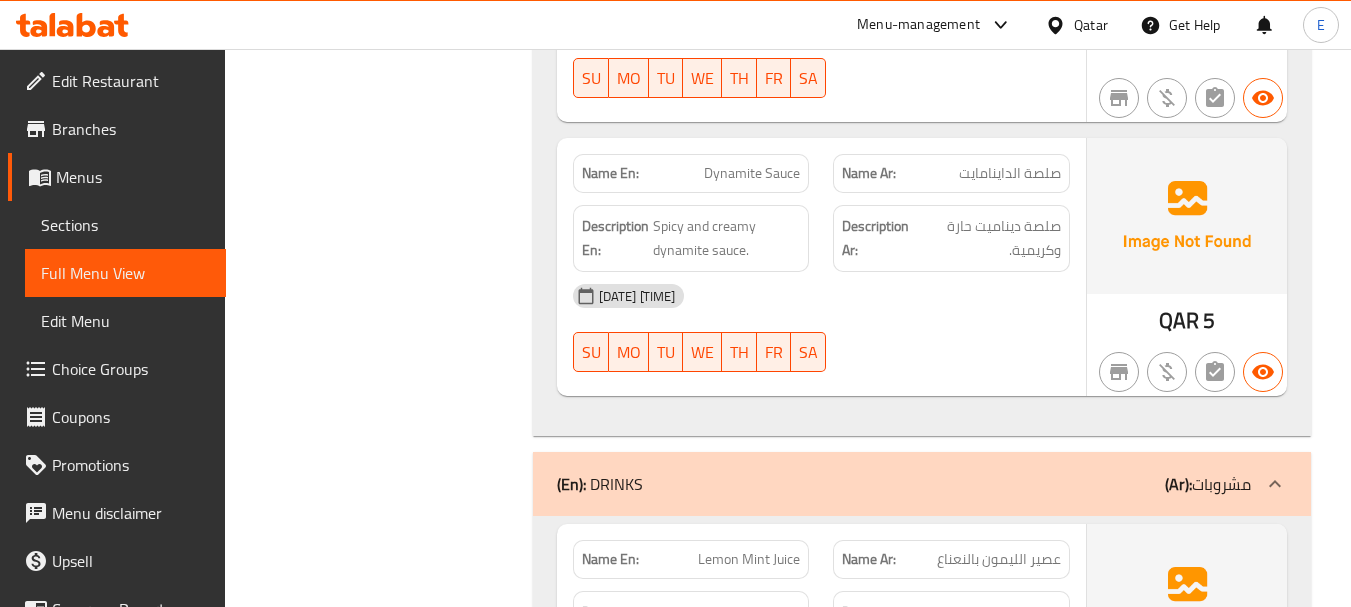 click on "صلصة الداينامايت" at bounding box center [969, -3892] 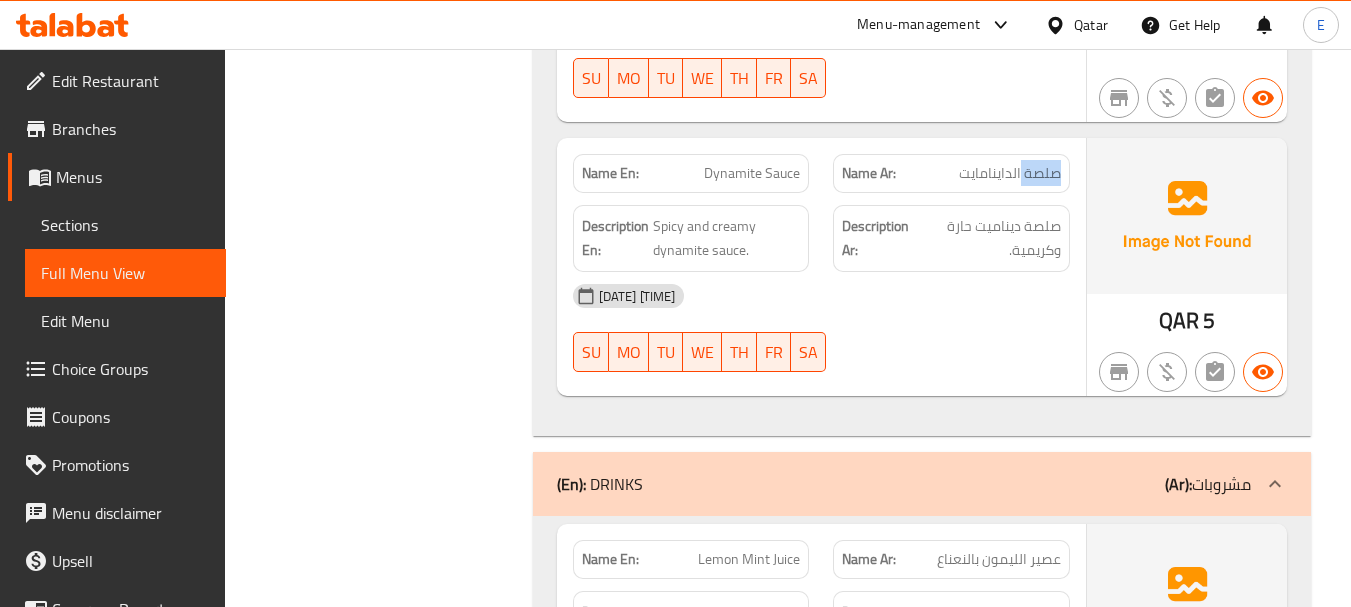click on "صلصة الداينامايت" at bounding box center [969, -3892] 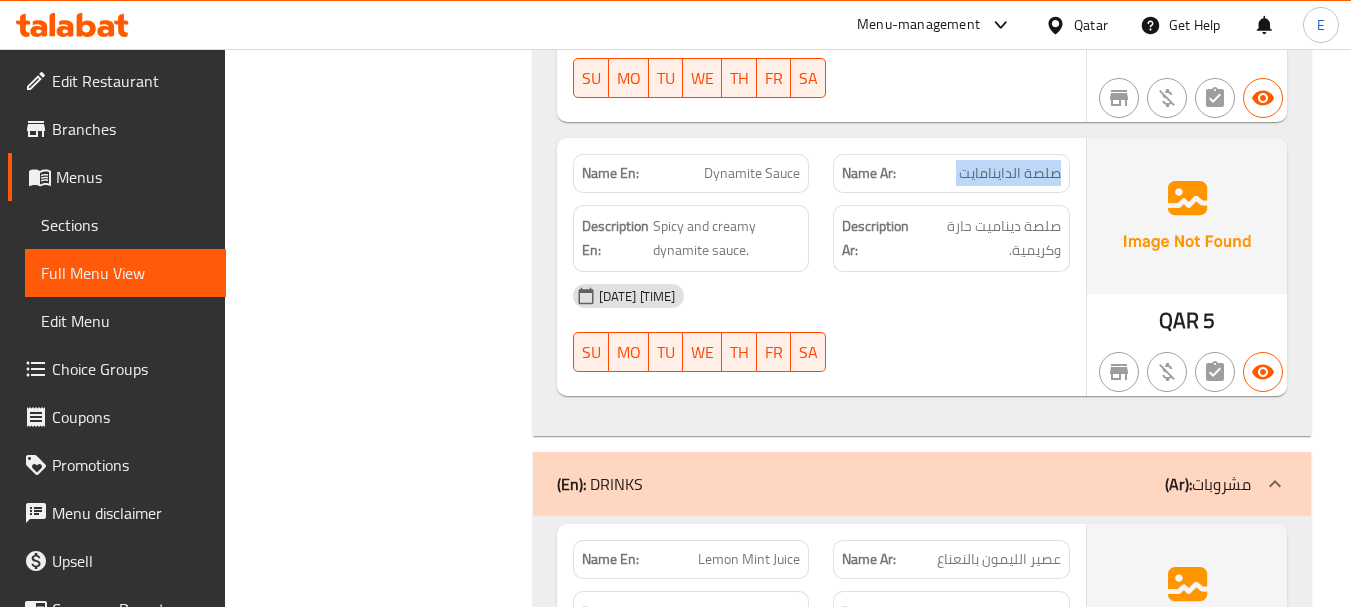 click on "صلصة الداينامايت" at bounding box center [969, -3892] 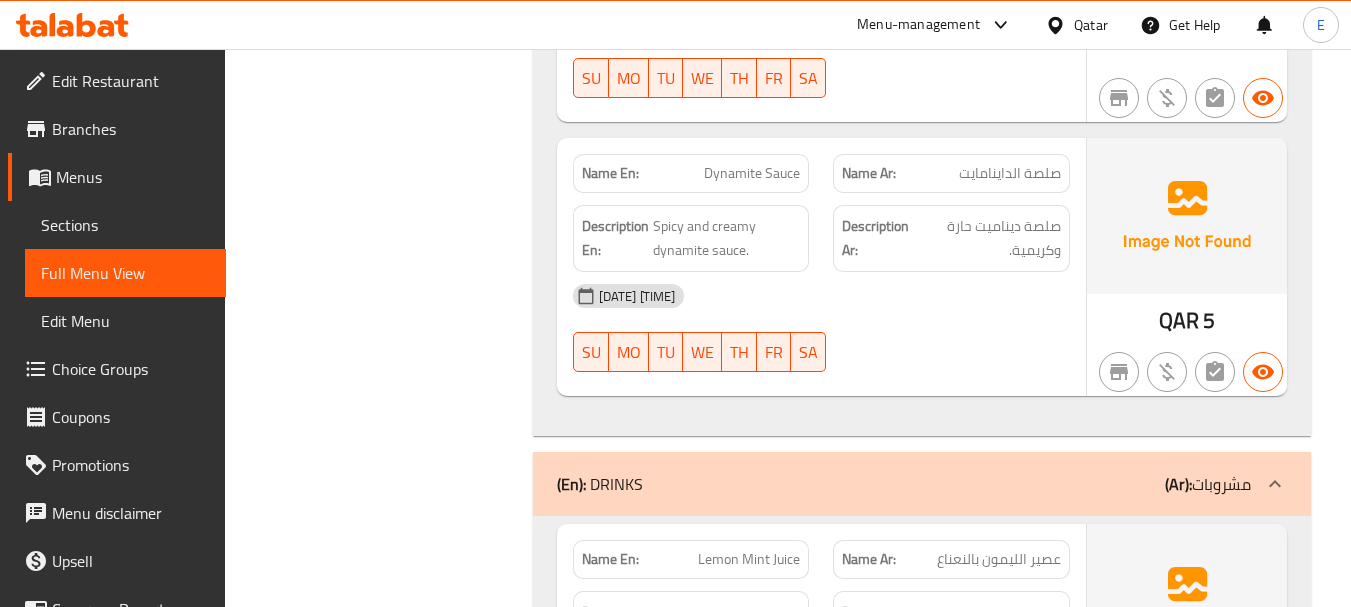 click on "Name En: Dynamite Sauce" at bounding box center (691, -3892) 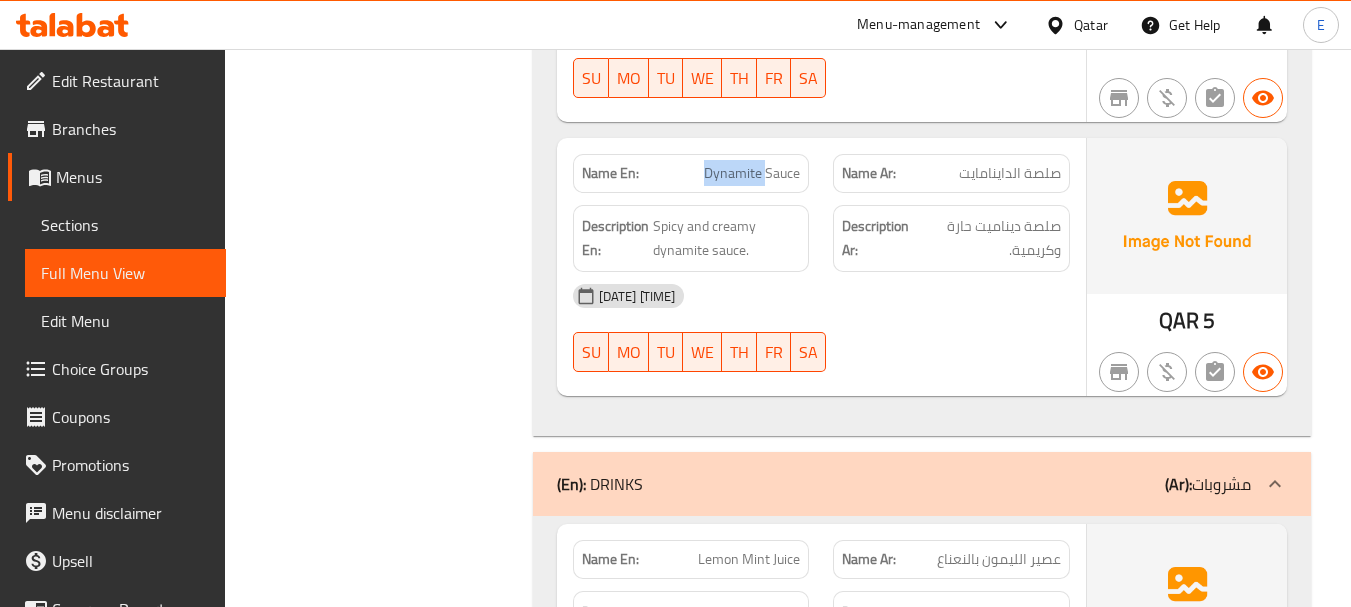 click on "Name En: Dynamite Sauce" at bounding box center (691, -3892) 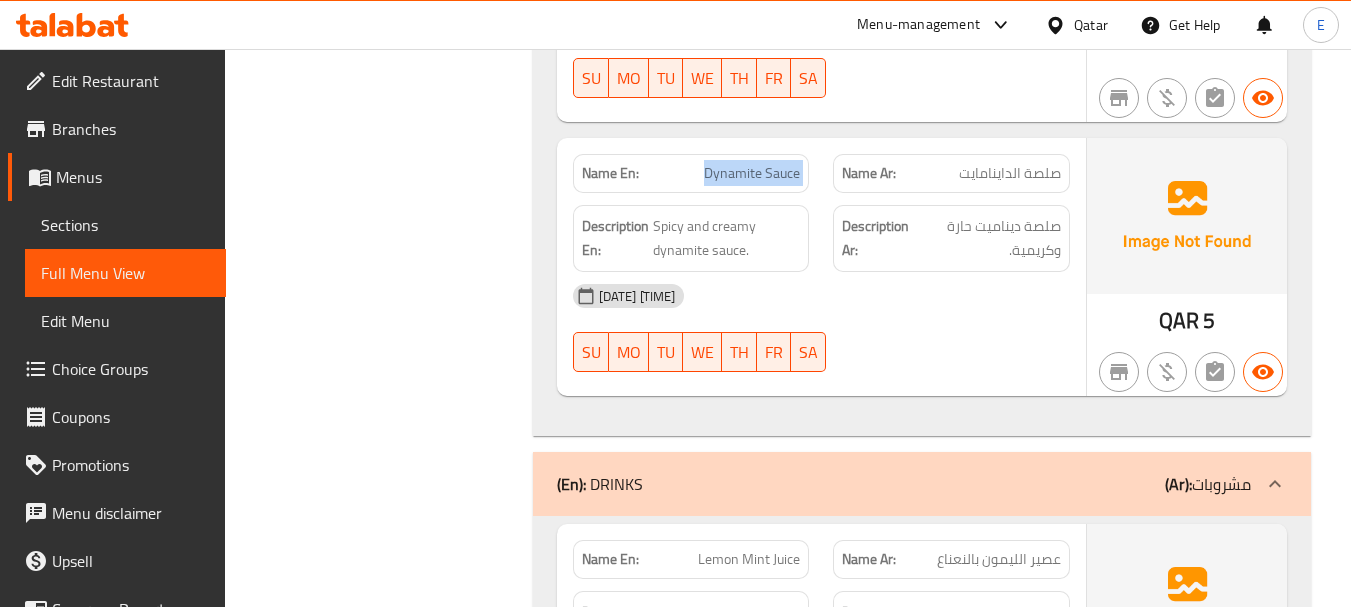 click on "Name En: Dynamite Sauce" at bounding box center [691, -3892] 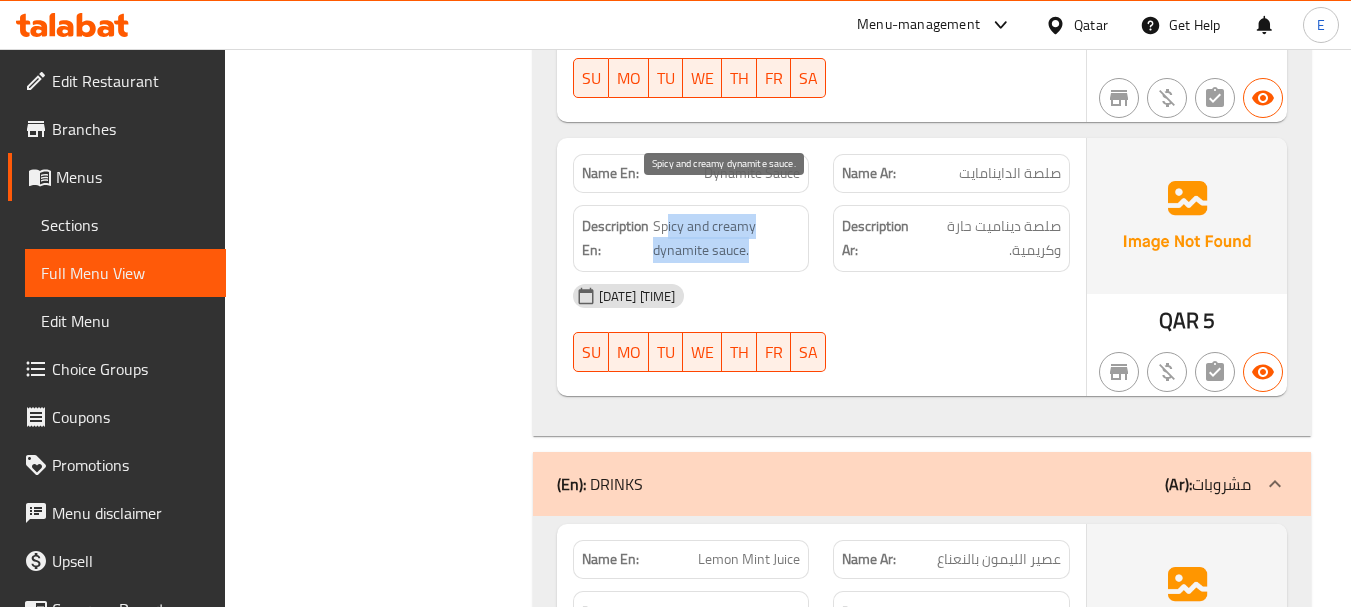 drag, startPoint x: 710, startPoint y: 209, endPoint x: 755, endPoint y: 224, distance: 47.434166 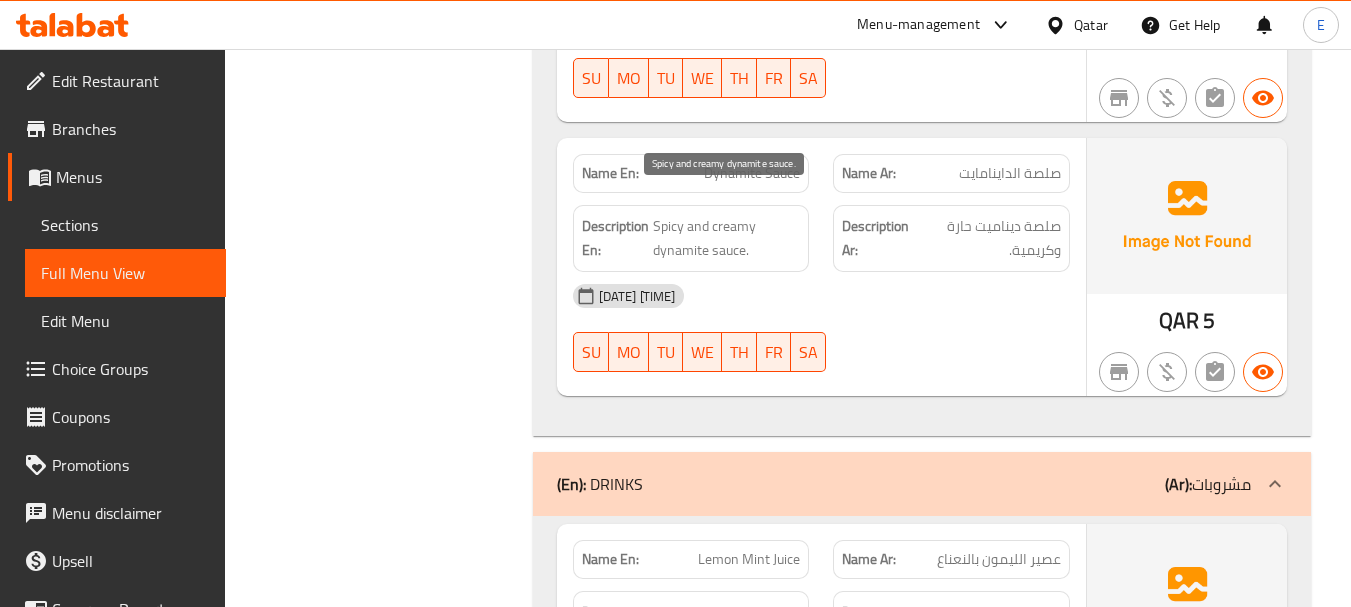 click on "Spicy and creamy dynamite sauce." at bounding box center [727, 238] 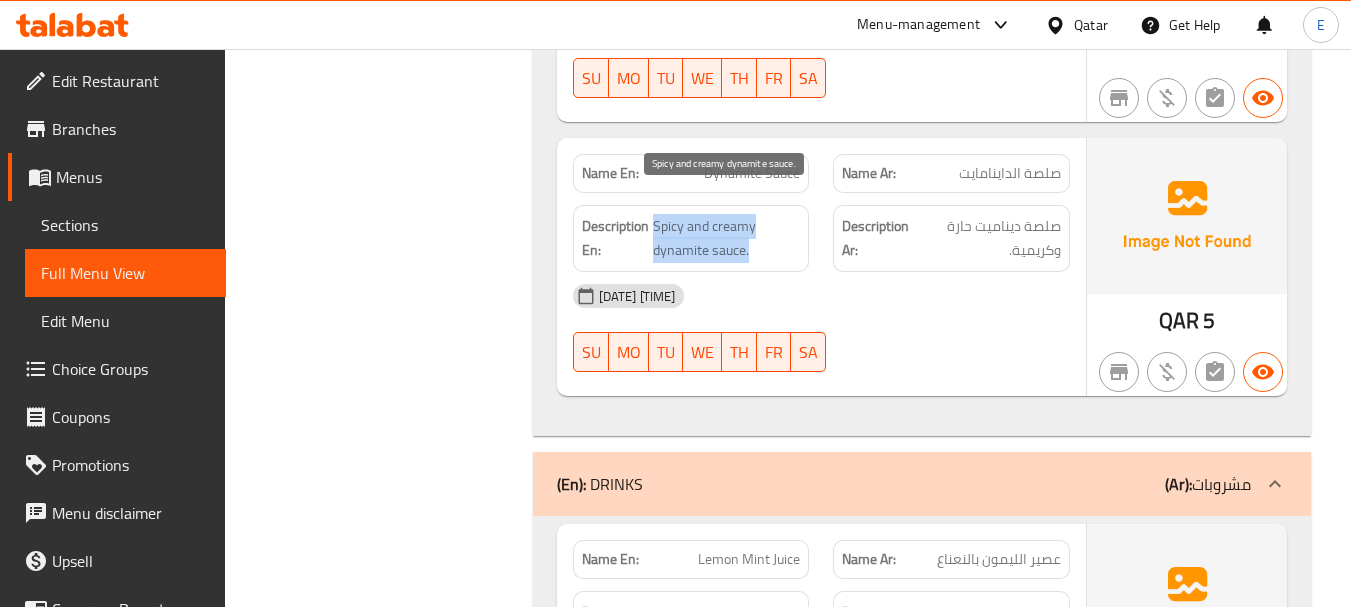 click on "Spicy and creamy dynamite sauce." at bounding box center [727, 238] 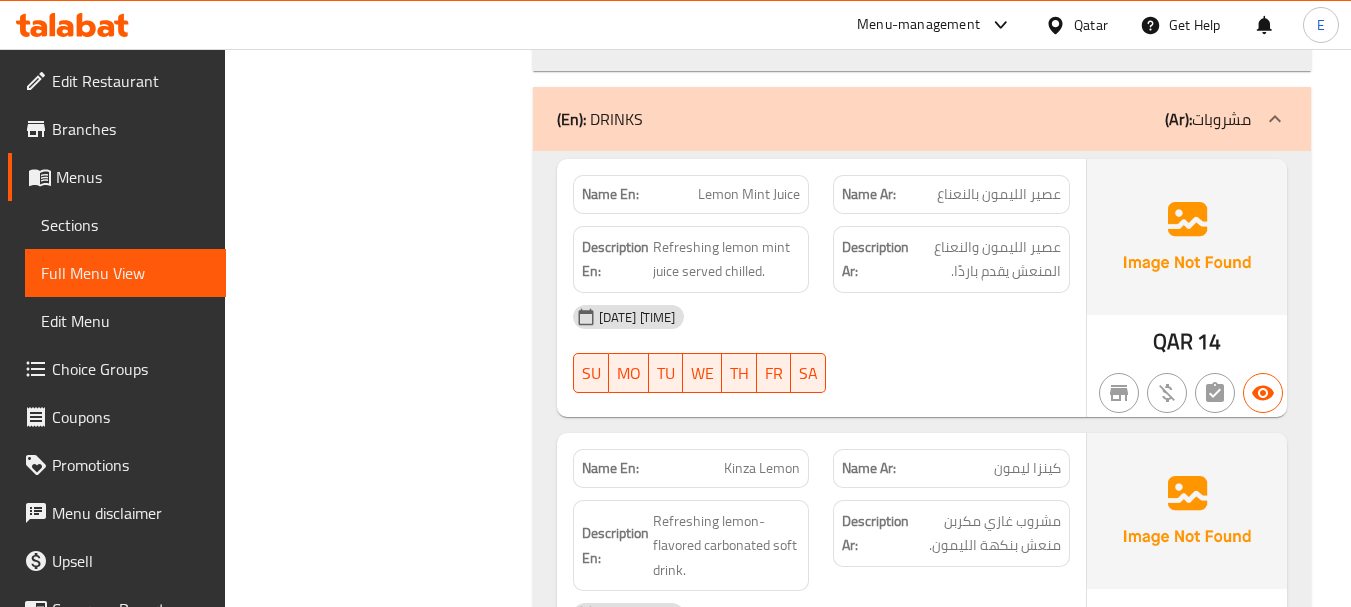 scroll, scrollTop: 5300, scrollLeft: 0, axis: vertical 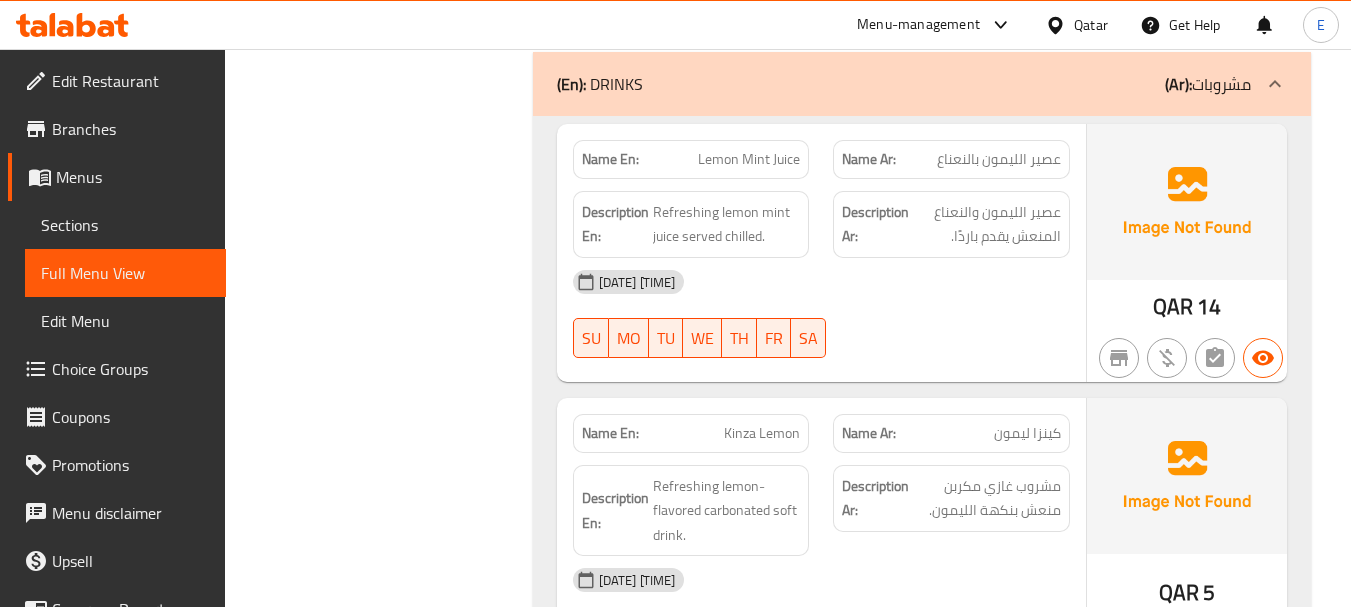 click on "عصير الليمون بالنعناع" at bounding box center (1015, -4924) 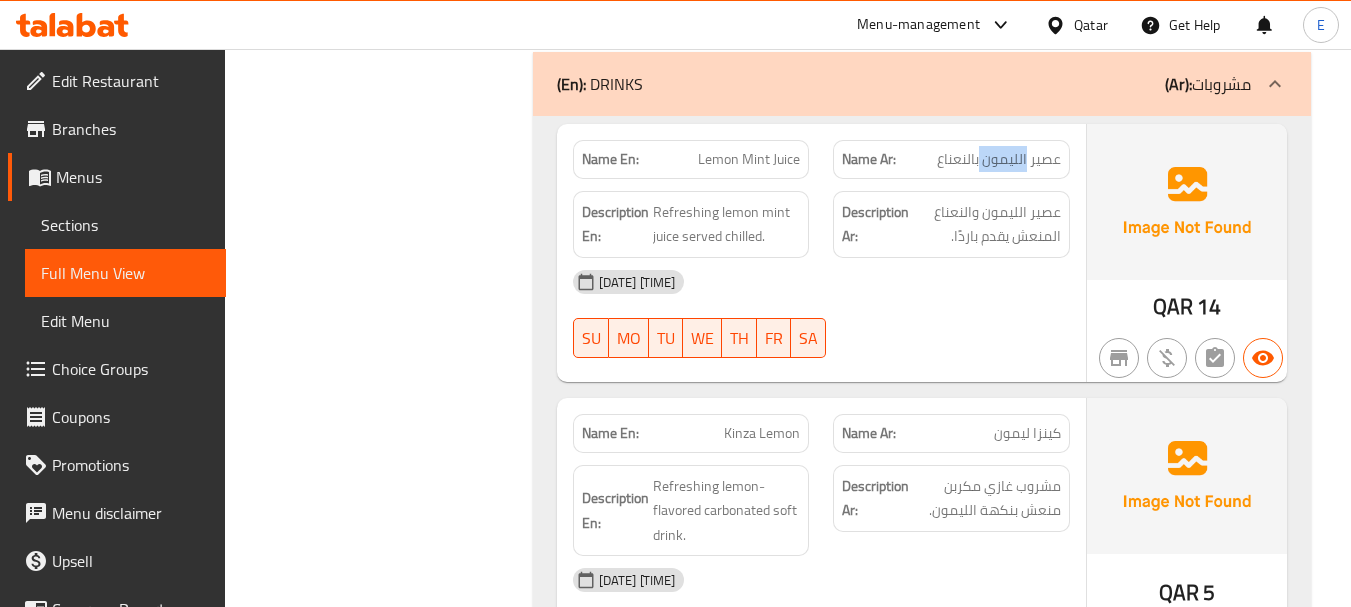click on "عصير الليمون بالنعناع" at bounding box center [1015, -4924] 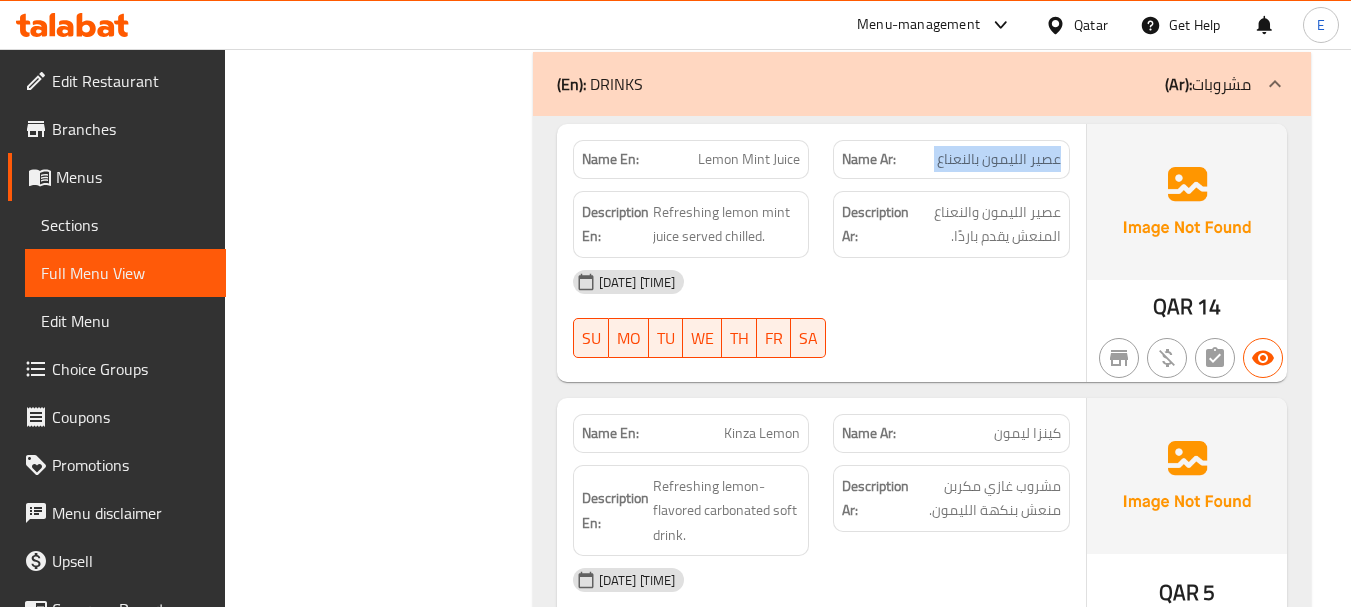 click on "عصير الليمون بالنعناع" at bounding box center (1015, -4924) 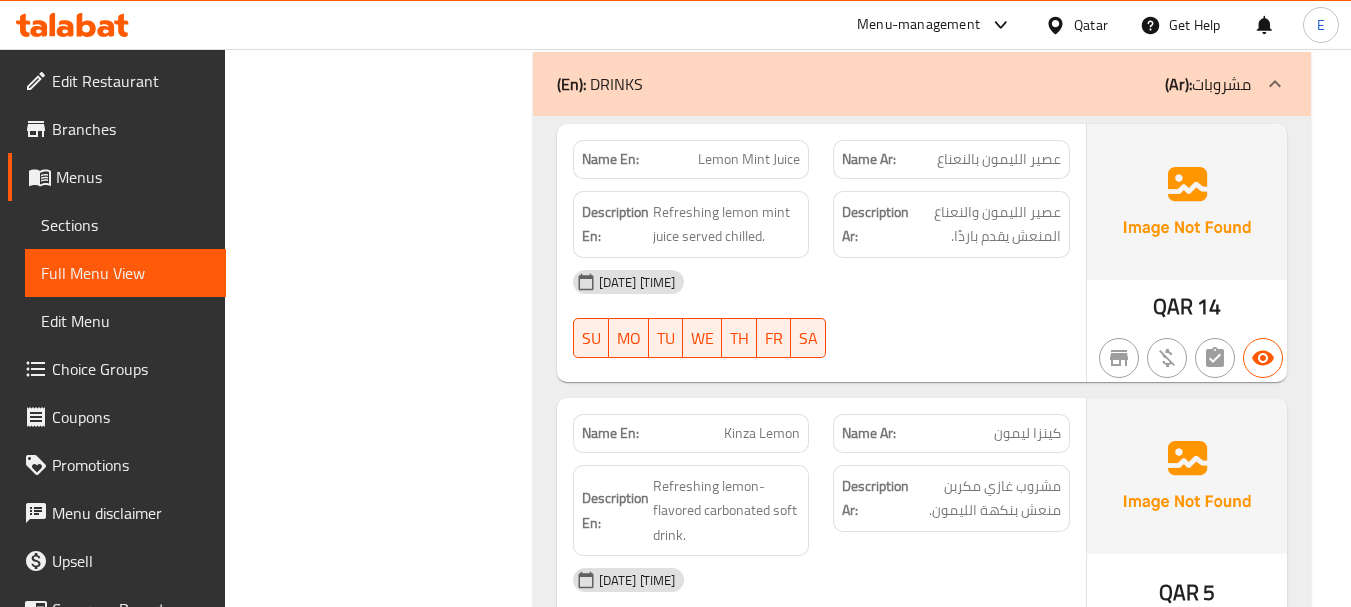 click on "Lemon Mint Juice" at bounding box center (752, -4924) 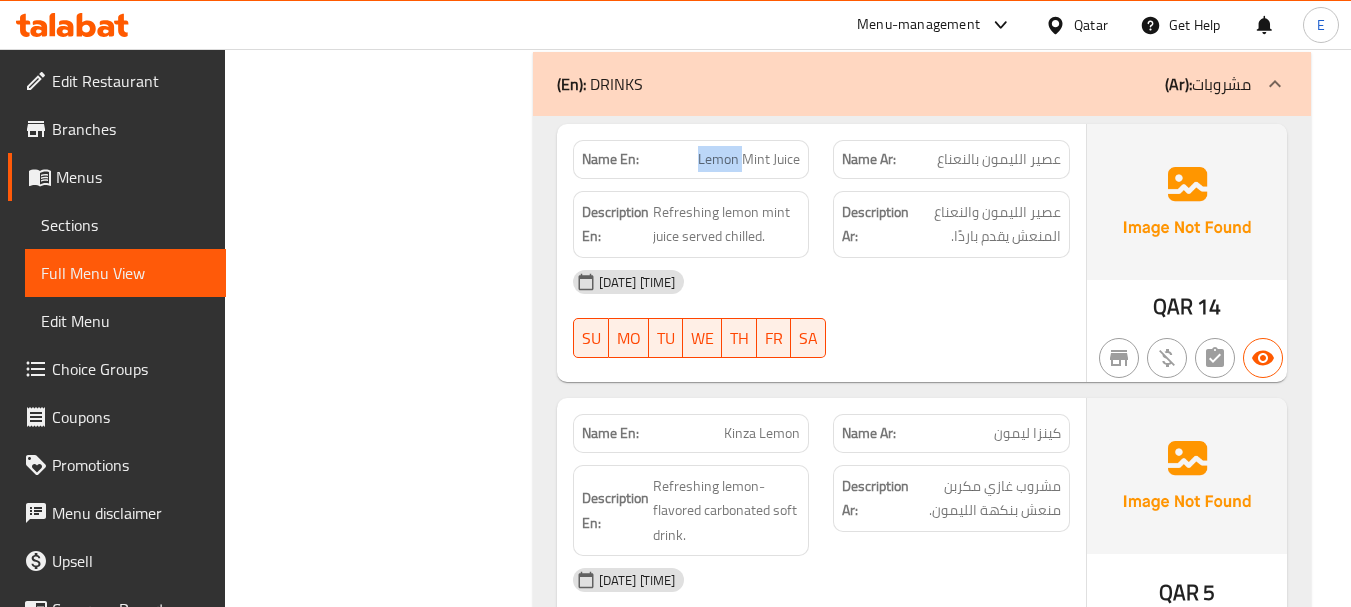 click on "Lemon Mint Juice" at bounding box center (752, -4924) 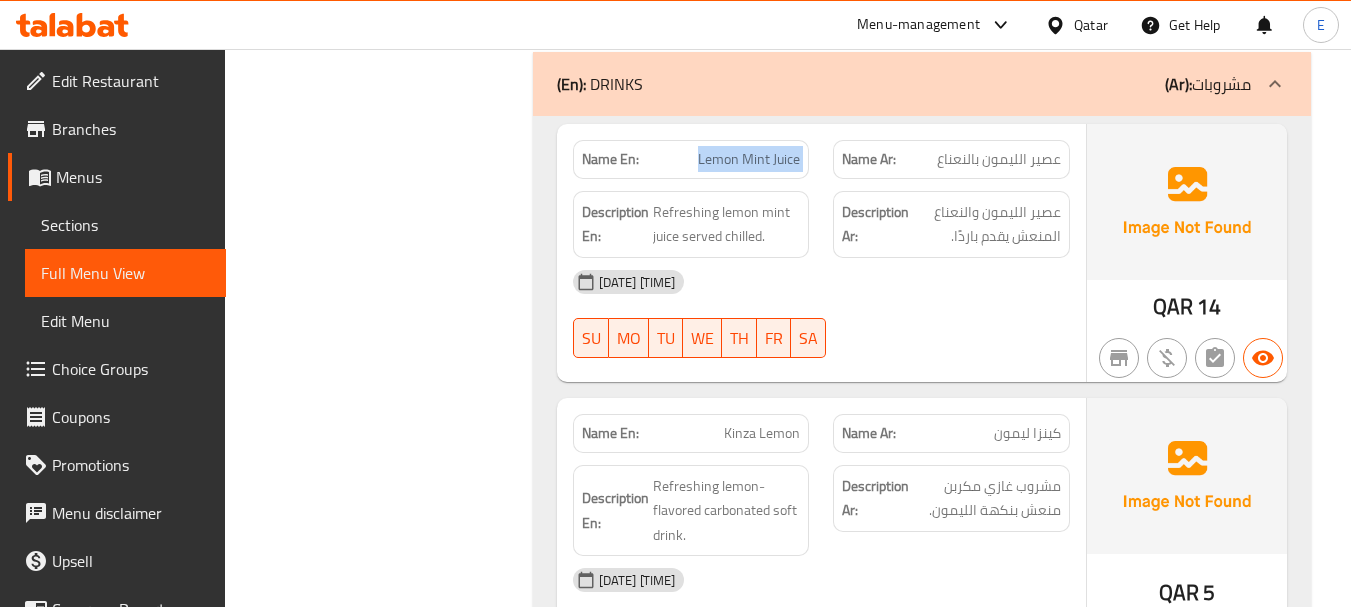 click on "Lemon Mint Juice" at bounding box center [752, -4924] 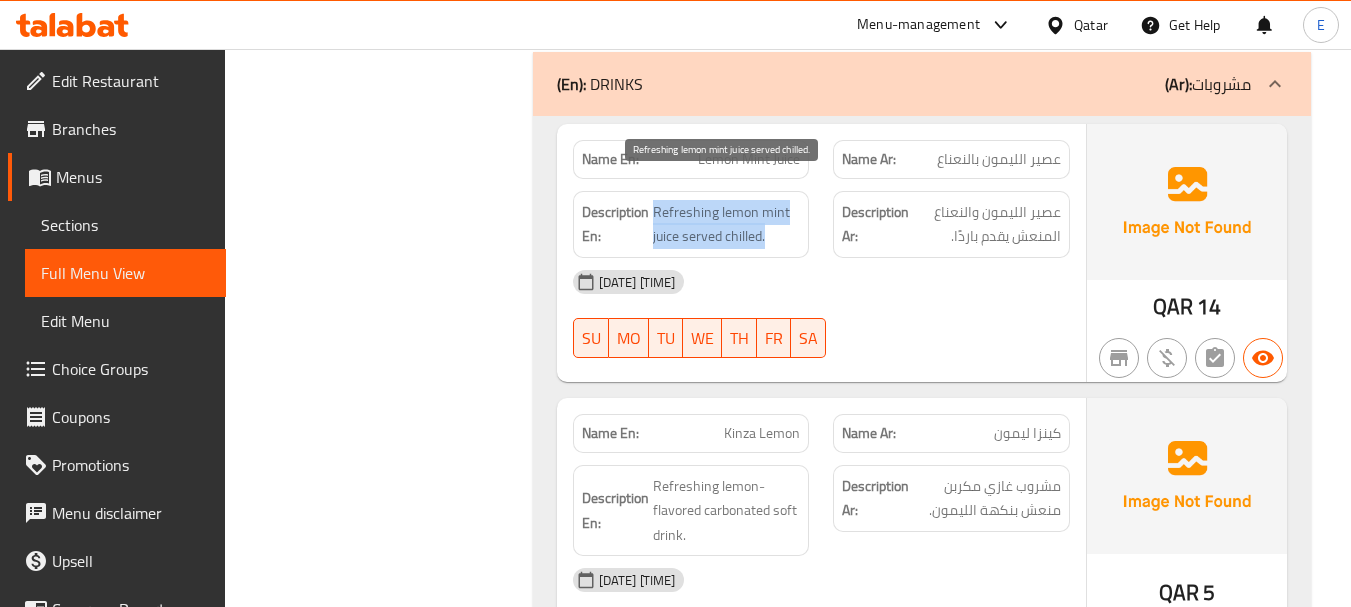 drag, startPoint x: 651, startPoint y: 190, endPoint x: 778, endPoint y: 213, distance: 129.06587 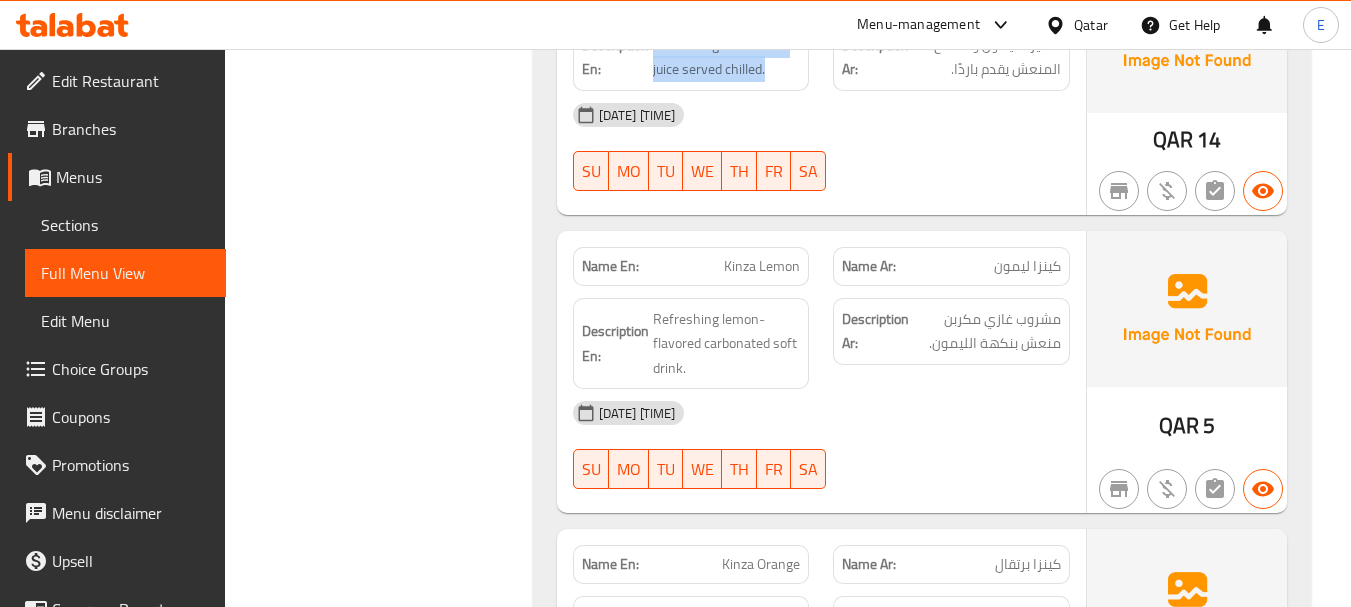 scroll, scrollTop: 5600, scrollLeft: 0, axis: vertical 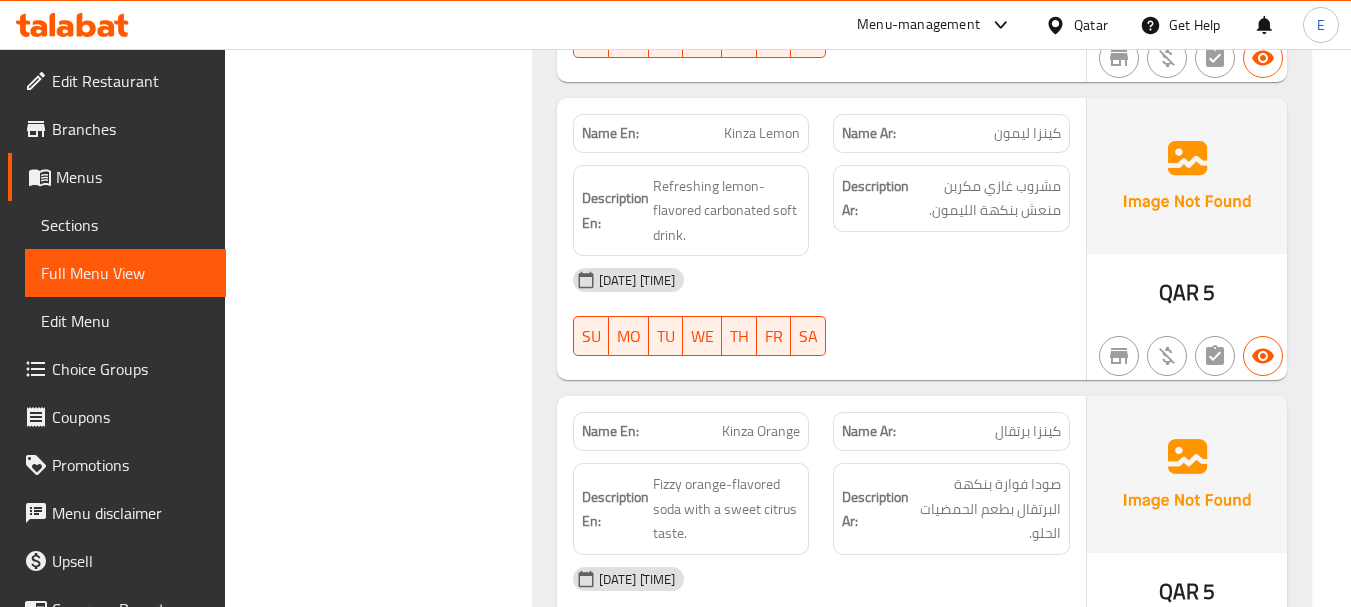 click on "QAR 5" at bounding box center [1187, -4808] 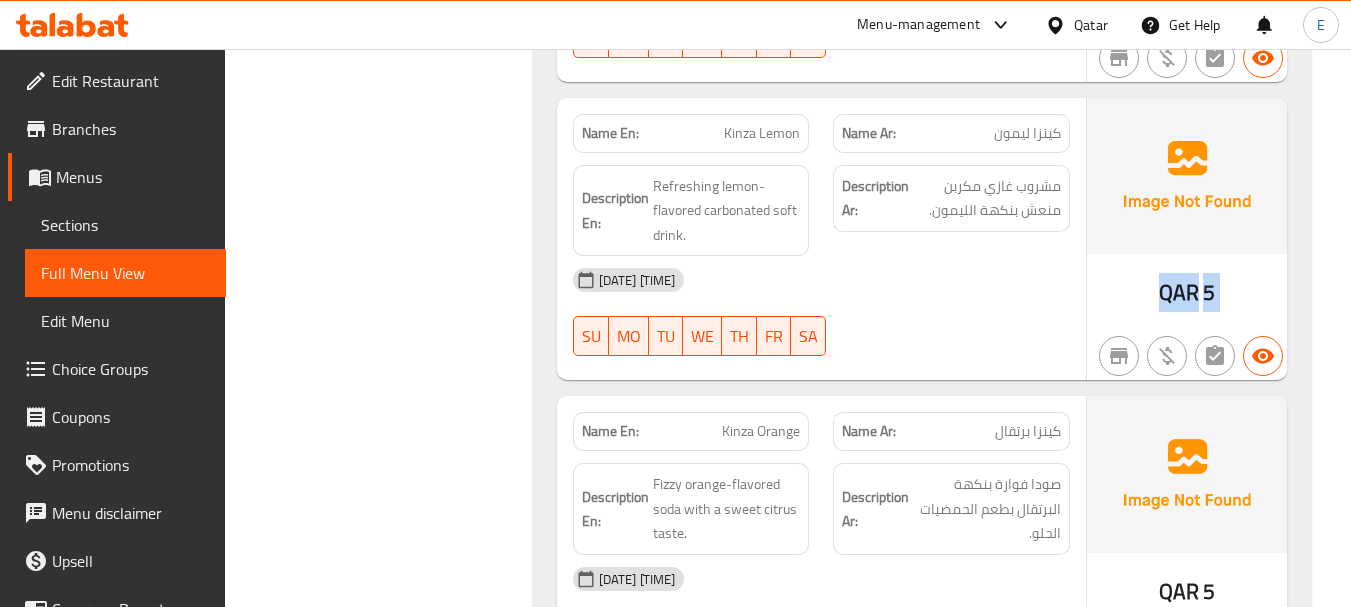 click on "QAR 5" at bounding box center [1187, -4808] 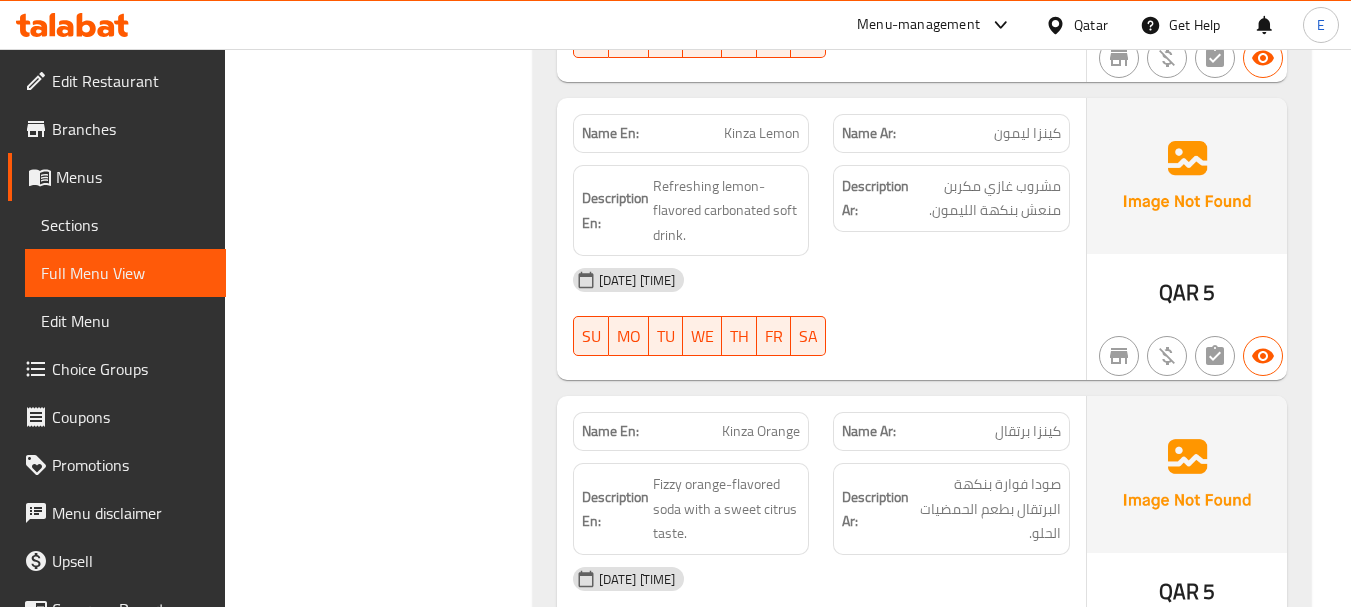 click on "كينزا ليمون" at bounding box center (992, -4926) 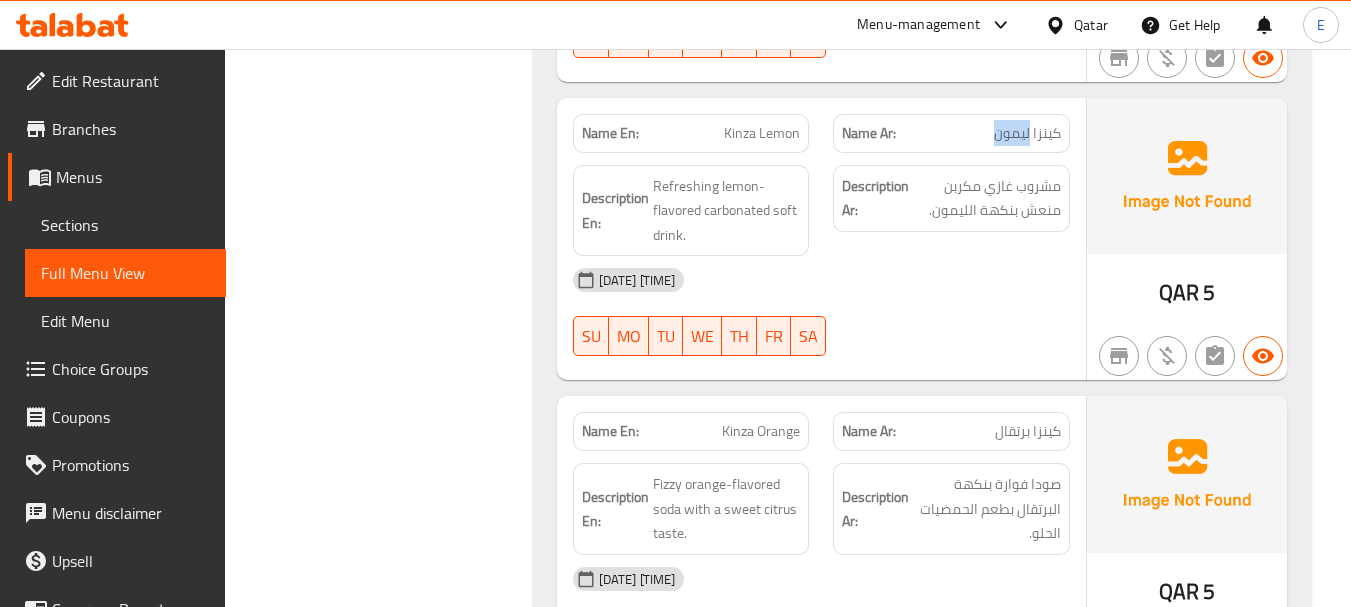 click on "كينزا ليمون" at bounding box center [992, -4926] 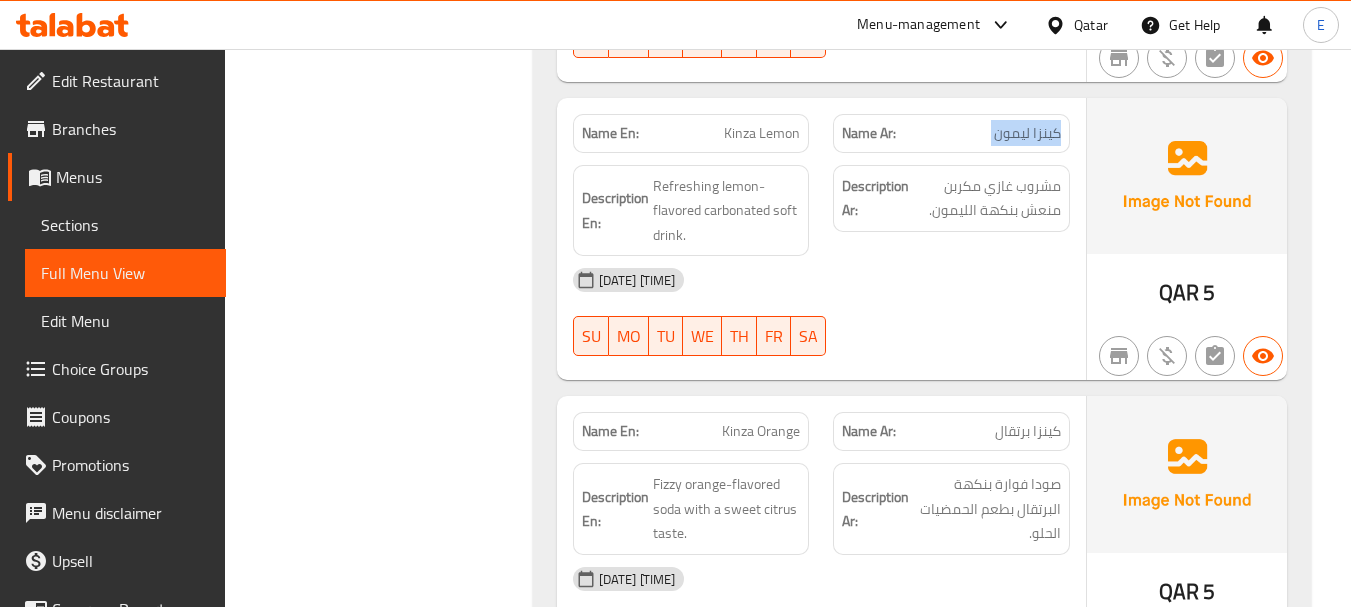 click on "كينزا ليمون" at bounding box center (992, -4926) 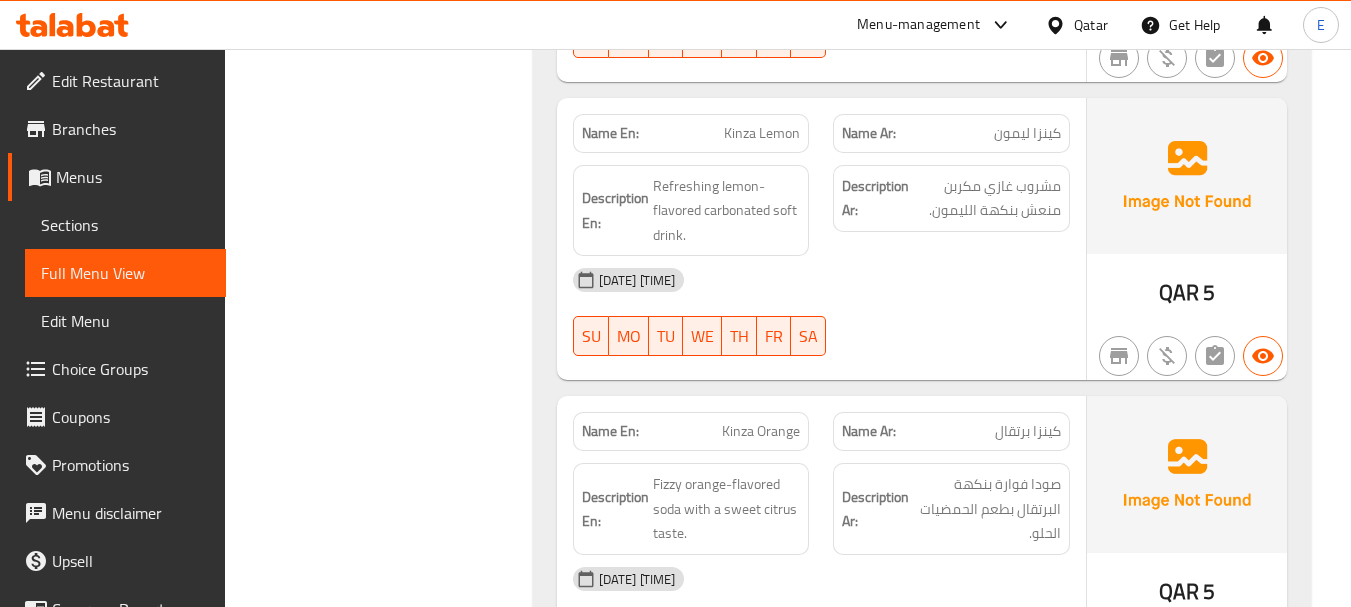 click on "Name En: Kinza Lemon" at bounding box center [691, -4926] 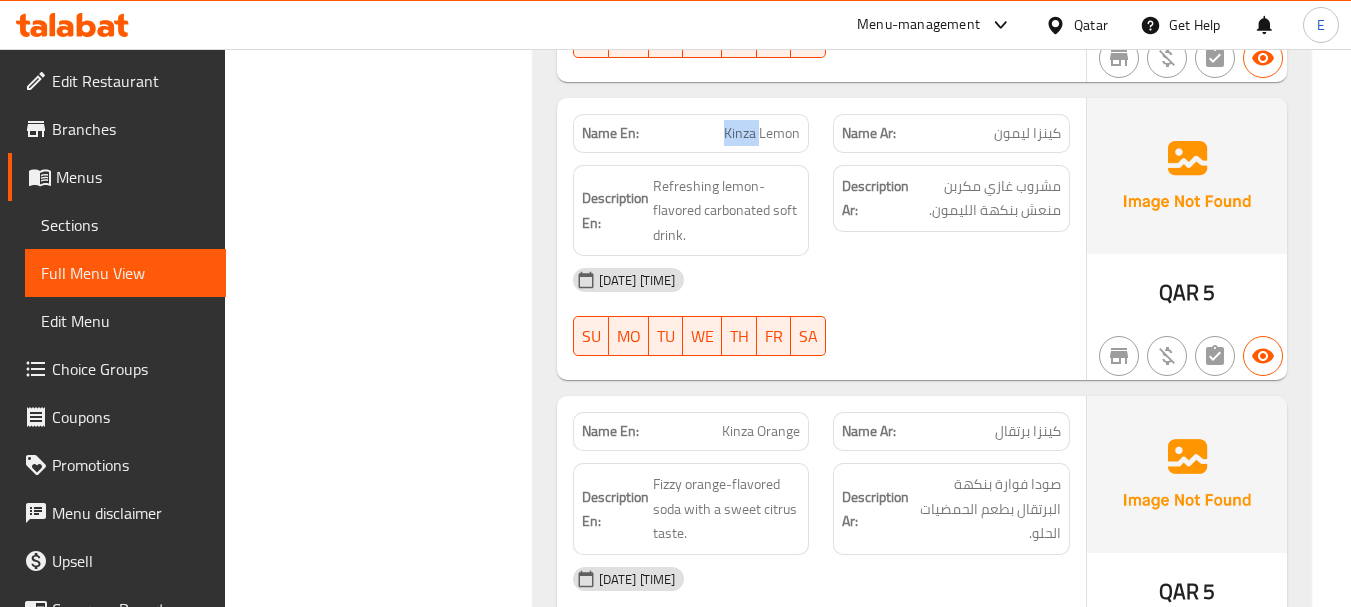 click on "Name En: Kinza Lemon" at bounding box center [691, -4926] 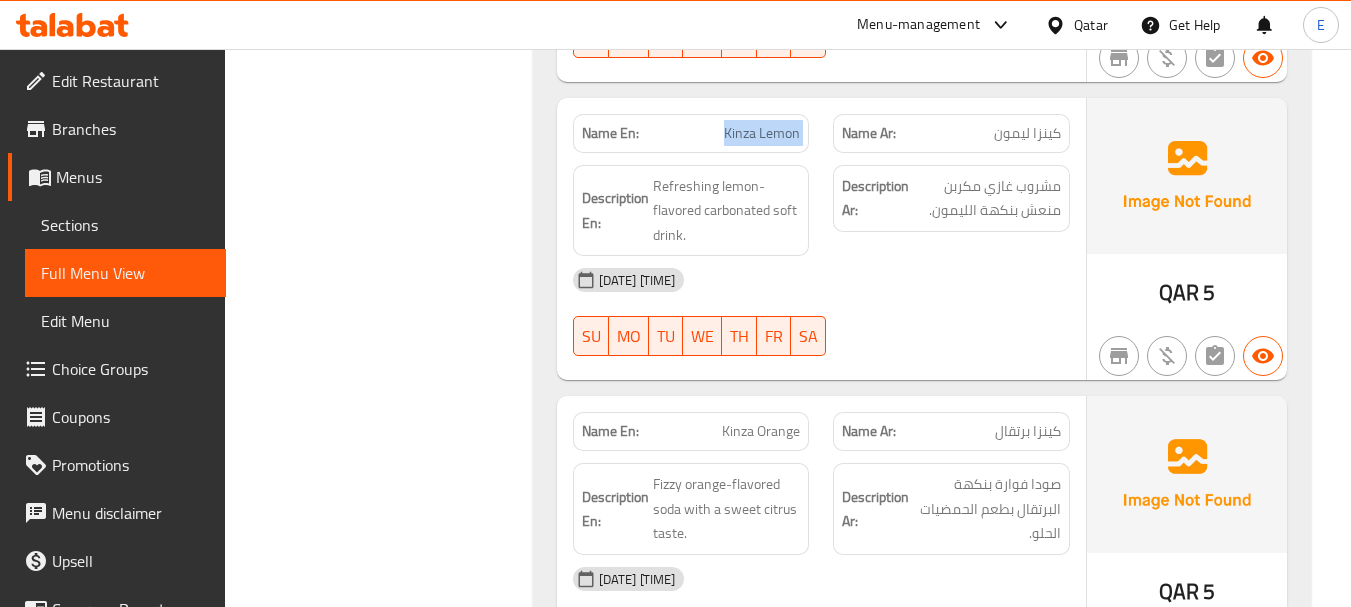 click on "Name En: Kinza Lemon" at bounding box center (691, -4926) 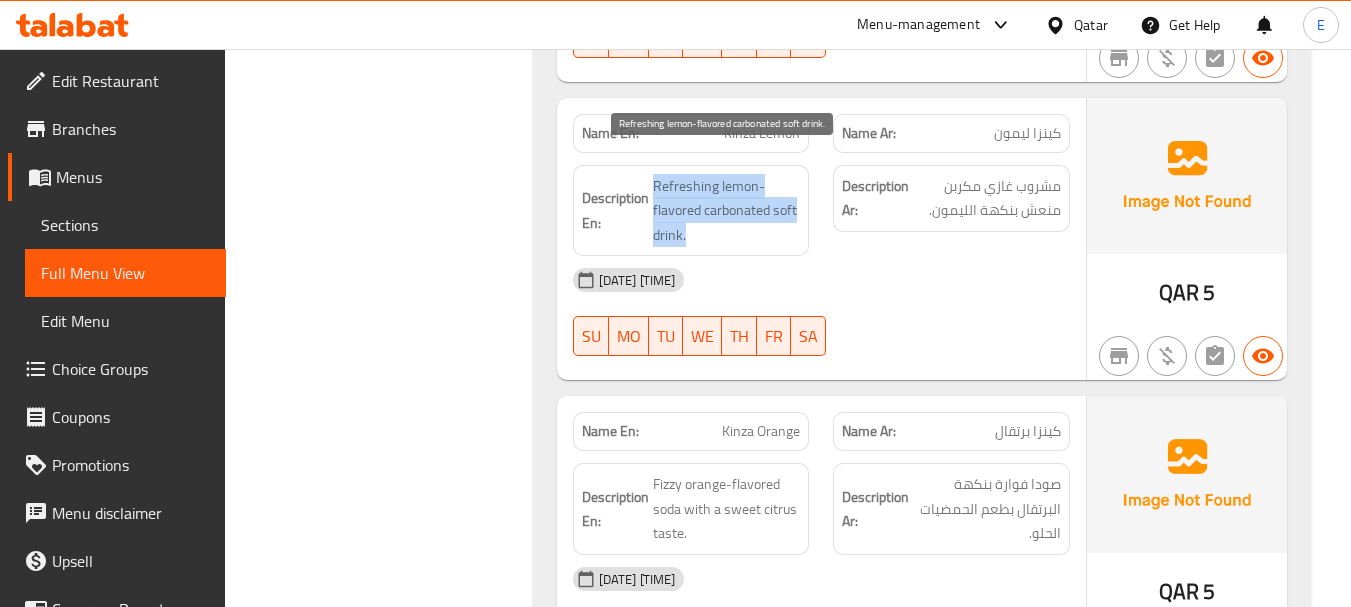 drag, startPoint x: 646, startPoint y: 150, endPoint x: 797, endPoint y: 216, distance: 164.79381 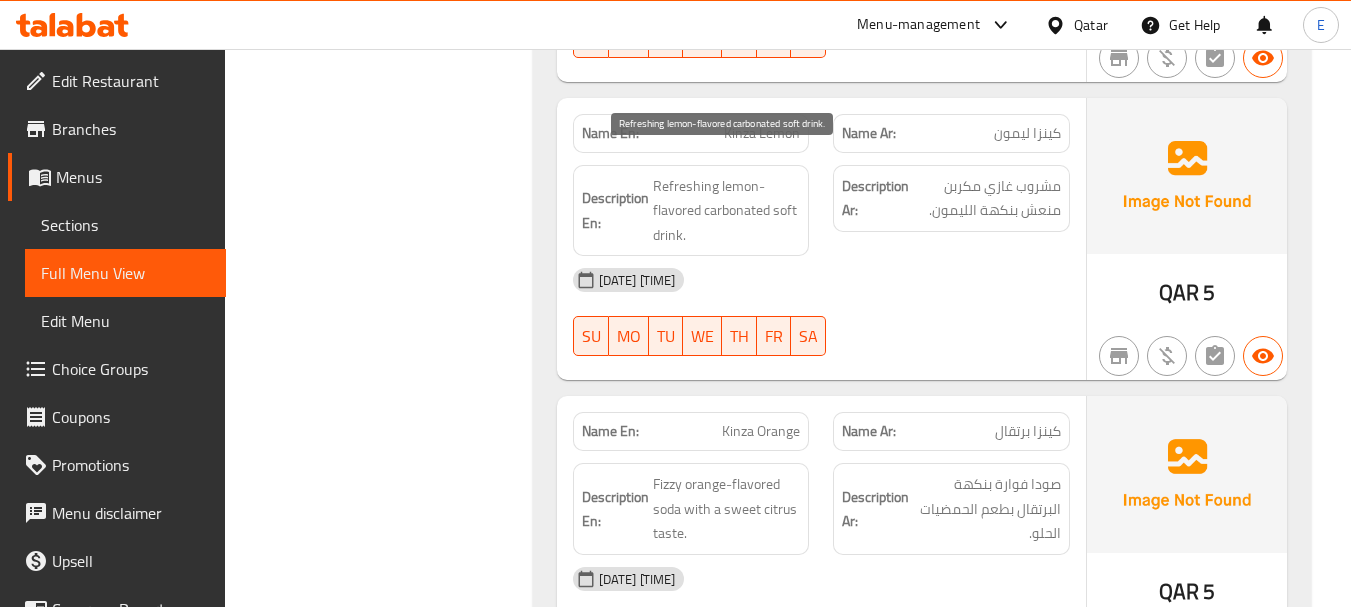 click on "Refreshing lemon-flavored carbonated soft drink." at bounding box center (727, 211) 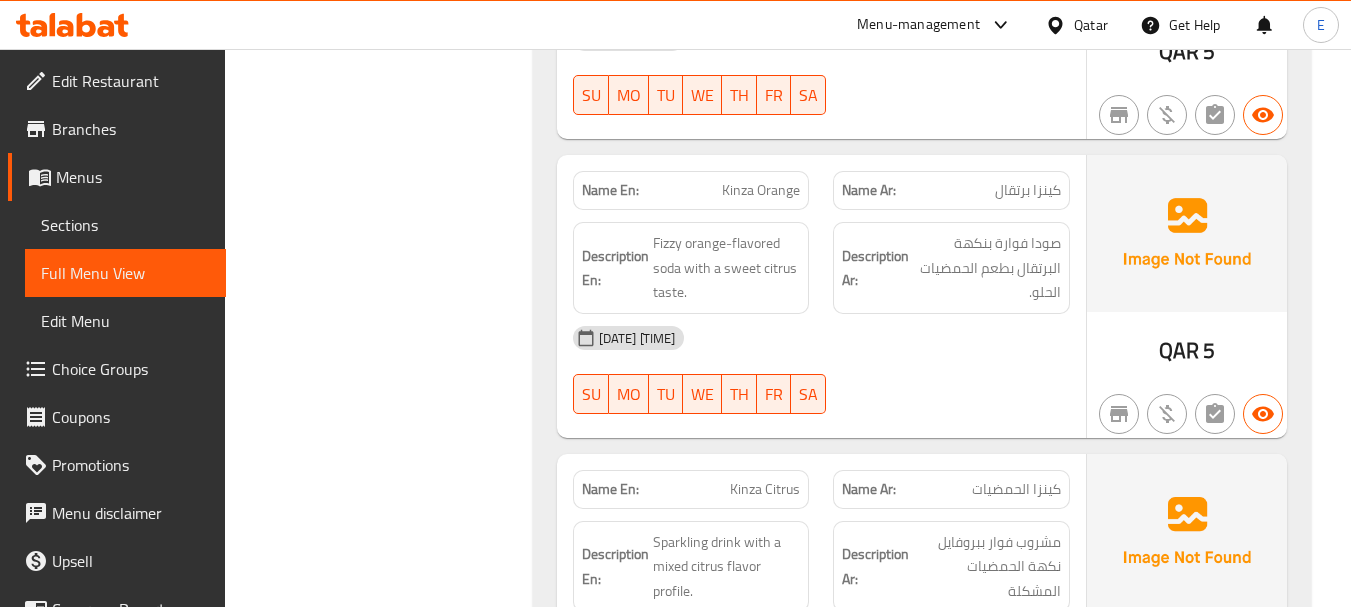 scroll, scrollTop: 5900, scrollLeft: 0, axis: vertical 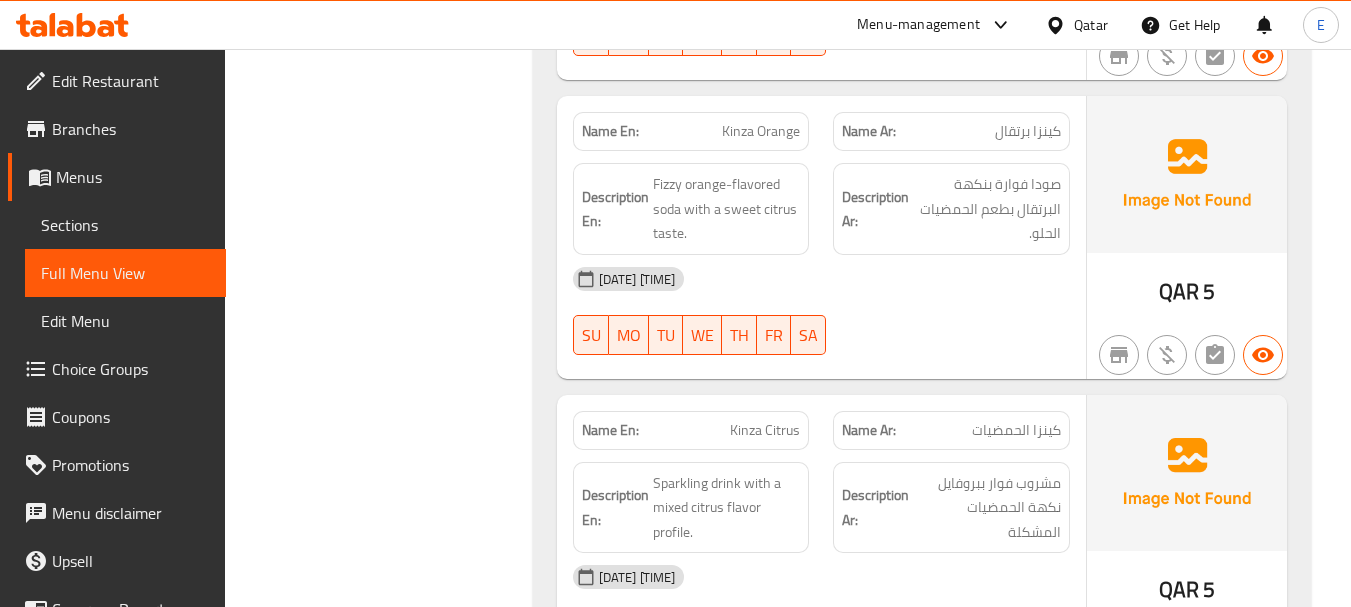 click on "Name Ar: كينزا برتقال" at bounding box center (951, -4892) 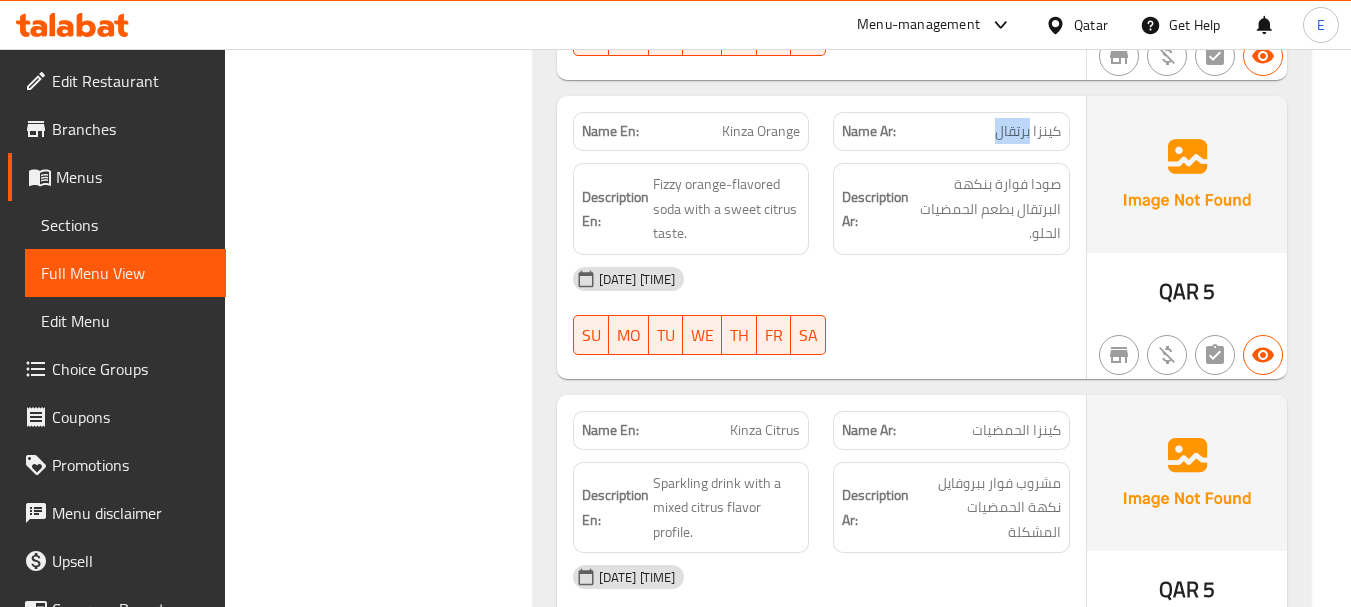 click on "Name Ar: كينزا برتقال" at bounding box center (951, -4892) 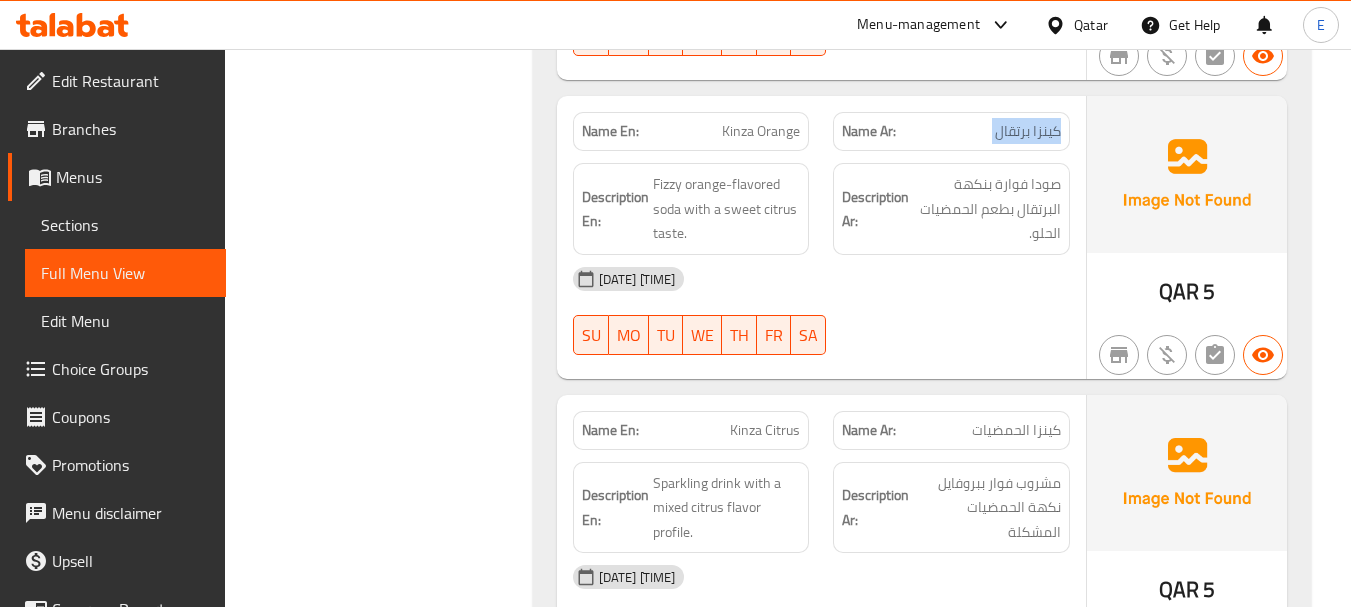 click on "Name Ar: كينزا برتقال" at bounding box center (951, -4892) 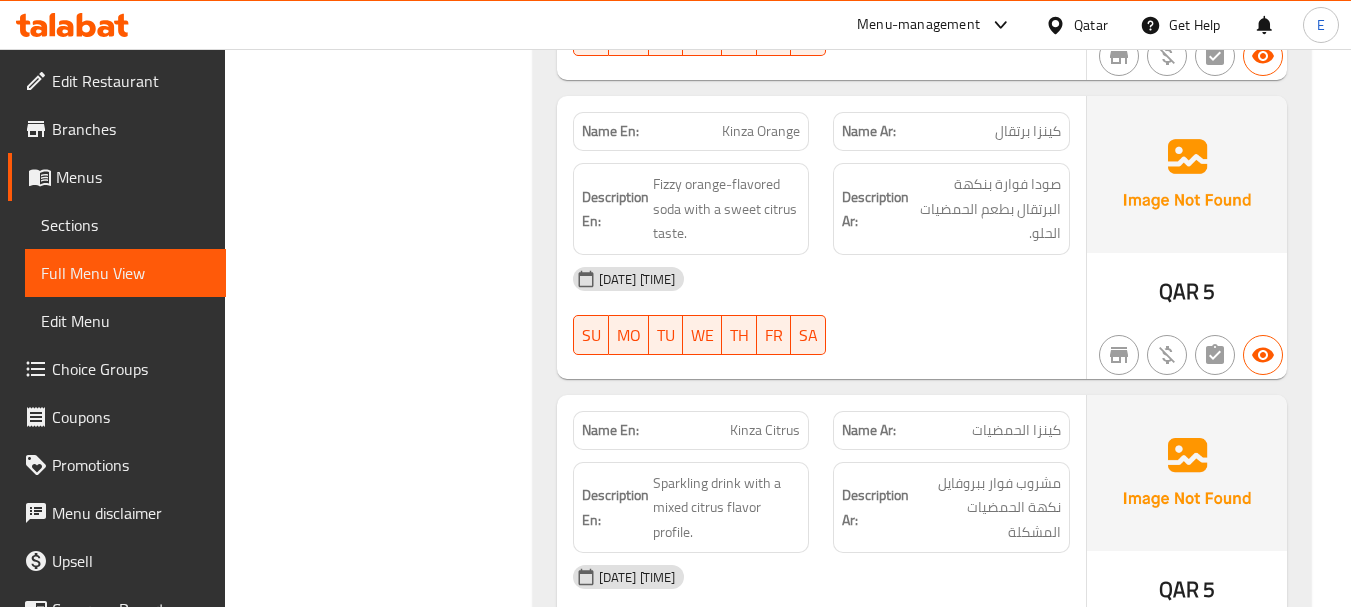 click on "Name En: Kinza Orange" at bounding box center (691, -4892) 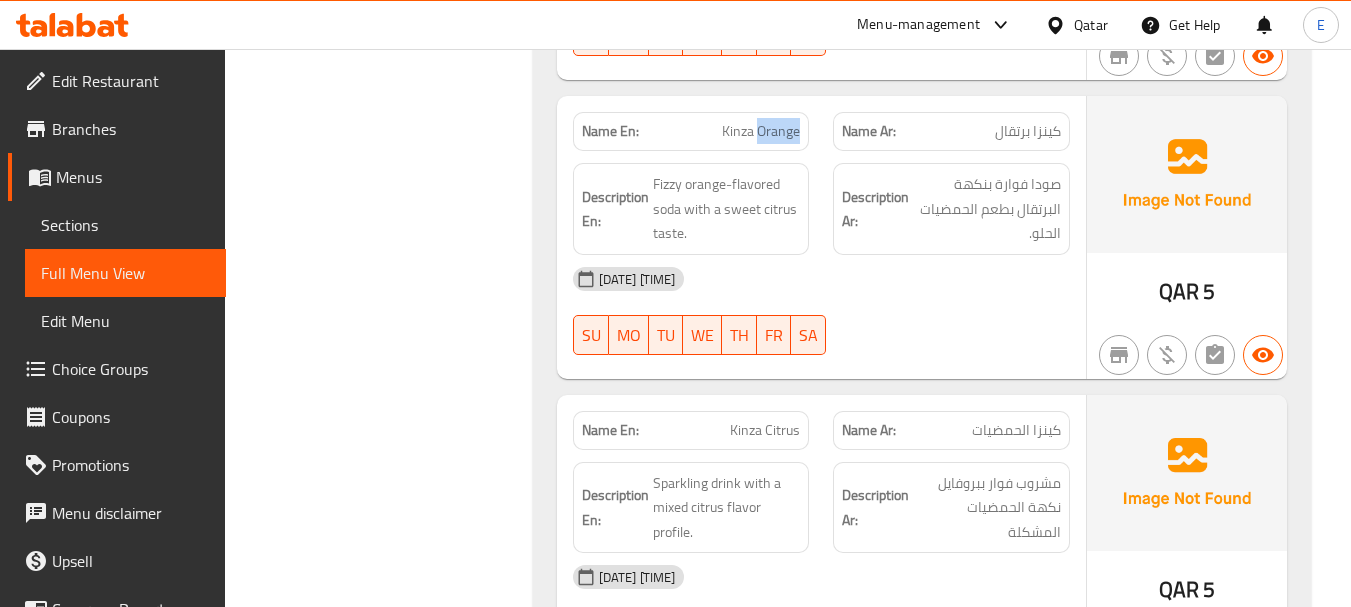 click on "Name En: Kinza Orange" at bounding box center (691, -4892) 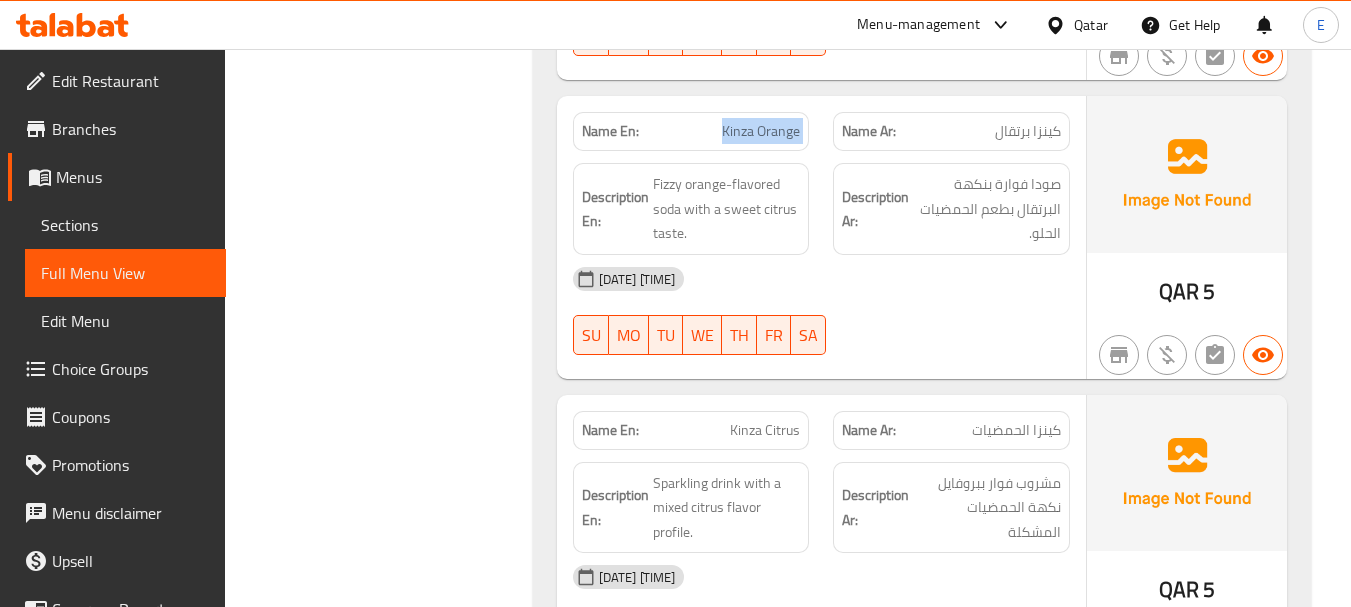 click on "Name En: Kinza Orange" at bounding box center [691, -4892] 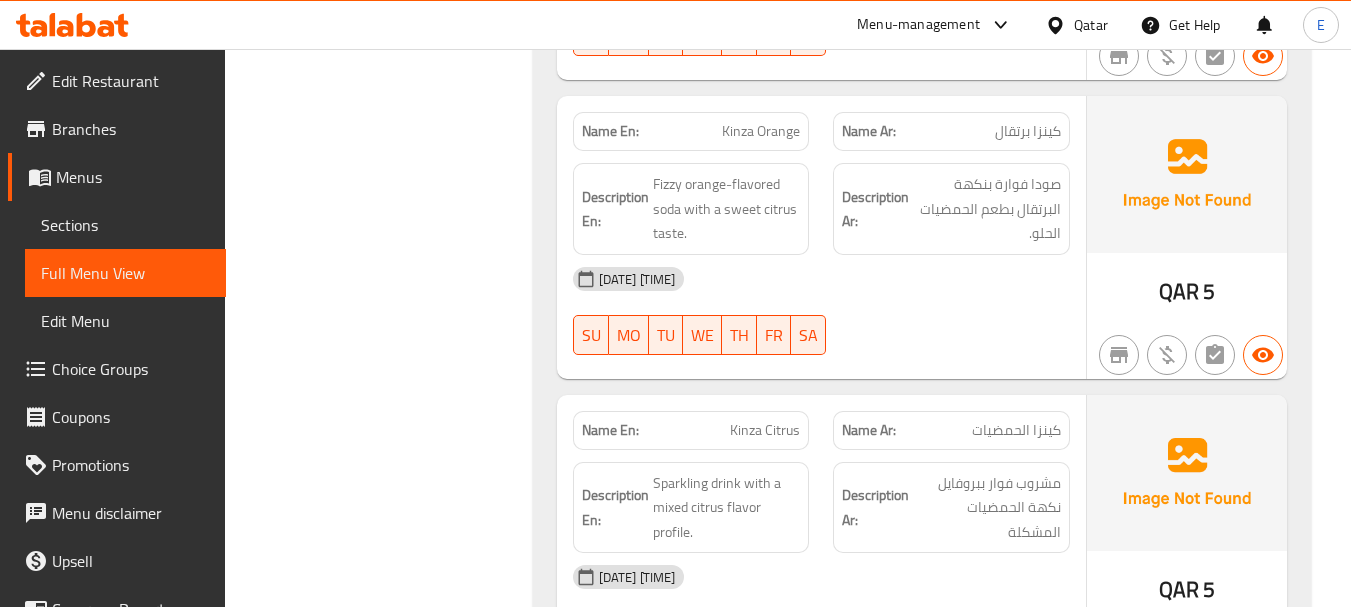 click on "كينزا برتقال" at bounding box center [969, -4892] 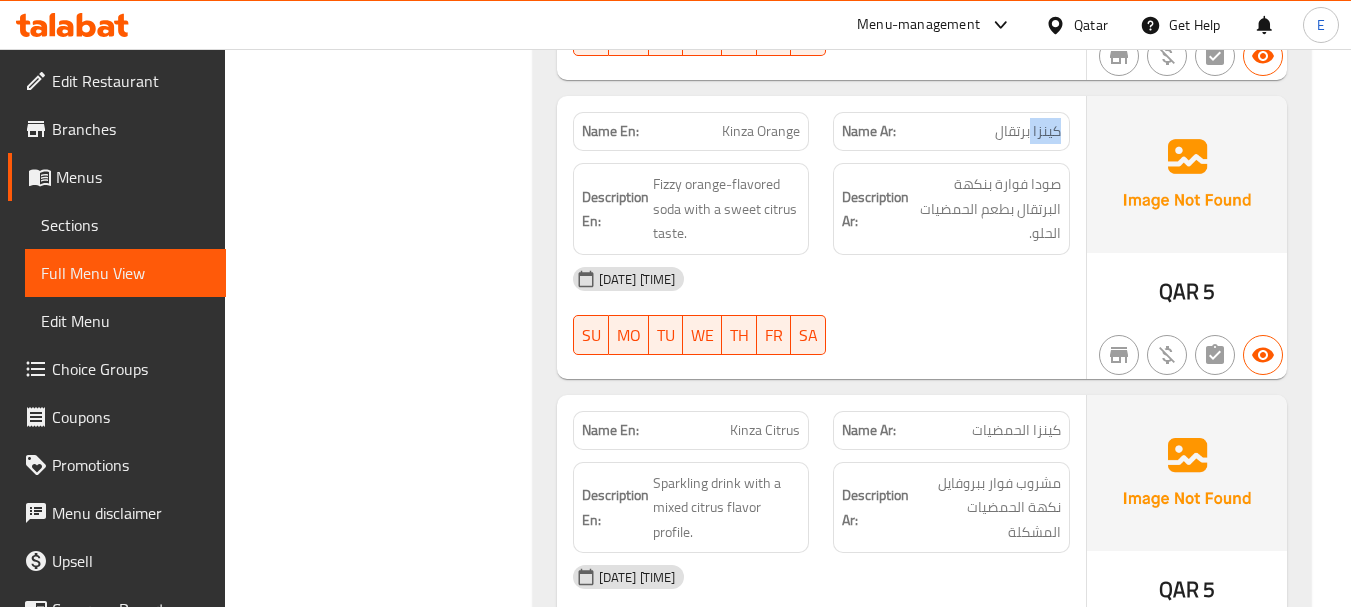 click on "كينزا برتقال" at bounding box center [969, -4892] 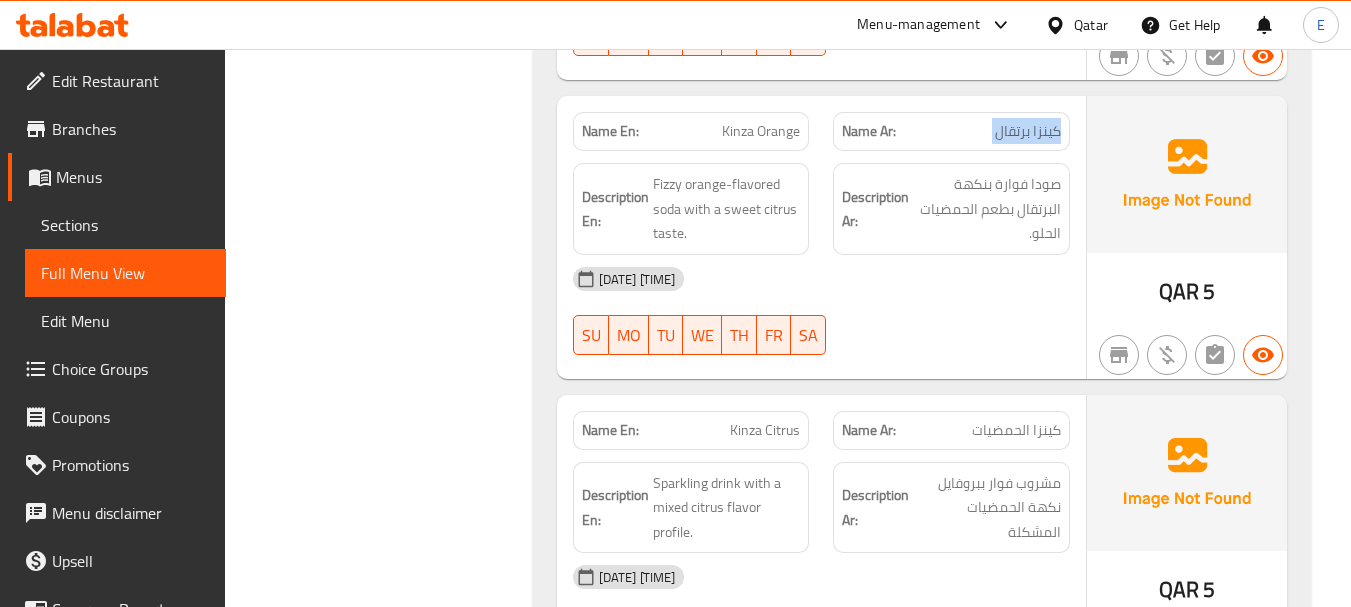 click on "كينزا برتقال" at bounding box center (969, -4892) 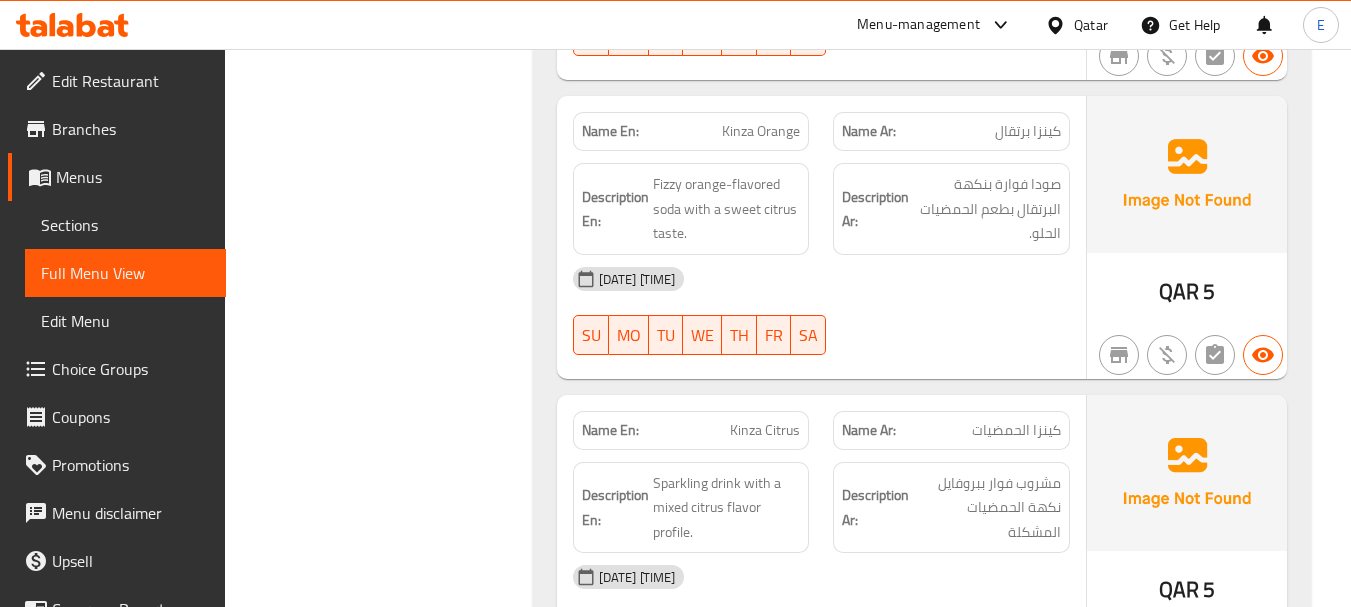 click on "02-08-2025 01:13 PM" at bounding box center (821, -4661) 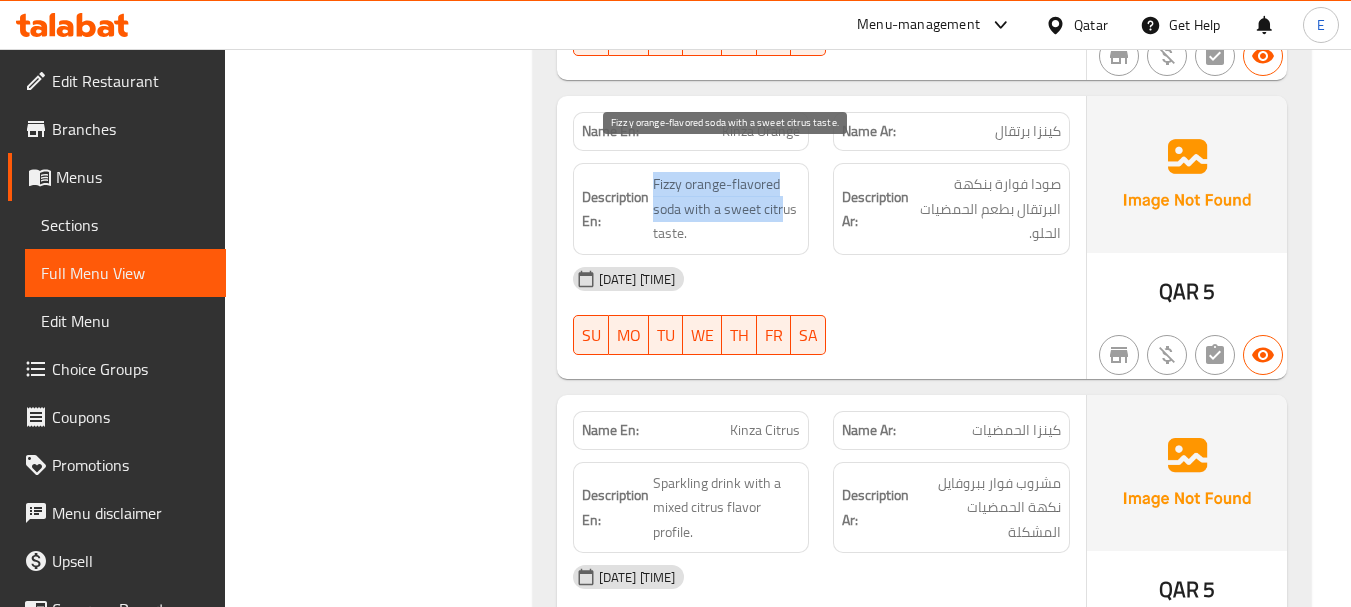 drag, startPoint x: 653, startPoint y: 157, endPoint x: 784, endPoint y: 195, distance: 136.40015 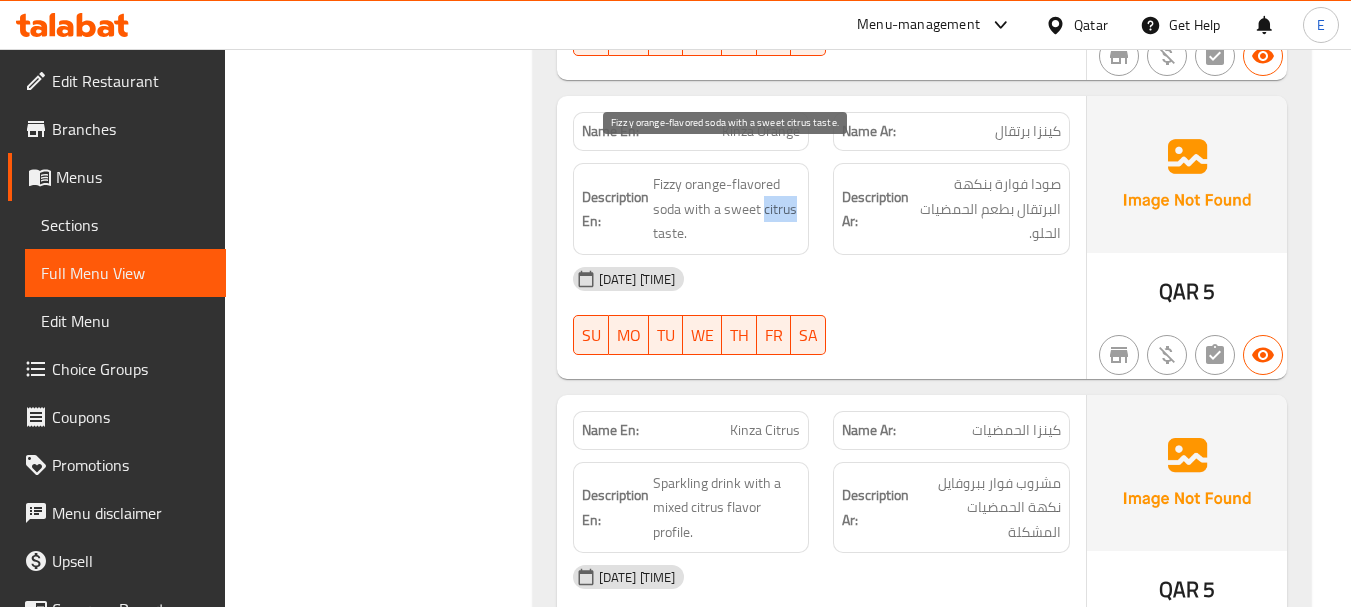 click on "Fizzy orange-flavored soda with a sweet citrus taste." at bounding box center [727, 209] 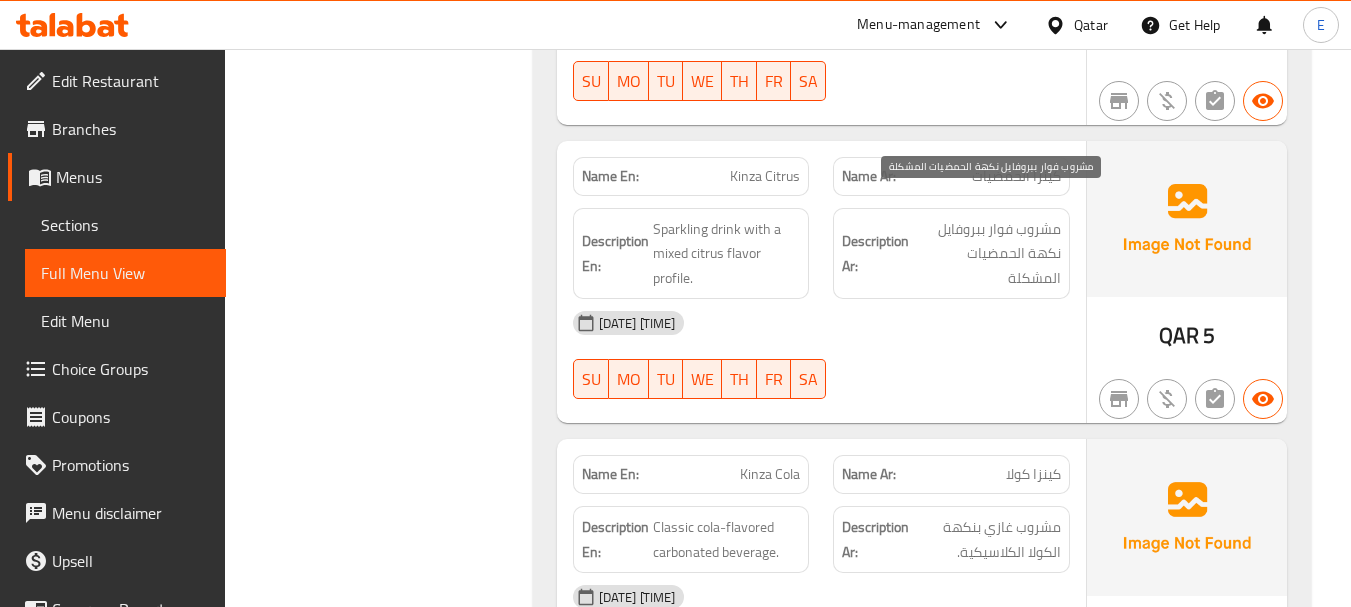 scroll, scrollTop: 6200, scrollLeft: 0, axis: vertical 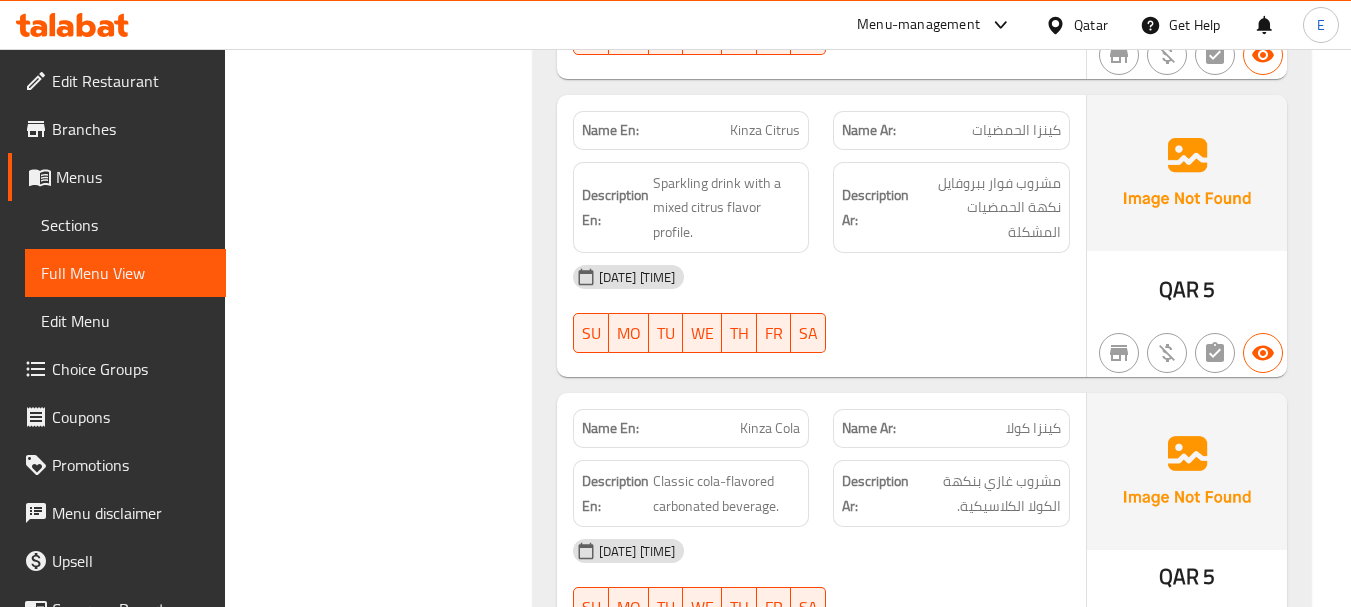 click on "كينزا الحمضيات" at bounding box center (1025, -4810) 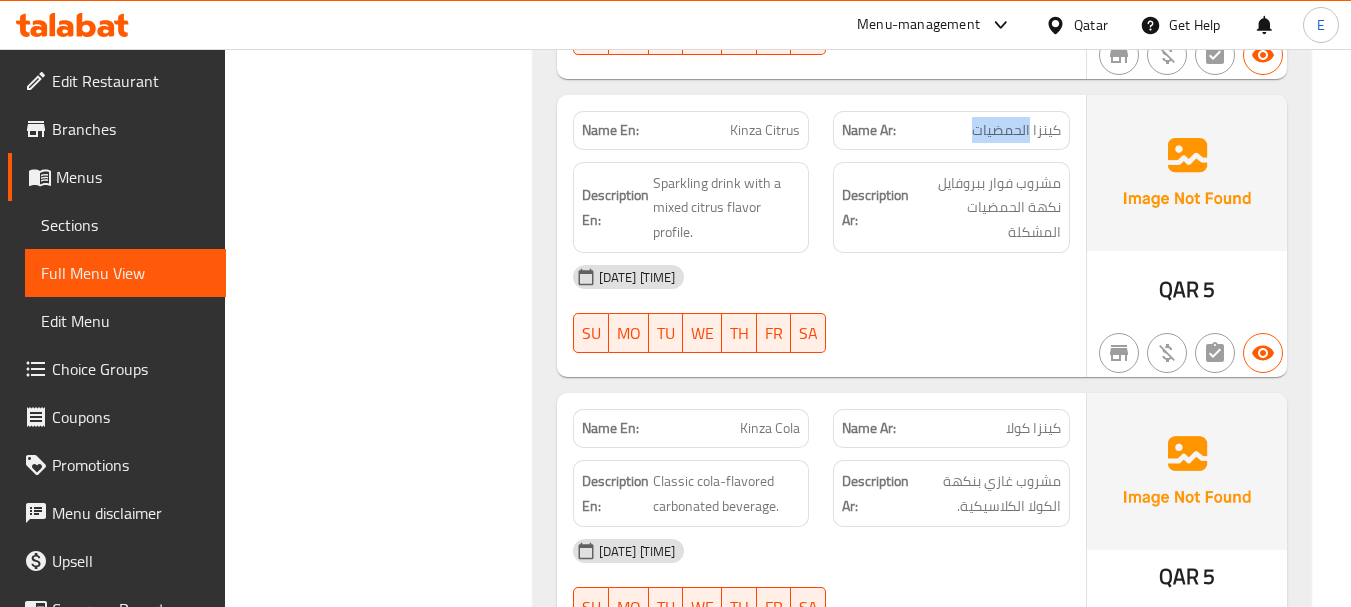 click on "كينزا الحمضيات" at bounding box center [1025, -4810] 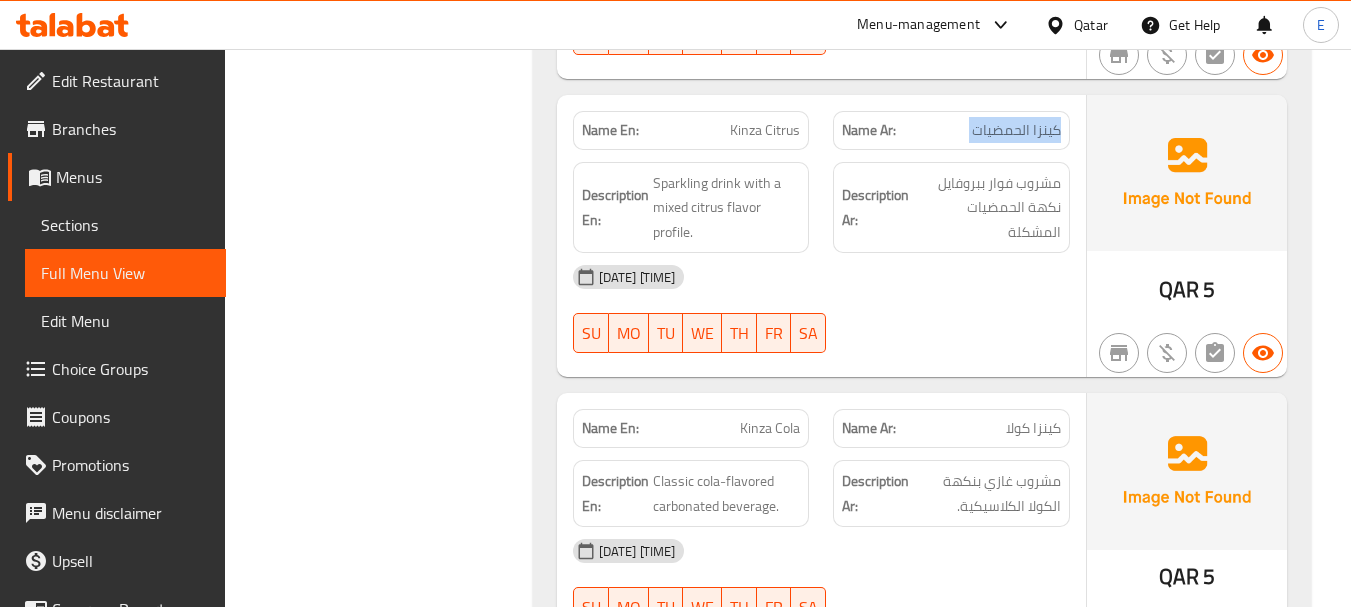 click on "كينزا الحمضيات" at bounding box center [1025, -4810] 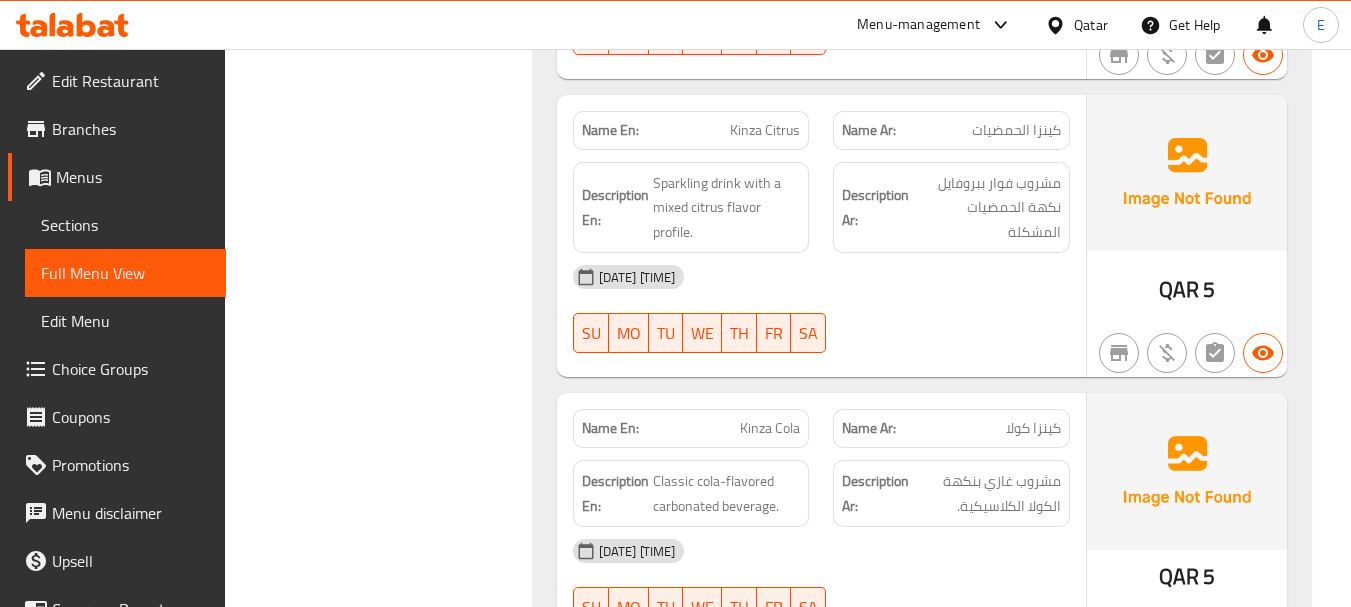 click on "Kinza Citrus" at bounding box center (762, -4810) 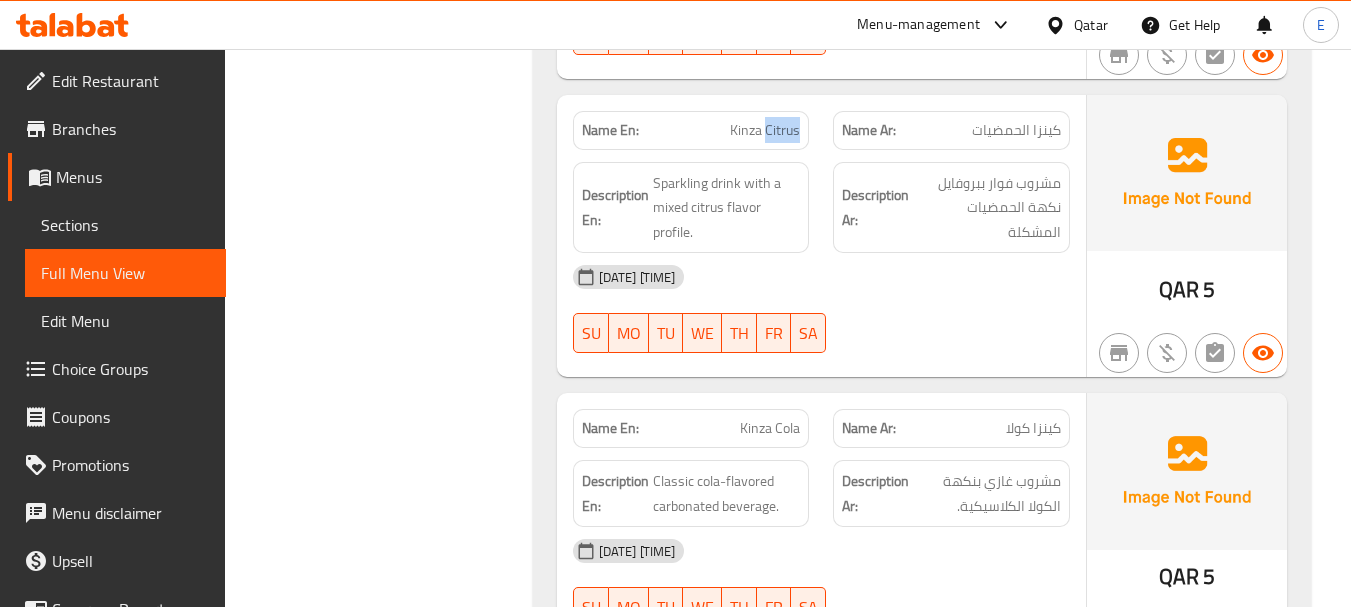 click on "Kinza Citrus" at bounding box center (762, -4810) 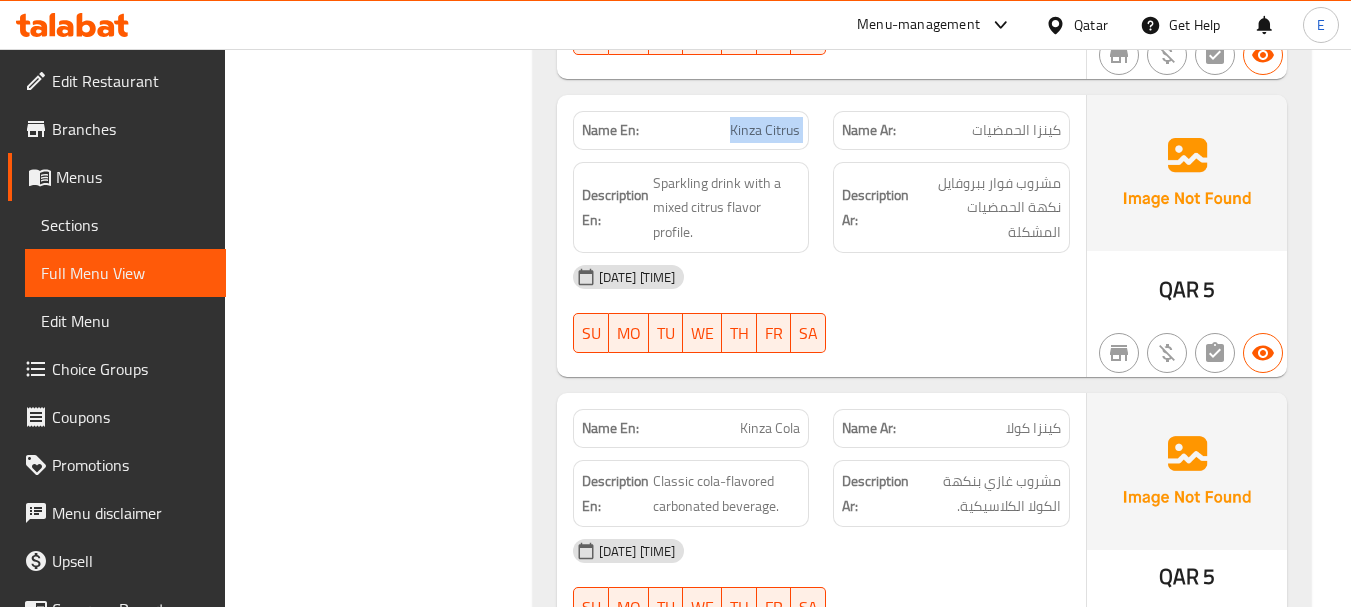click on "Kinza Citrus" at bounding box center (762, -4810) 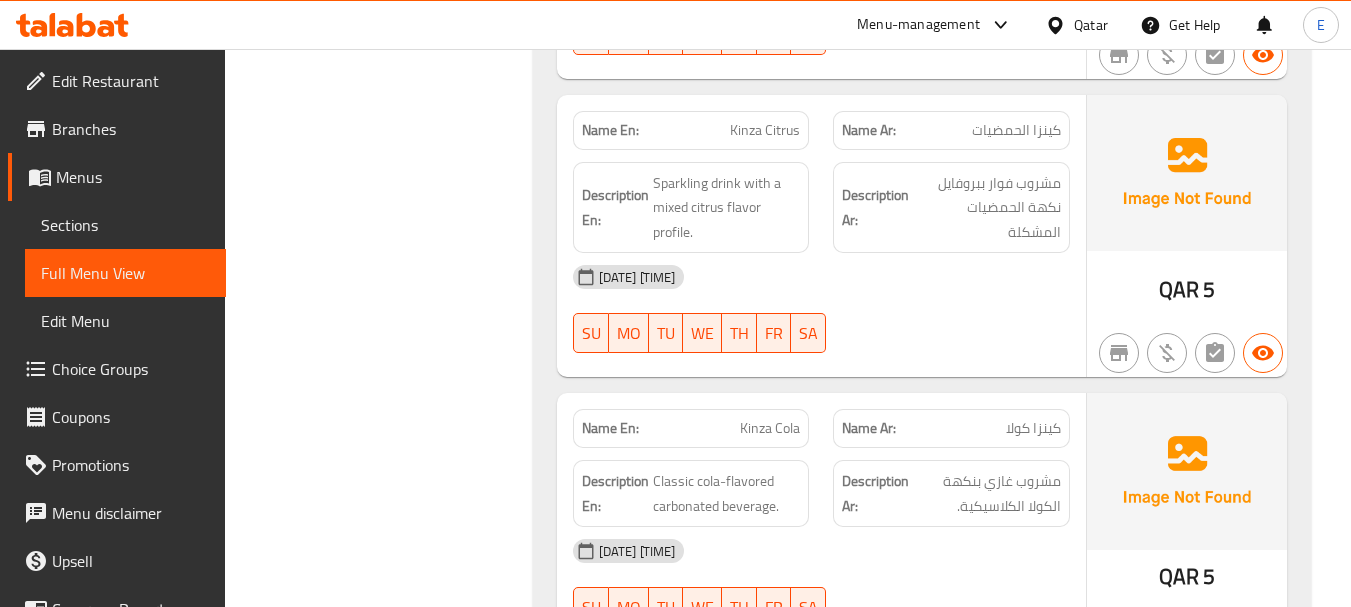 drag, startPoint x: 959, startPoint y: 280, endPoint x: 796, endPoint y: 211, distance: 177.00282 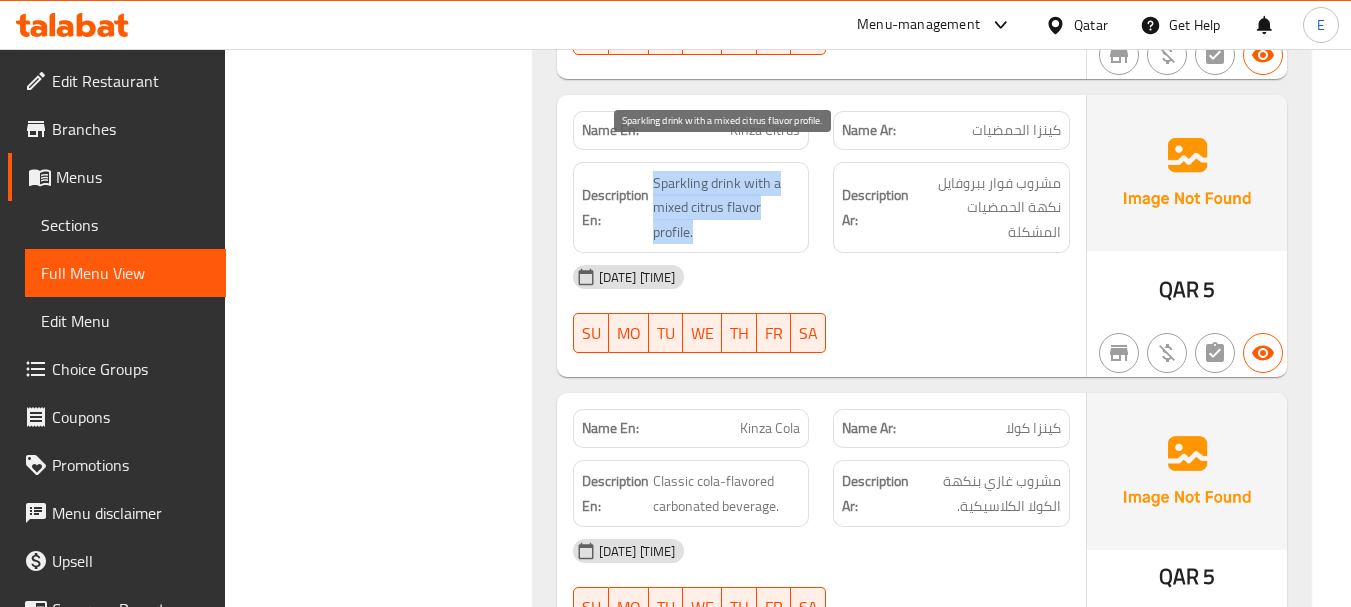 drag, startPoint x: 652, startPoint y: 152, endPoint x: 757, endPoint y: 213, distance: 121.433105 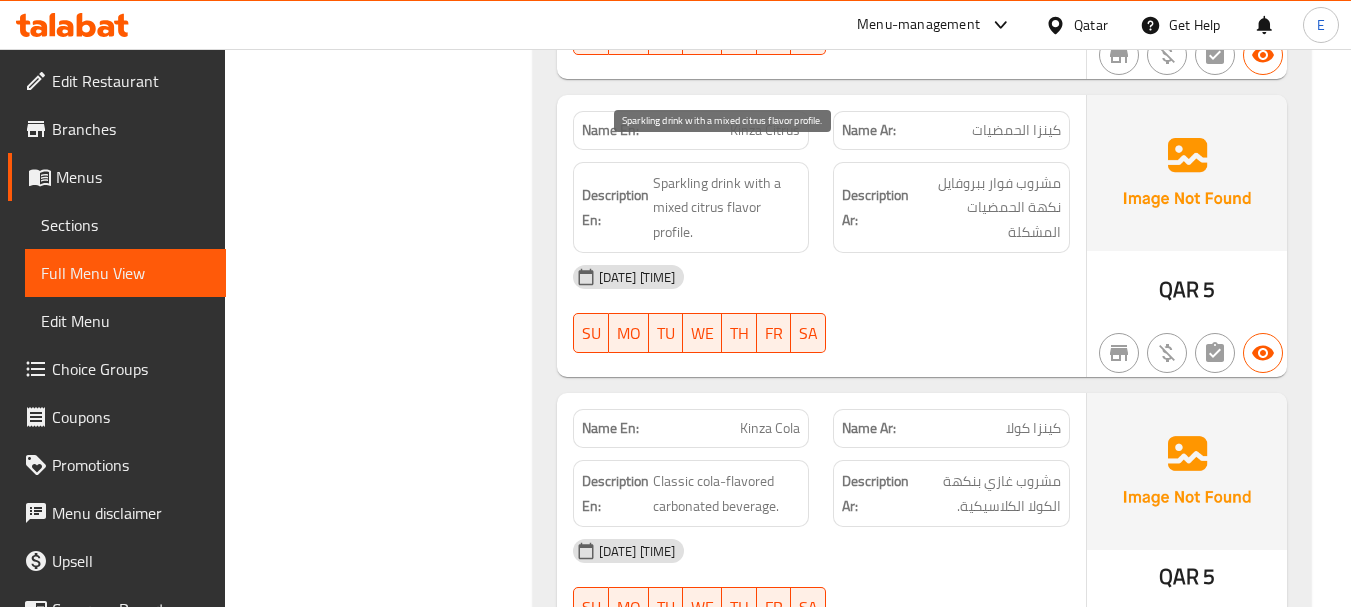 click on "Sparkling drink with a mixed citrus flavor profile." at bounding box center (727, 208) 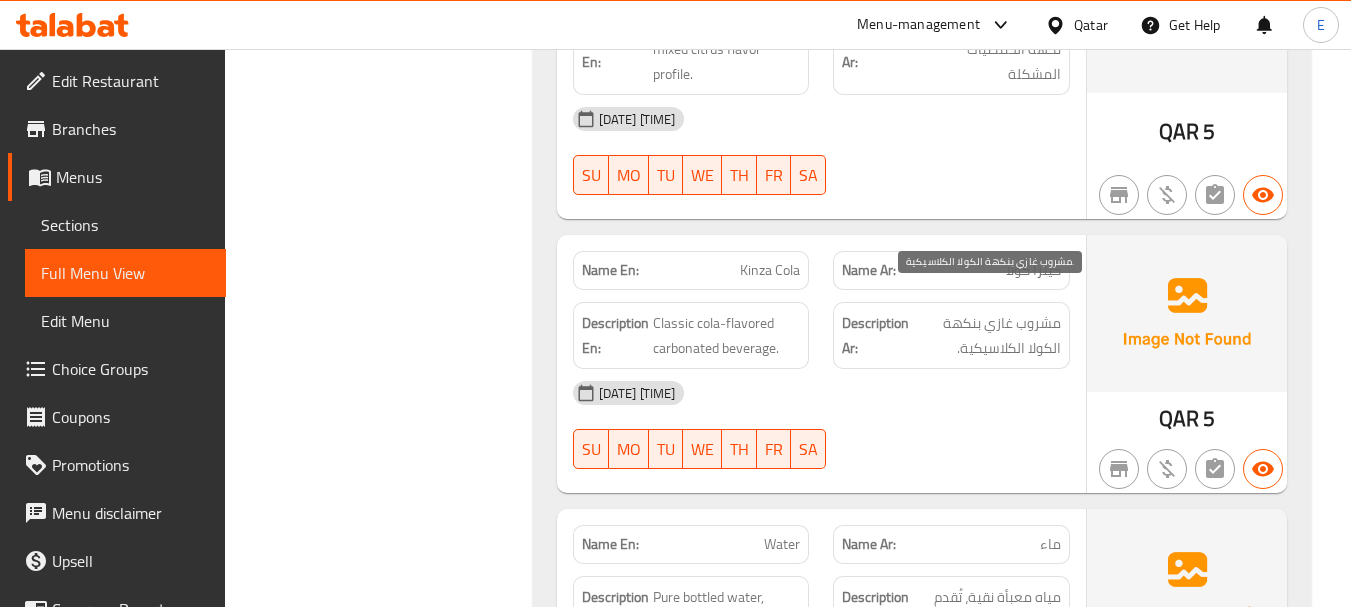 scroll, scrollTop: 6500, scrollLeft: 0, axis: vertical 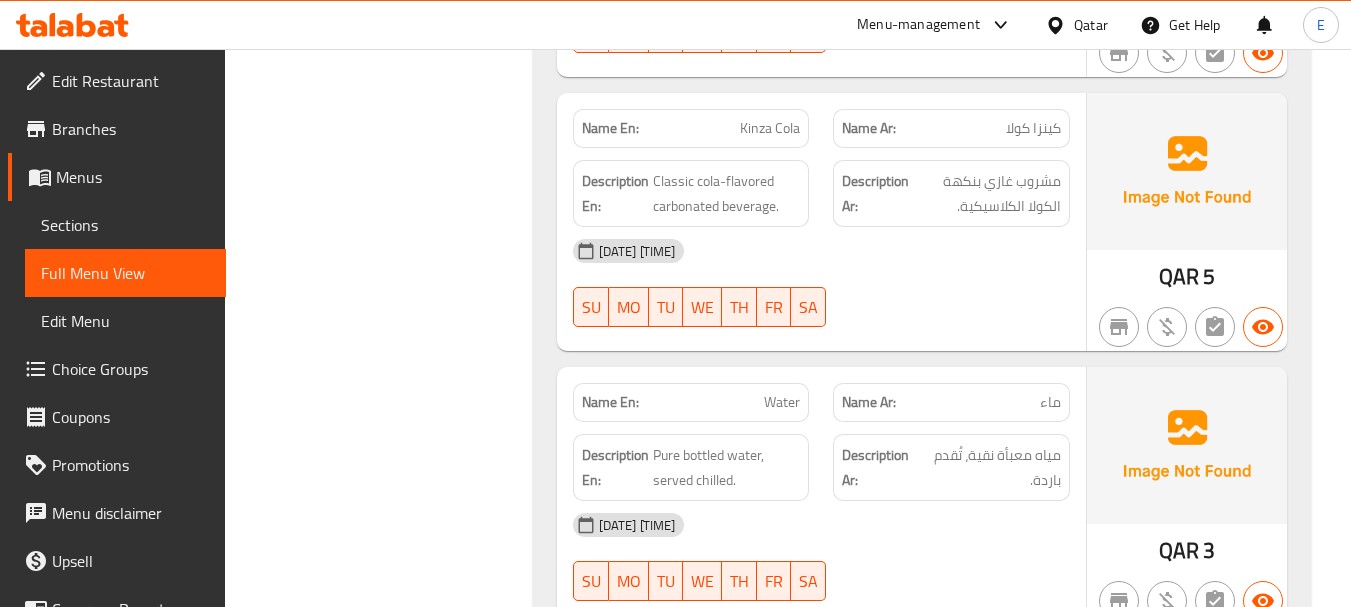 click on "كينزا كولا" at bounding box center (1009, -4787) 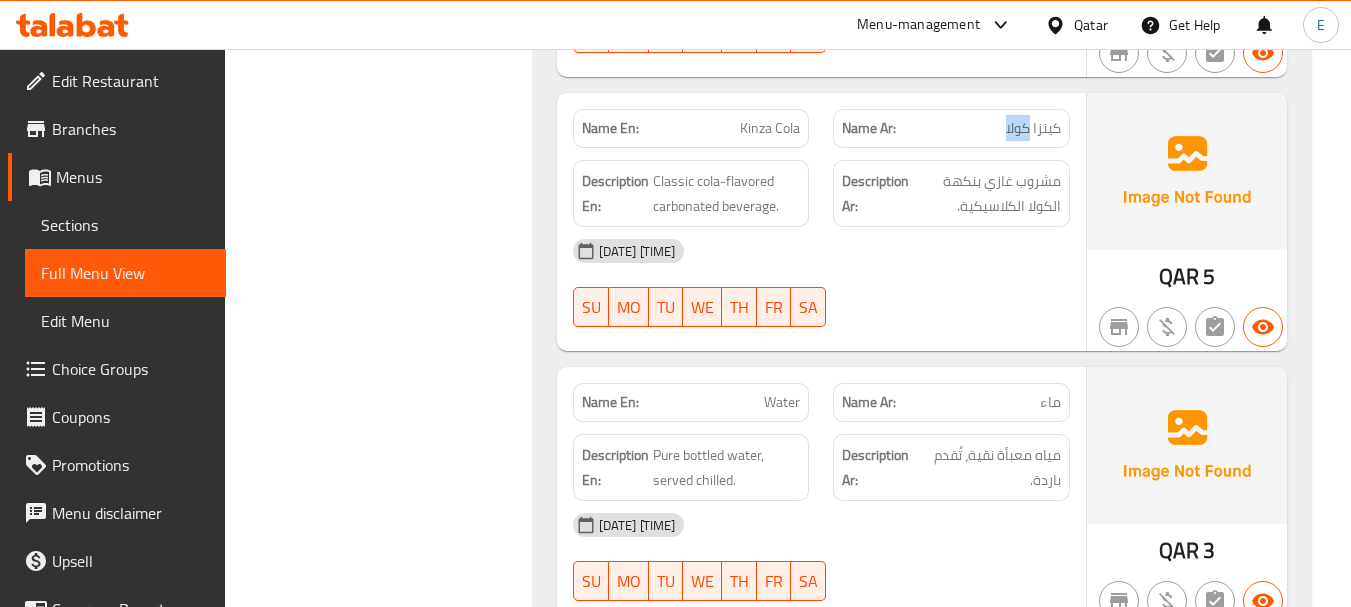 click on "كينزا كولا" at bounding box center [1009, -4787] 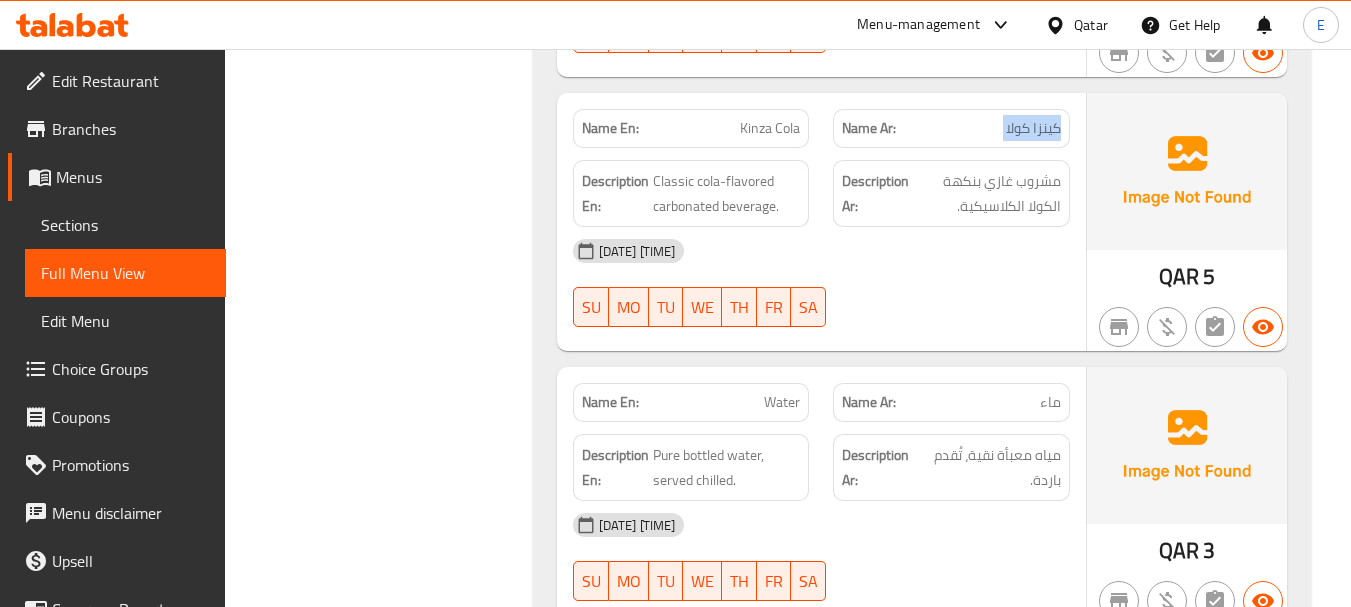 click on "كينزا كولا" at bounding box center (1009, -4787) 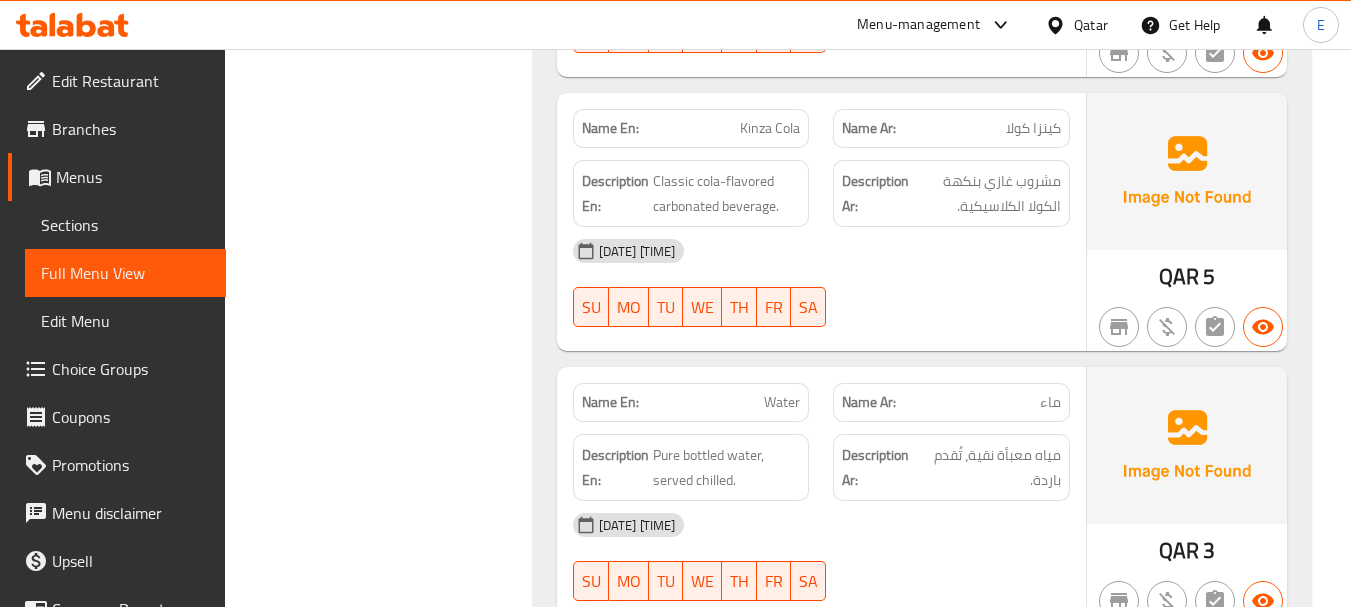 click on "Kinza Cola" at bounding box center (754, -4787) 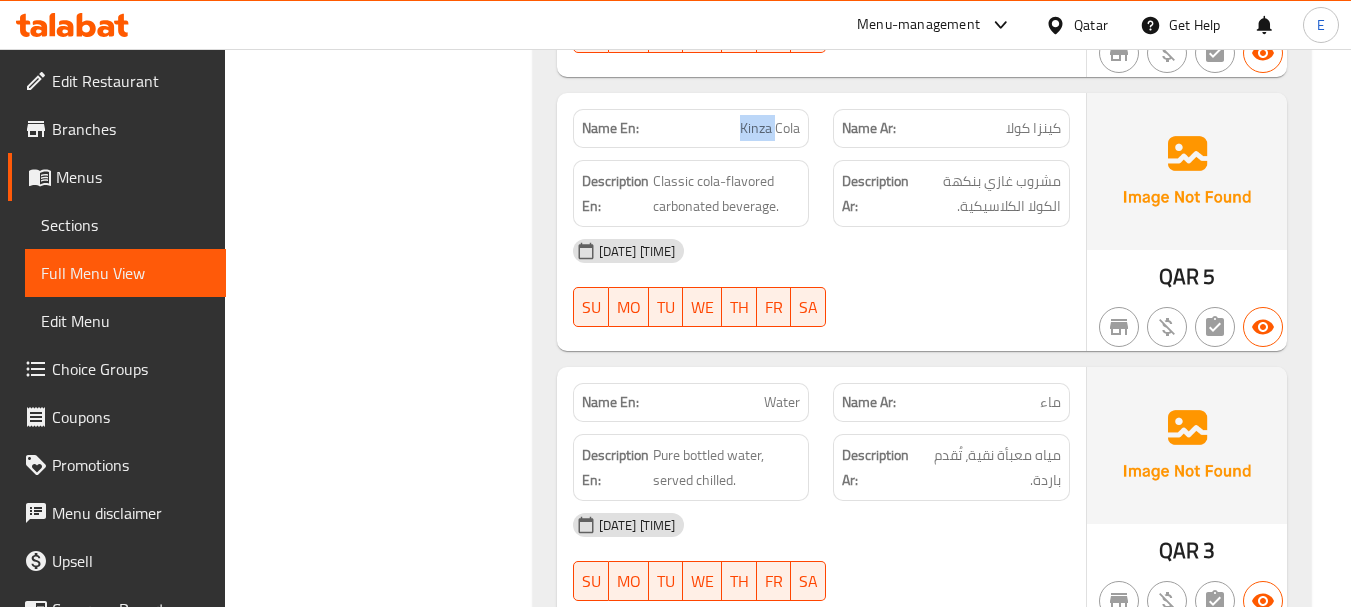 click on "Kinza Cola" at bounding box center (754, -4787) 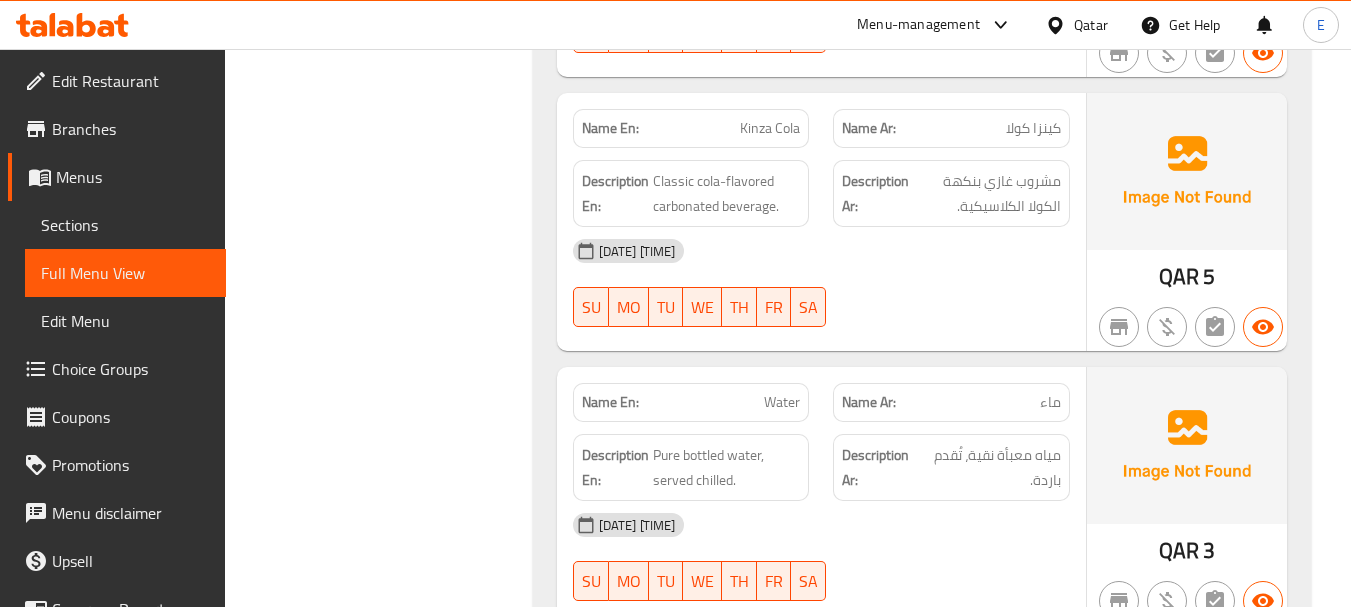 click on "Name Ar: كينزا كولا" at bounding box center [951, -4787] 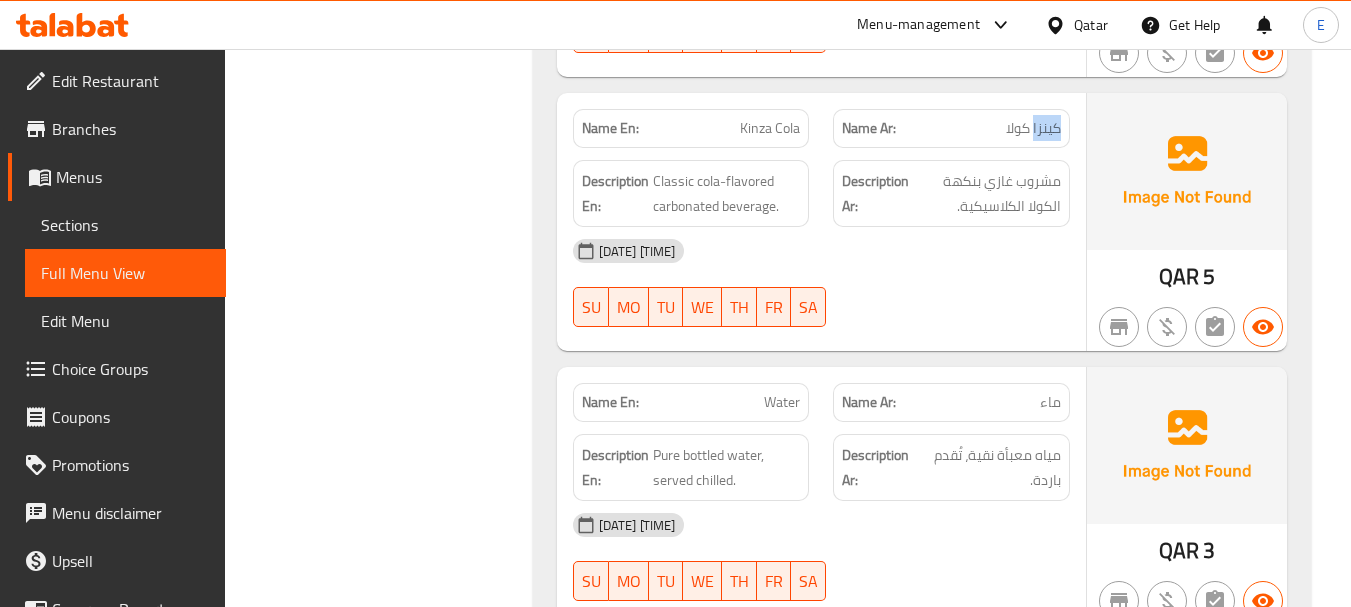 click on "Name Ar: كينزا كولا" at bounding box center [951, -4787] 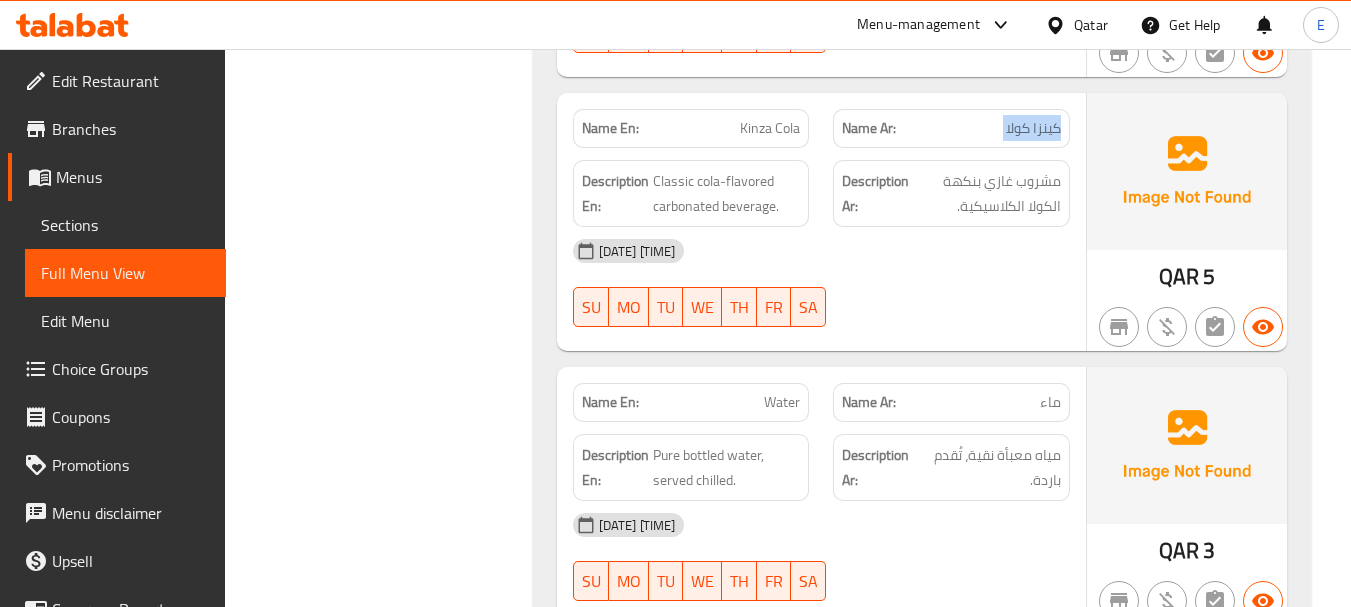 click on "Name Ar: كينزا كولا" at bounding box center (951, -4787) 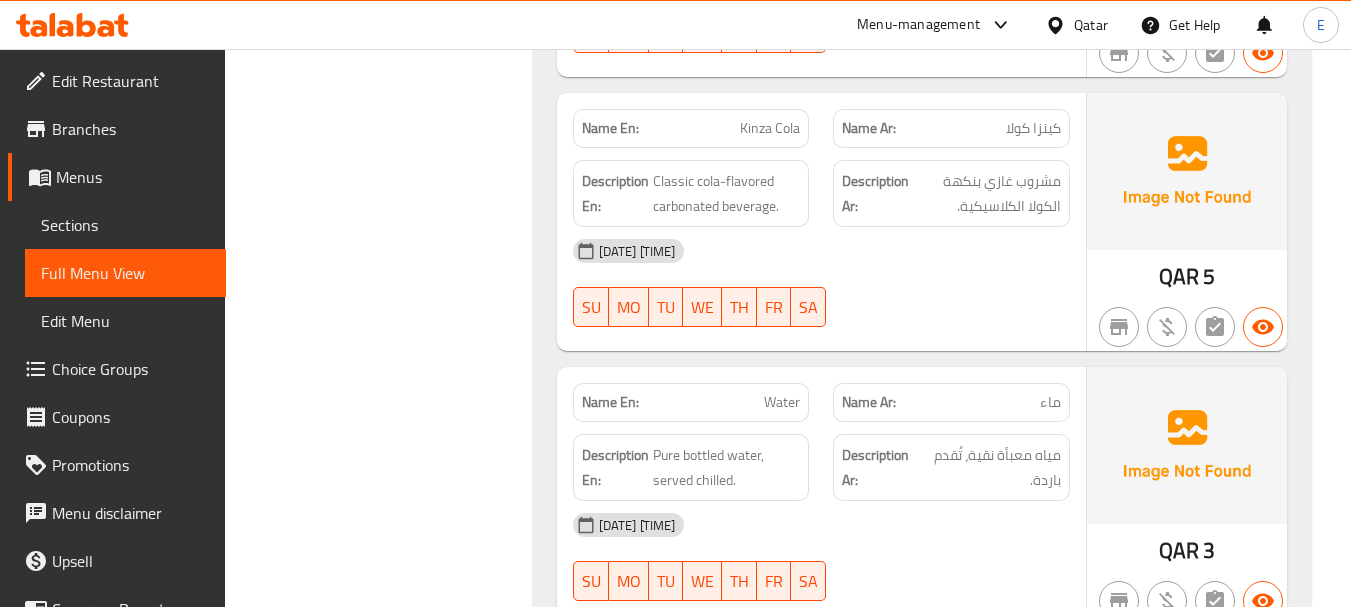 click on "Description En: Classic cola-flavored carbonated beverage." at bounding box center (691, -4709) 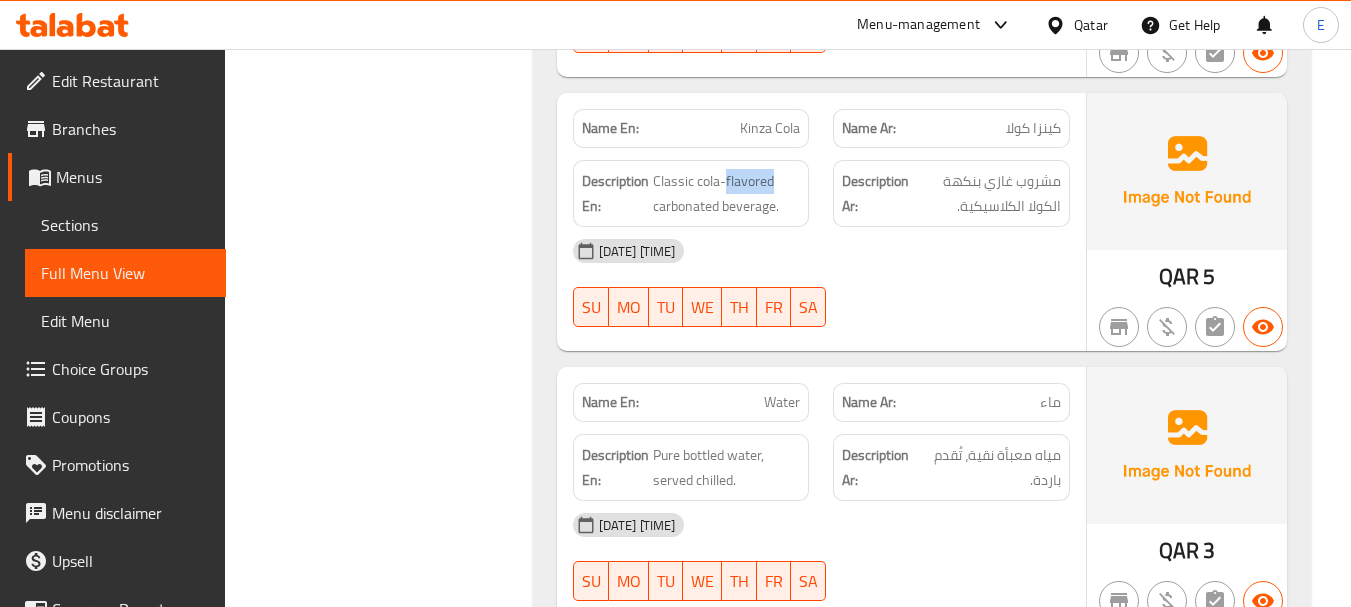 click on "Description En: Classic cola-flavored carbonated beverage." at bounding box center (691, -4709) 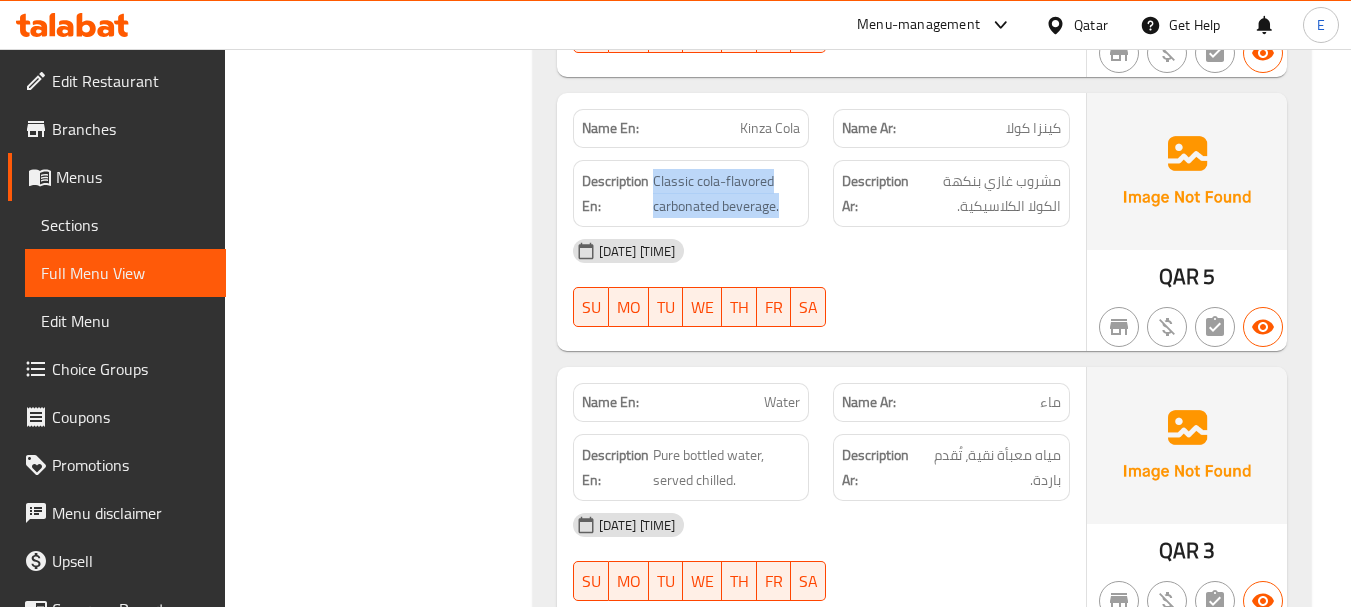 click on "Description En: Classic cola-flavored carbonated beverage." at bounding box center [691, -4709] 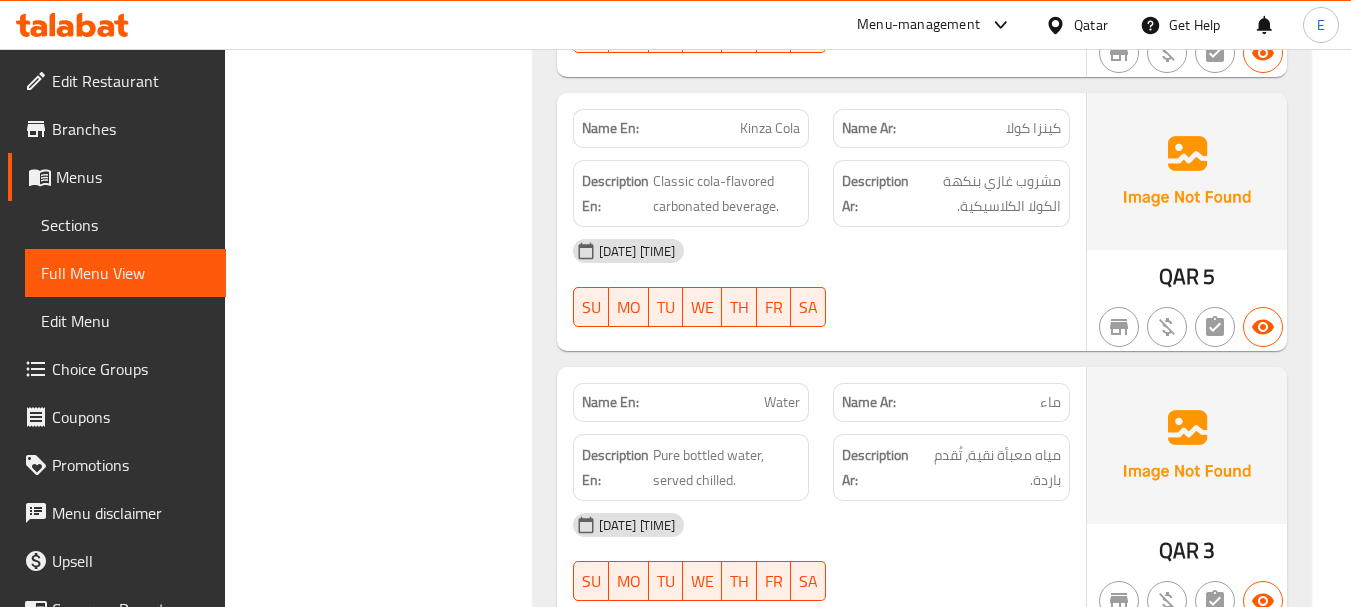 click on "02-08-2025 01:13 PM SU MO TU WE TH FR SA" at bounding box center (821, -4607) 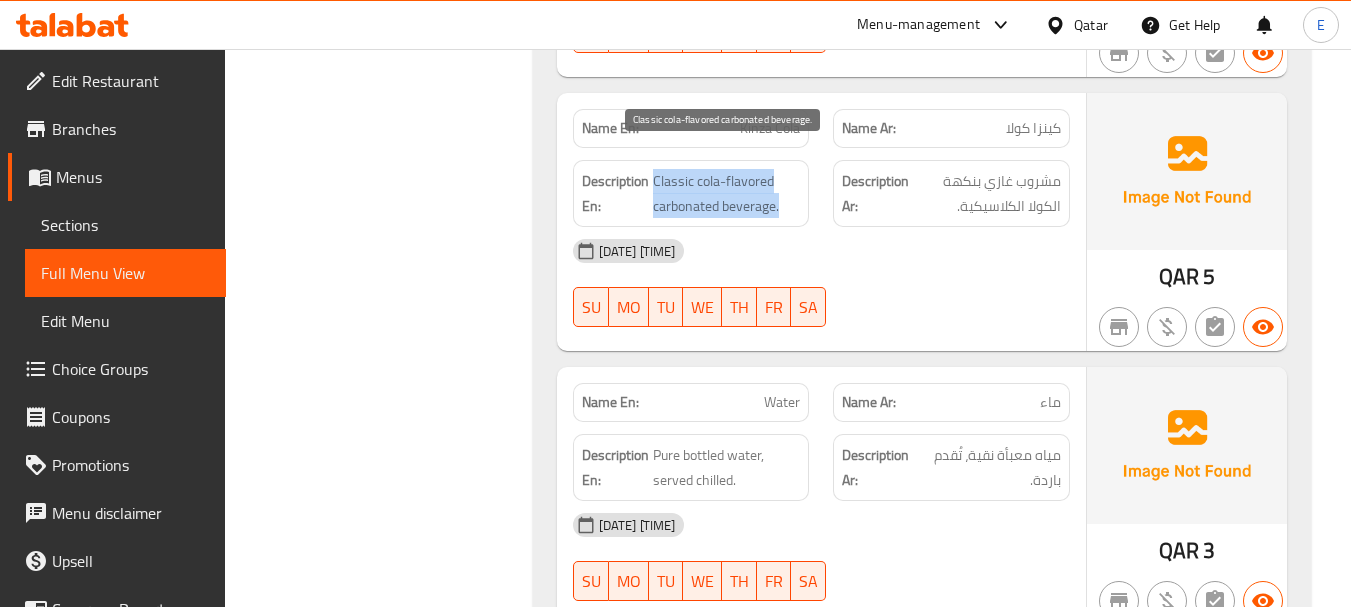 drag, startPoint x: 654, startPoint y: 155, endPoint x: 785, endPoint y: 176, distance: 132.67253 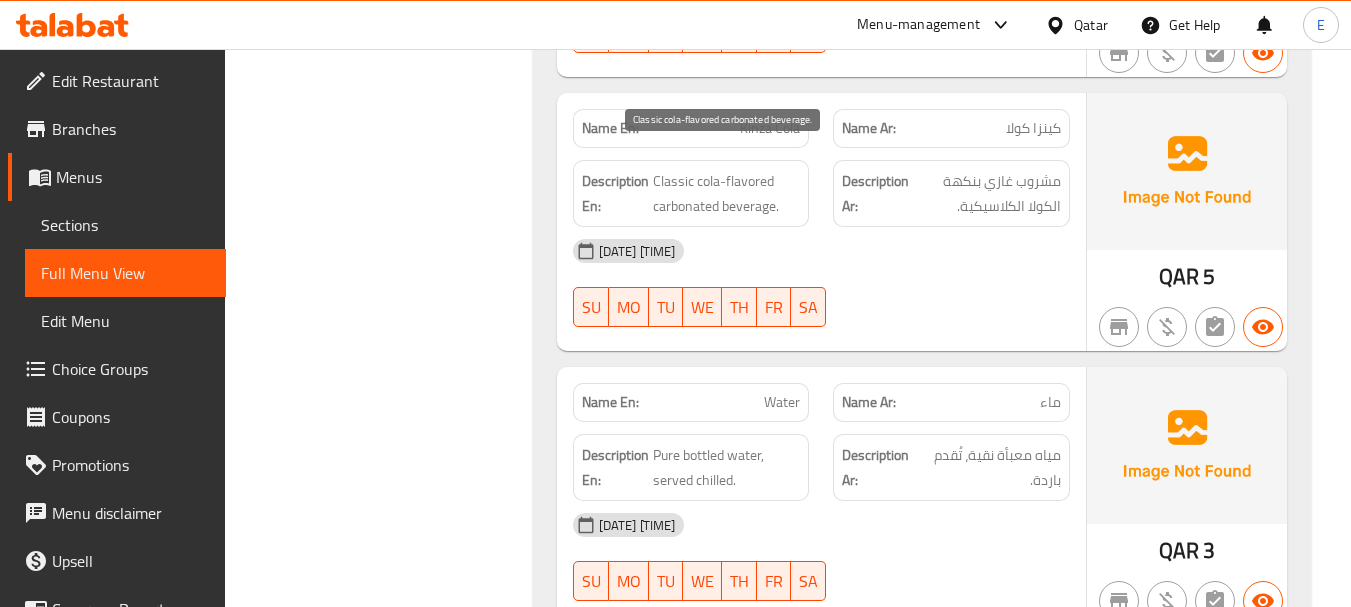 click on "Classic cola-flavored carbonated beverage." at bounding box center (727, 193) 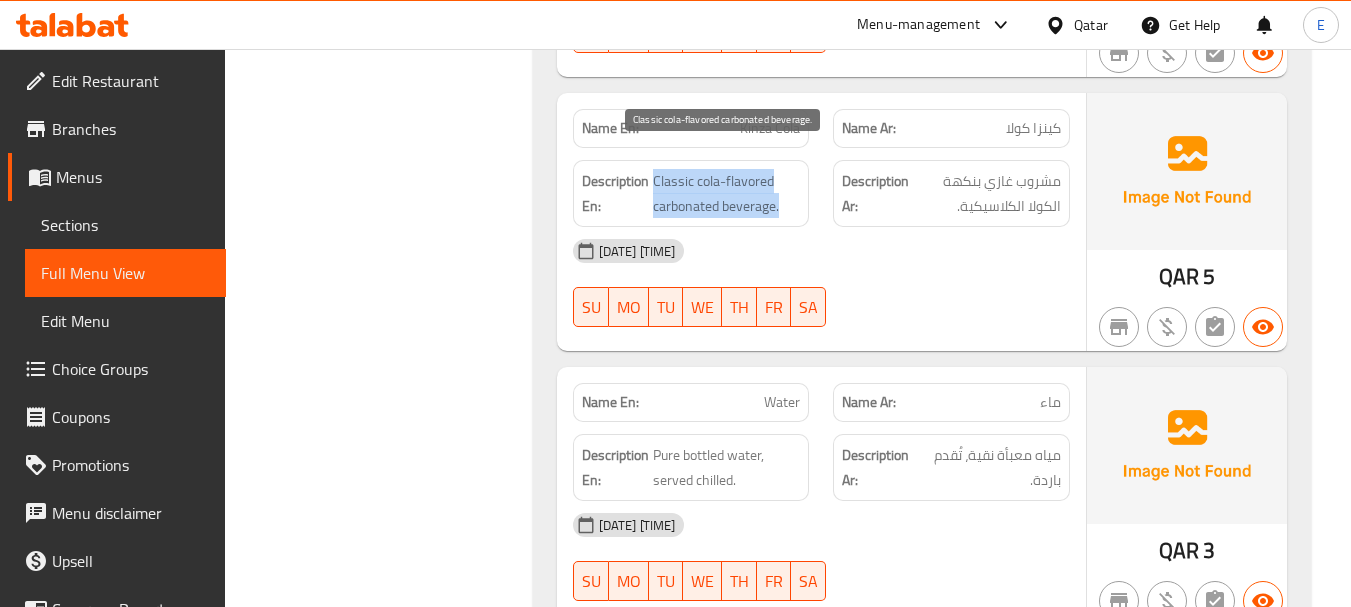 click on "Classic cola-flavored carbonated beverage." at bounding box center (727, 193) 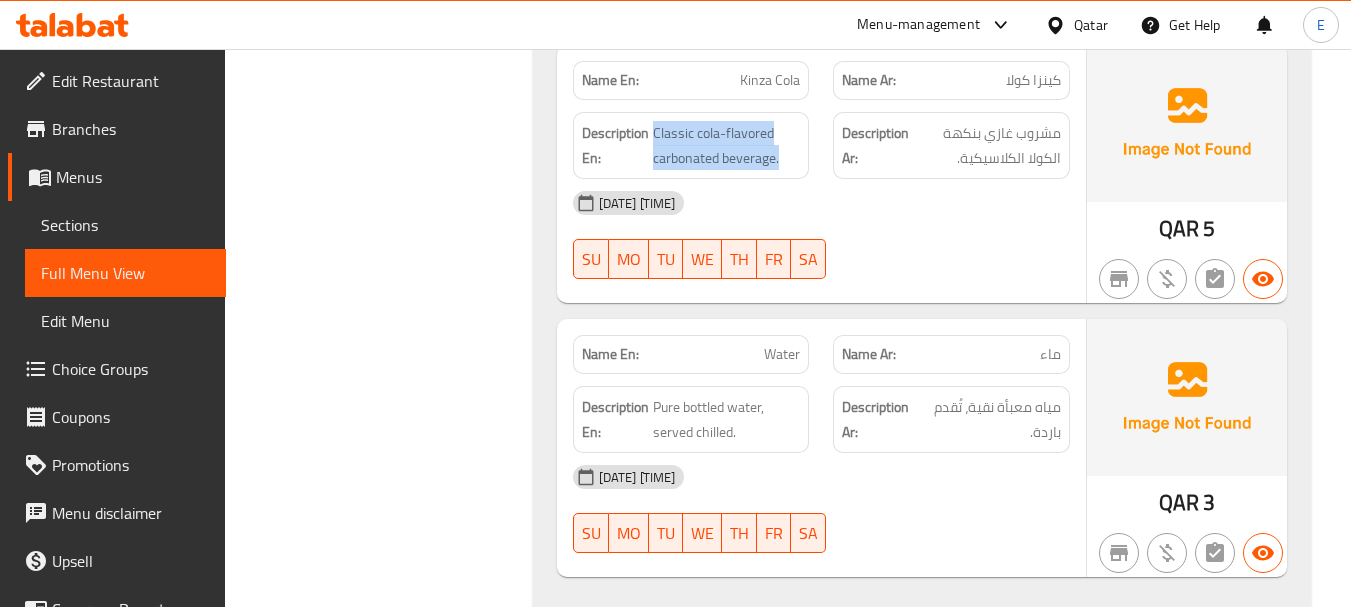 scroll, scrollTop: 6574, scrollLeft: 0, axis: vertical 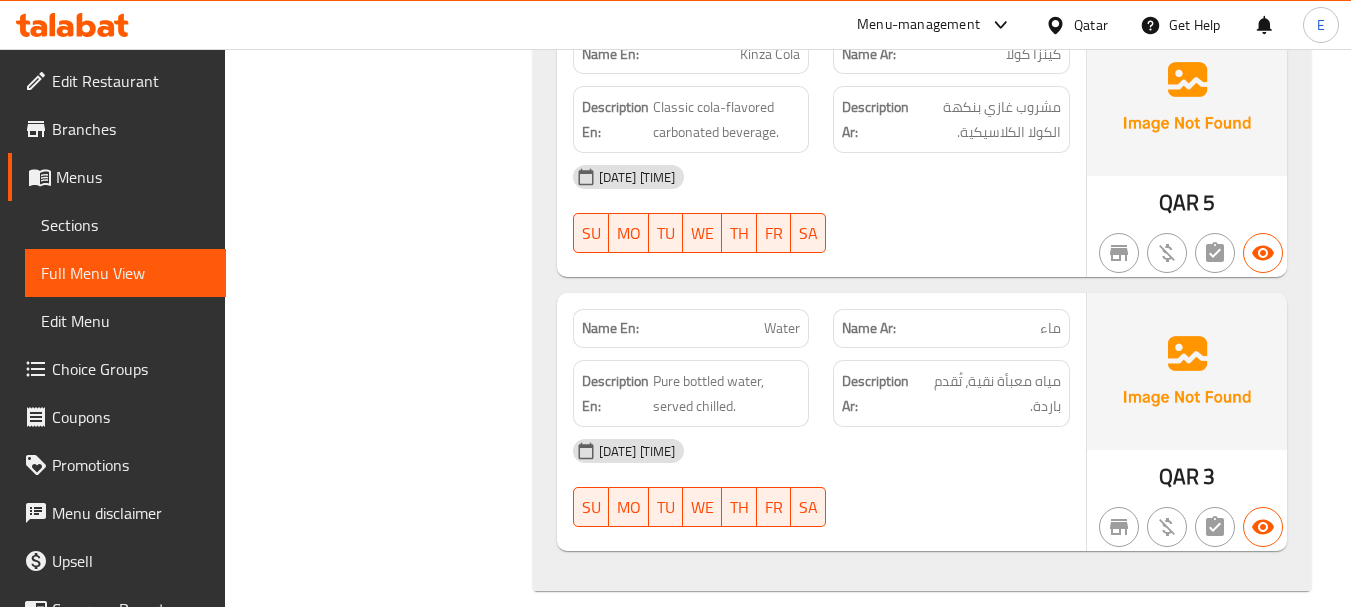 click on "QAR" at bounding box center [1173, -4392] 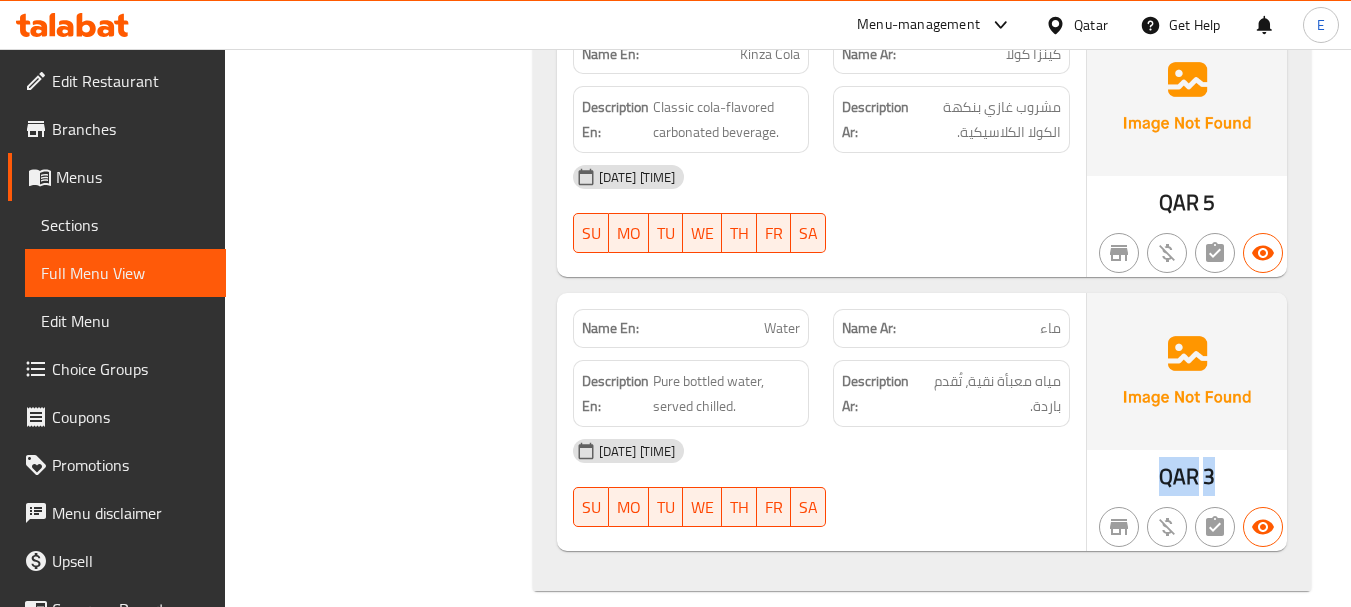 click on "QAR" at bounding box center (1173, -4392) 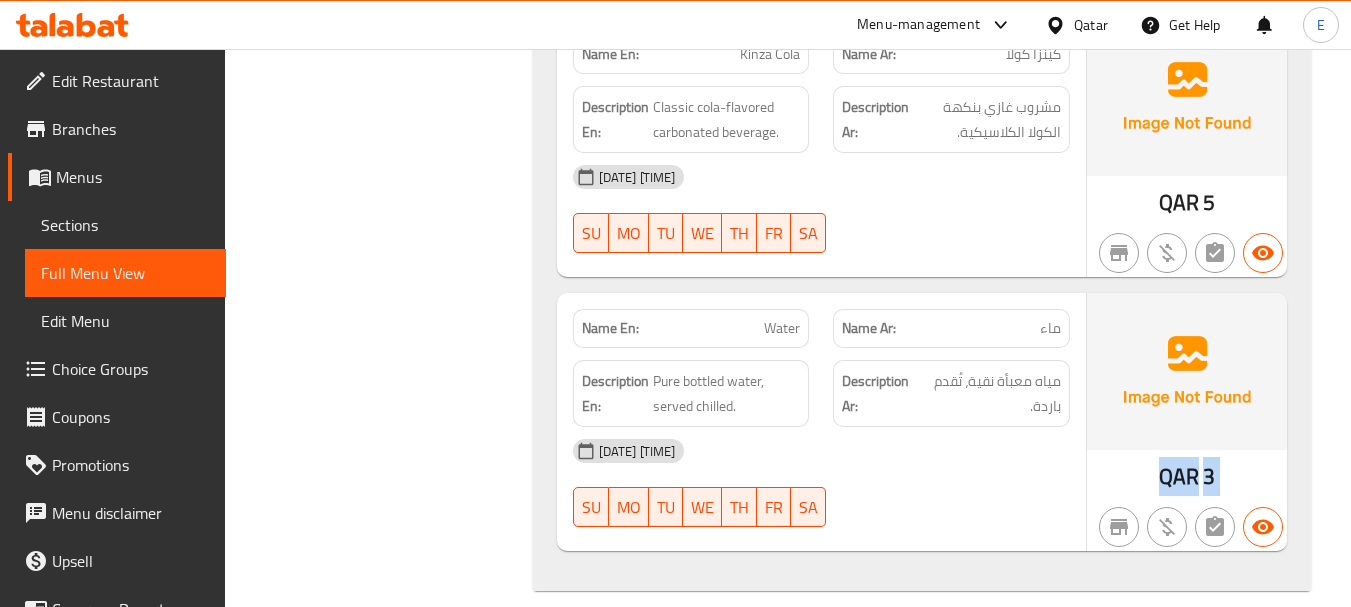 click on "QAR" at bounding box center (1173, -4392) 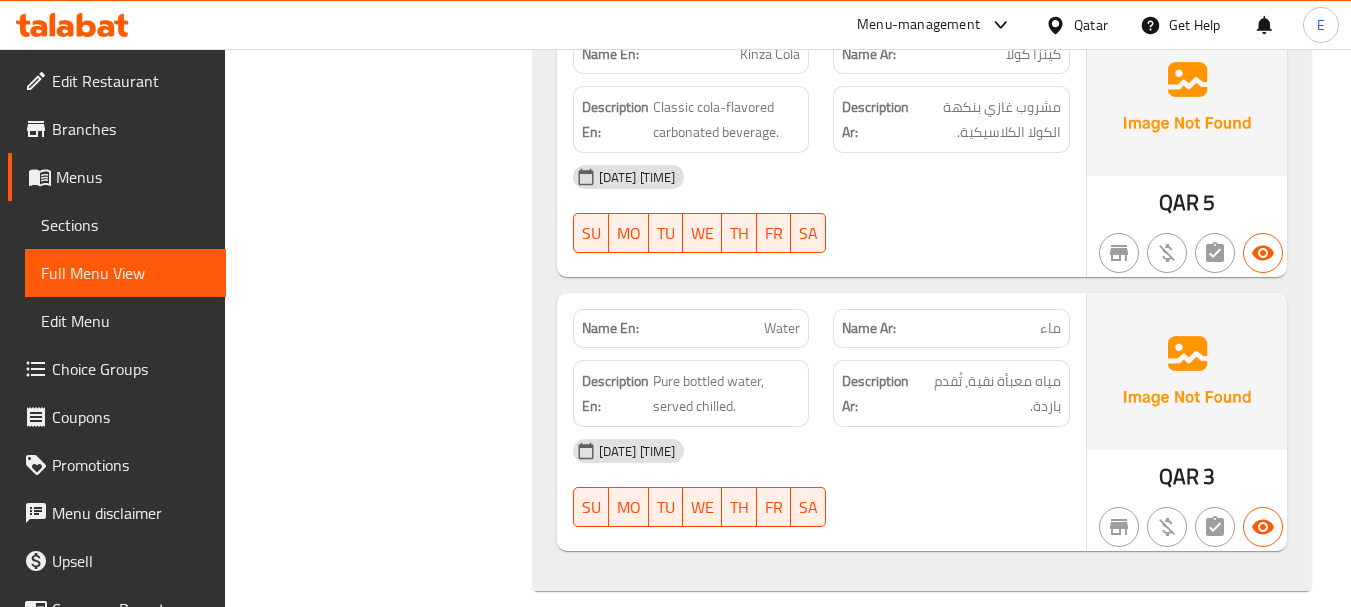 click on "Name Ar: ماء" at bounding box center (951, -4551) 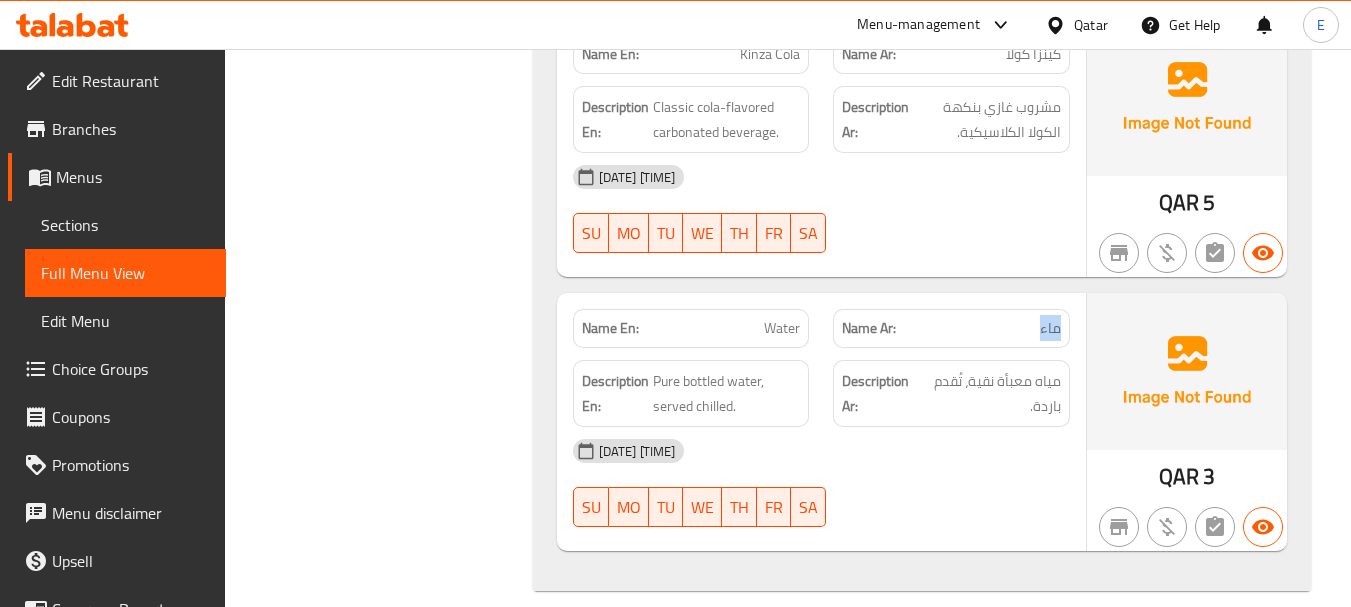click on "Name Ar: ماء" at bounding box center (951, -4551) 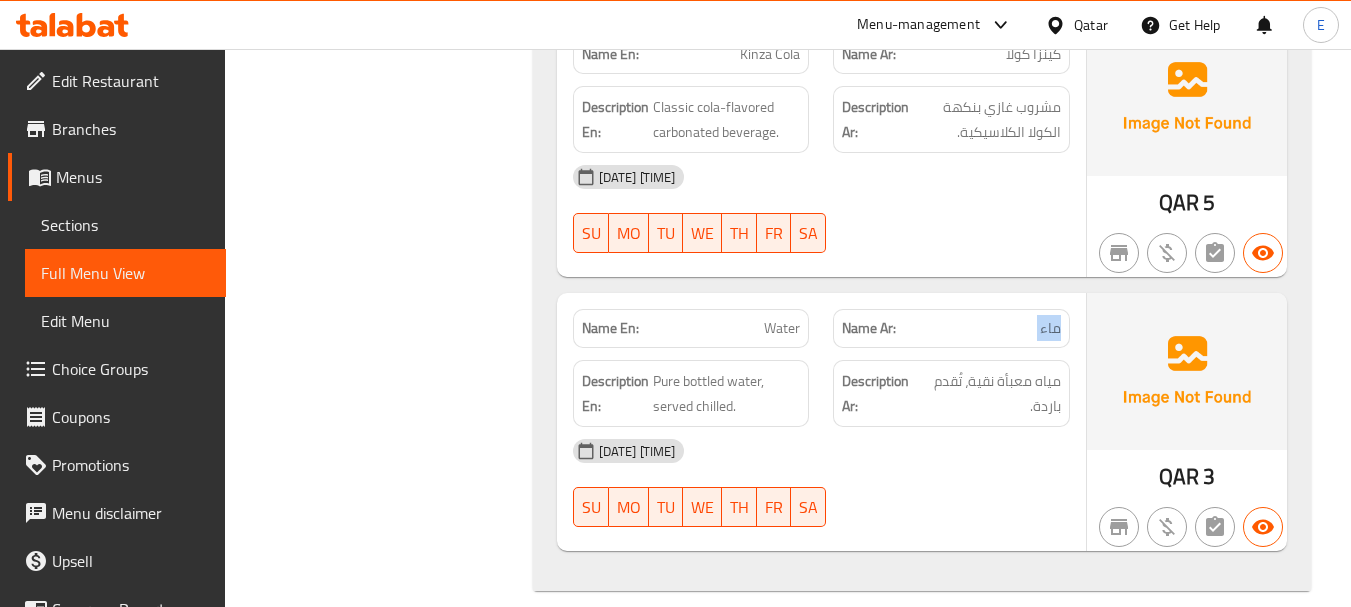 click on "Name Ar: ماء" at bounding box center (951, -4551) 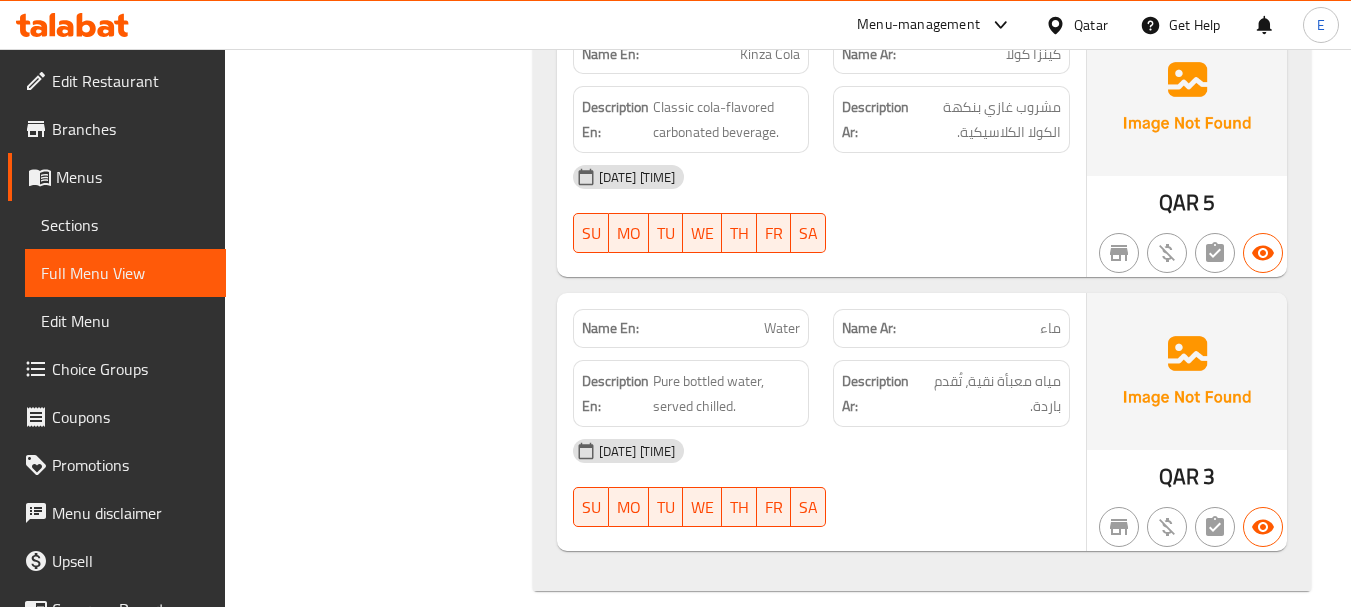 click on "Water" at bounding box center [711, -4551] 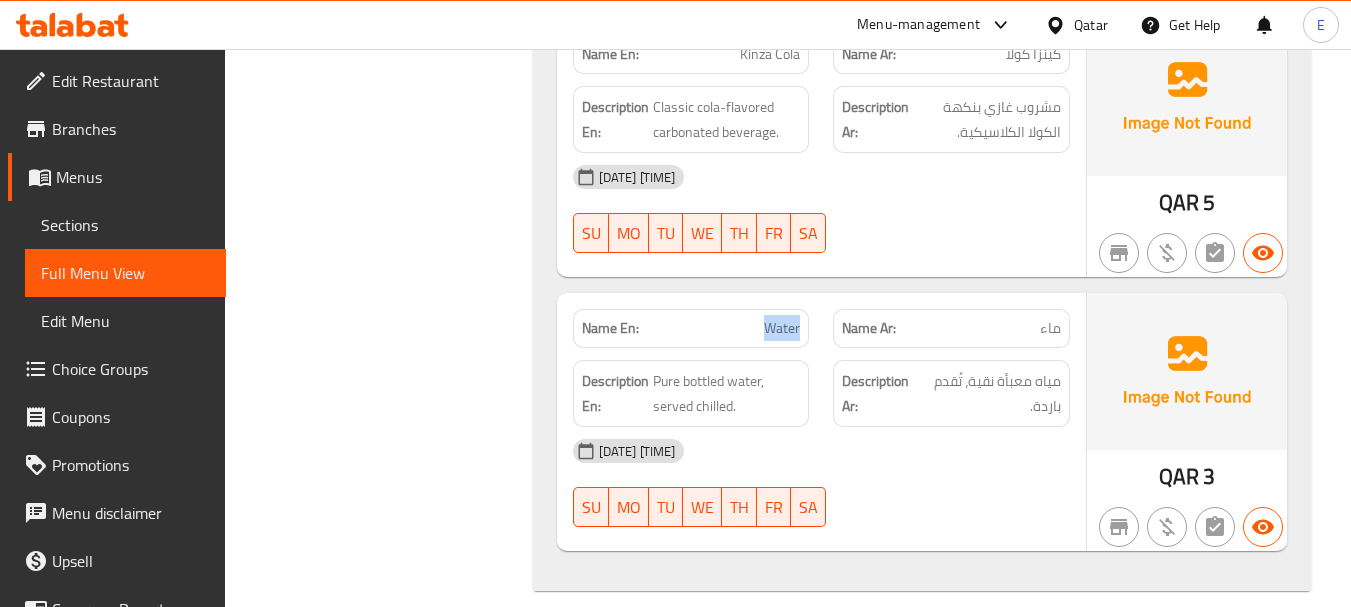 click on "Water" at bounding box center (711, -4551) 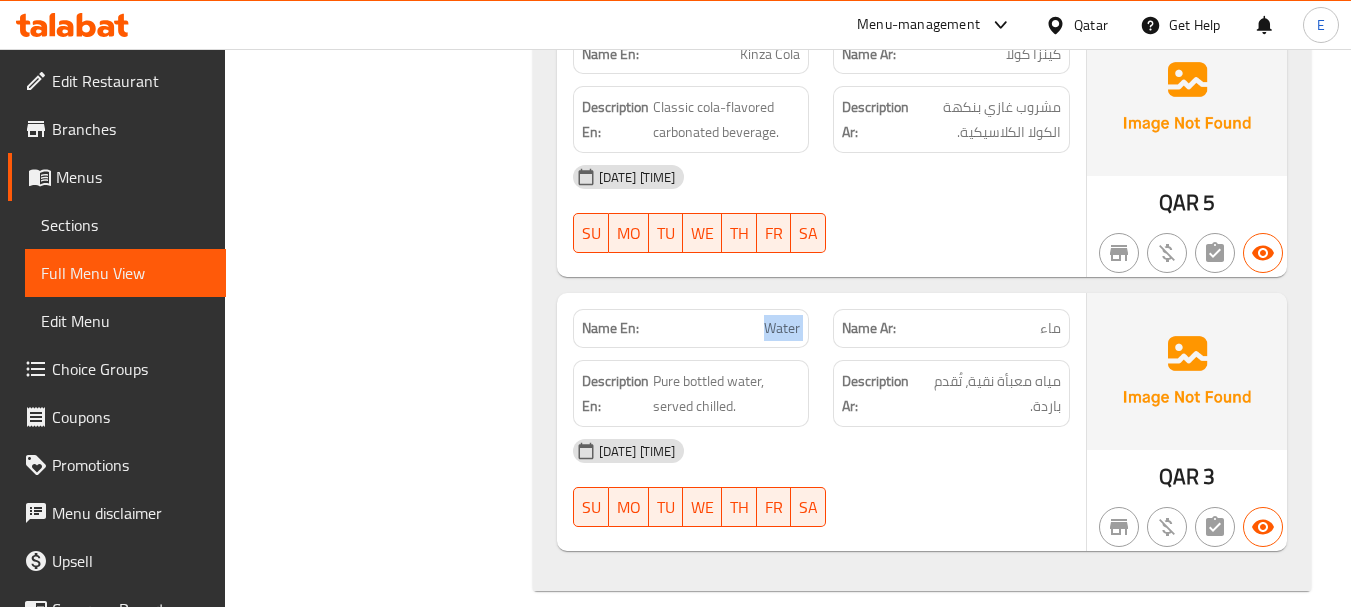 click on "Water" at bounding box center [711, -4551] 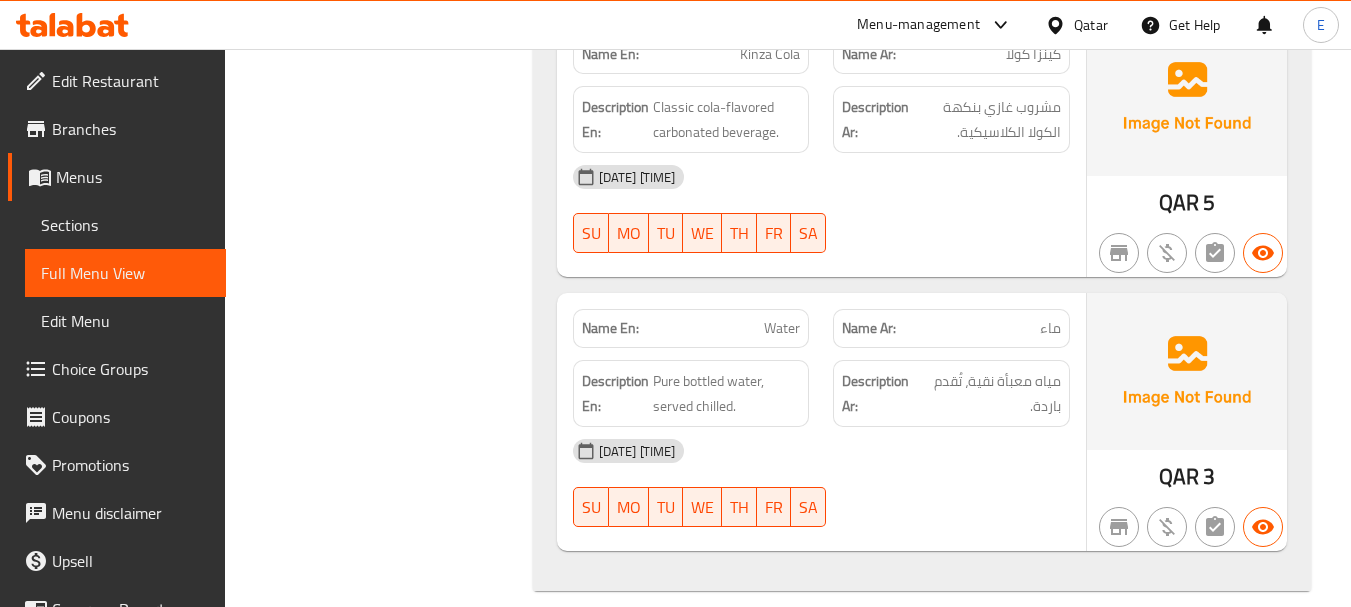 click on "Name Ar: ماء" at bounding box center (951, -4551) 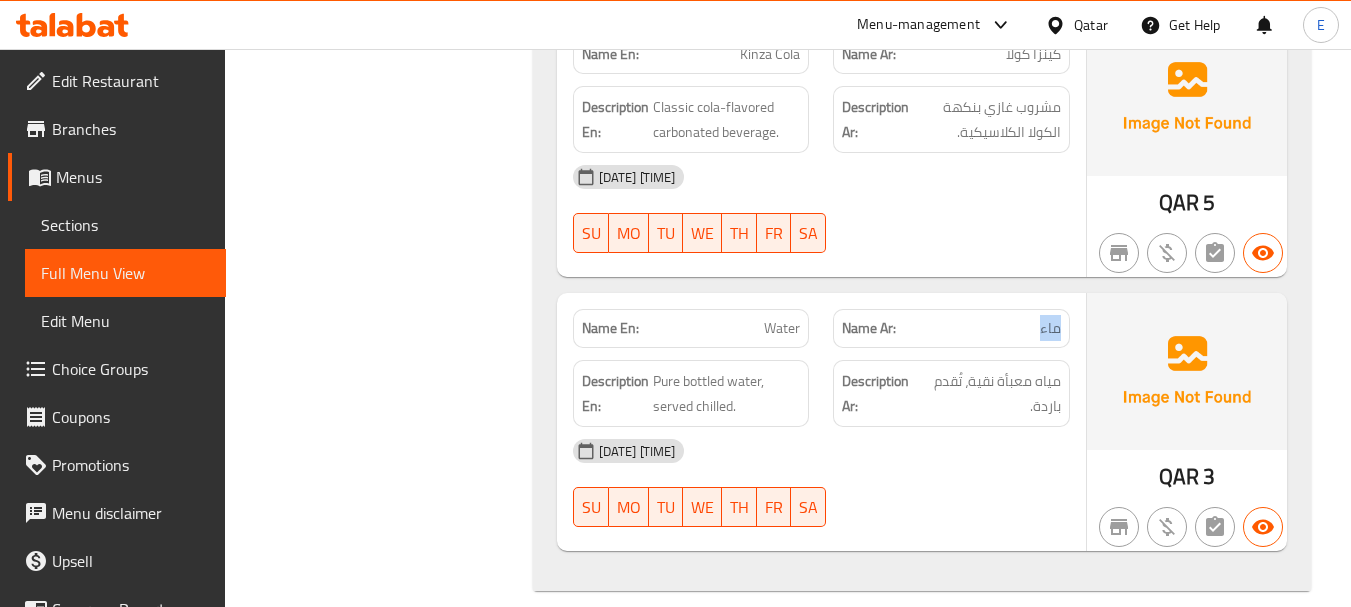 click on "Name Ar: ماء" at bounding box center (951, -4551) 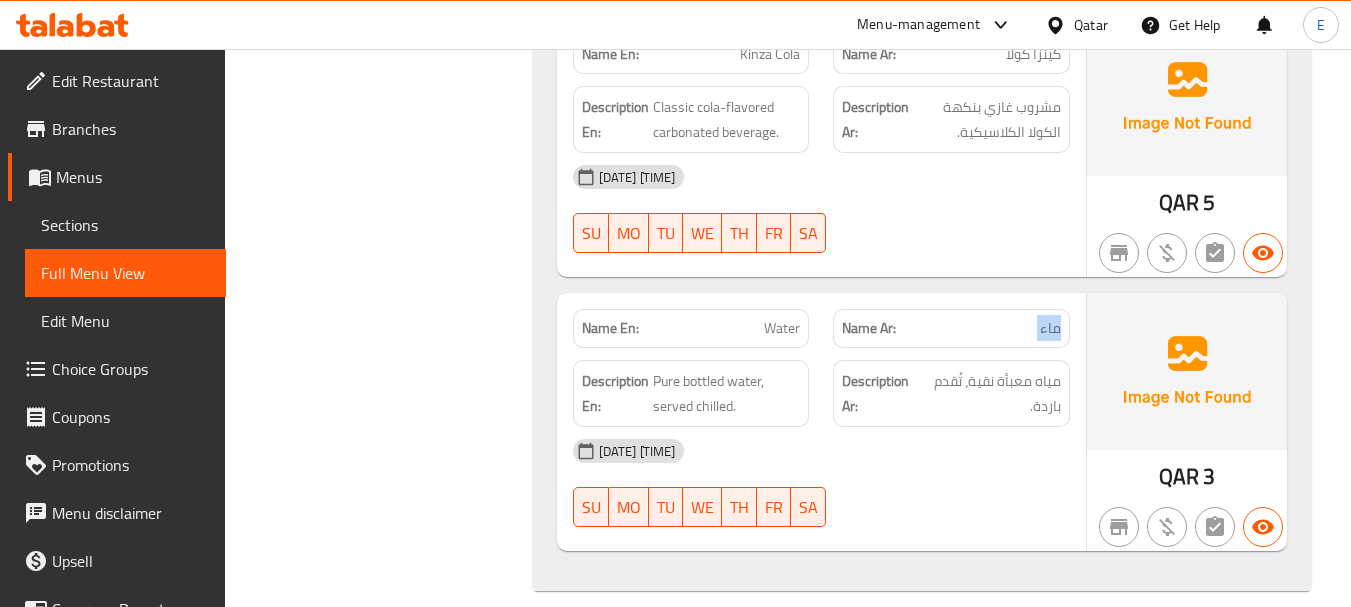 click on "Name Ar: ماء" at bounding box center [951, -4551] 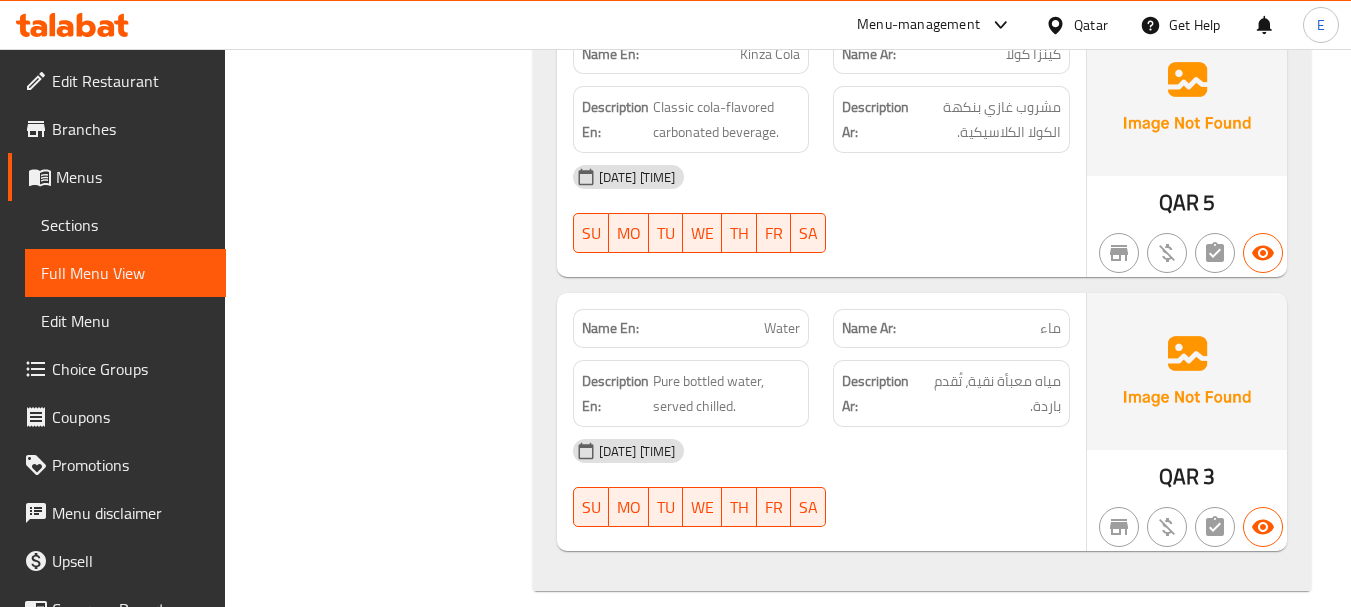 click on "مياه معبأة نقية، تُقدم باردة." at bounding box center [987, -4463] 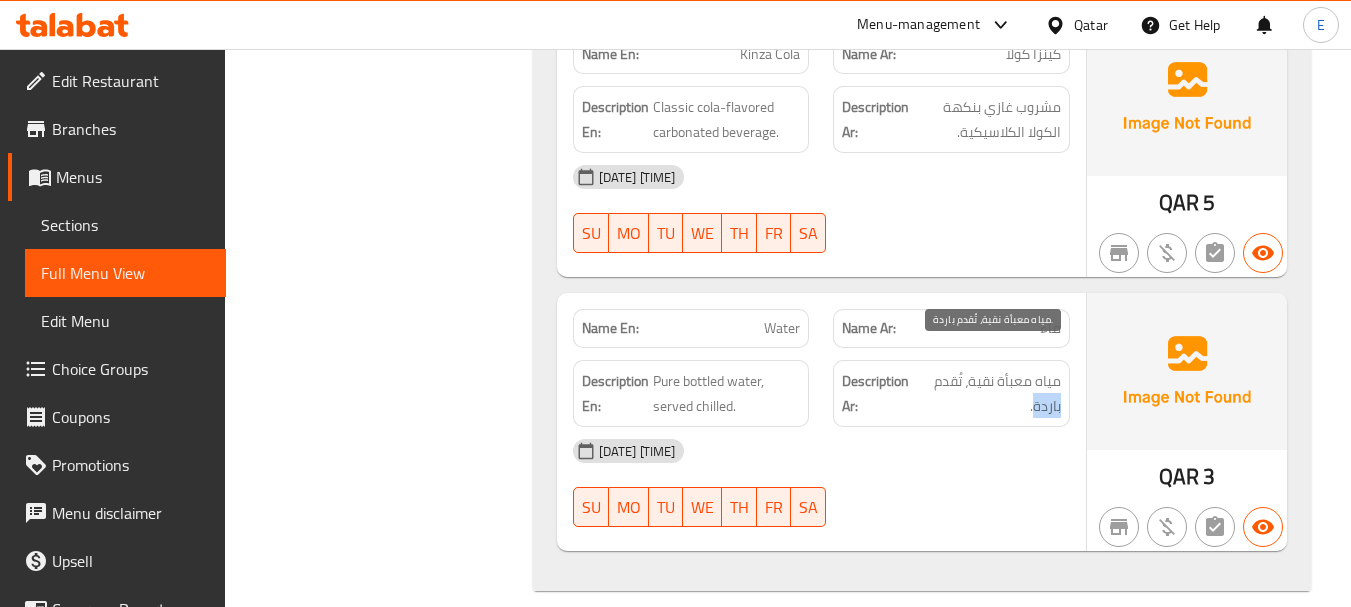 click on "مياه معبأة نقية، تُقدم باردة." at bounding box center (991, 393) 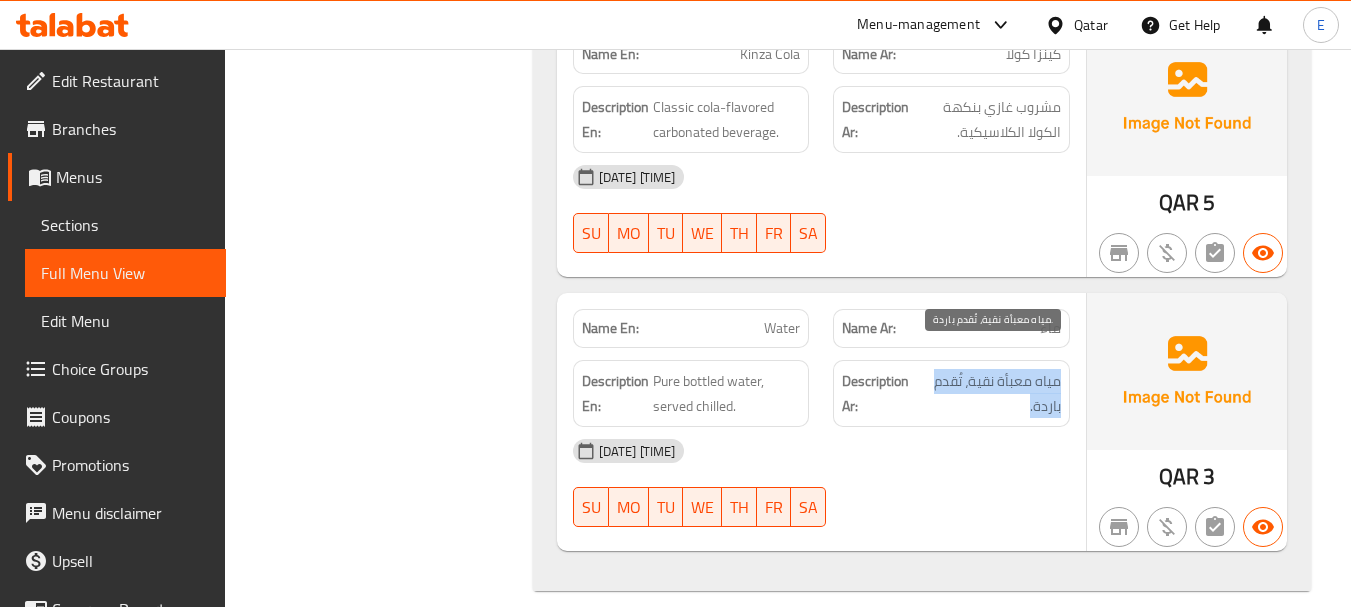 click on "مياه معبأة نقية، تُقدم باردة." at bounding box center [991, 393] 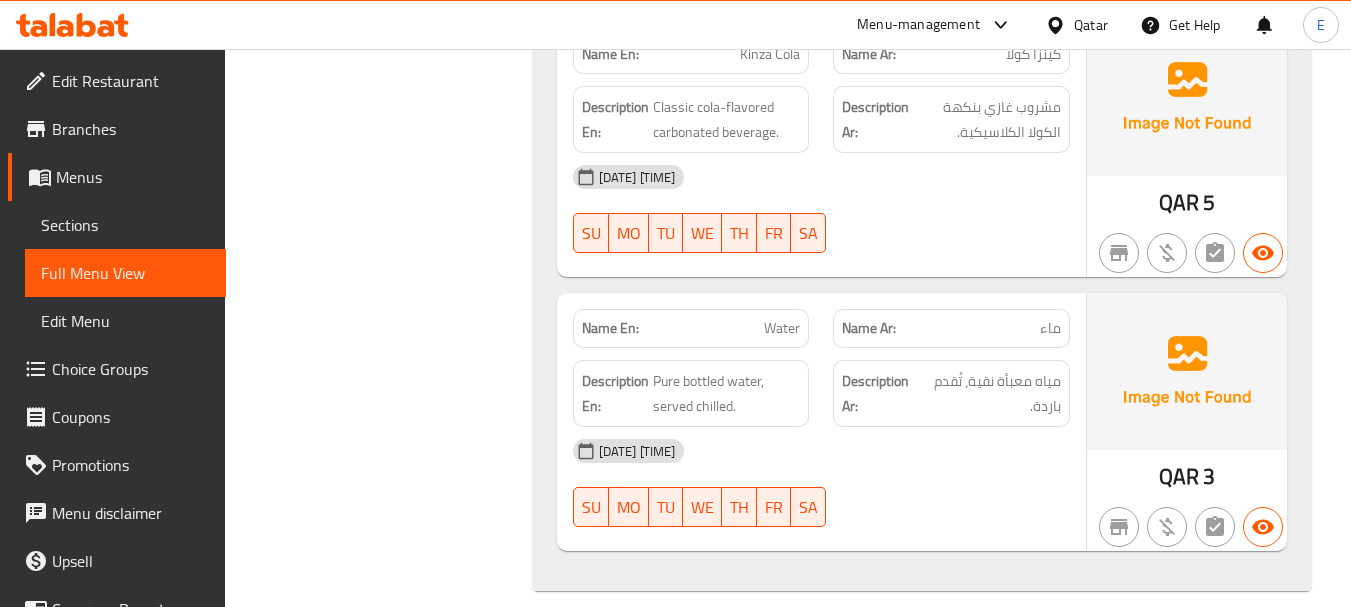 click on "Name Ar: ماء" at bounding box center (951, -4551) 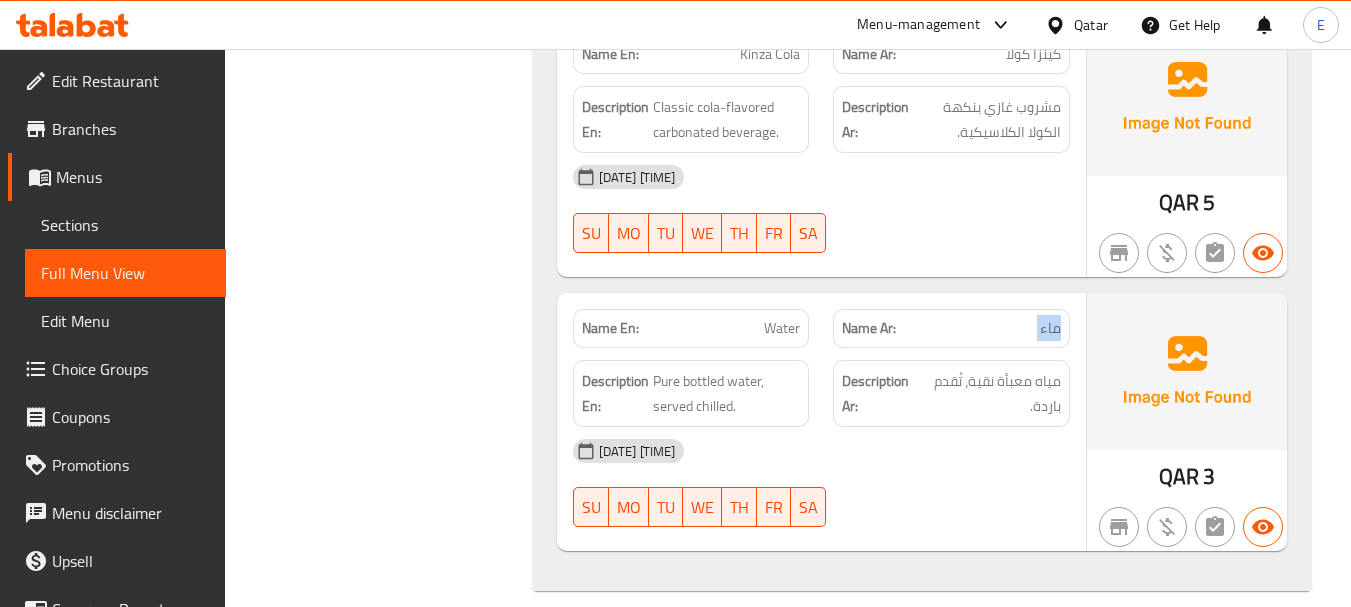 click on "Name Ar: ماء" at bounding box center [951, -4551] 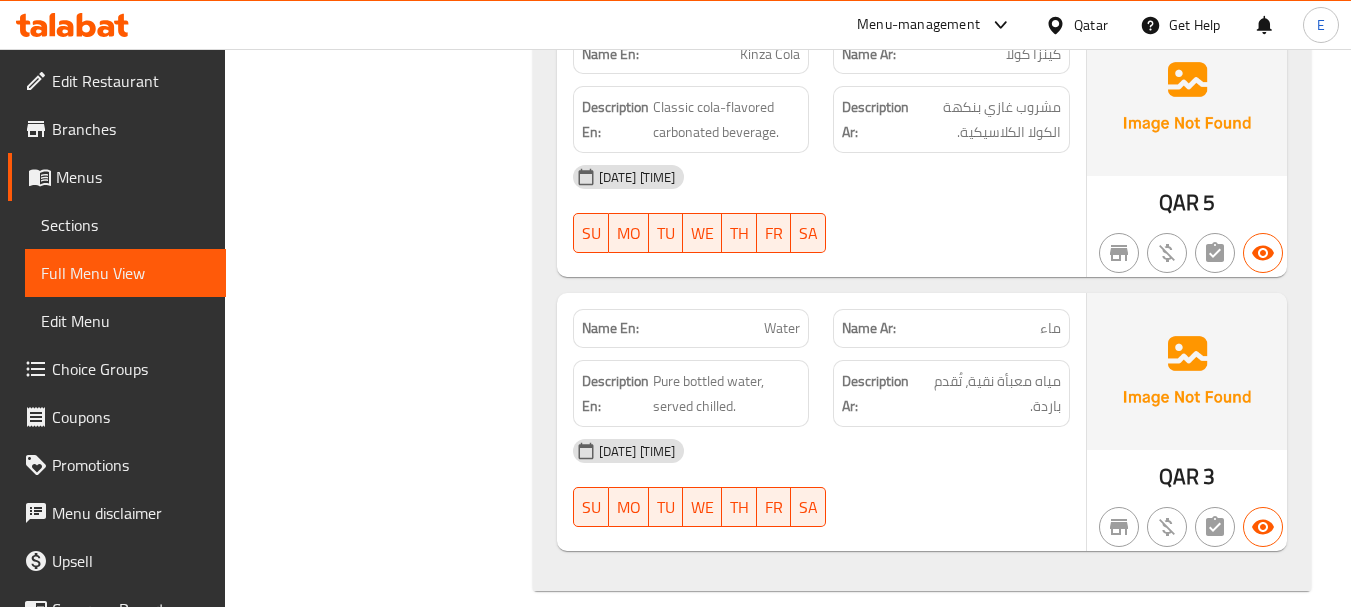 click on "Pure bottled water, served chilled." at bounding box center (727, -4463) 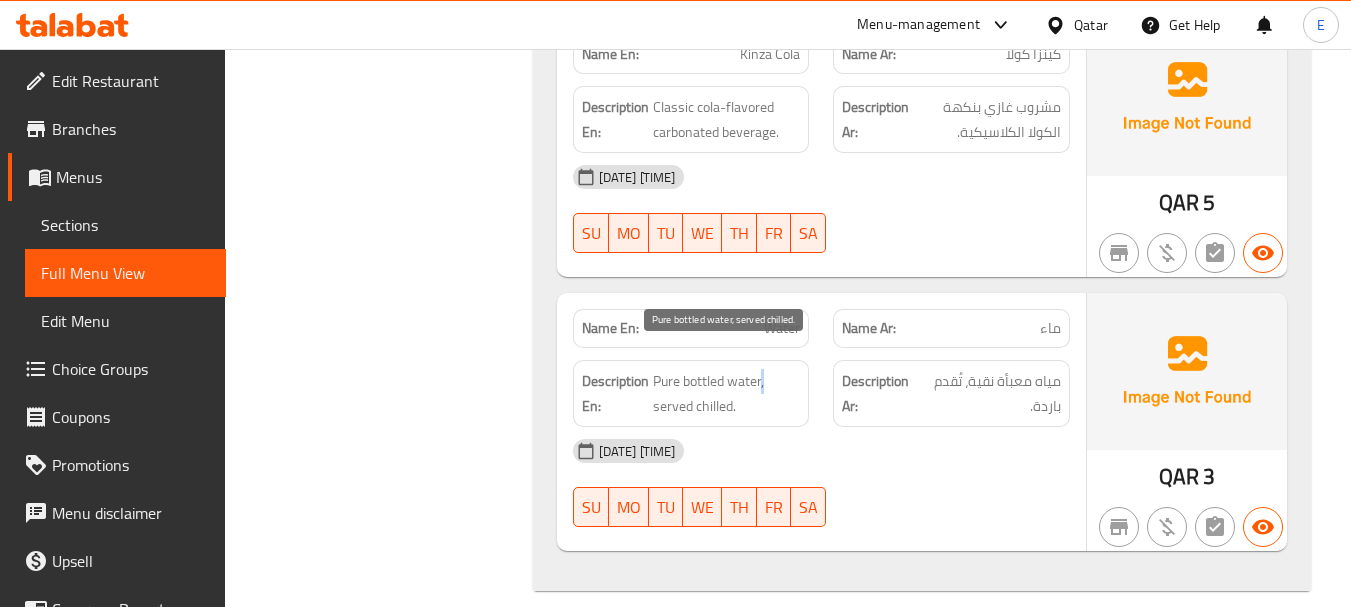click on "Pure bottled water, served chilled." at bounding box center (727, 393) 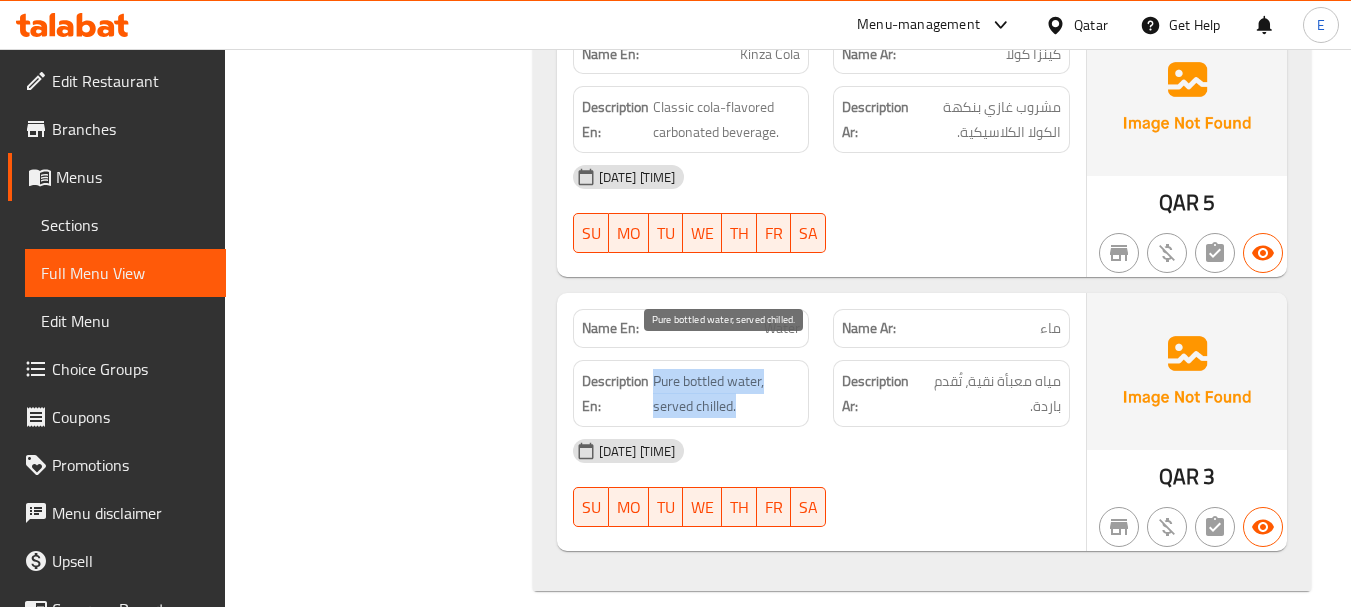 click on "Pure bottled water, served chilled." at bounding box center [727, 393] 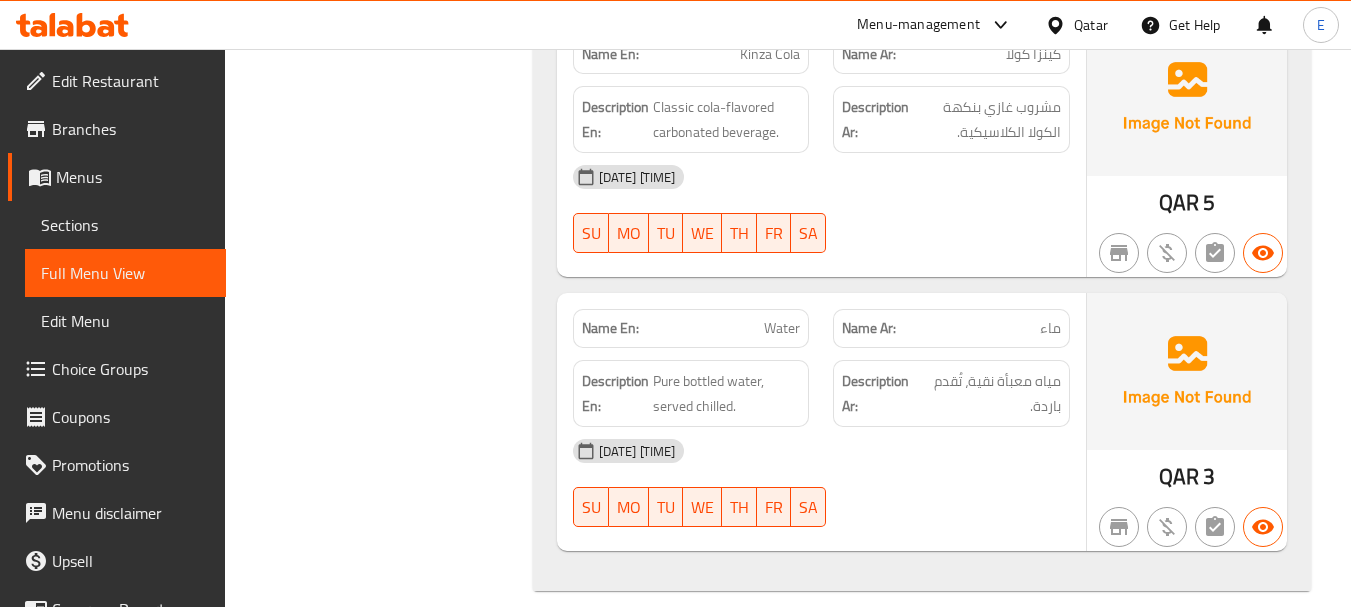 click on "Description Ar: مشروب غازي بنكهة الكولا الكلاسيكية." at bounding box center (951, -4783) 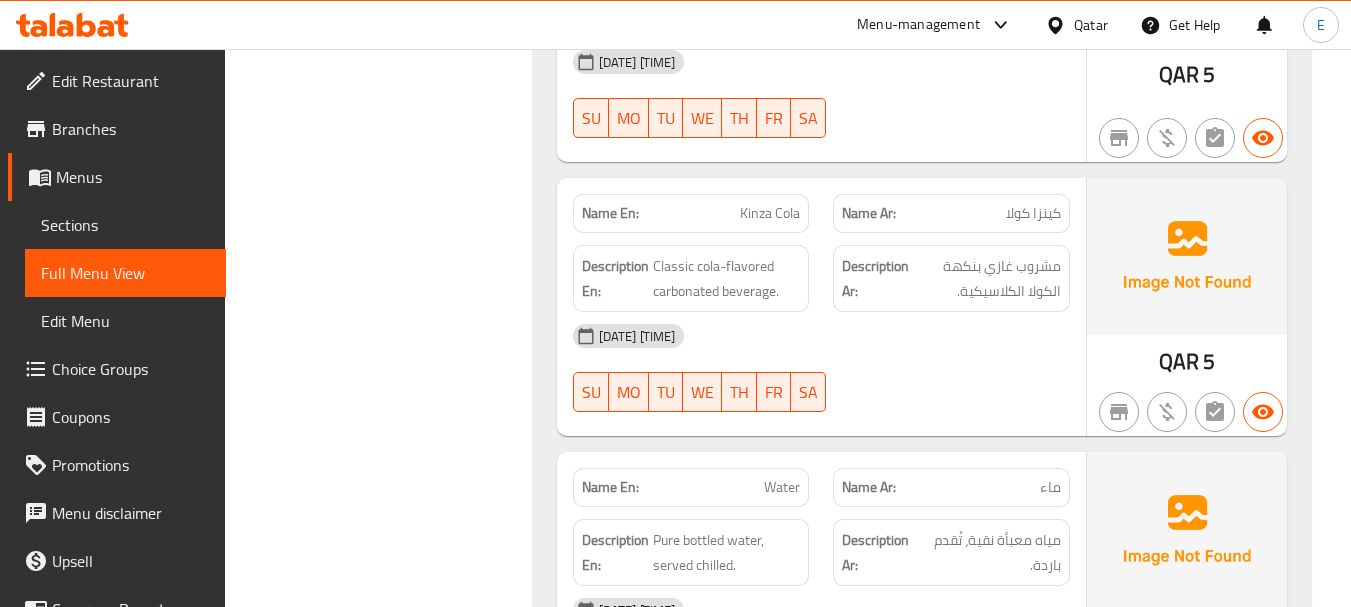 scroll, scrollTop: 6074, scrollLeft: 0, axis: vertical 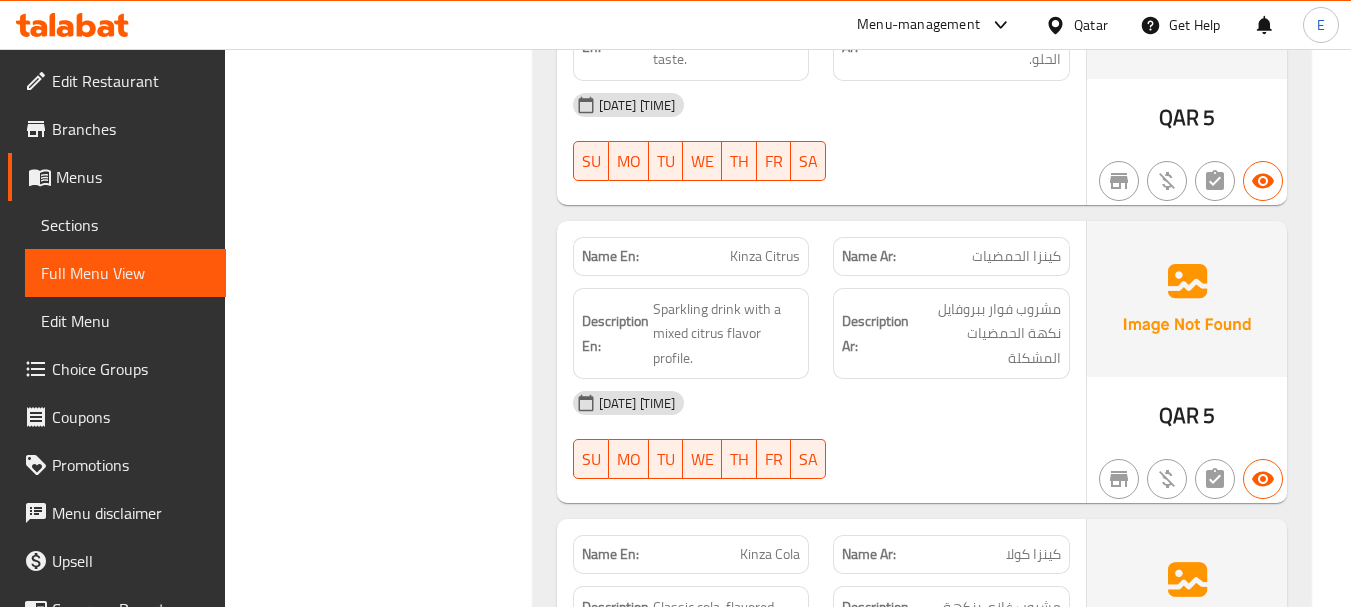 drag, startPoint x: 522, startPoint y: 272, endPoint x: 533, endPoint y: 275, distance: 11.401754 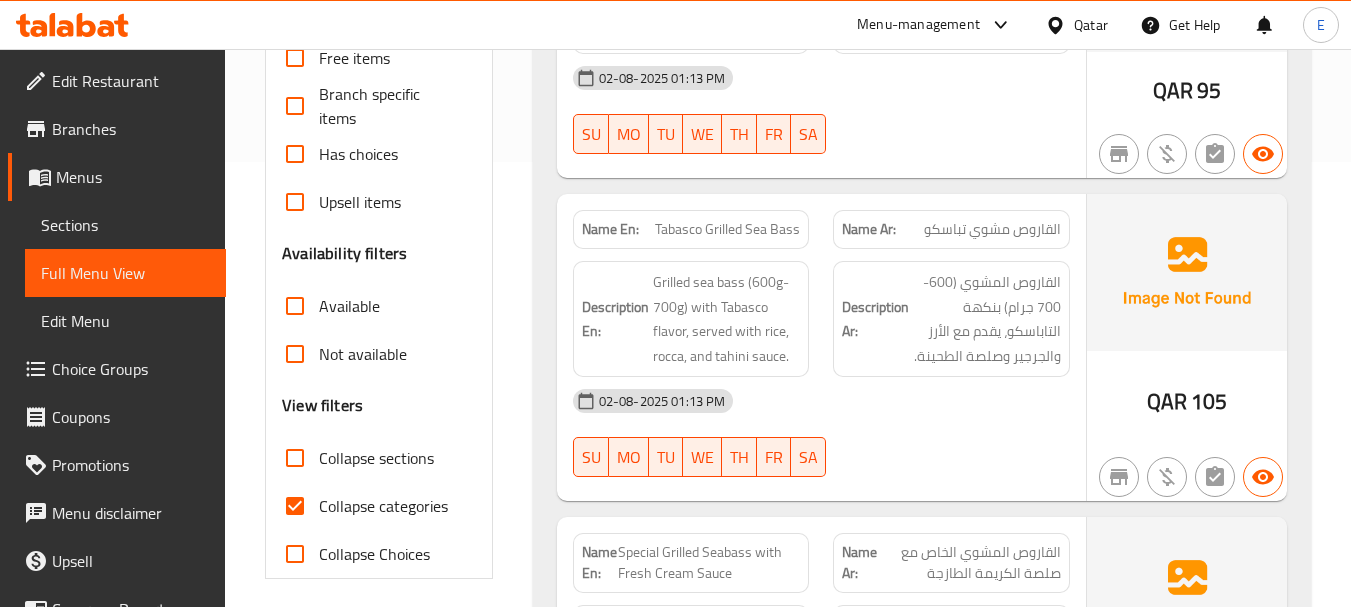 scroll, scrollTop: 600, scrollLeft: 0, axis: vertical 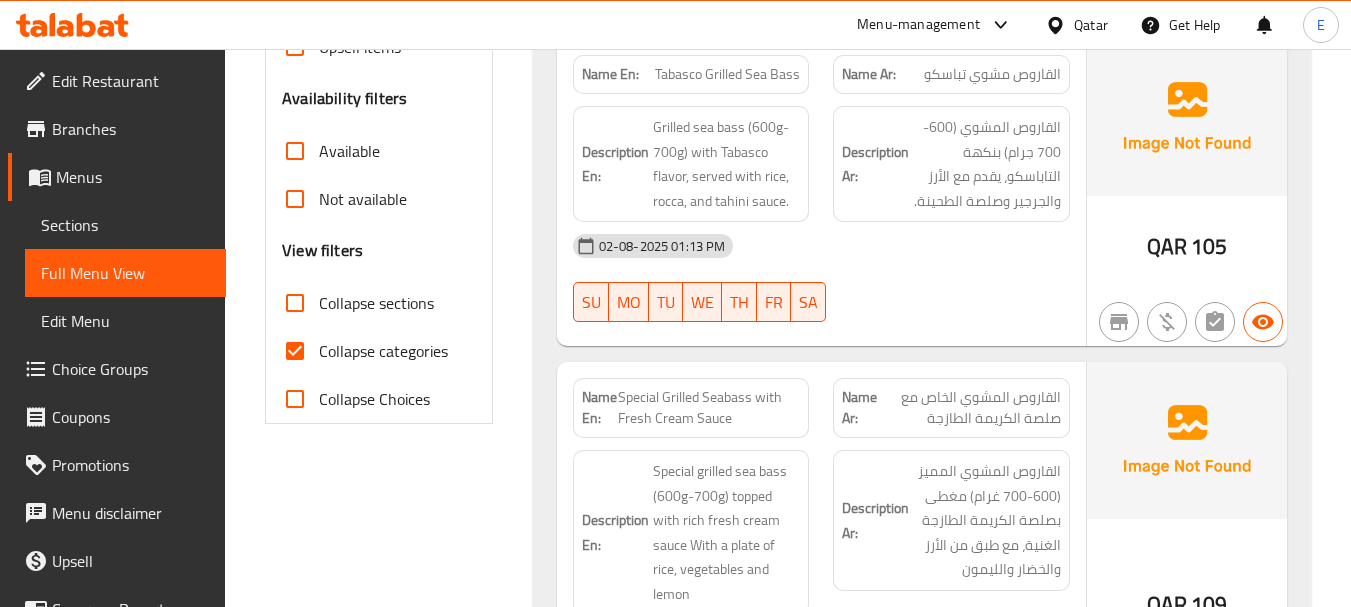 click on "Collapse categories" at bounding box center (295, 351) 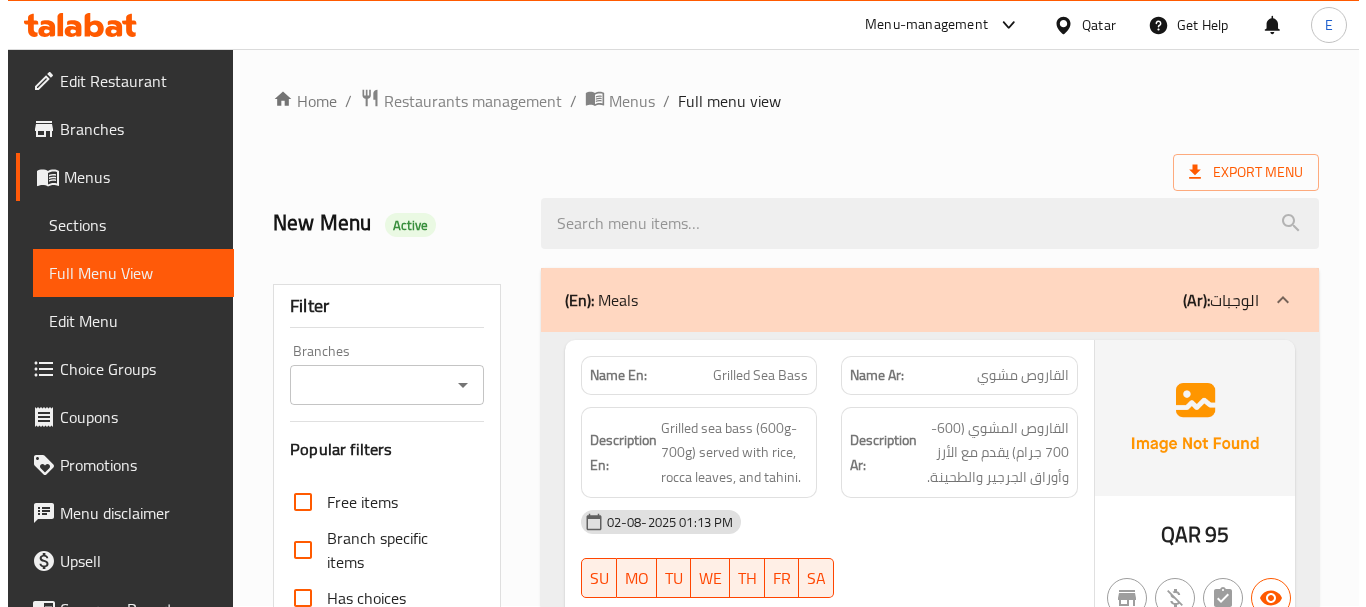 scroll, scrollTop: 0, scrollLeft: 0, axis: both 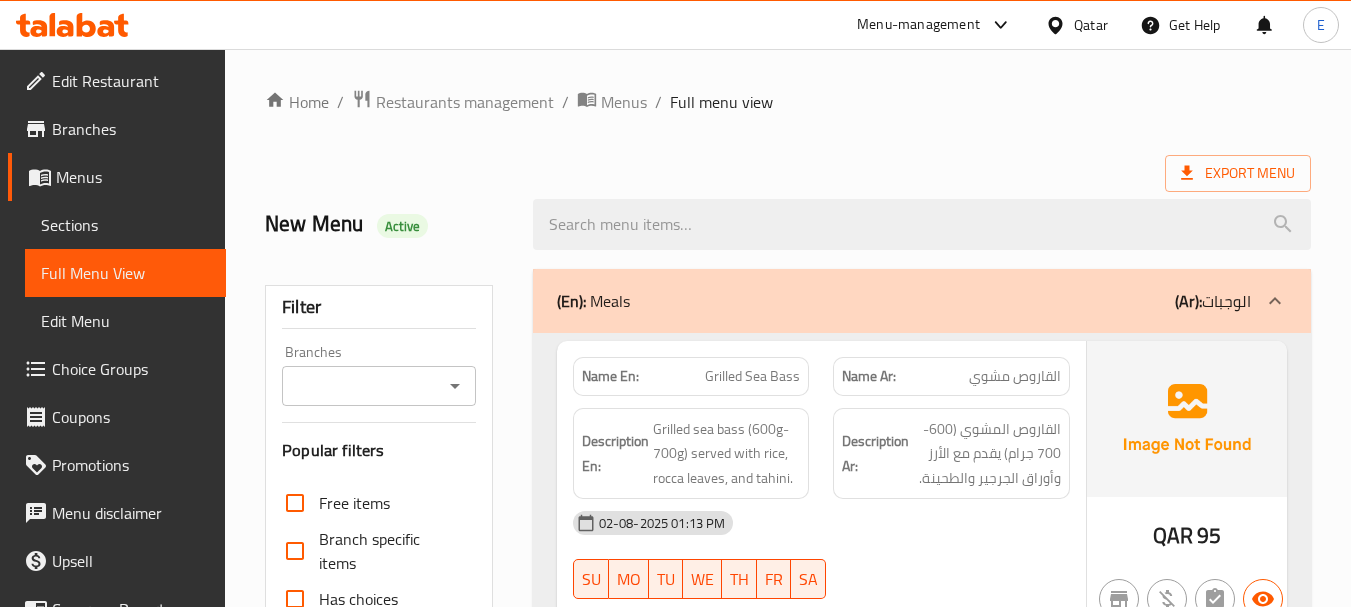 click on "Home / Restaurants management / Menus / Full menu view Export Menu New Menu   Active Filter Branches Branches Popular filters Free items Branch specific items Has choices Upsell items Availability filters Available Not available View filters Collapse sections Collapse categories Collapse Choices (En):   Meals (Ar): الوجبات Name En: Grilled Sea Bass Name Ar: القاروص مشوي Description En: Grilled sea bass (600g-700g) served with rice, rocca leaves, and tahini. Description Ar: القاروص المشوي (600-700 جرام) يقدم مع الأرز وأوراق الجرجير والطحينة. [DATE] [TIME] SU MO TU WE TH FR SA QAR 95 Name En: Tabasco Grilled Sea Bass Name Ar: القاروص مشوي تباسكو Description En: Grilled sea bass (600g-700g) with Tabasco flavor, served with rice, rocca, and tahini sauce. Description Ar: القاروص المشوي (600-700 جرام) بنكهة التاباسكو، يقدم مع الأرز والجرجير وصلصة الطحينة. SU MO TU" at bounding box center [788, 3627] 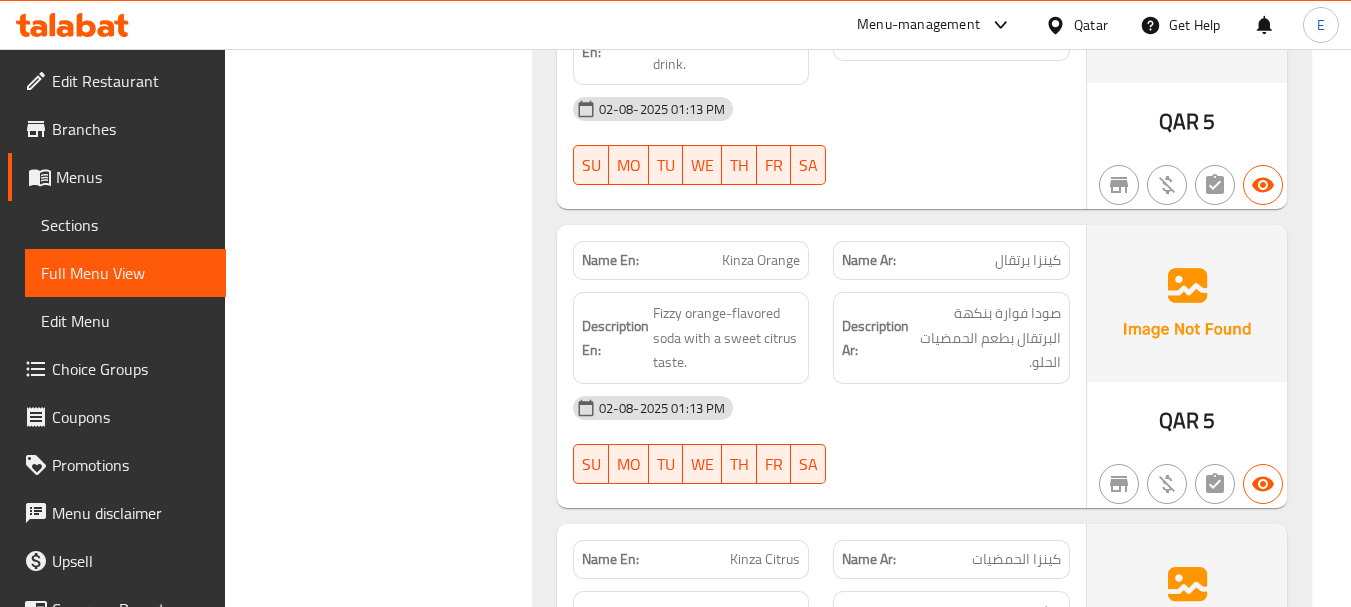 scroll, scrollTop: 5700, scrollLeft: 0, axis: vertical 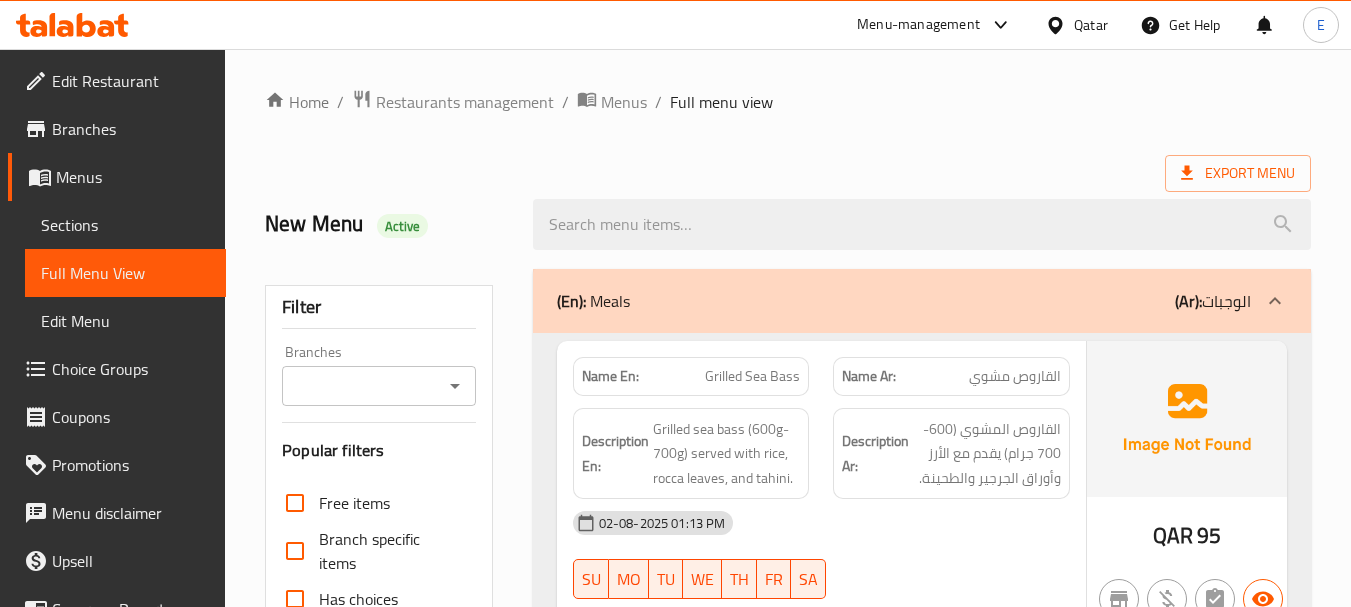 click at bounding box center [922, 224] 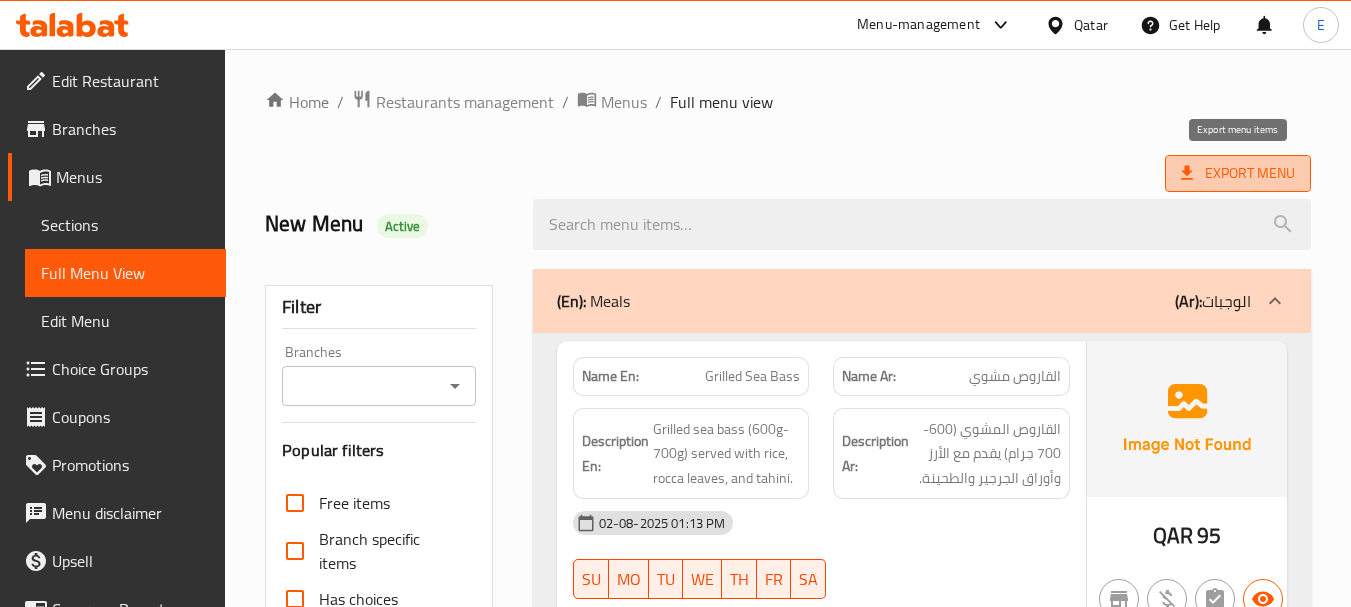 click on "Export Menu" at bounding box center (1238, 173) 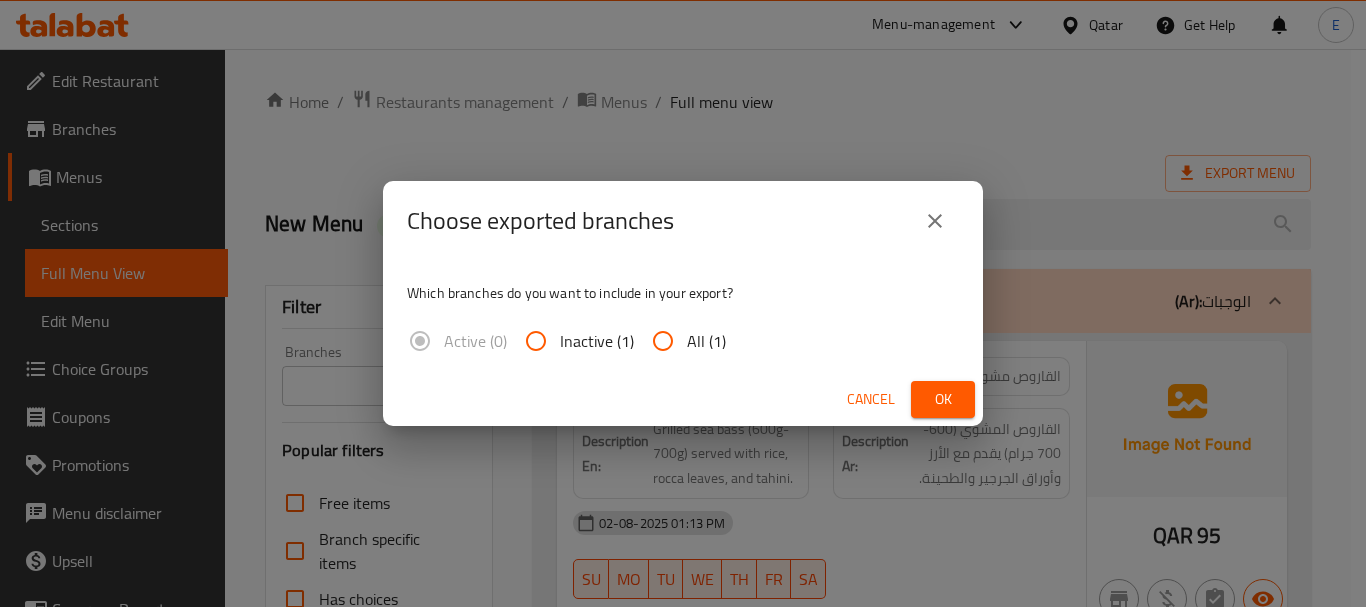 click on "All (1)" at bounding box center (706, 341) 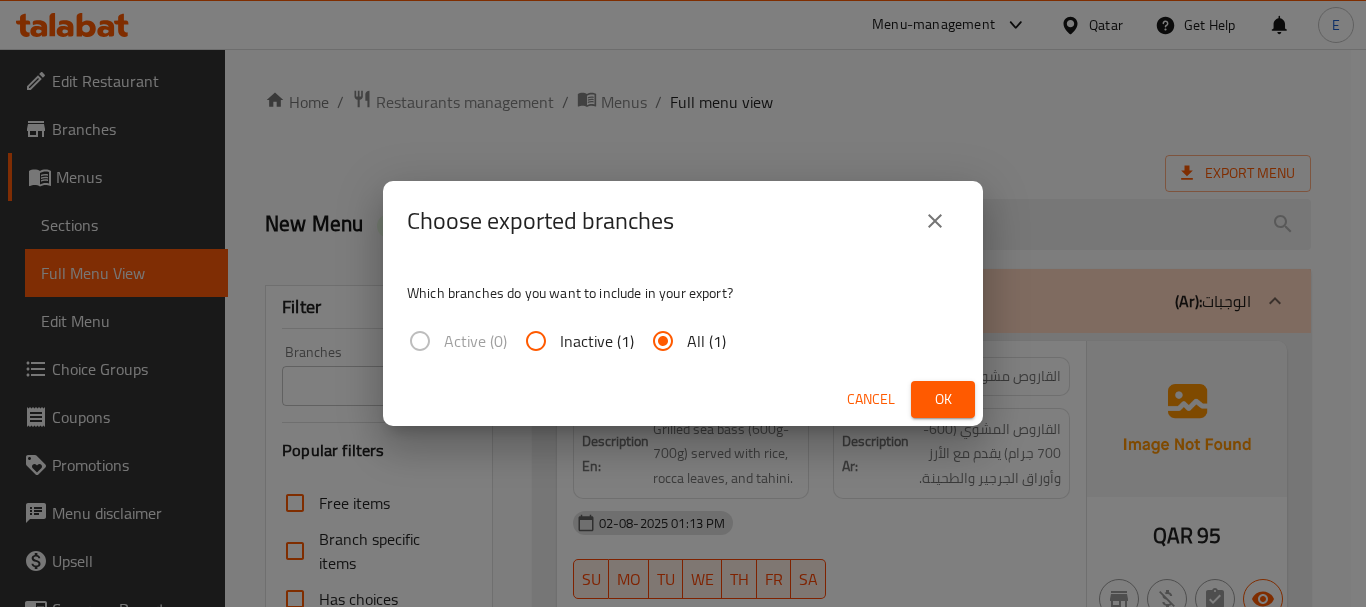 click on "Ok" at bounding box center (943, 399) 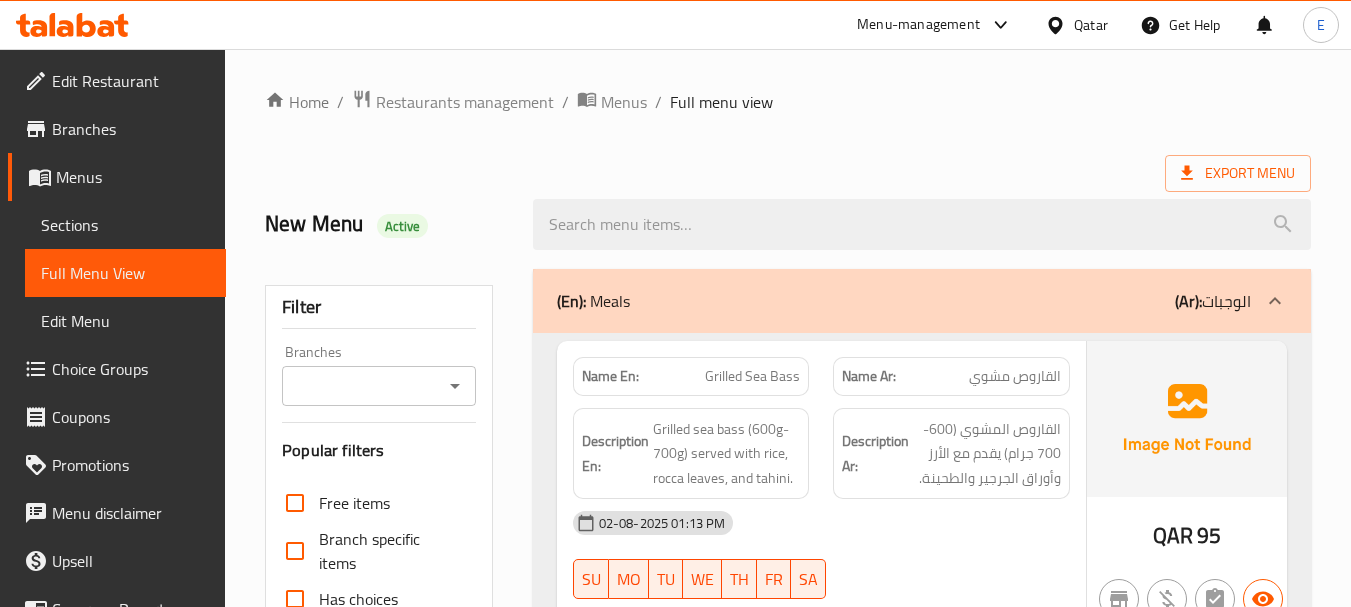 click at bounding box center [72, 25] 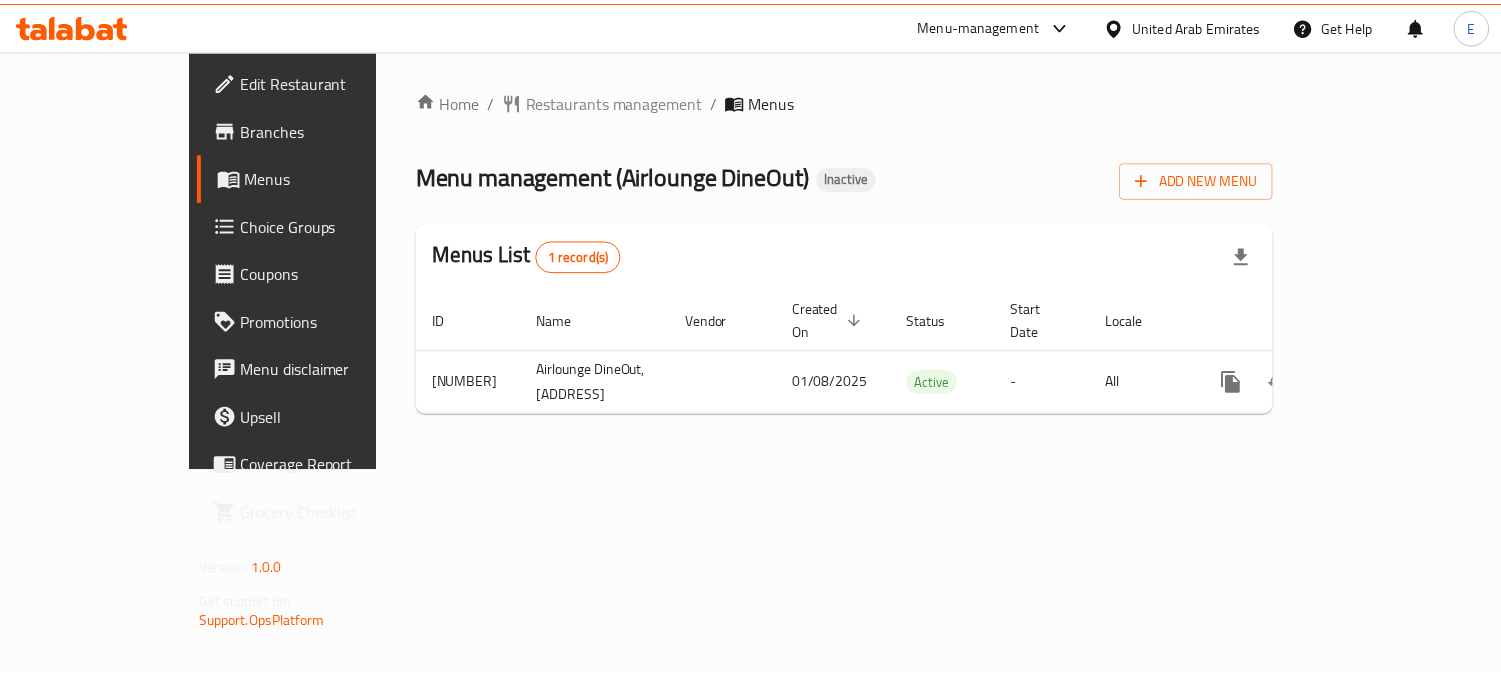 scroll, scrollTop: 0, scrollLeft: 0, axis: both 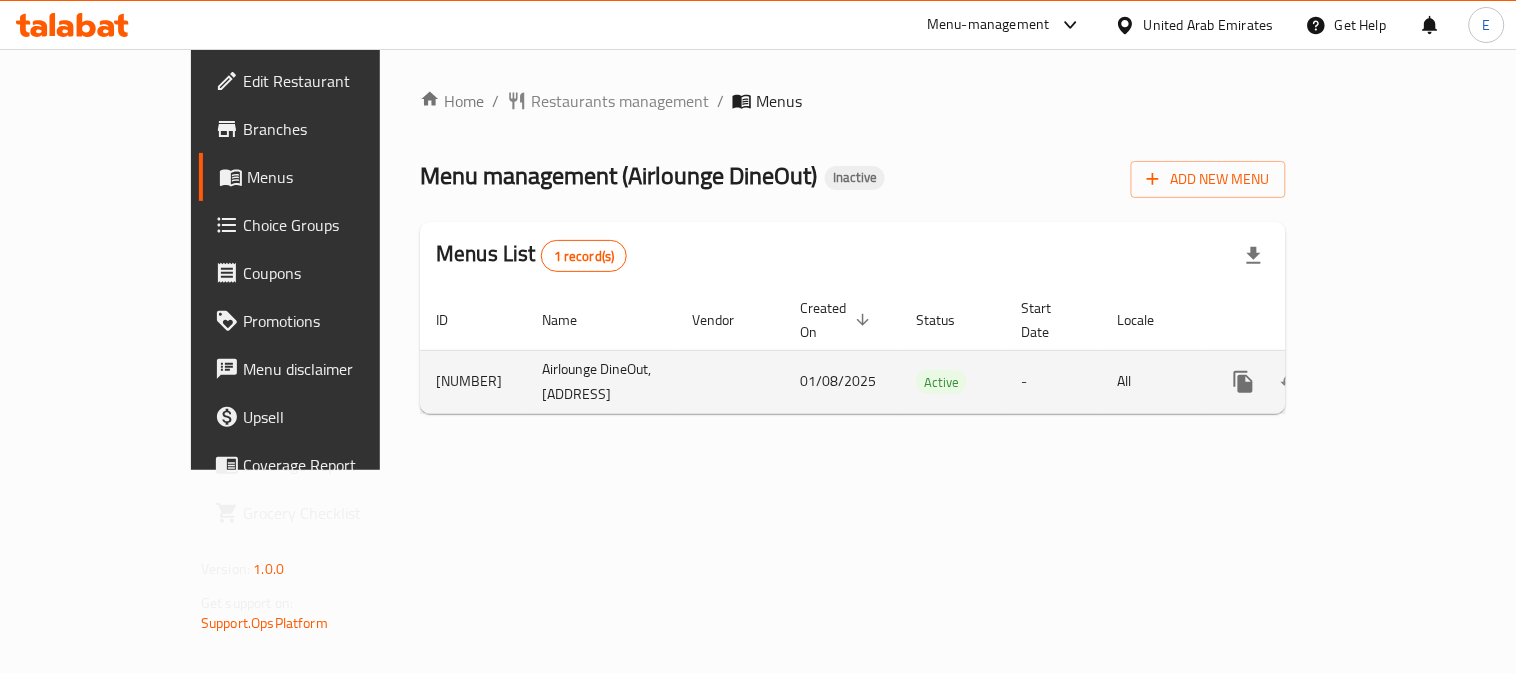 click 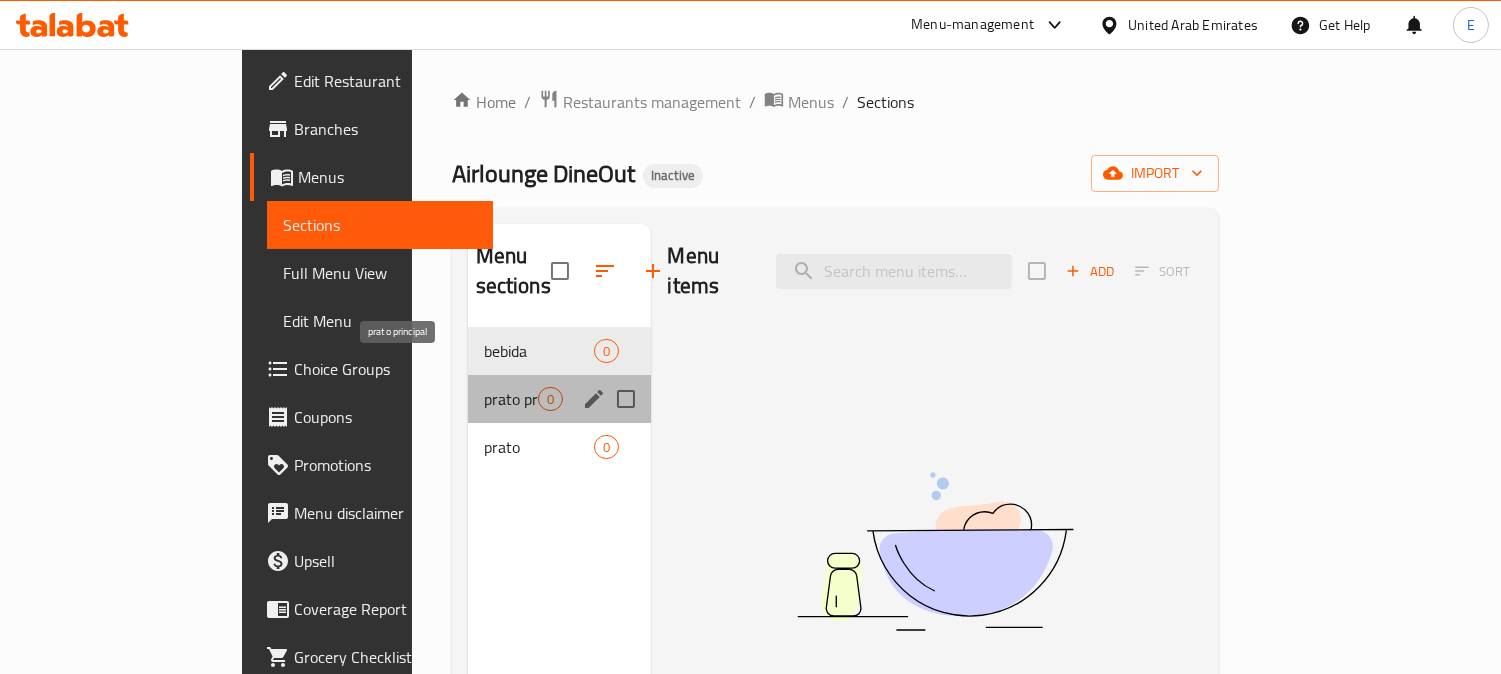 click on "prato principal" at bounding box center [511, 399] 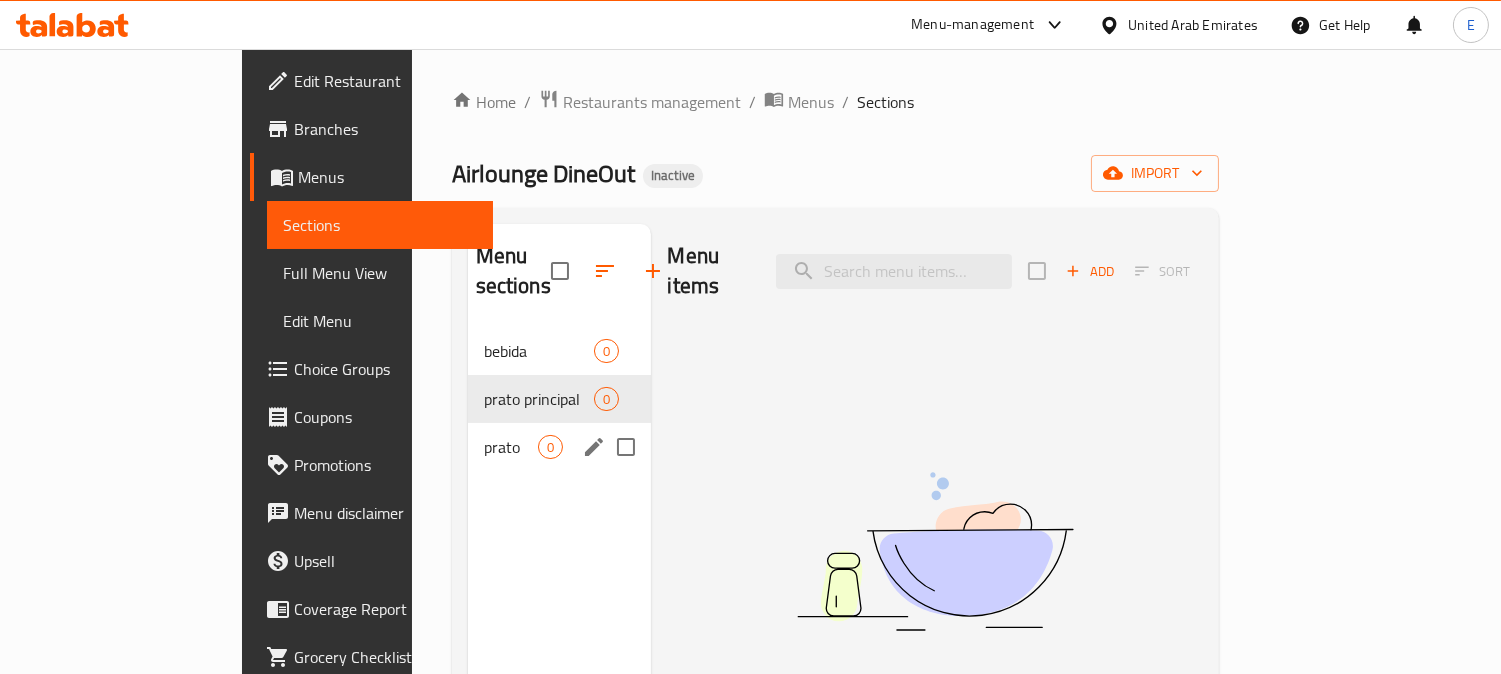 click on "prato" at bounding box center [511, 447] 